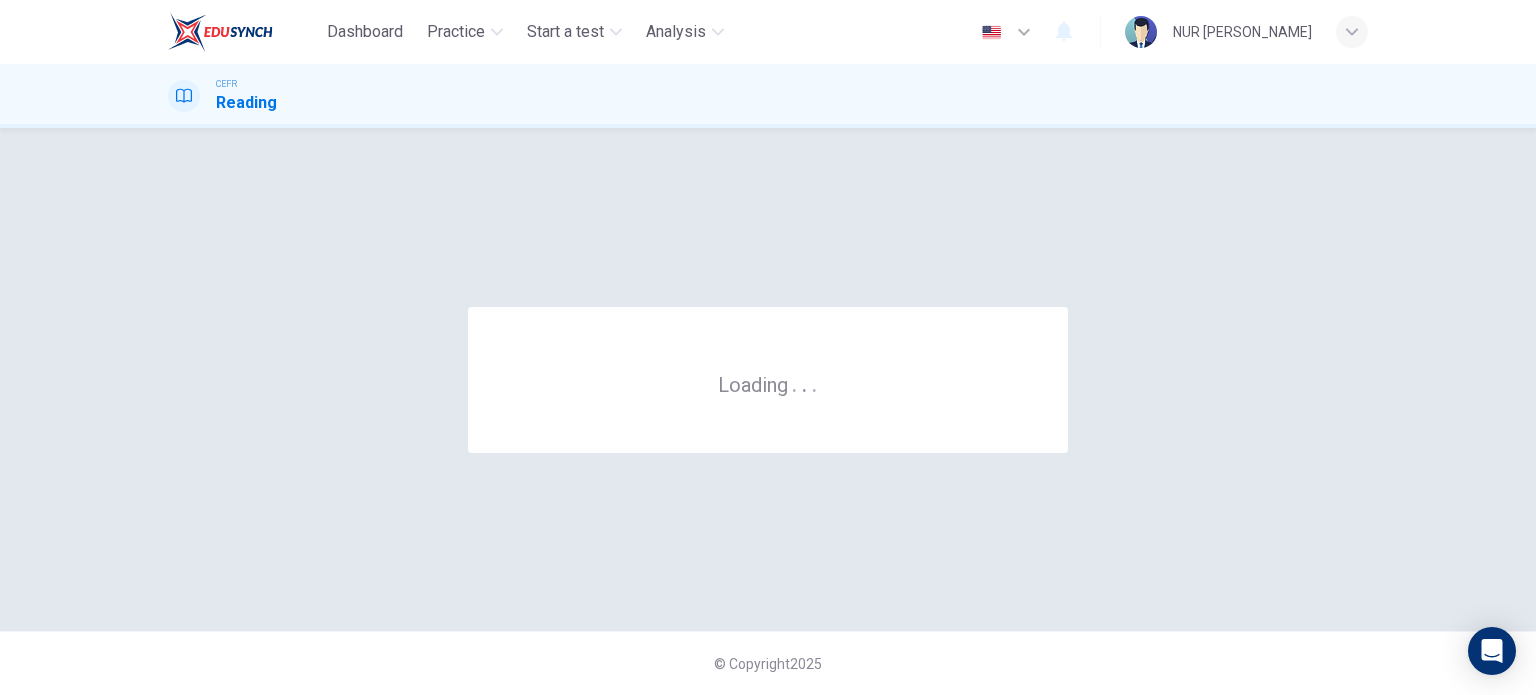 scroll, scrollTop: 0, scrollLeft: 0, axis: both 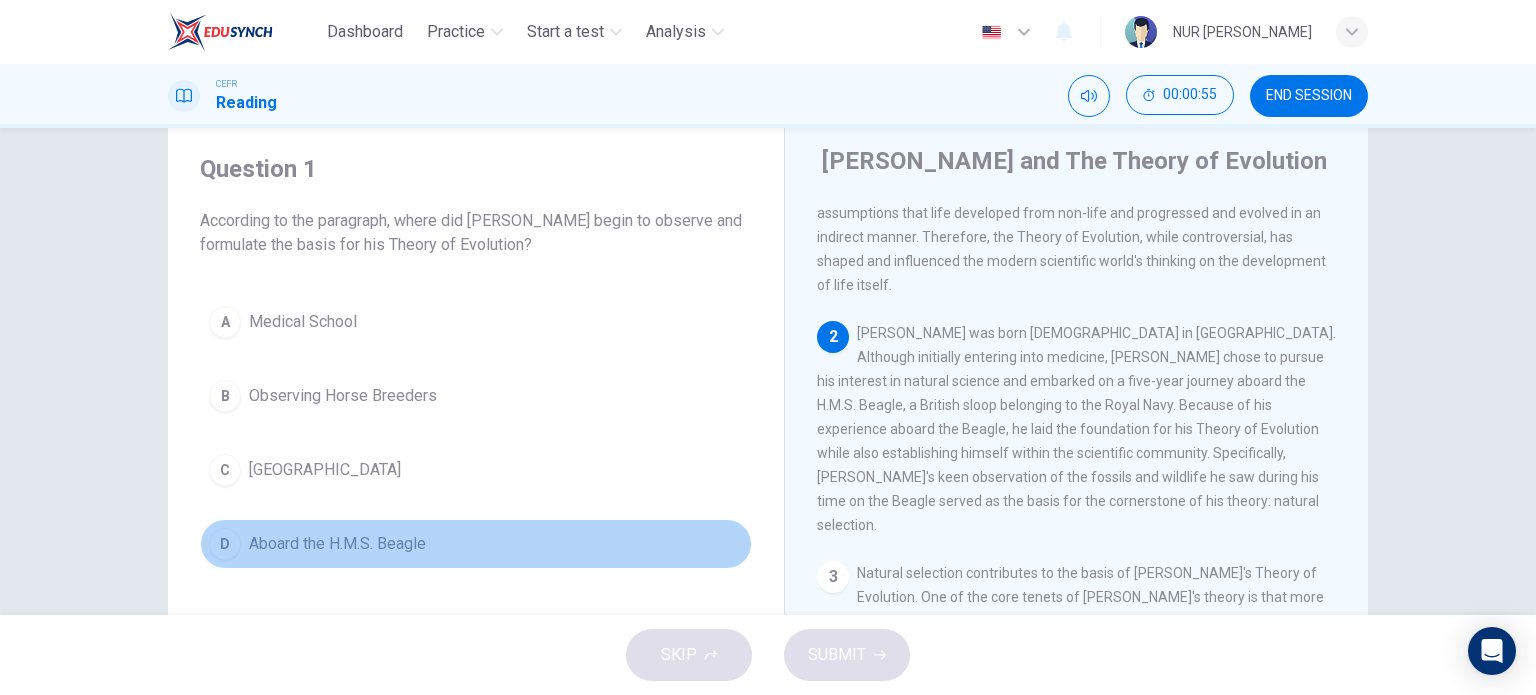 click on "Aboard the H.M.S. Beagle" at bounding box center (337, 544) 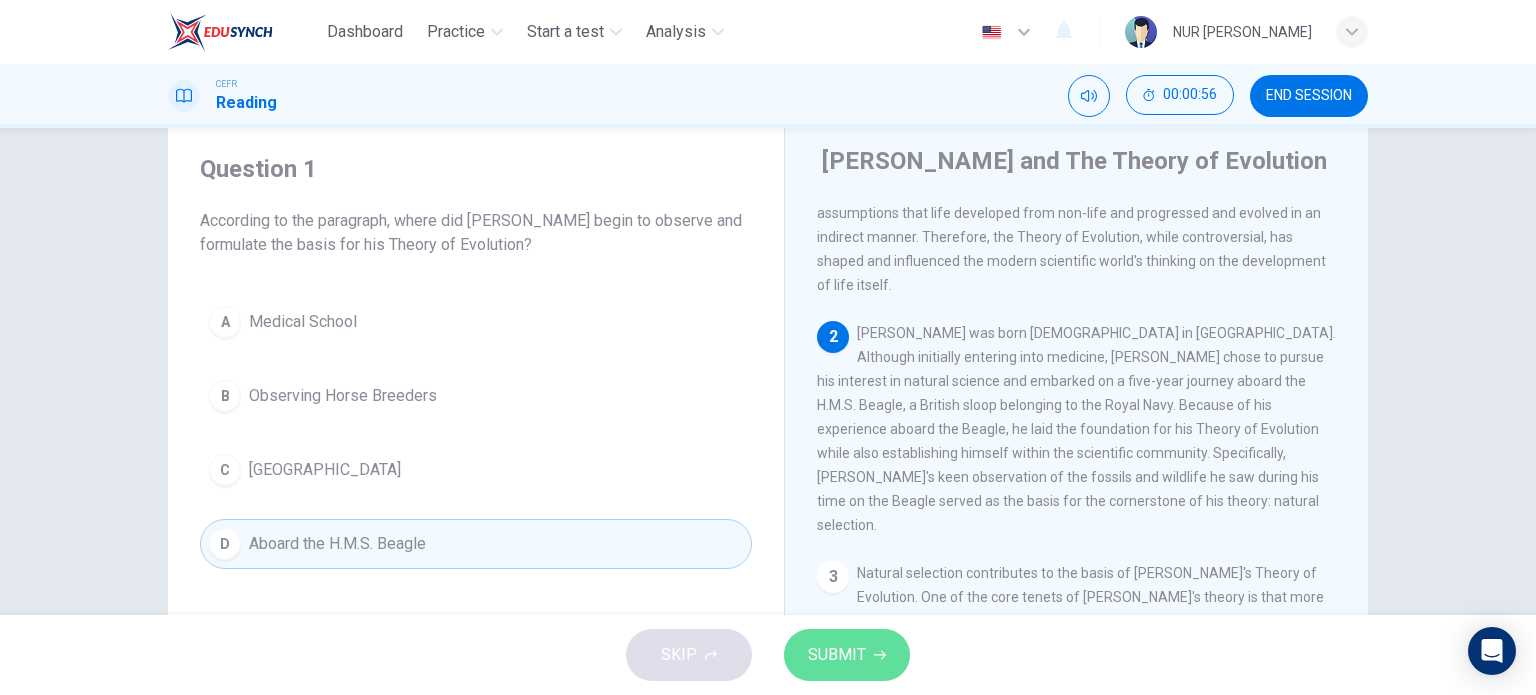 click on "SUBMIT" at bounding box center (847, 655) 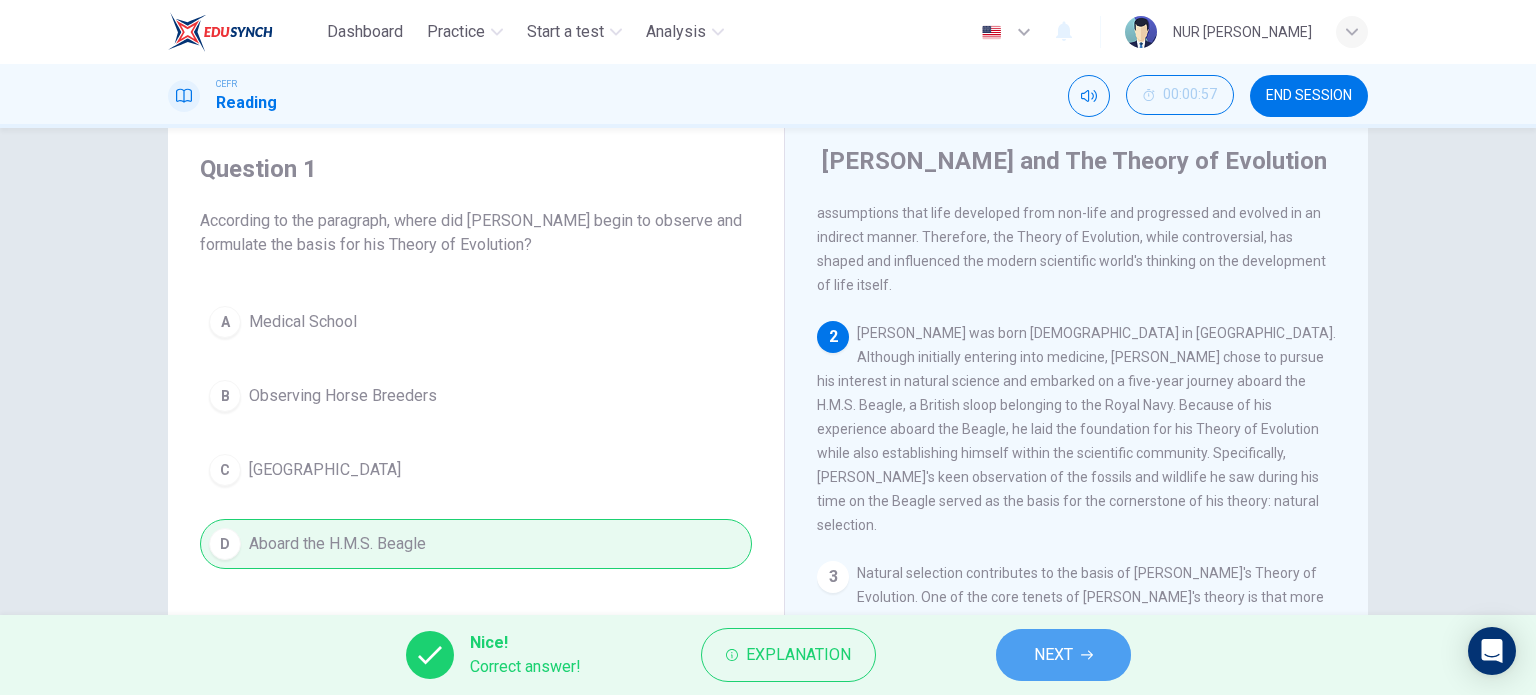 click on "NEXT" at bounding box center [1063, 655] 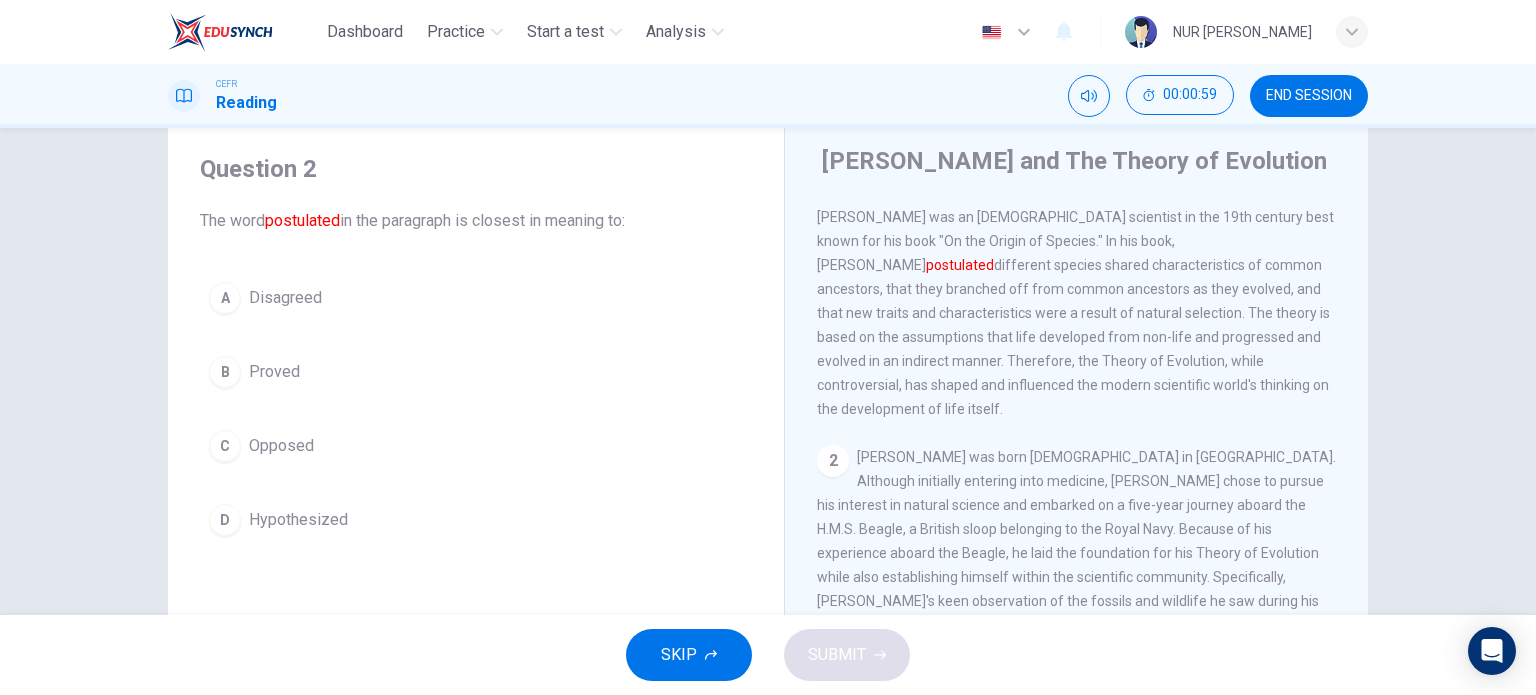 scroll, scrollTop: 0, scrollLeft: 0, axis: both 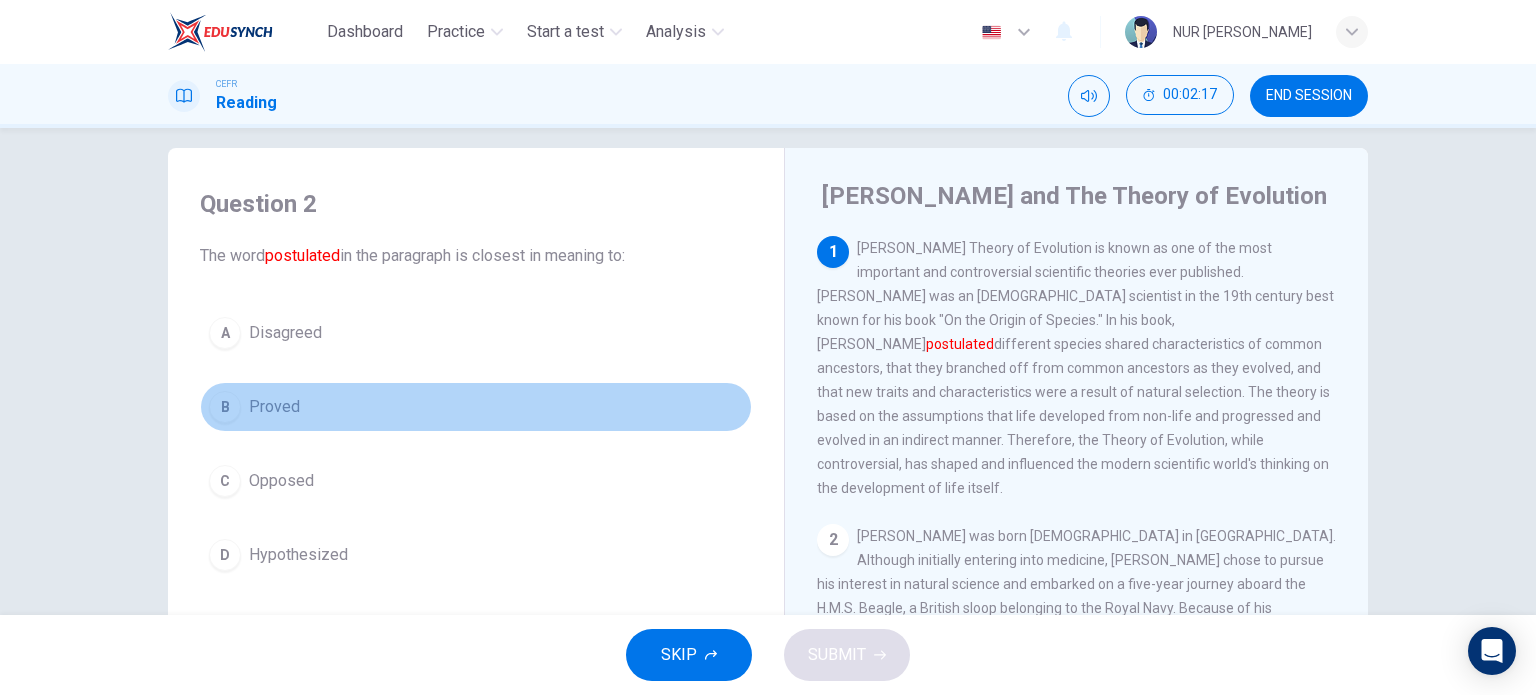 click on "Proved" at bounding box center (274, 407) 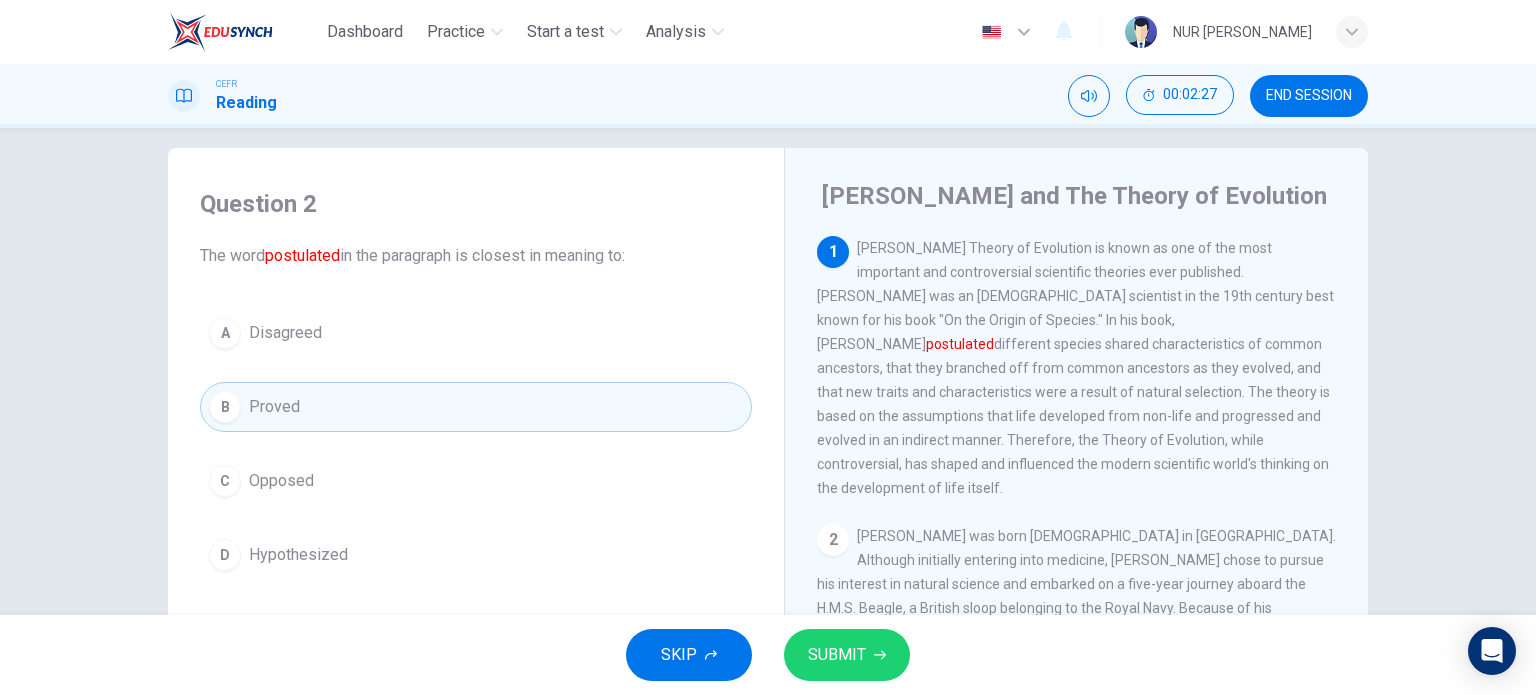 click on "A Disagreed B Proved C Opposed D Hypothesized" at bounding box center (476, 444) 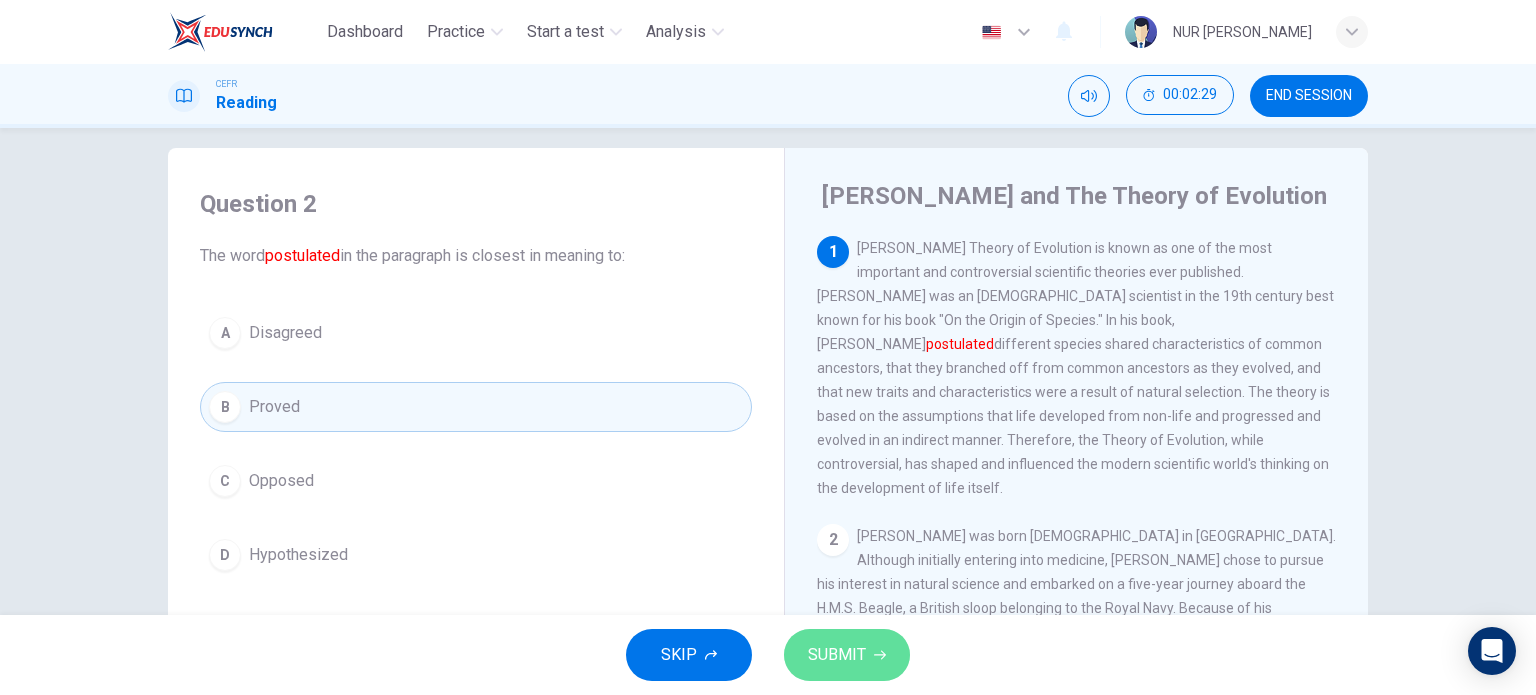 click on "SUBMIT" at bounding box center [837, 655] 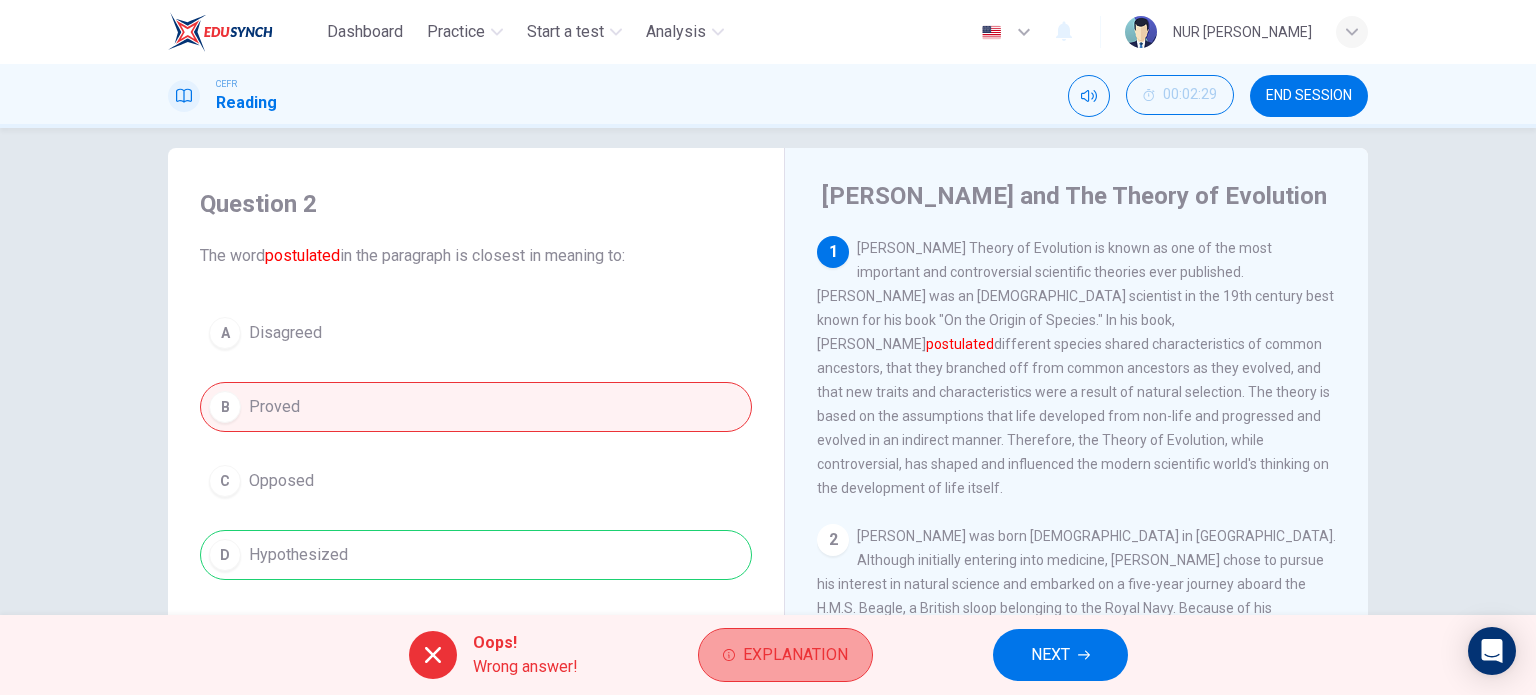 click on "Explanation" at bounding box center (785, 655) 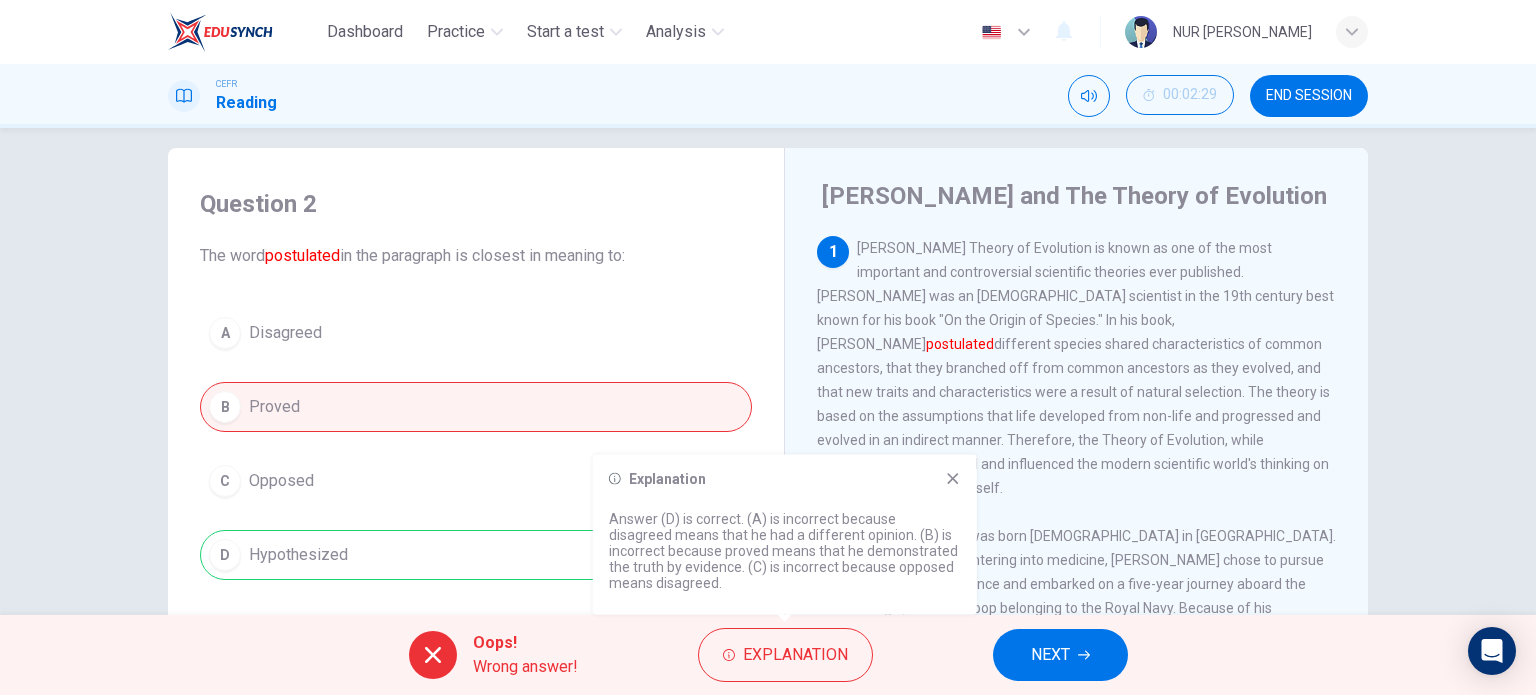 click on "Explanation" at bounding box center [785, 479] 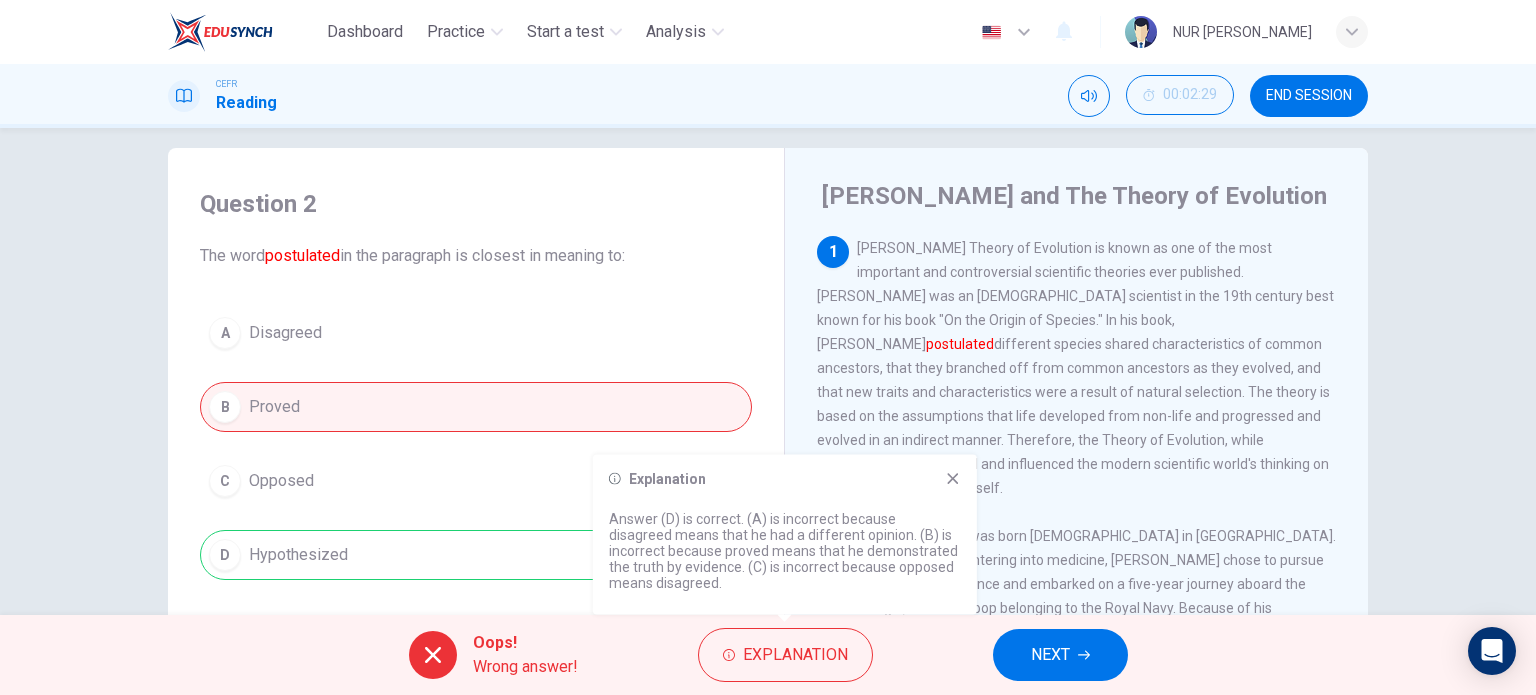 click on "Explanation Answer (D) is correct. (A) is incorrect because disagreed means that he had a different opinion. (B) is incorrect because proved means that he demonstrated the truth by evidence. (C) is incorrect because opposed means disagreed." at bounding box center (785, 535) 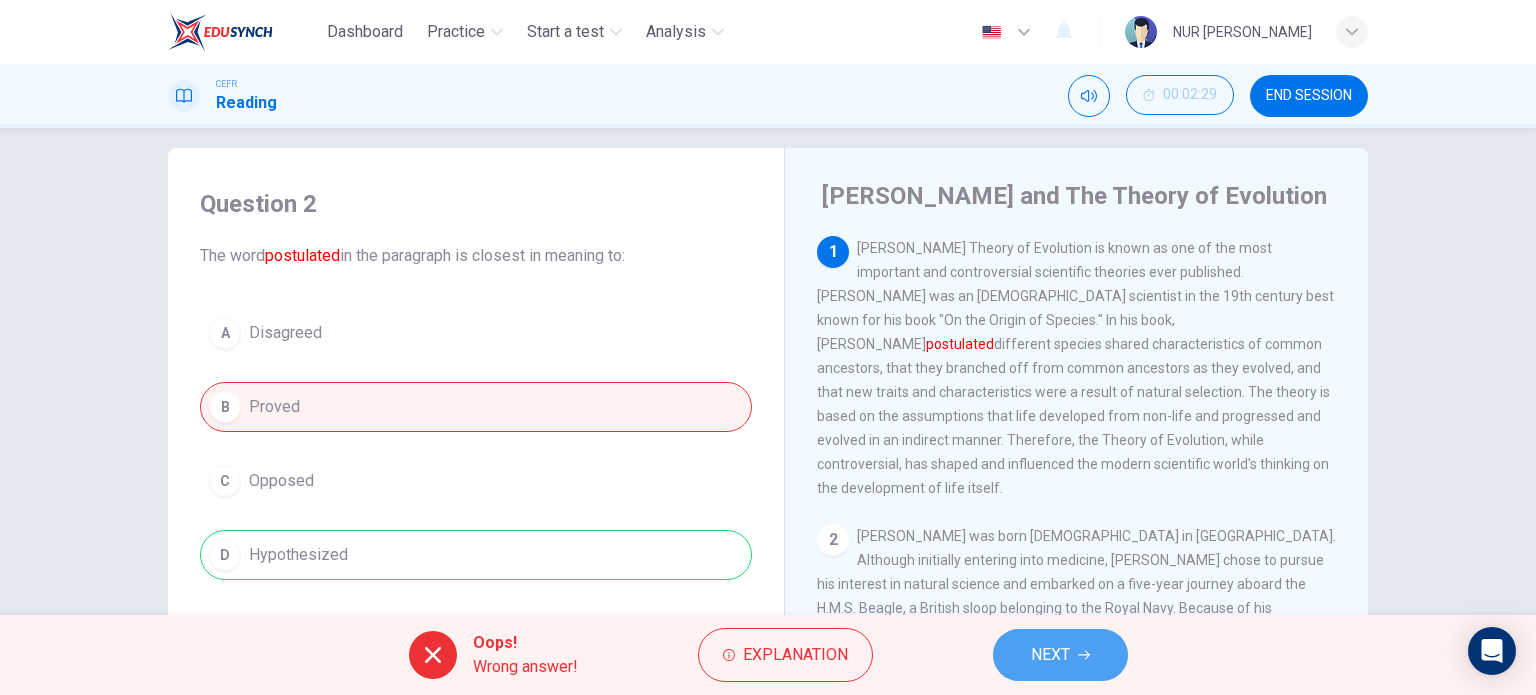 click on "NEXT" at bounding box center (1050, 655) 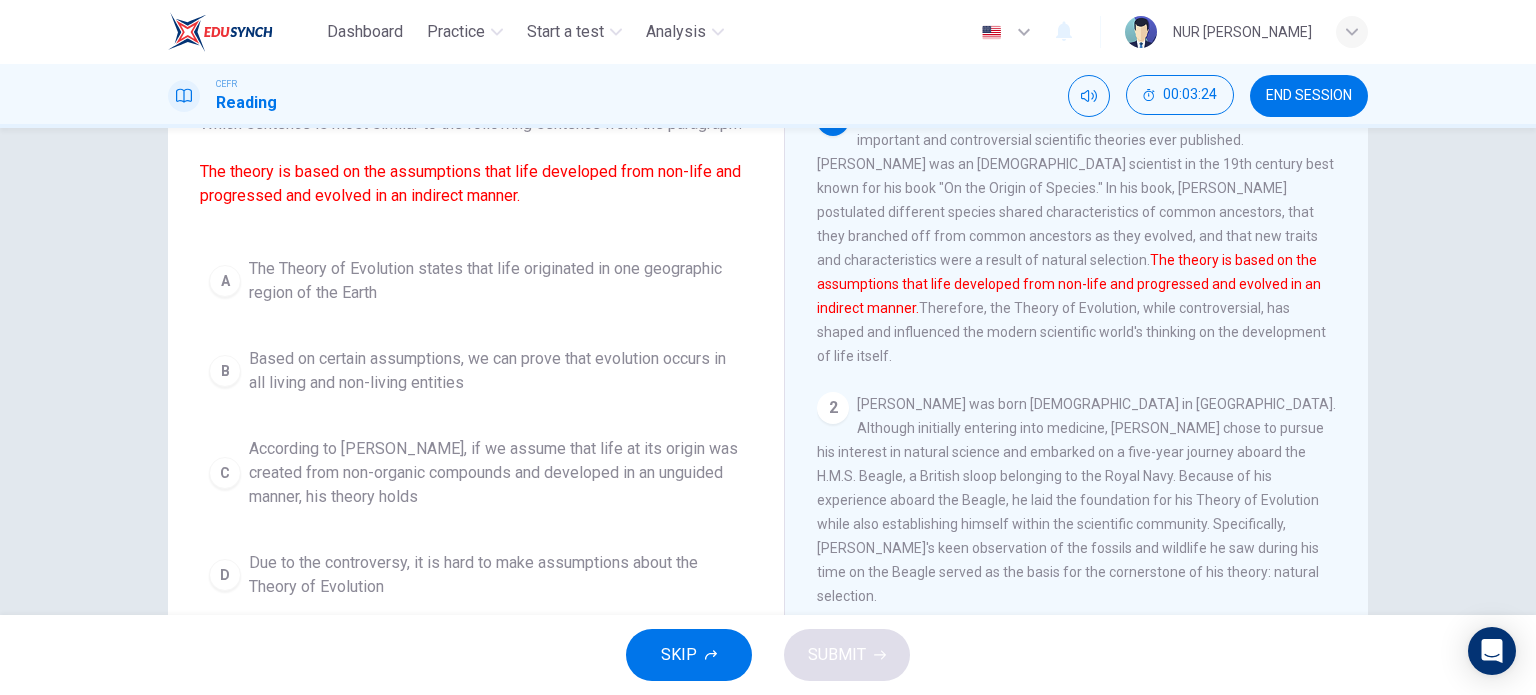 scroll, scrollTop: 152, scrollLeft: 0, axis: vertical 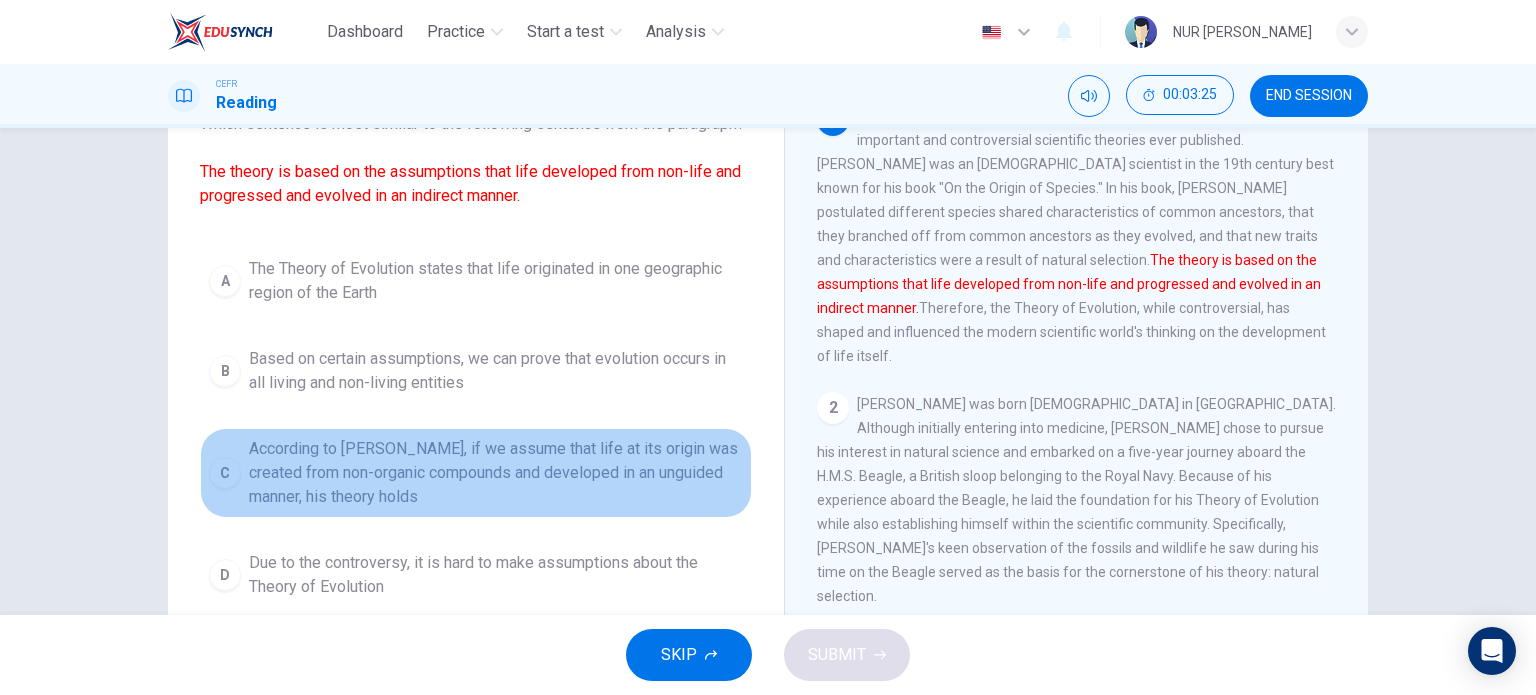 click on "According to Darwin, if we assume that life at its origin was created from non-organic compounds and developed in an unguided manner, his theory holds" at bounding box center (496, 473) 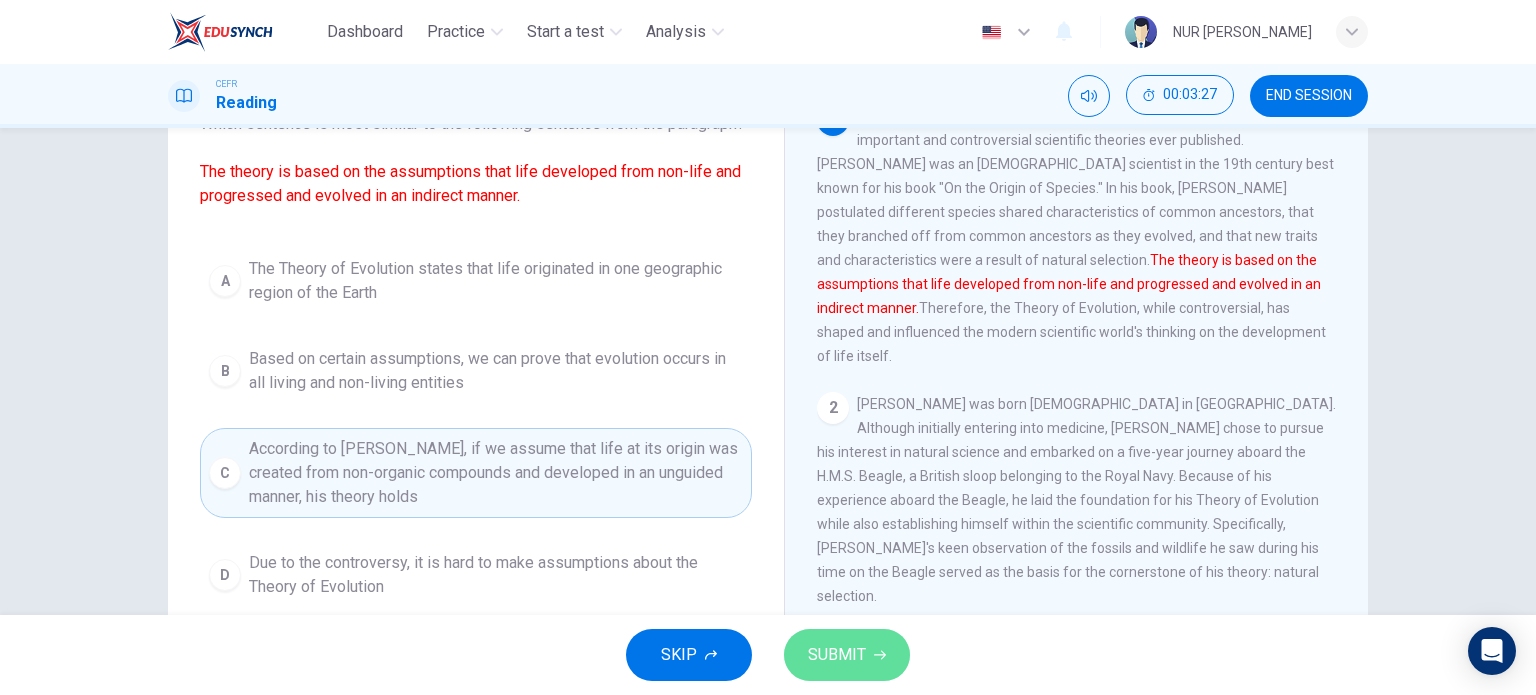 click on "SUBMIT" at bounding box center [847, 655] 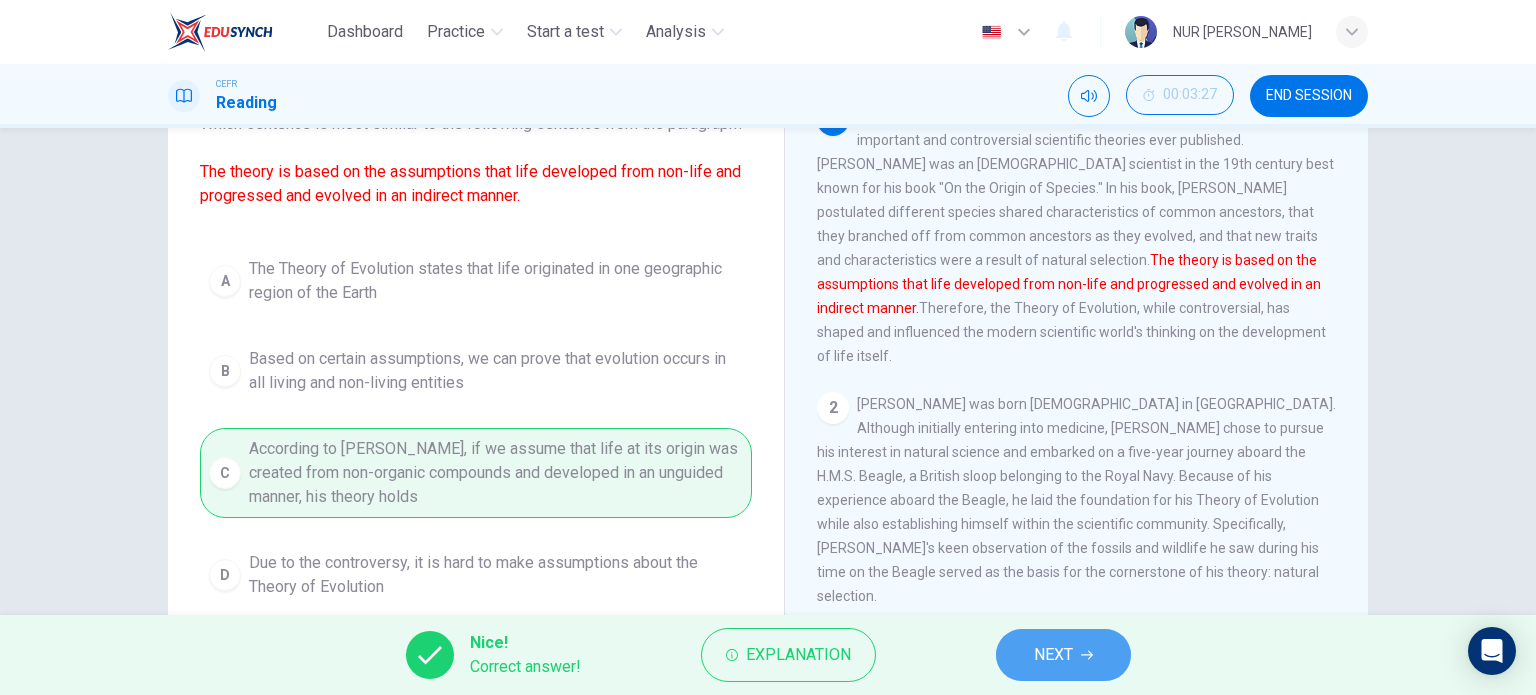 click on "NEXT" at bounding box center [1053, 655] 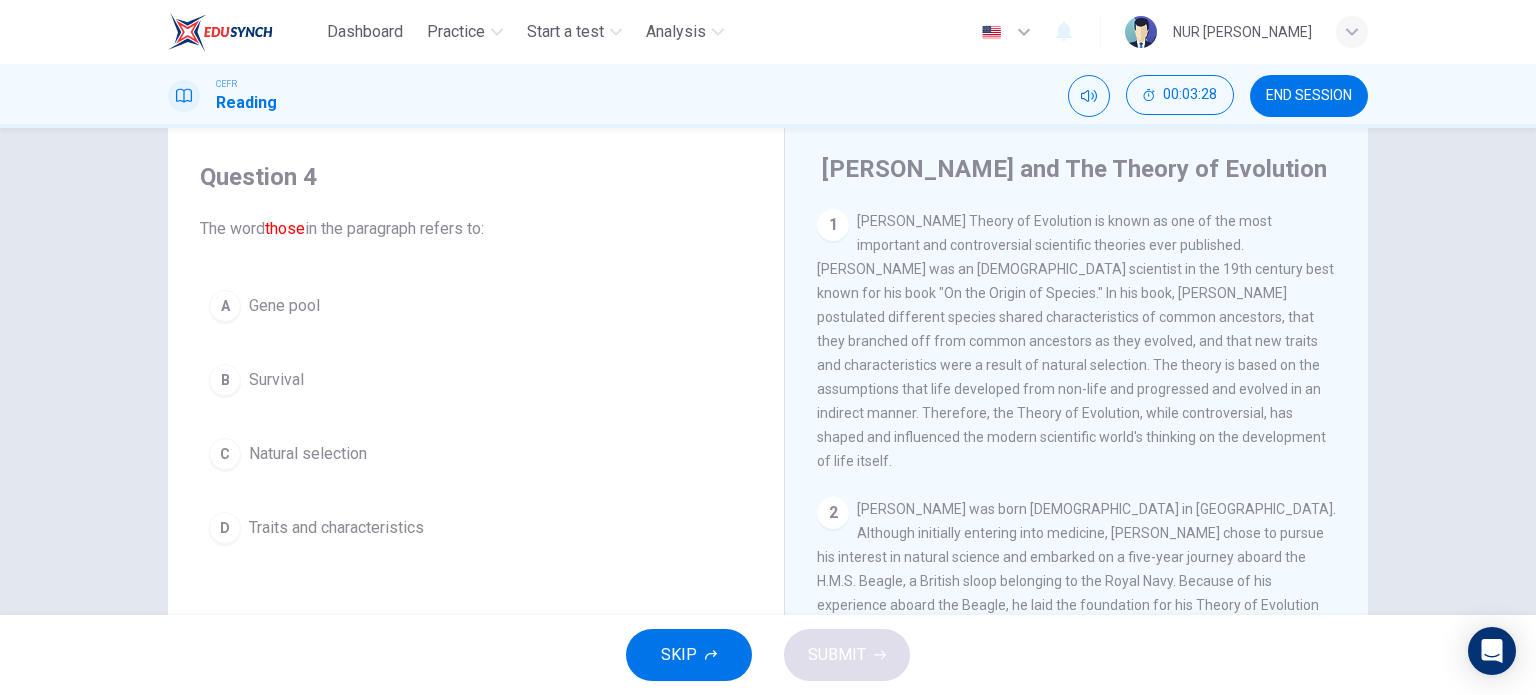scroll, scrollTop: 48, scrollLeft: 0, axis: vertical 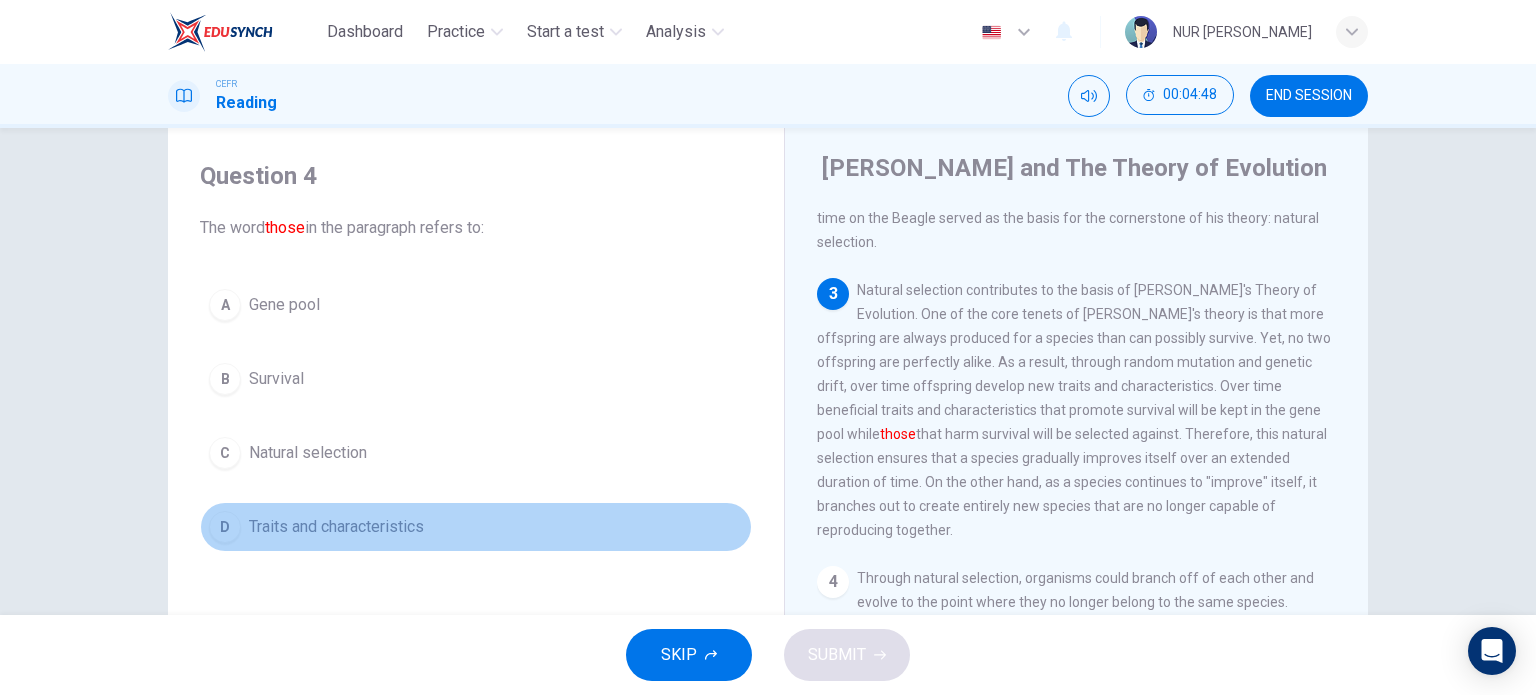click on "Traits and characteristics" at bounding box center (336, 527) 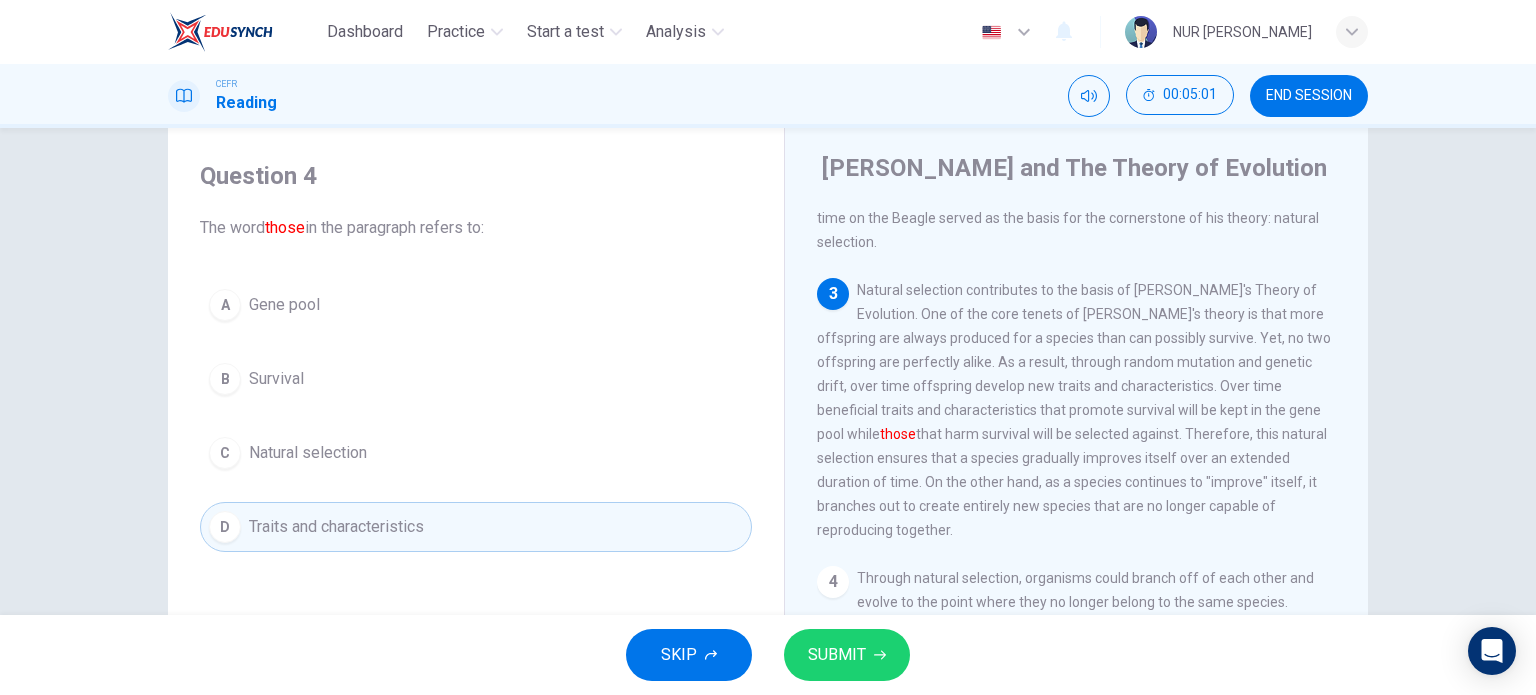 click on "SUBMIT" at bounding box center (837, 655) 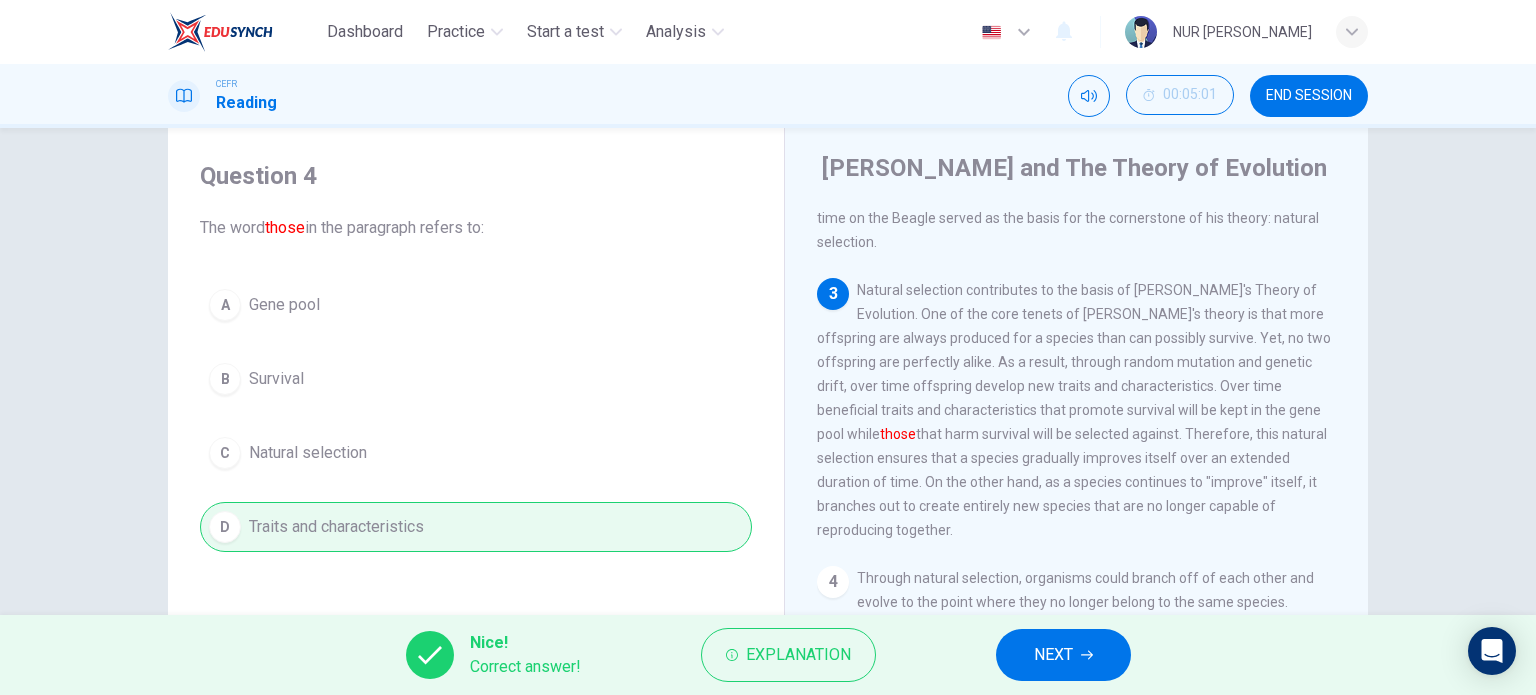 click on "NEXT" at bounding box center (1053, 655) 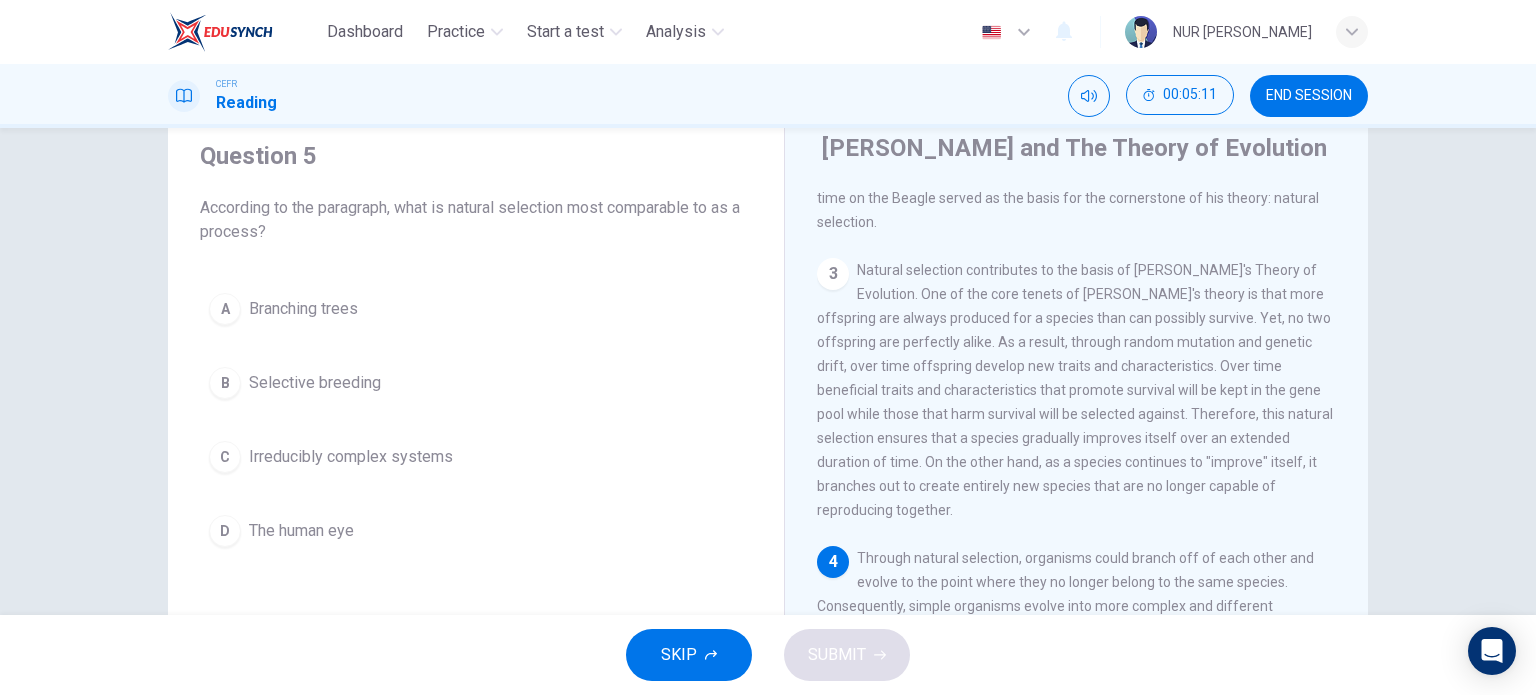 scroll, scrollTop: 70, scrollLeft: 0, axis: vertical 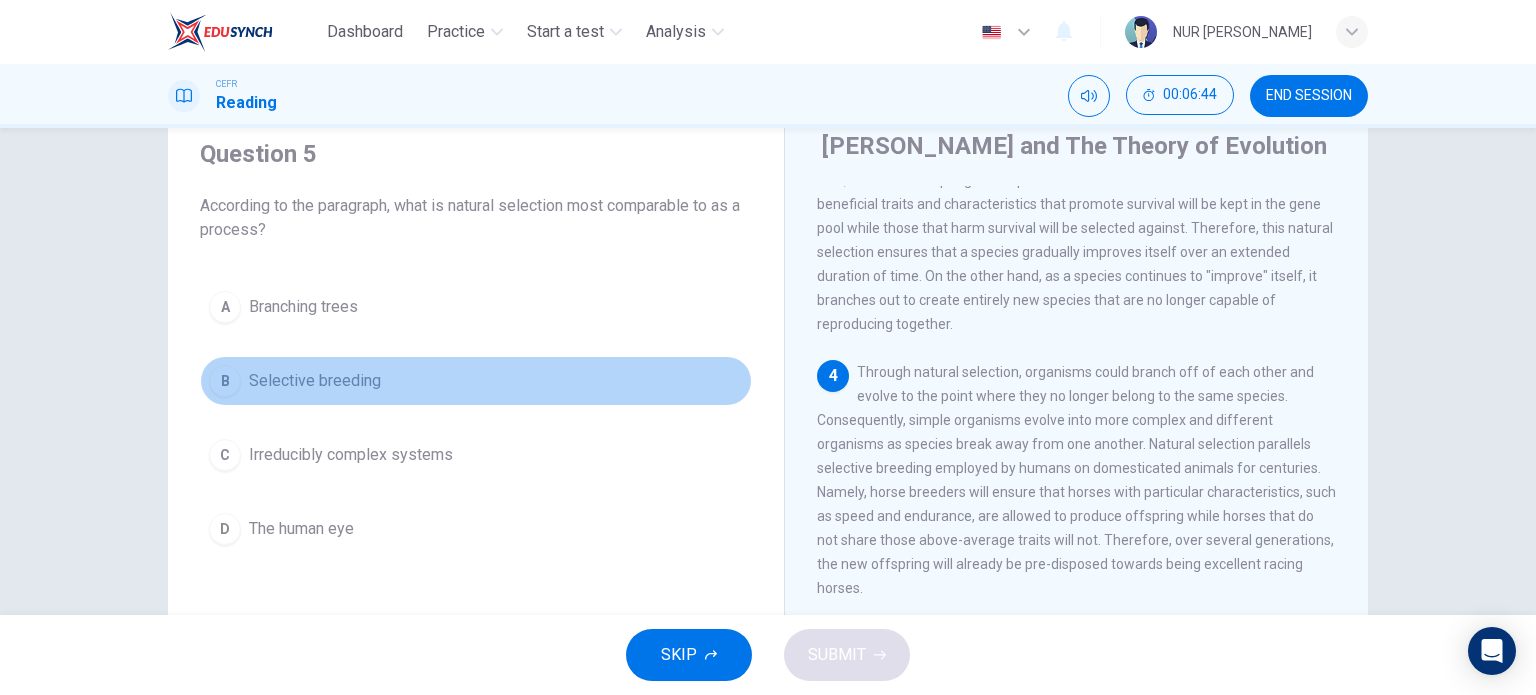 click on "Selective breeding" at bounding box center (315, 381) 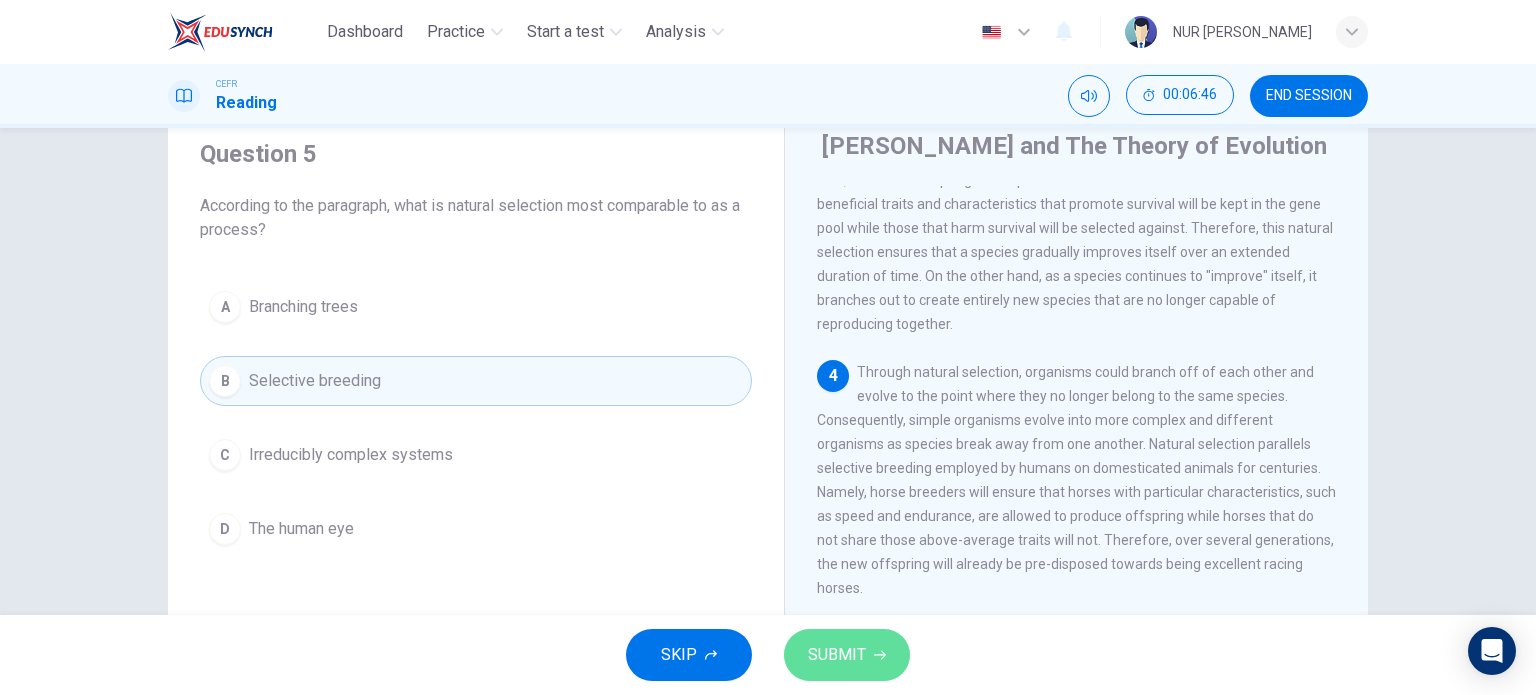 click on "SUBMIT" at bounding box center (837, 655) 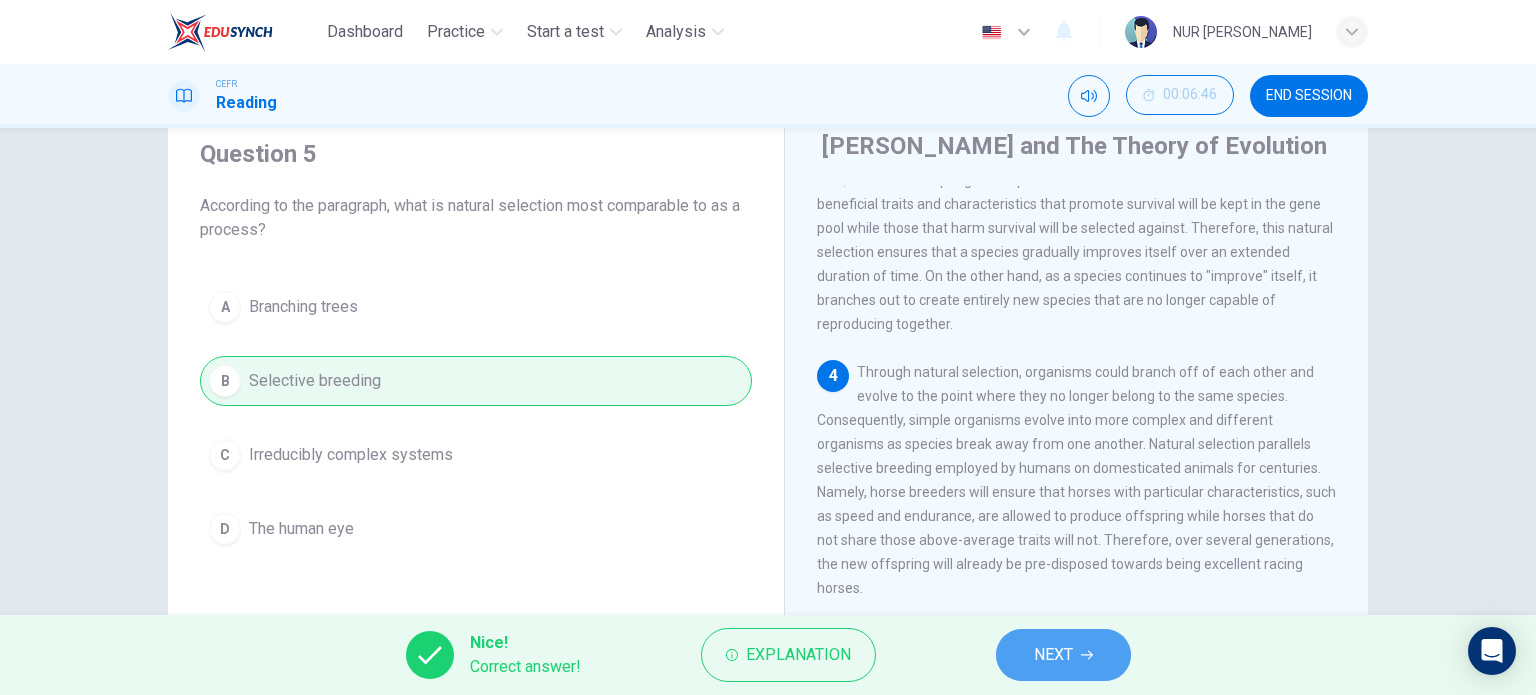 click on "NEXT" at bounding box center [1063, 655] 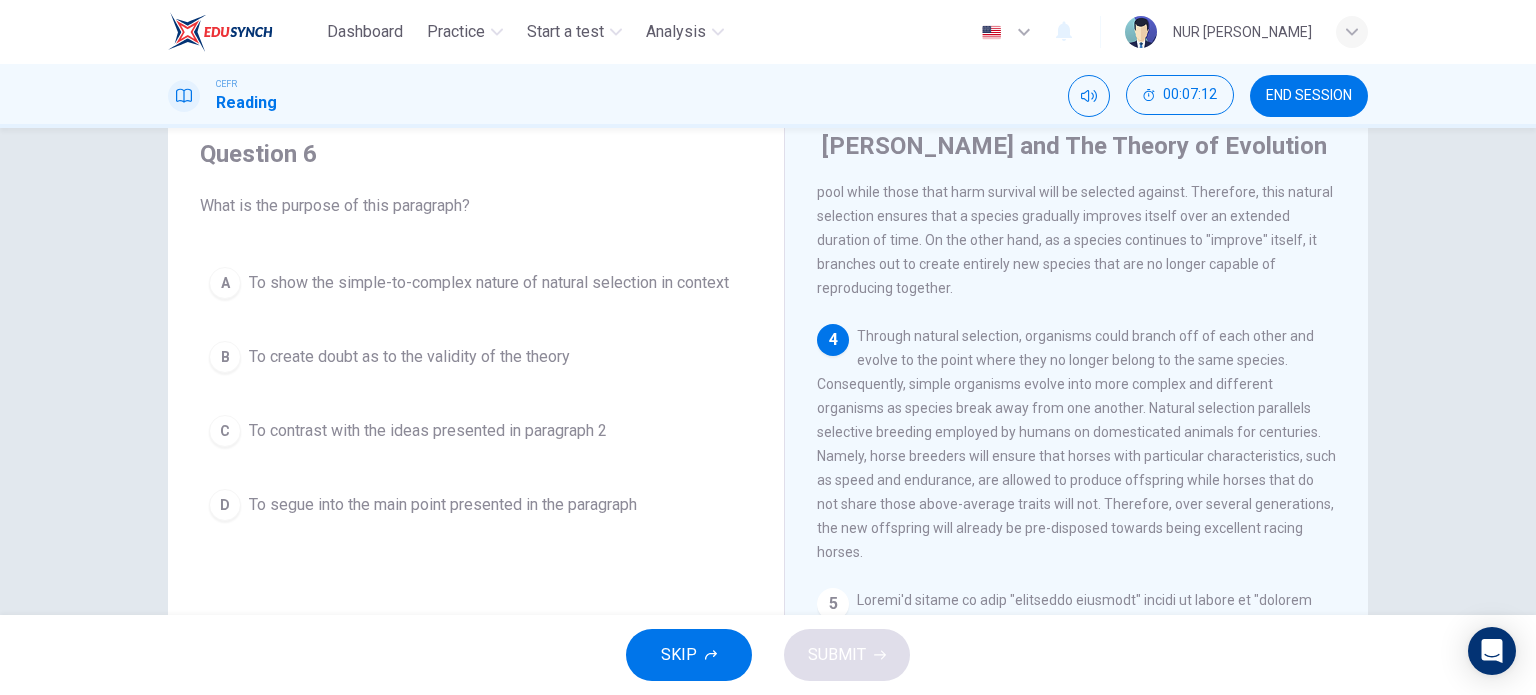 scroll, scrollTop: 691, scrollLeft: 0, axis: vertical 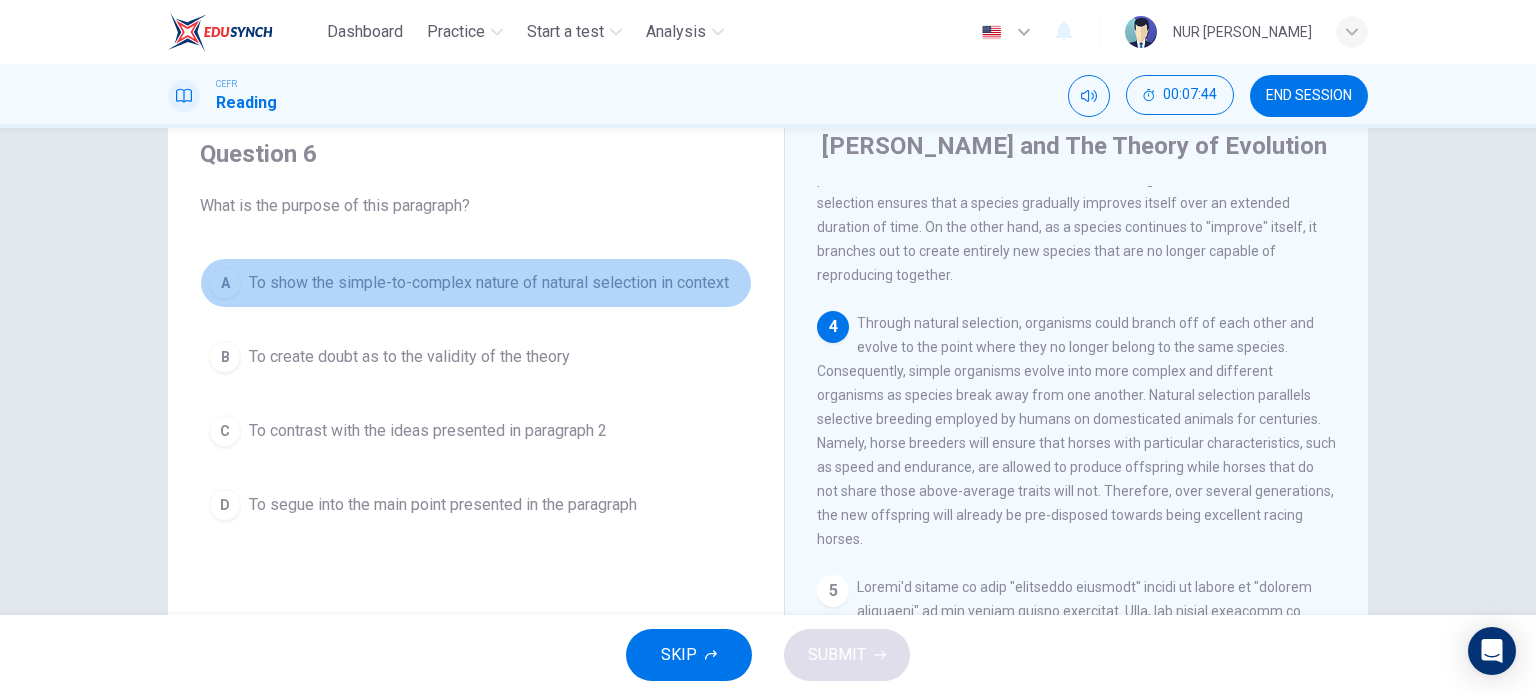 click on "To show the simple-to-complex nature of natural selection in context" at bounding box center (489, 283) 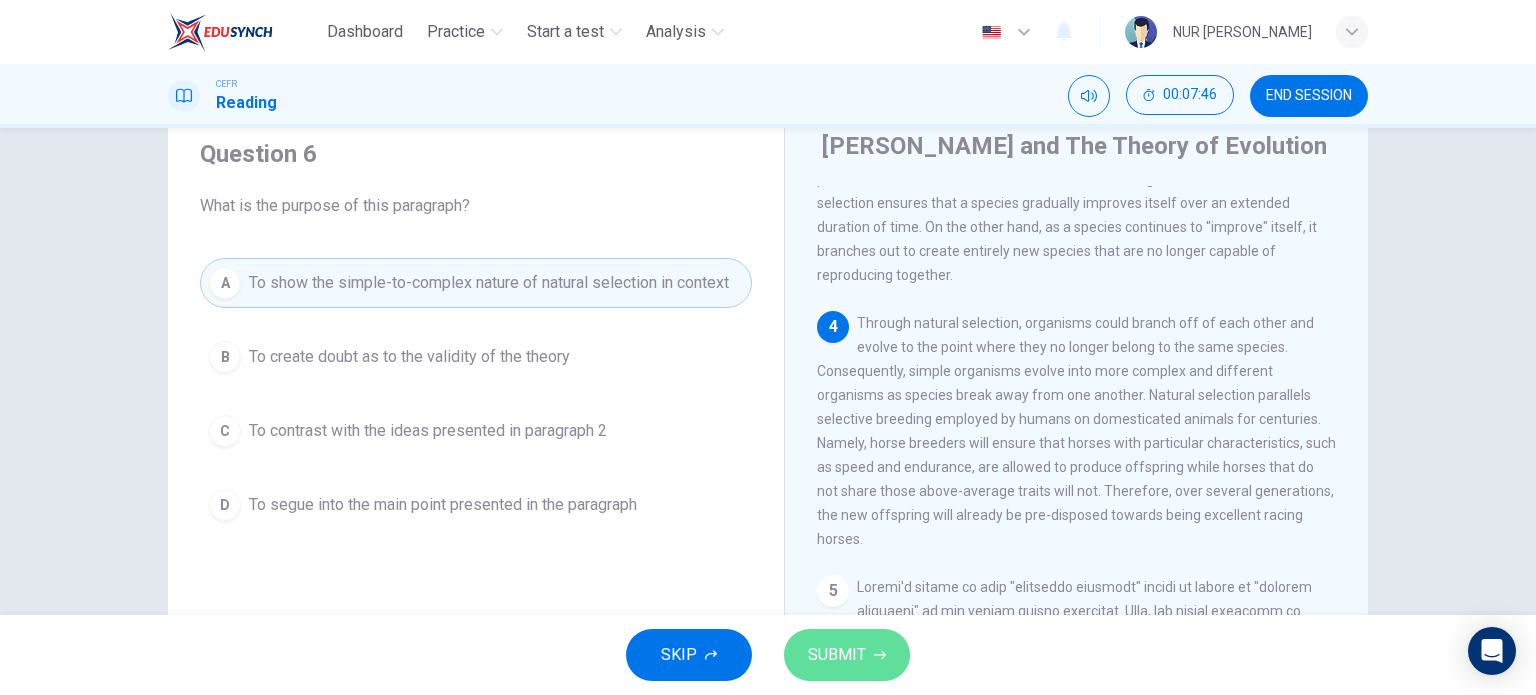 click on "SUBMIT" at bounding box center (837, 655) 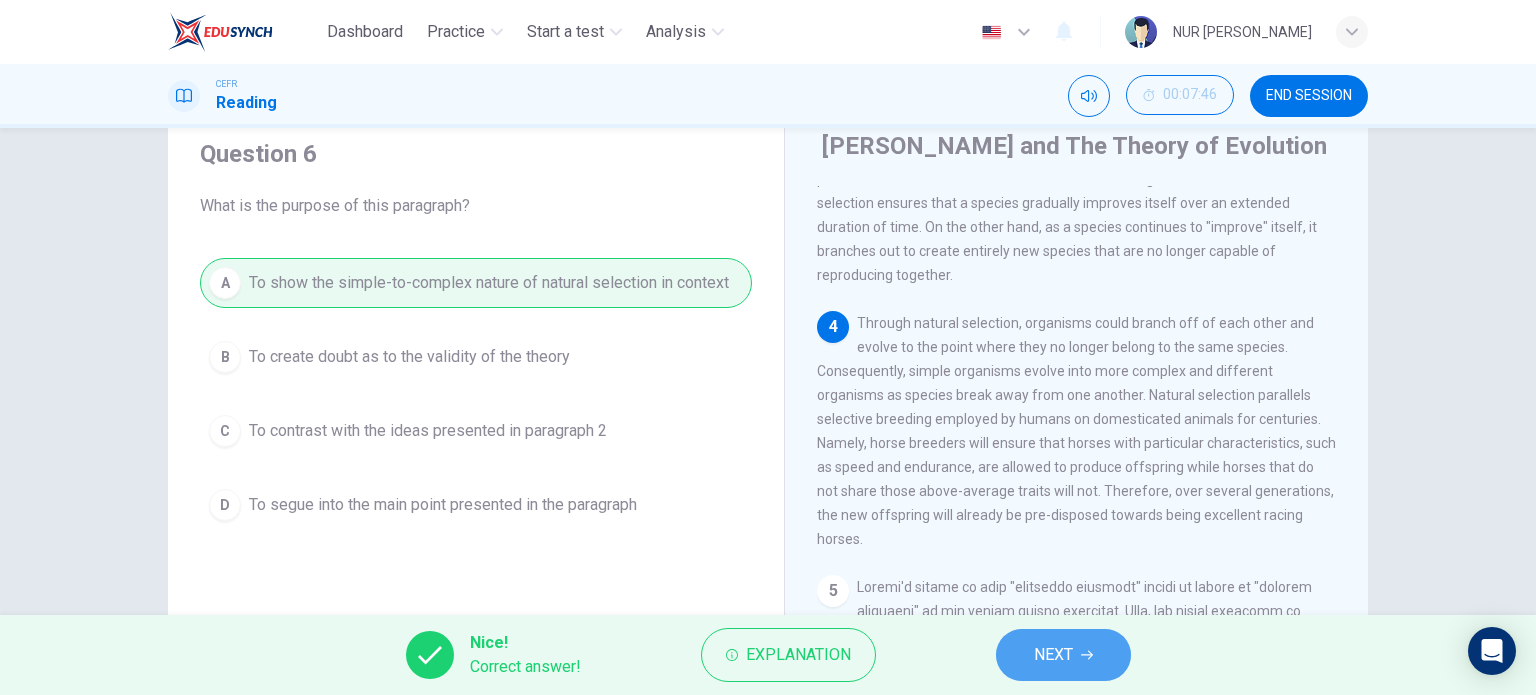 click on "NEXT" at bounding box center (1053, 655) 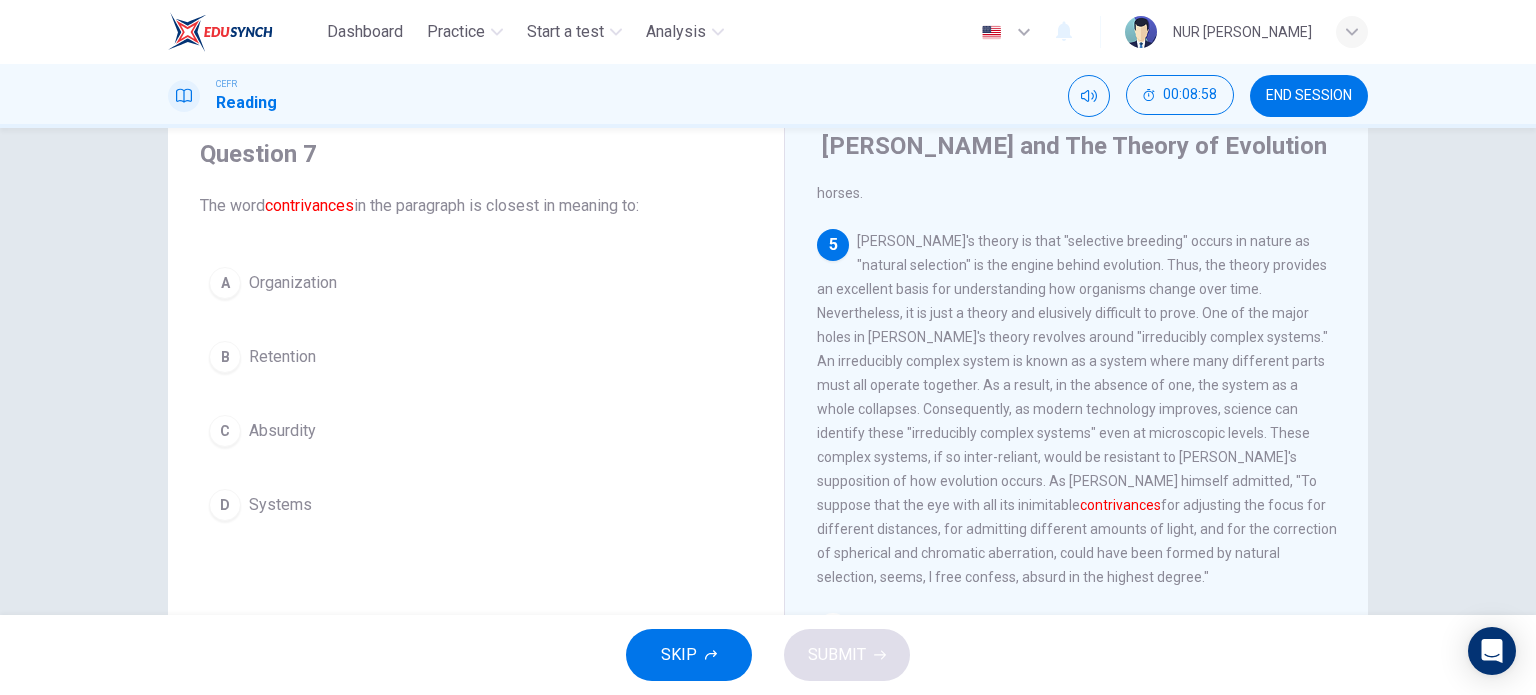 scroll, scrollTop: 1049, scrollLeft: 0, axis: vertical 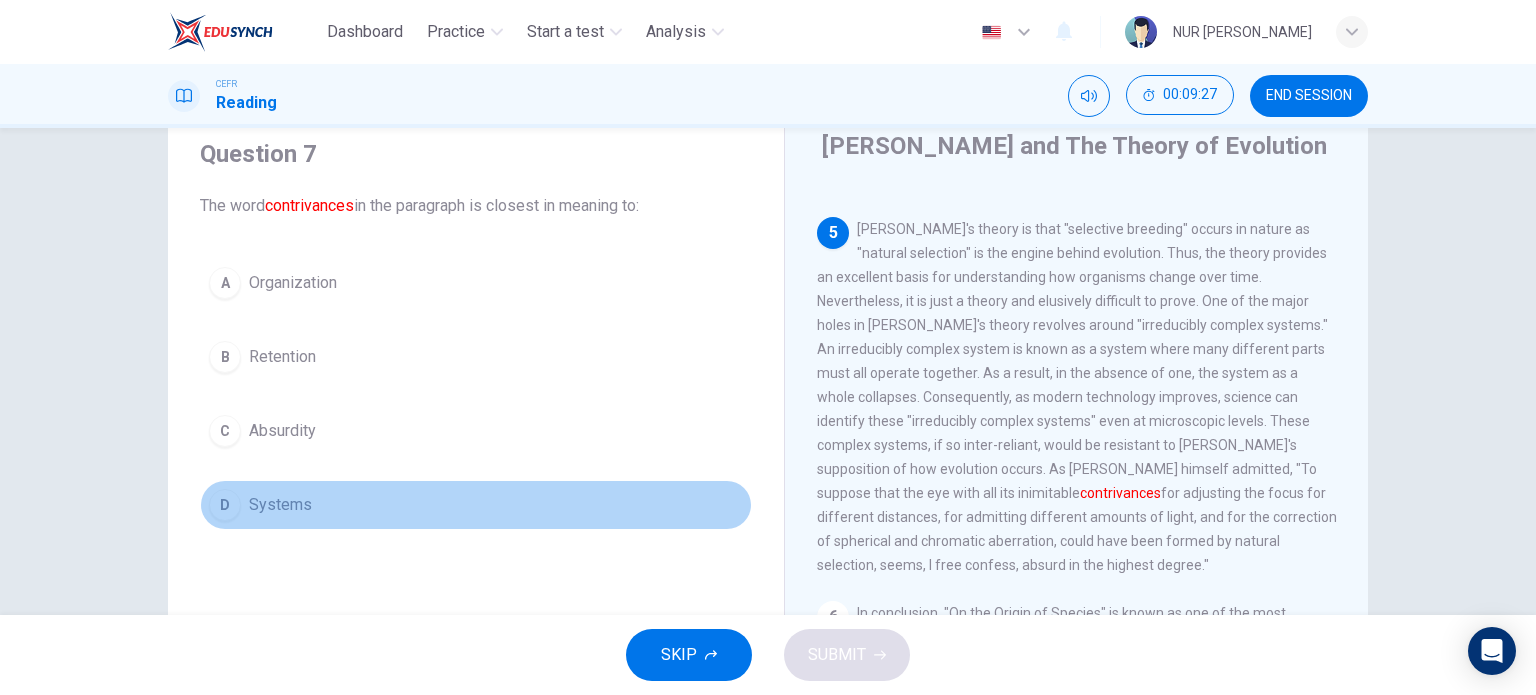 click on "D" at bounding box center (225, 505) 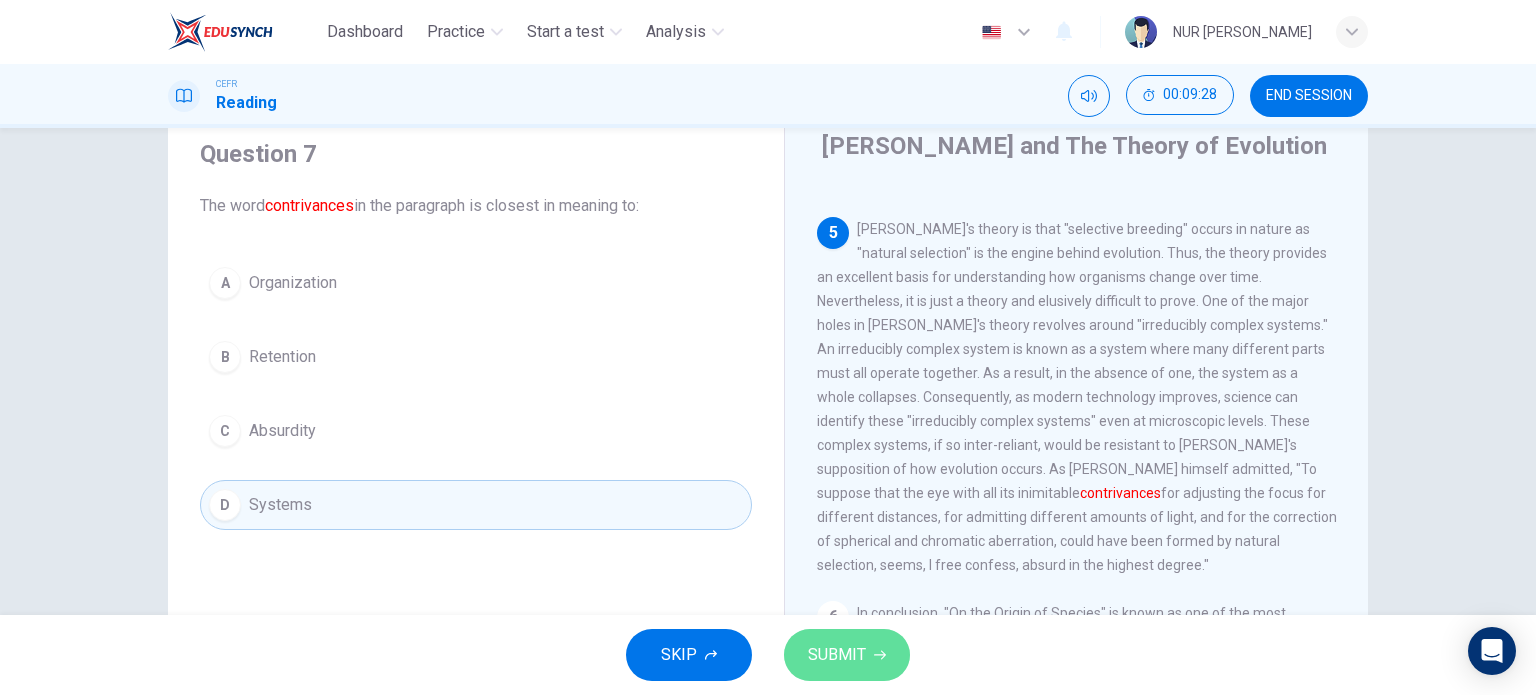 click on "SUBMIT" at bounding box center [847, 655] 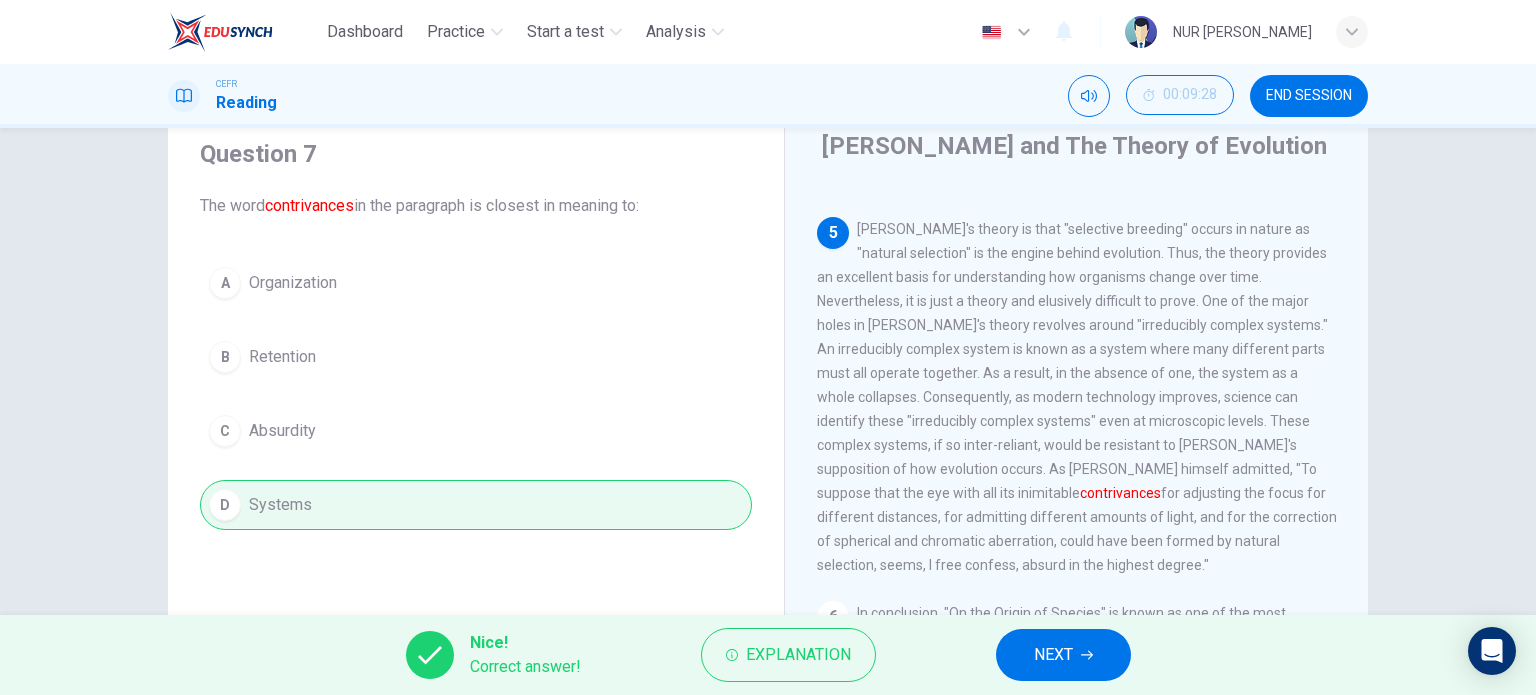 click on "NEXT" at bounding box center [1063, 655] 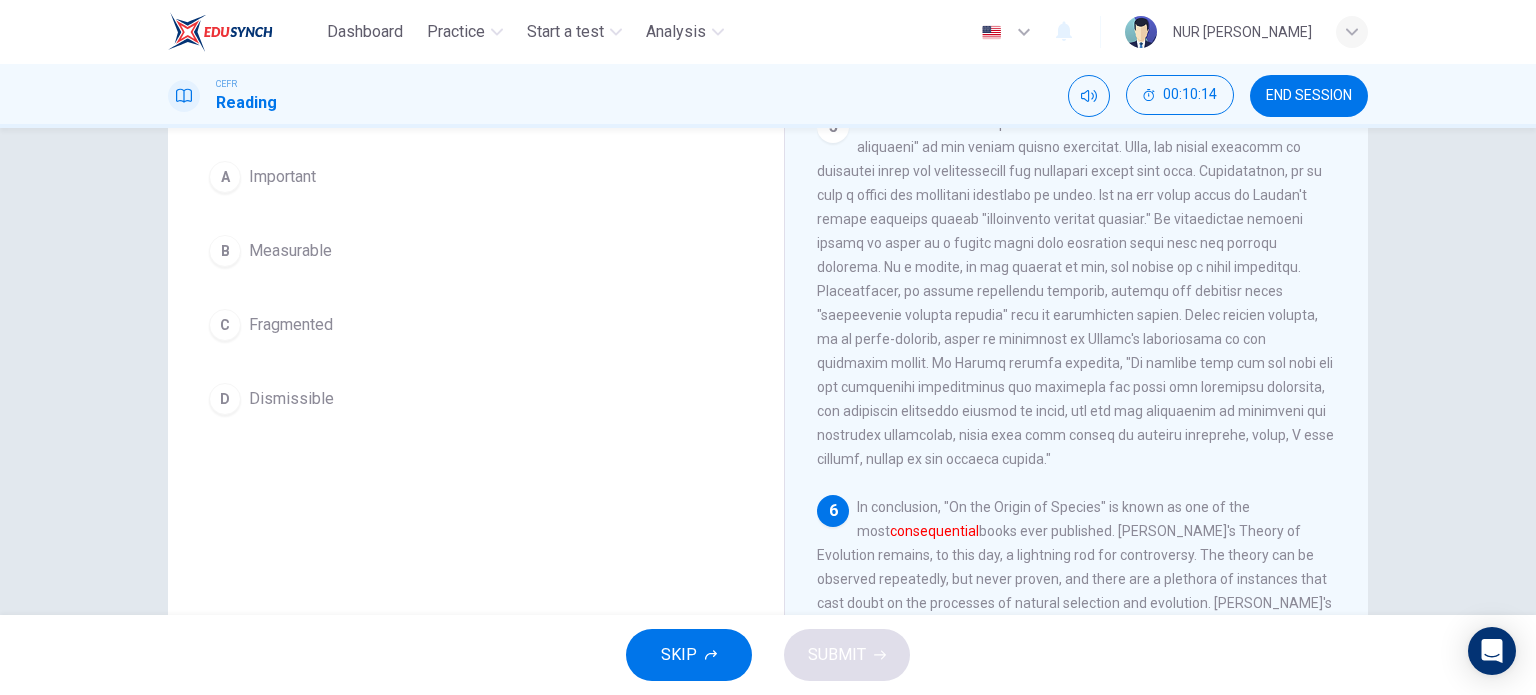 scroll, scrollTop: 111, scrollLeft: 0, axis: vertical 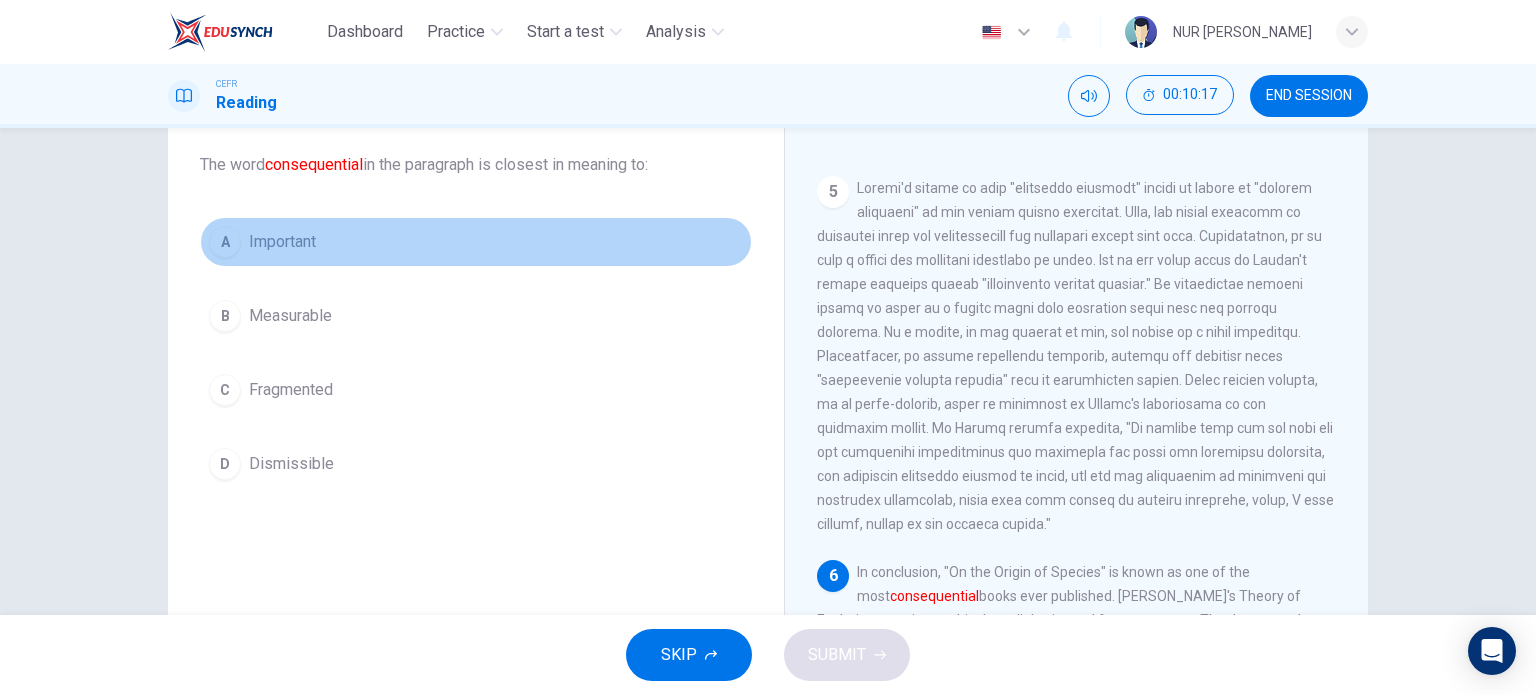 click on "Important" at bounding box center (282, 242) 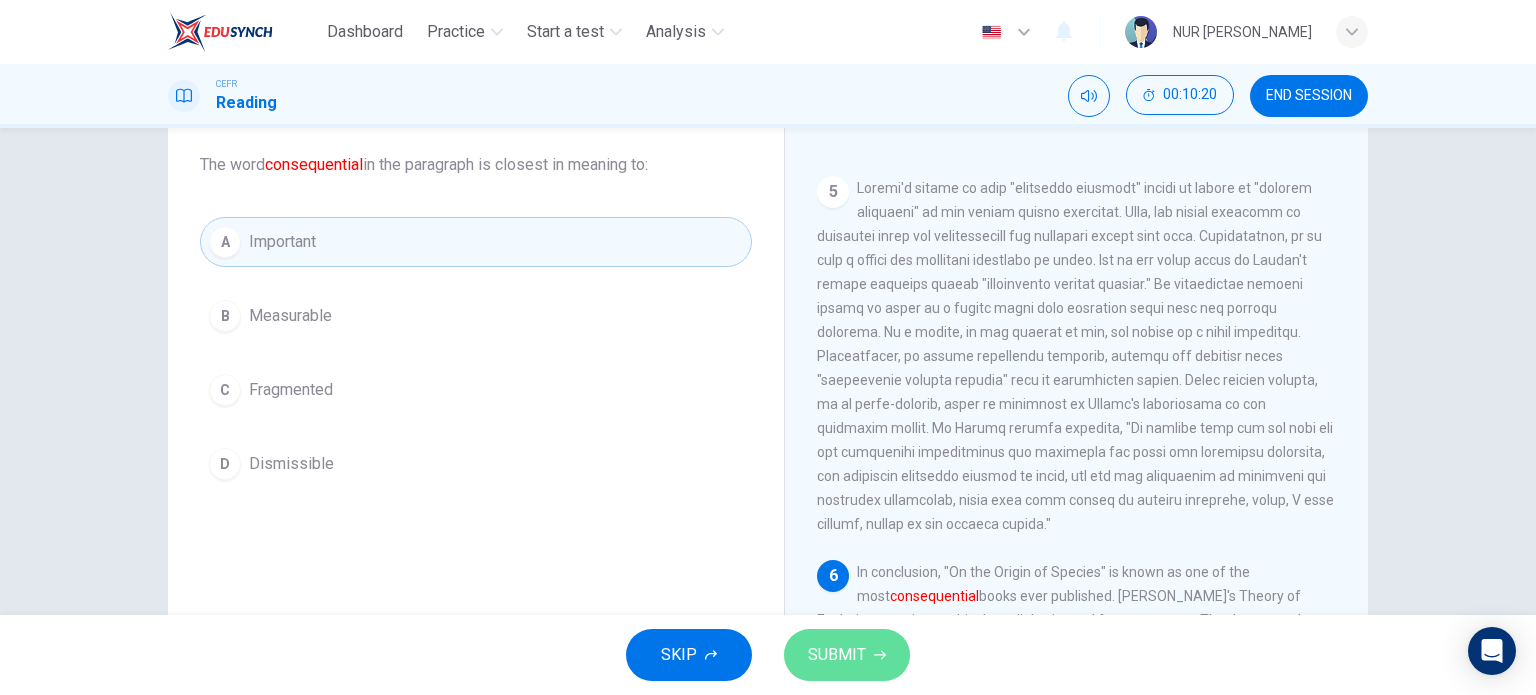 click on "SUBMIT" at bounding box center (837, 655) 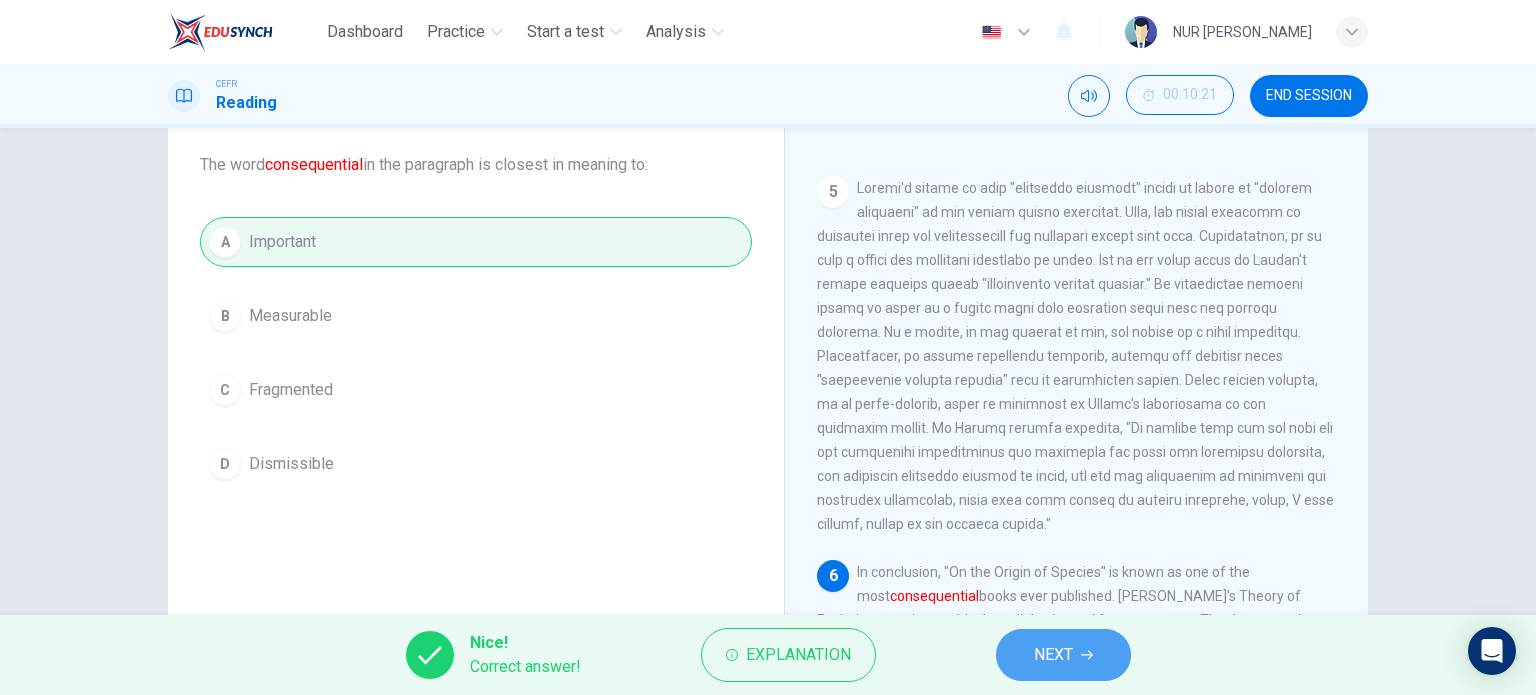 click on "NEXT" at bounding box center [1053, 655] 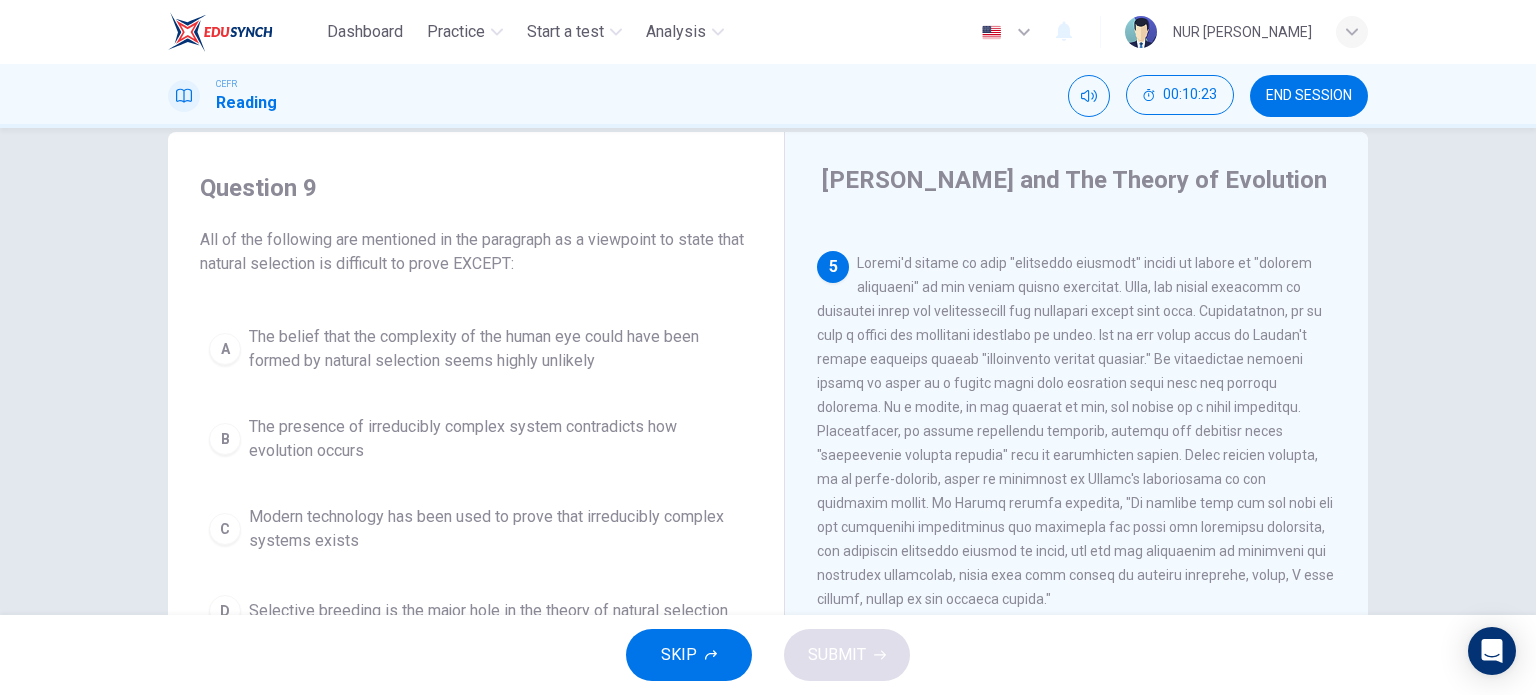 scroll, scrollTop: 0, scrollLeft: 0, axis: both 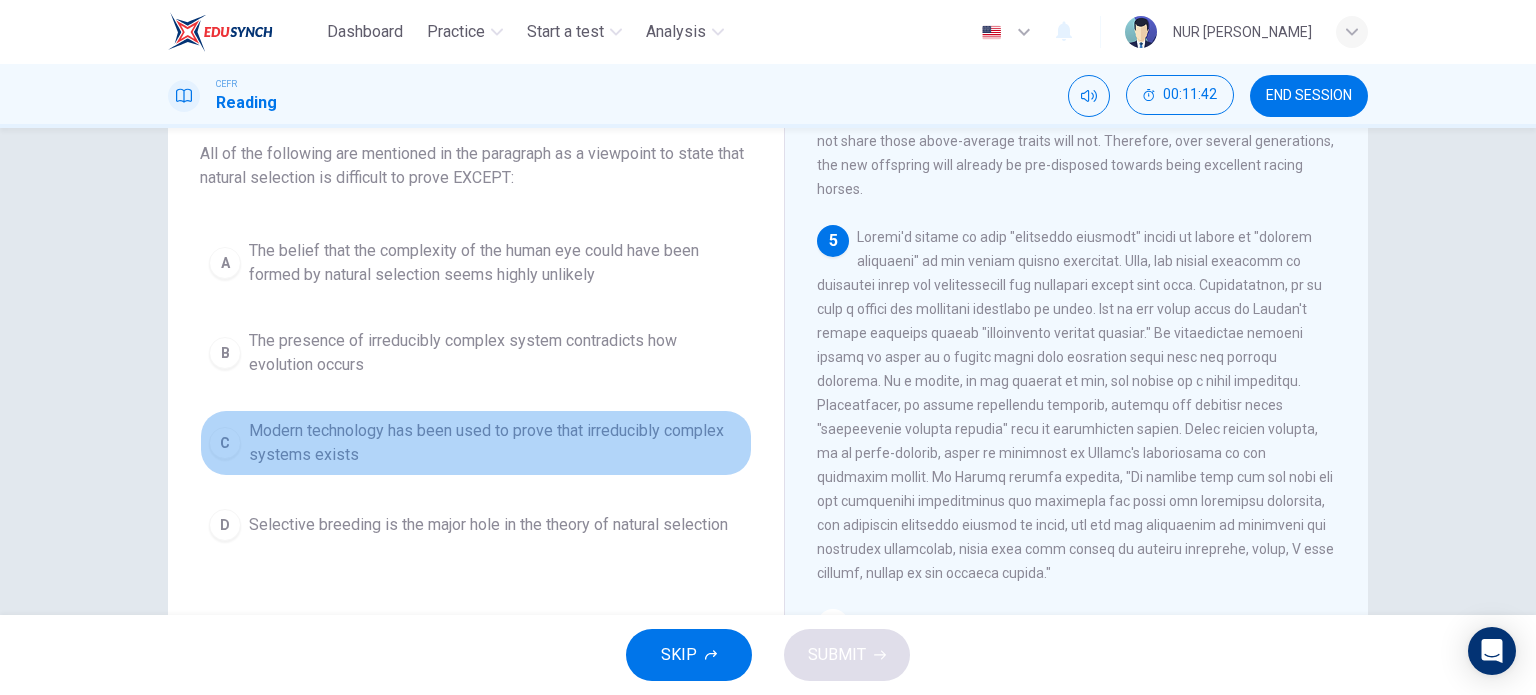 click on "Modern technology has been used to prove that irreducibly complex systems exists" at bounding box center (496, 443) 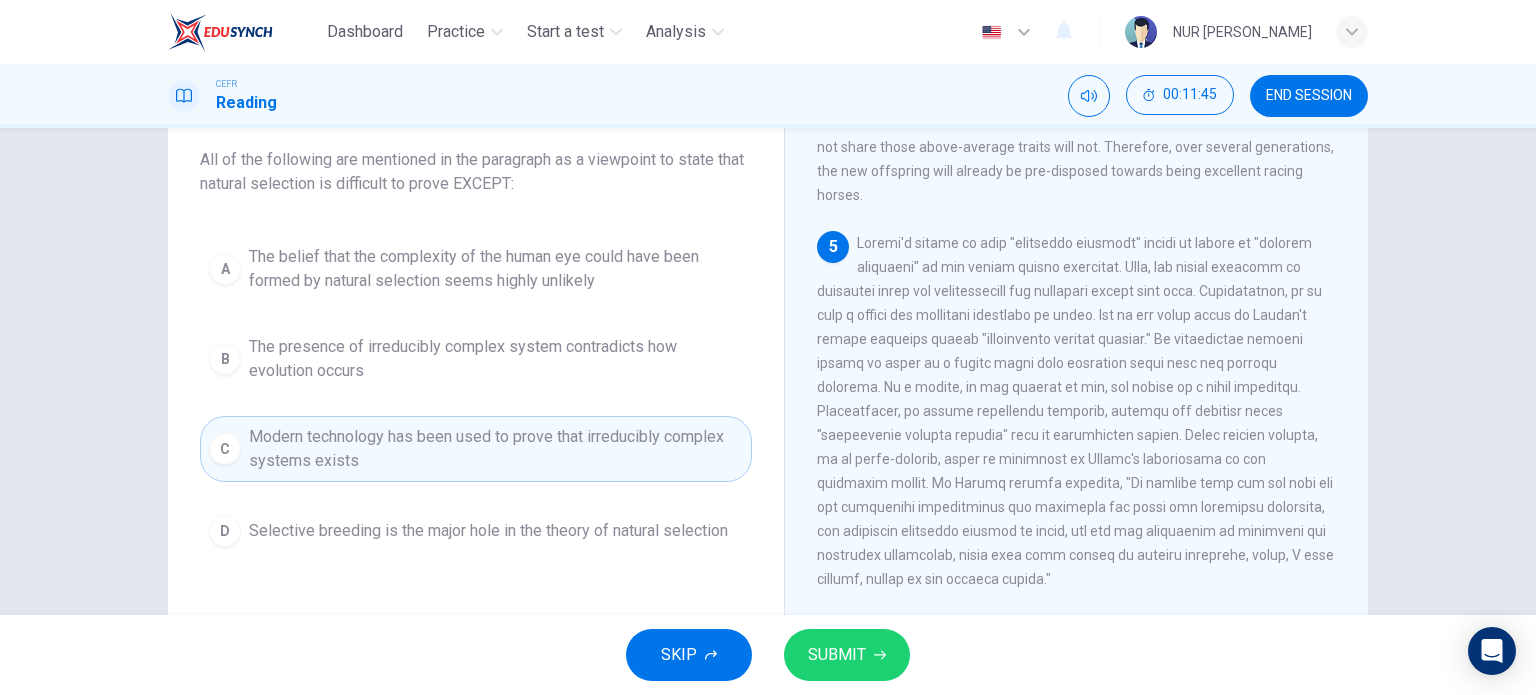 scroll, scrollTop: 118, scrollLeft: 0, axis: vertical 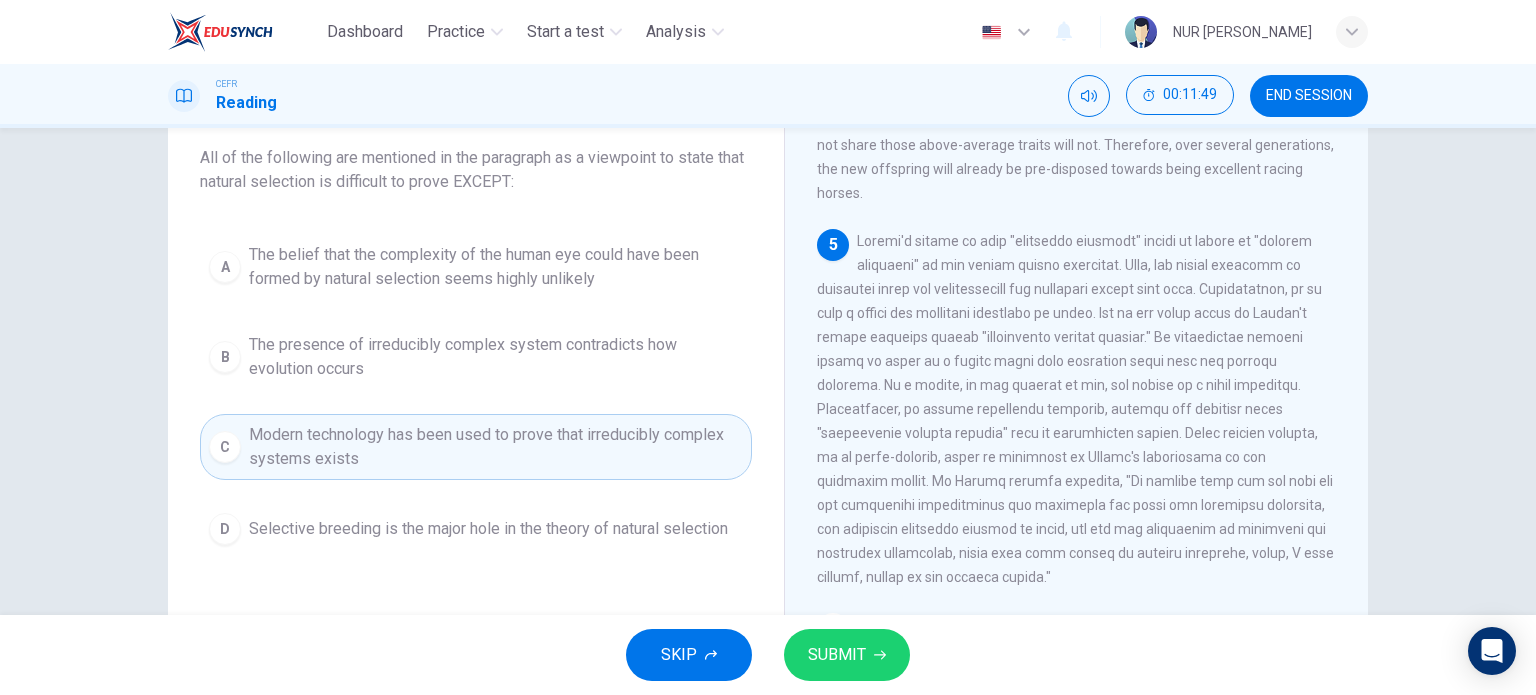 click on "SUBMIT" at bounding box center [847, 655] 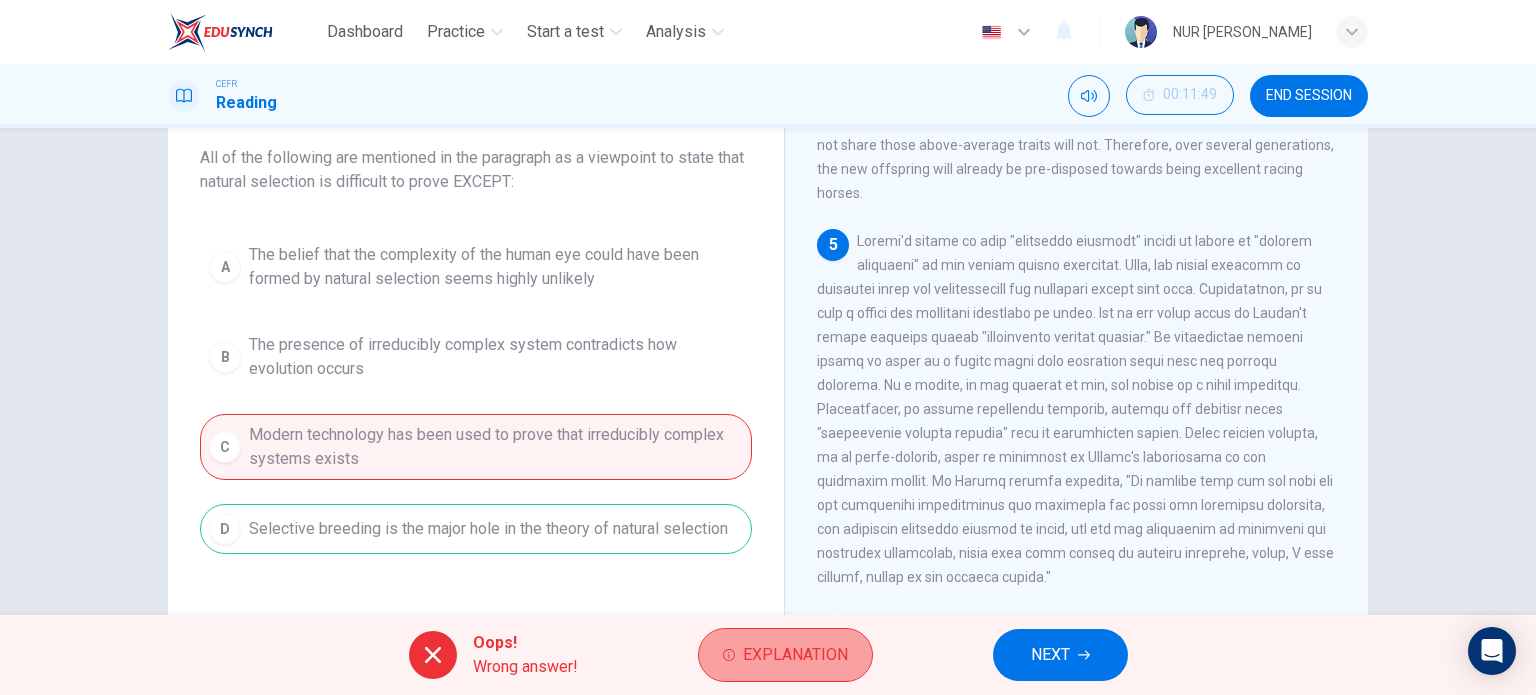 click on "Explanation" at bounding box center [795, 655] 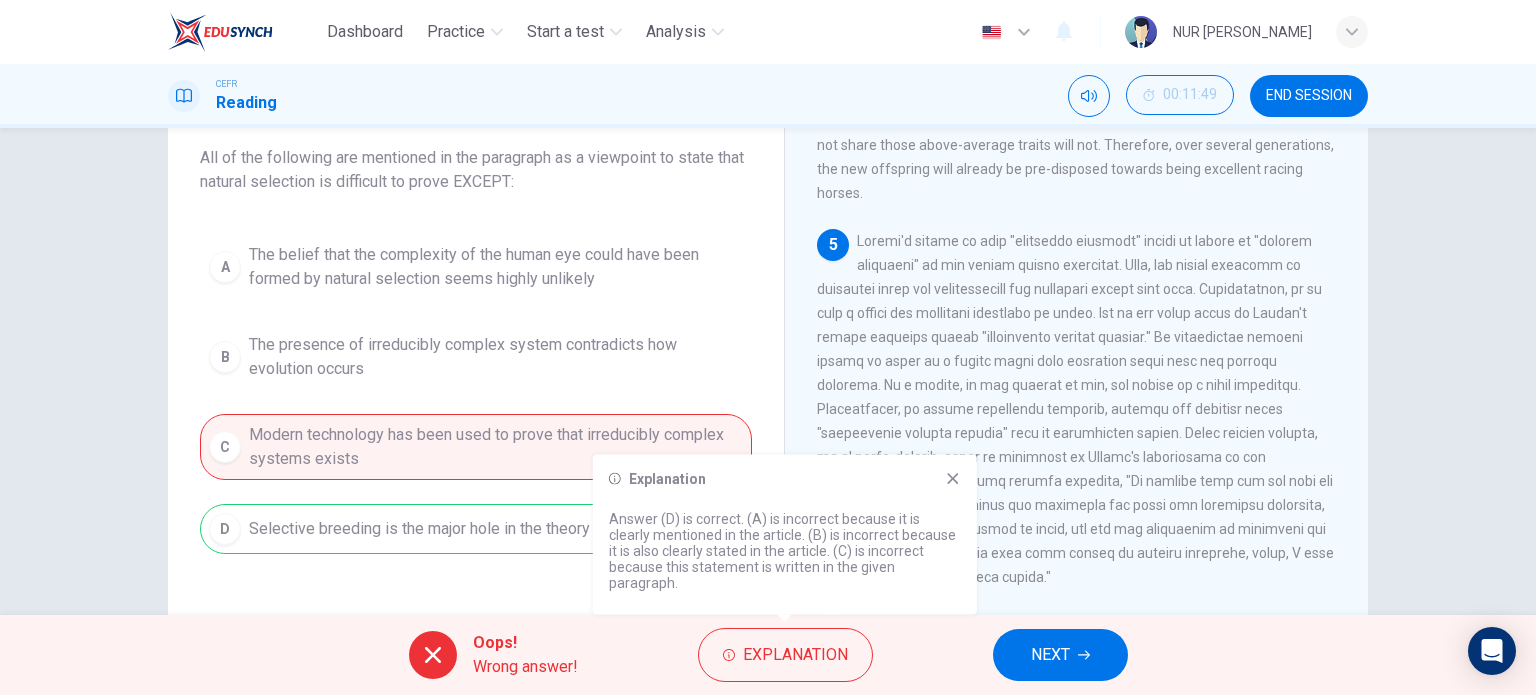 click 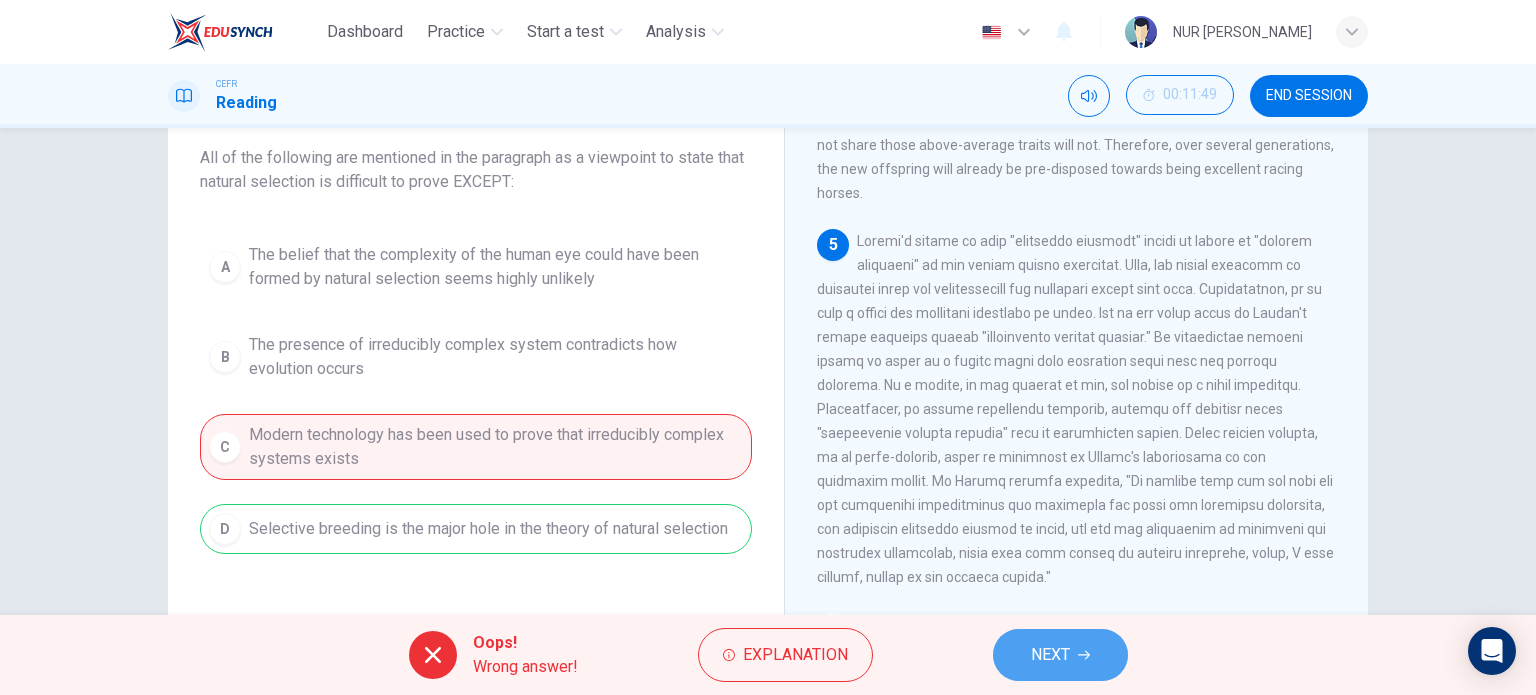 click on "NEXT" at bounding box center (1060, 655) 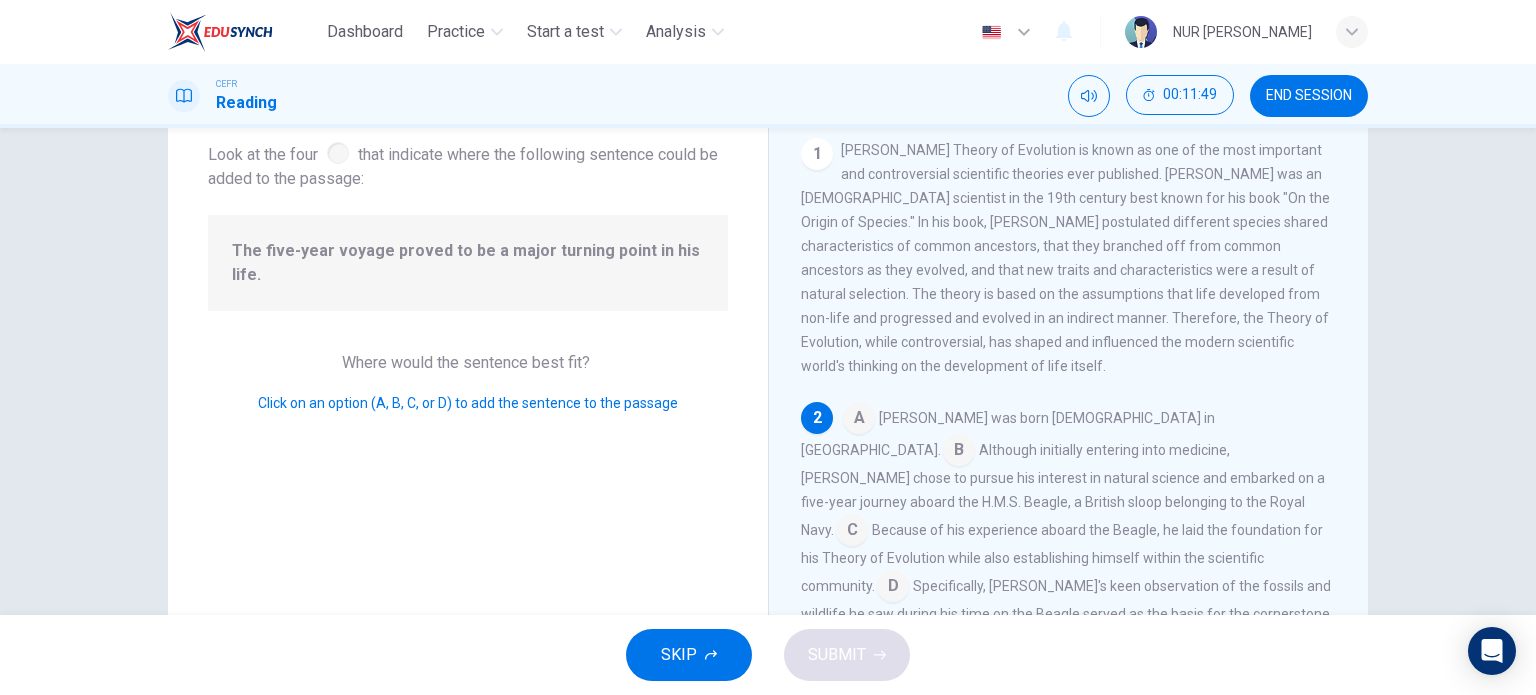 scroll, scrollTop: 112, scrollLeft: 0, axis: vertical 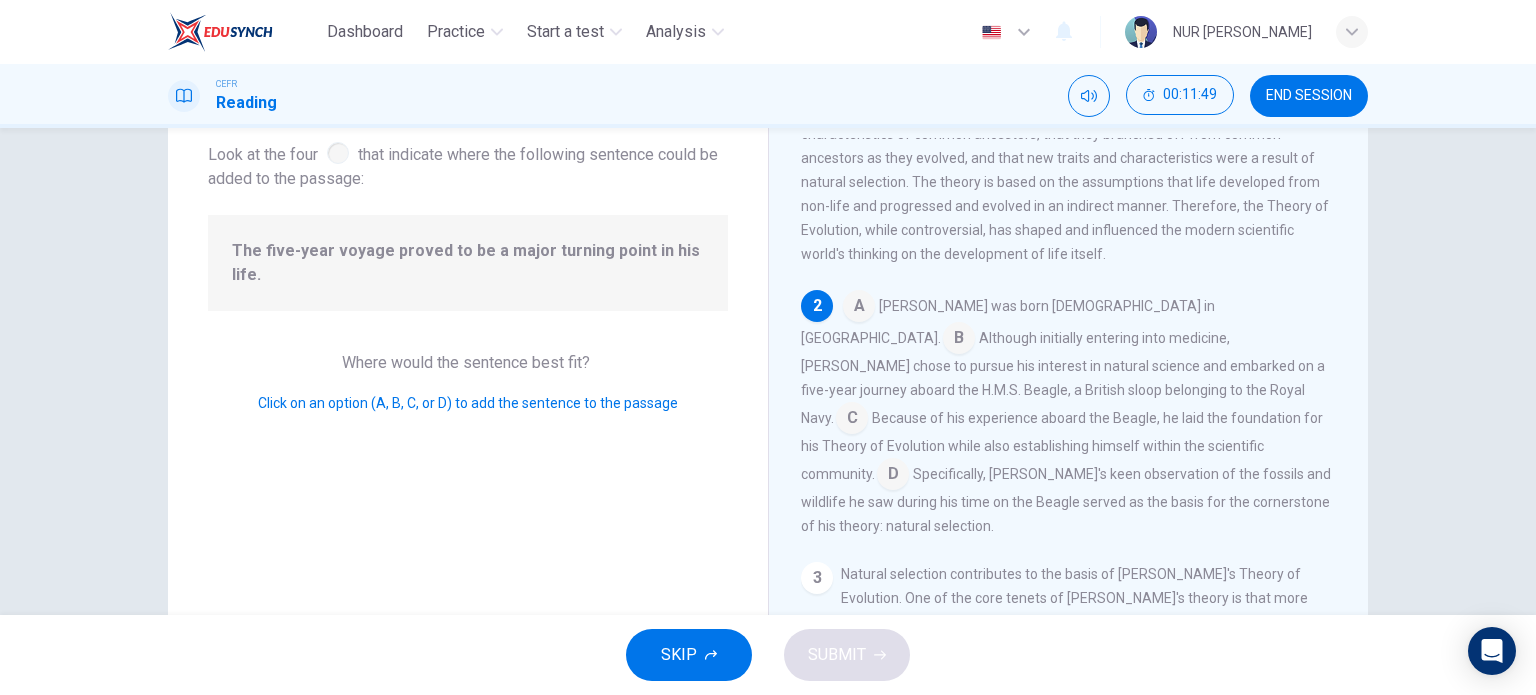 click on "Click on an option (A, B, C, or D) to add the sentence to the passage" at bounding box center (468, 403) 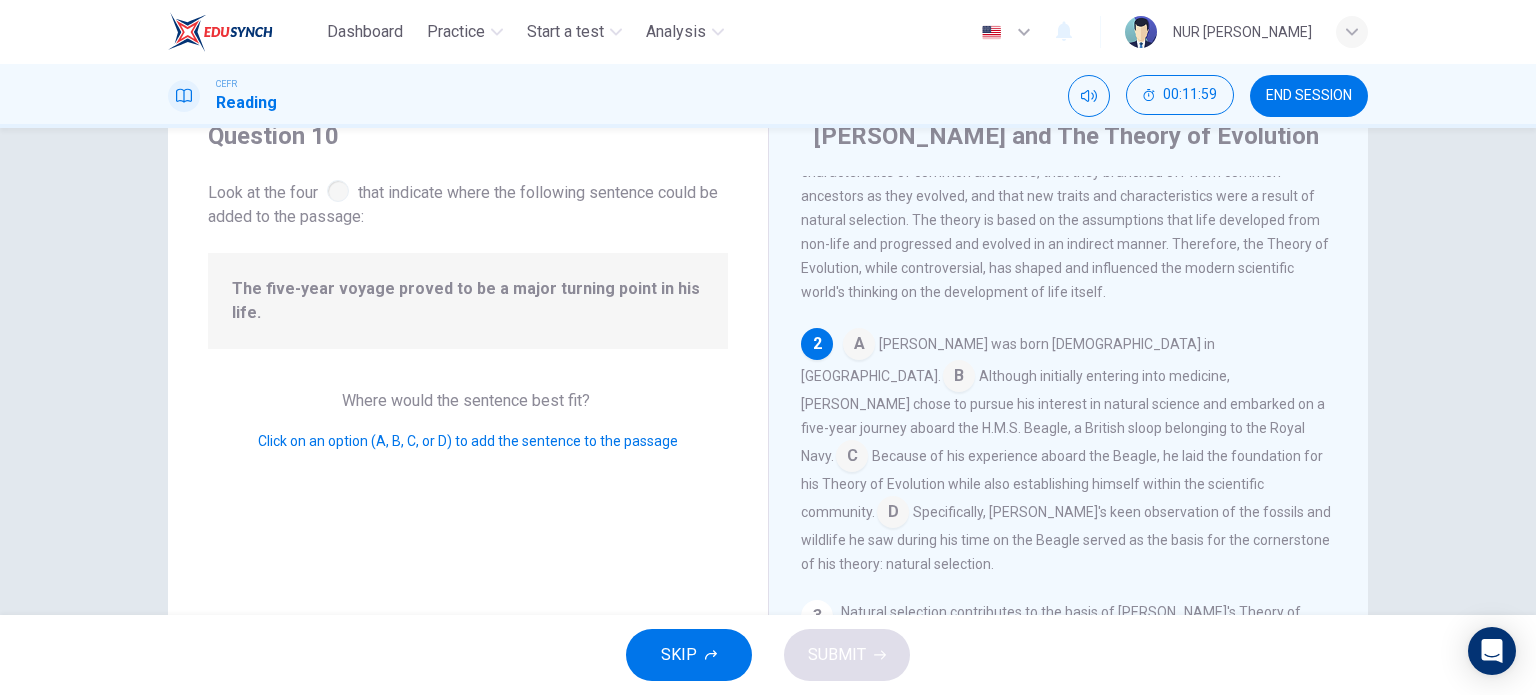 scroll, scrollTop: 82, scrollLeft: 0, axis: vertical 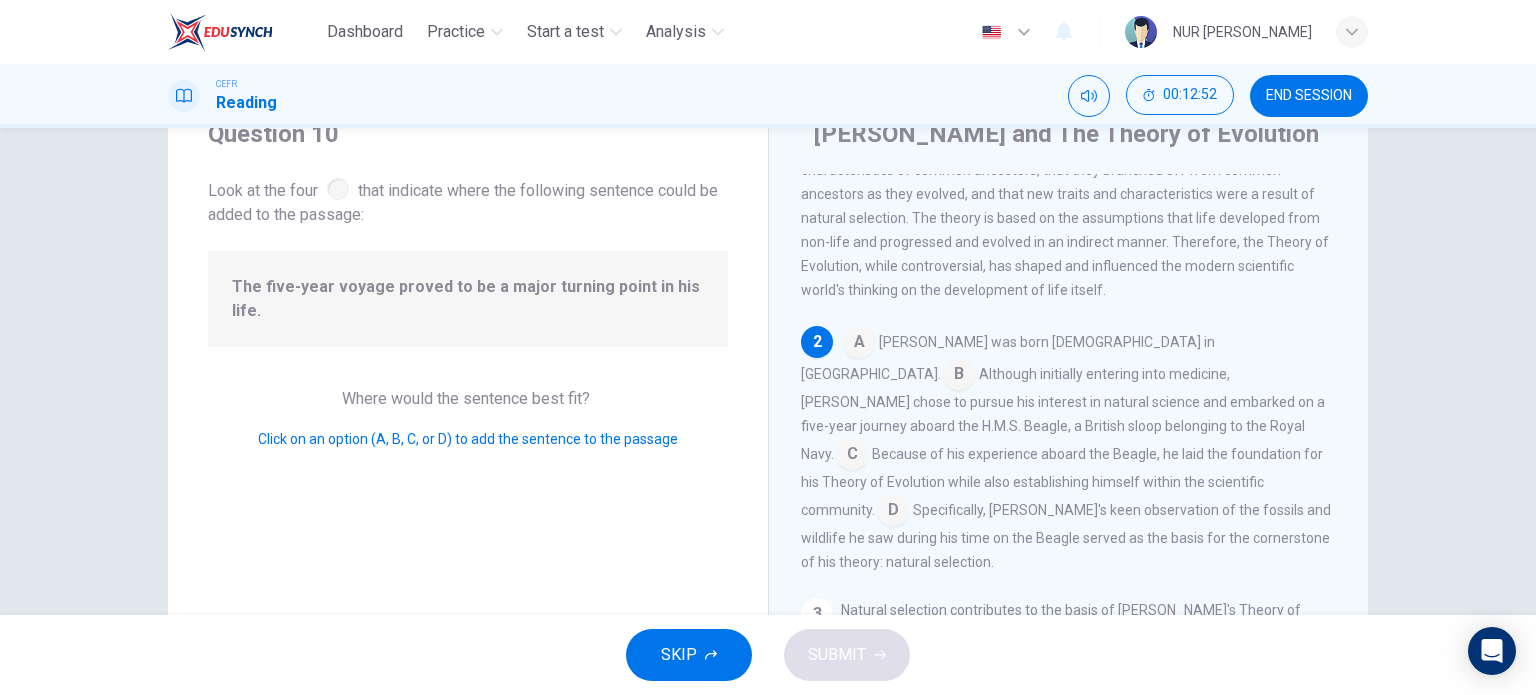 click at bounding box center [852, 456] 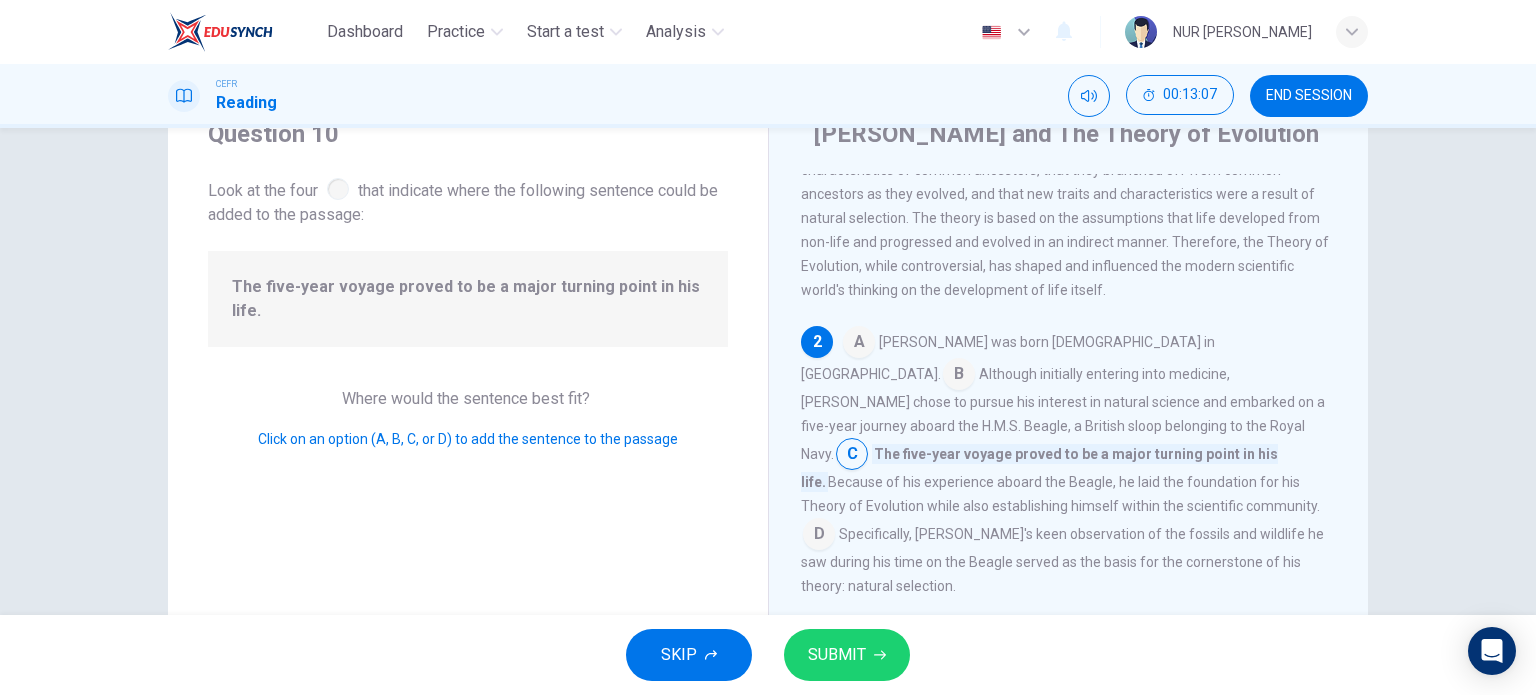click at bounding box center [819, 536] 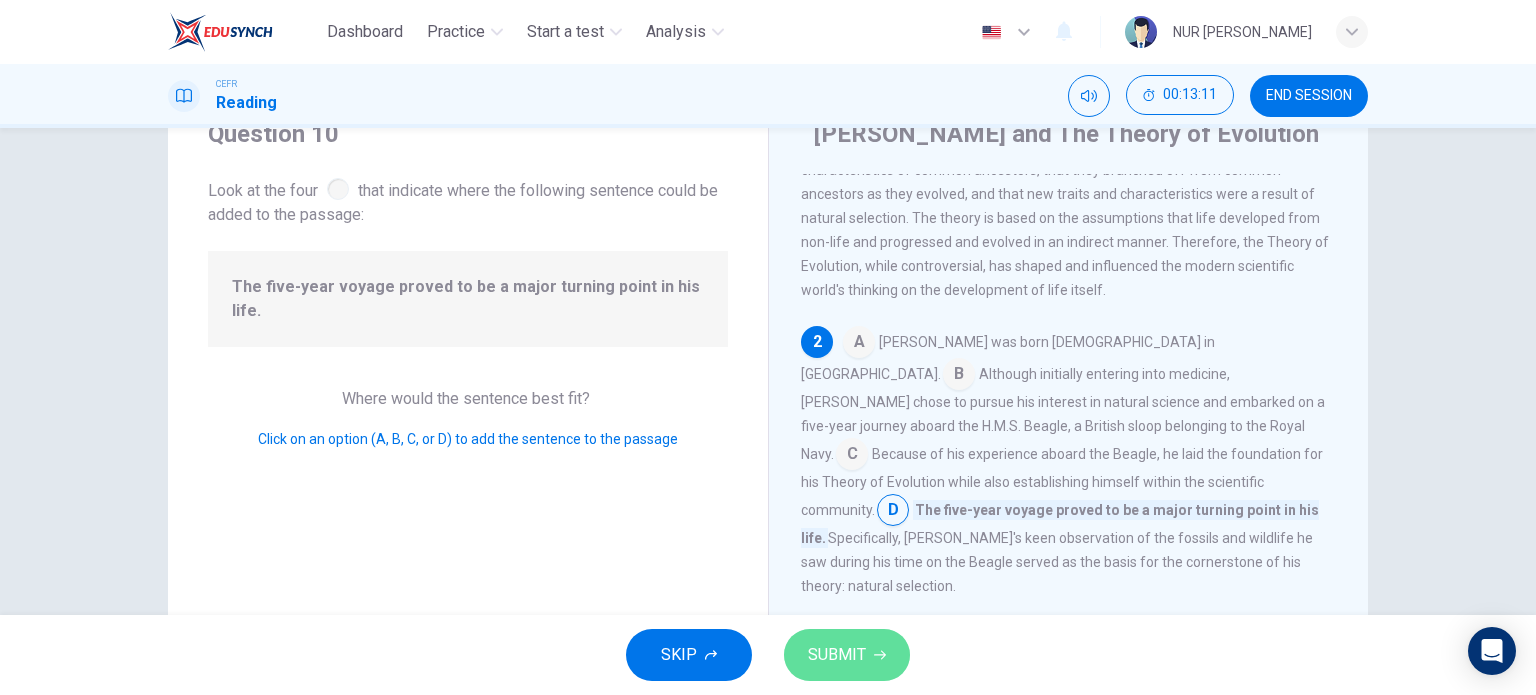 click on "SUBMIT" at bounding box center (837, 655) 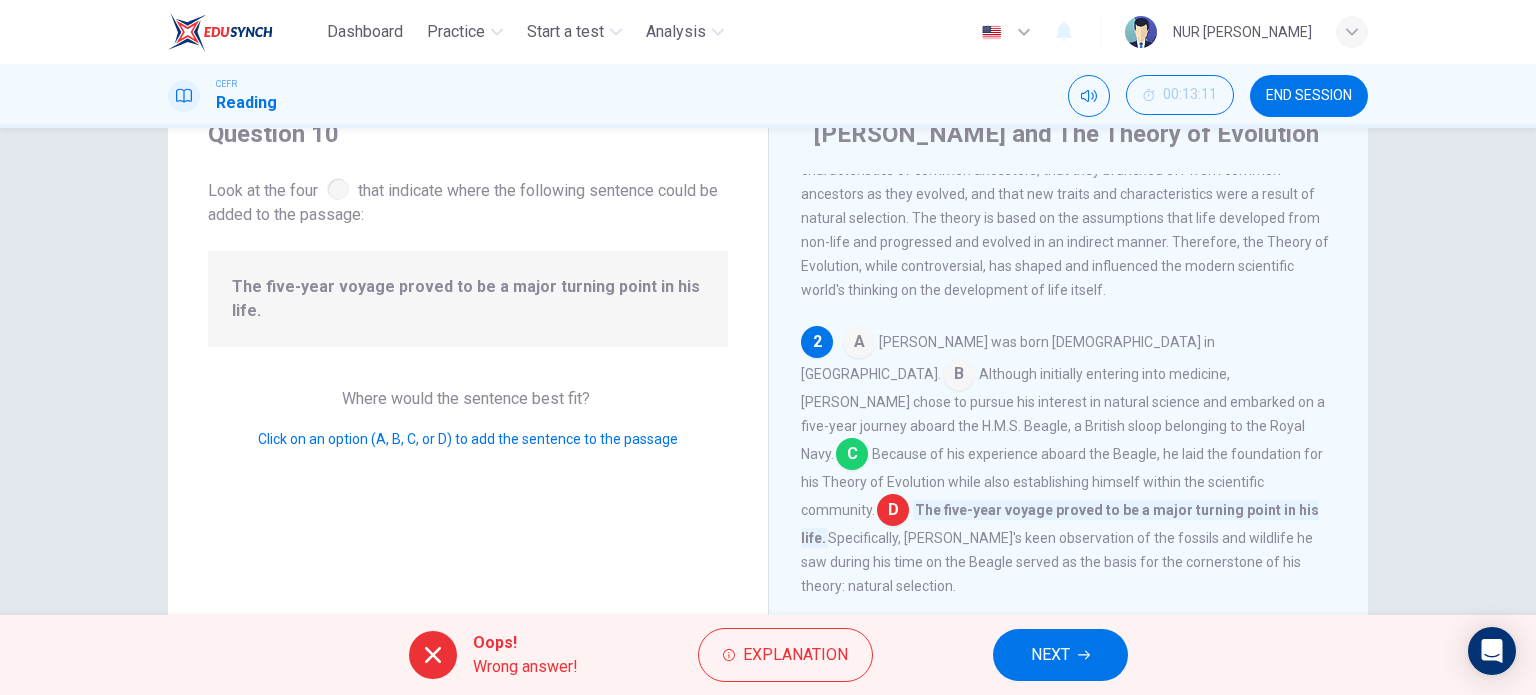 click on "Explanation" at bounding box center [795, 655] 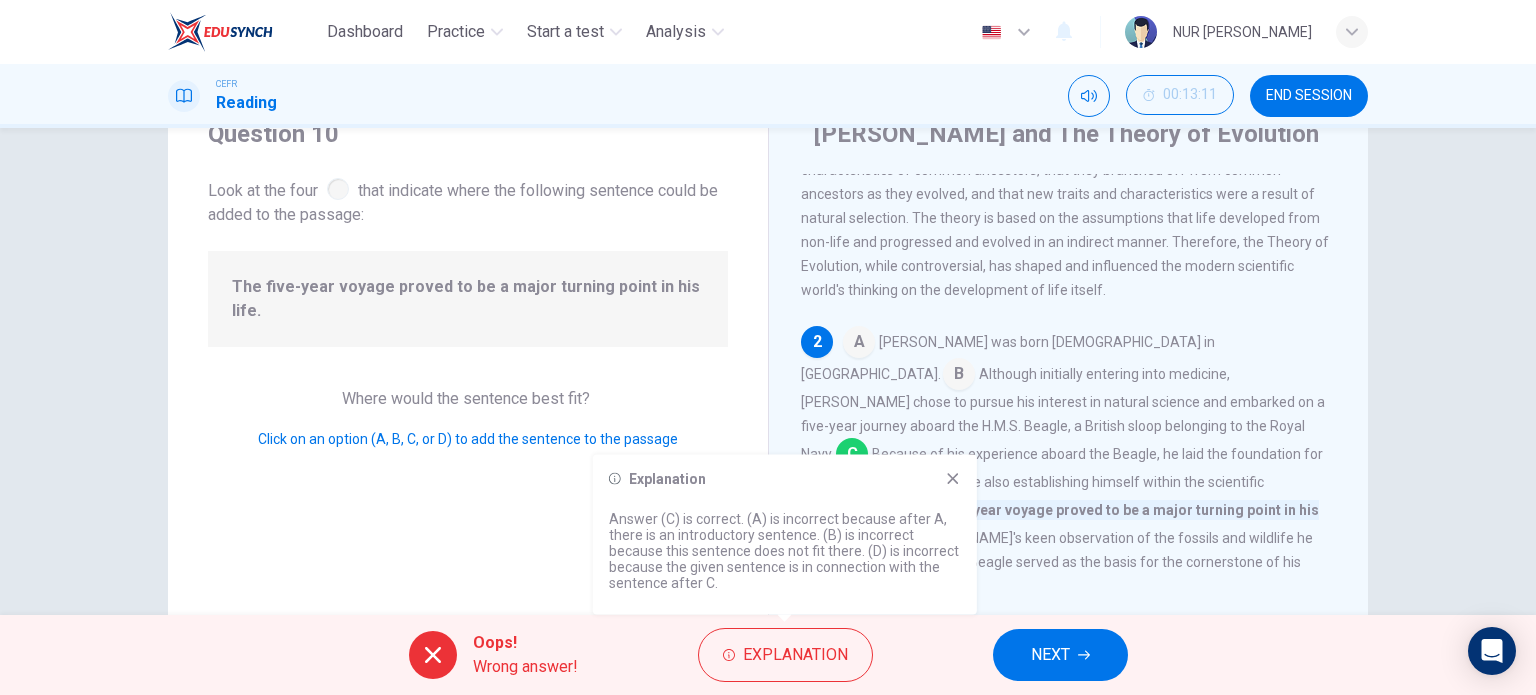 click 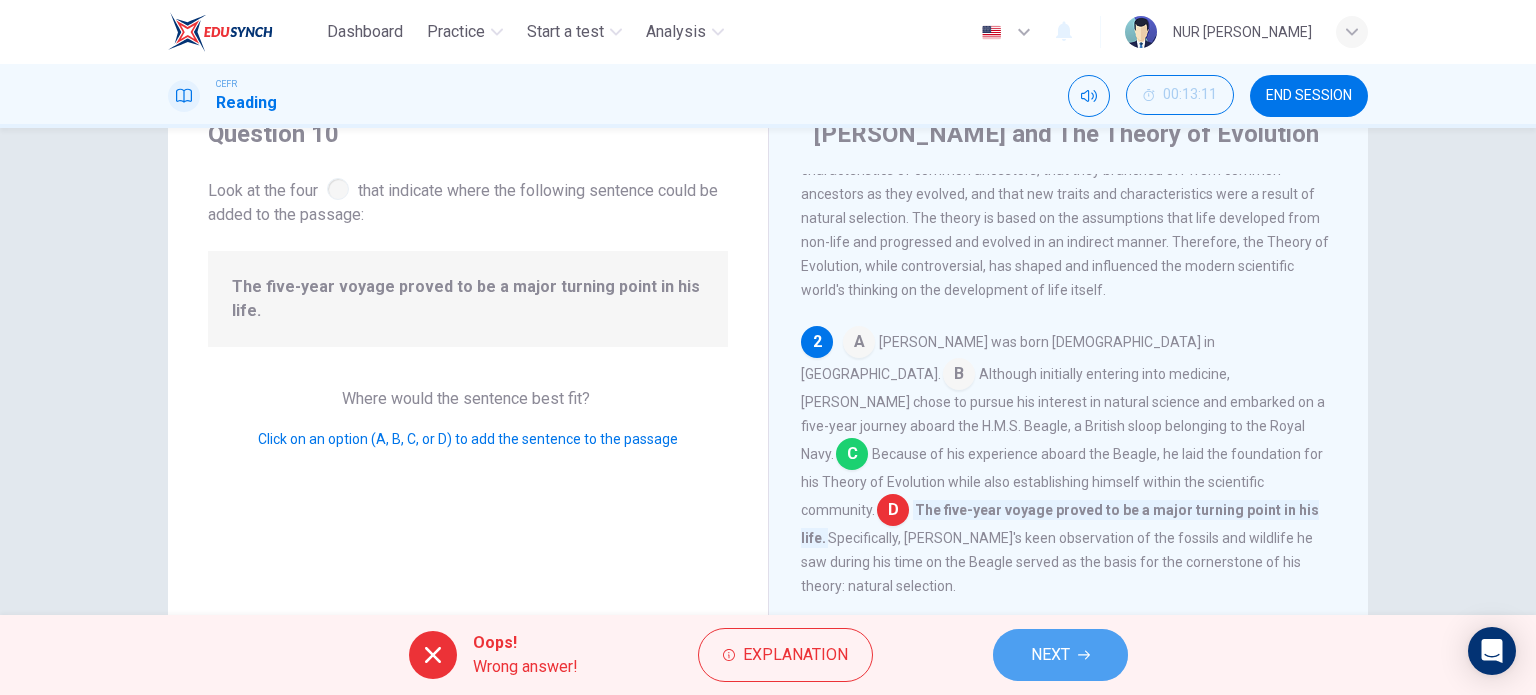 click on "NEXT" at bounding box center (1060, 655) 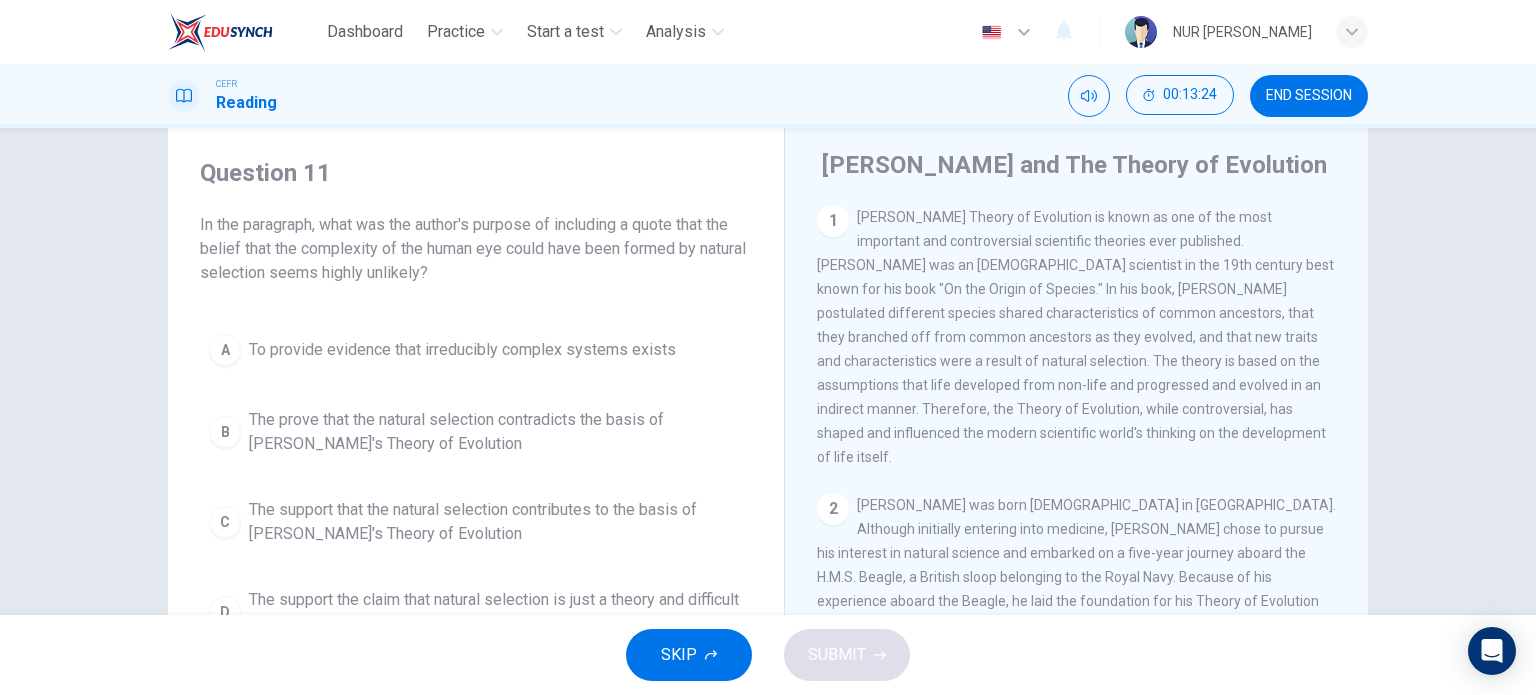 scroll, scrollTop: 50, scrollLeft: 0, axis: vertical 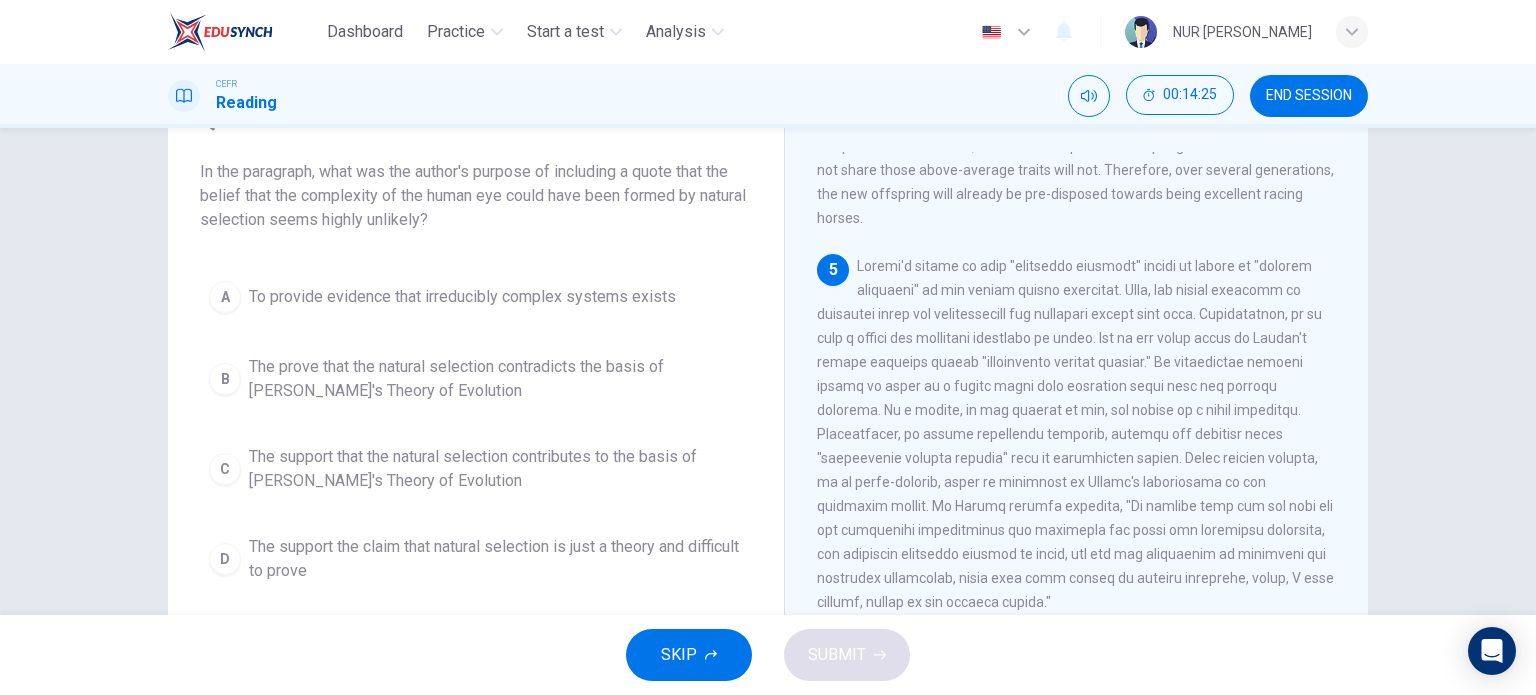 click on "Question 11 In the paragraph, what was the author's purpose of including a quote that the belief that the complexity of the human eye could have been formed by natural selection seems highly unlikely? A To provide evidence that irreducibly complex systems exists B The prove that the natural selection contradicts the basis of Darwin's Theory of Evolution C The support that the natural selection contributes to the basis of Darwin's Theory of Evolution D The support the claim that natural selection is just a theory and difficult to prove" at bounding box center (476, 348) 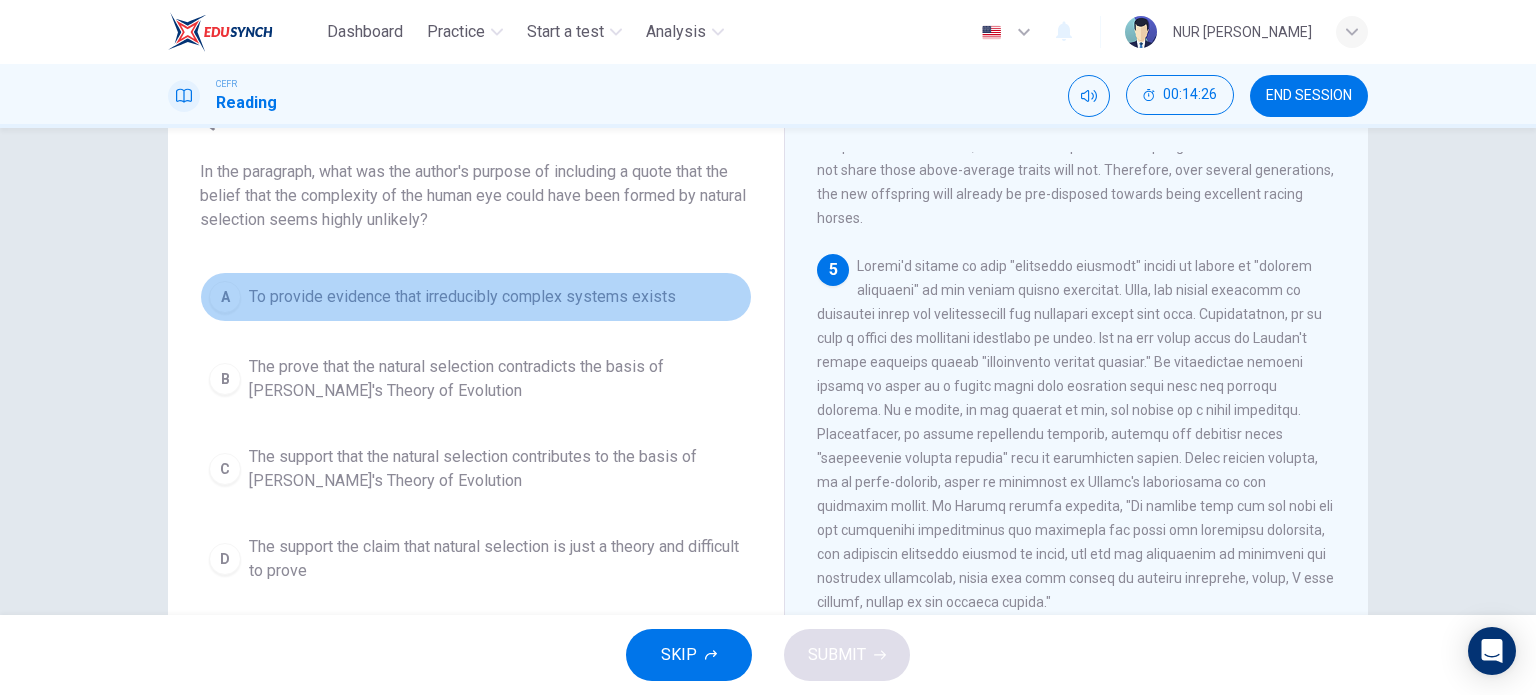 click on "To provide evidence that irreducibly complex systems exists" at bounding box center (462, 297) 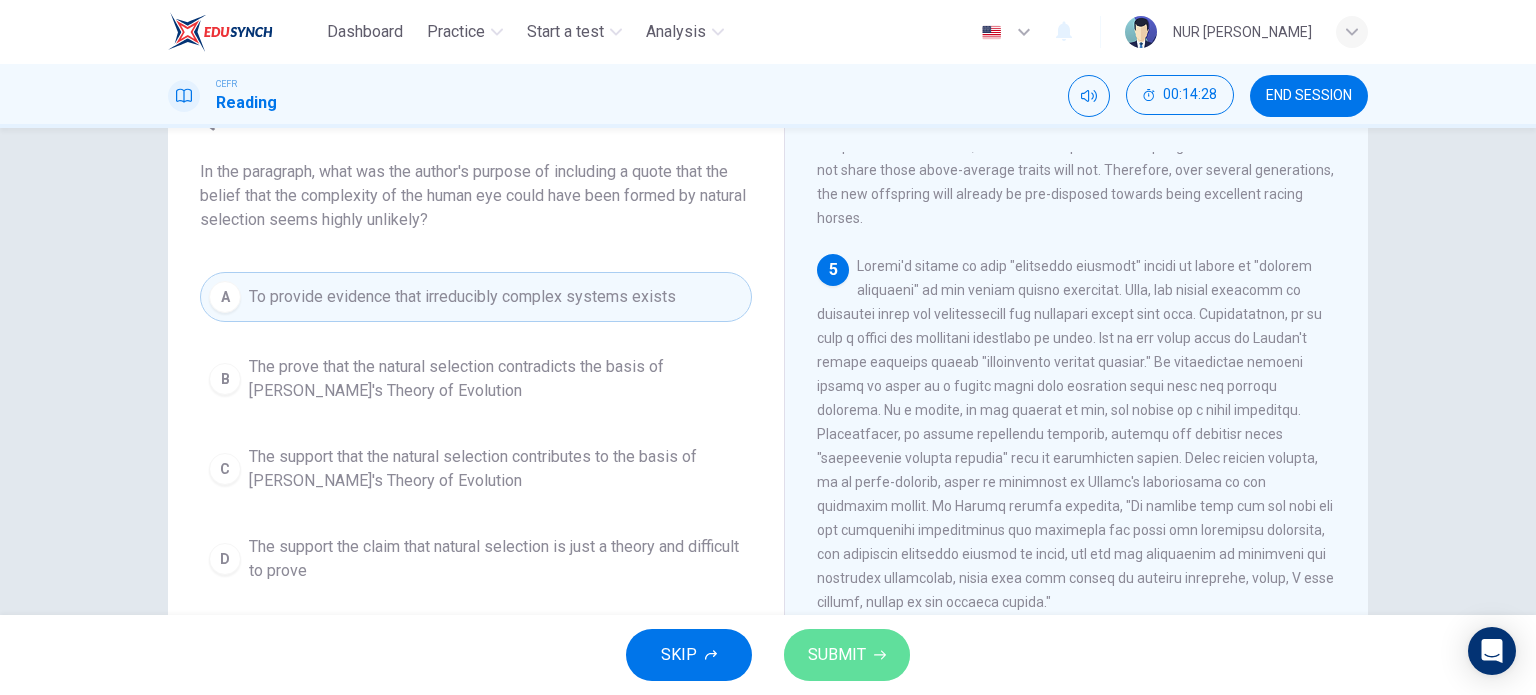 click on "SUBMIT" at bounding box center (837, 655) 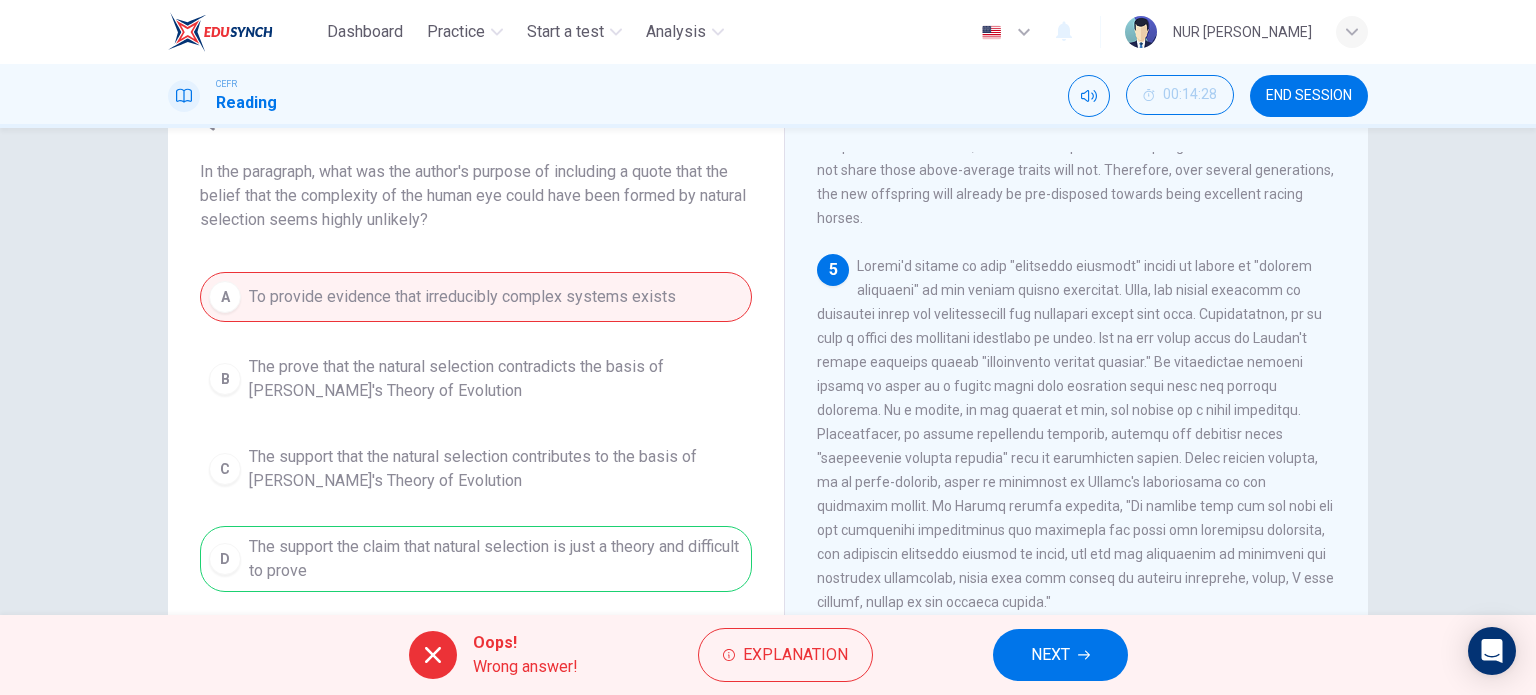 click on "A To provide evidence that irreducibly complex systems exists B The prove that the natural selection contradicts the basis of Darwin's Theory of Evolution C The support that the natural selection contributes to the basis of Darwin's Theory of Evolution D The support the claim that natural selection is just a theory and difficult to prove" at bounding box center (476, 432) 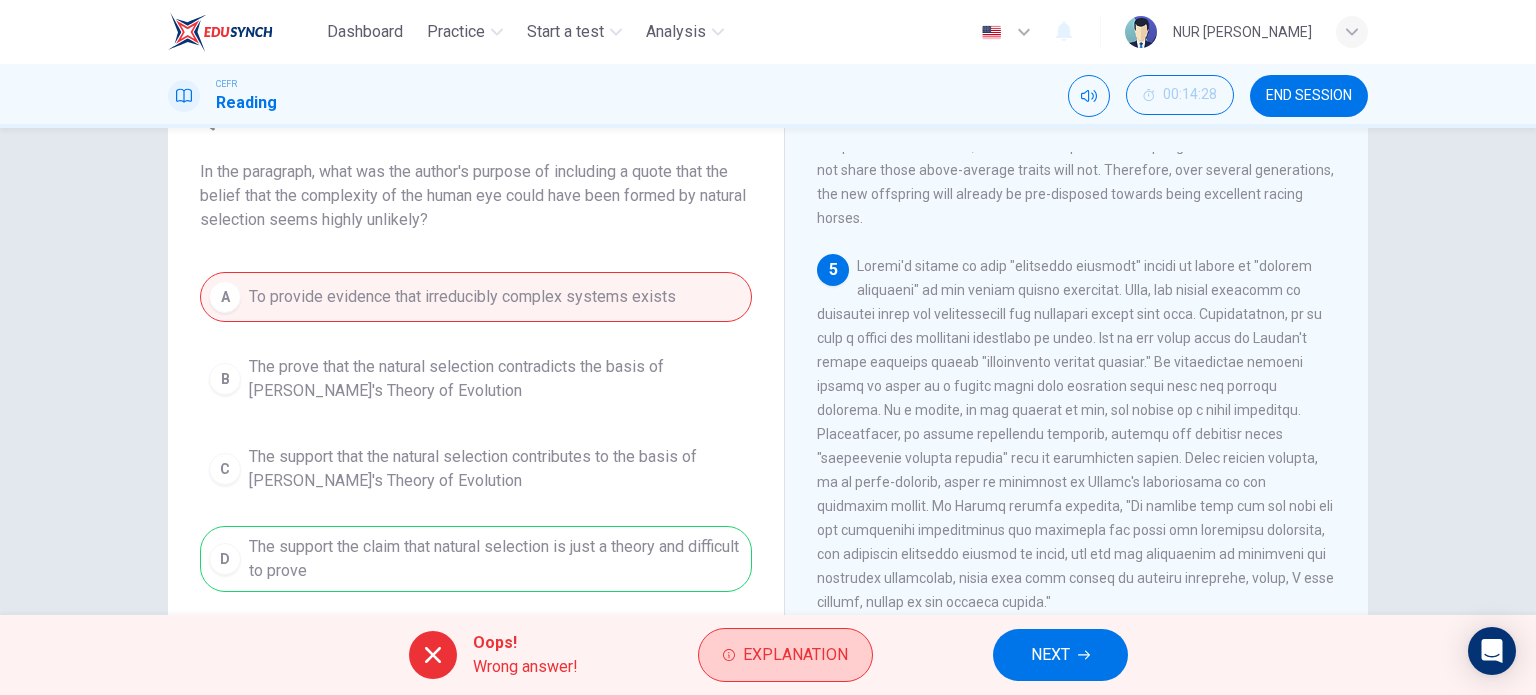 click on "Explanation" at bounding box center (795, 655) 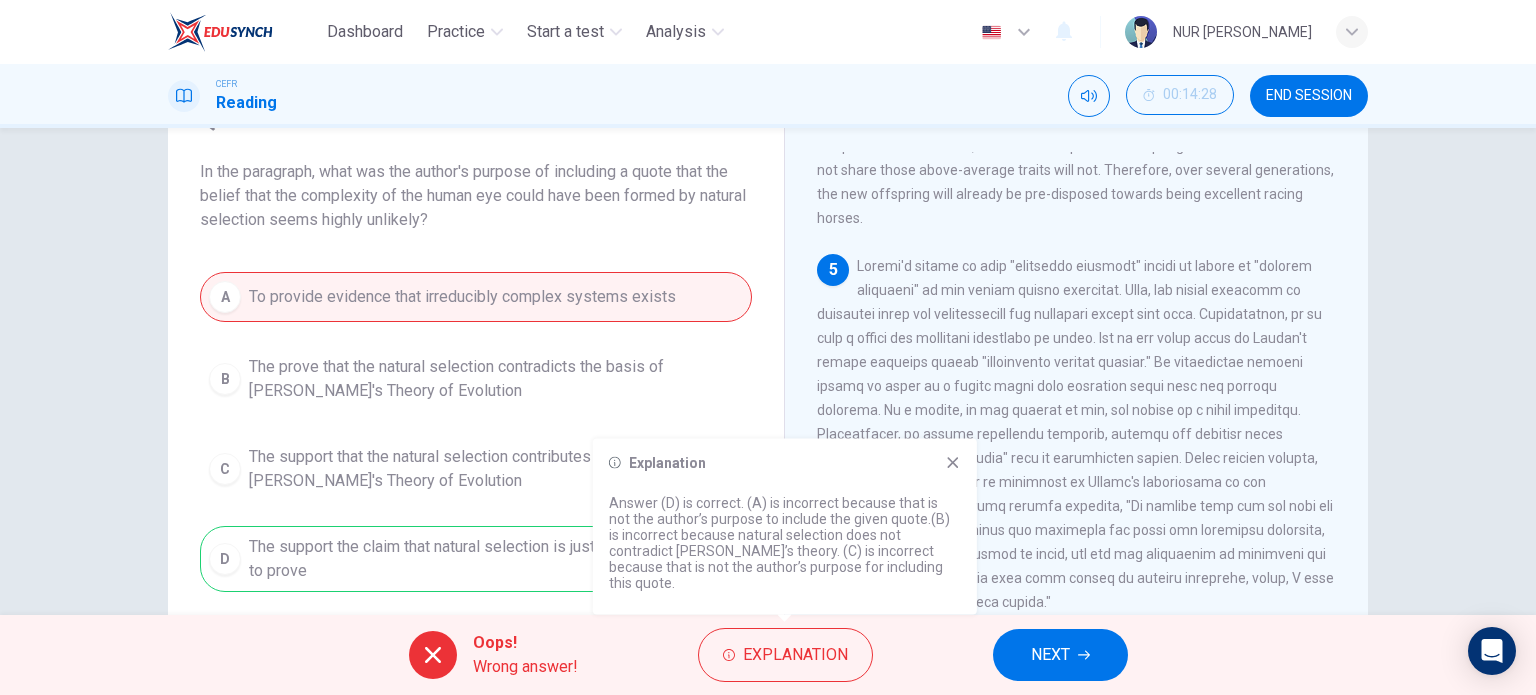 click 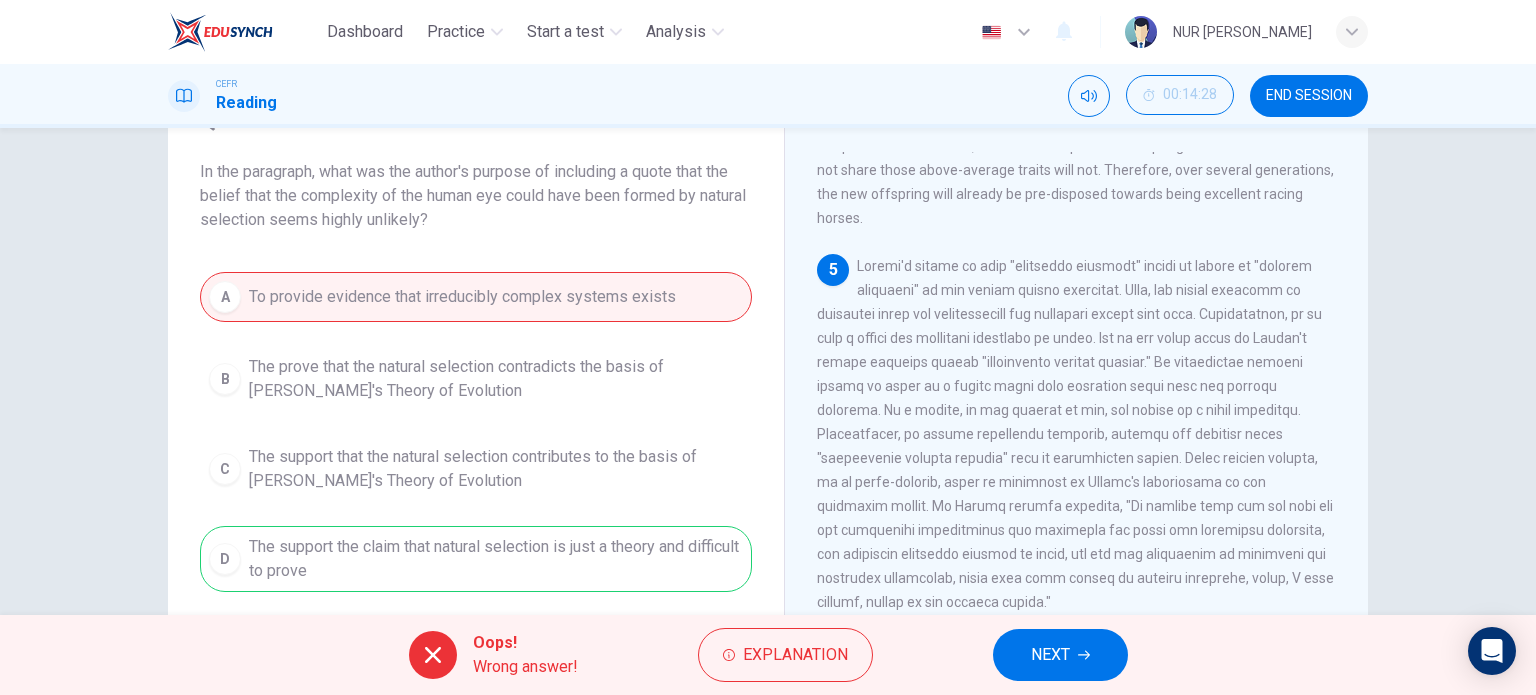 click on "A To provide evidence that irreducibly complex systems exists B The prove that the natural selection contradicts the basis of Darwin's Theory of Evolution C The support that the natural selection contributes to the basis of Darwin's Theory of Evolution D The support the claim that natural selection is just a theory and difficult to prove" at bounding box center [476, 432] 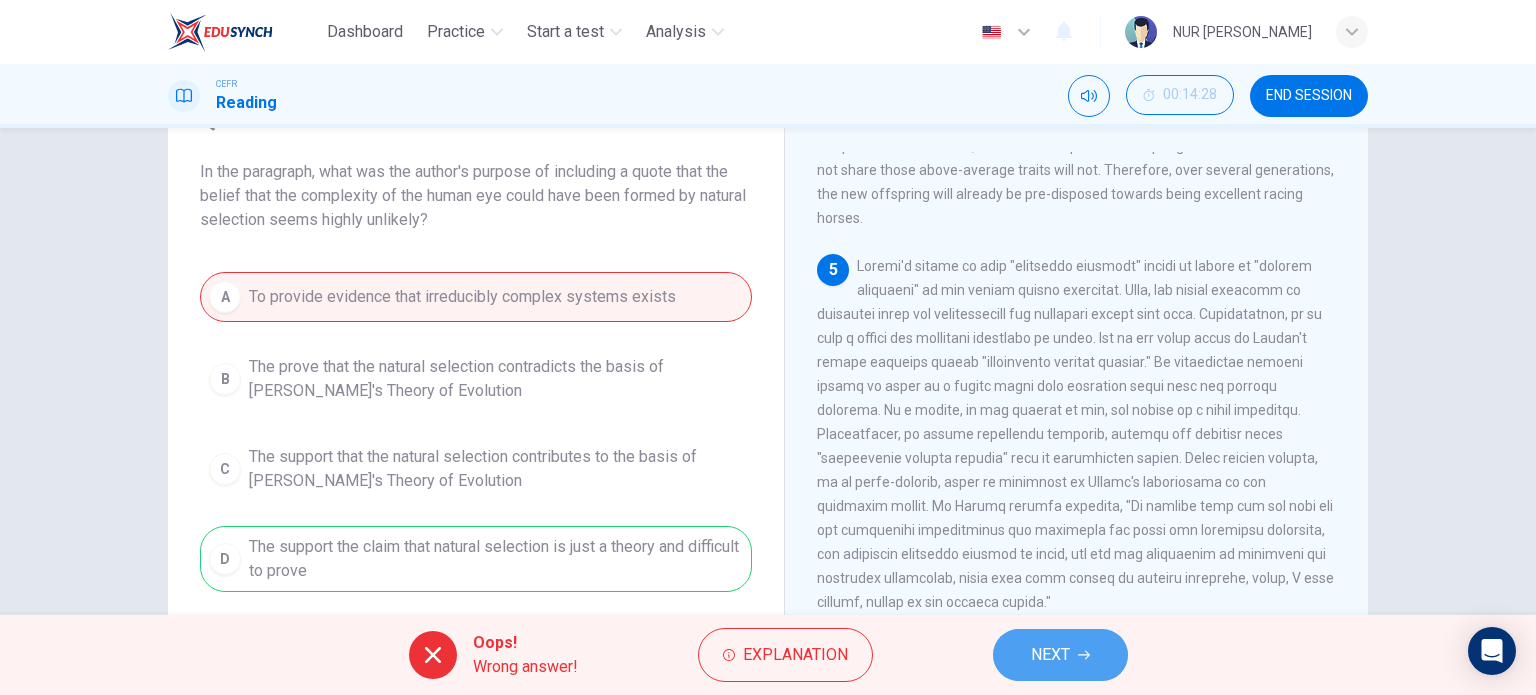 click on "NEXT" at bounding box center (1050, 655) 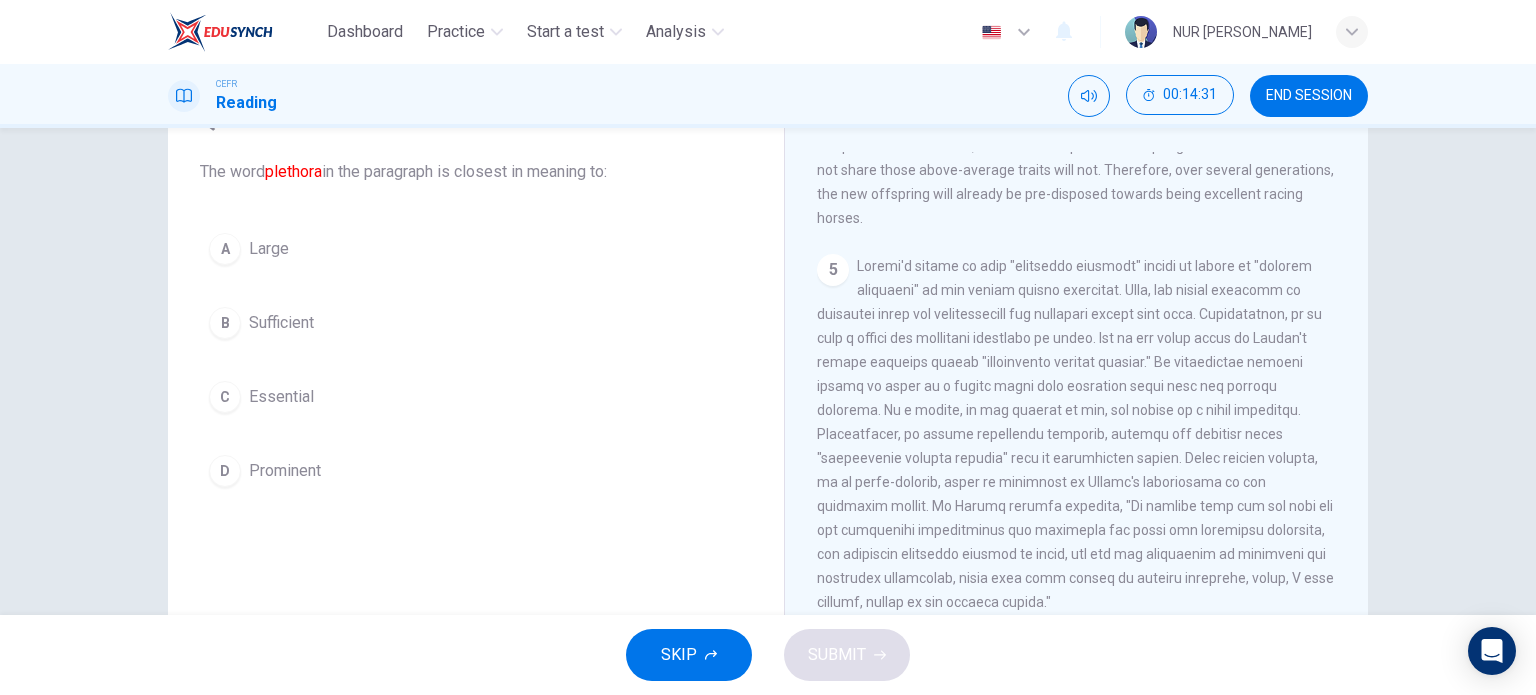 scroll, scrollTop: 1049, scrollLeft: 0, axis: vertical 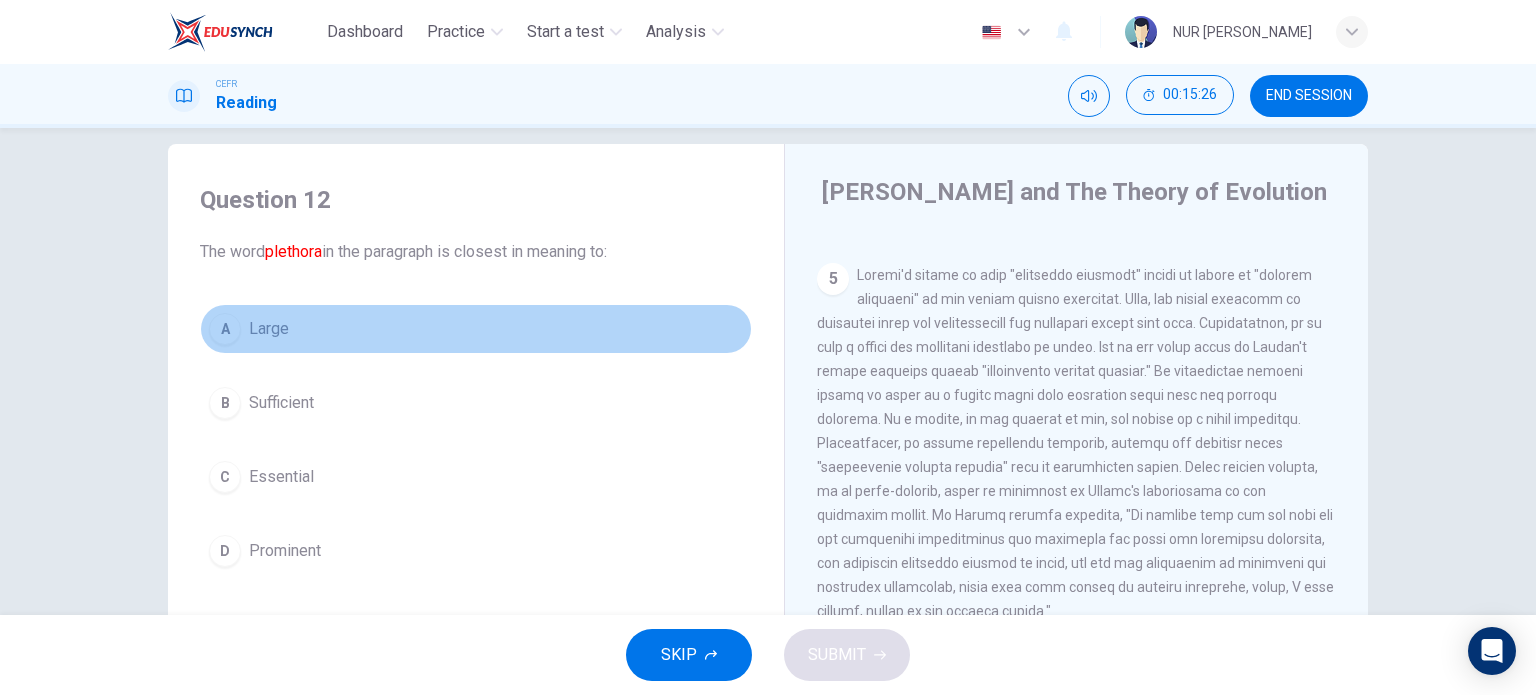 click on "A Large" at bounding box center (476, 329) 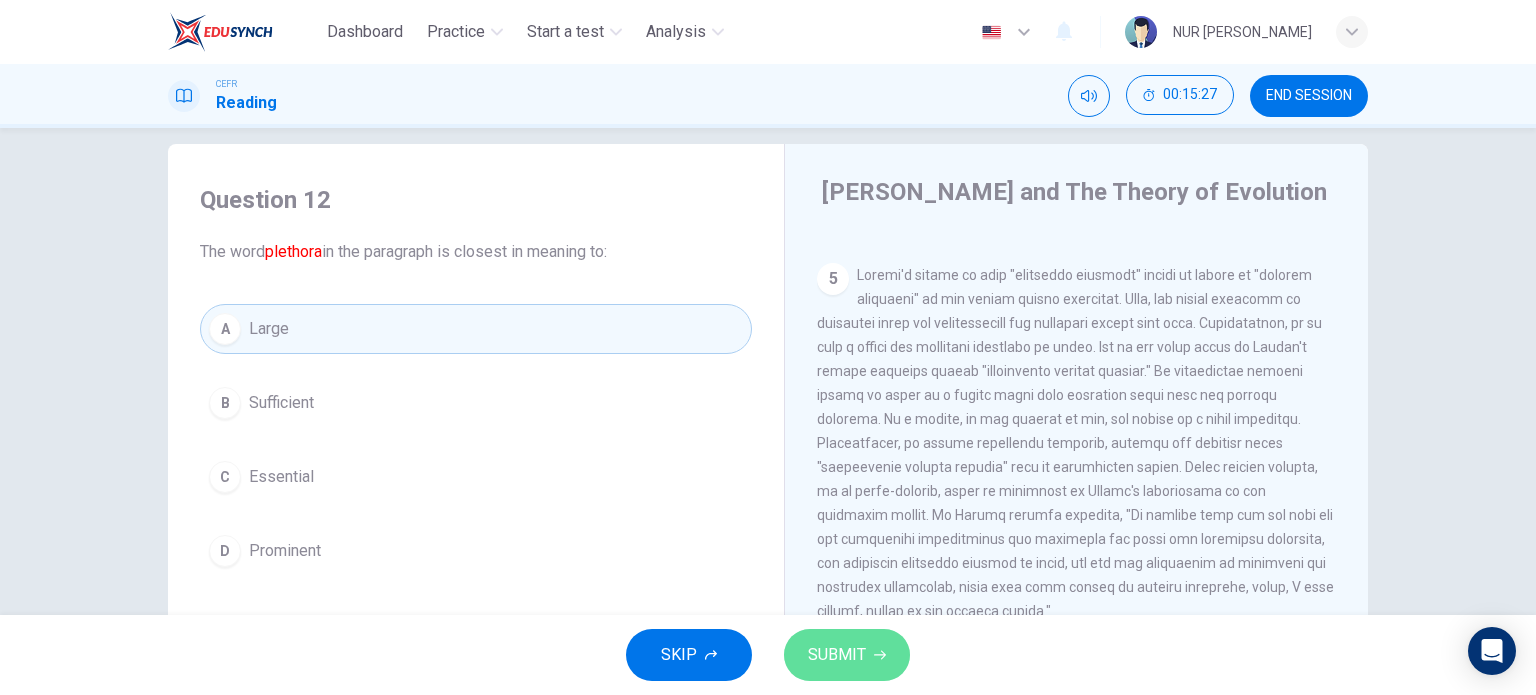click on "SUBMIT" at bounding box center [847, 655] 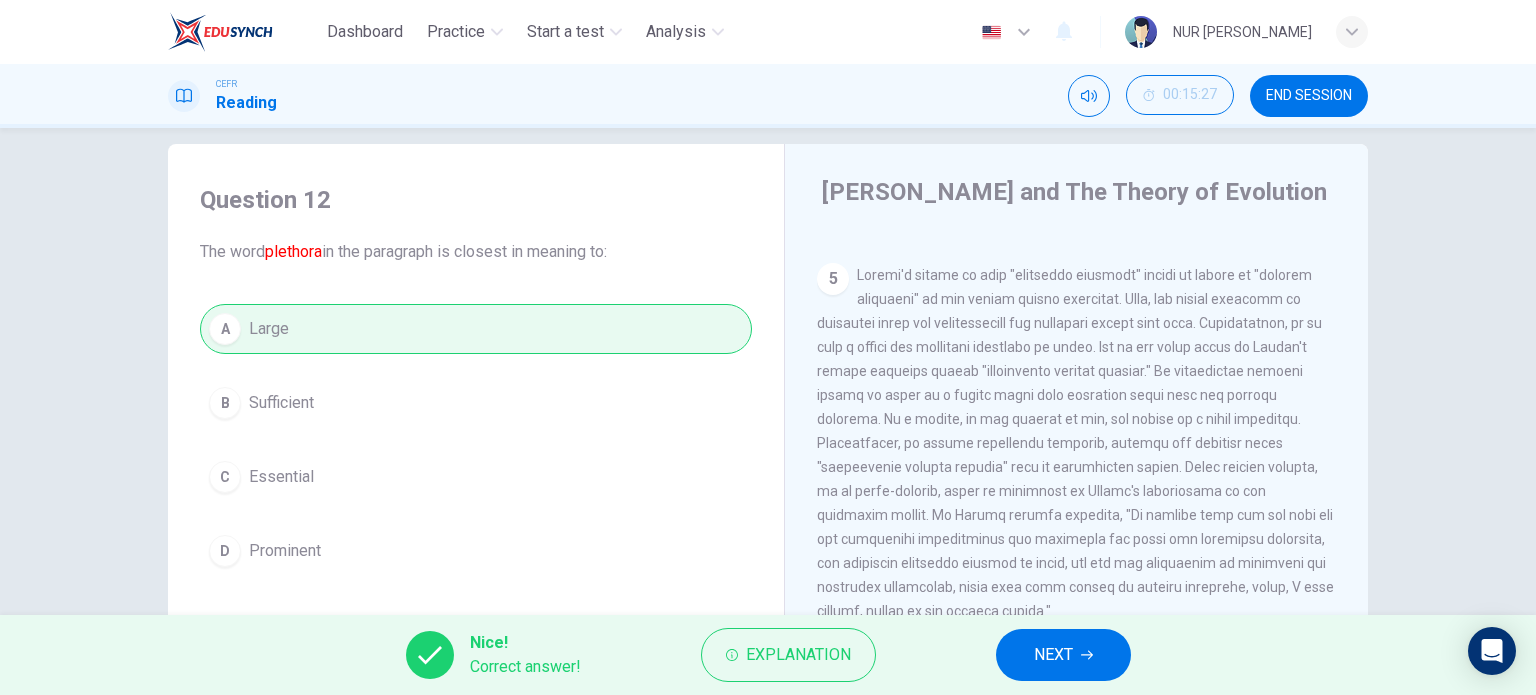 click on "NEXT" at bounding box center [1053, 655] 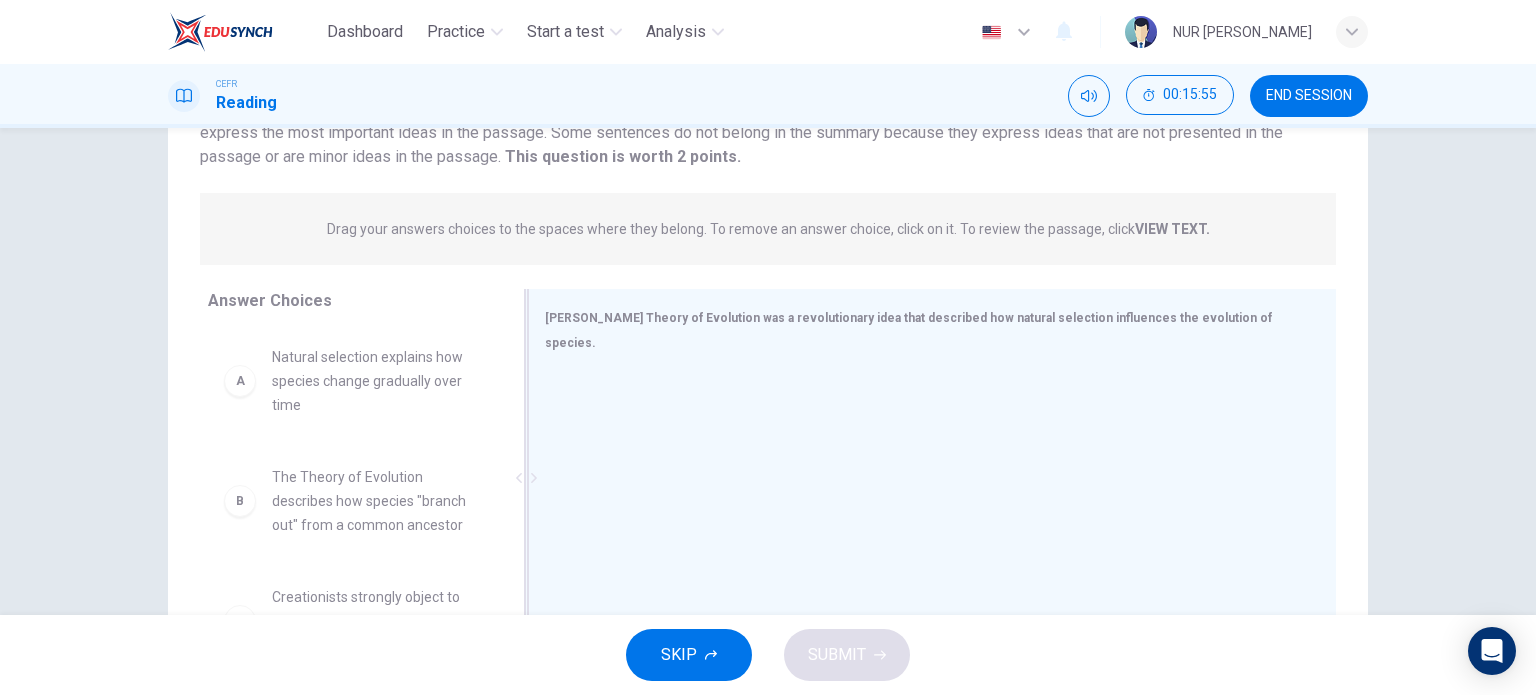 scroll, scrollTop: 270, scrollLeft: 0, axis: vertical 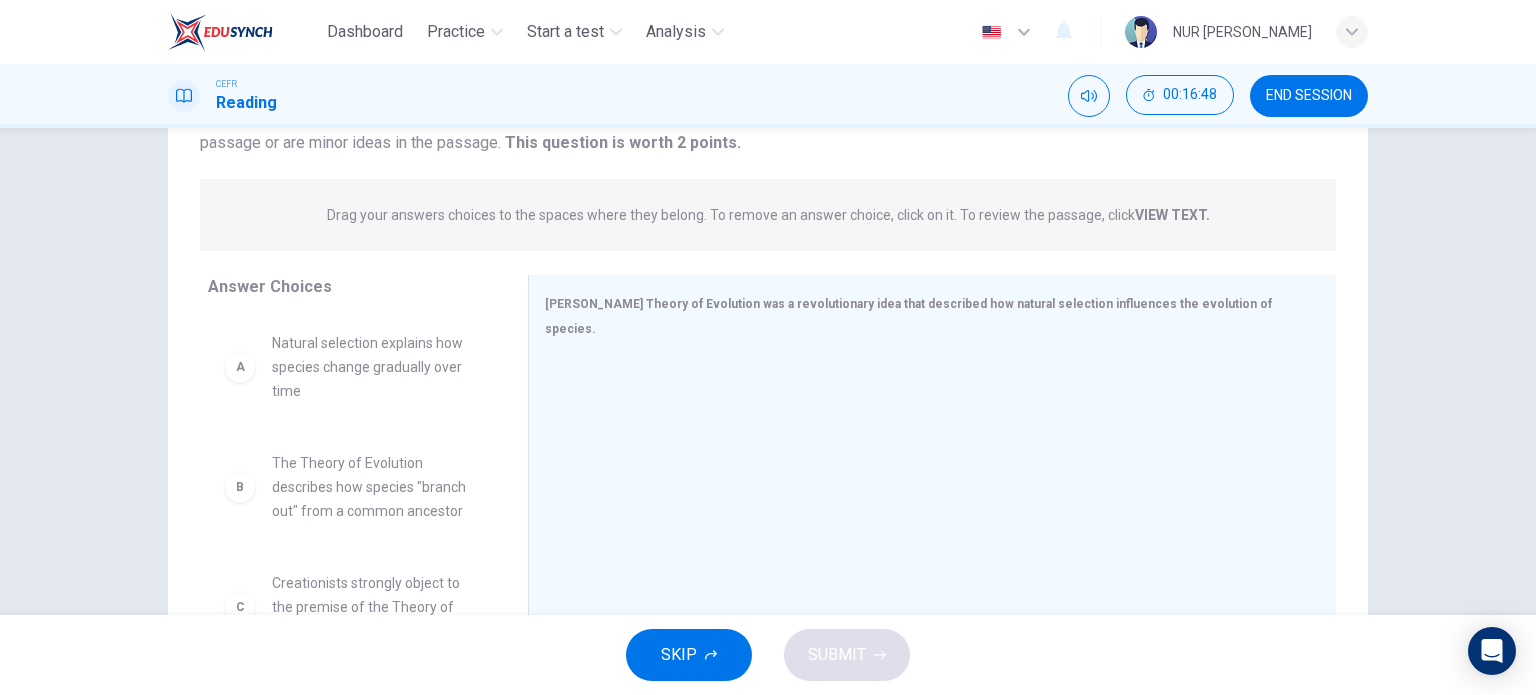 click on "VIEW TEXT." at bounding box center [1172, 215] 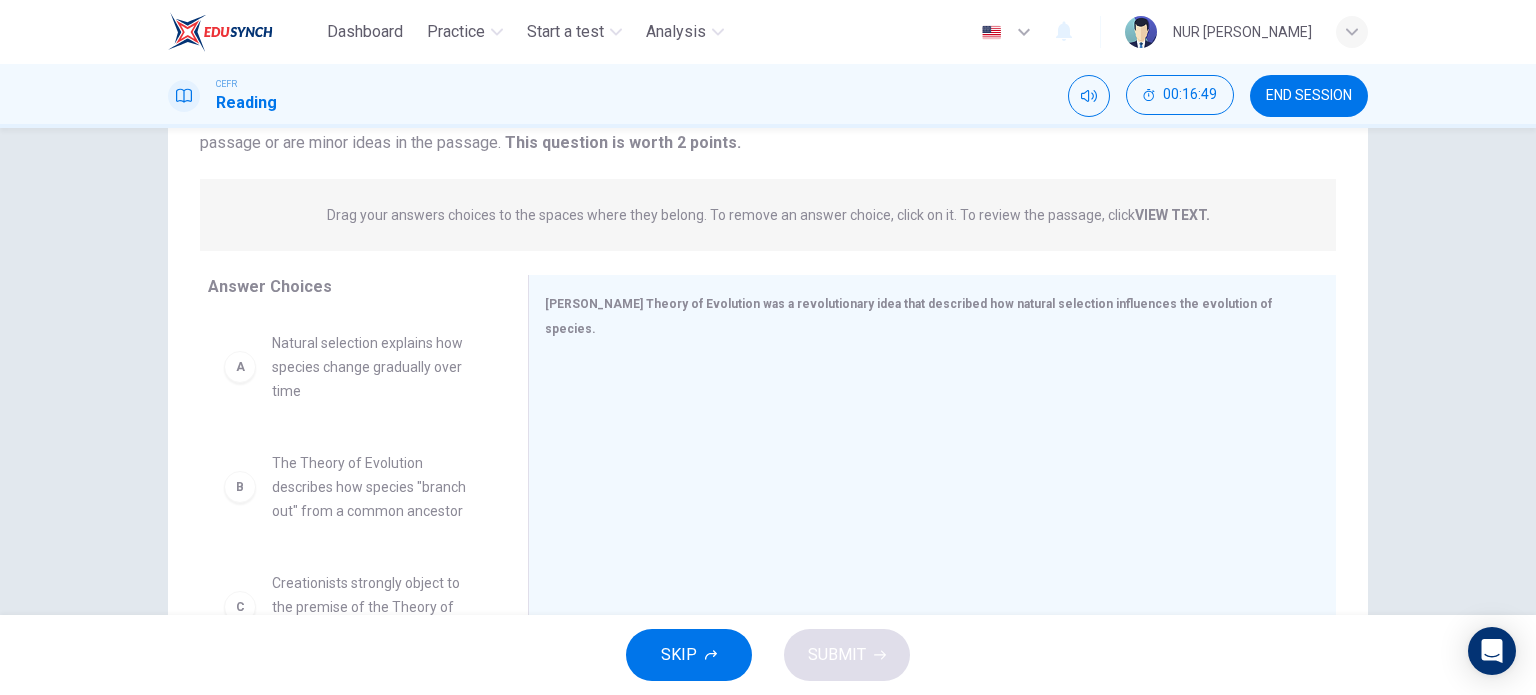 click on "VIEW TEXT." at bounding box center [1172, 215] 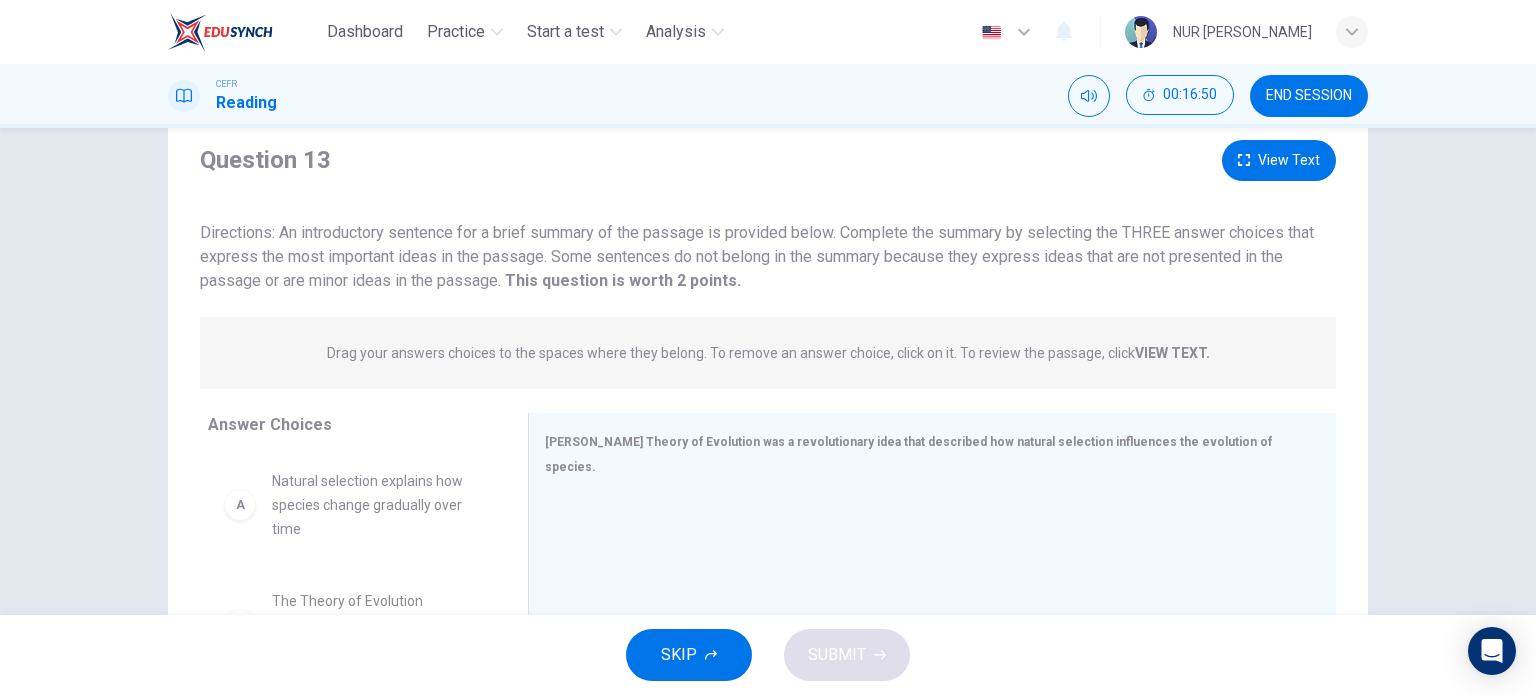 scroll, scrollTop: 48, scrollLeft: 0, axis: vertical 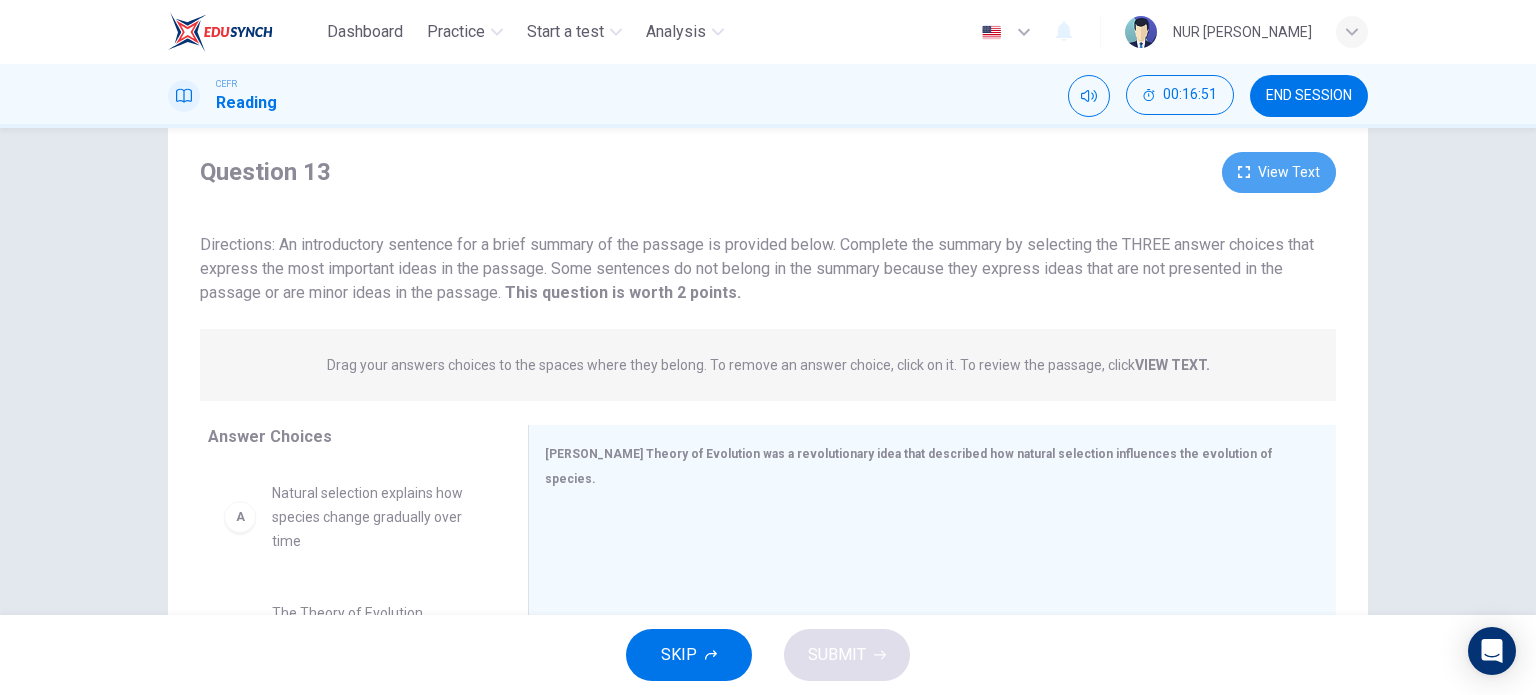 click on "View Text" at bounding box center (1279, 172) 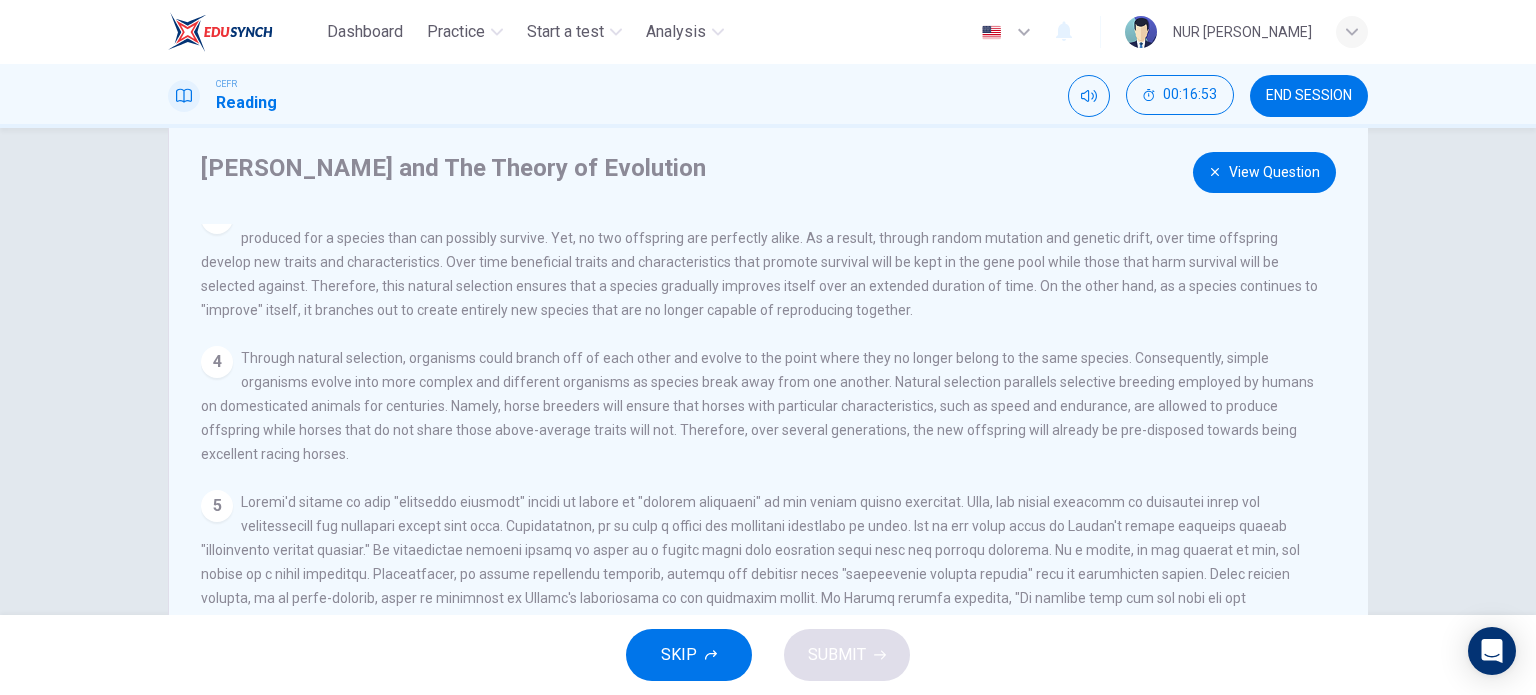 scroll, scrollTop: 312, scrollLeft: 0, axis: vertical 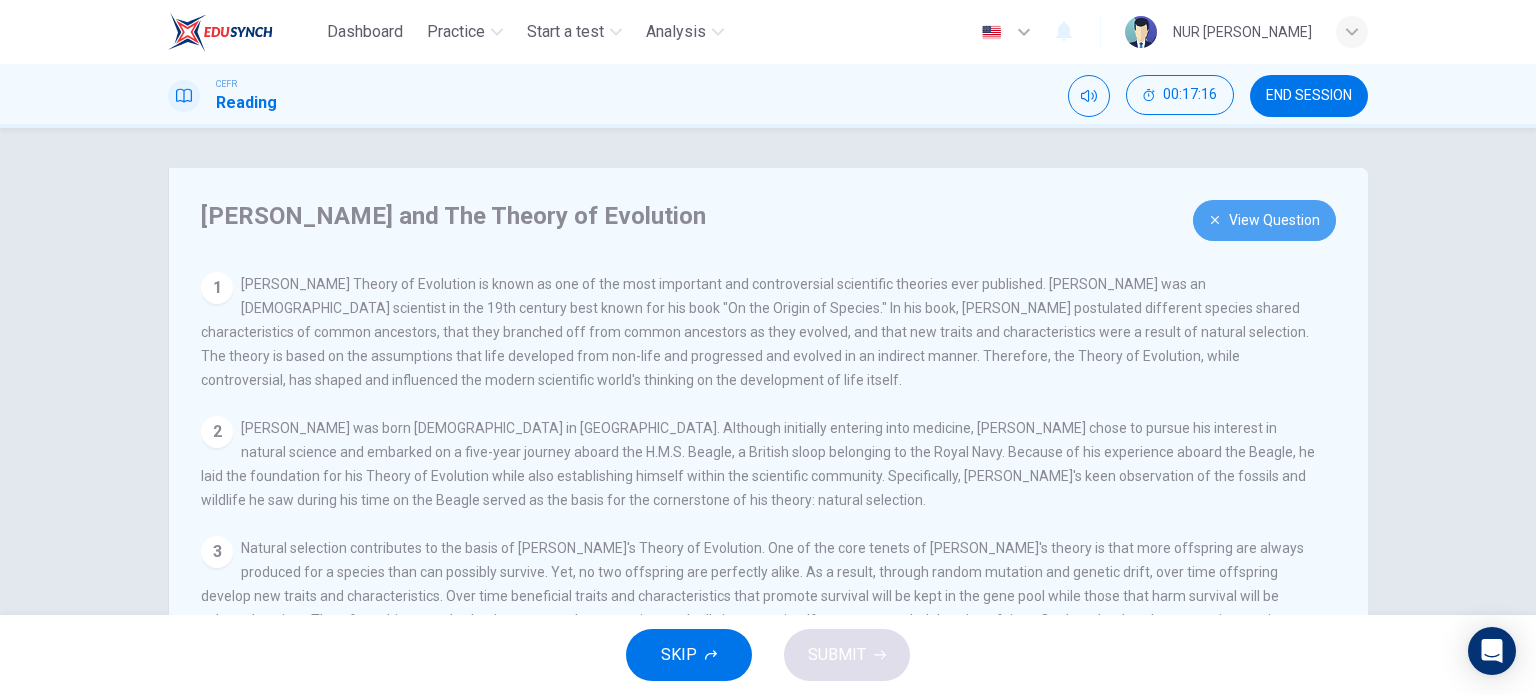 click on "View Question" at bounding box center (1264, 220) 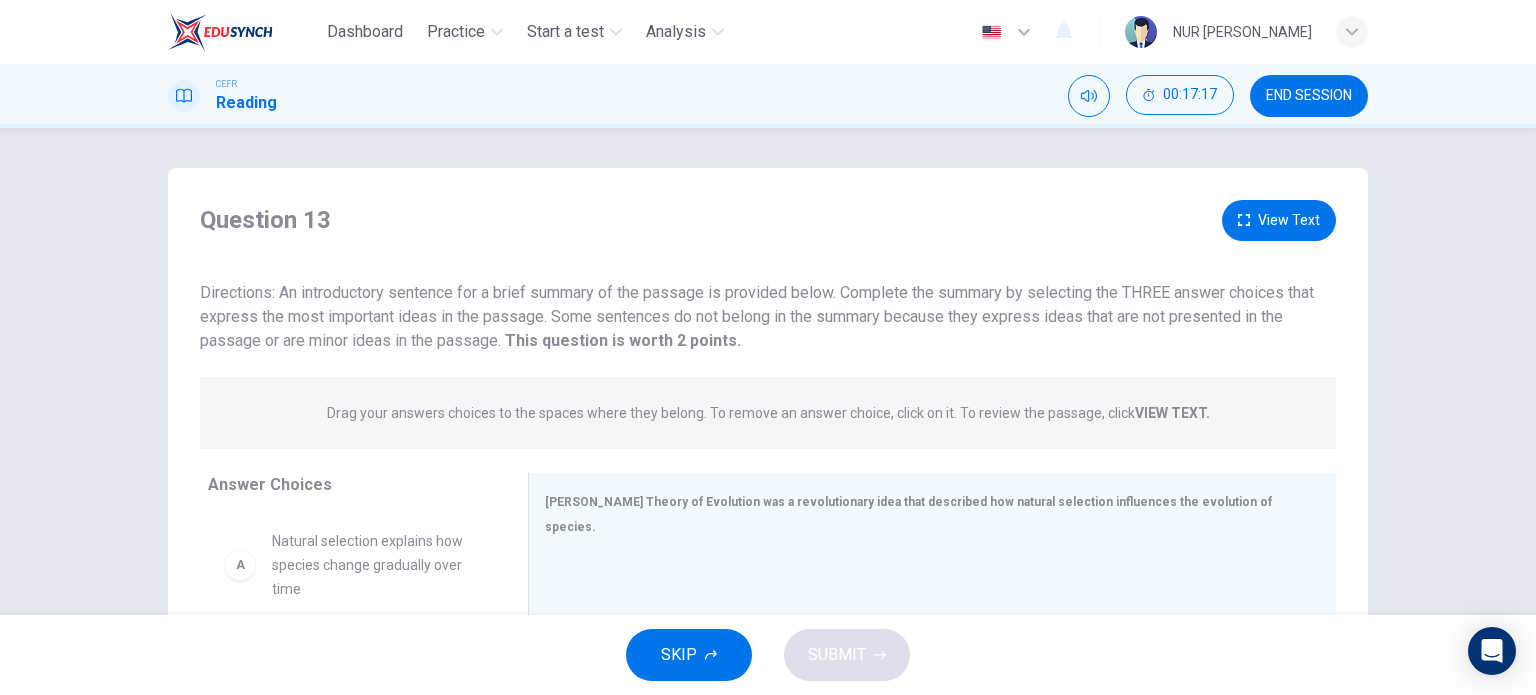 scroll, scrollTop: 288, scrollLeft: 0, axis: vertical 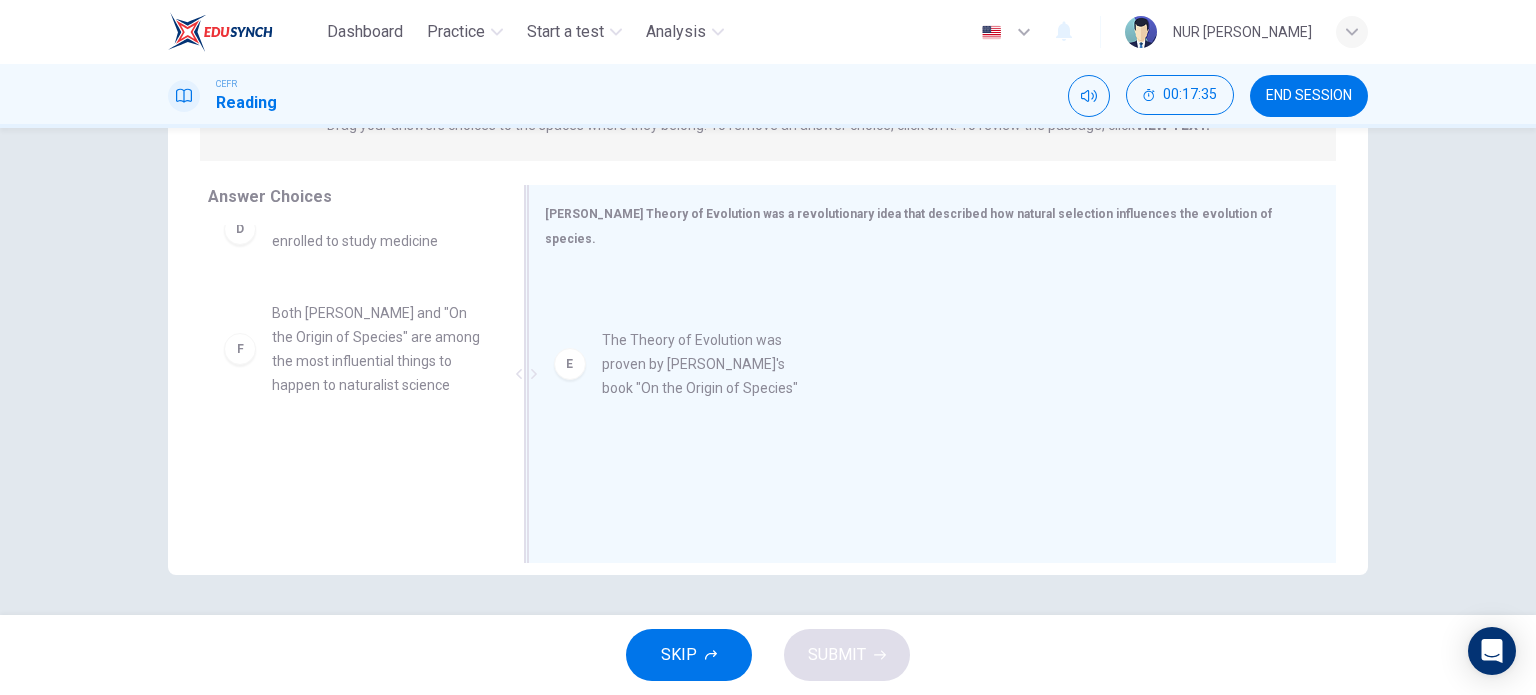 drag, startPoint x: 273, startPoint y: 348, endPoint x: 642, endPoint y: 375, distance: 369.98648 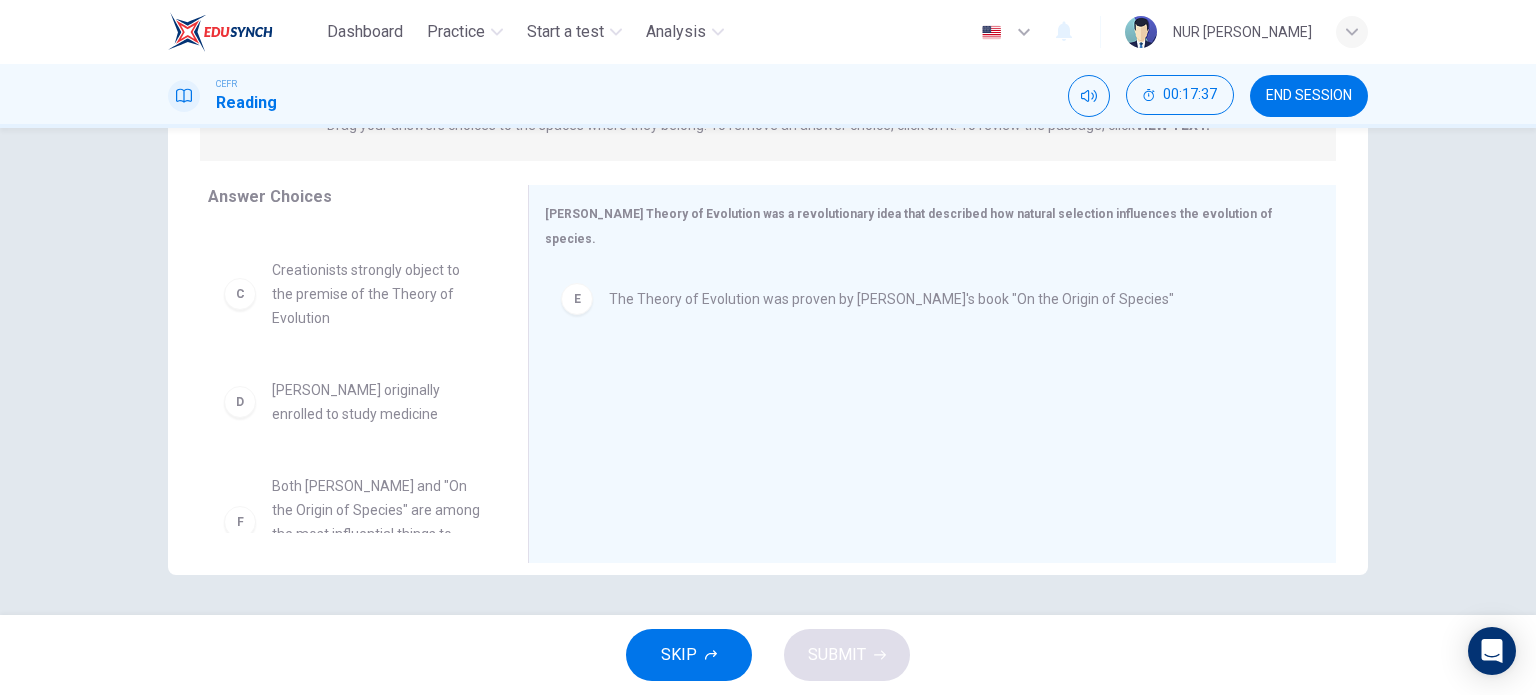 scroll, scrollTop: 216, scrollLeft: 0, axis: vertical 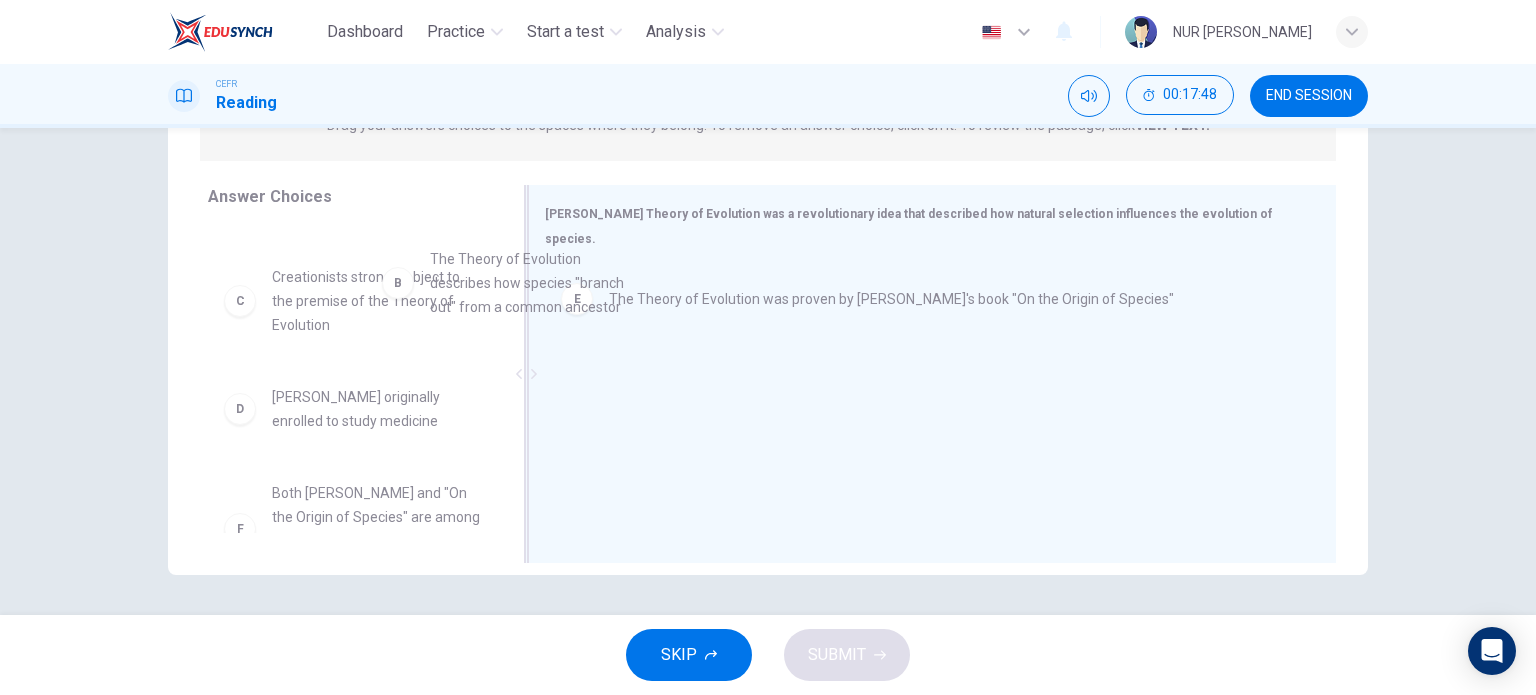 drag, startPoint x: 357, startPoint y: 316, endPoint x: 605, endPoint y: 314, distance: 248.00807 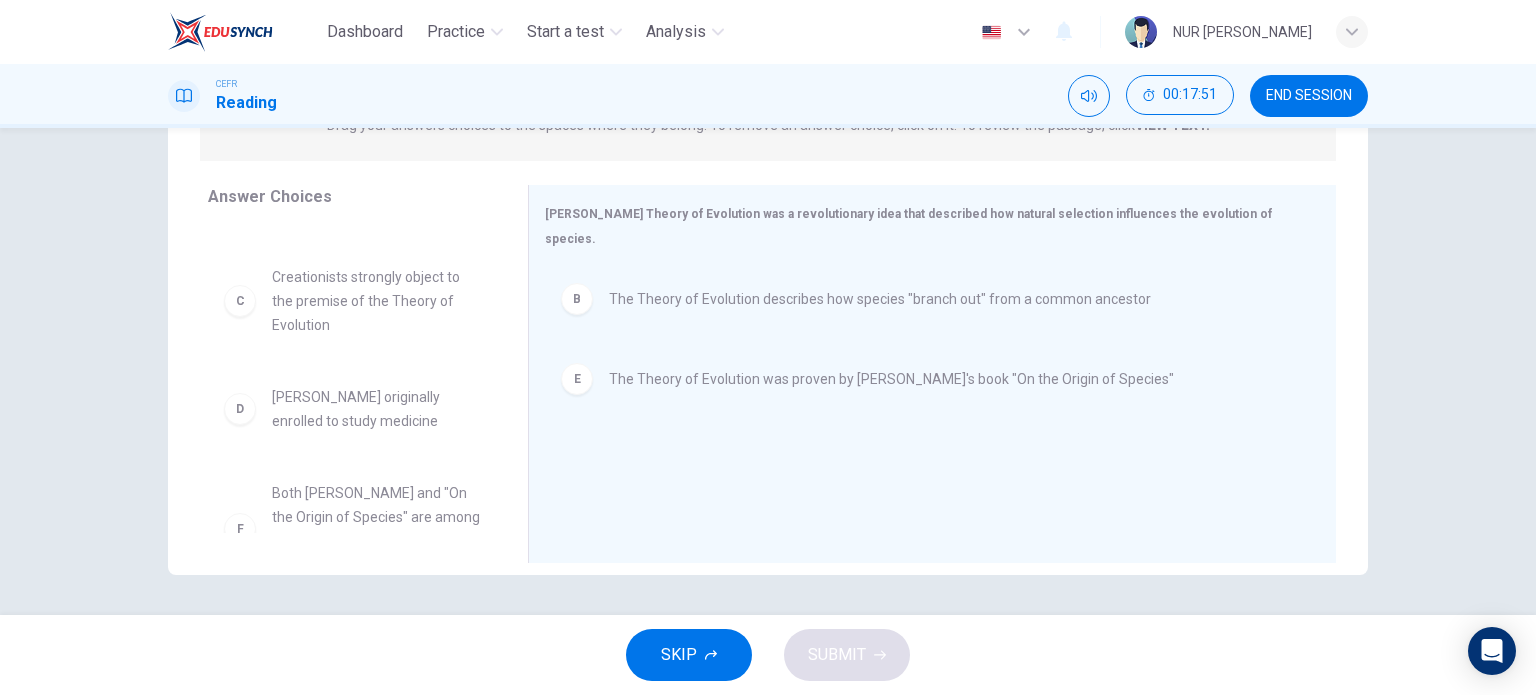 scroll, scrollTop: 156, scrollLeft: 0, axis: vertical 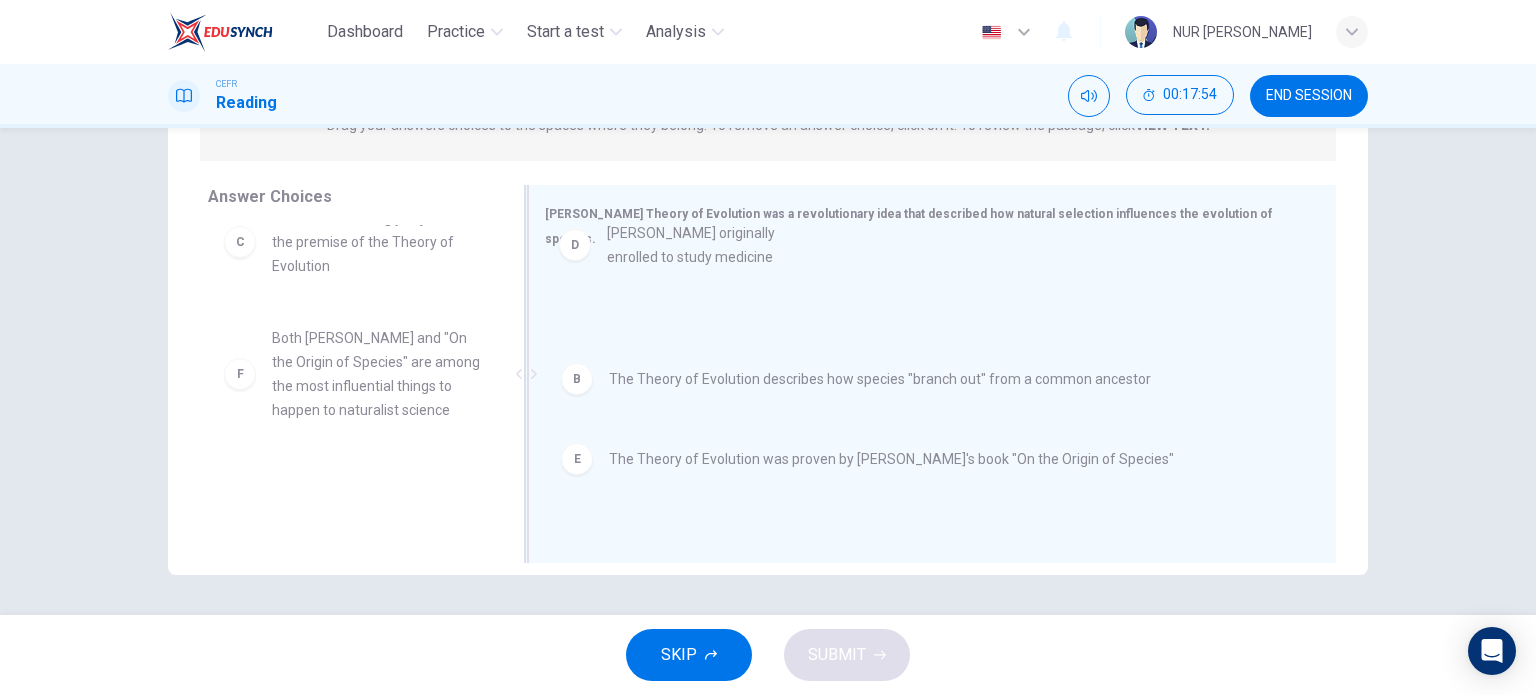 drag, startPoint x: 344, startPoint y: 366, endPoint x: 692, endPoint y: 262, distance: 363.20792 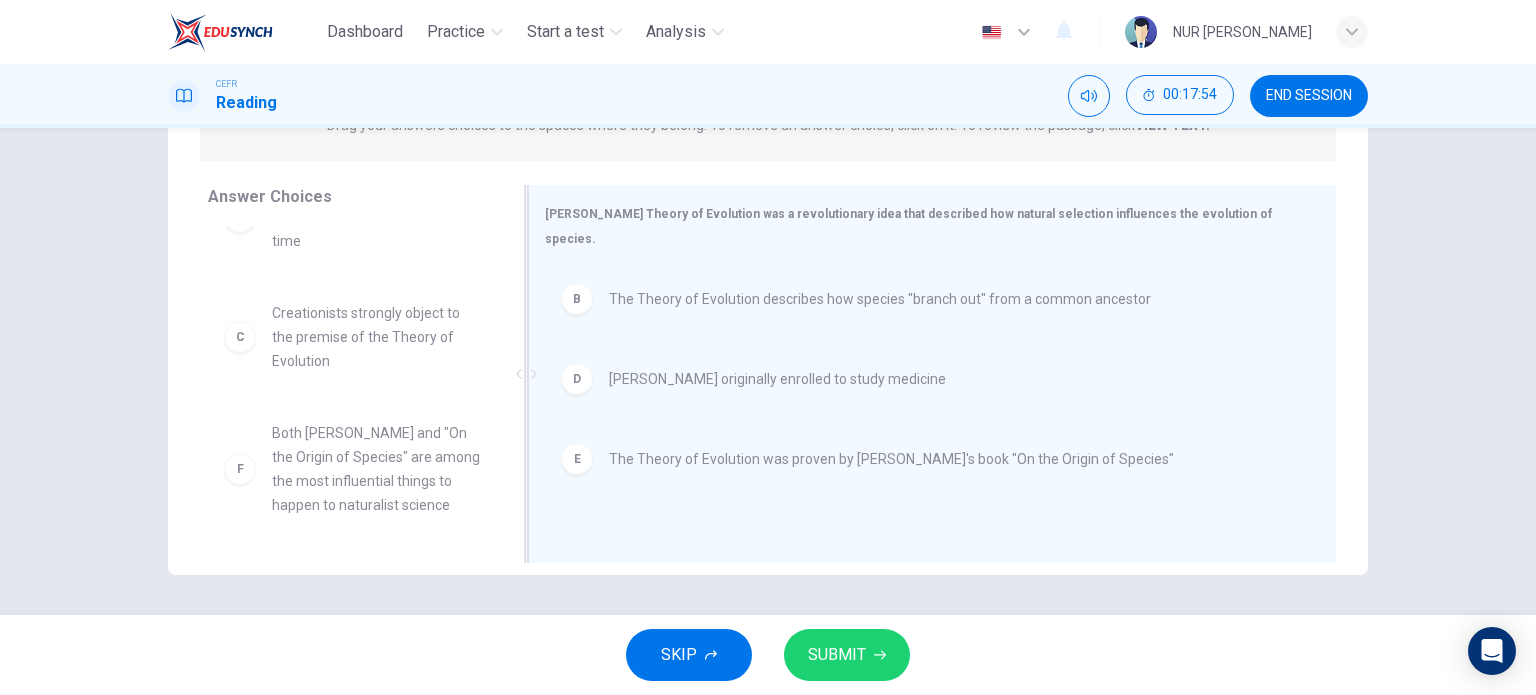 scroll, scrollTop: 60, scrollLeft: 0, axis: vertical 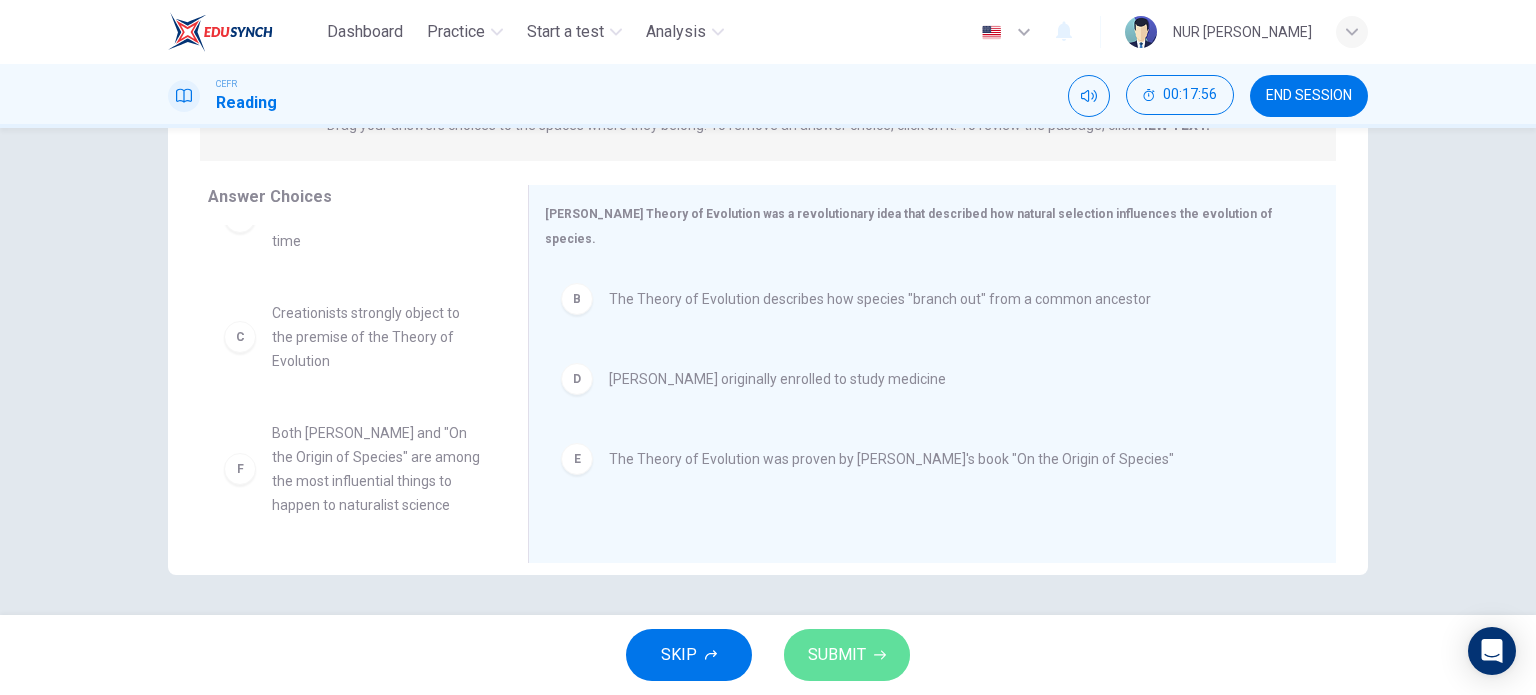 click on "SUBMIT" at bounding box center (837, 655) 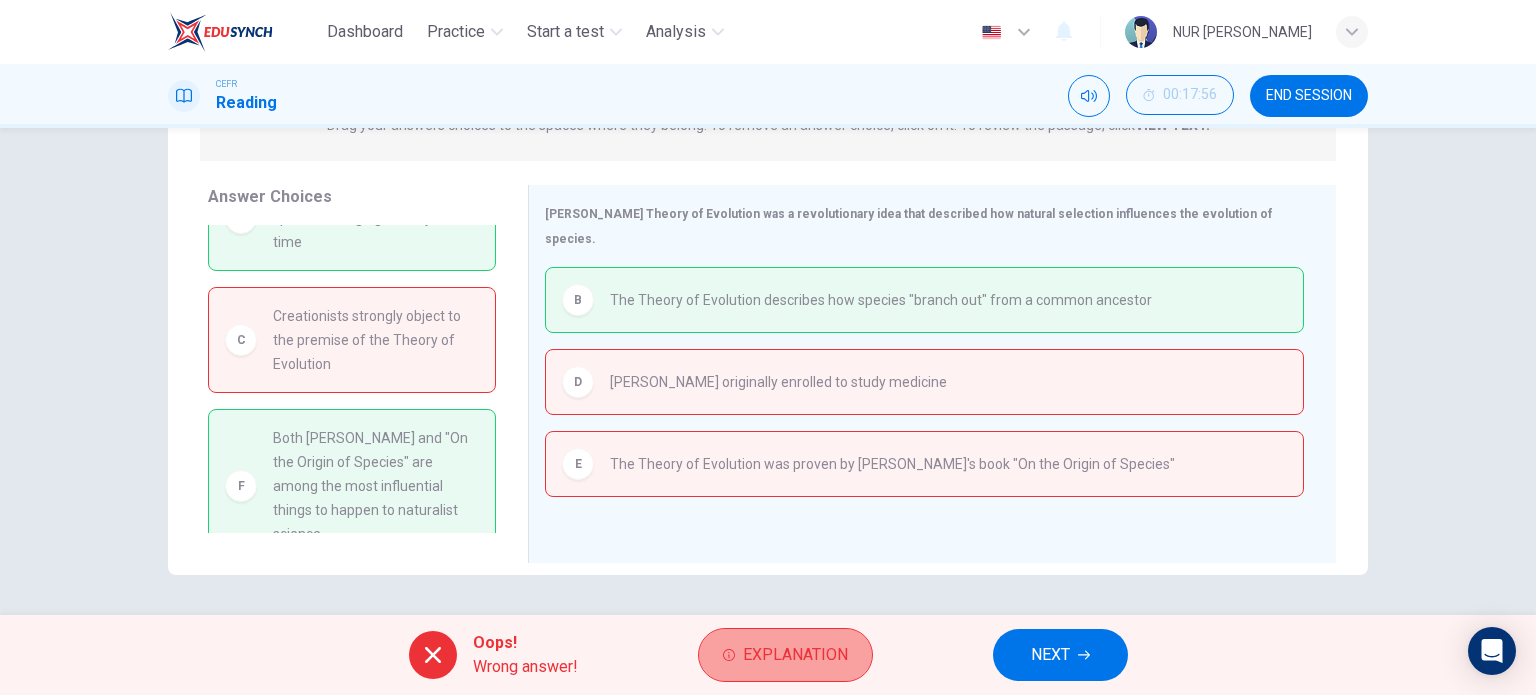 click on "Explanation" at bounding box center [795, 655] 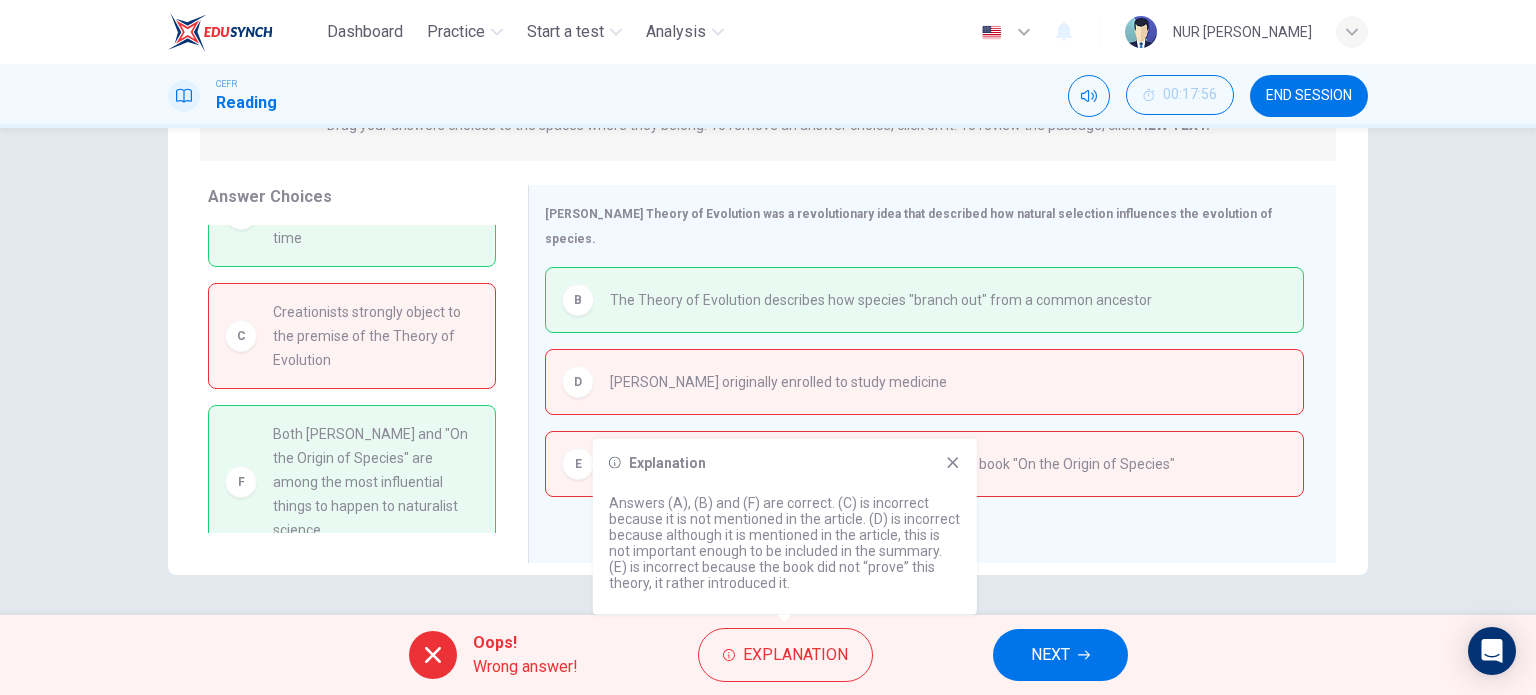 scroll, scrollTop: 0, scrollLeft: 0, axis: both 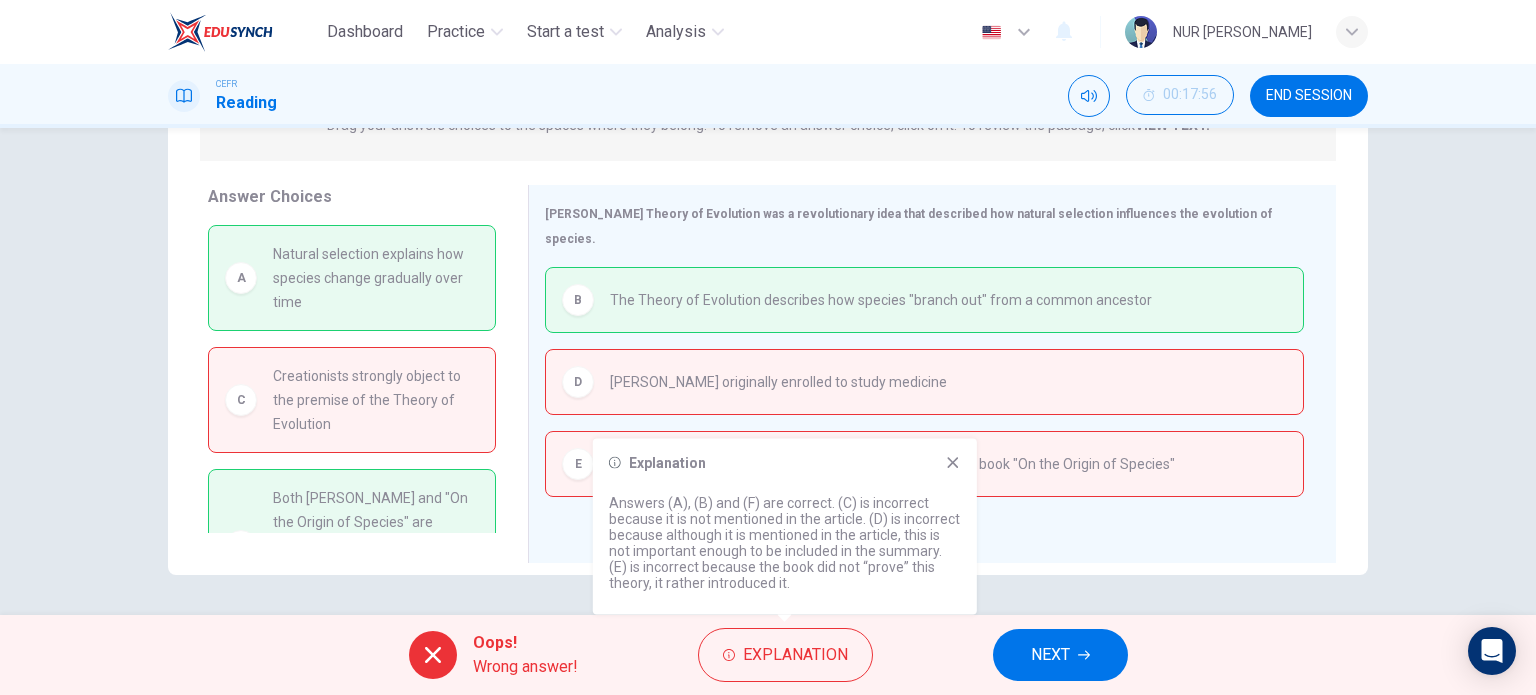 click 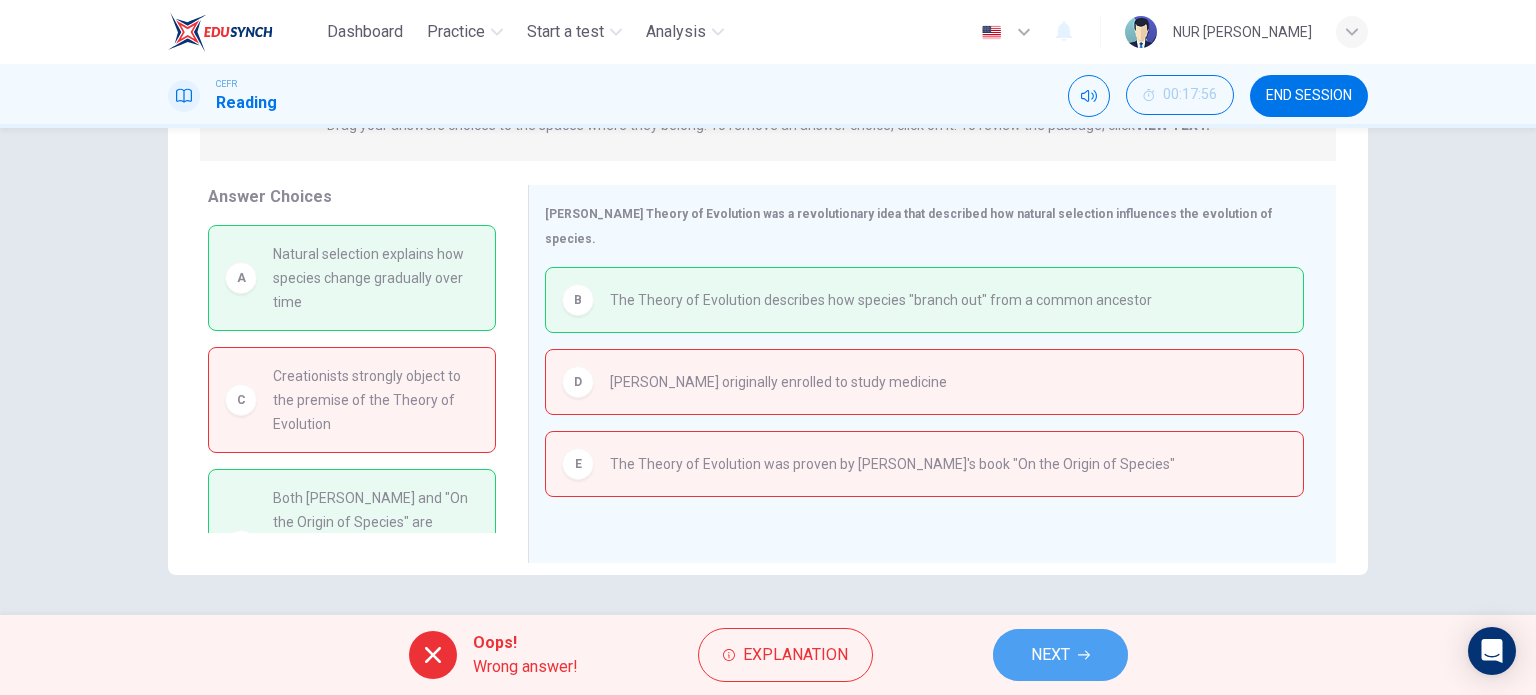 click on "NEXT" at bounding box center (1050, 655) 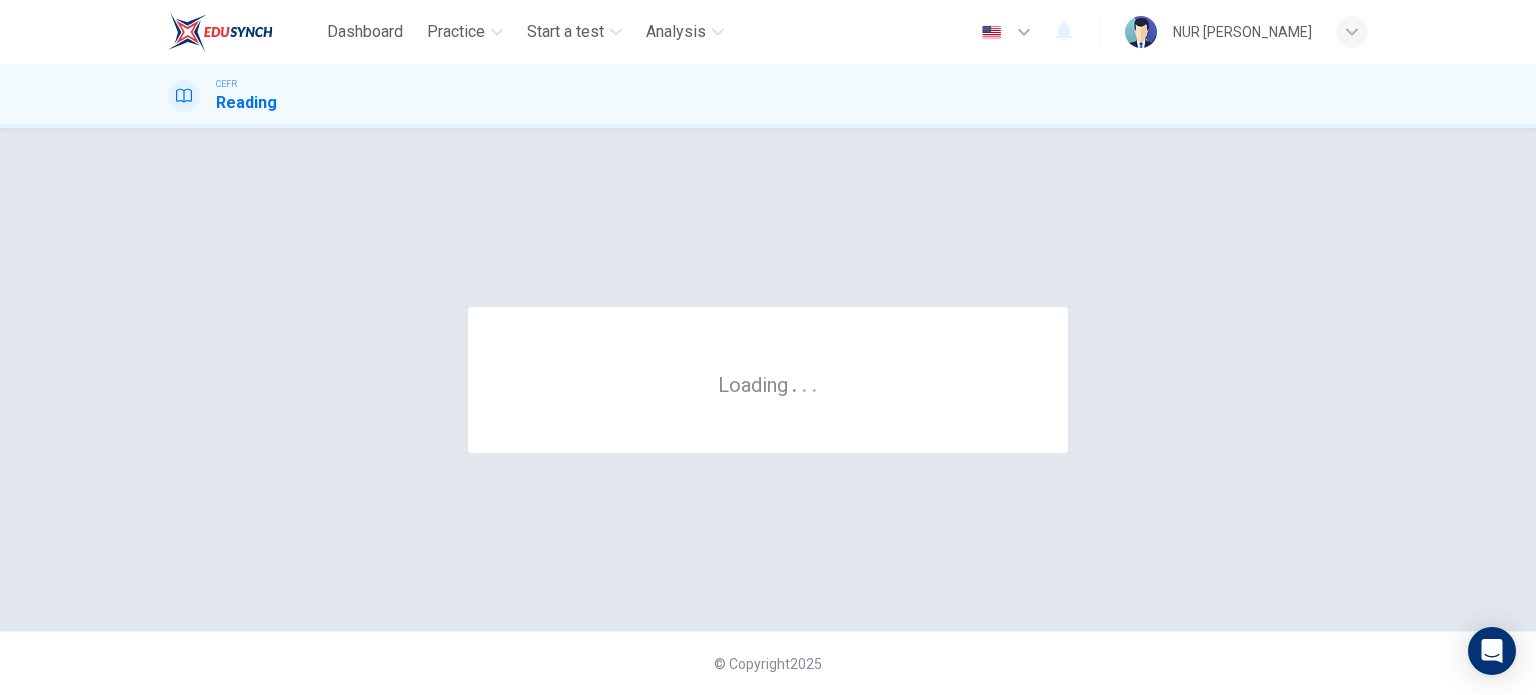 scroll, scrollTop: 0, scrollLeft: 0, axis: both 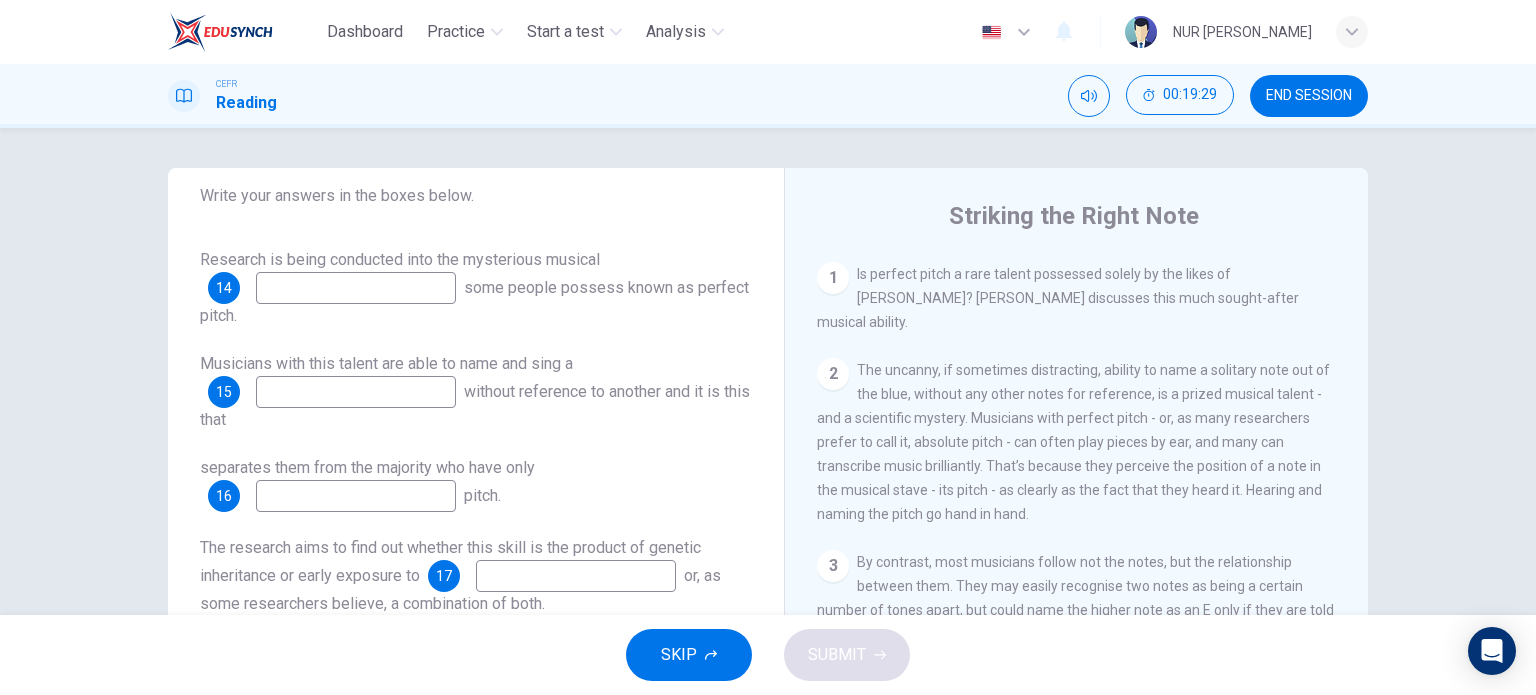 click on "14" at bounding box center [224, 288] 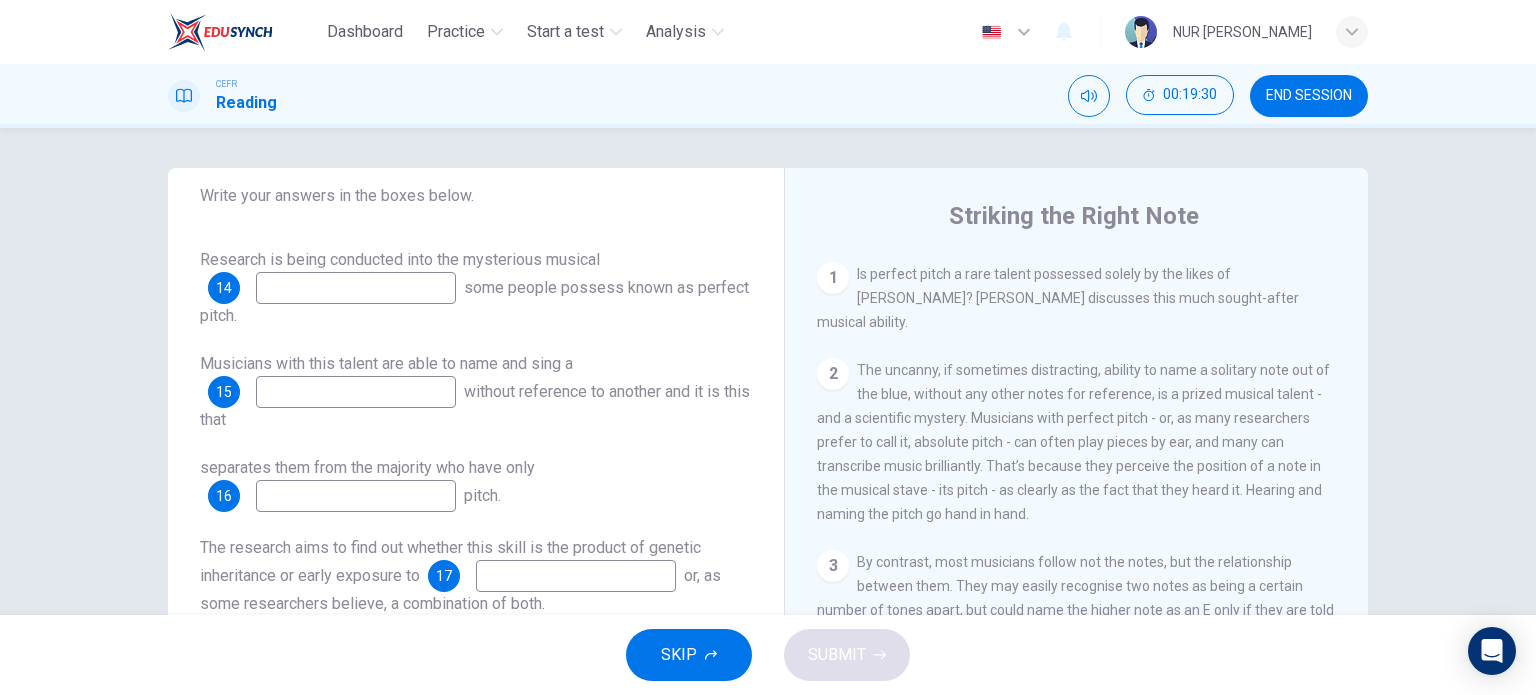 click on "15" at bounding box center [224, 392] 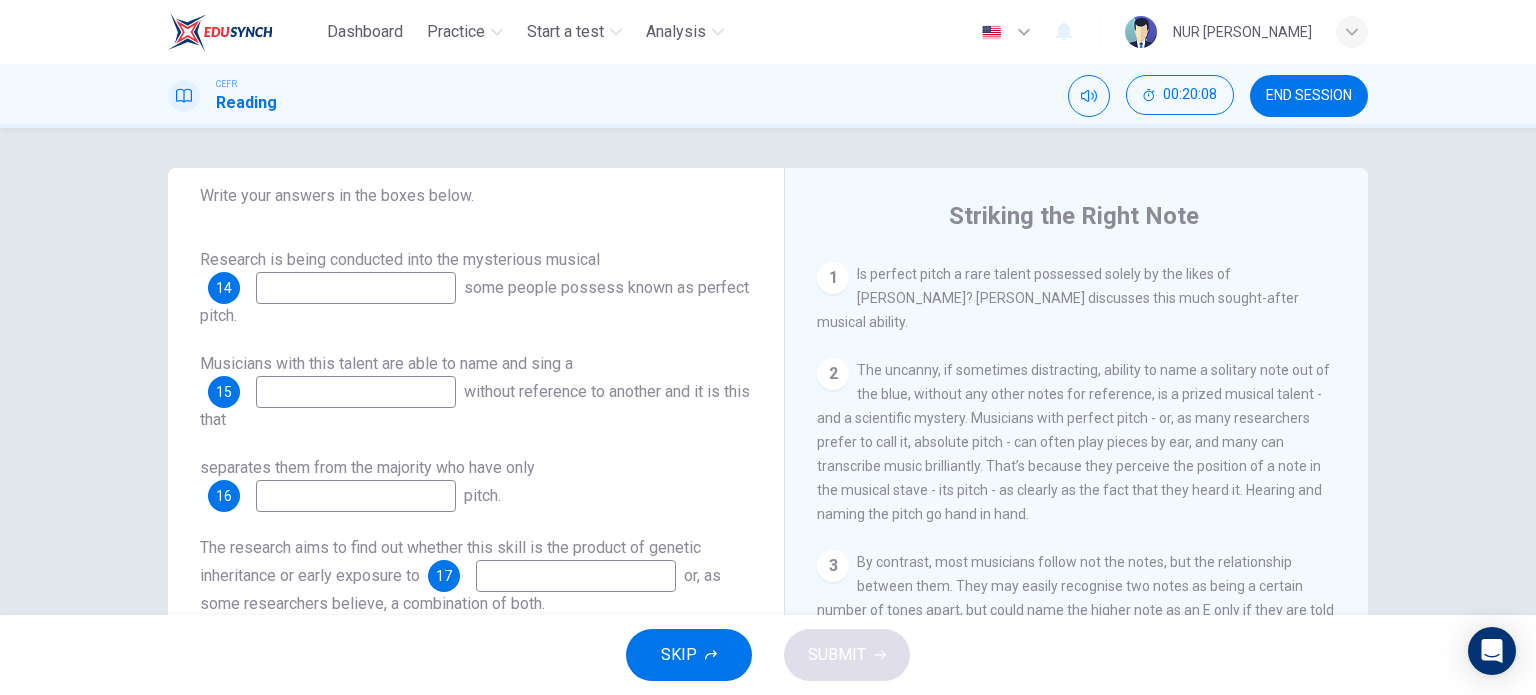 click at bounding box center (356, 288) 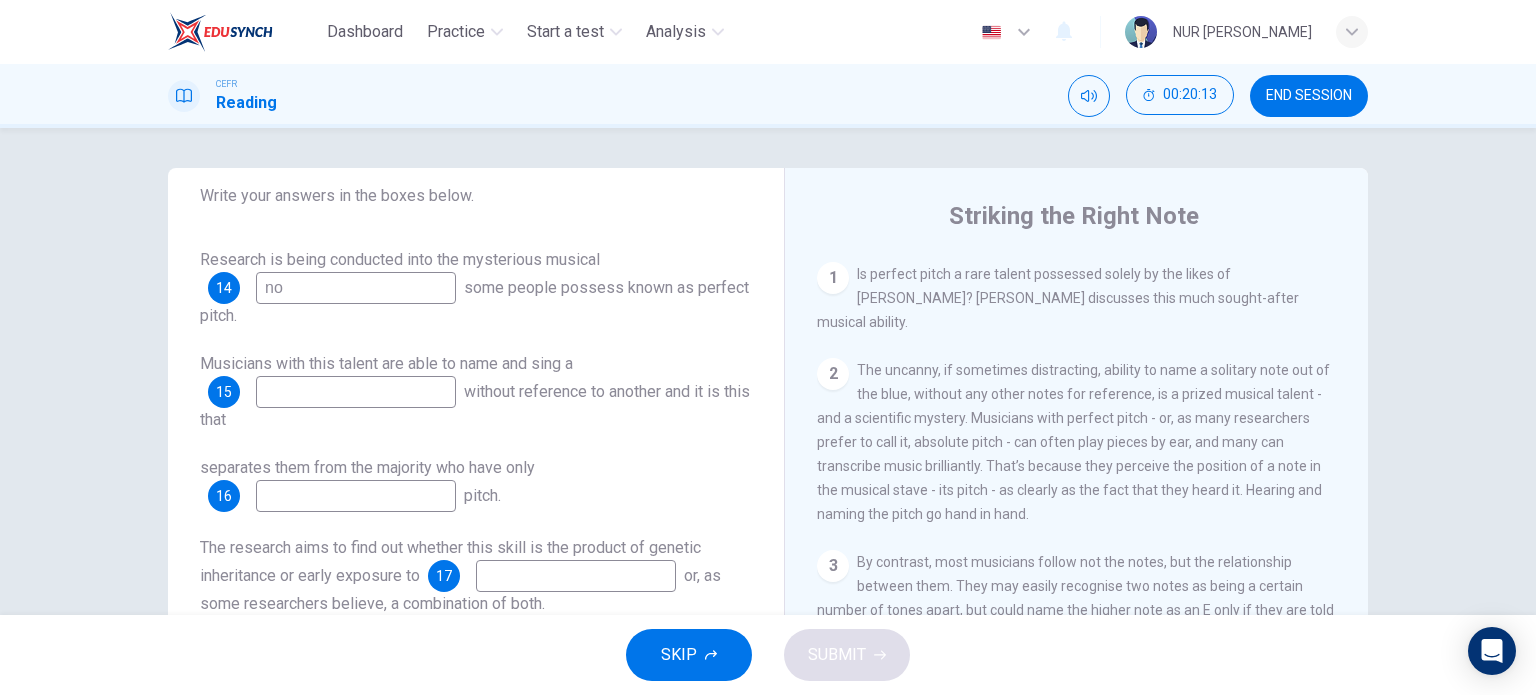 type on "no" 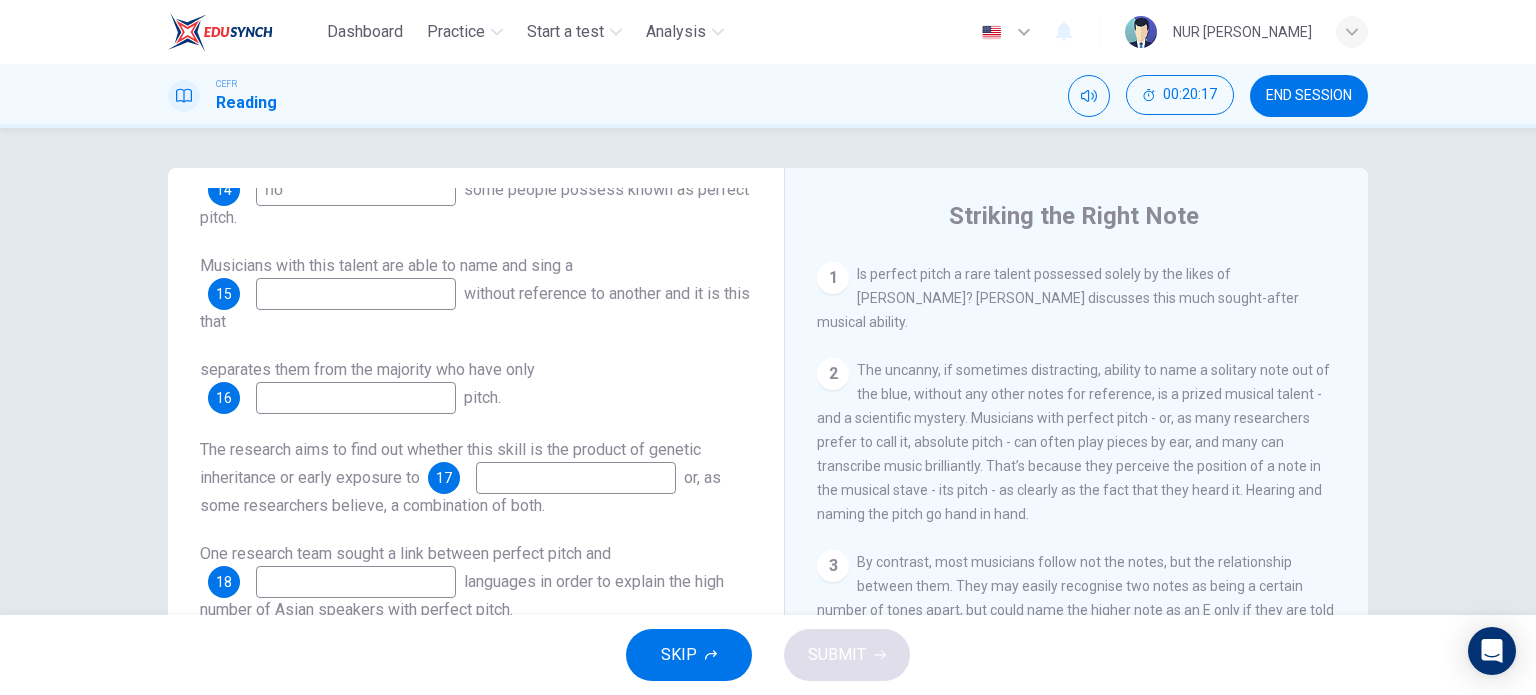 scroll, scrollTop: 275, scrollLeft: 0, axis: vertical 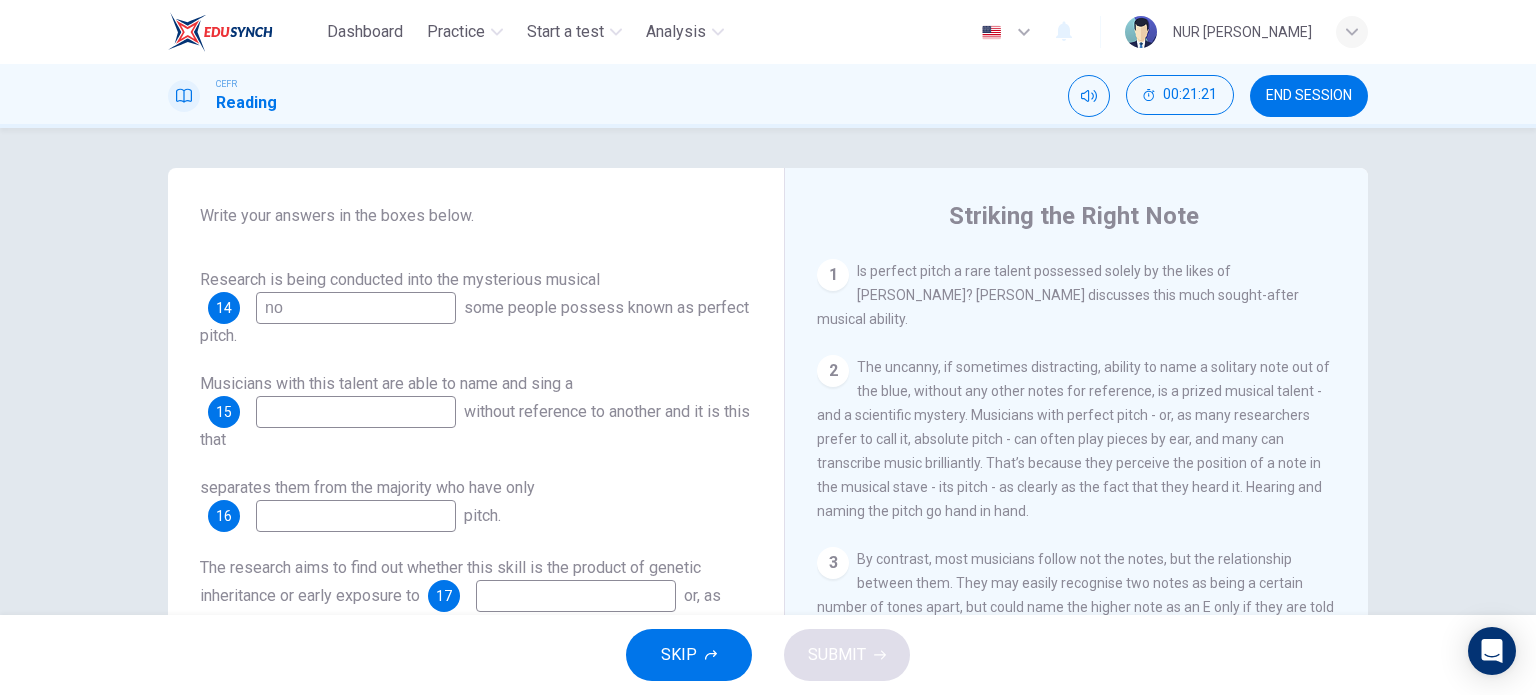 click at bounding box center (356, 412) 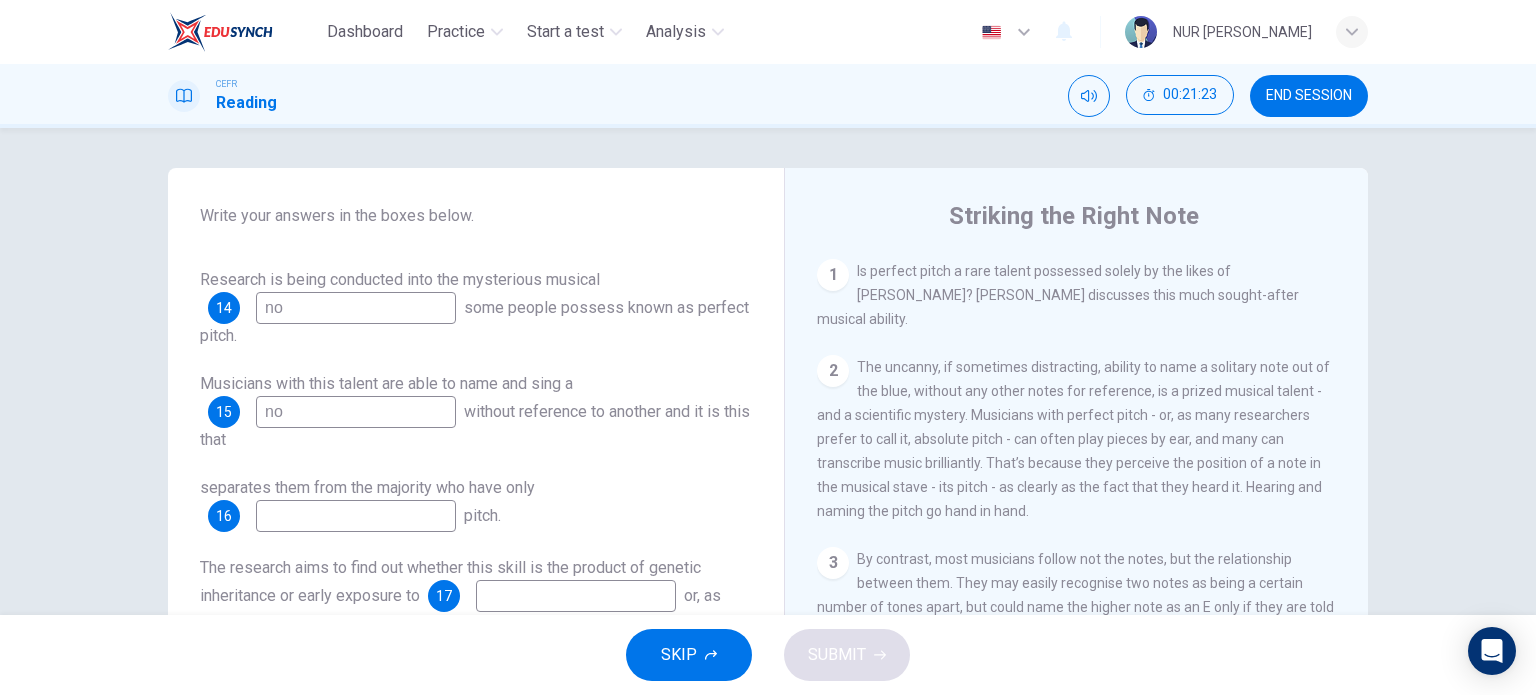 scroll, scrollTop: 279, scrollLeft: 0, axis: vertical 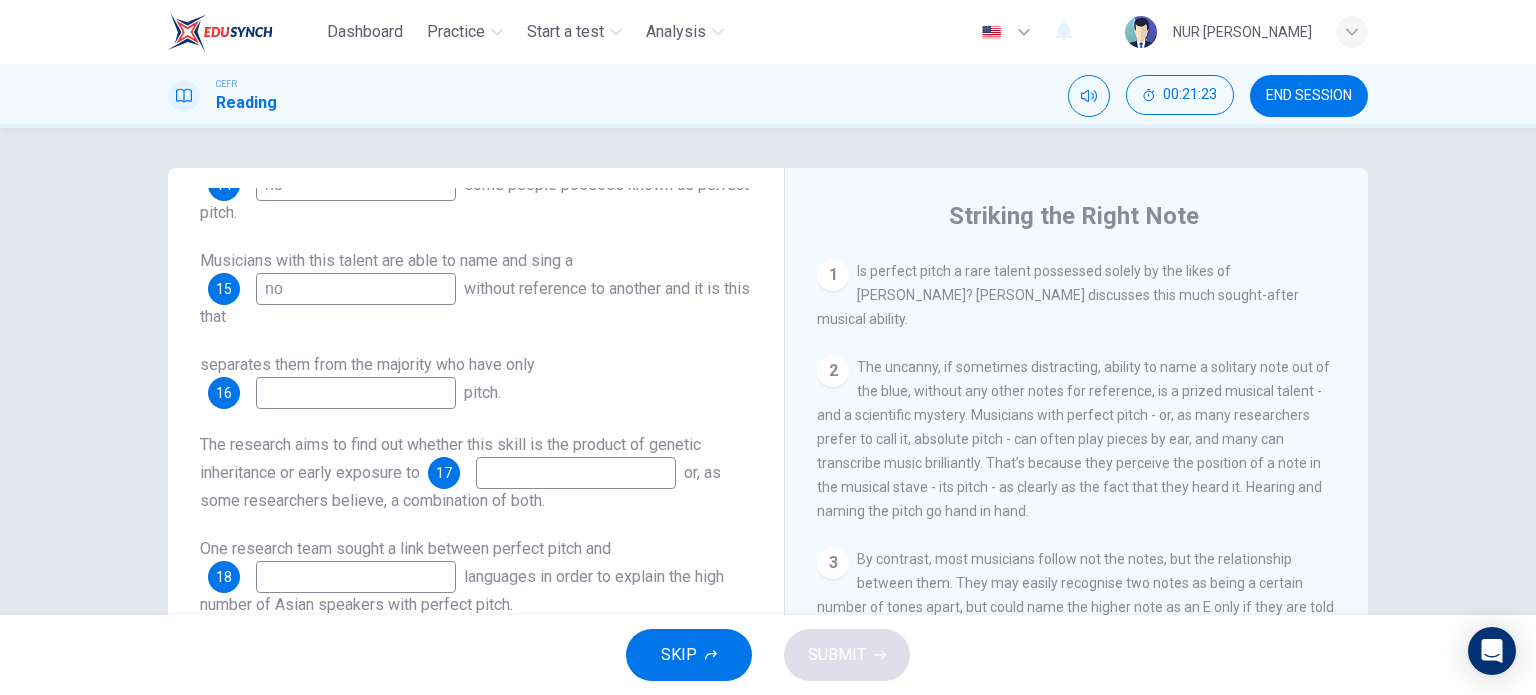 type on "no" 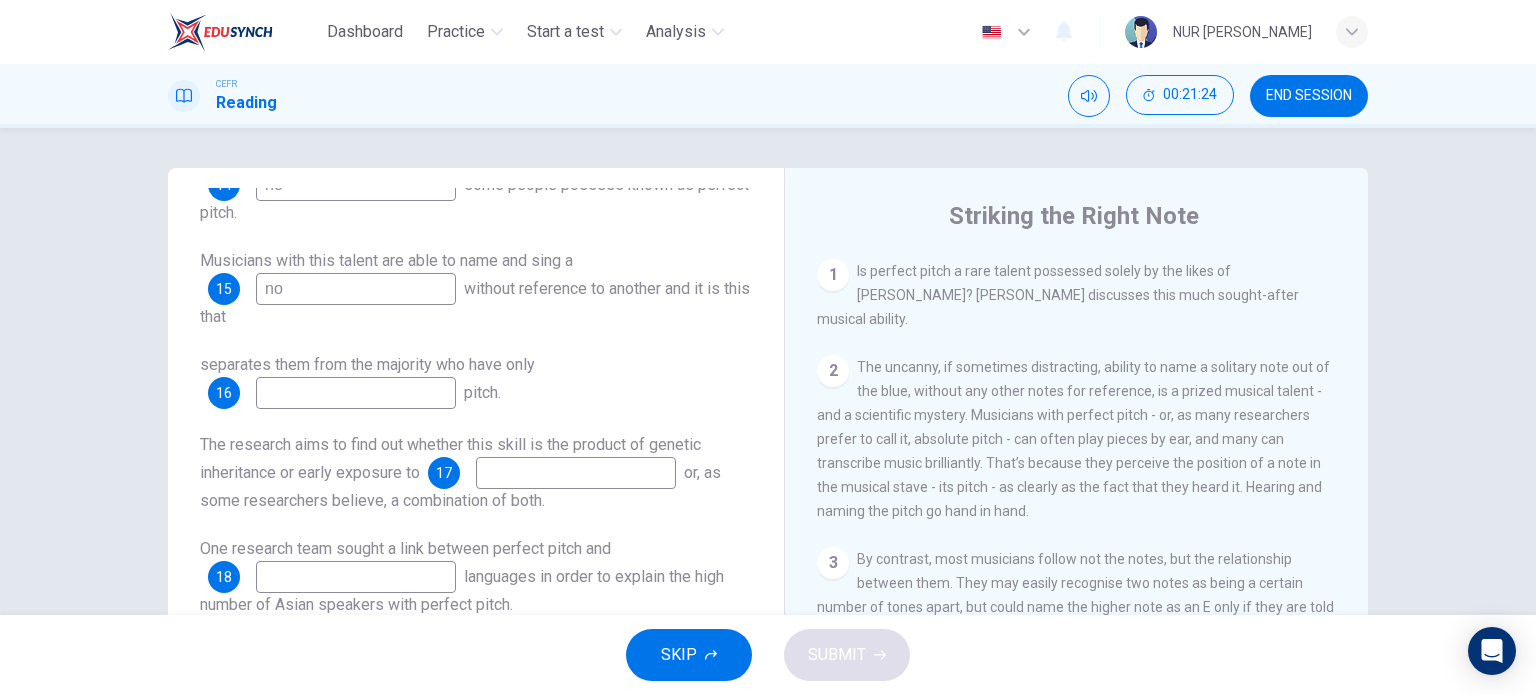 click at bounding box center (356, 393) 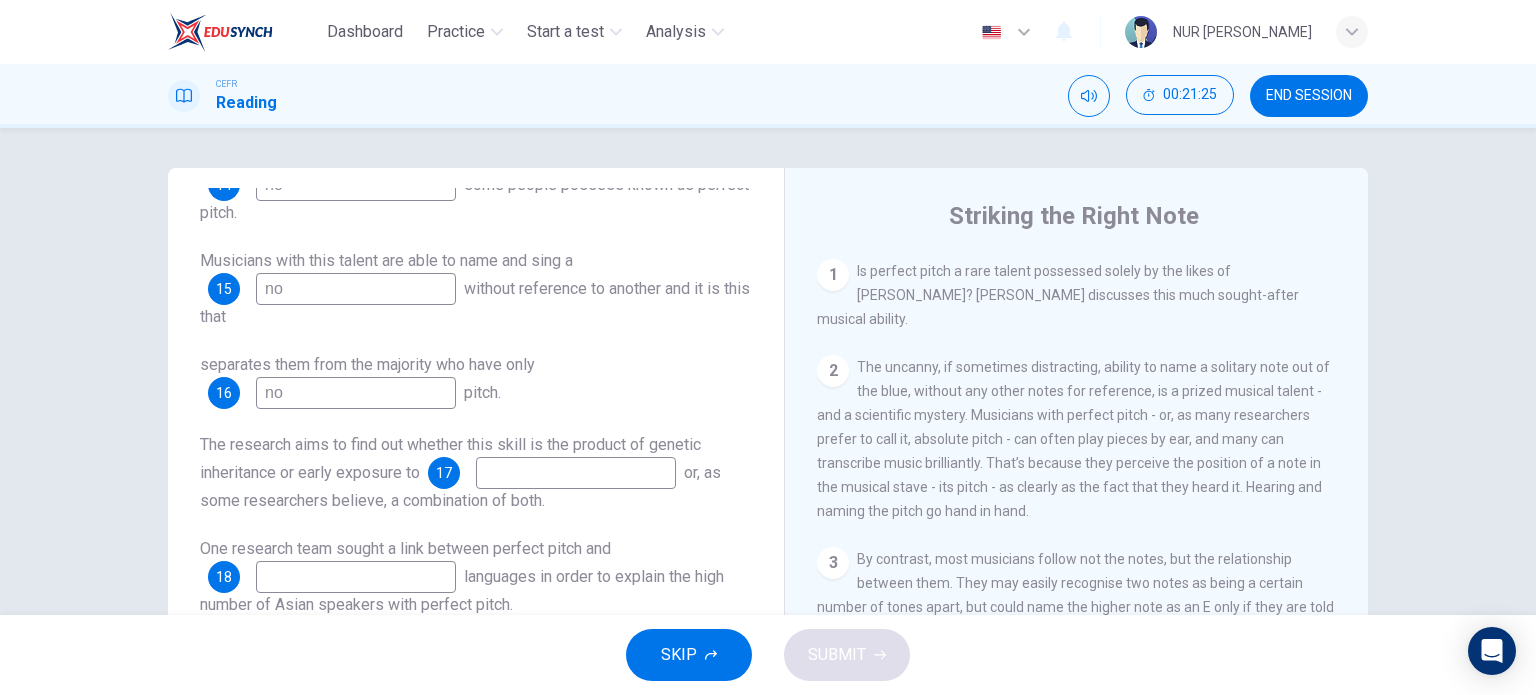 scroll, scrollTop: 336, scrollLeft: 0, axis: vertical 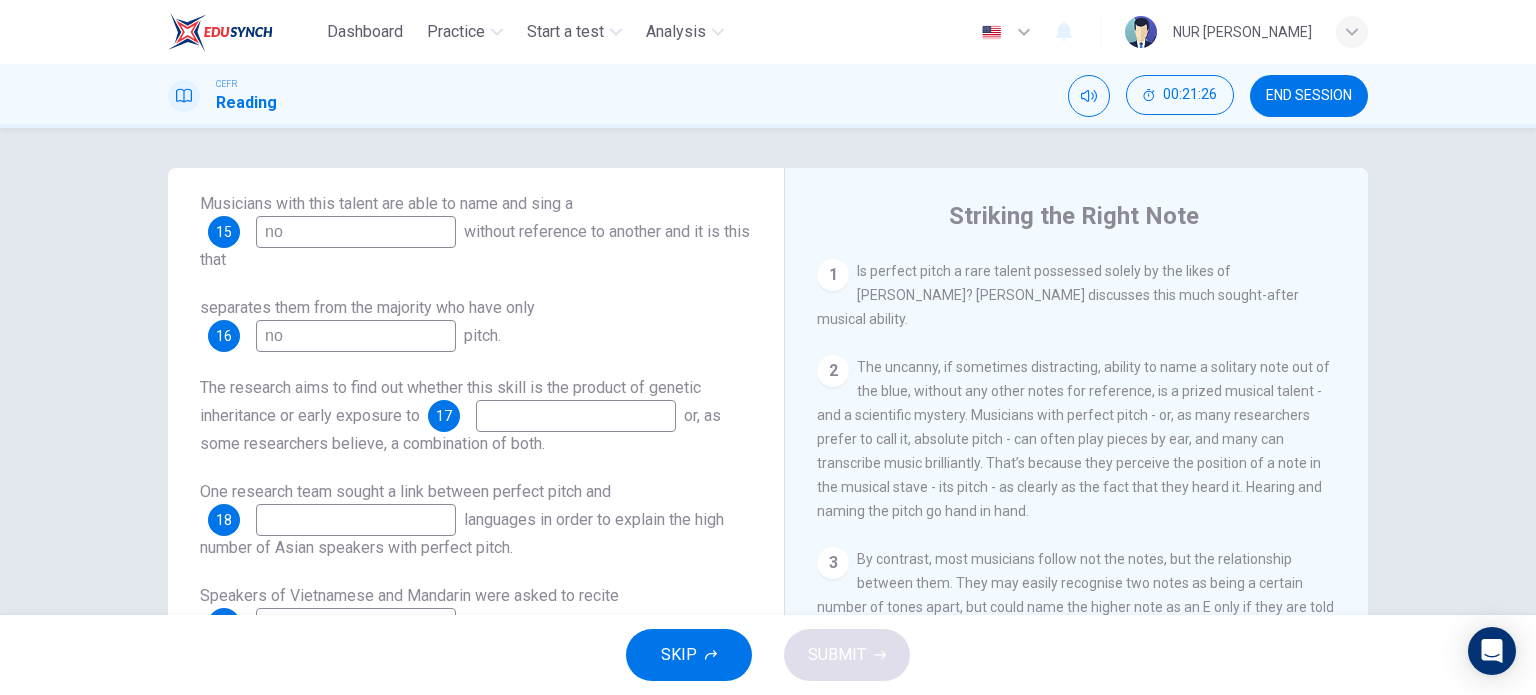 type on "no" 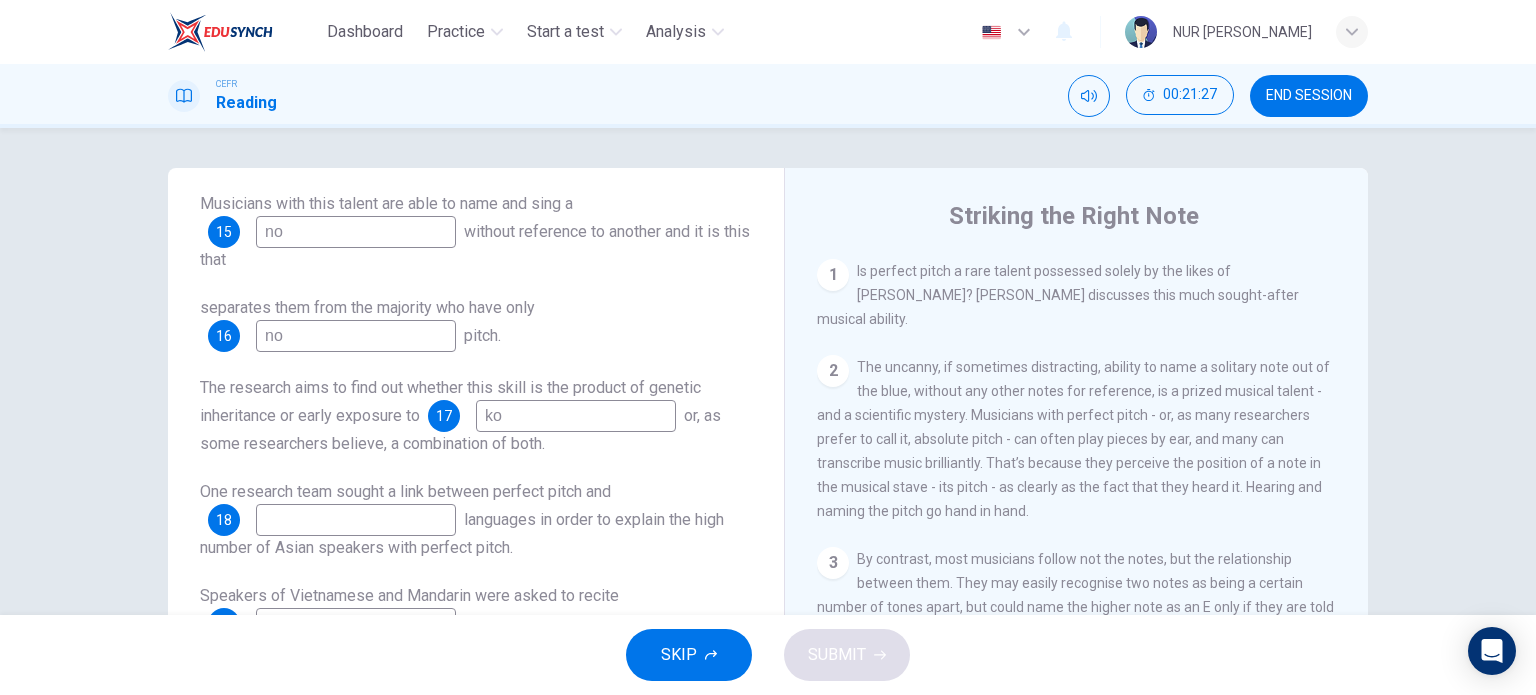 scroll, scrollTop: 108, scrollLeft: 0, axis: vertical 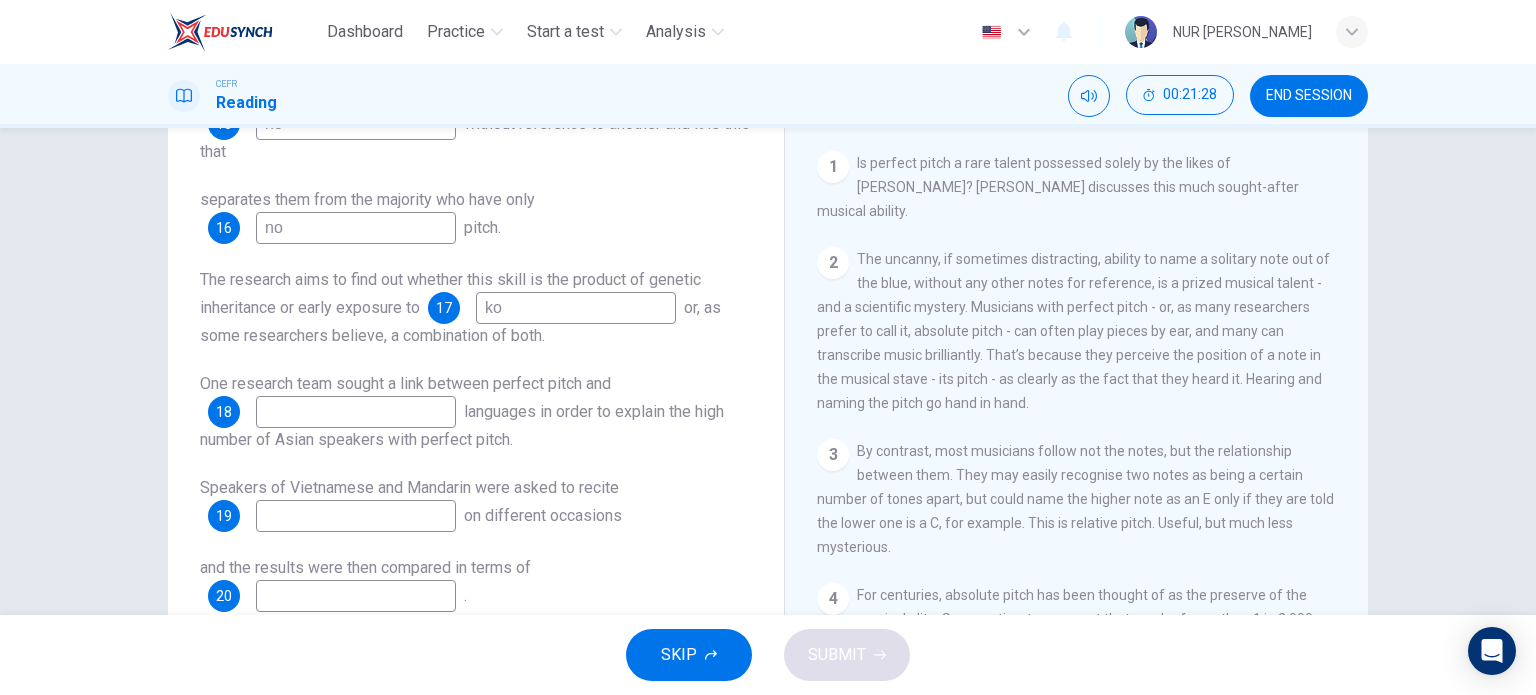 type on "ko" 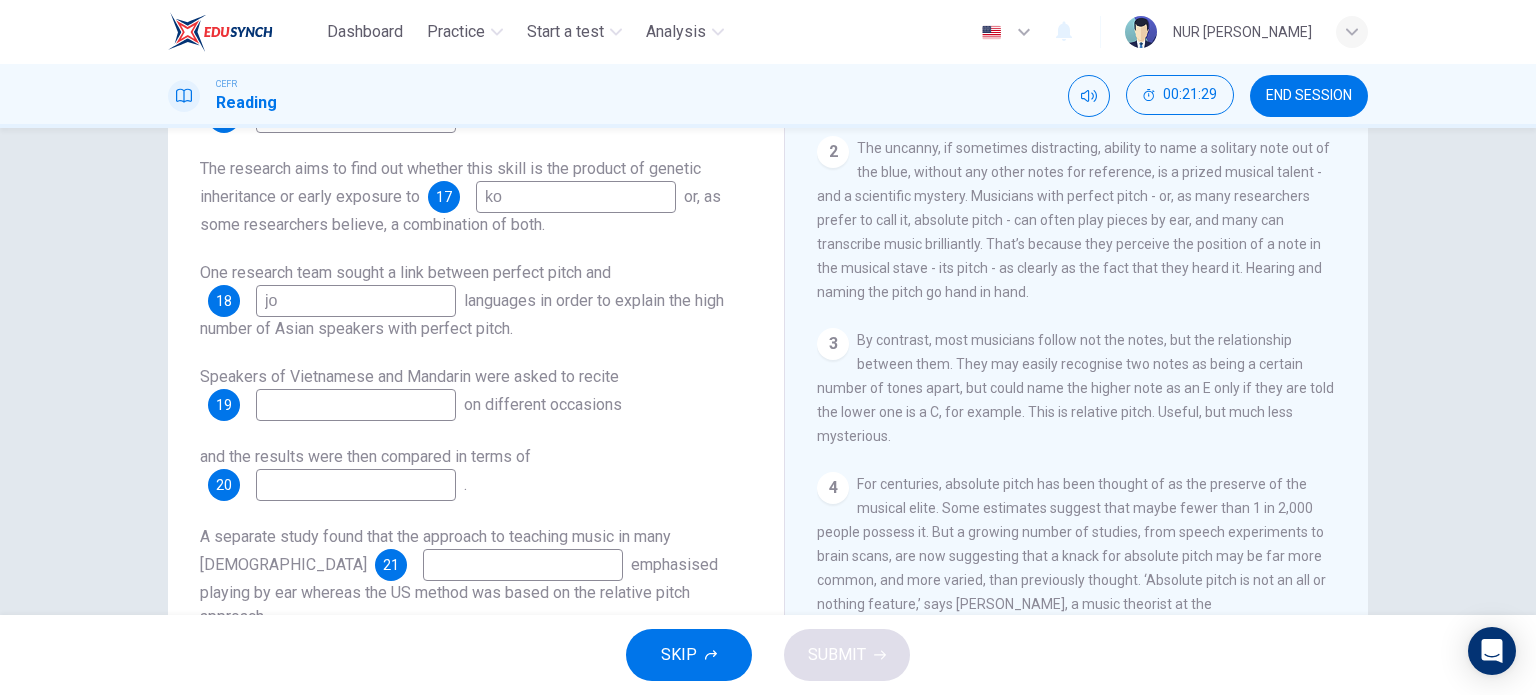 scroll, scrollTop: 220, scrollLeft: 0, axis: vertical 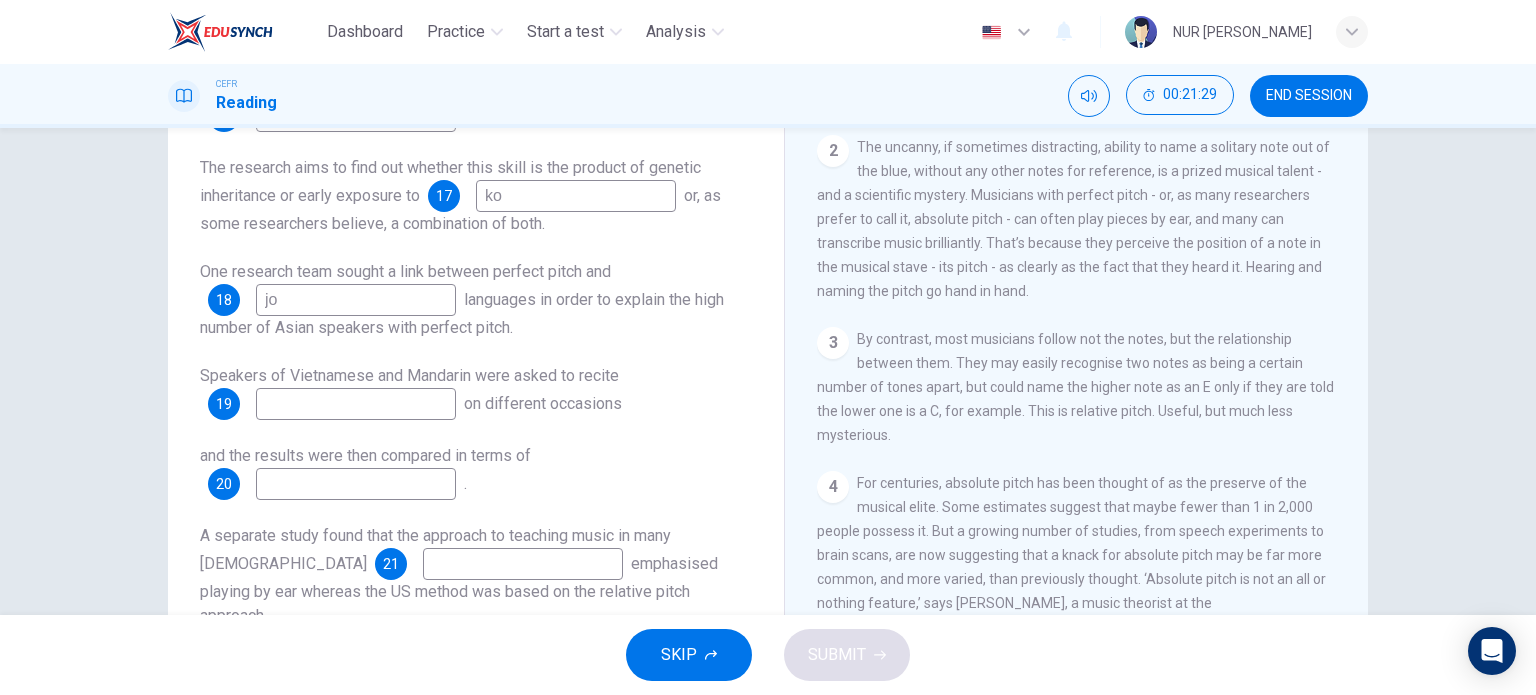 type on "jo" 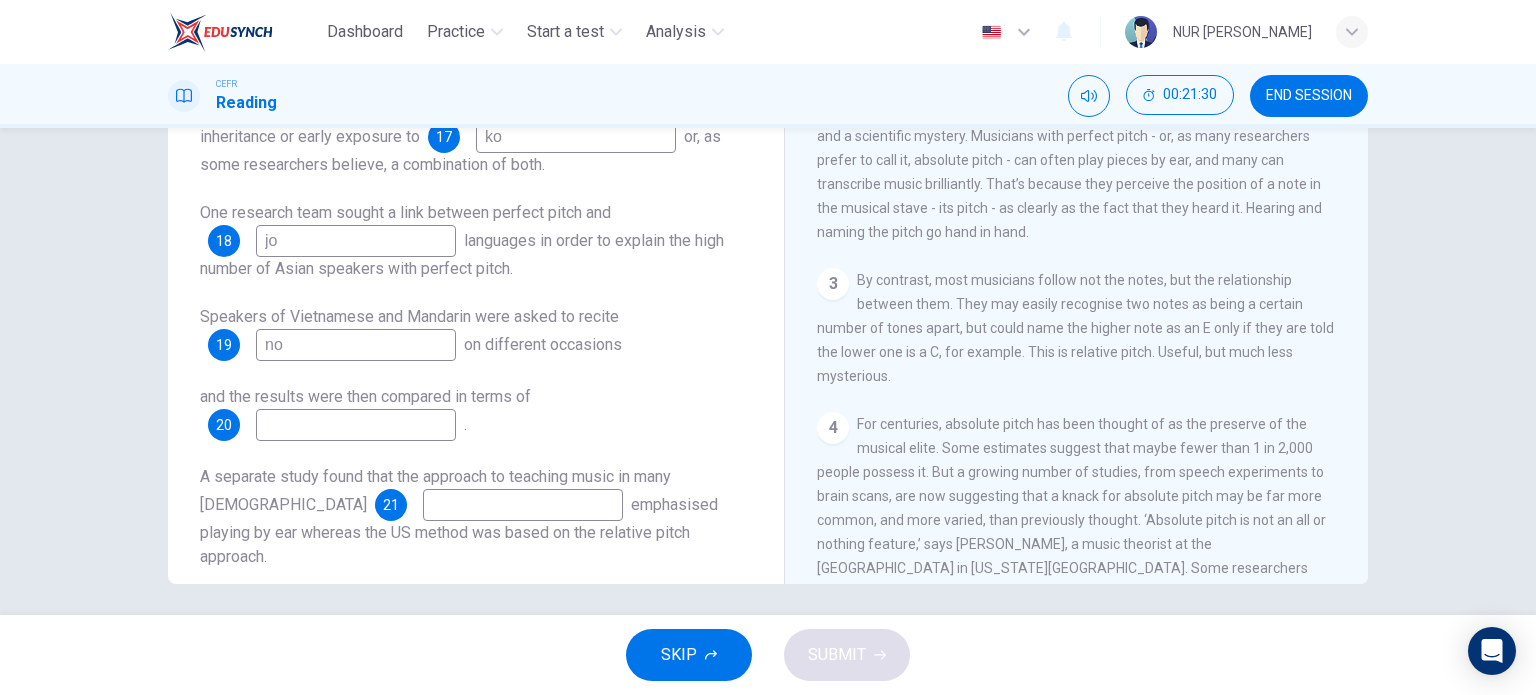scroll, scrollTop: 288, scrollLeft: 0, axis: vertical 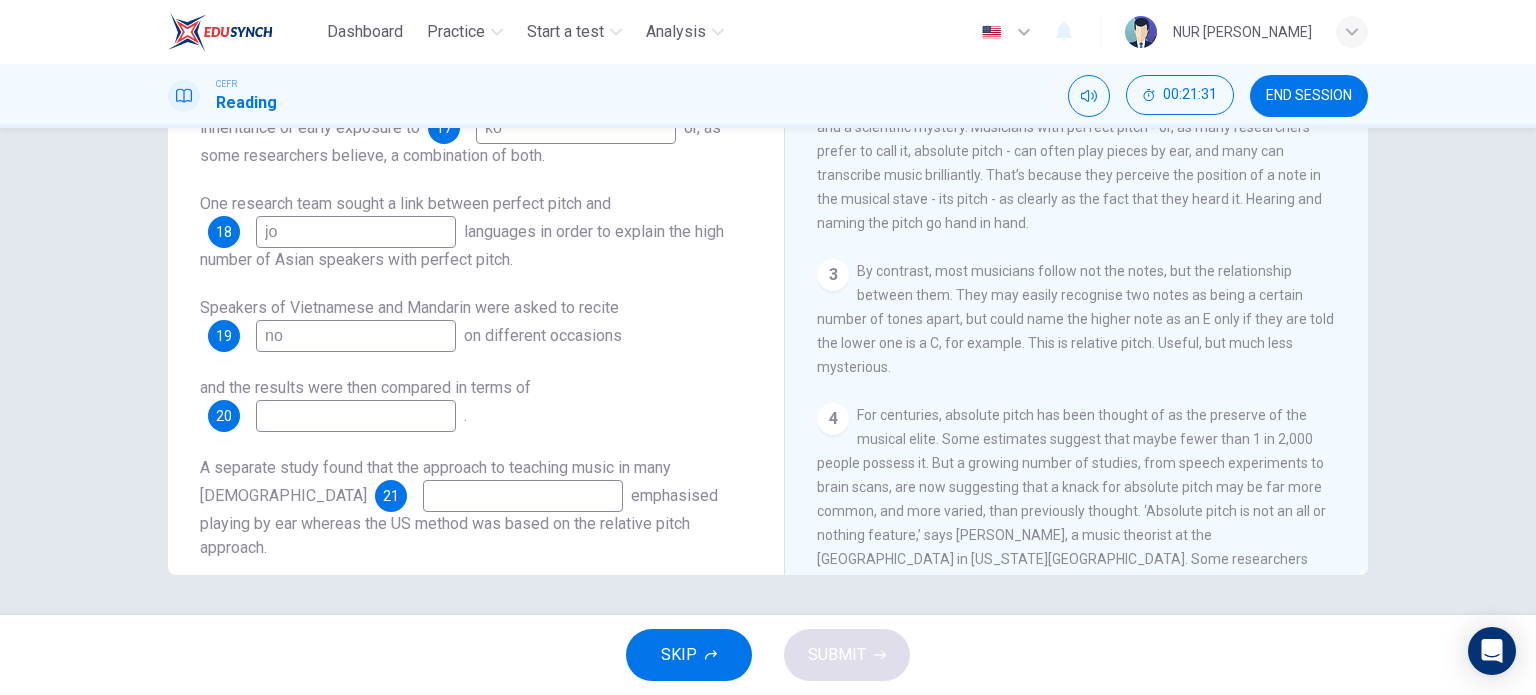 type on "no" 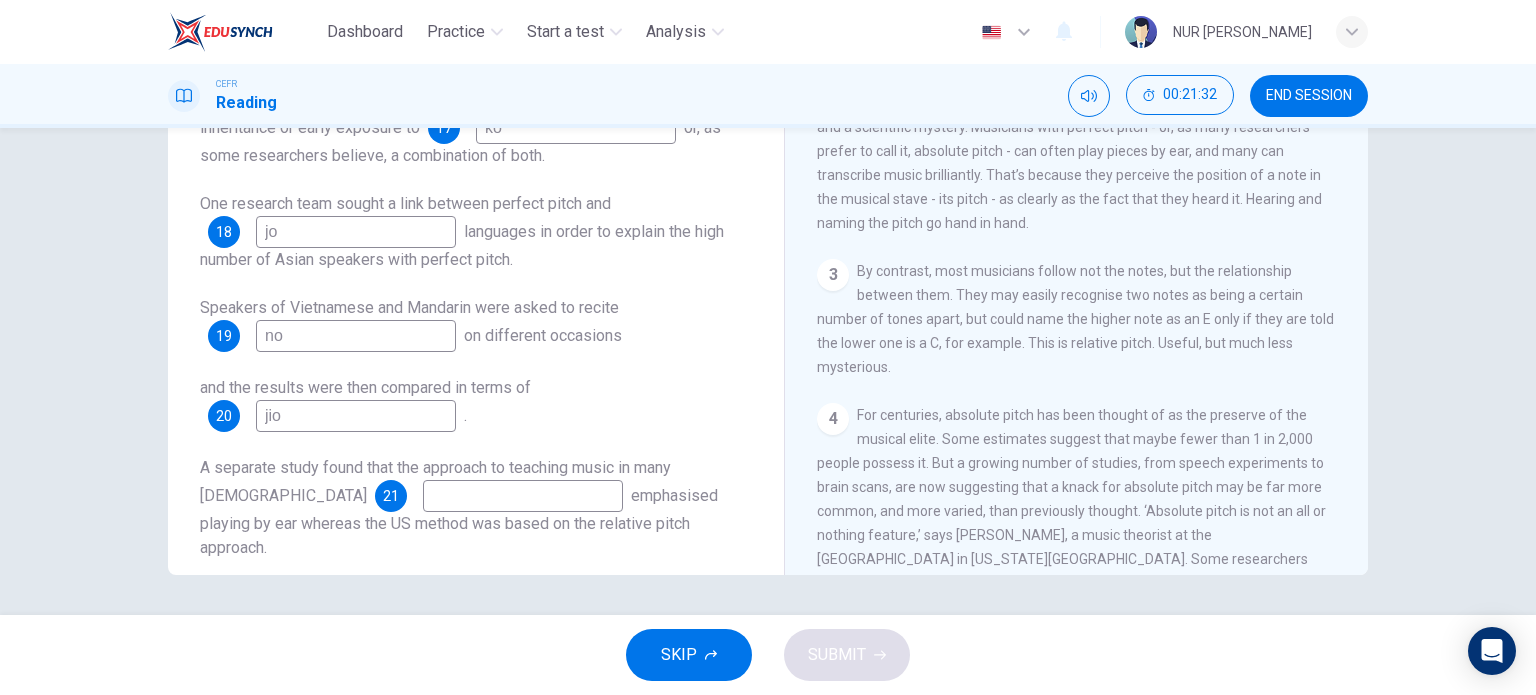 type on "jio" 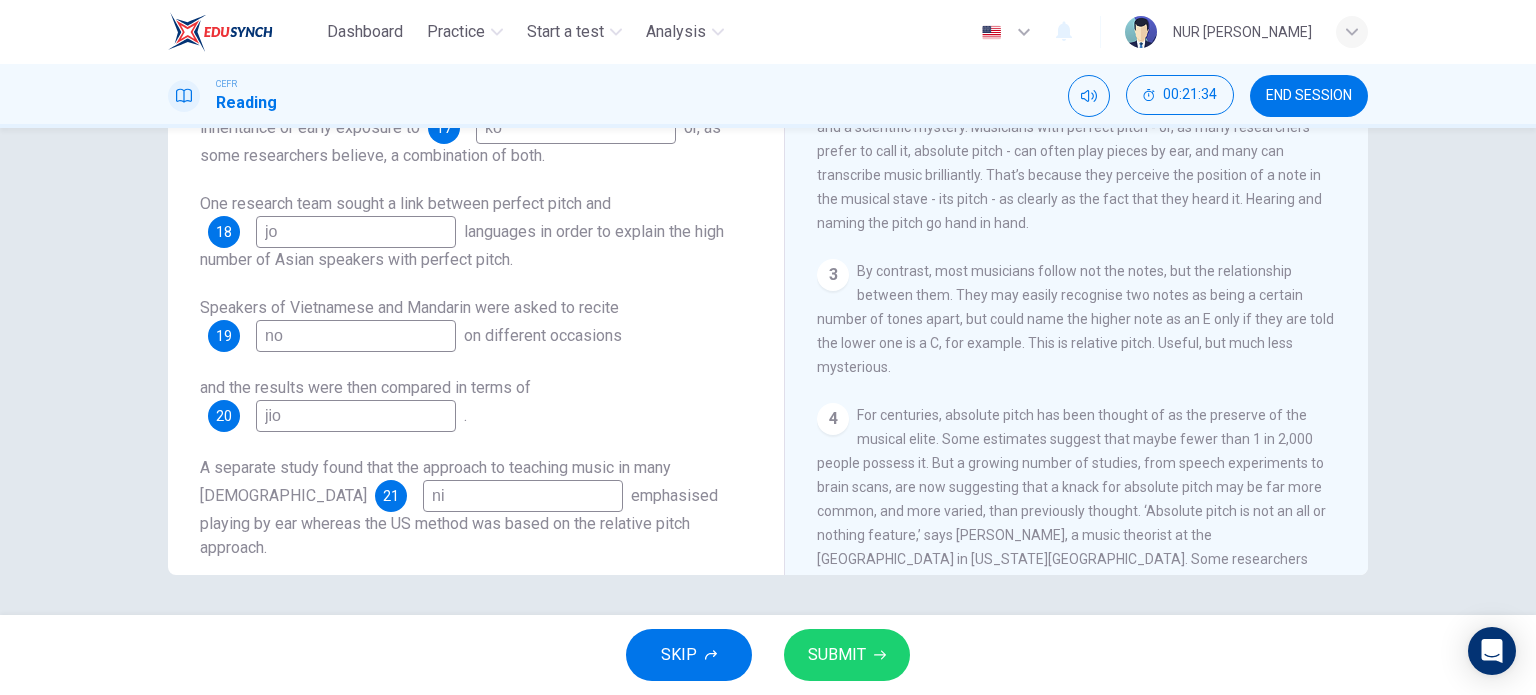 type on "ni" 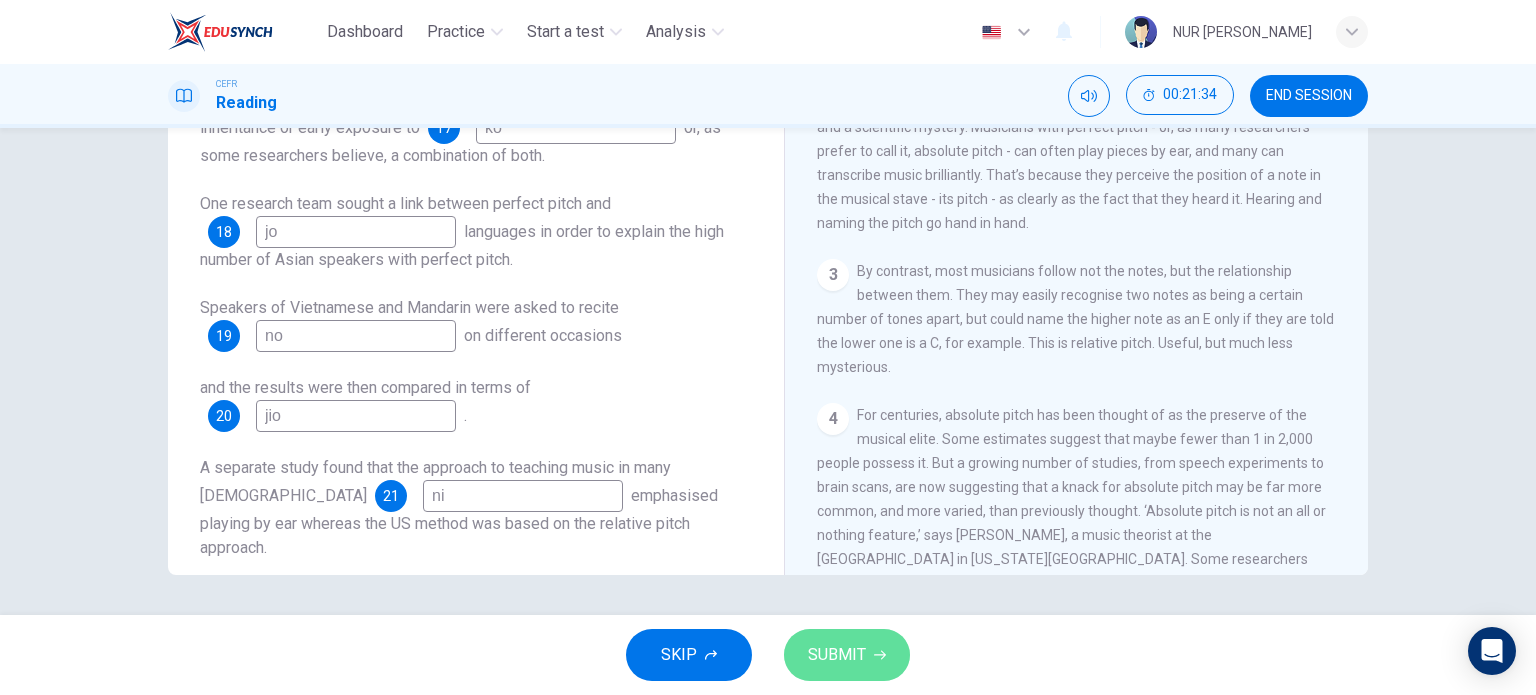 click on "SUBMIT" at bounding box center (837, 655) 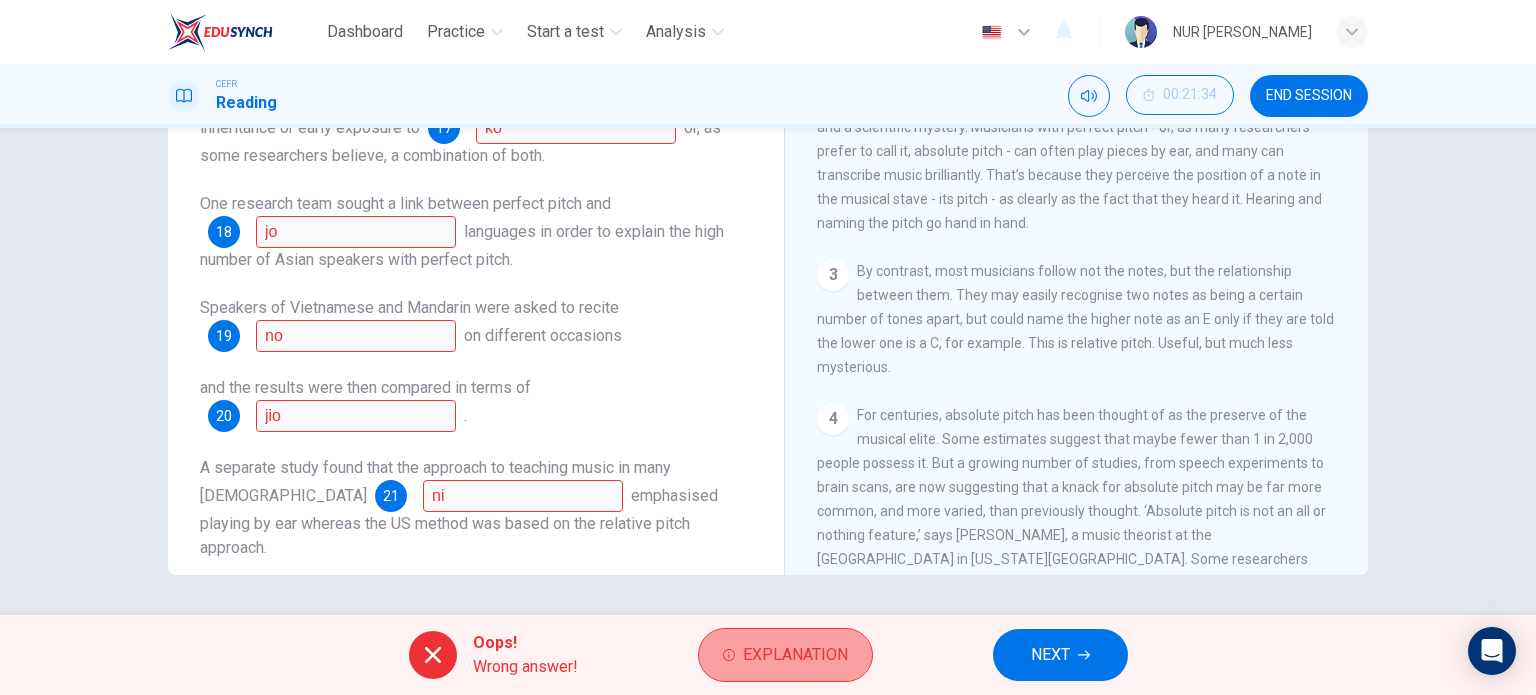 click on "Explanation" at bounding box center (795, 655) 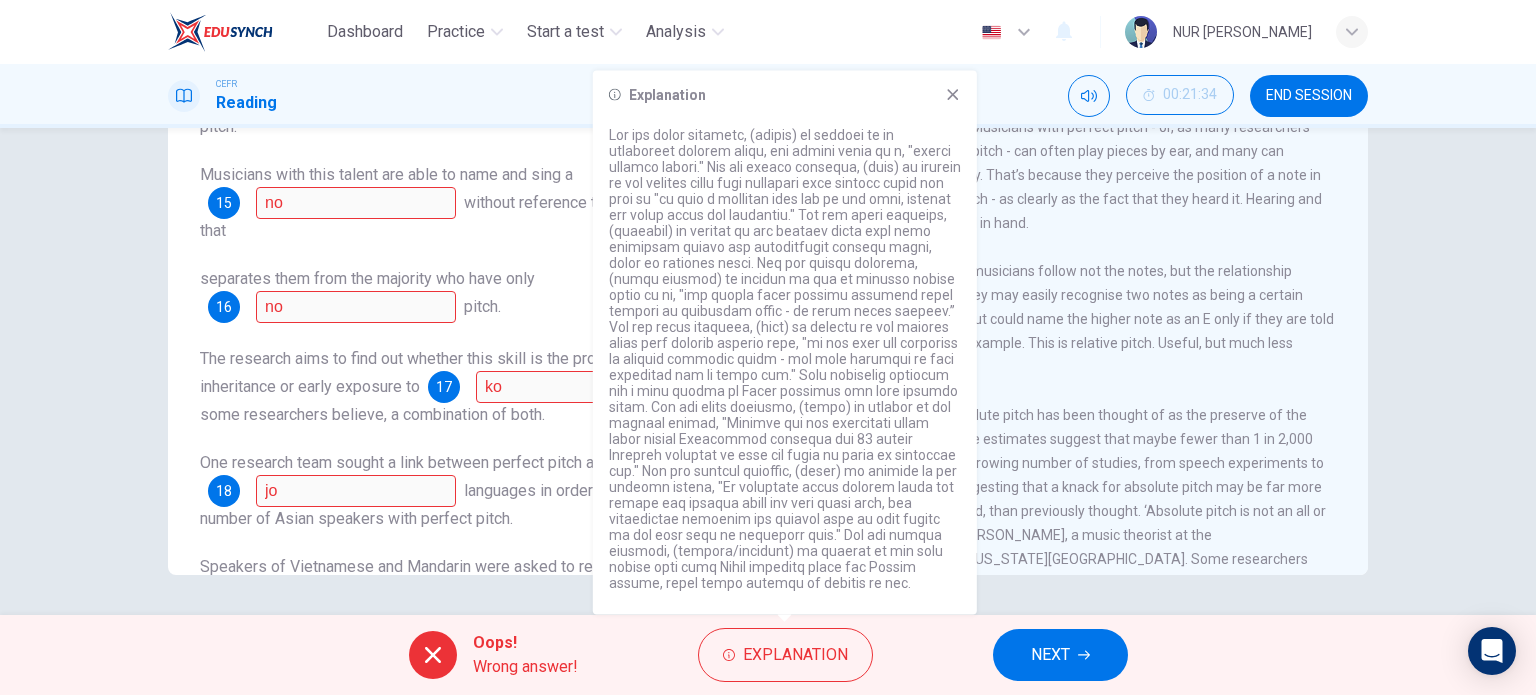 scroll, scrollTop: 0, scrollLeft: 0, axis: both 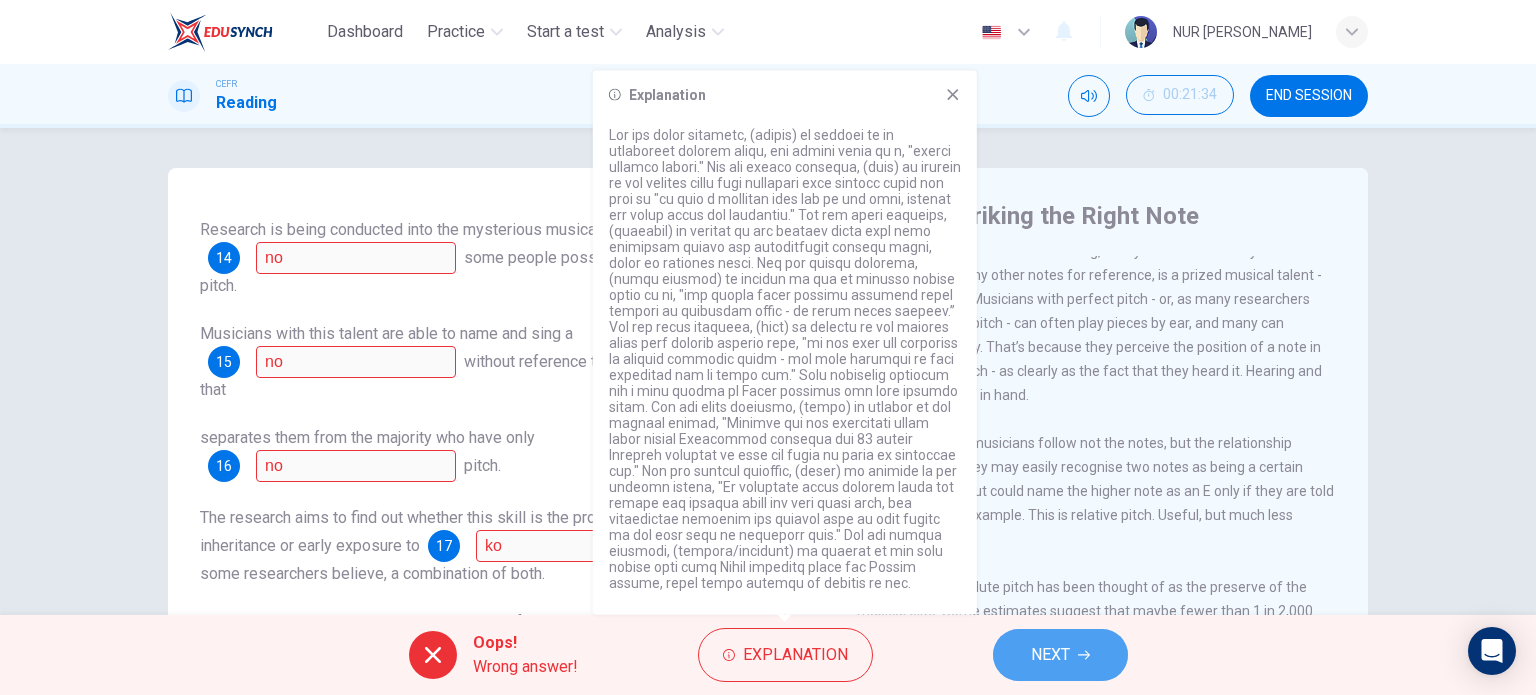 click on "NEXT" at bounding box center (1060, 655) 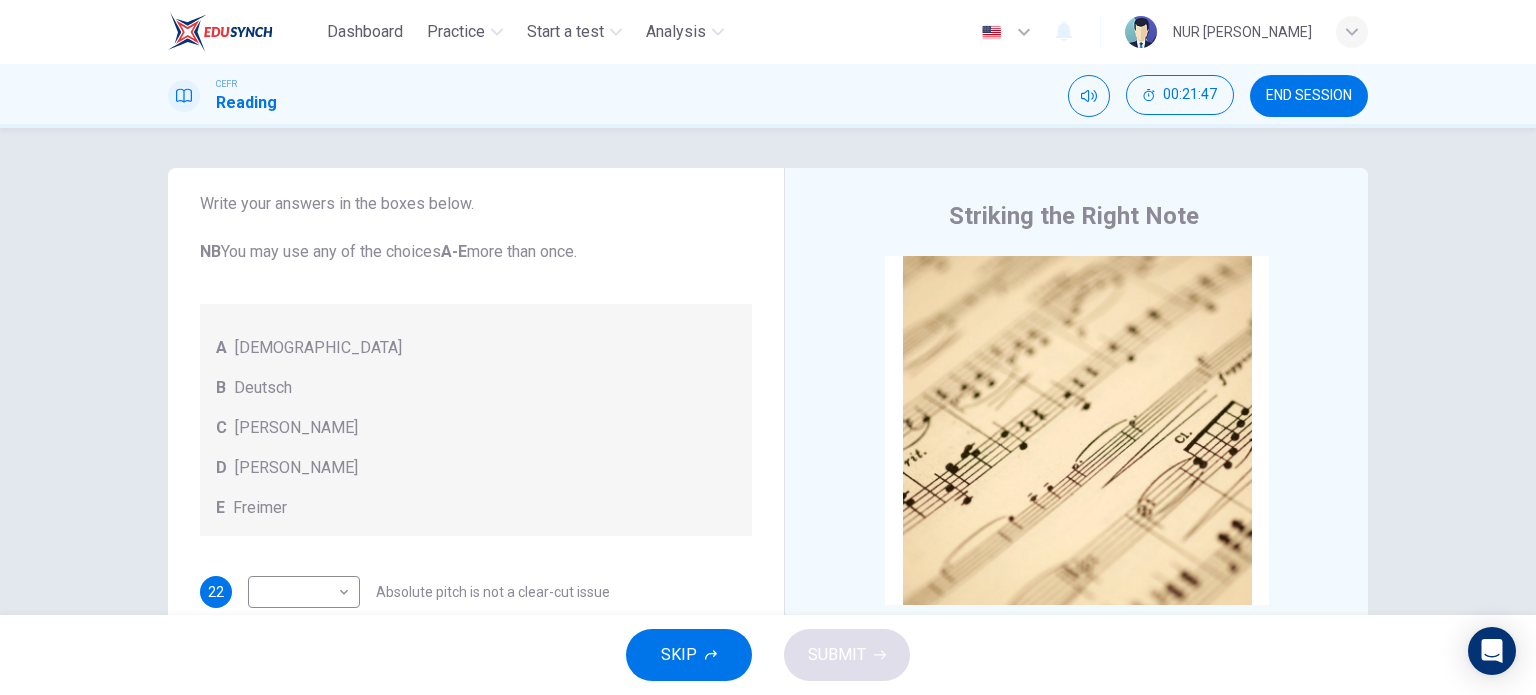 scroll, scrollTop: 176, scrollLeft: 0, axis: vertical 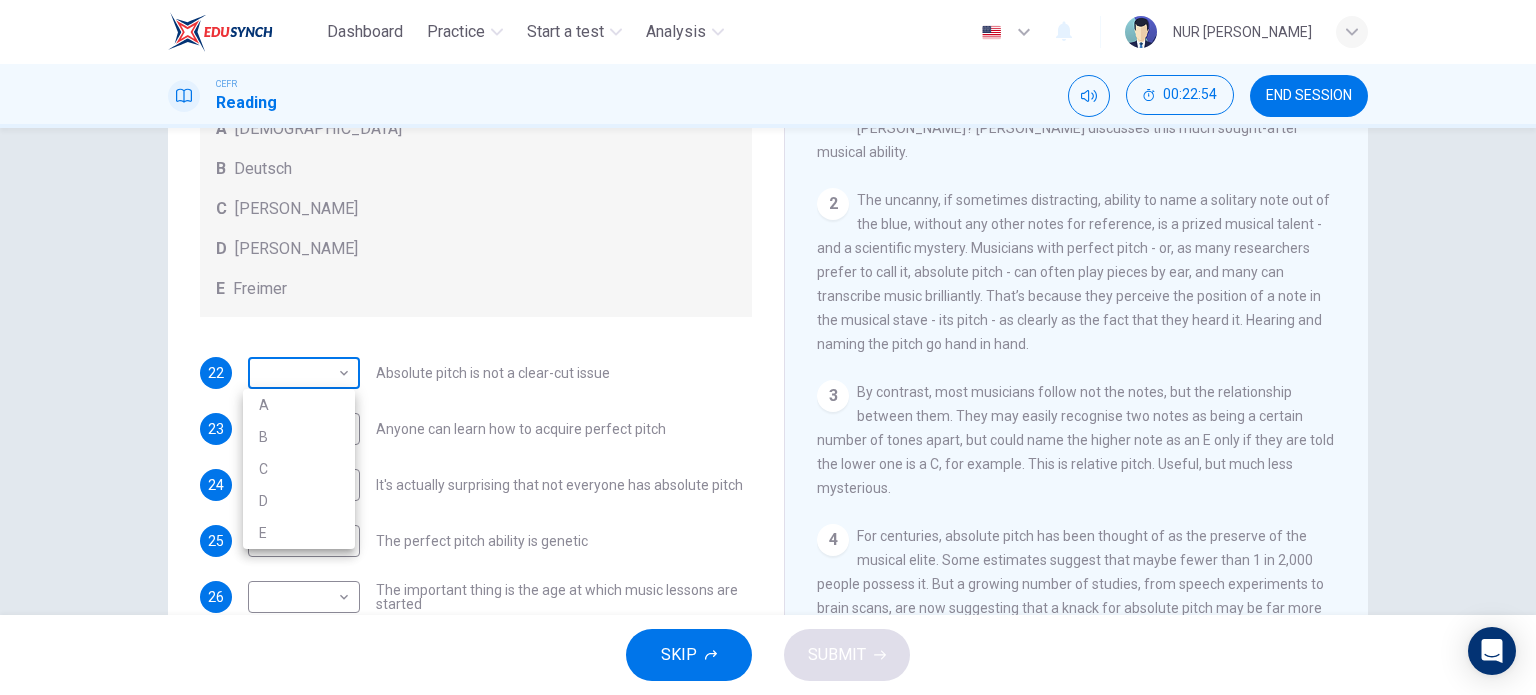 click on "Dashboard Practice Start a test Analysis English en ​ NUR IZZATI BINTI YAMAN CEFR Reading 00:22:54 END SESSION Questions 22 - 26 The Reading Passage contains a number of opinions provided by five different scientists. Match each opinion with one of the scientists ( A-E  below).
Write your answers in the boxes below.
NB  You may use any of the choices  A-E  more than once. A Levitin B Deutsch C Gregersen D Marvin E Freimer 22 ​ ​ Absolute pitch is not a clear-cut issue 23 ​ ​ Anyone can learn how to acquire perfect pitch 24 ​ ​ It's actually surprising that not everyone has absolute pitch 25 ​ ​ The perfect pitch ability is genetic 26 ​ ​ The important thing is the age at which music lessons are started Striking the Right Note CLICK TO ZOOM Click to Zoom 1 Is perfect pitch a rare talent possessed solely by the likes of
Beethoven? Kathryn Brown discusses this much sought-after musical ability. 2 3 4 5 6 7 8 9 10 11 12 13 SKIP SUBMIT EduSynch - Online Language Proficiency Testing" at bounding box center [768, 347] 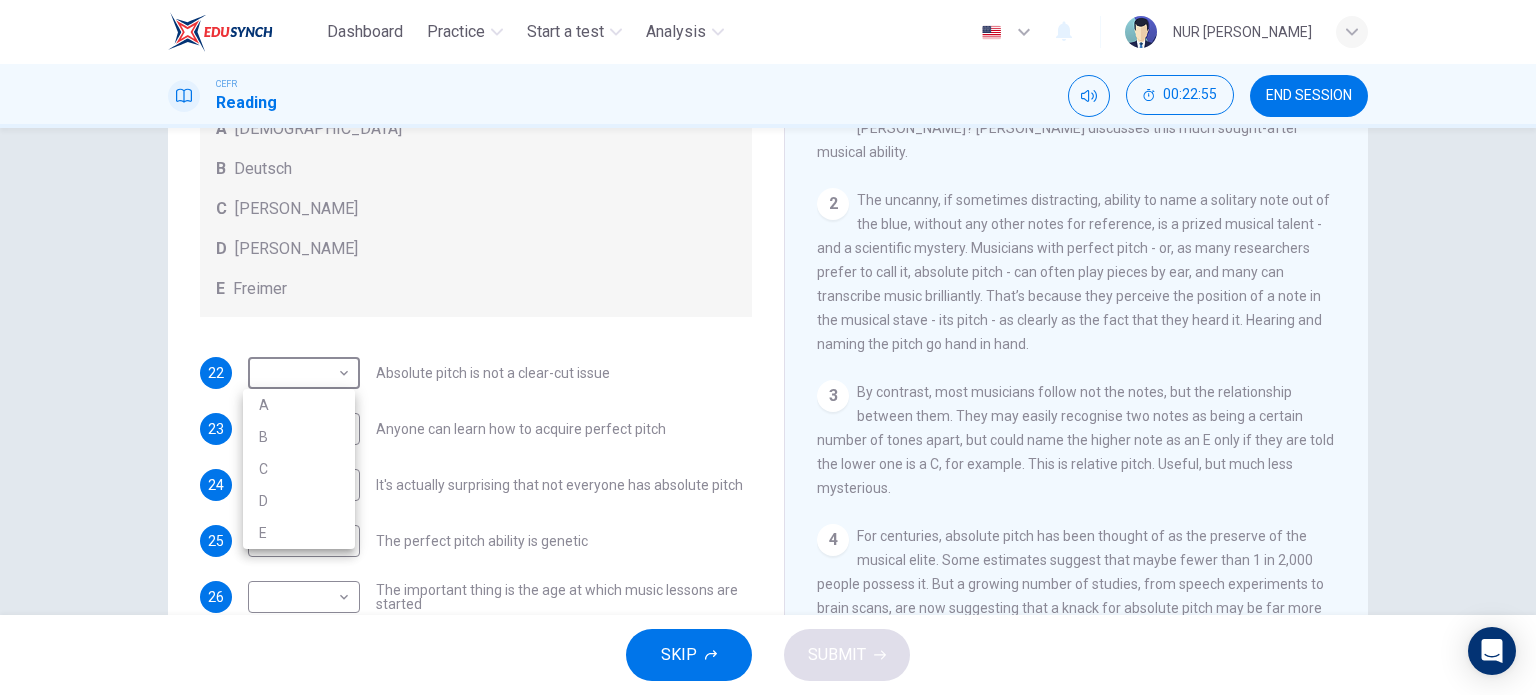 click at bounding box center [768, 347] 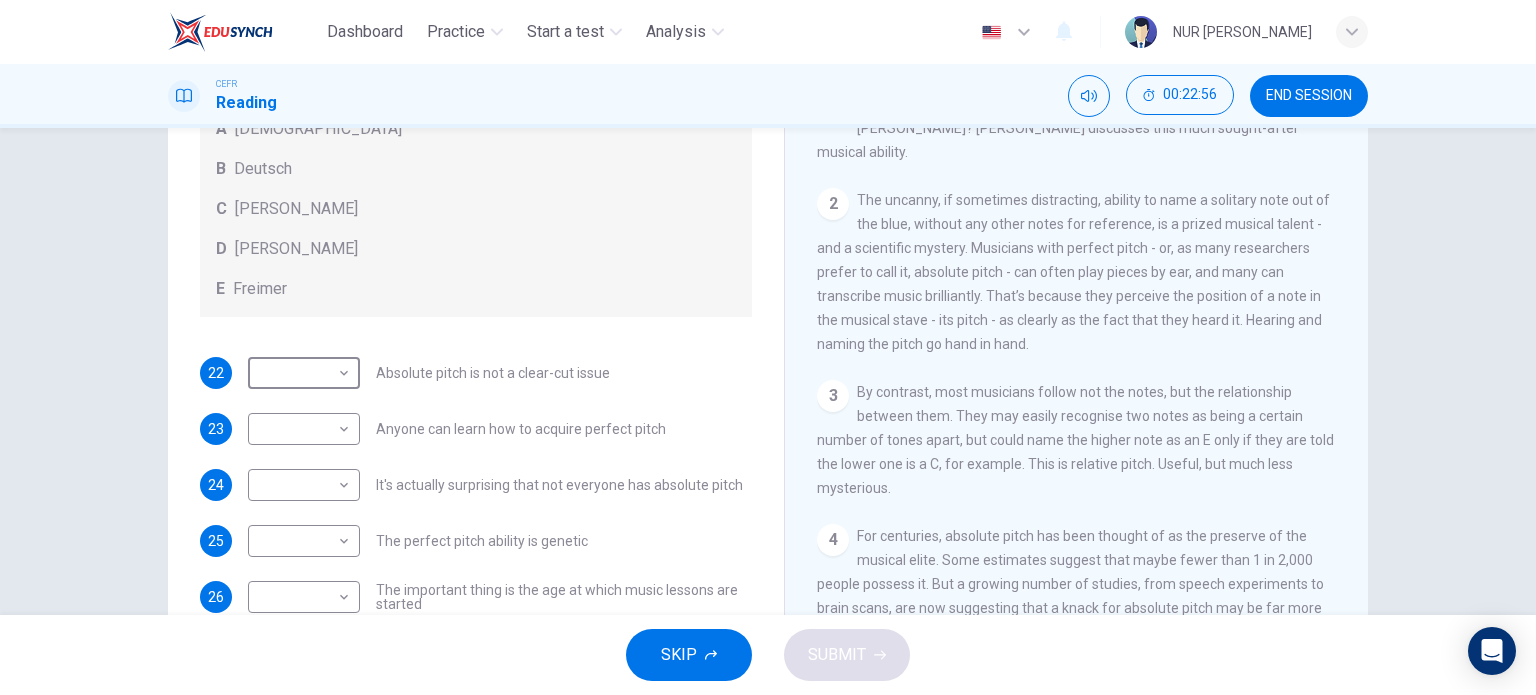 scroll, scrollTop: 288, scrollLeft: 0, axis: vertical 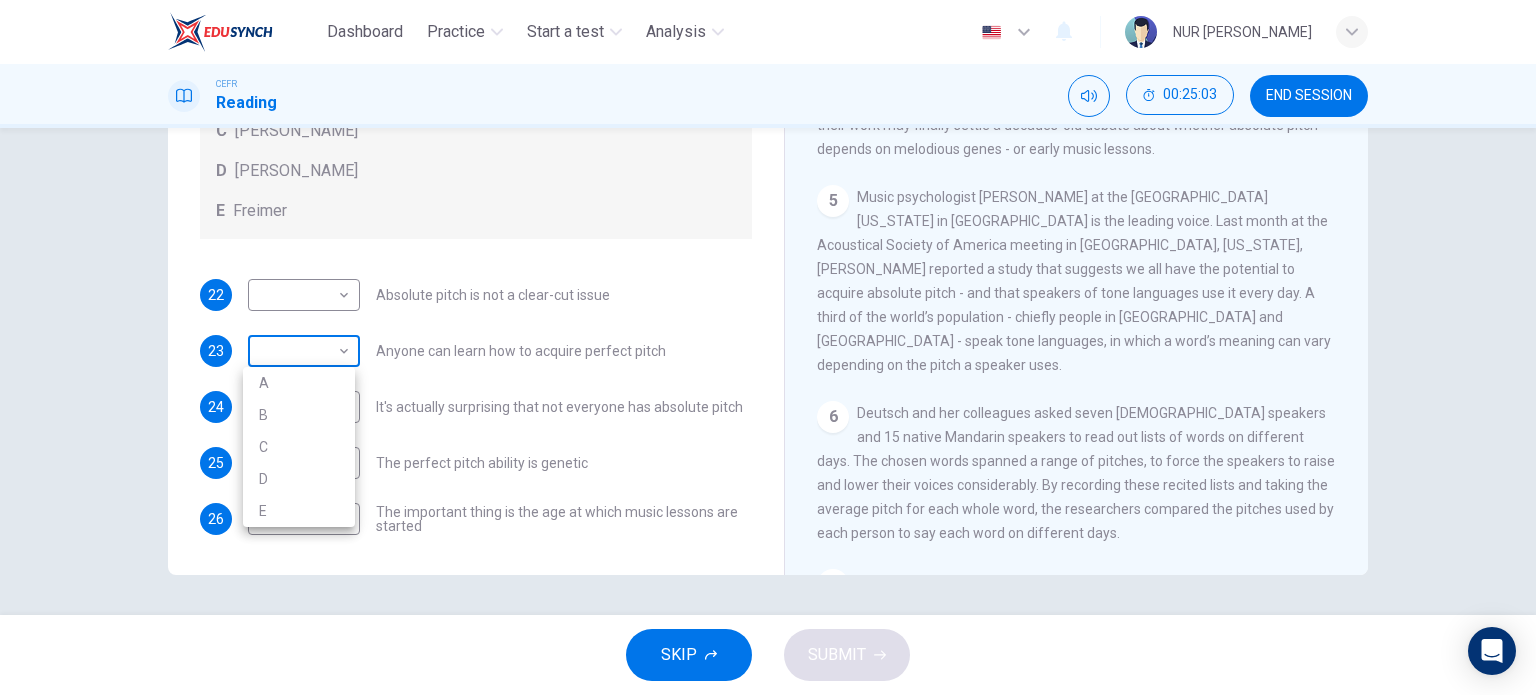click on "Dashboard Practice Start a test Analysis English en ​ NUR IZZATI BINTI YAMAN CEFR Reading 00:25:03 END SESSION Questions 22 - 26 The Reading Passage contains a number of opinions provided by five different scientists. Match each opinion with one of the scientists ( A-E  below).
Write your answers in the boxes below.
NB  You may use any of the choices  A-E  more than once. A Levitin B Deutsch C Gregersen D Marvin E Freimer 22 ​ ​ Absolute pitch is not a clear-cut issue 23 ​ ​ Anyone can learn how to acquire perfect pitch 24 ​ ​ It's actually surprising that not everyone has absolute pitch 25 ​ ​ The perfect pitch ability is genetic 26 ​ ​ The important thing is the age at which music lessons are started Striking the Right Note CLICK TO ZOOM Click to Zoom 1 Is perfect pitch a rare talent possessed solely by the likes of
Beethoven? Kathryn Brown discusses this much sought-after musical ability. 2 3 4 5 6 7 8 9 10 11 12 13 SKIP SUBMIT EduSynch - Online Language Proficiency Testing" at bounding box center [768, 347] 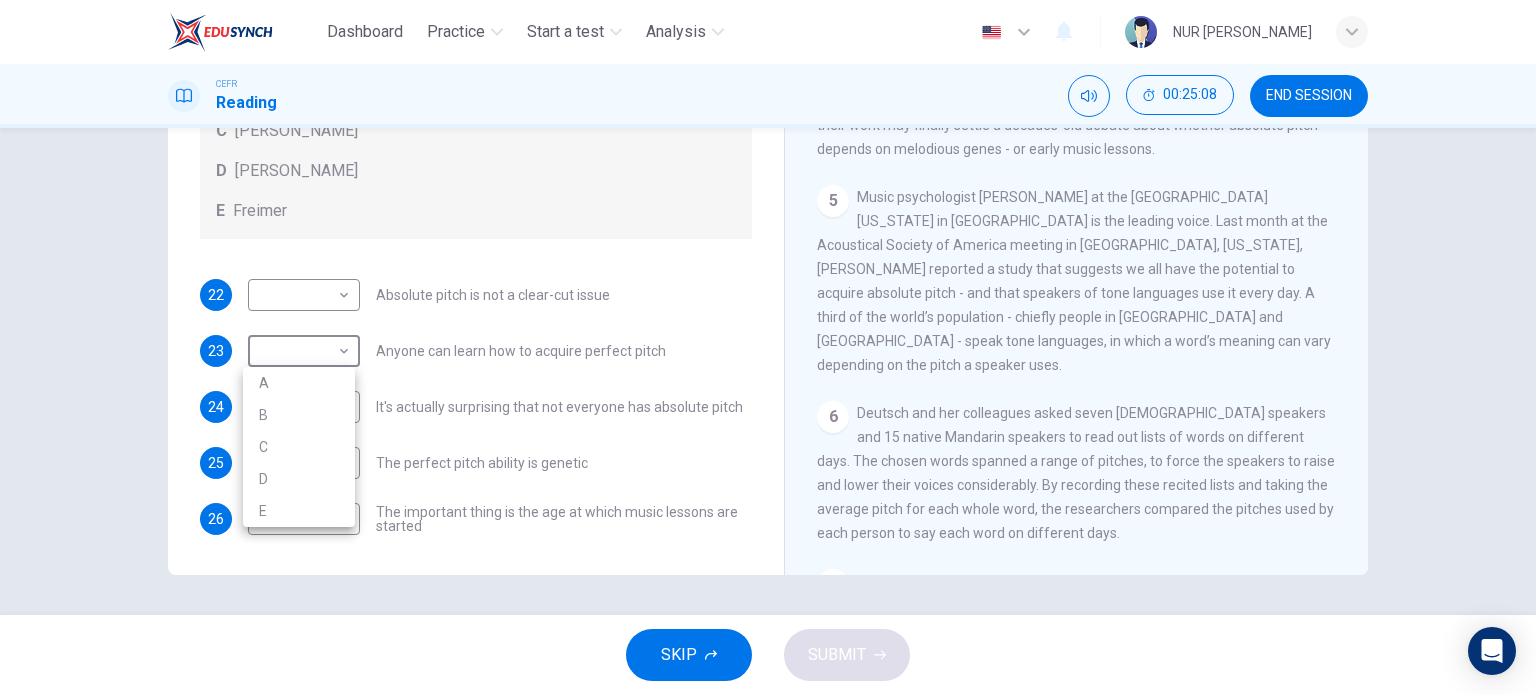 click at bounding box center [768, 347] 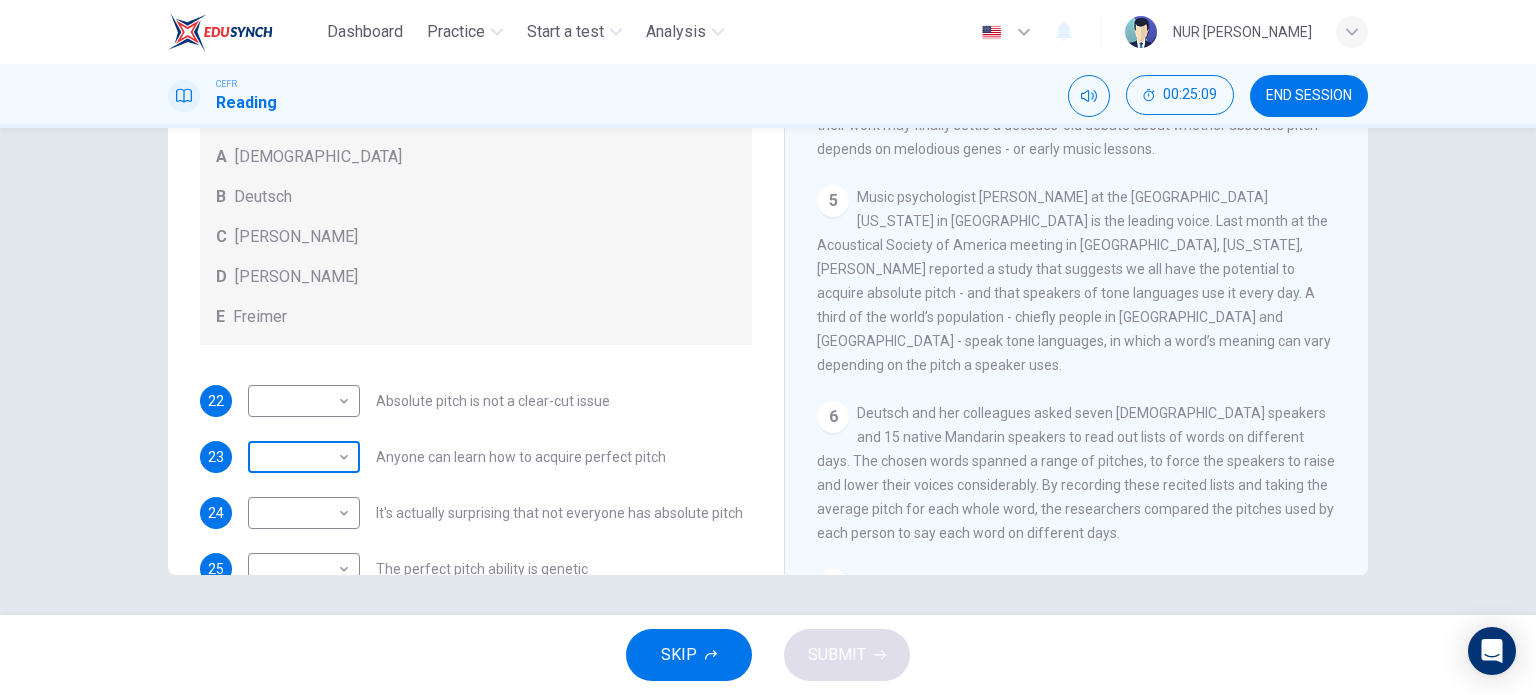 scroll, scrollTop: 176, scrollLeft: 0, axis: vertical 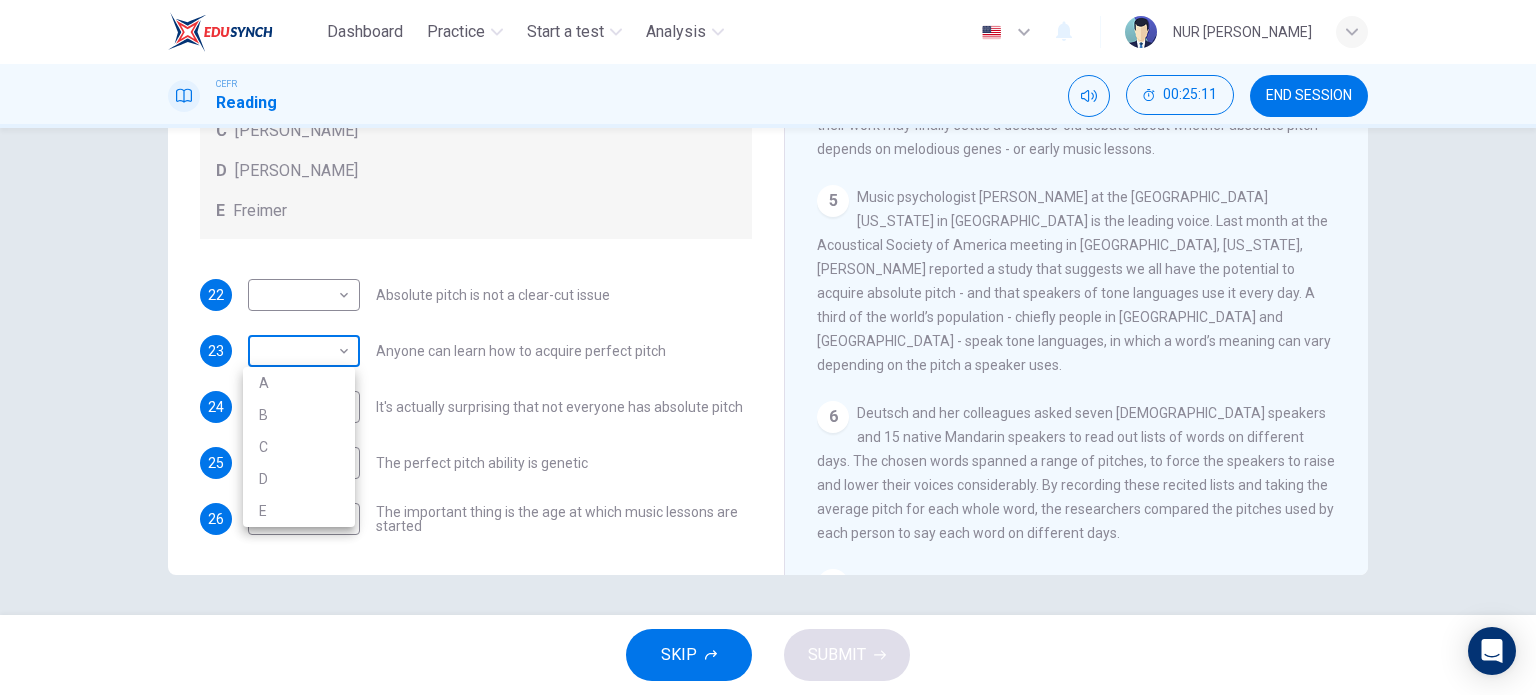 click on "Dashboard Practice Start a test Analysis English en ​ NUR IZZATI BINTI YAMAN CEFR Reading 00:25:11 END SESSION Questions 22 - 26 The Reading Passage contains a number of opinions provided by five different scientists. Match each opinion with one of the scientists ( A-E  below).
Write your answers in the boxes below.
NB  You may use any of the choices  A-E  more than once. A Levitin B Deutsch C Gregersen D Marvin E Freimer 22 ​ ​ Absolute pitch is not a clear-cut issue 23 ​ ​ Anyone can learn how to acquire perfect pitch 24 ​ ​ It's actually surprising that not everyone has absolute pitch 25 ​ ​ The perfect pitch ability is genetic 26 ​ ​ The important thing is the age at which music lessons are started Striking the Right Note CLICK TO ZOOM Click to Zoom 1 Is perfect pitch a rare talent possessed solely by the likes of
Beethoven? Kathryn Brown discusses this much sought-after musical ability. 2 3 4 5 6 7 8 9 10 11 12 13 SKIP SUBMIT EduSynch - Online Language Proficiency Testing" at bounding box center (768, 347) 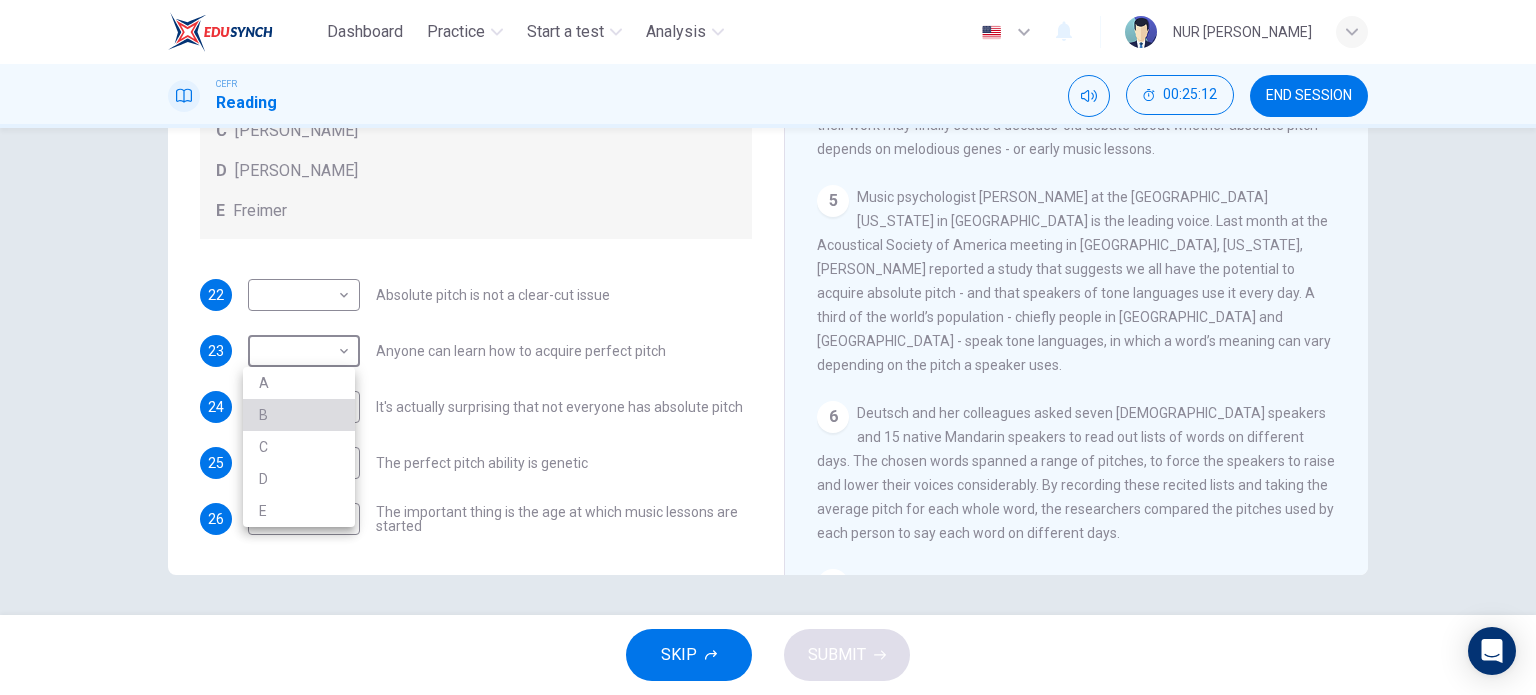 click on "B" at bounding box center (299, 415) 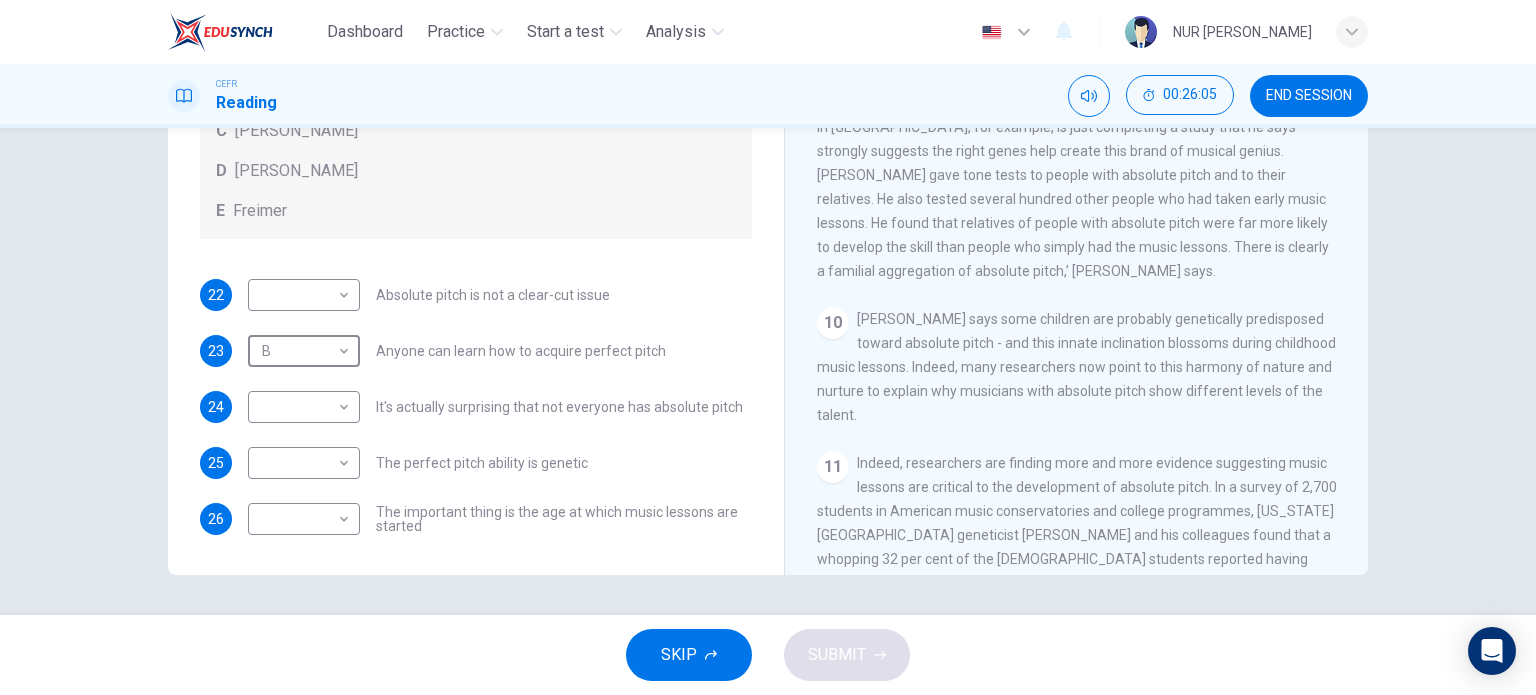 scroll, scrollTop: 1788, scrollLeft: 0, axis: vertical 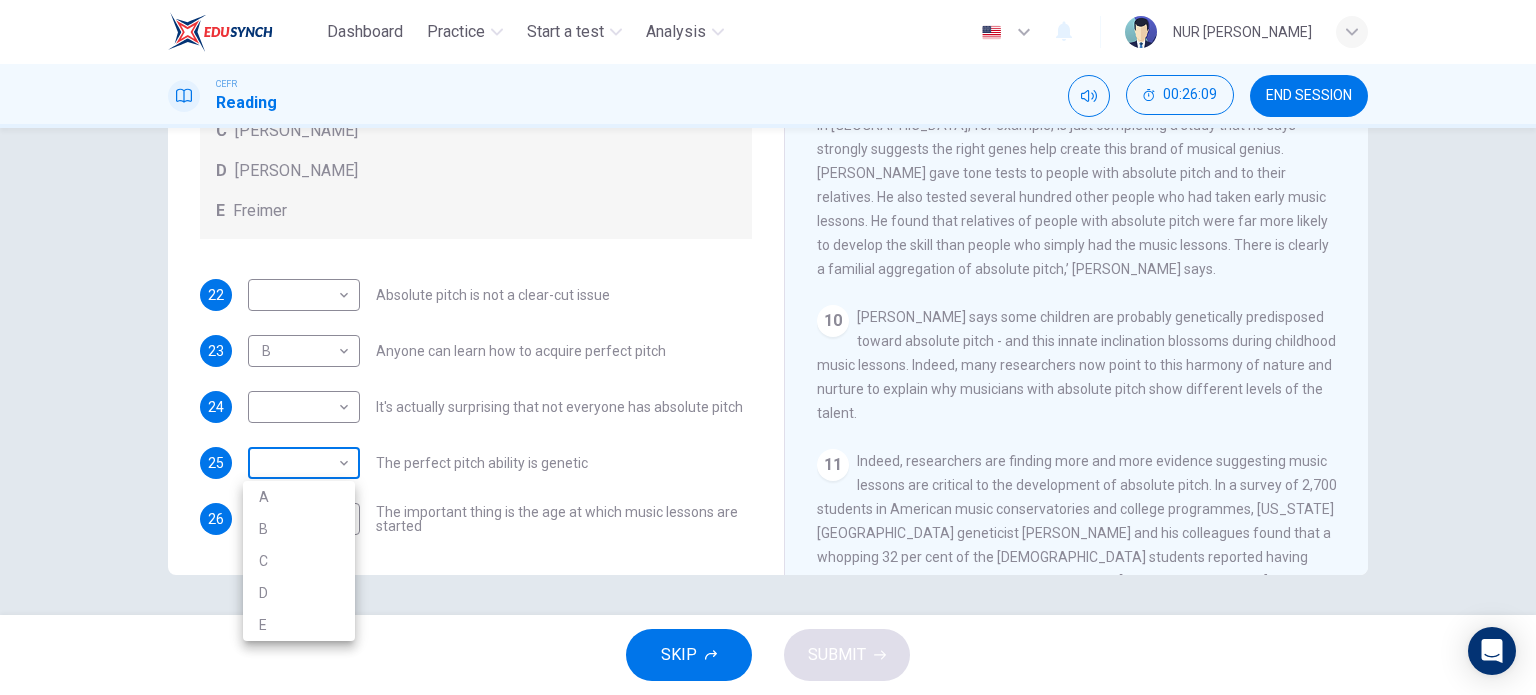 click on "Dashboard Practice Start a test Analysis English en ​ NUR IZZATI BINTI YAMAN CEFR Reading 00:26:09 END SESSION Questions 22 - 26 The Reading Passage contains a number of opinions provided by five different scientists. Match each opinion with one of the scientists ( A-E  below).
Write your answers in the boxes below.
NB  You may use any of the choices  A-E  more than once. A Levitin B Deutsch C Gregersen D Marvin E Freimer 22 ​ ​ Absolute pitch is not a clear-cut issue 23 B B ​ Anyone can learn how to acquire perfect pitch 24 ​ ​ It's actually surprising that not everyone has absolute pitch 25 ​ ​ The perfect pitch ability is genetic 26 ​ ​ The important thing is the age at which music lessons are started Striking the Right Note CLICK TO ZOOM Click to Zoom 1 Is perfect pitch a rare talent possessed solely by the likes of
Beethoven? Kathryn Brown discusses this much sought-after musical ability. 2 3 4 5 6 7 8 9 10 11 12 13 SKIP SUBMIT EduSynch - Online Language Proficiency Testing" at bounding box center [768, 347] 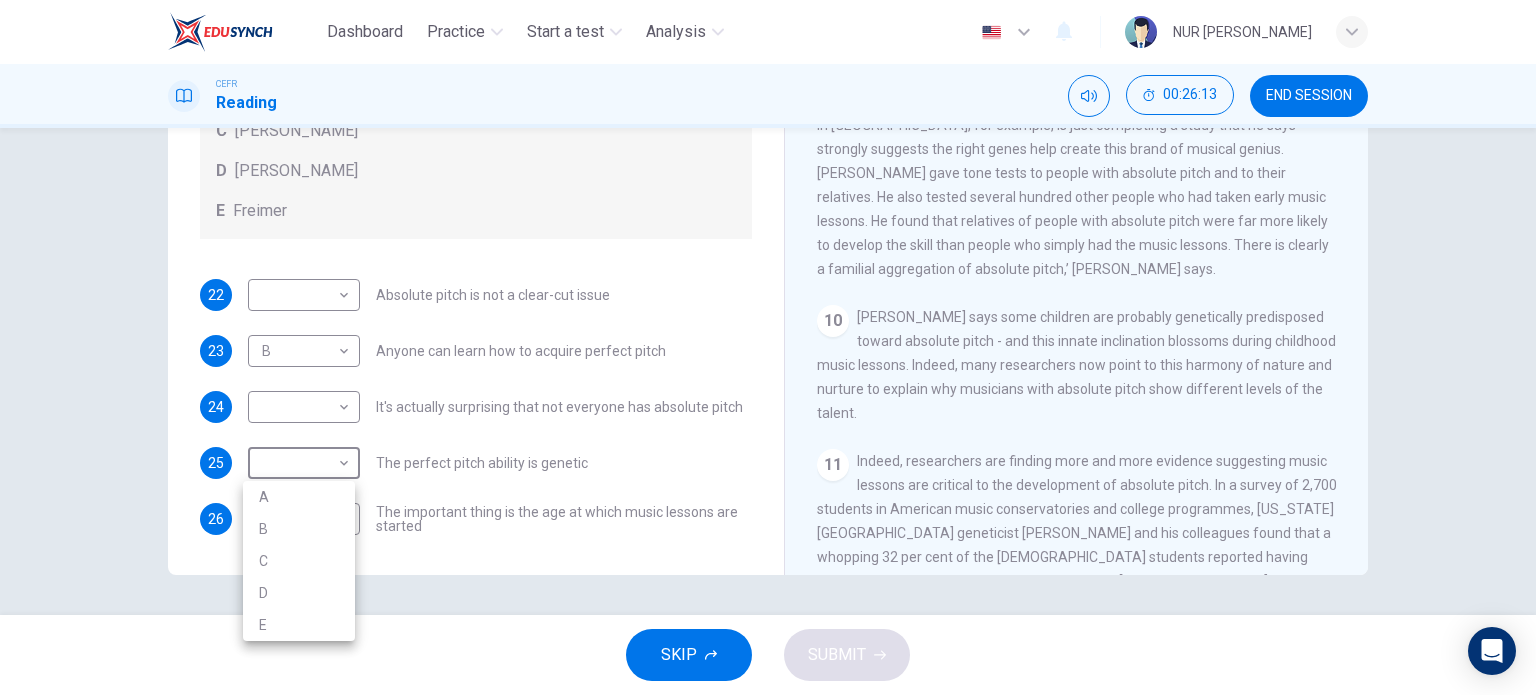 click on "E" at bounding box center [299, 625] 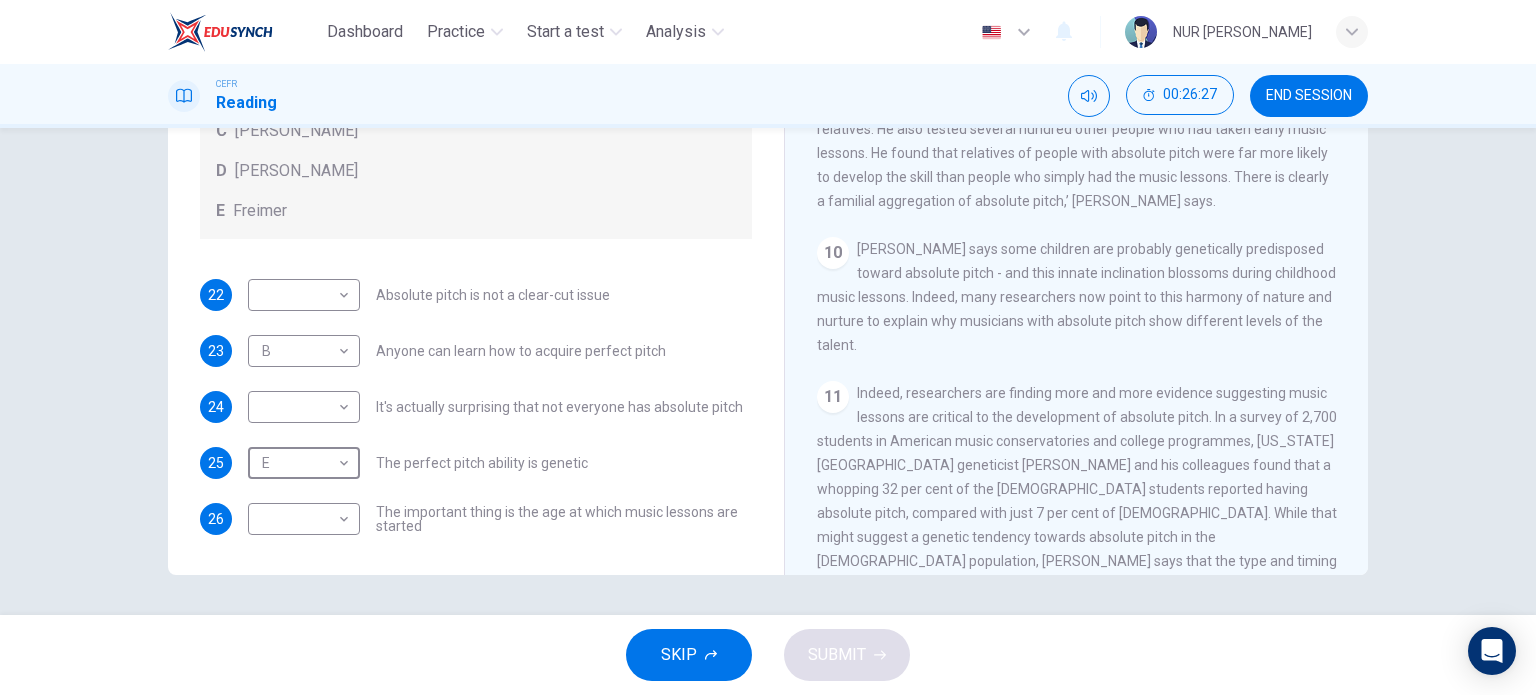 scroll, scrollTop: 1850, scrollLeft: 0, axis: vertical 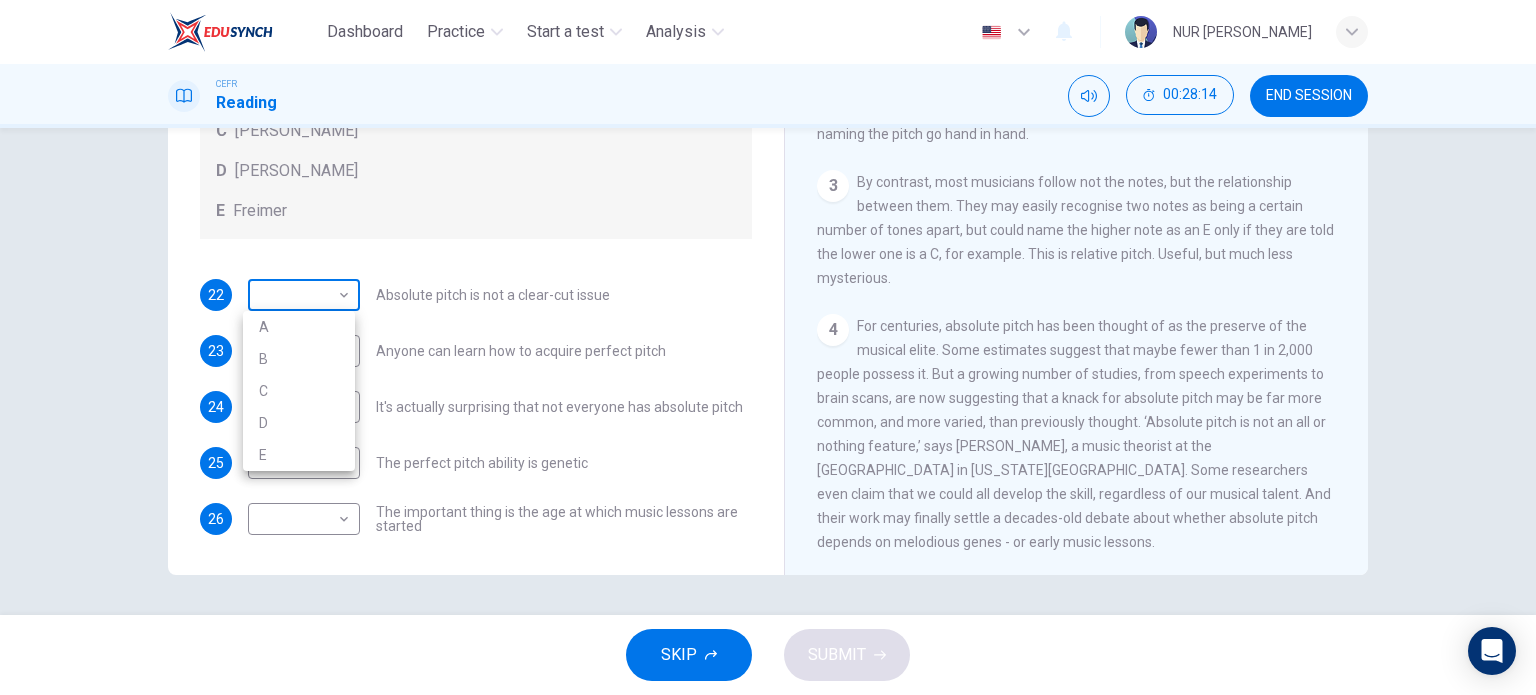 click on "Dashboard Practice Start a test Analysis English en ​ NUR IZZATI BINTI YAMAN CEFR Reading 00:28:14 END SESSION Questions 22 - 26 The Reading Passage contains a number of opinions provided by five different scientists. Match each opinion with one of the scientists ( A-E  below).
Write your answers in the boxes below.
NB  You may use any of the choices  A-E  more than once. A Levitin B Deutsch C Gregersen D Marvin E Freimer 22 ​ ​ Absolute pitch is not a clear-cut issue 23 B B ​ Anyone can learn how to acquire perfect pitch 24 ​ ​ It's actually surprising that not everyone has absolute pitch 25 E E ​ The perfect pitch ability is genetic 26 ​ ​ The important thing is the age at which music lessons are started Striking the Right Note CLICK TO ZOOM Click to Zoom 1 Is perfect pitch a rare talent possessed solely by the likes of
Beethoven? Kathryn Brown discusses this much sought-after musical ability. 2 3 4 5 6 7 8 9 10 11 12 13 SKIP SUBMIT EduSynch - Online Language Proficiency Testing" at bounding box center (768, 347) 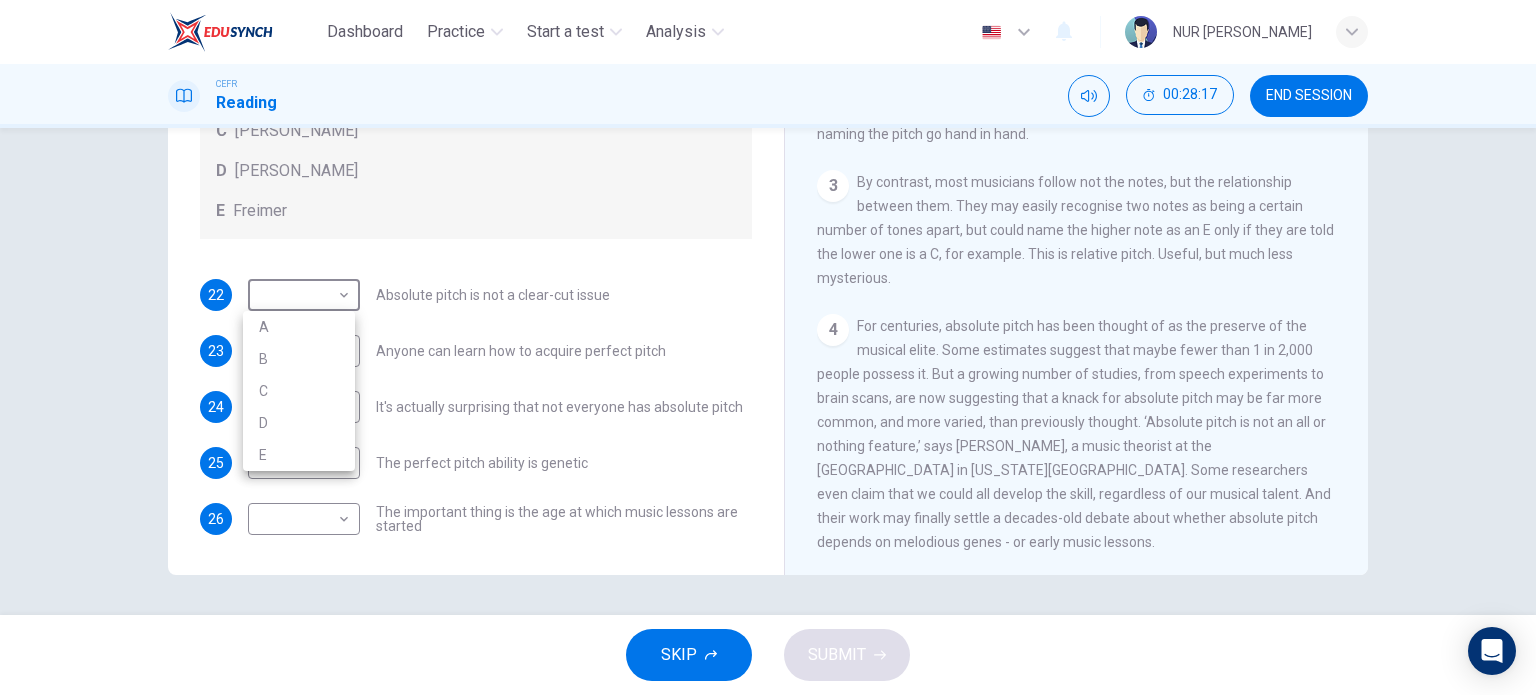 click at bounding box center [768, 347] 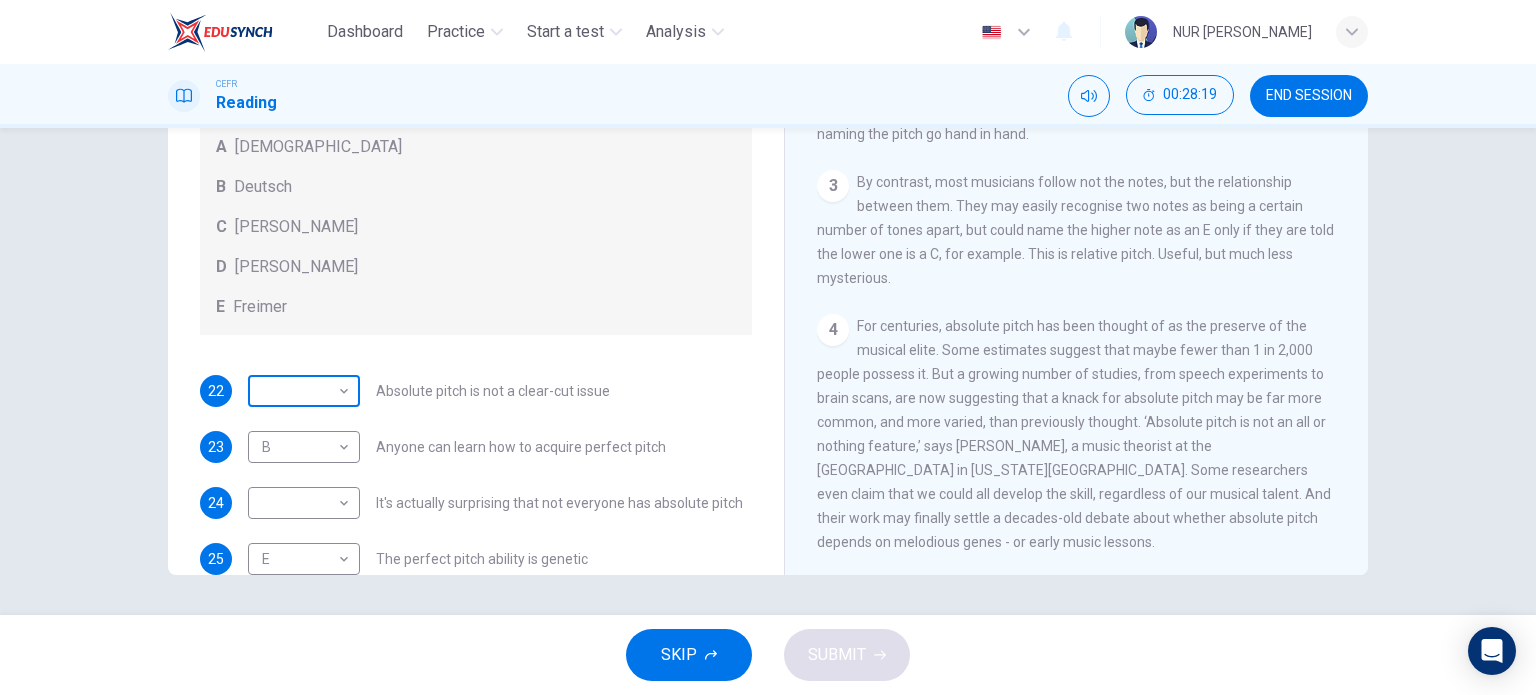 scroll, scrollTop: 0, scrollLeft: 0, axis: both 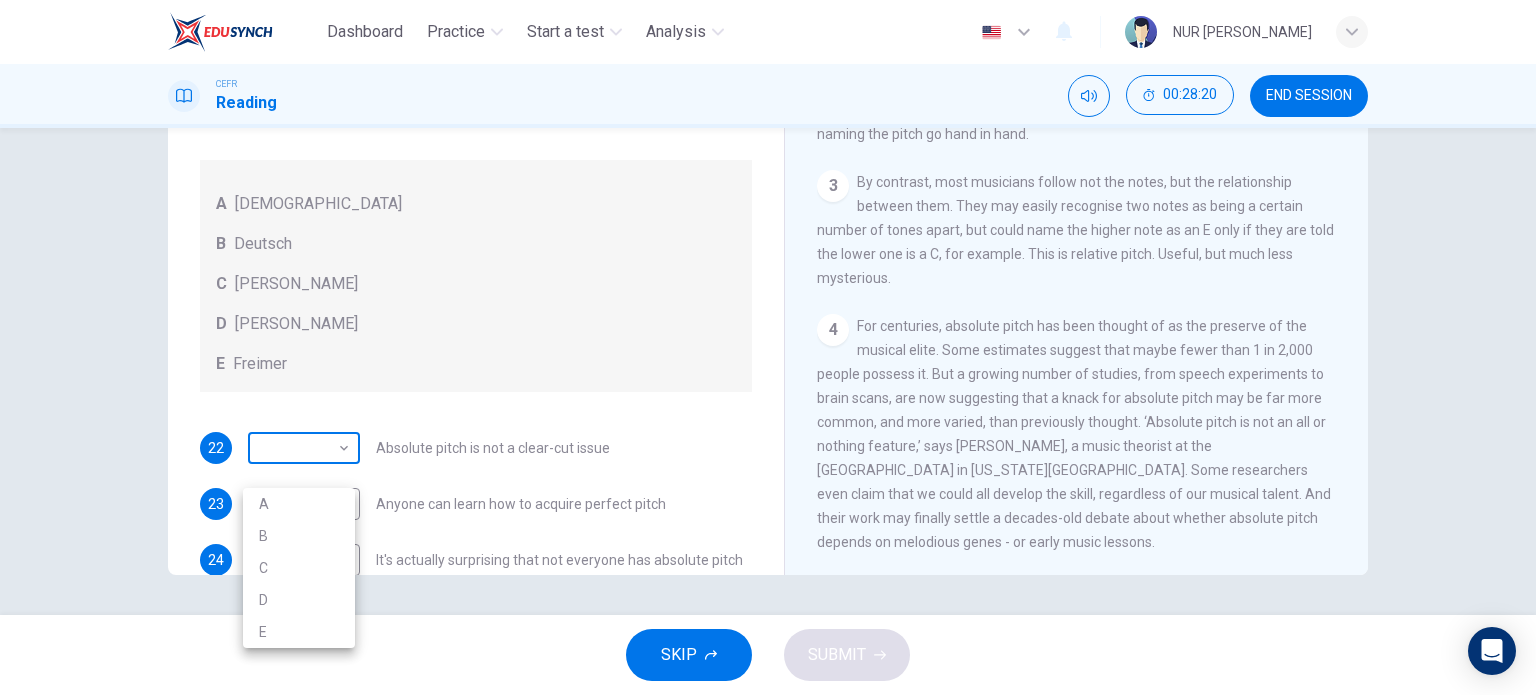 click on "Dashboard Practice Start a test Analysis English en ​ NUR IZZATI BINTI YAMAN CEFR Reading 00:28:20 END SESSION Questions 22 - 26 The Reading Passage contains a number of opinions provided by five different scientists. Match each opinion with one of the scientists ( A-E  below).
Write your answers in the boxes below.
NB  You may use any of the choices  A-E  more than once. A Levitin B Deutsch C Gregersen D Marvin E Freimer 22 ​ ​ Absolute pitch is not a clear-cut issue 23 B B ​ Anyone can learn how to acquire perfect pitch 24 ​ ​ It's actually surprising that not everyone has absolute pitch 25 E E ​ The perfect pitch ability is genetic 26 ​ ​ The important thing is the age at which music lessons are started Striking the Right Note CLICK TO ZOOM Click to Zoom 1 Is perfect pitch a rare talent possessed solely by the likes of
Beethoven? Kathryn Brown discusses this much sought-after musical ability. 2 3 4 5 6 7 8 9 10 11 12 13 SKIP SUBMIT EduSynch - Online Language Proficiency Testing" at bounding box center [768, 347] 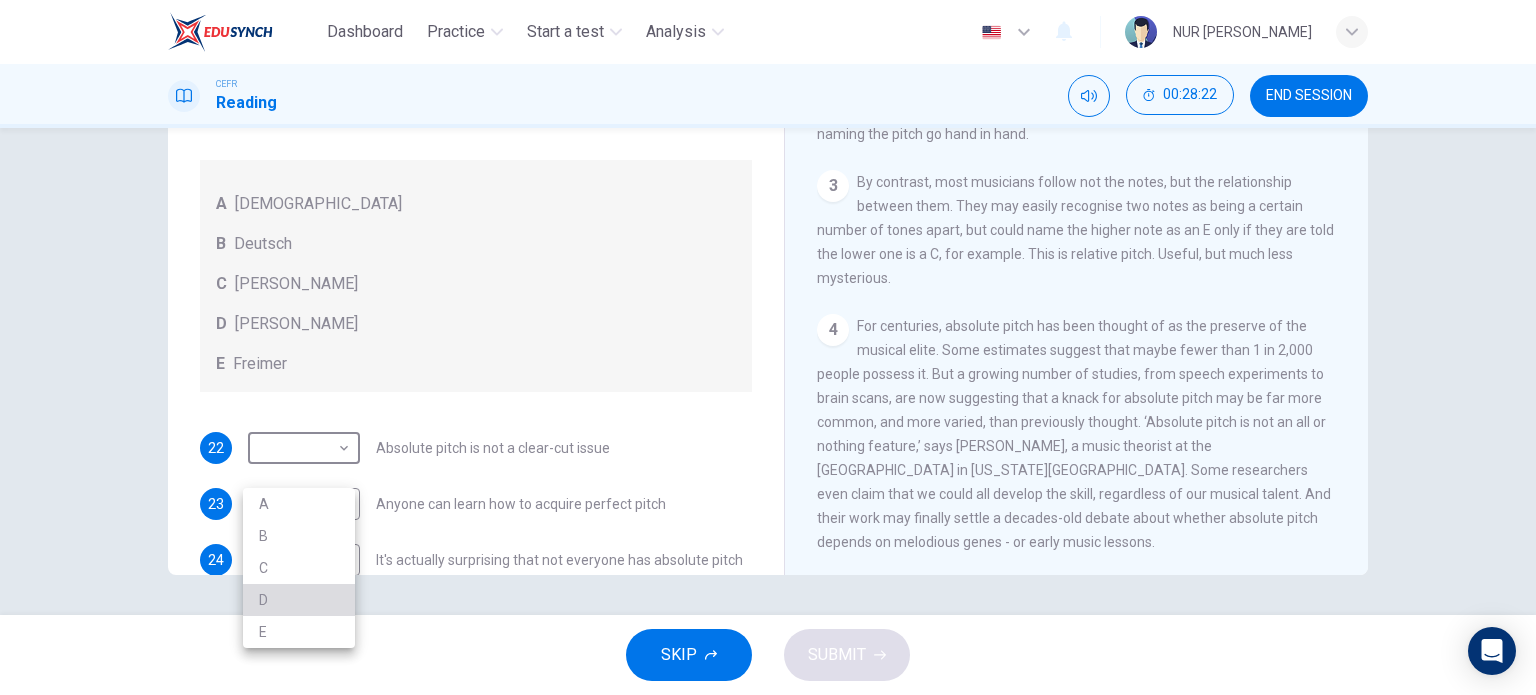 click on "D" at bounding box center [299, 600] 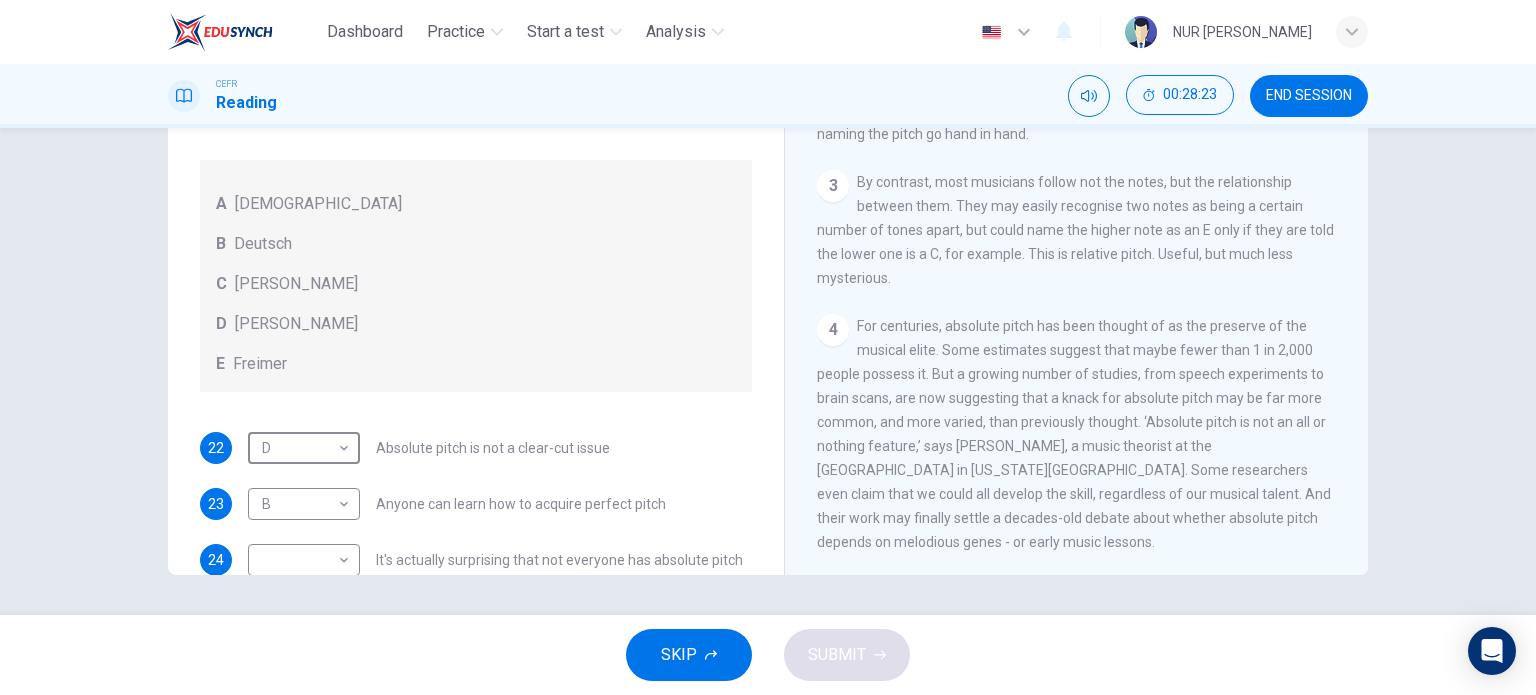 scroll, scrollTop: 176, scrollLeft: 0, axis: vertical 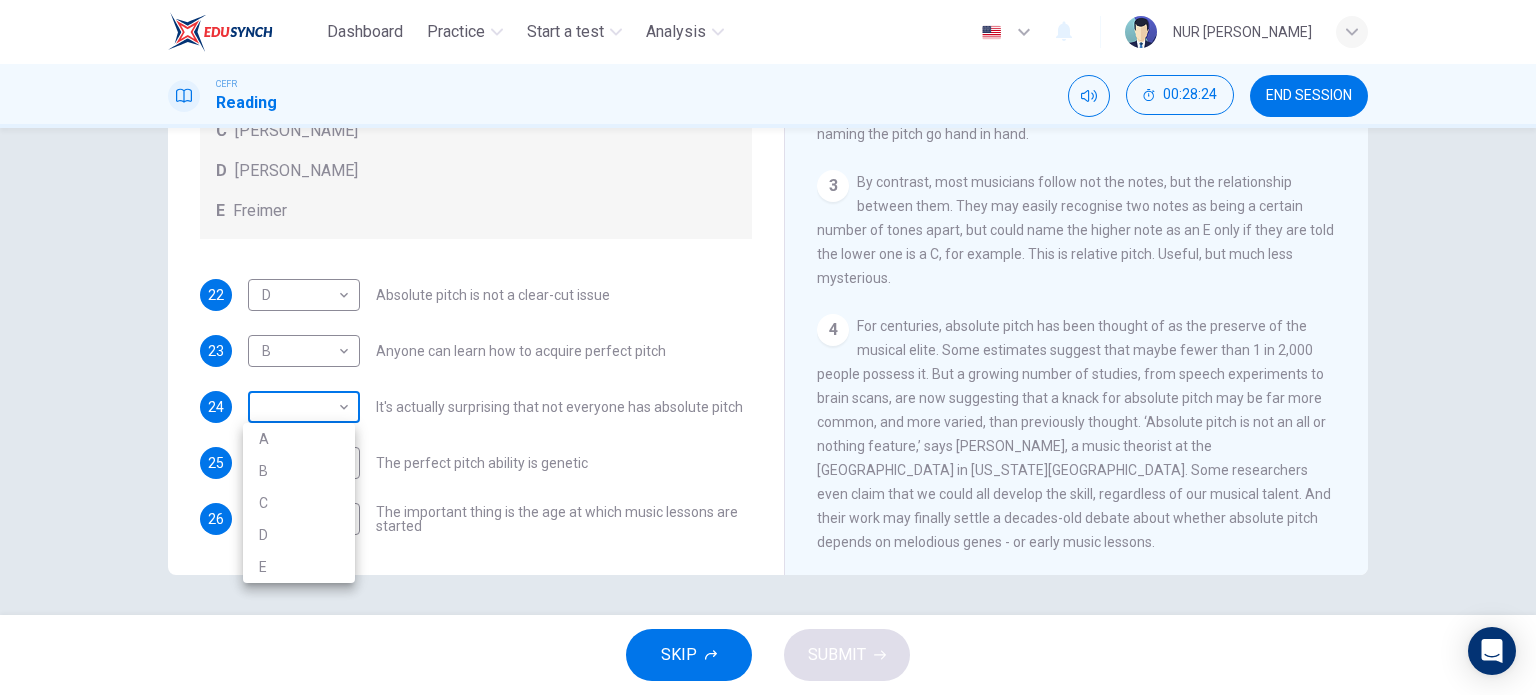 click on "Dashboard Practice Start a test Analysis English en ​ NUR IZZATI BINTI YAMAN CEFR Reading 00:28:24 END SESSION Questions 22 - 26 The Reading Passage contains a number of opinions provided by five different scientists. Match each opinion with one of the scientists ( A-E  below).
Write your answers in the boxes below.
NB  You may use any of the choices  A-E  more than once. A Levitin B Deutsch C Gregersen D Marvin E Freimer 22 D D ​ Absolute pitch is not a clear-cut issue 23 B B ​ Anyone can learn how to acquire perfect pitch 24 ​ ​ It's actually surprising that not everyone has absolute pitch 25 E E ​ The perfect pitch ability is genetic 26 ​ ​ The important thing is the age at which music lessons are started Striking the Right Note CLICK TO ZOOM Click to Zoom 1 Is perfect pitch a rare talent possessed solely by the likes of
Beethoven? Kathryn Brown discusses this much sought-after musical ability. 2 3 4 5 6 7 8 9 10 11 12 13 SKIP SUBMIT EduSynch - Online Language Proficiency Testing" at bounding box center (768, 347) 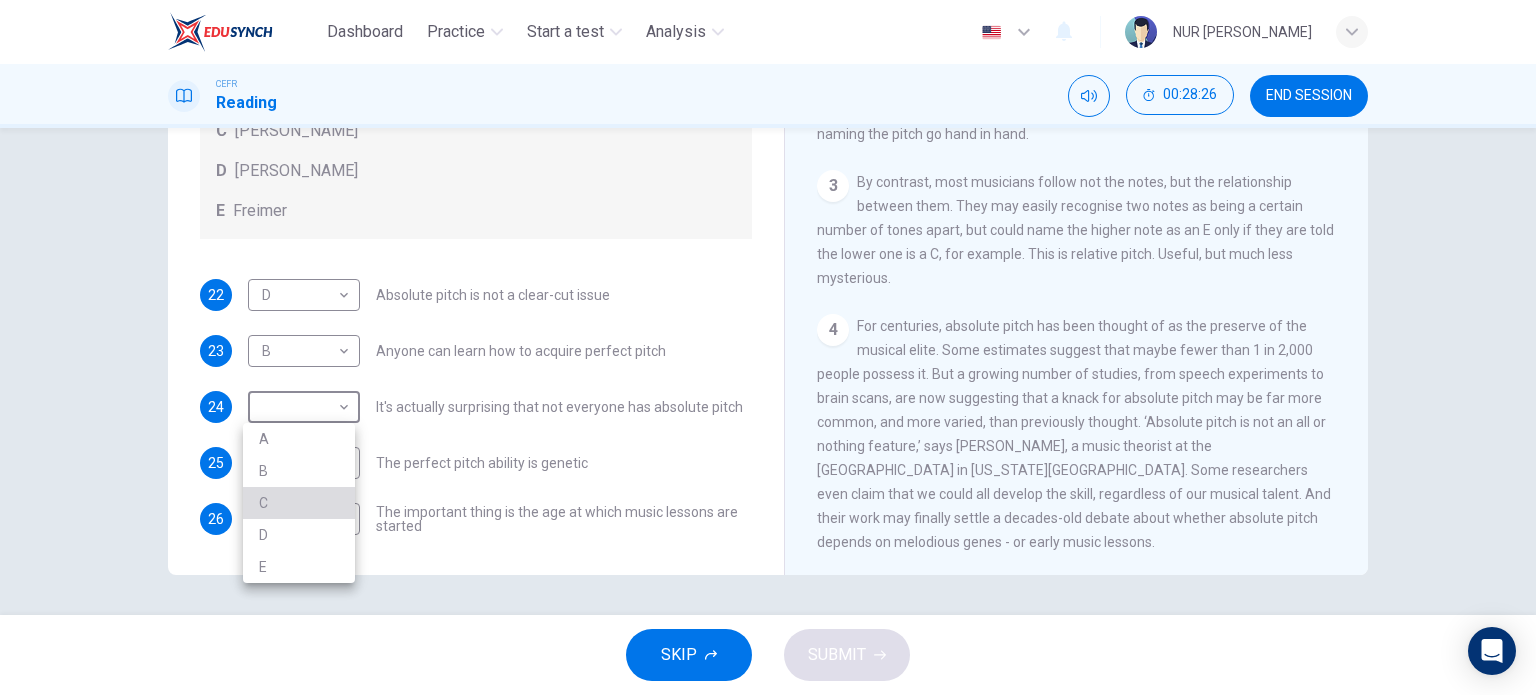 click on "C" at bounding box center [299, 503] 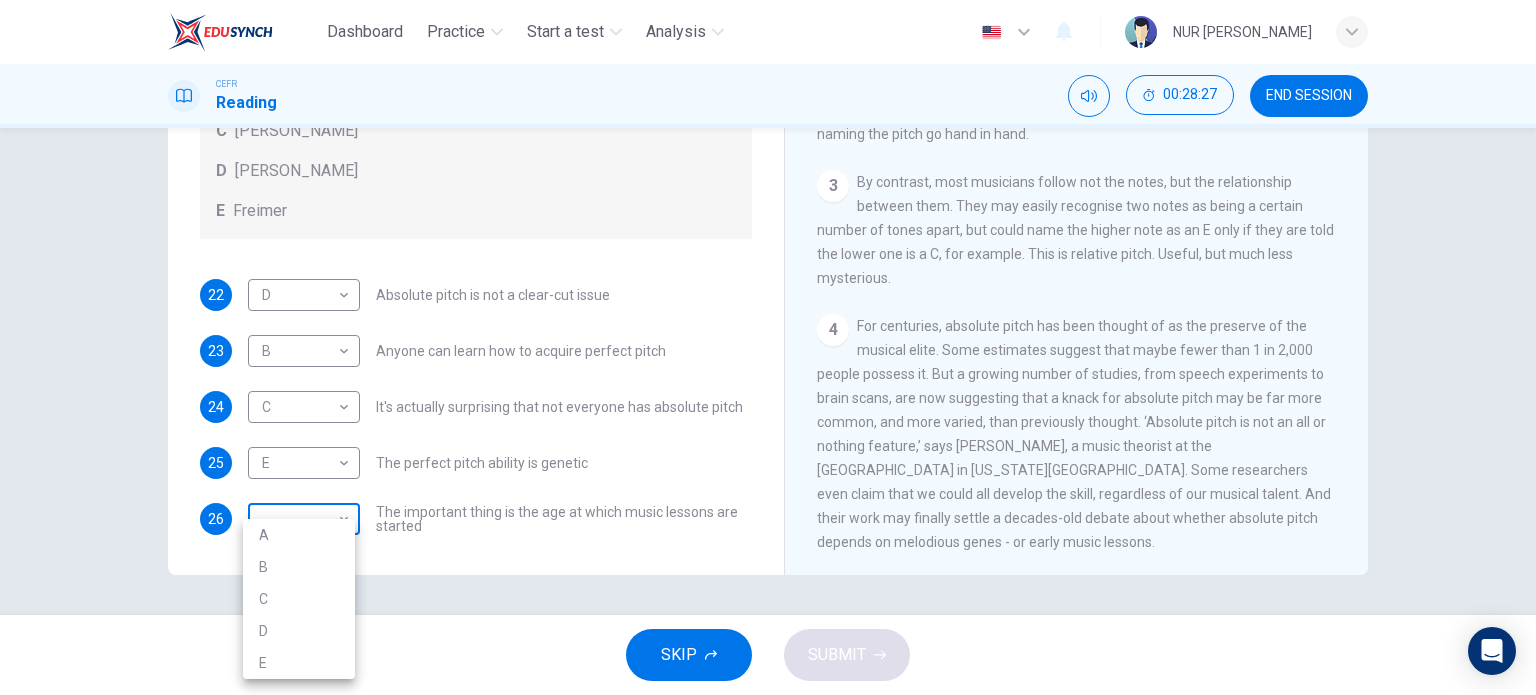 click on "Dashboard Practice Start a test Analysis English en ​ NUR IZZATI BINTI YAMAN CEFR Reading 00:28:27 END SESSION Questions 22 - 26 The Reading Passage contains a number of opinions provided by five different scientists. Match each opinion with one of the scientists ( A-E  below).
Write your answers in the boxes below.
NB  You may use any of the choices  A-E  more than once. A Levitin B Deutsch C Gregersen D Marvin E Freimer 22 D D ​ Absolute pitch is not a clear-cut issue 23 B B ​ Anyone can learn how to acquire perfect pitch 24 C C ​ It's actually surprising that not everyone has absolute pitch 25 E E ​ The perfect pitch ability is genetic 26 ​ ​ The important thing is the age at which music lessons are started Striking the Right Note CLICK TO ZOOM Click to Zoom 1 Is perfect pitch a rare talent possessed solely by the likes of
Beethoven? Kathryn Brown discusses this much sought-after musical ability. 2 3 4 5 6 7 8 9 10 11 12 13 SKIP SUBMIT EduSynch - Online Language Proficiency Testing" at bounding box center (768, 347) 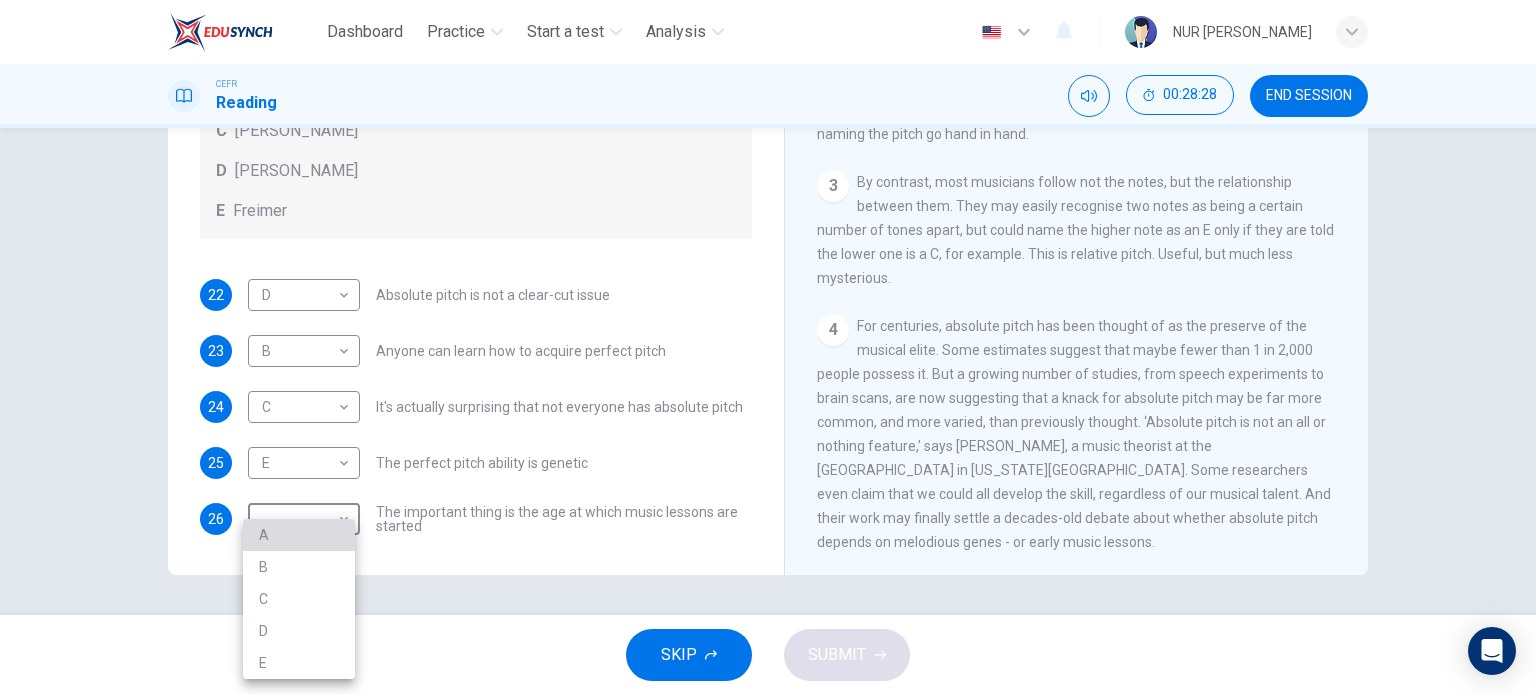 click on "A" at bounding box center [299, 535] 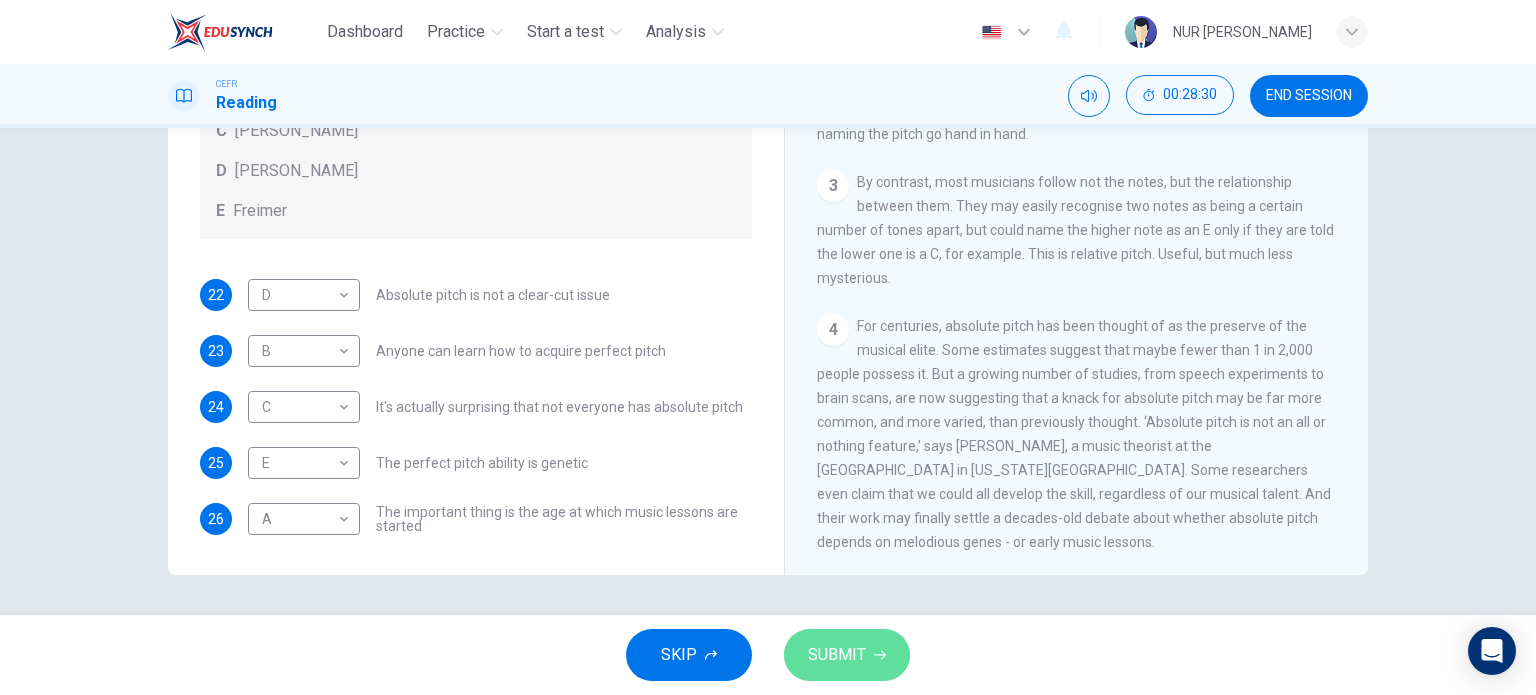 click 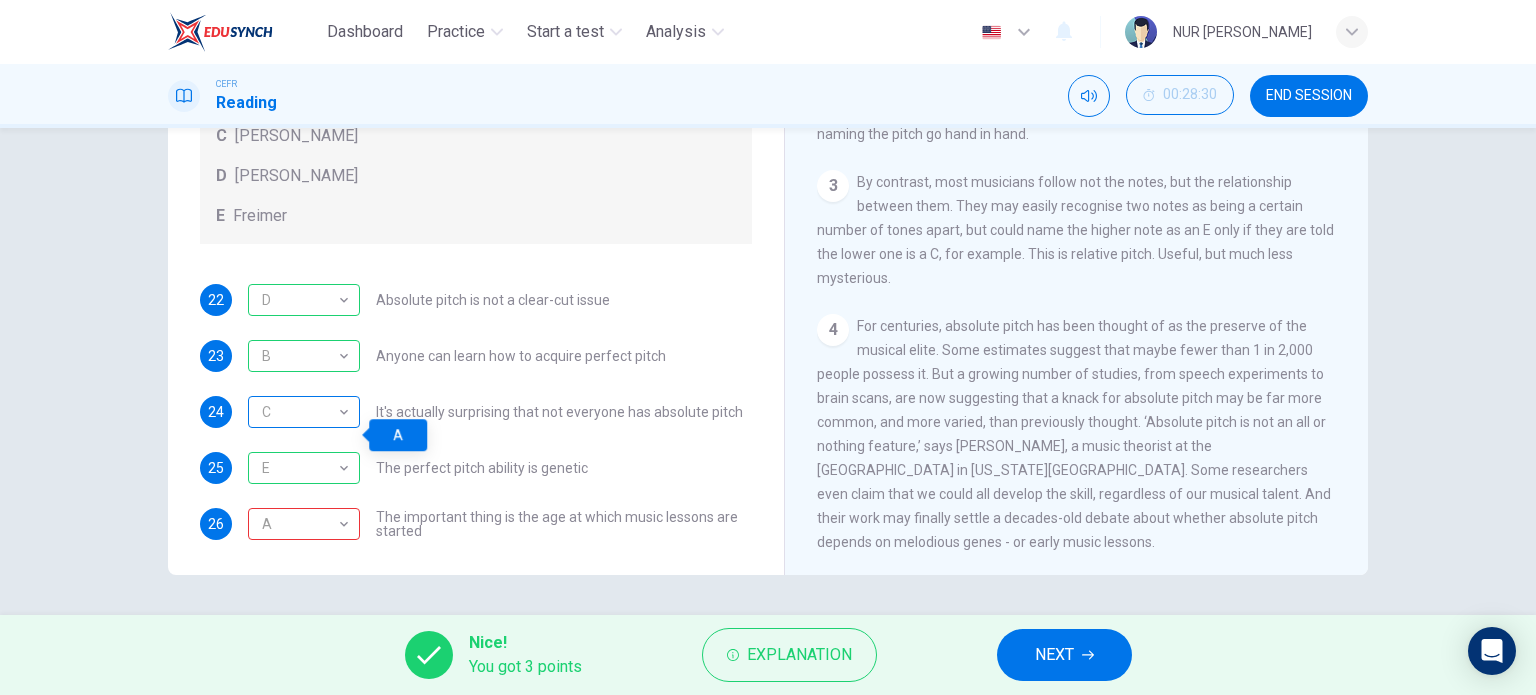 scroll, scrollTop: 176, scrollLeft: 0, axis: vertical 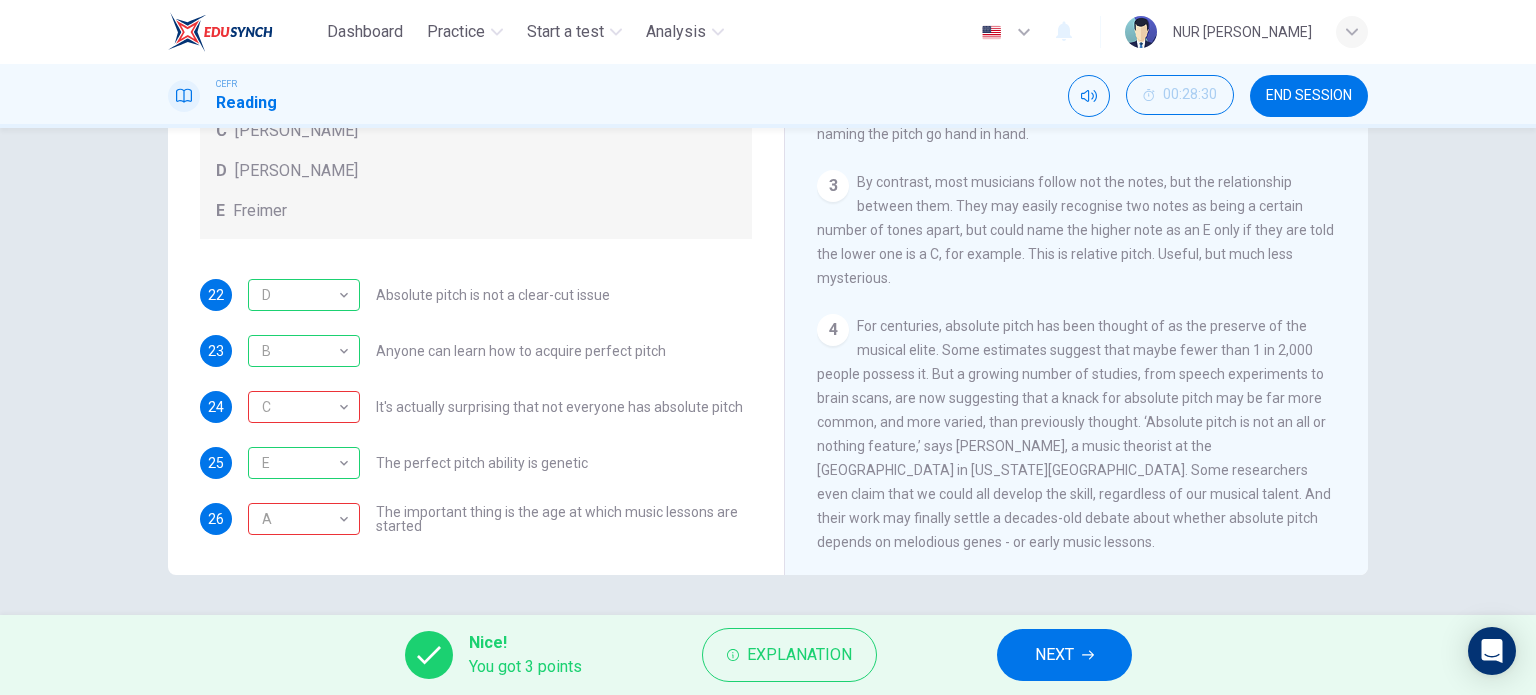 click on "Nice! You got 3
points Explanation NEXT" at bounding box center (768, 655) 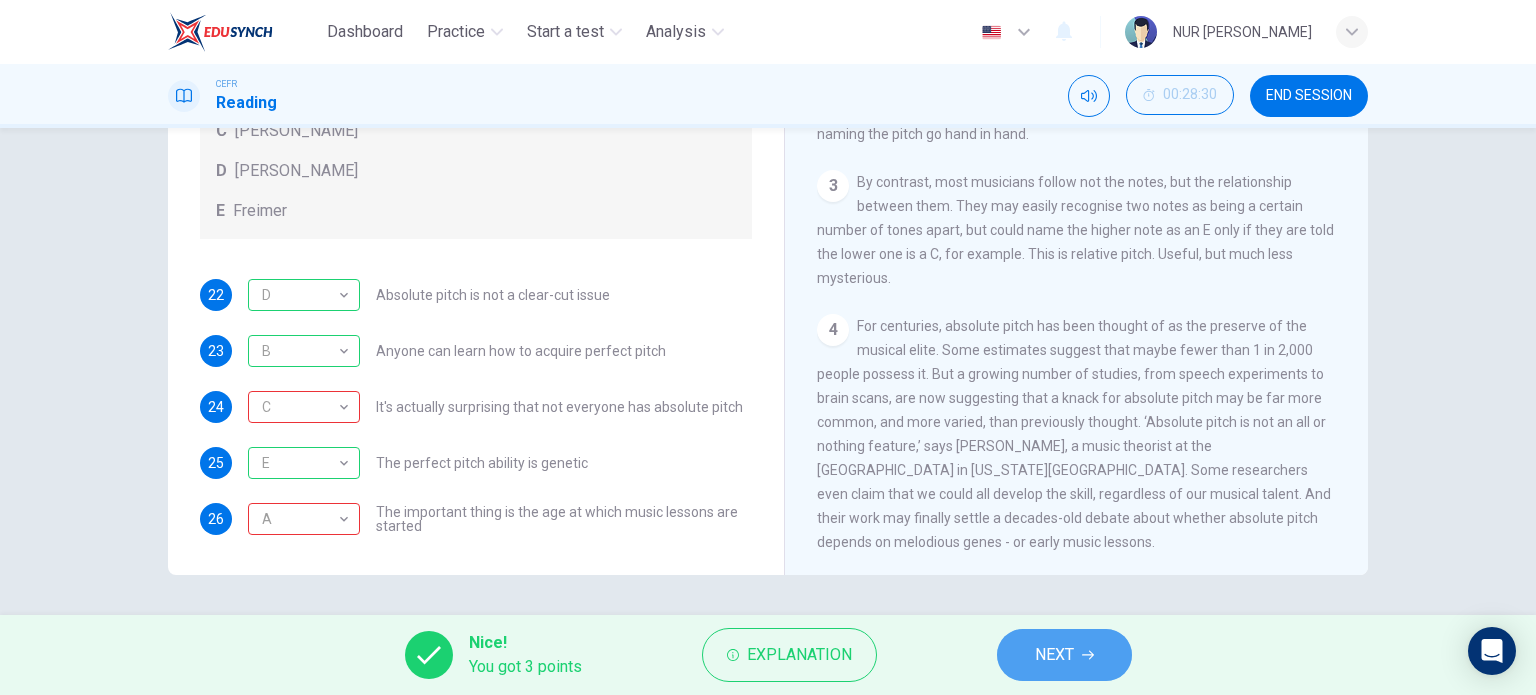 click on "NEXT" at bounding box center [1064, 655] 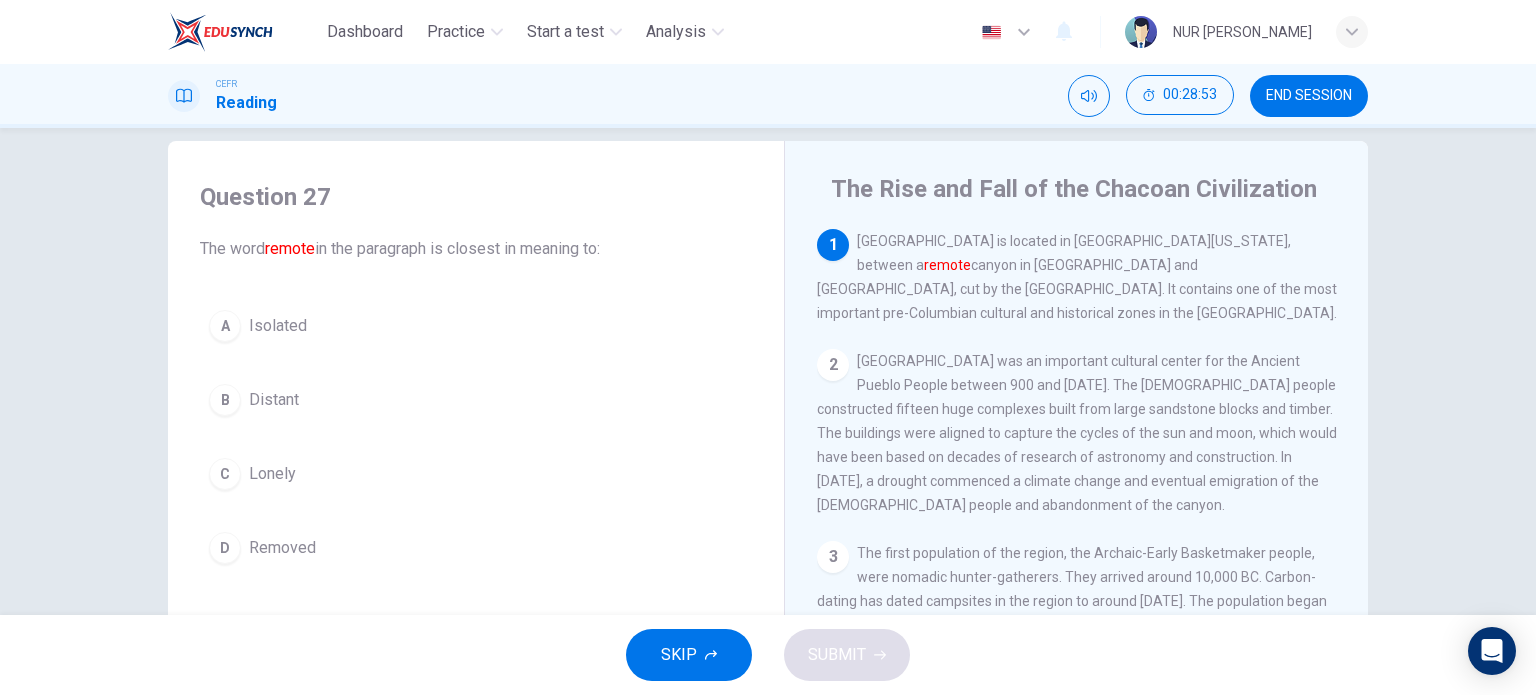 scroll, scrollTop: 26, scrollLeft: 0, axis: vertical 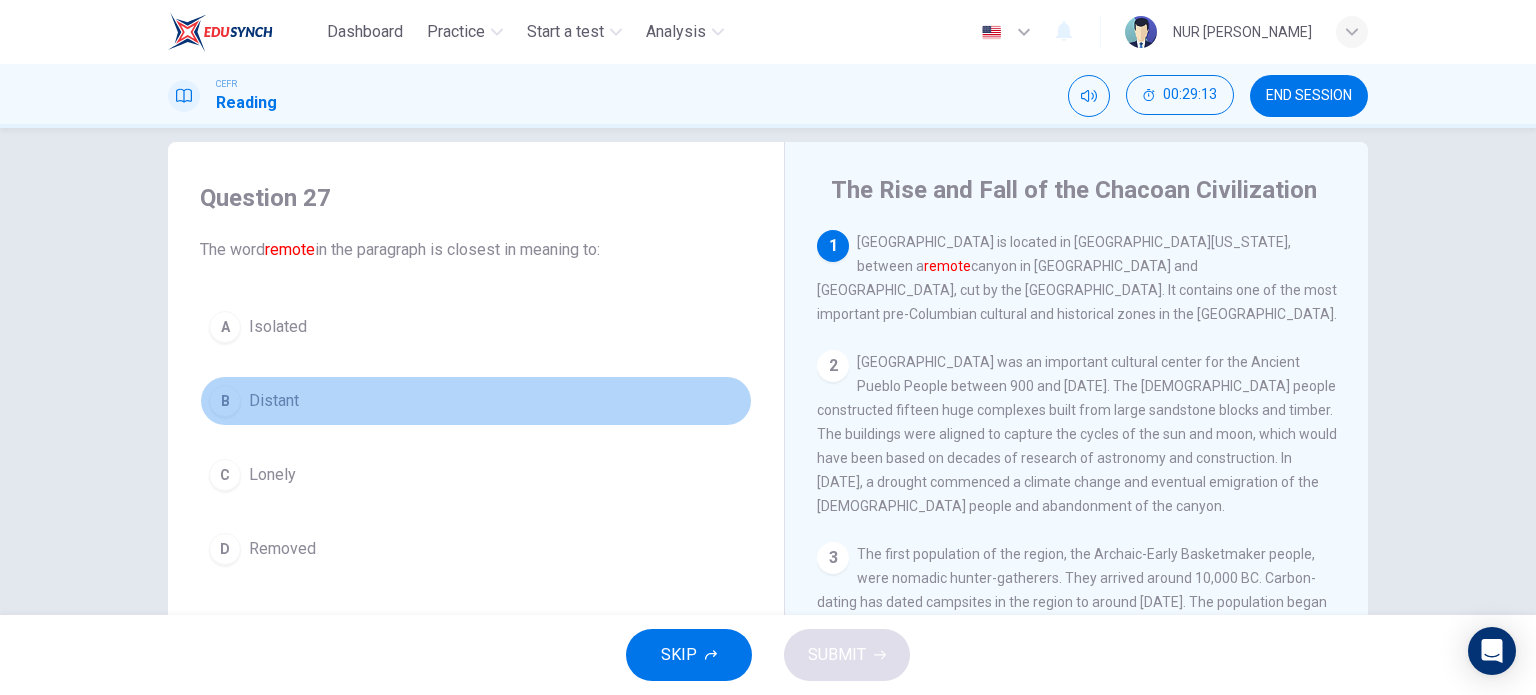 click on "Distant" at bounding box center (274, 401) 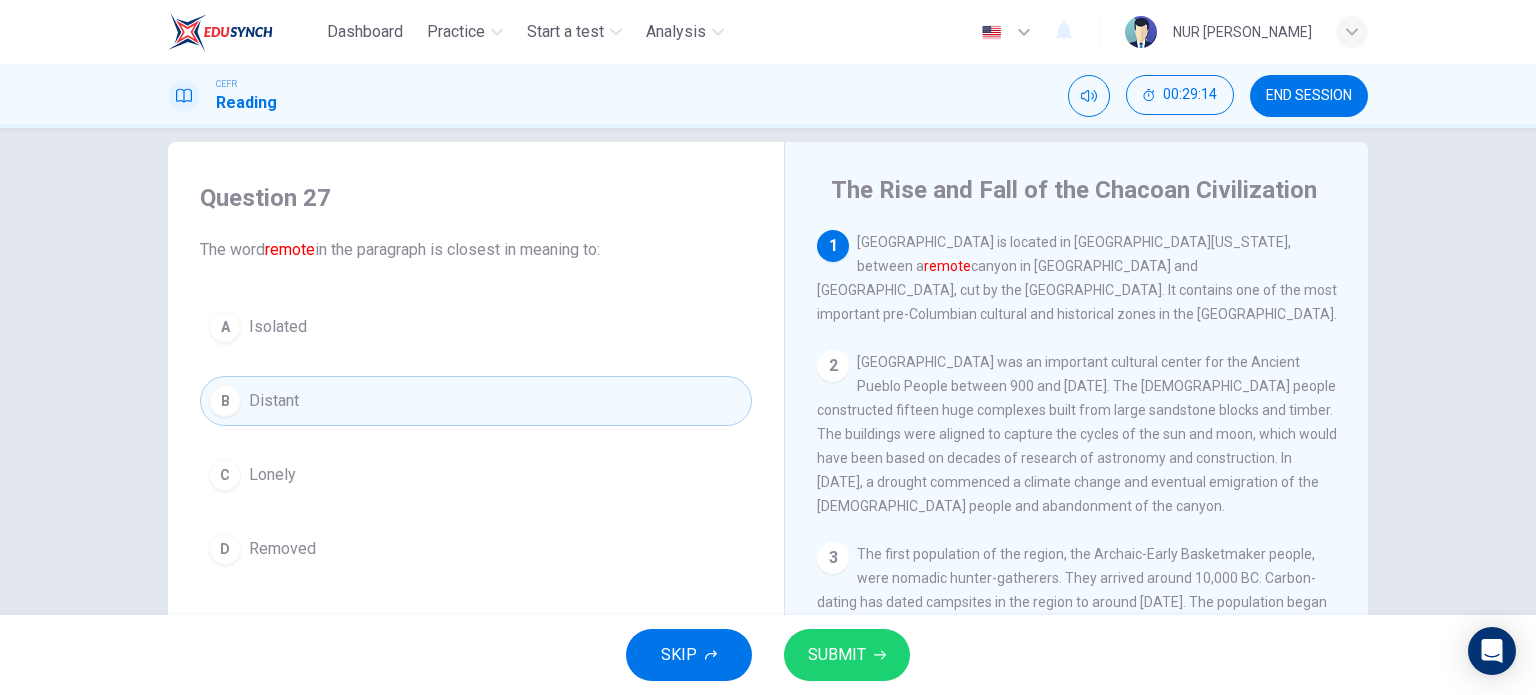 click on "SUBMIT" at bounding box center (837, 655) 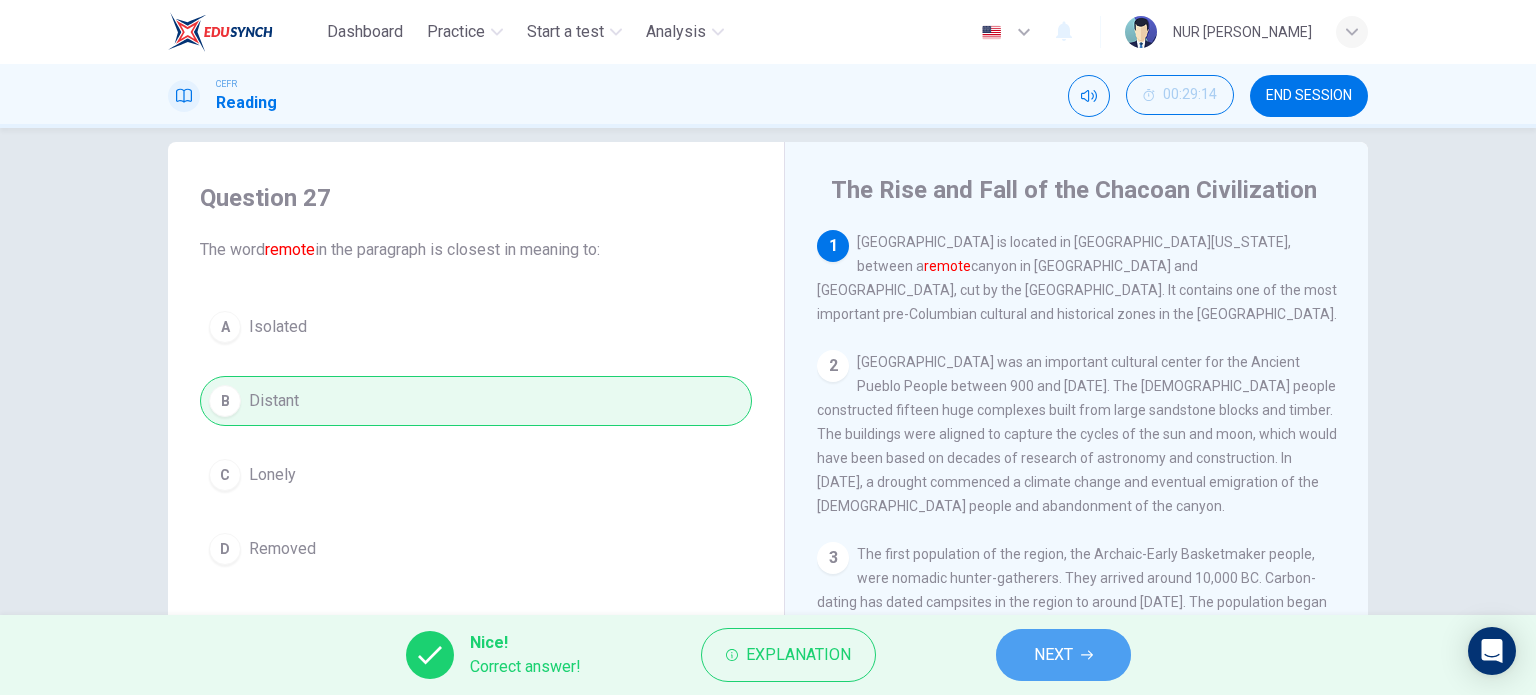 click on "NEXT" at bounding box center (1053, 655) 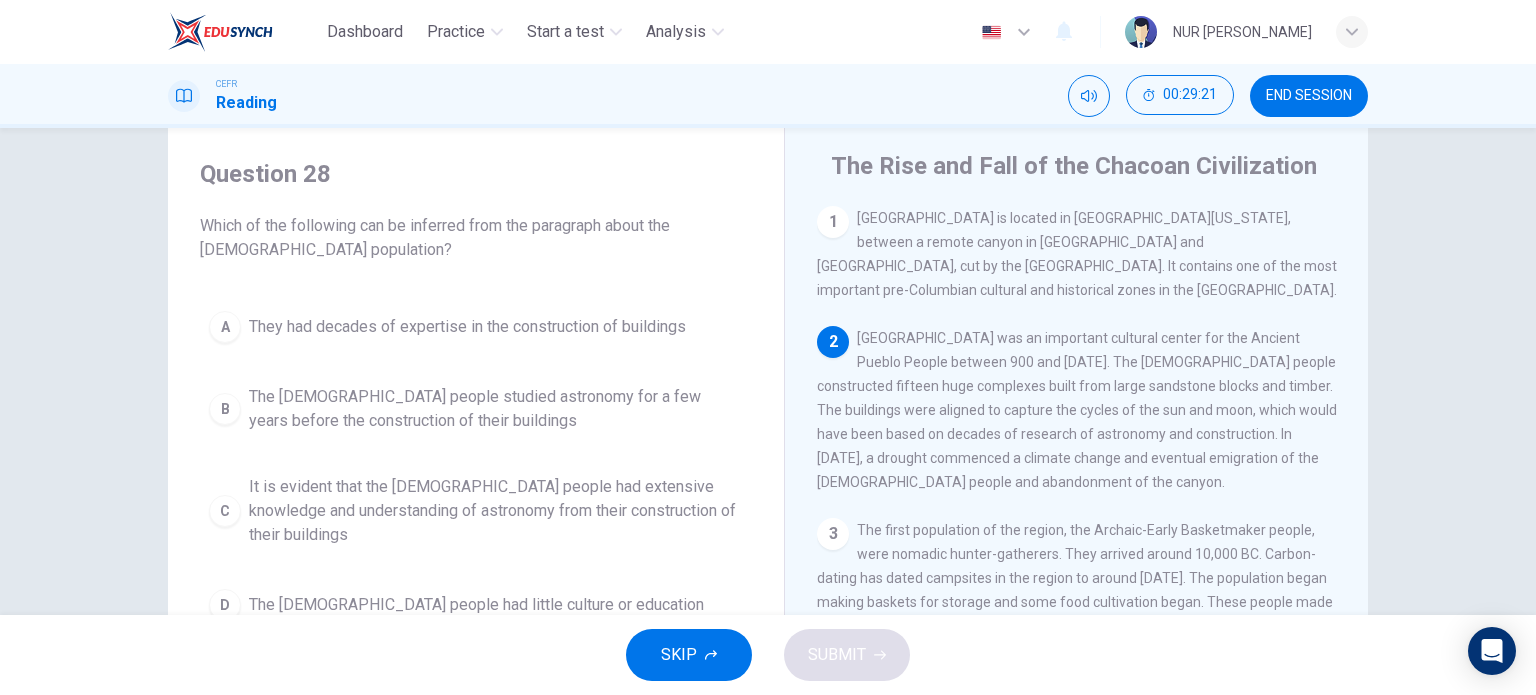 scroll, scrollTop: 114, scrollLeft: 0, axis: vertical 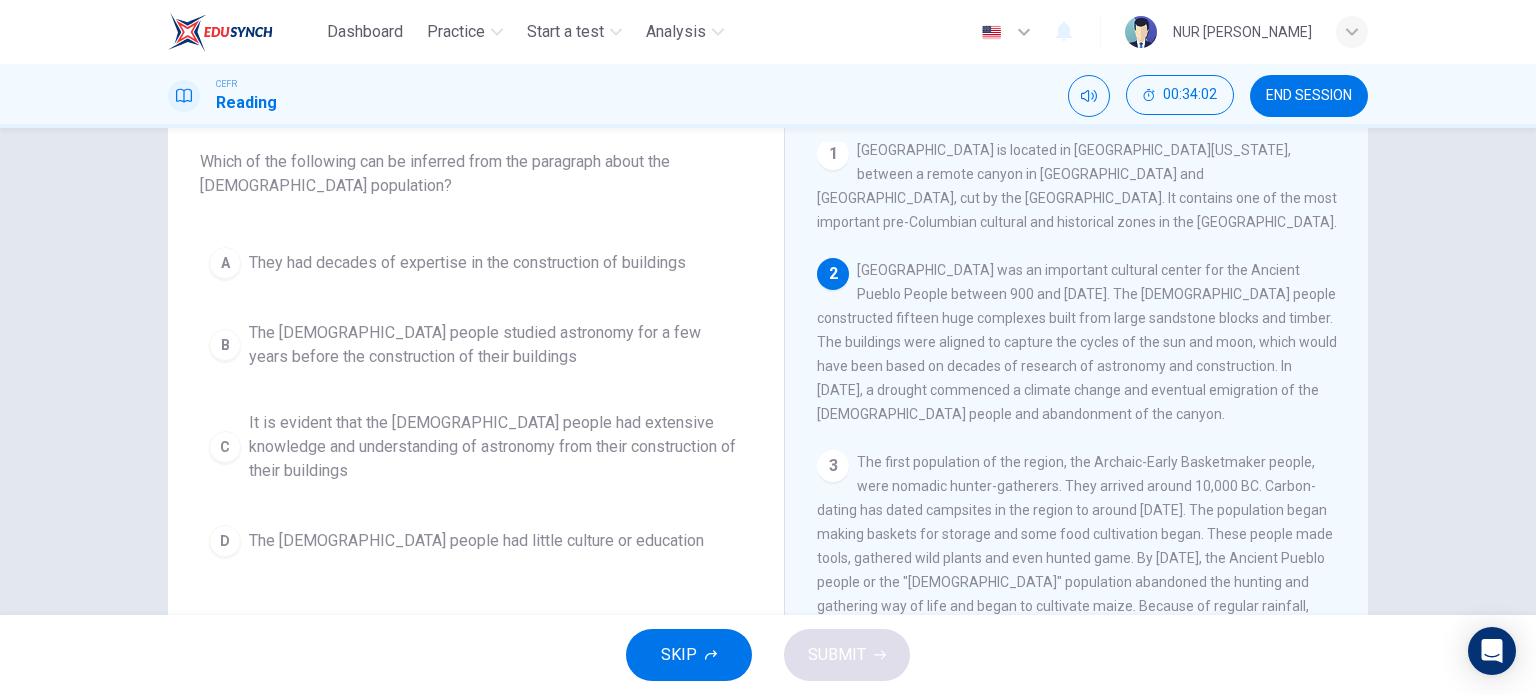 click on "The Chacoan people studied astronomy for a few years before the construction of their buildings" at bounding box center [496, 345] 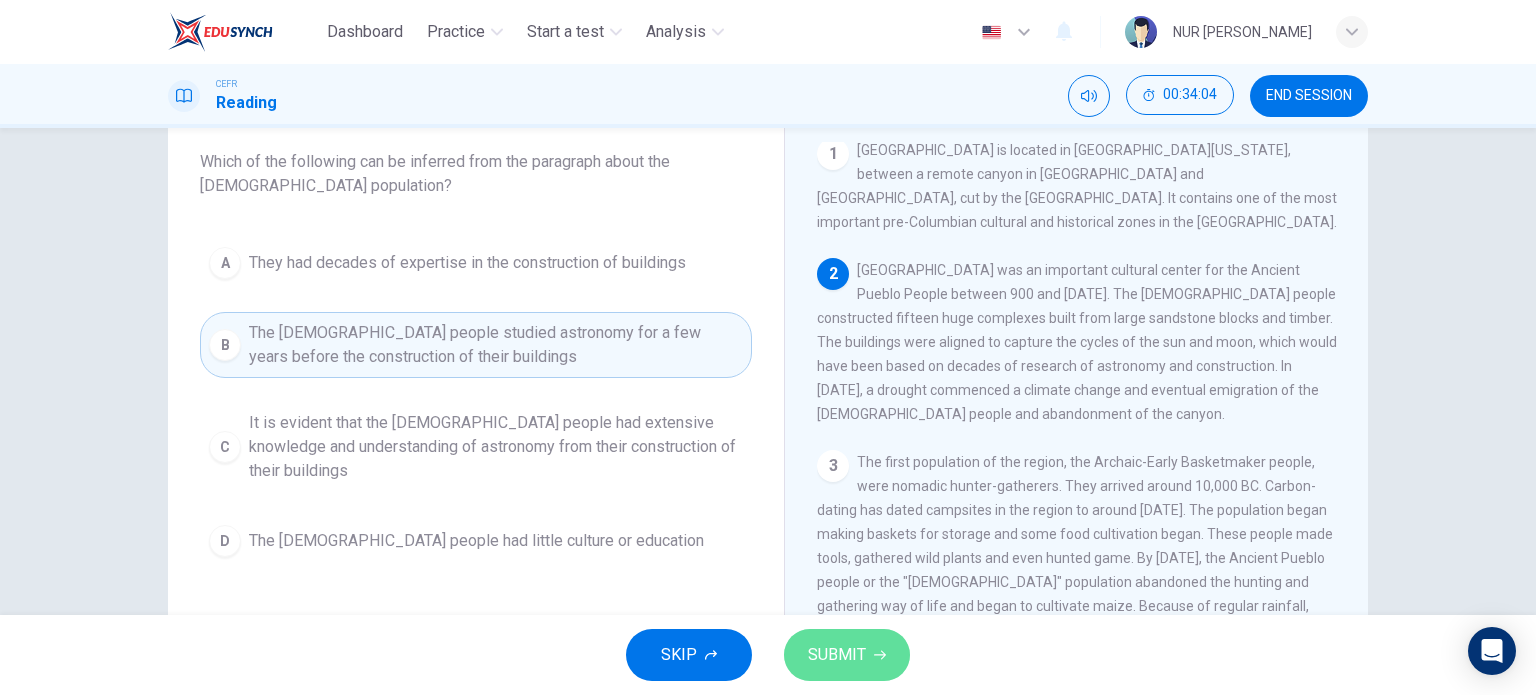 click on "SUBMIT" at bounding box center [837, 655] 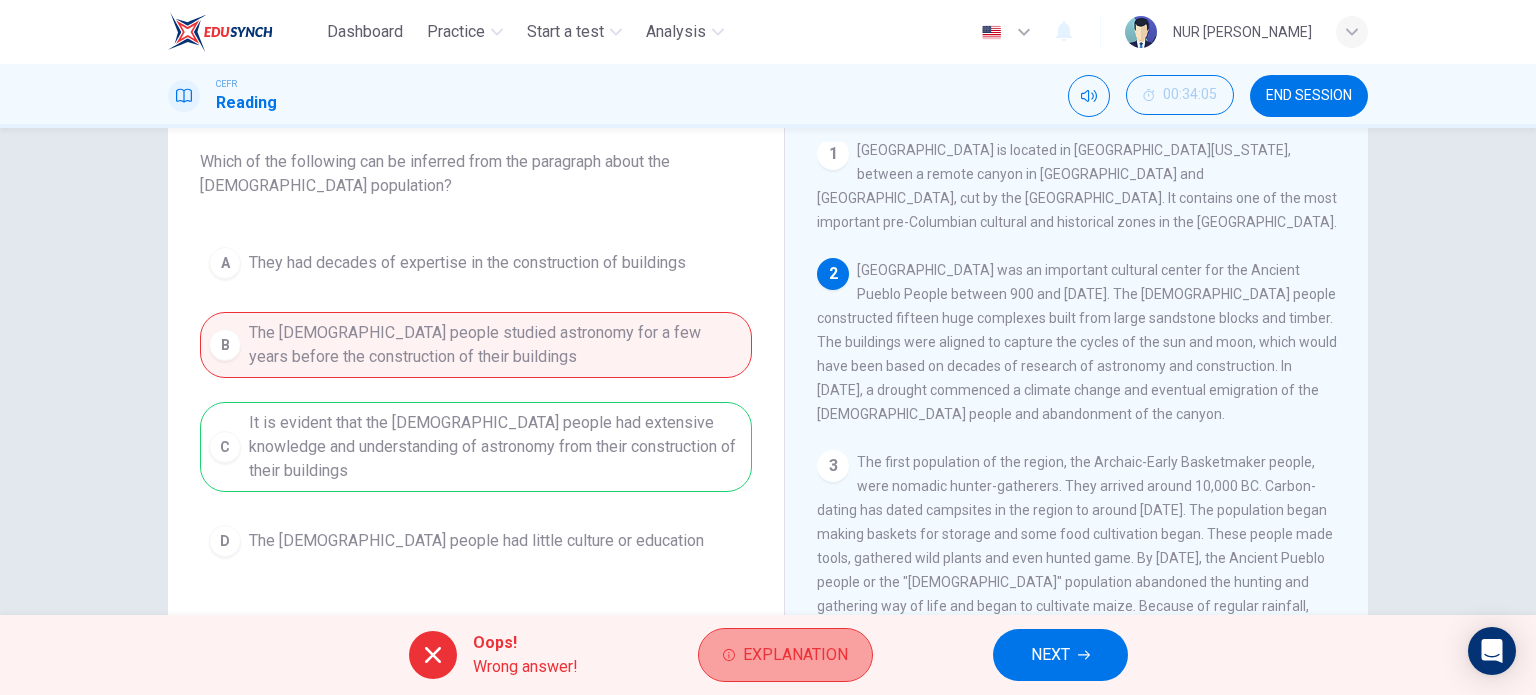 click on "Explanation" at bounding box center (795, 655) 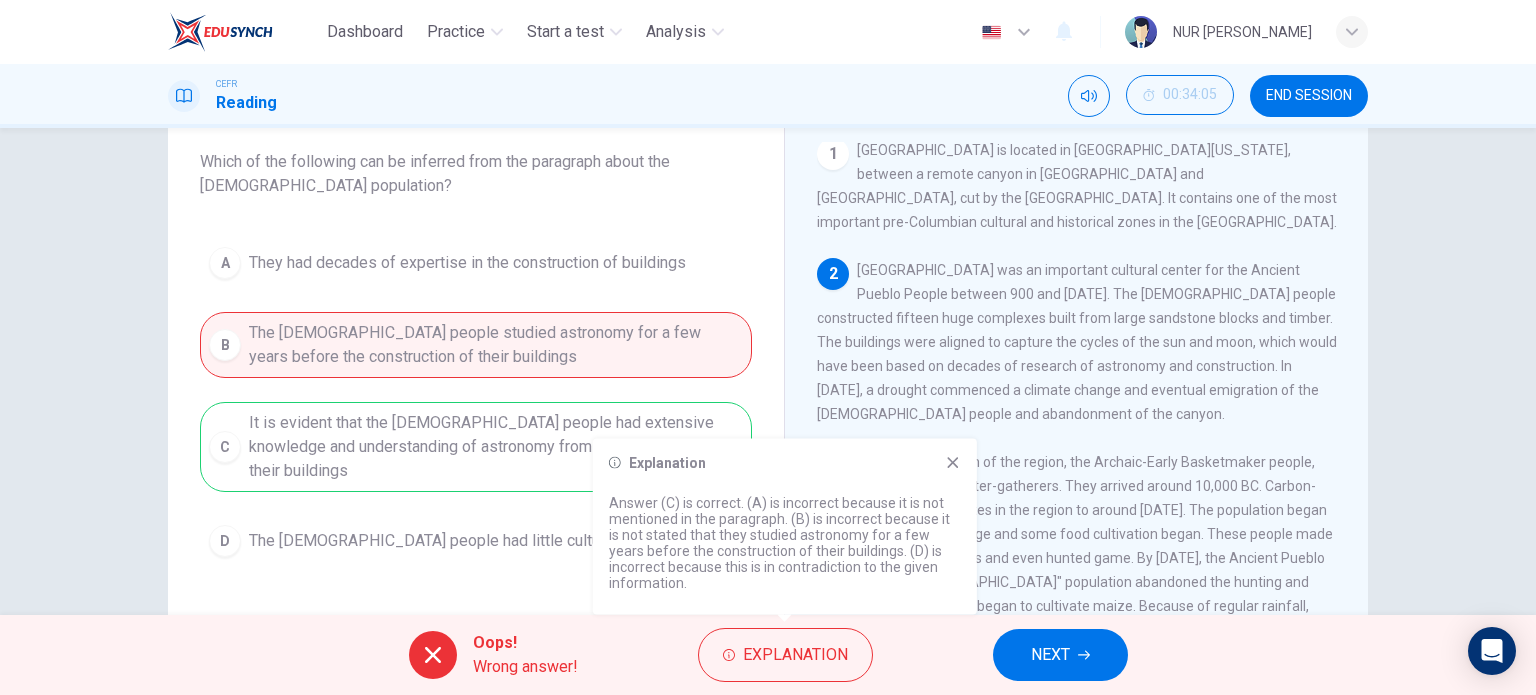 click 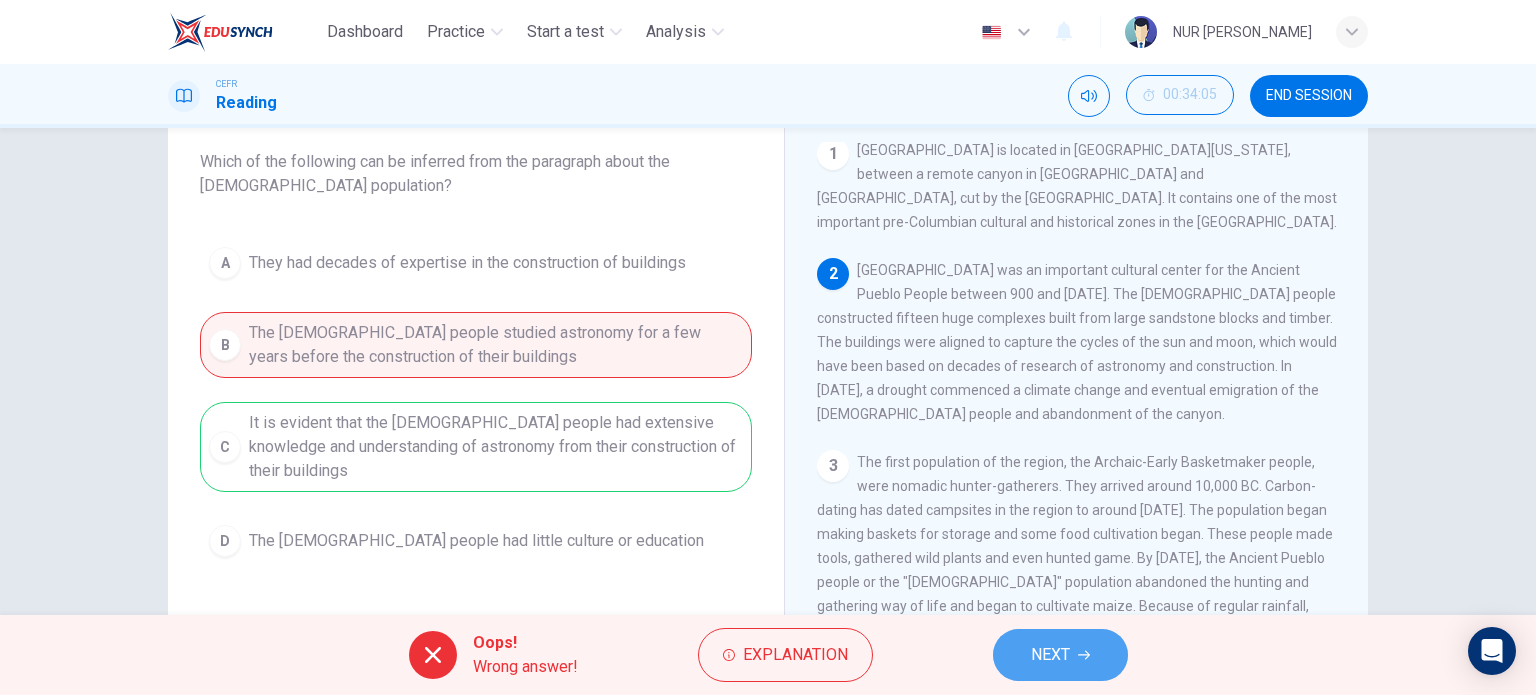 click on "NEXT" at bounding box center (1050, 655) 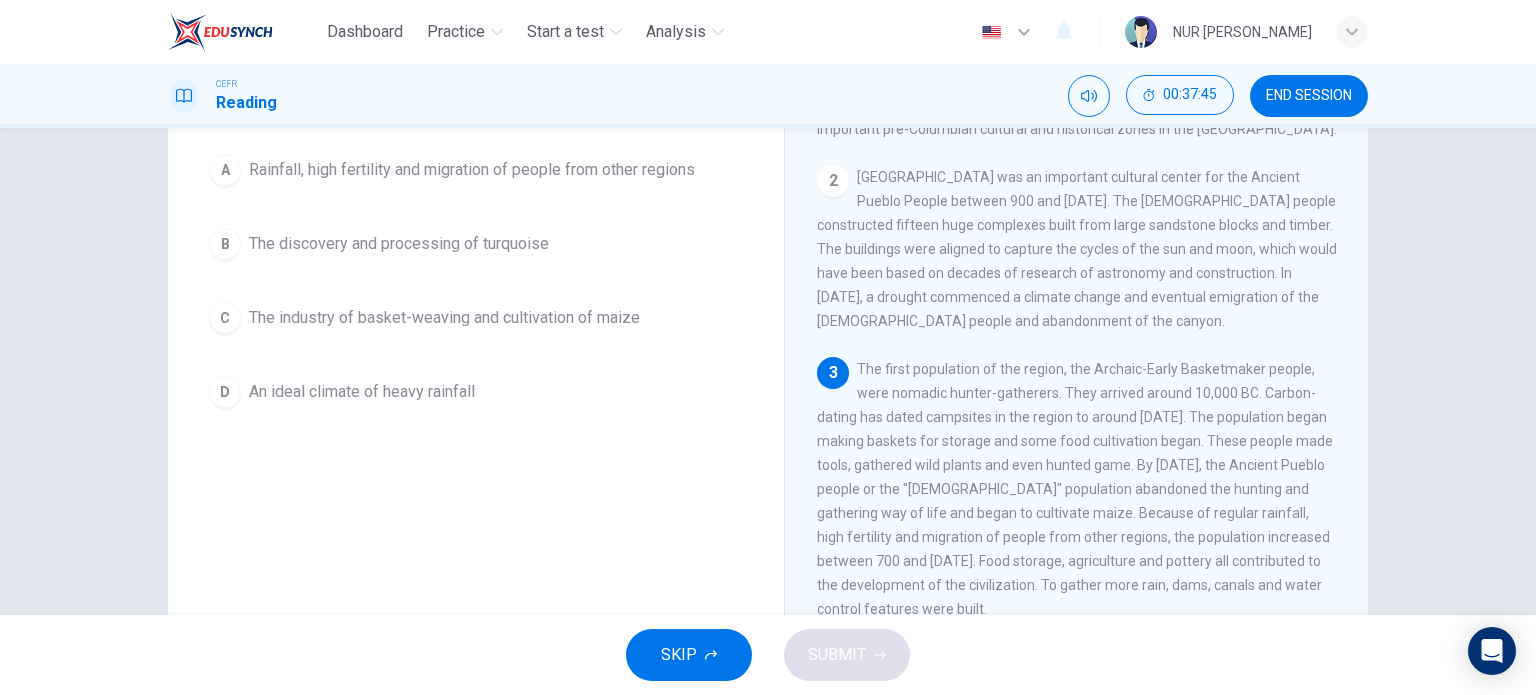 scroll, scrollTop: 208, scrollLeft: 0, axis: vertical 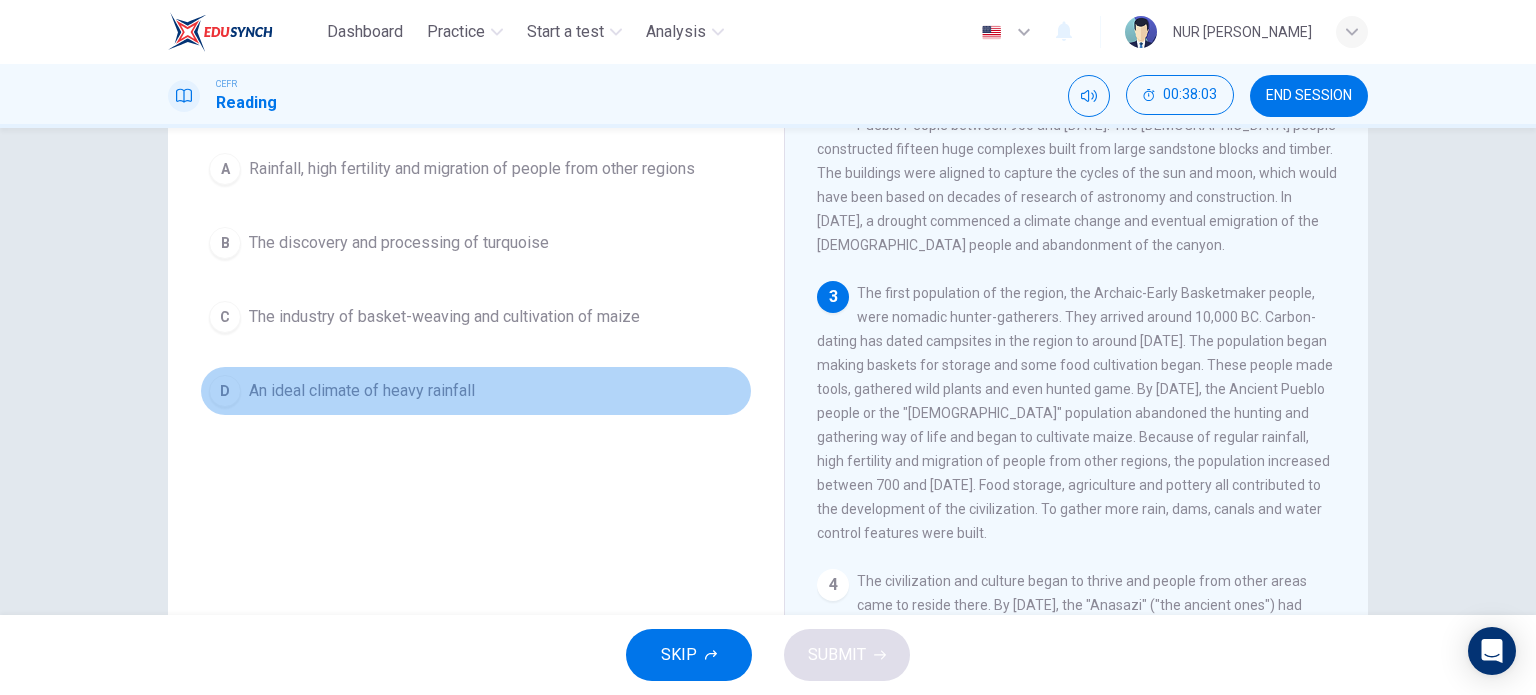 click on "D An ideal climate of heavy rainfall" at bounding box center [476, 391] 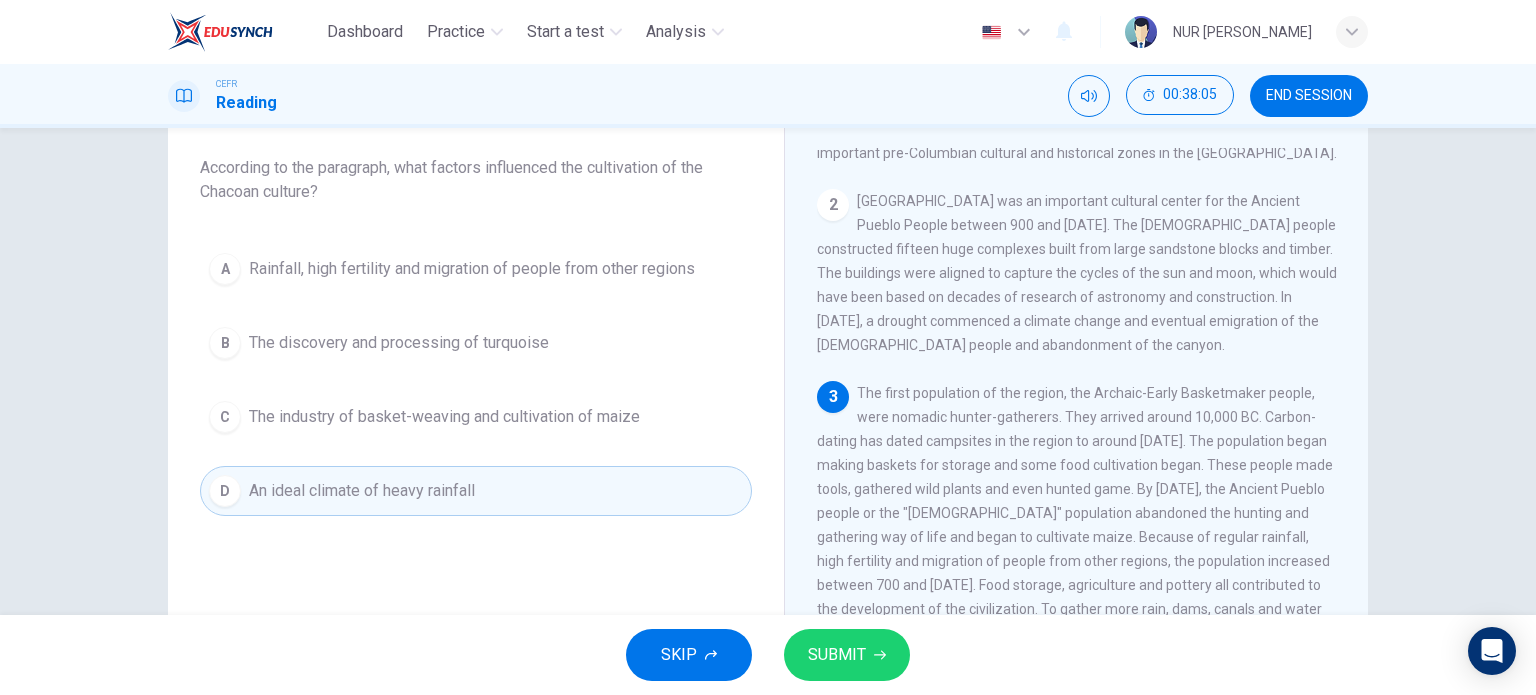 scroll, scrollTop: 108, scrollLeft: 0, axis: vertical 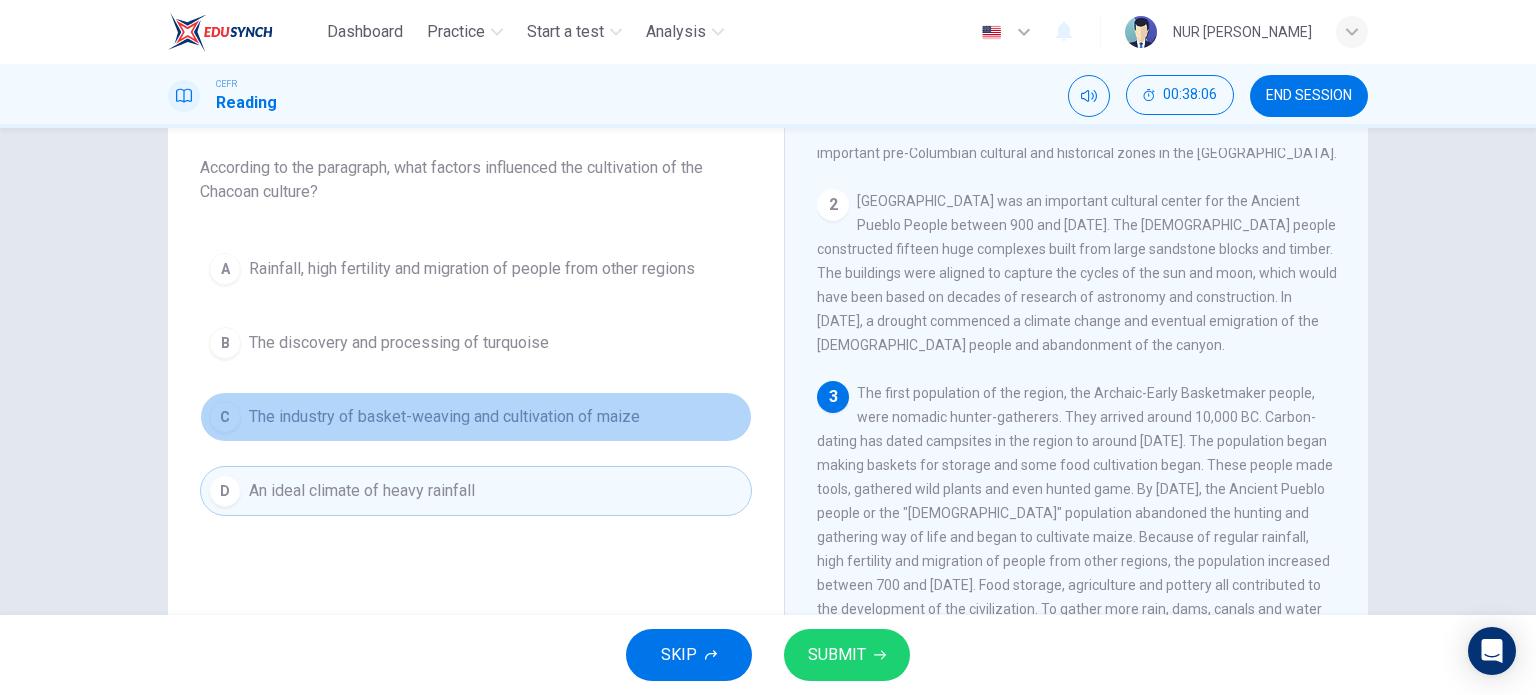 click on "The industry of basket-weaving and cultivation of maize" at bounding box center [444, 417] 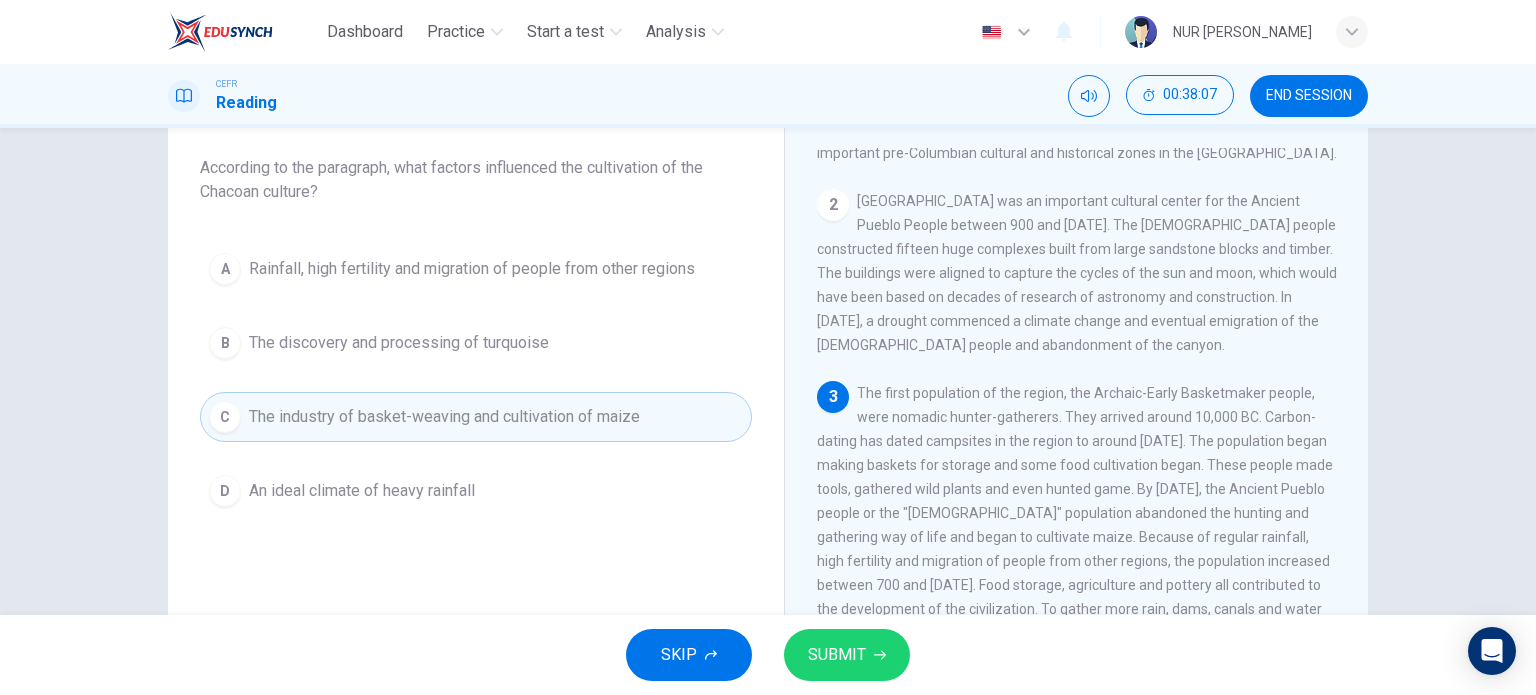 scroll, scrollTop: 0, scrollLeft: 0, axis: both 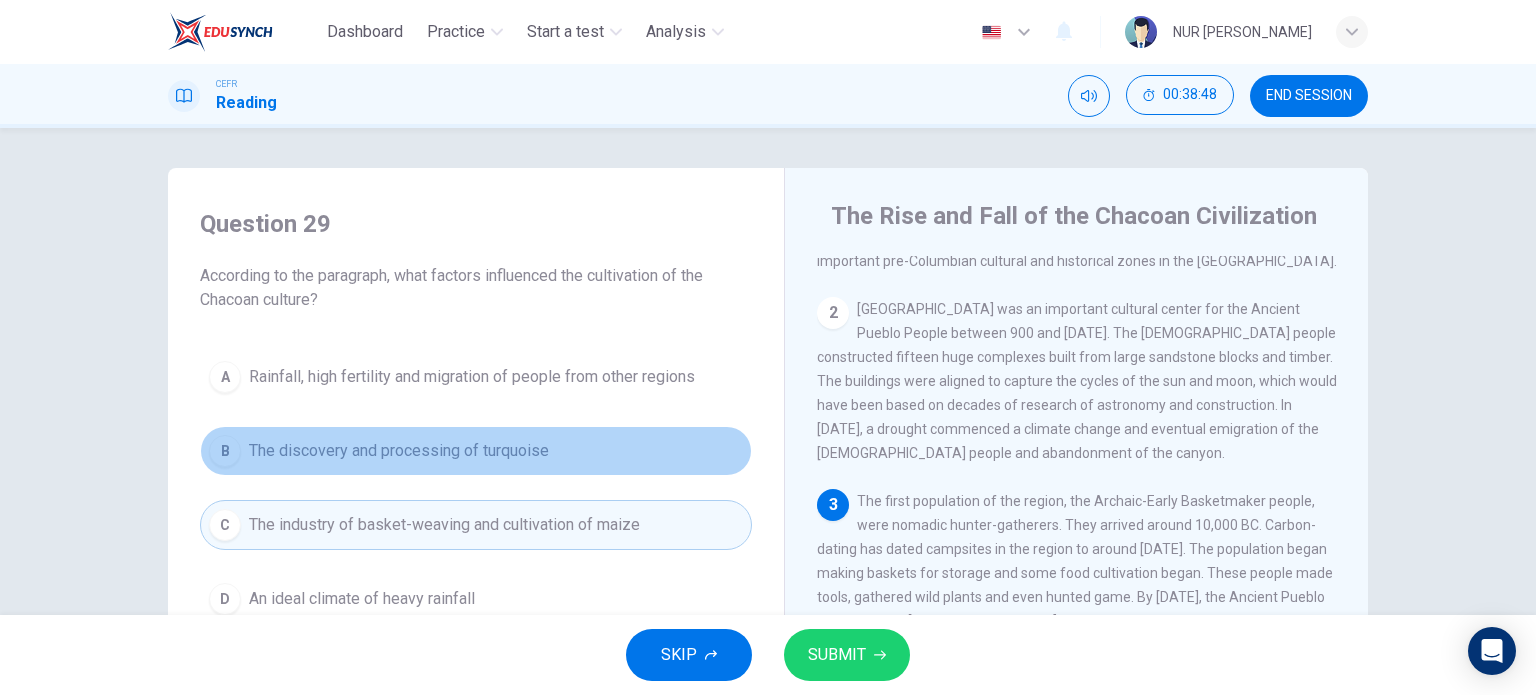 click on "B The discovery and processing of turquoise" at bounding box center (476, 451) 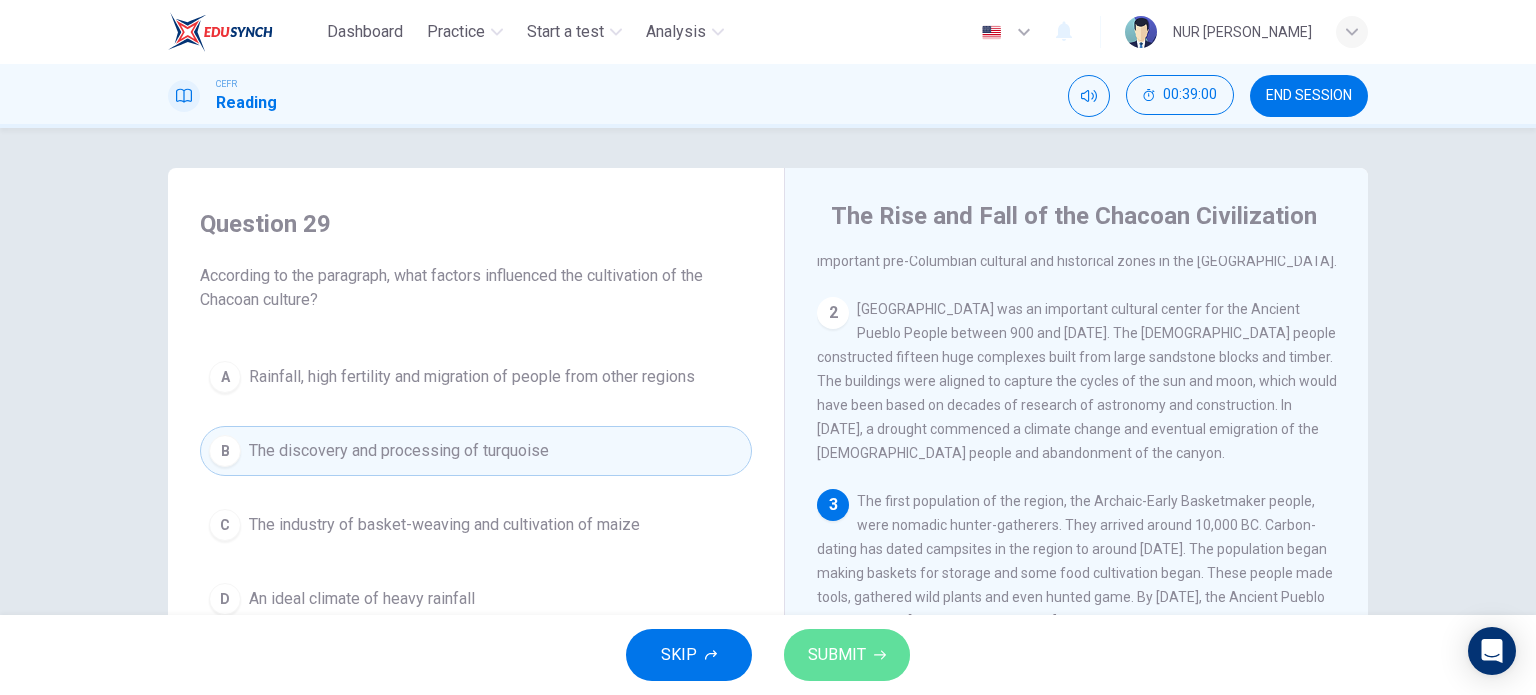click on "SUBMIT" at bounding box center [837, 655] 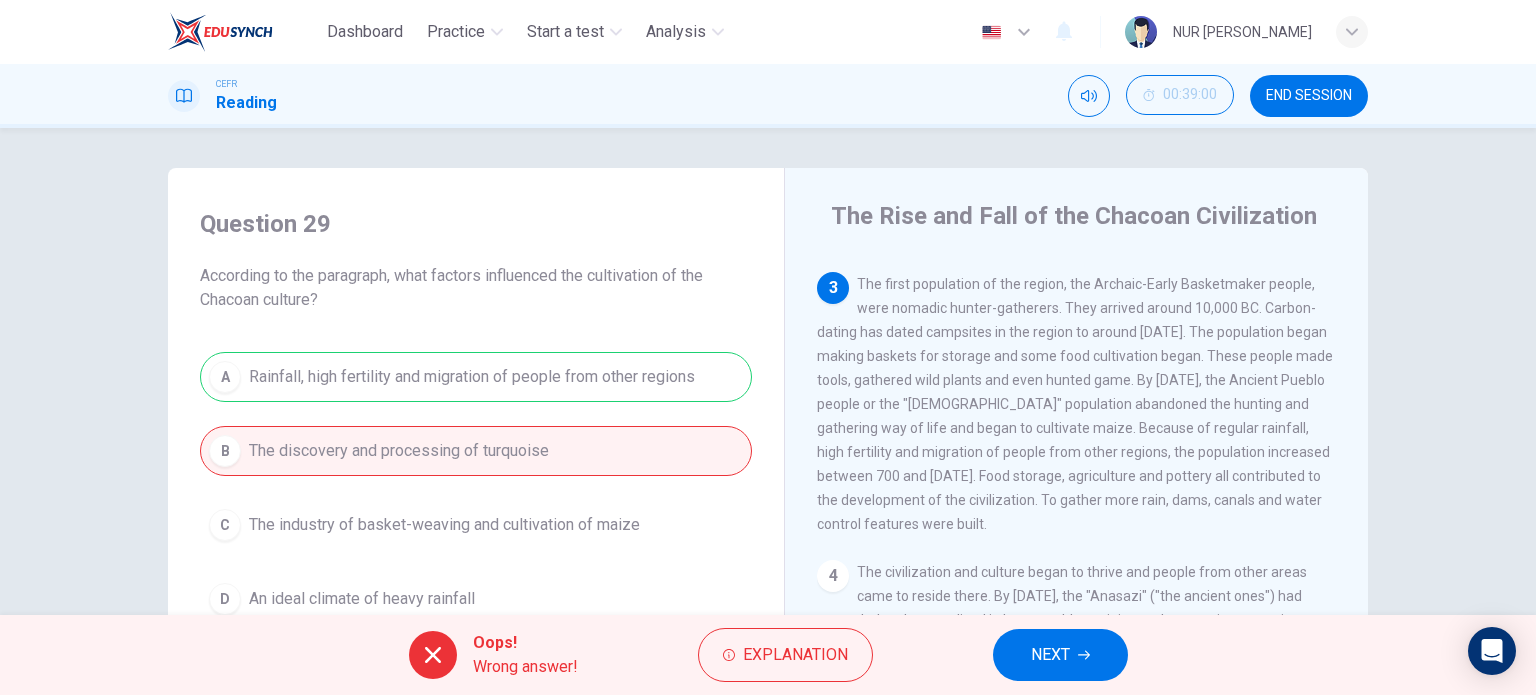 scroll, scrollTop: 276, scrollLeft: 0, axis: vertical 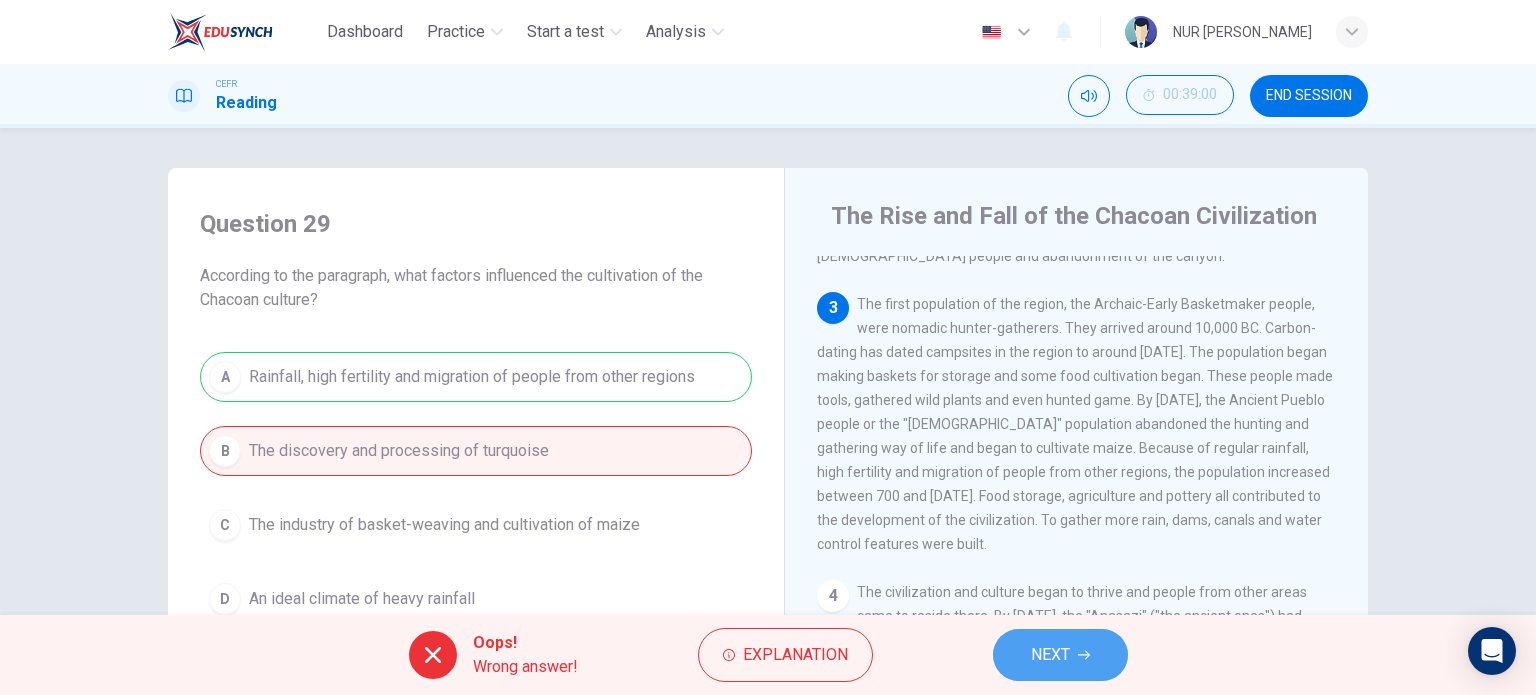 click on "NEXT" at bounding box center [1060, 655] 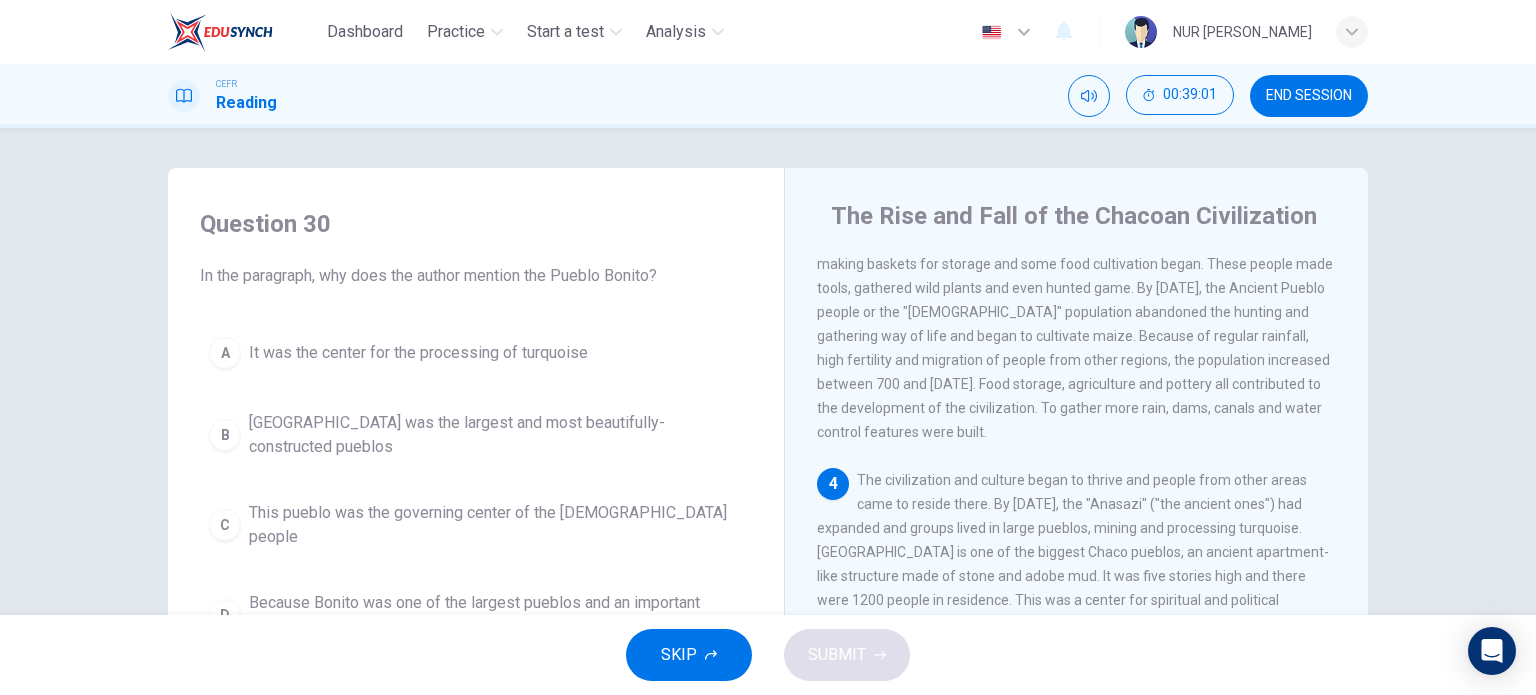 scroll, scrollTop: 388, scrollLeft: 0, axis: vertical 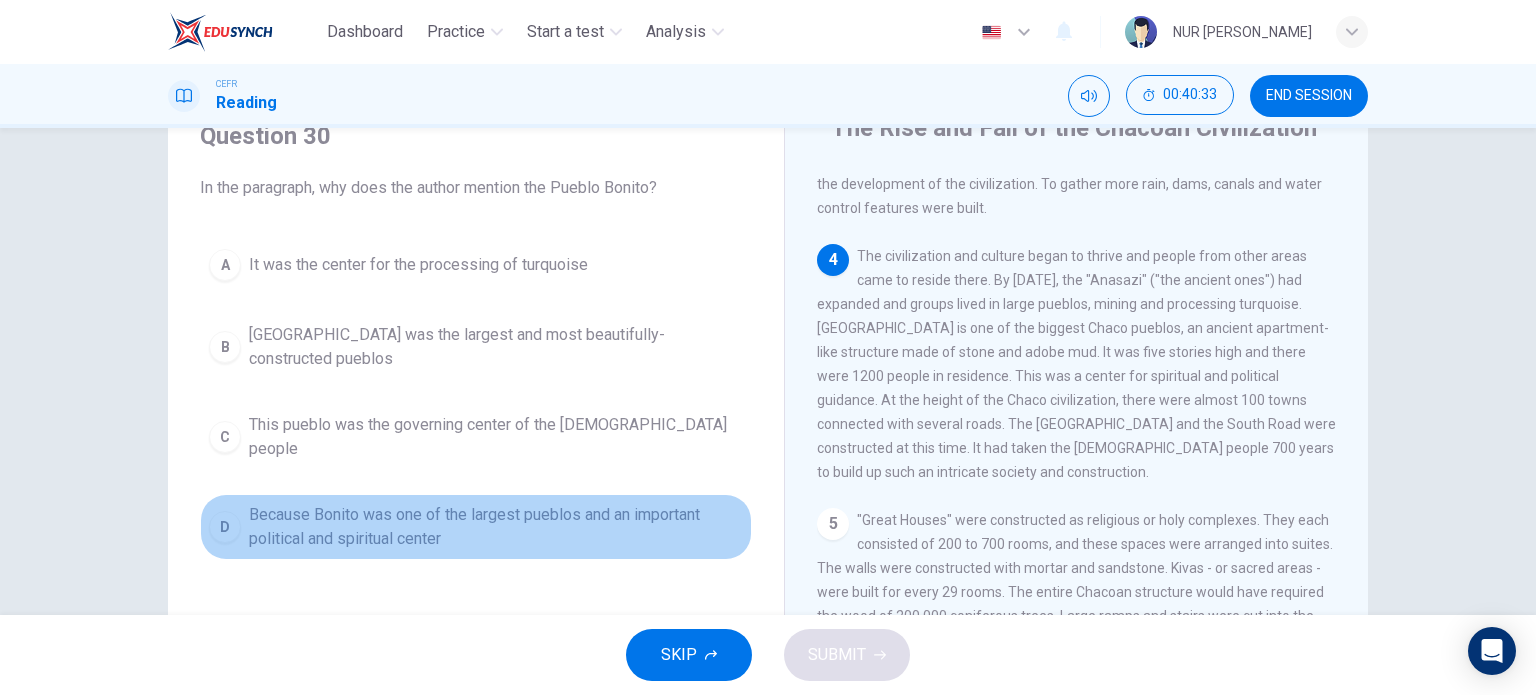 click on "Because Bonito was one of the largest pueblos and an important political and spiritual center" at bounding box center [496, 527] 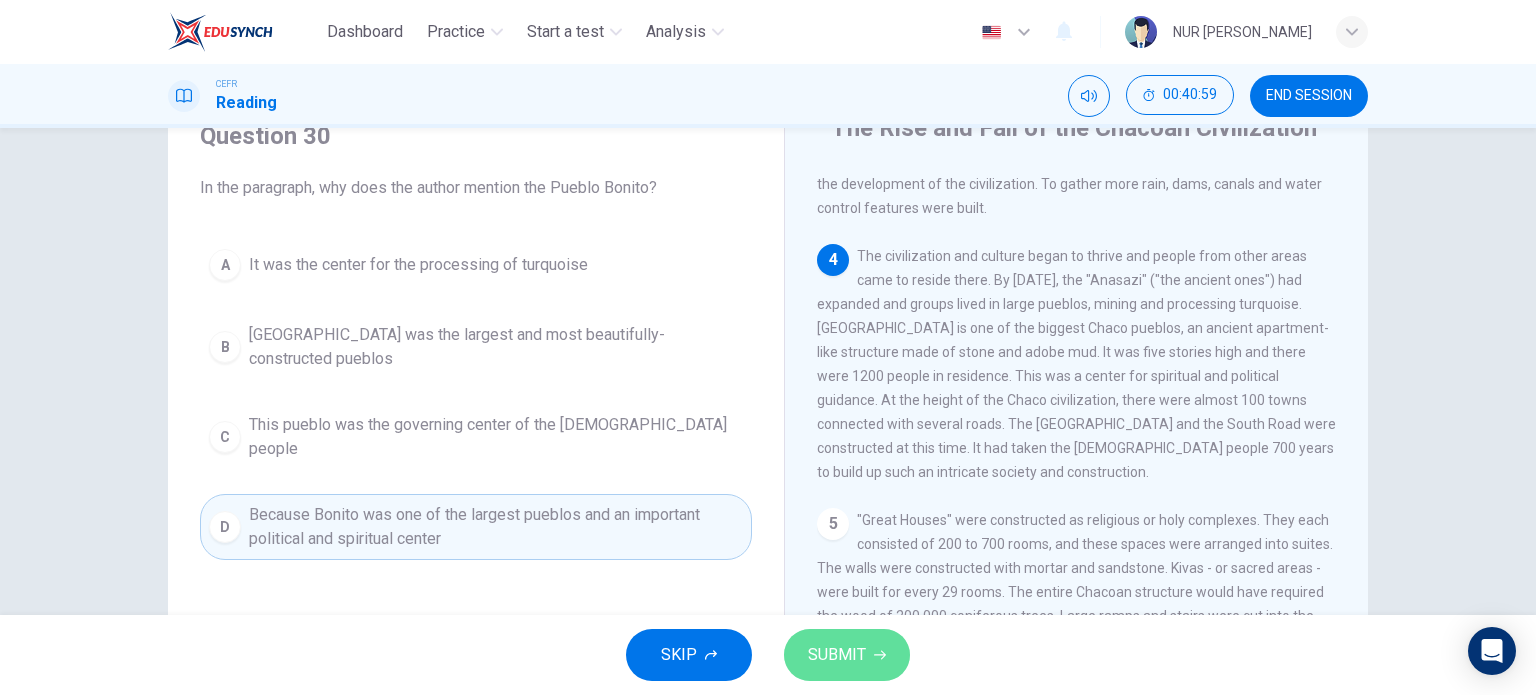 click on "SUBMIT" at bounding box center (837, 655) 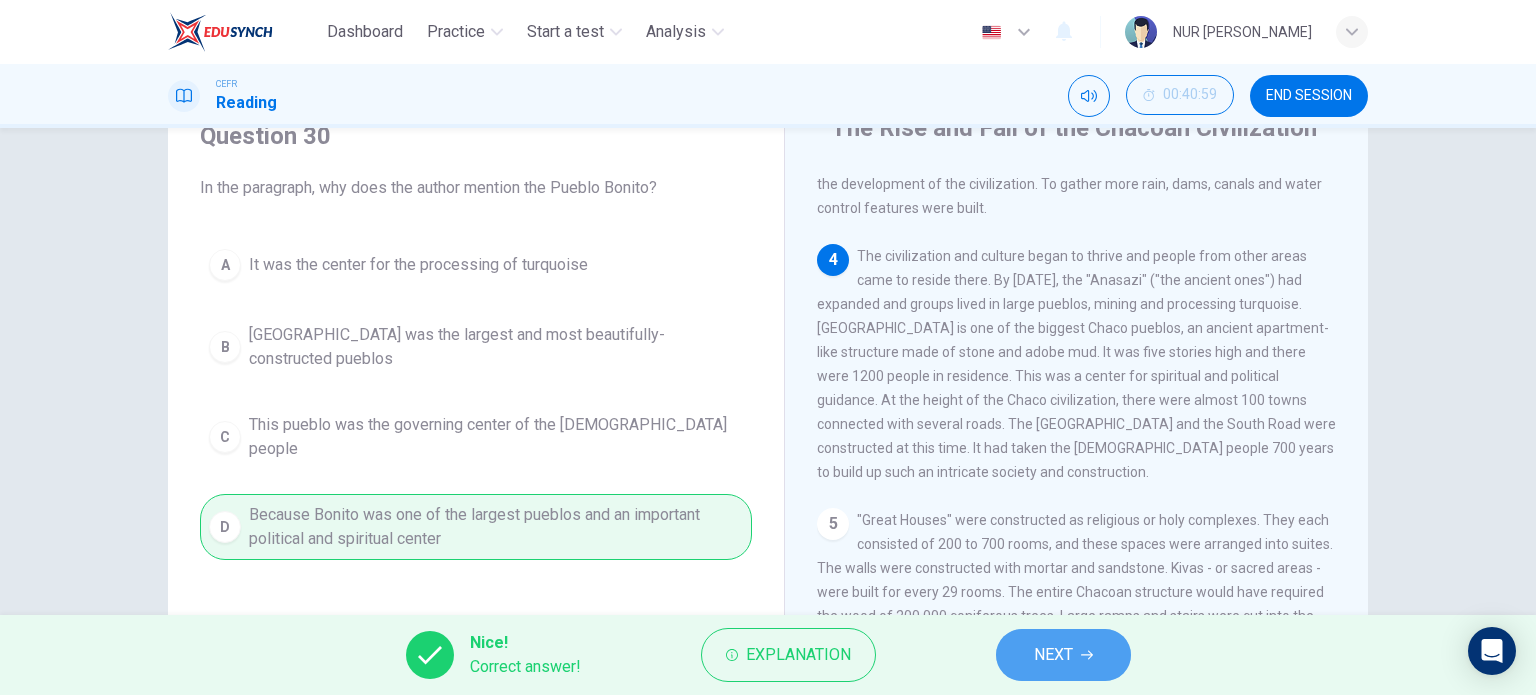 click on "NEXT" at bounding box center (1053, 655) 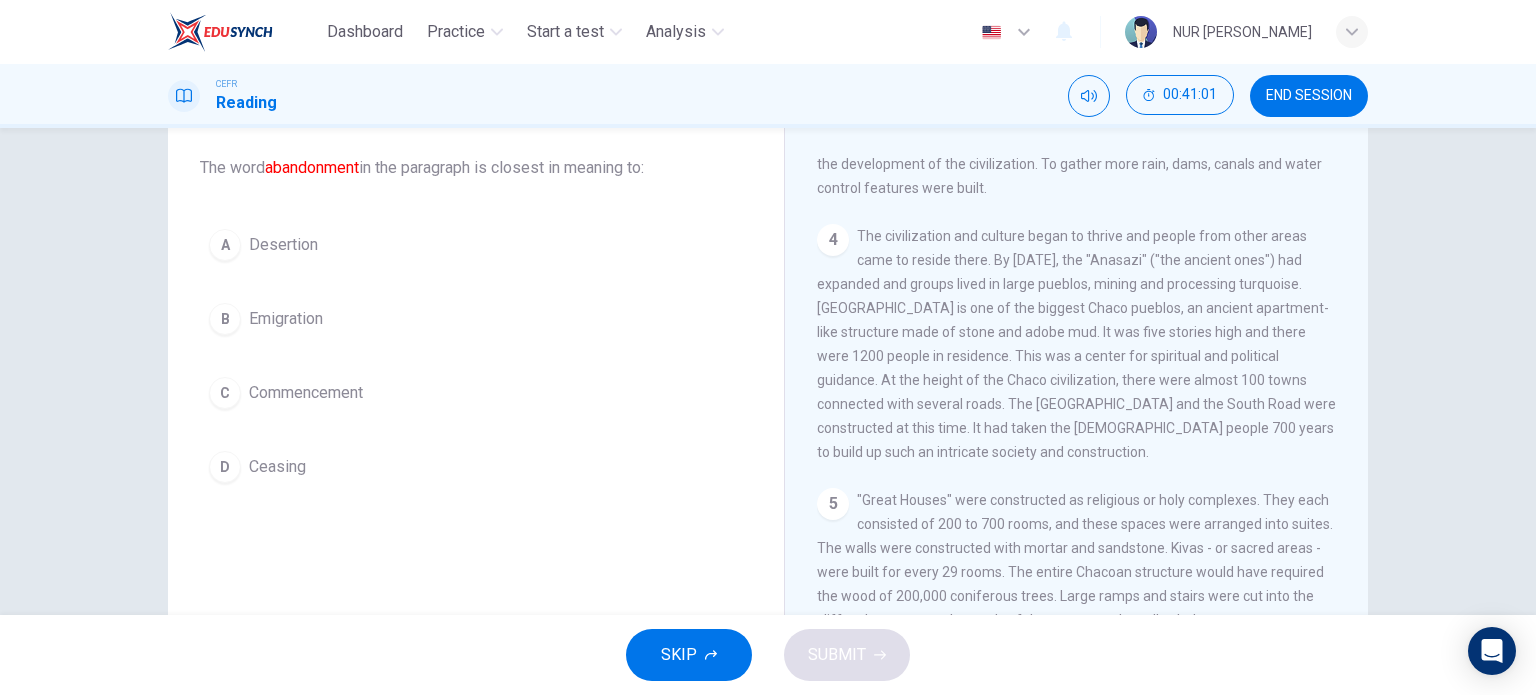 scroll, scrollTop: 108, scrollLeft: 0, axis: vertical 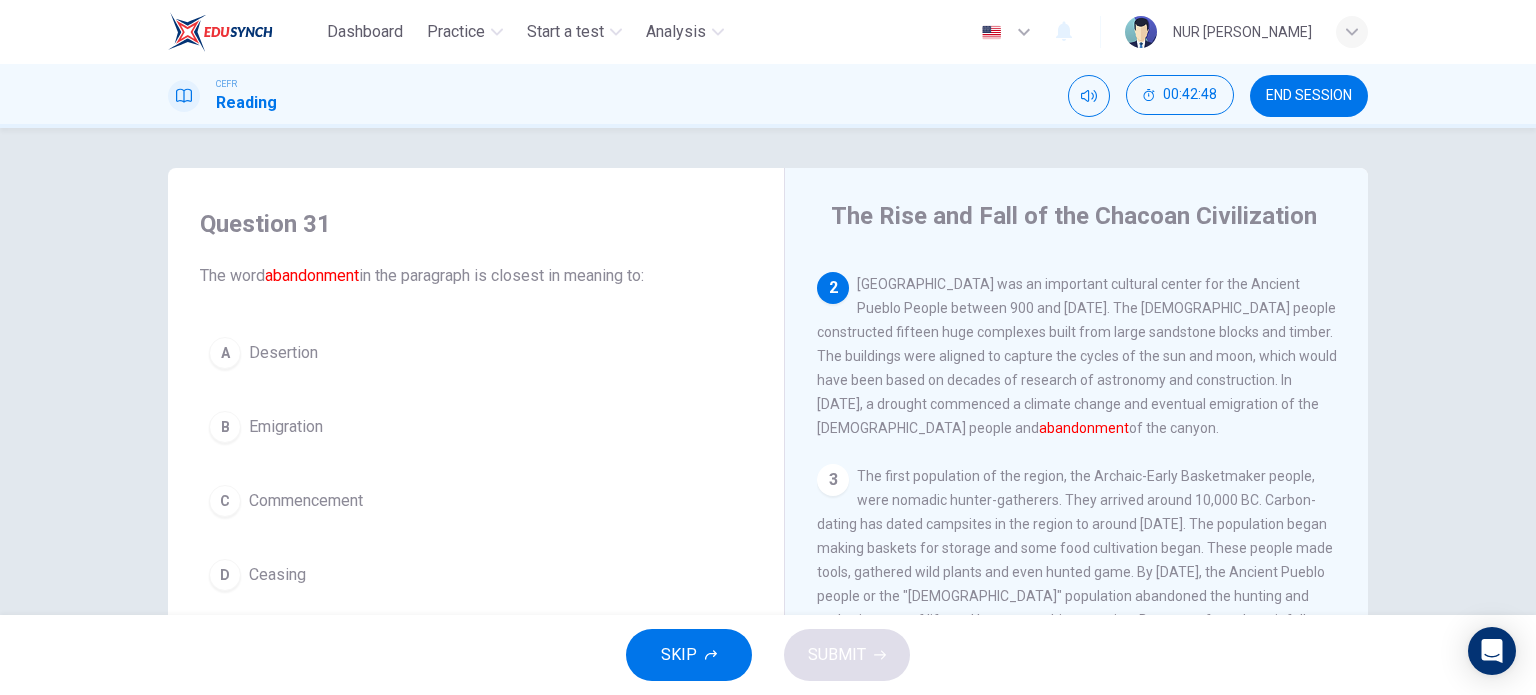 click on "Question 31 The word  abandonment  in the paragraph is closest in meaning to: A Desertion B Emigration C Commencement D Ceasing" at bounding box center [476, 404] 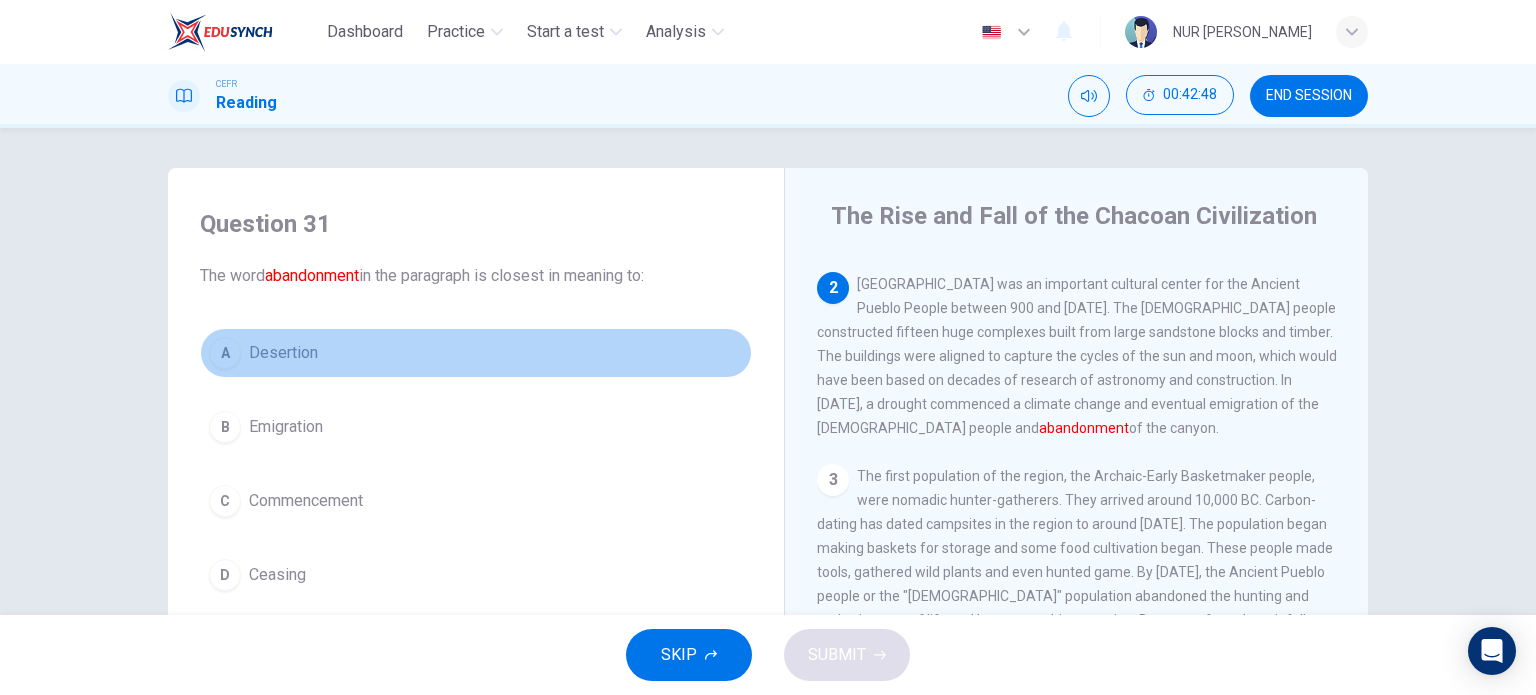 click on "A Desertion" at bounding box center [476, 353] 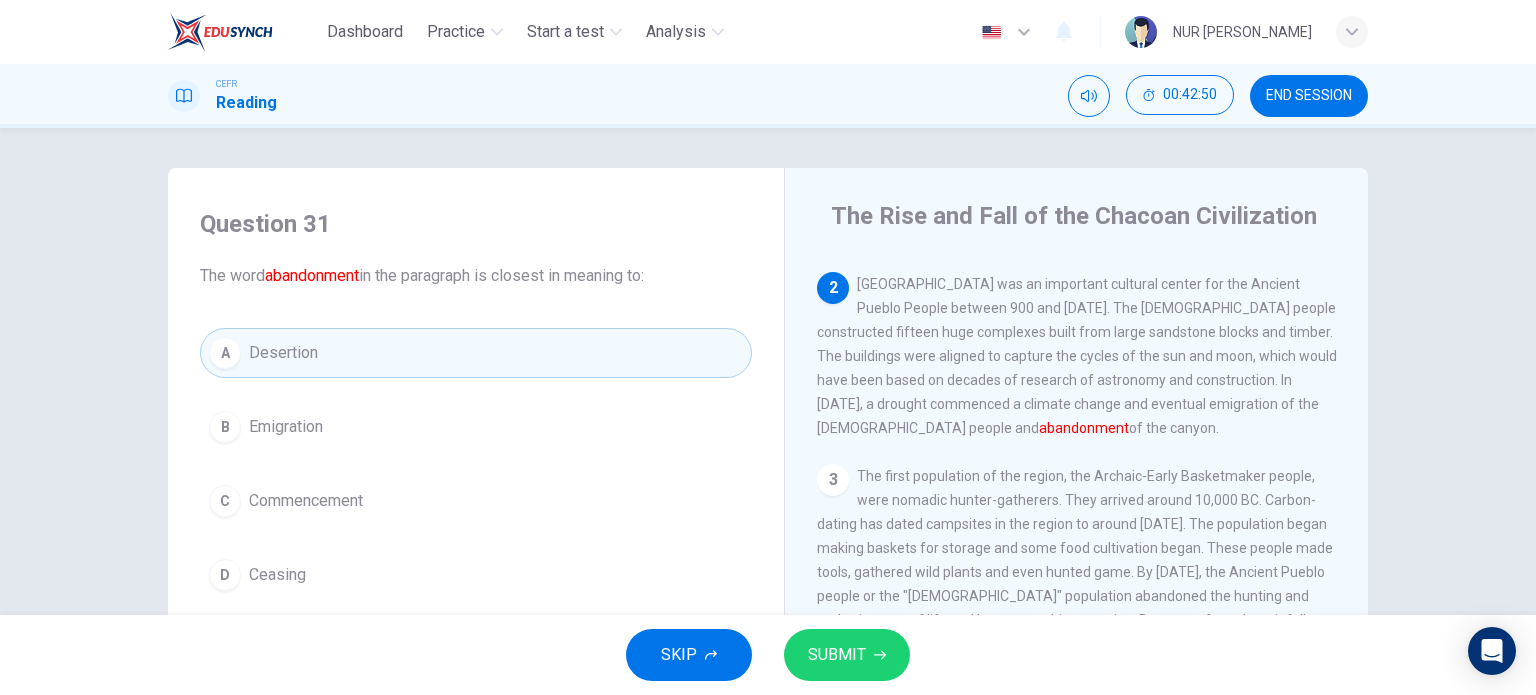 click on "SUBMIT" at bounding box center [837, 655] 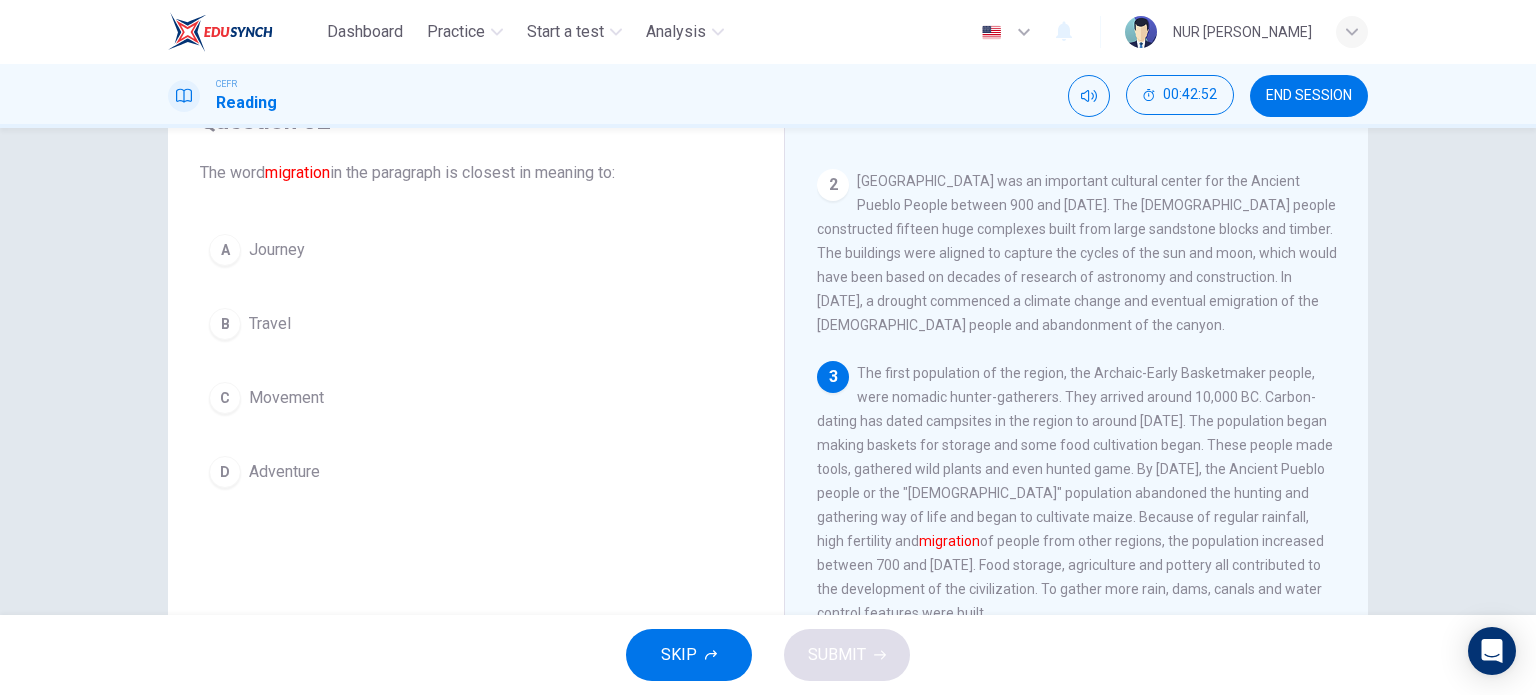 scroll, scrollTop: 104, scrollLeft: 0, axis: vertical 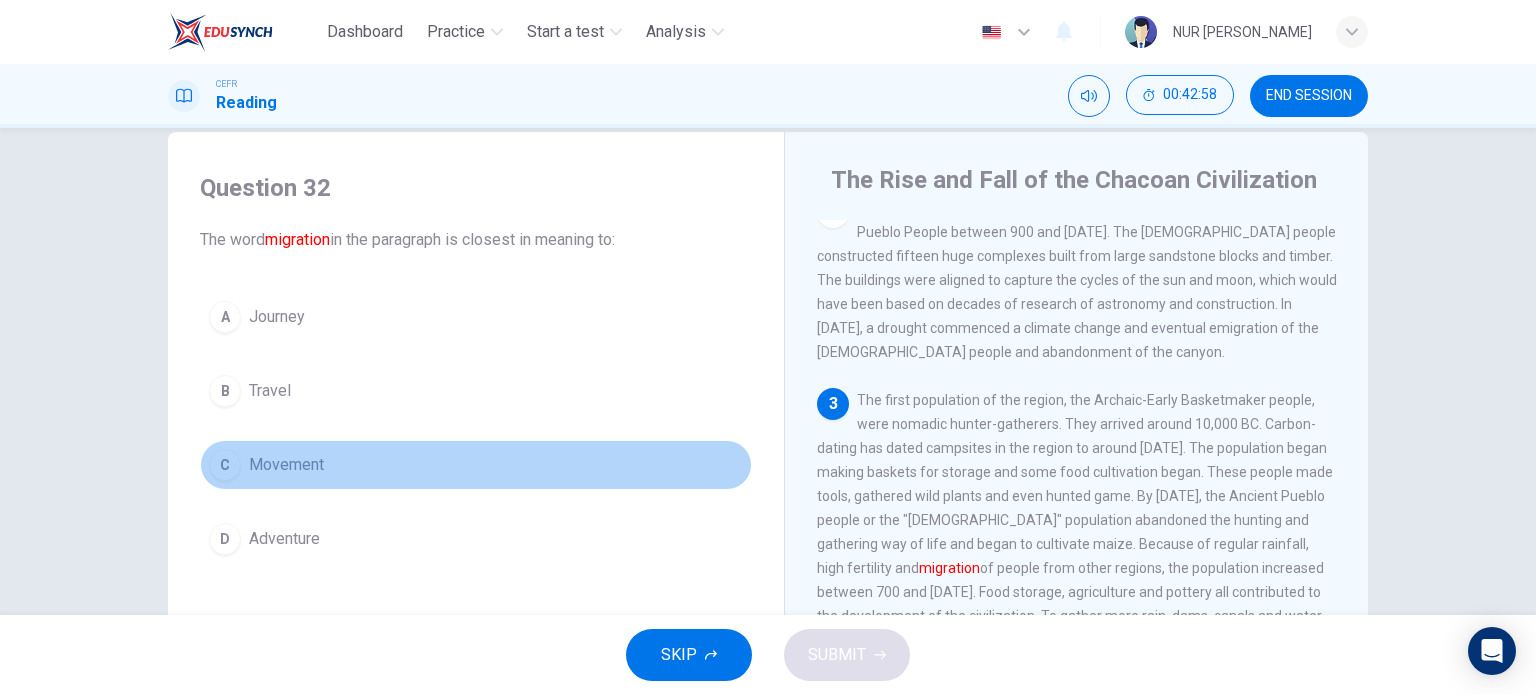 click on "Movement" at bounding box center [286, 465] 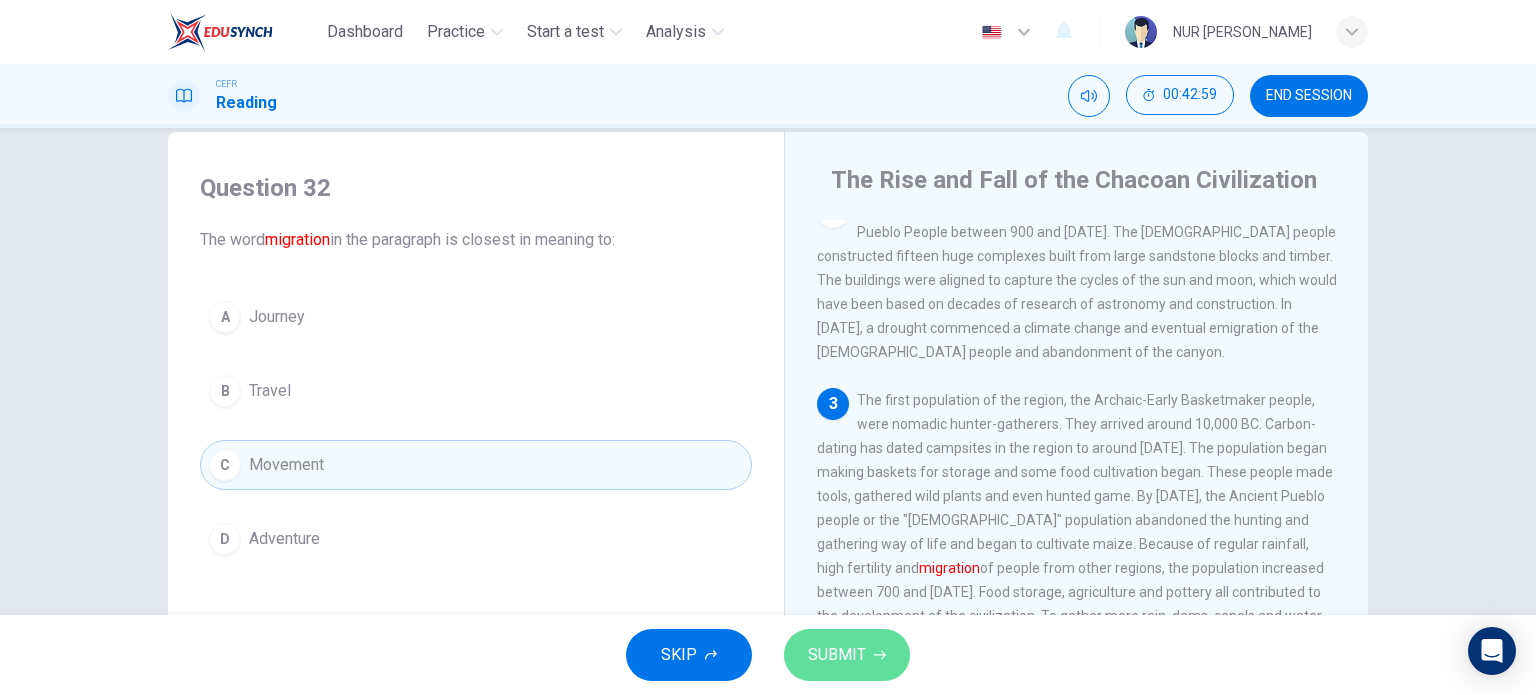 click on "SUBMIT" at bounding box center [847, 655] 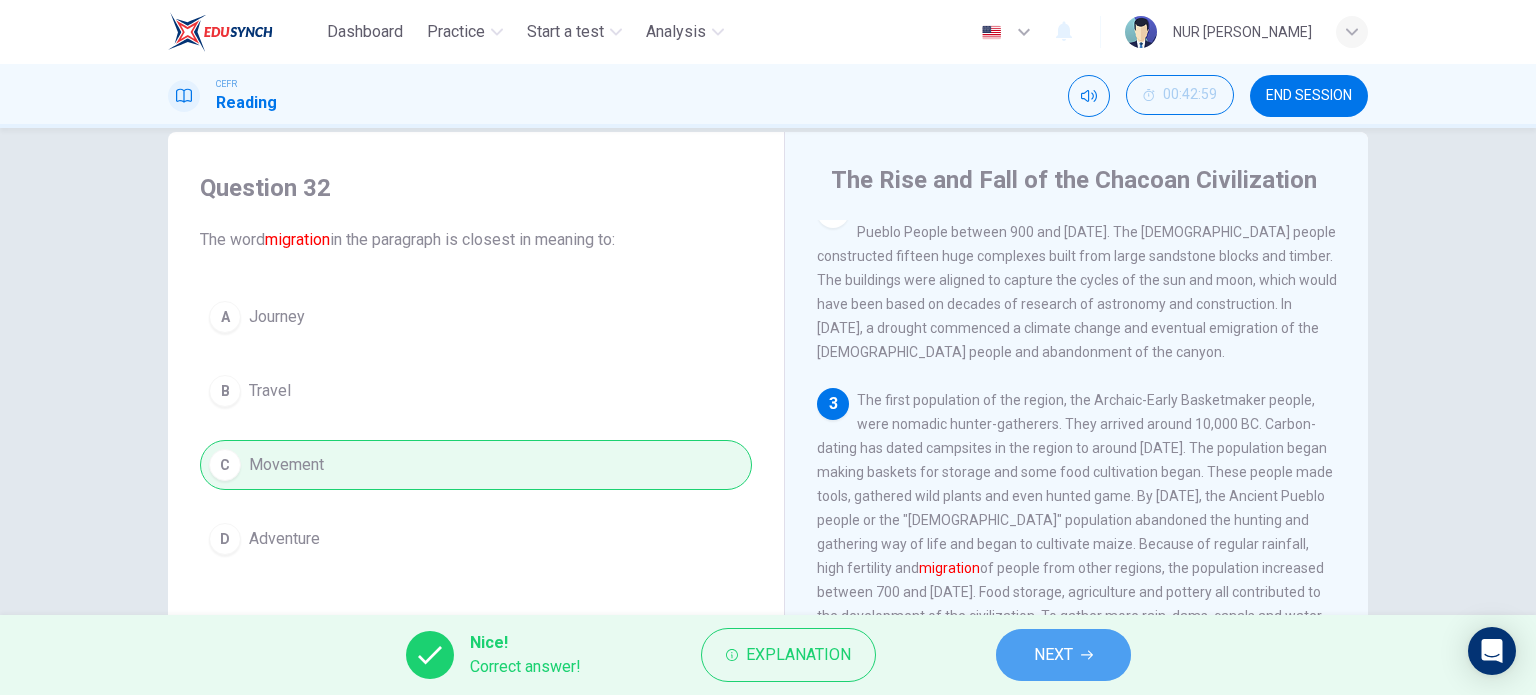 click on "NEXT" at bounding box center [1063, 655] 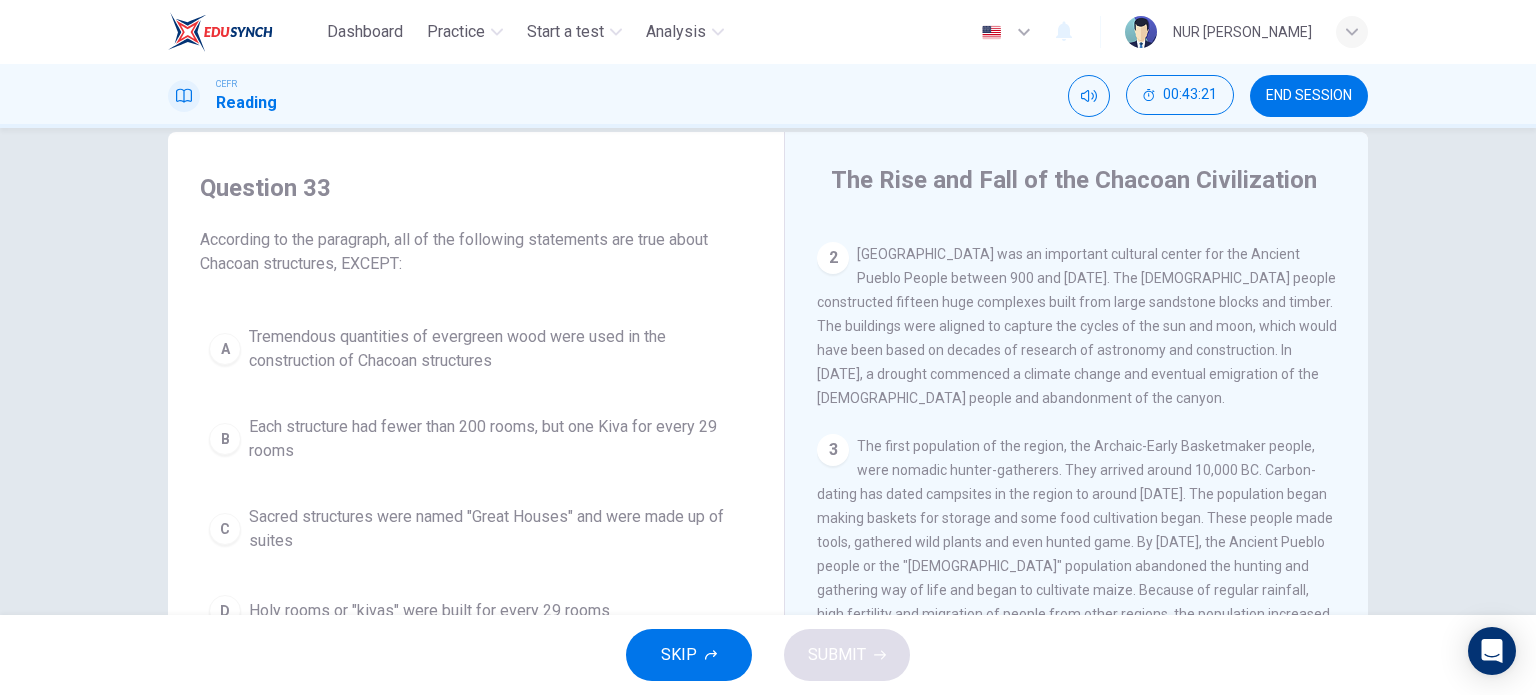 scroll, scrollTop: 274, scrollLeft: 0, axis: vertical 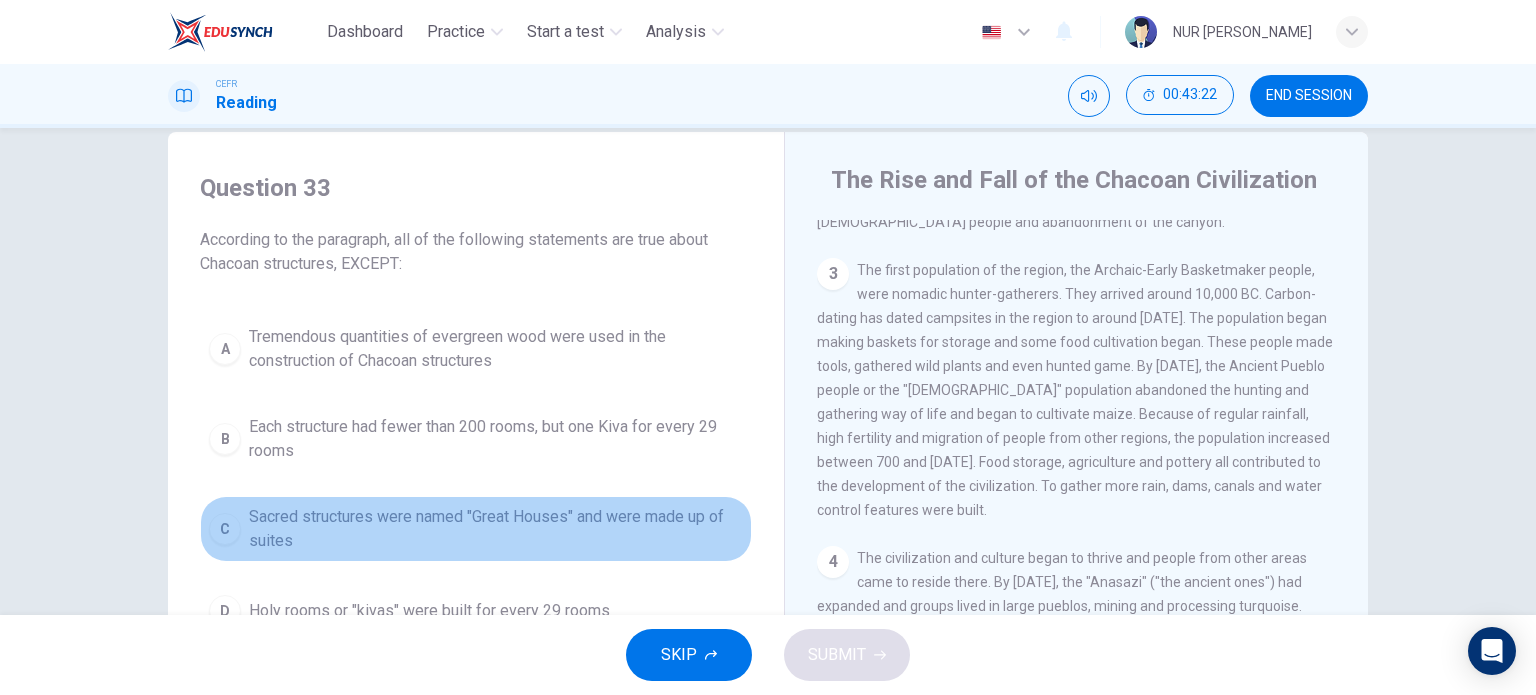 click on "C Sacred structures were named "Great Houses" and were made up of suites" at bounding box center (476, 529) 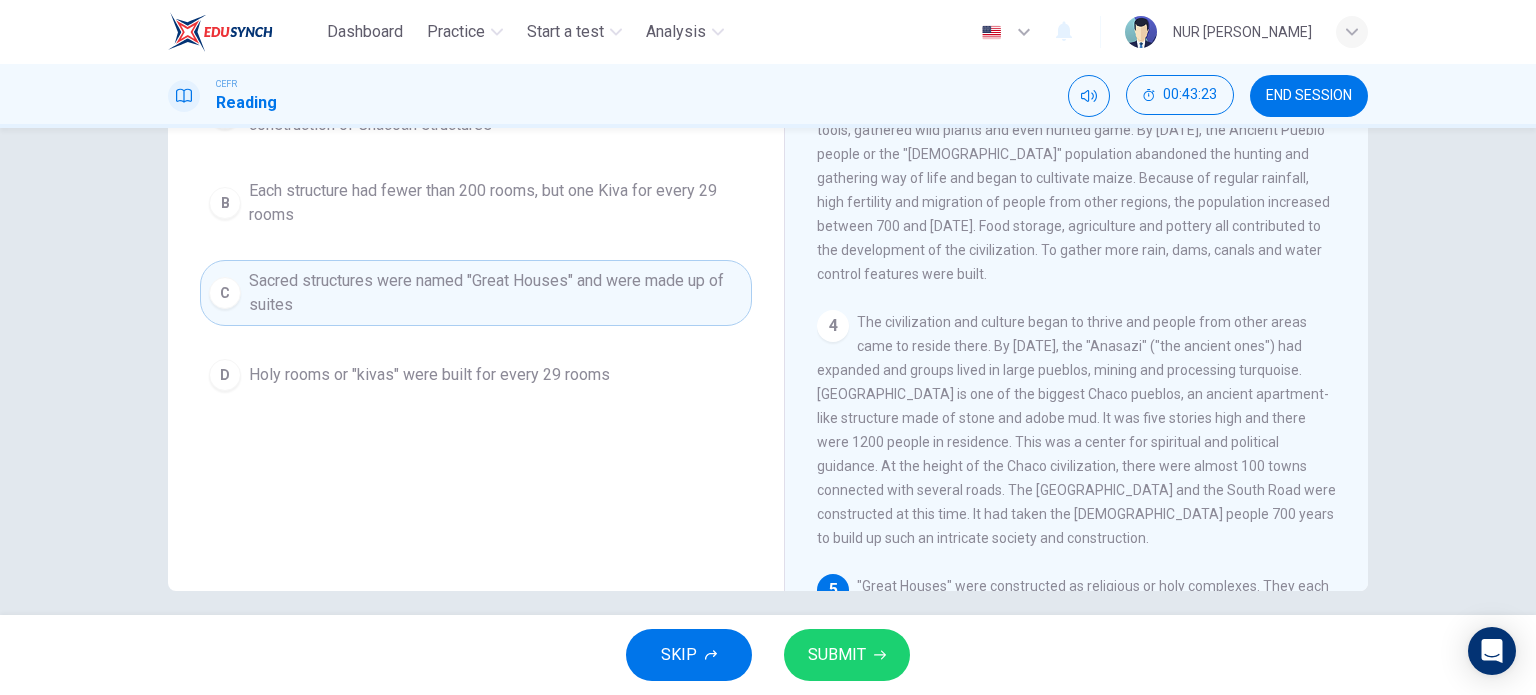 scroll, scrollTop: 278, scrollLeft: 0, axis: vertical 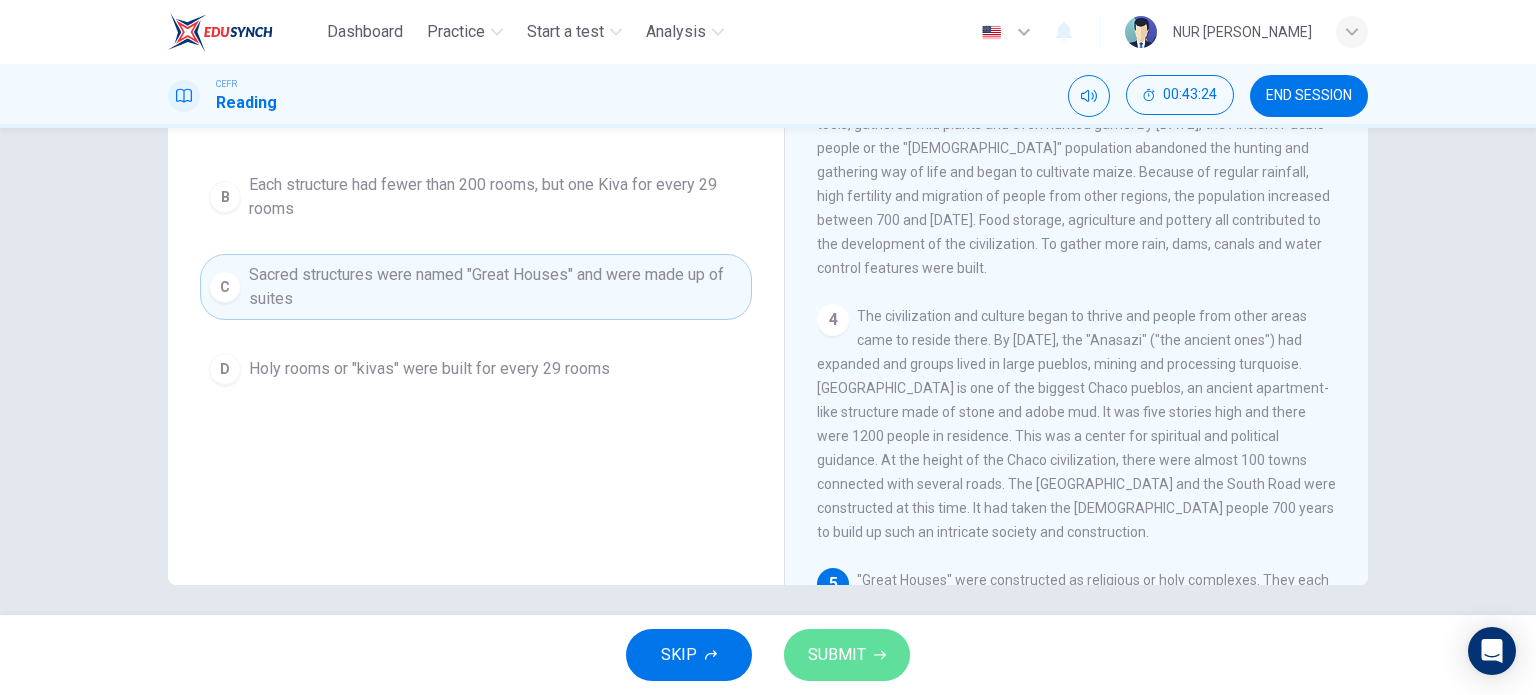 click on "SUBMIT" at bounding box center (847, 655) 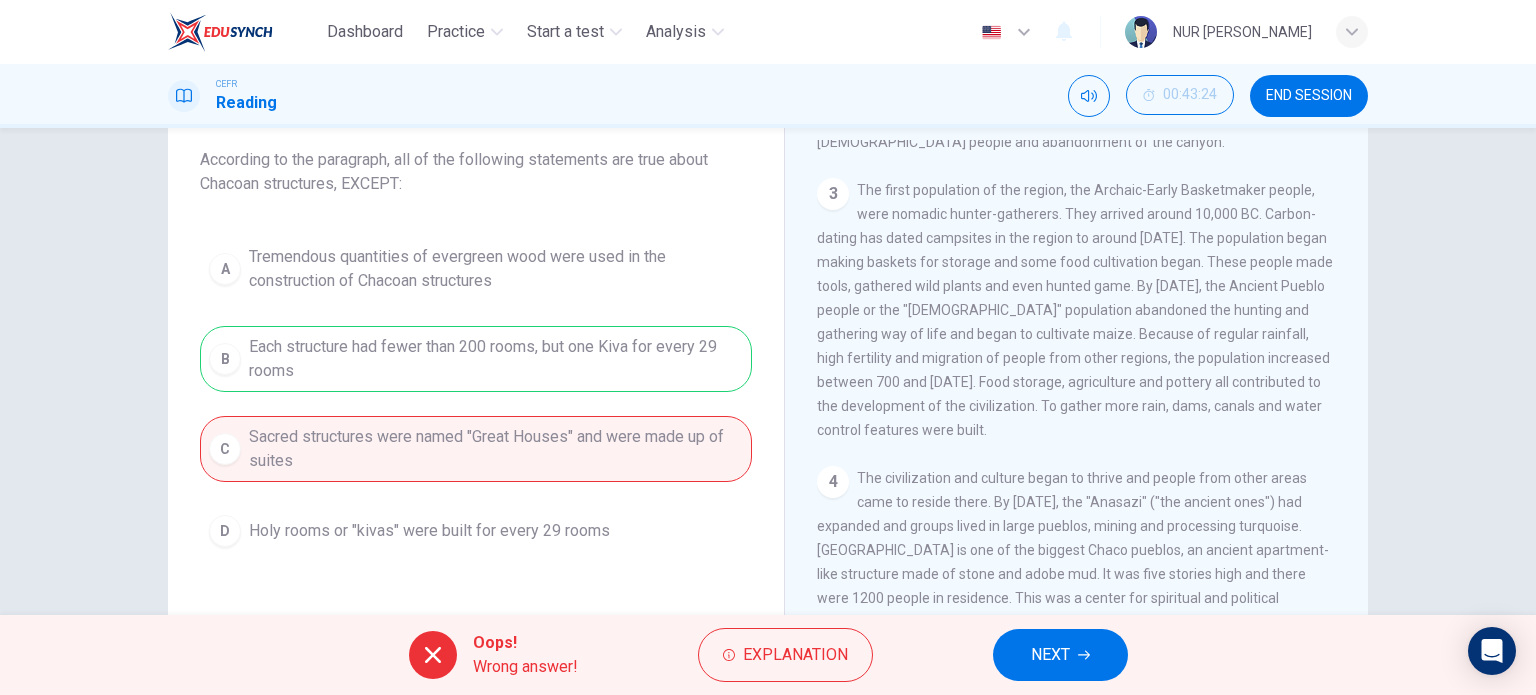 scroll, scrollTop: 115, scrollLeft: 0, axis: vertical 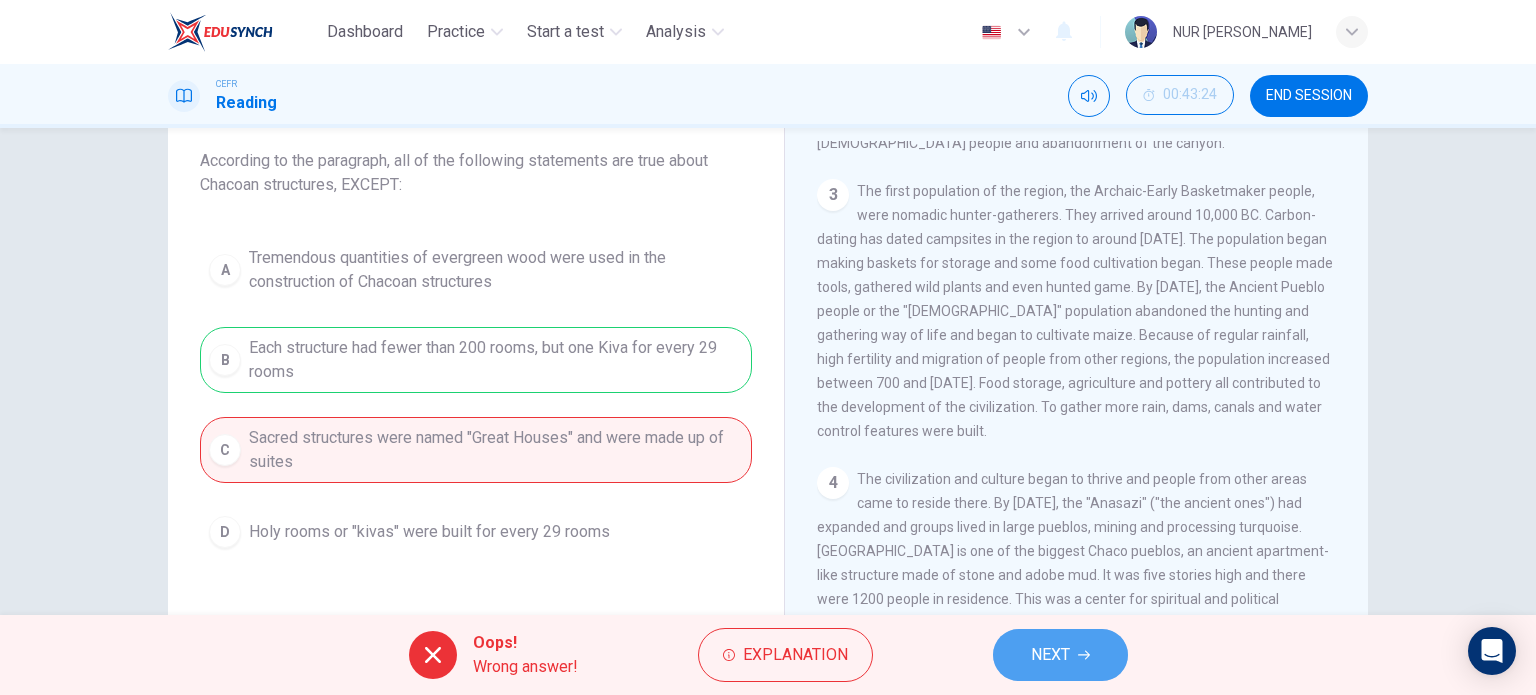 click on "NEXT" at bounding box center [1060, 655] 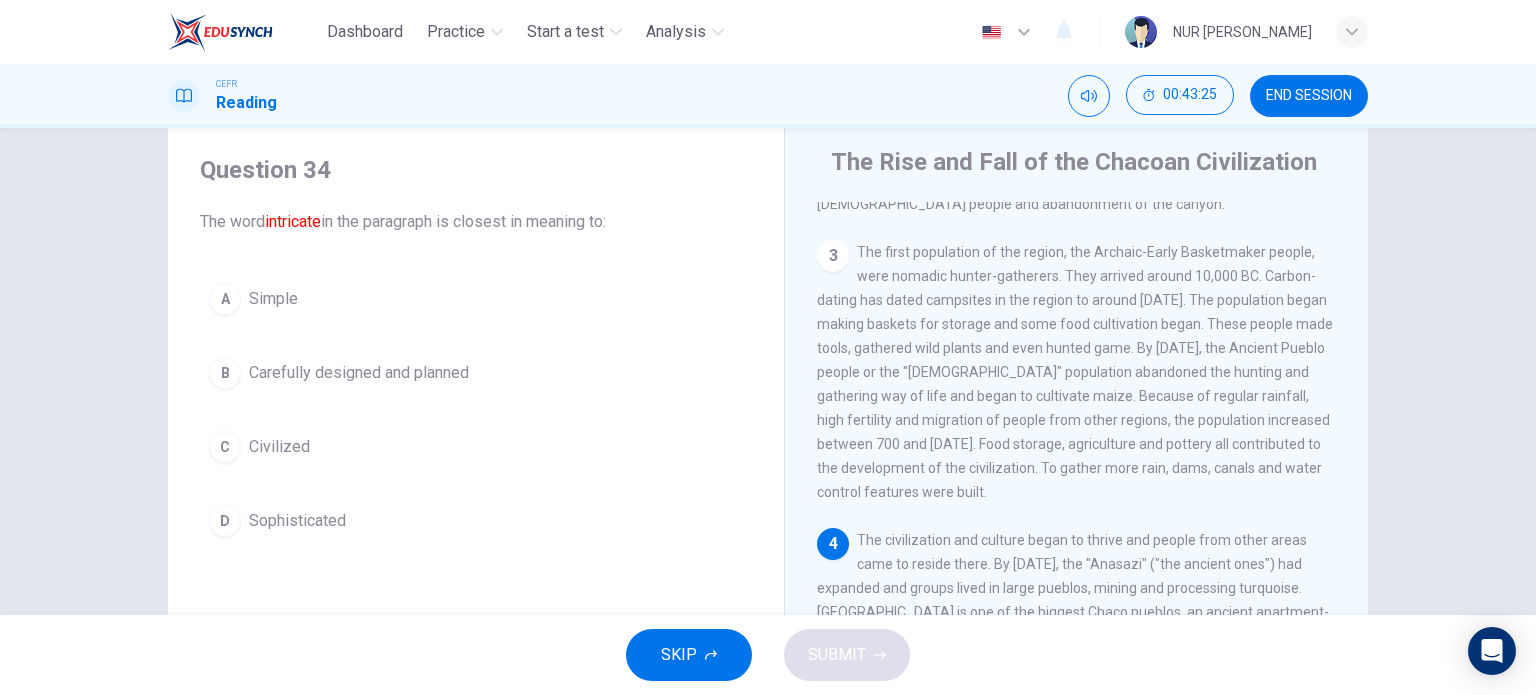 scroll, scrollTop: 55, scrollLeft: 0, axis: vertical 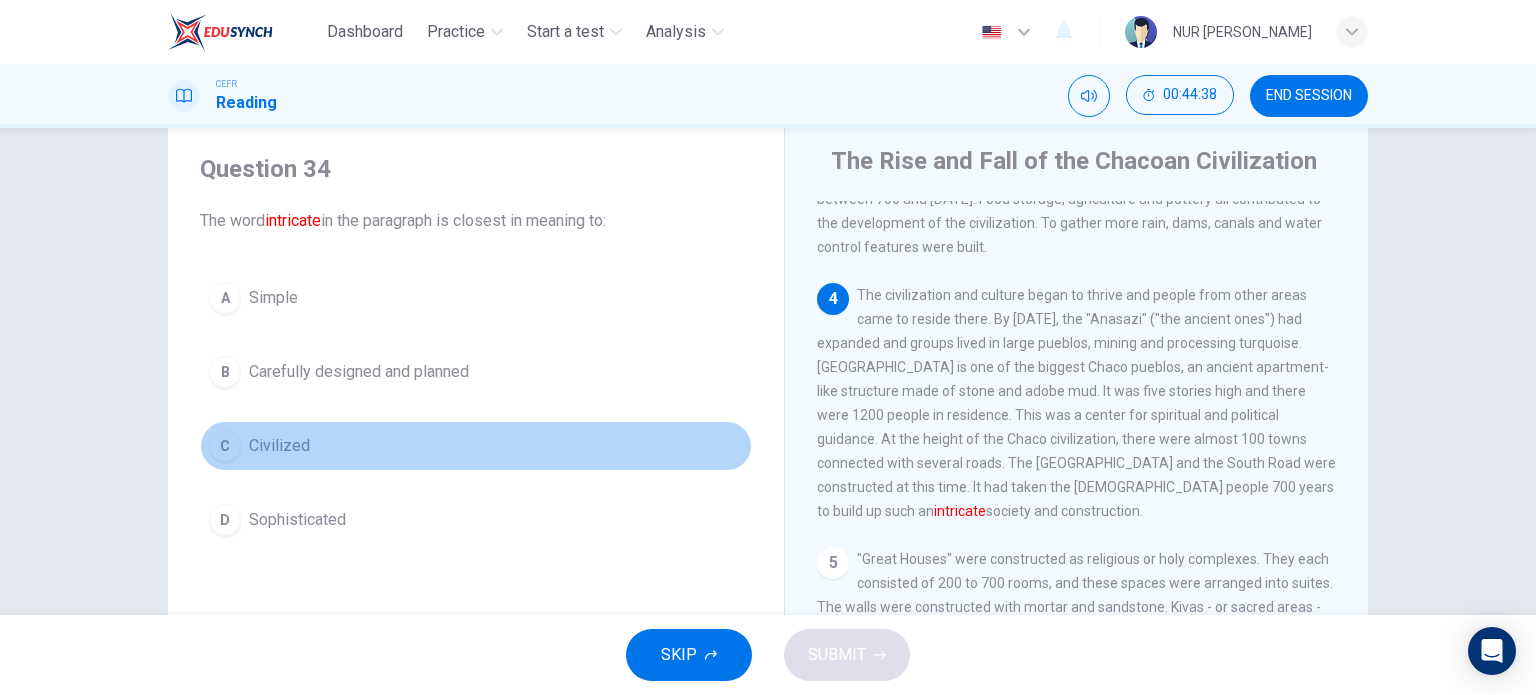 click on "Civilized" at bounding box center [279, 446] 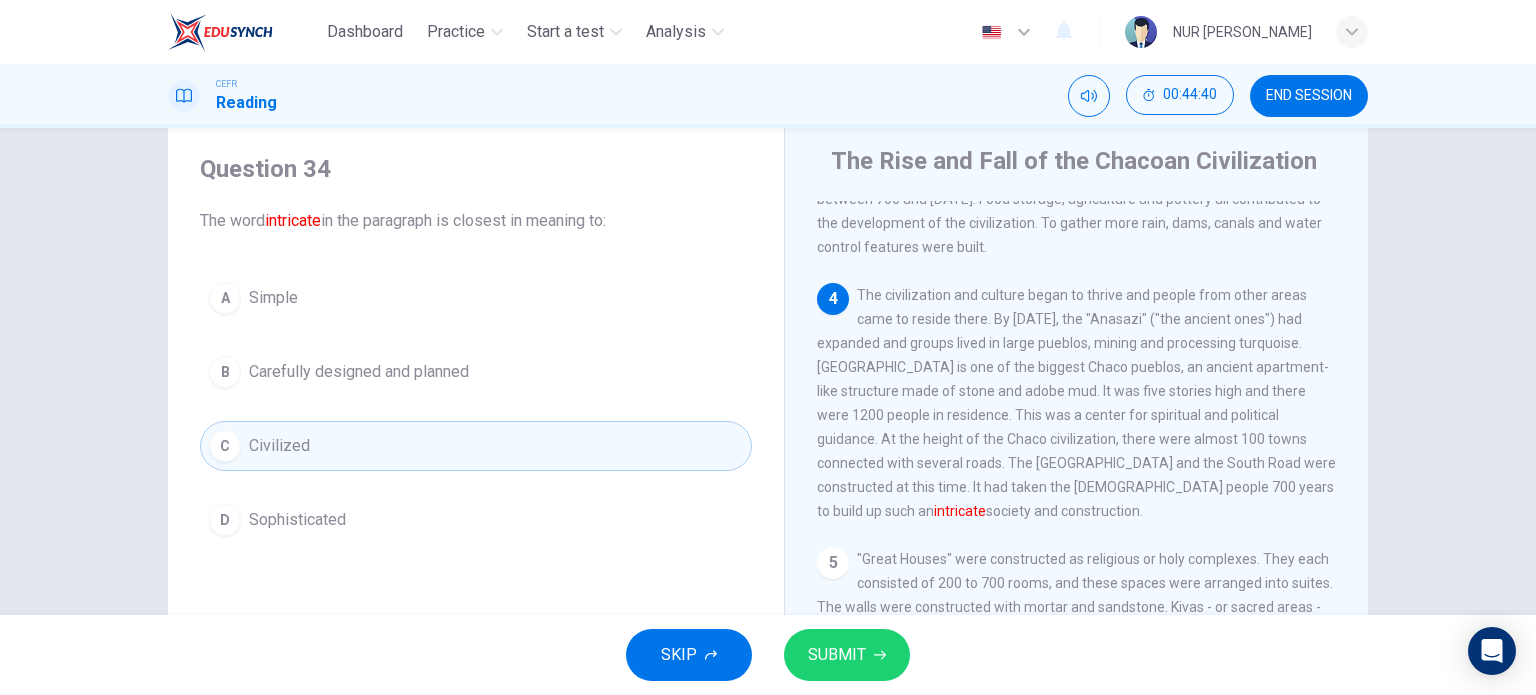 click on "SUBMIT" at bounding box center (837, 655) 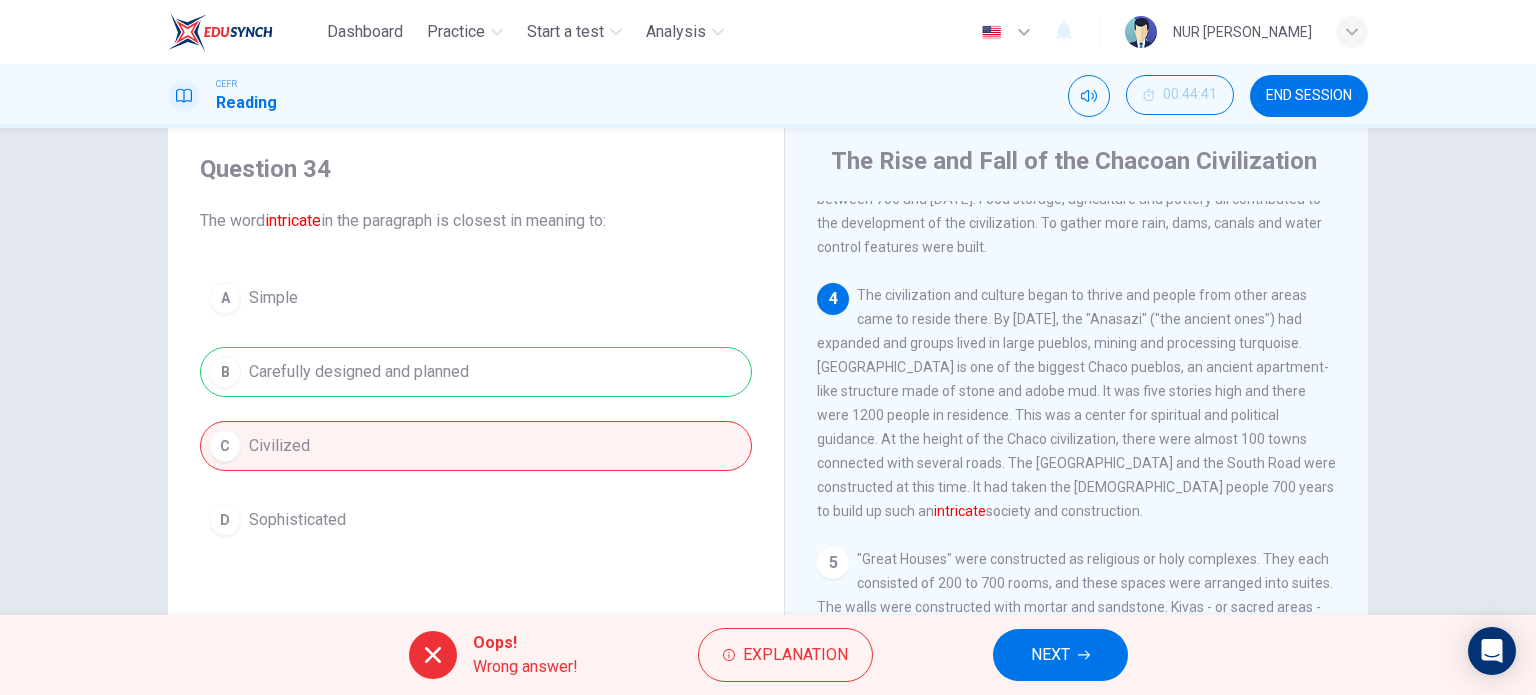 click on "NEXT" at bounding box center [1060, 655] 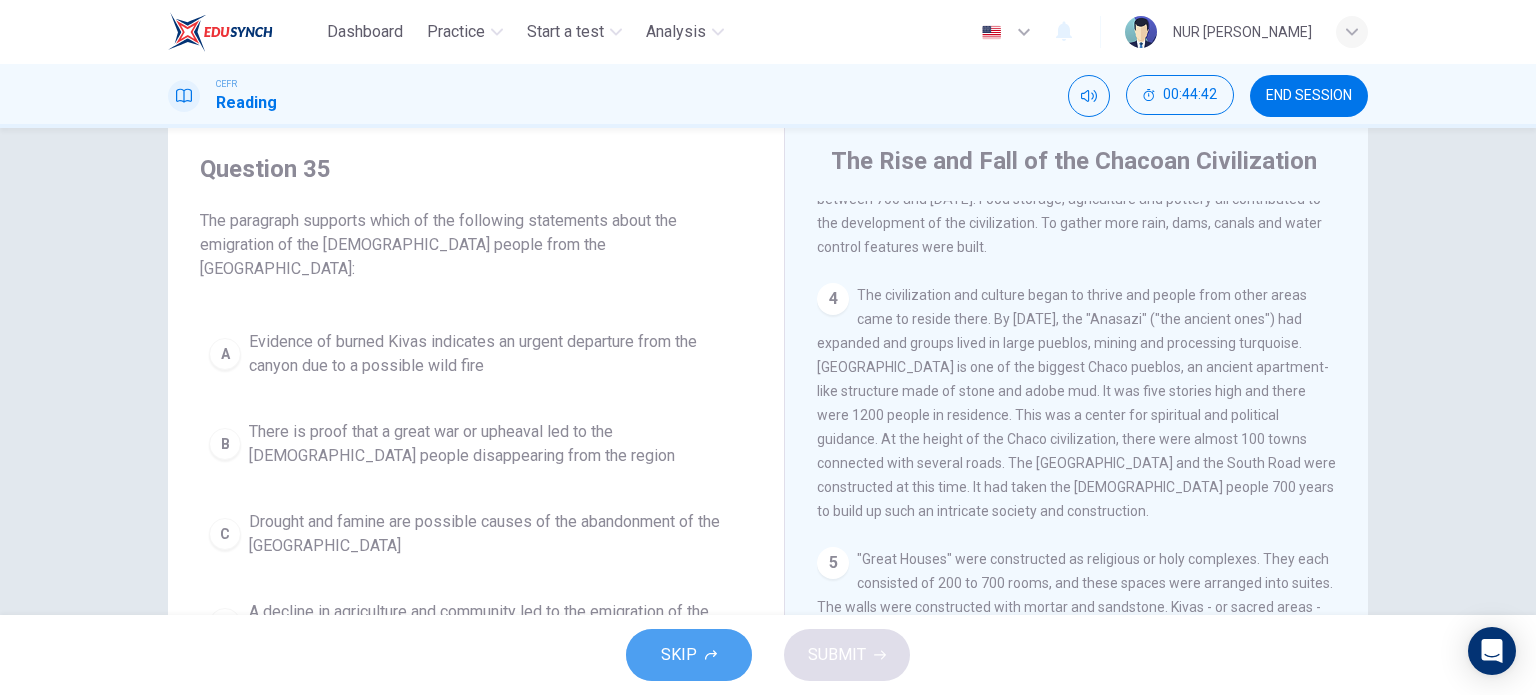 click on "SKIP" at bounding box center (689, 655) 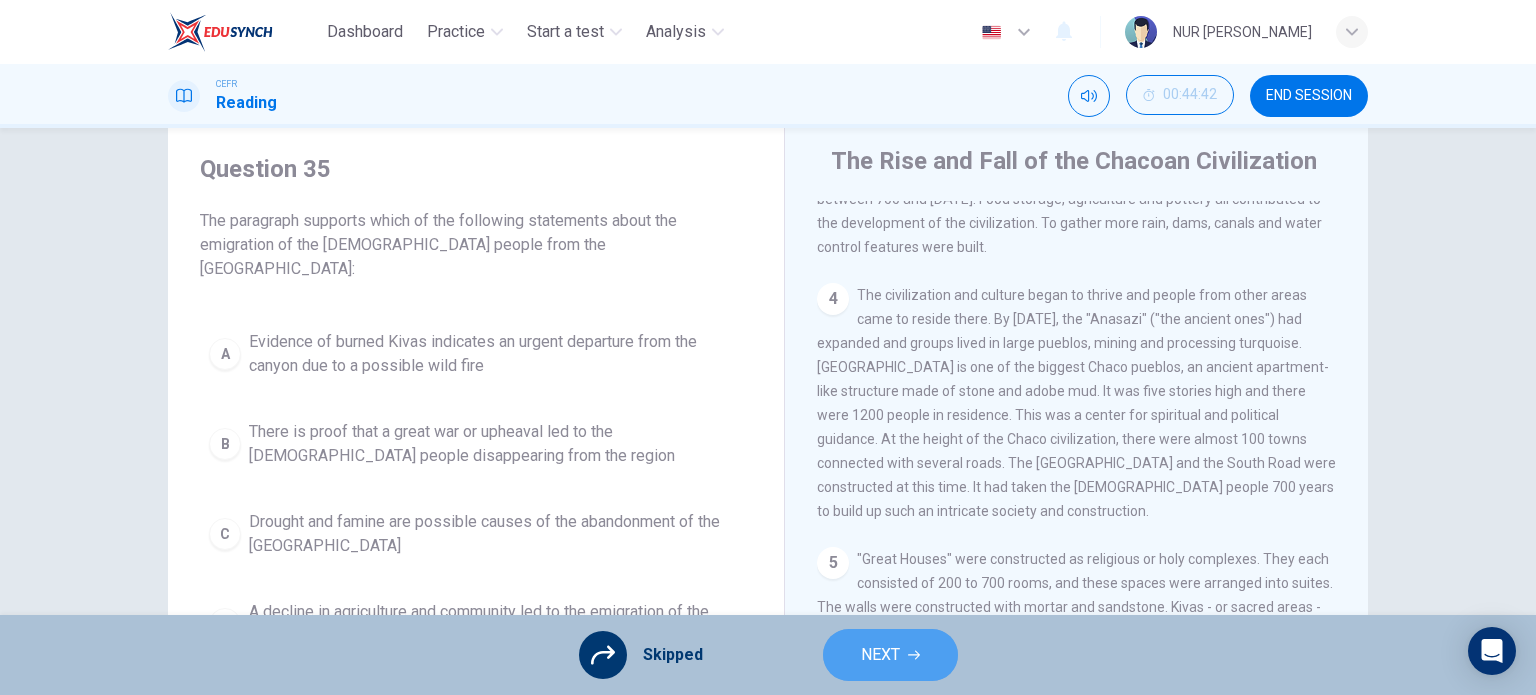 click on "NEXT" at bounding box center [880, 655] 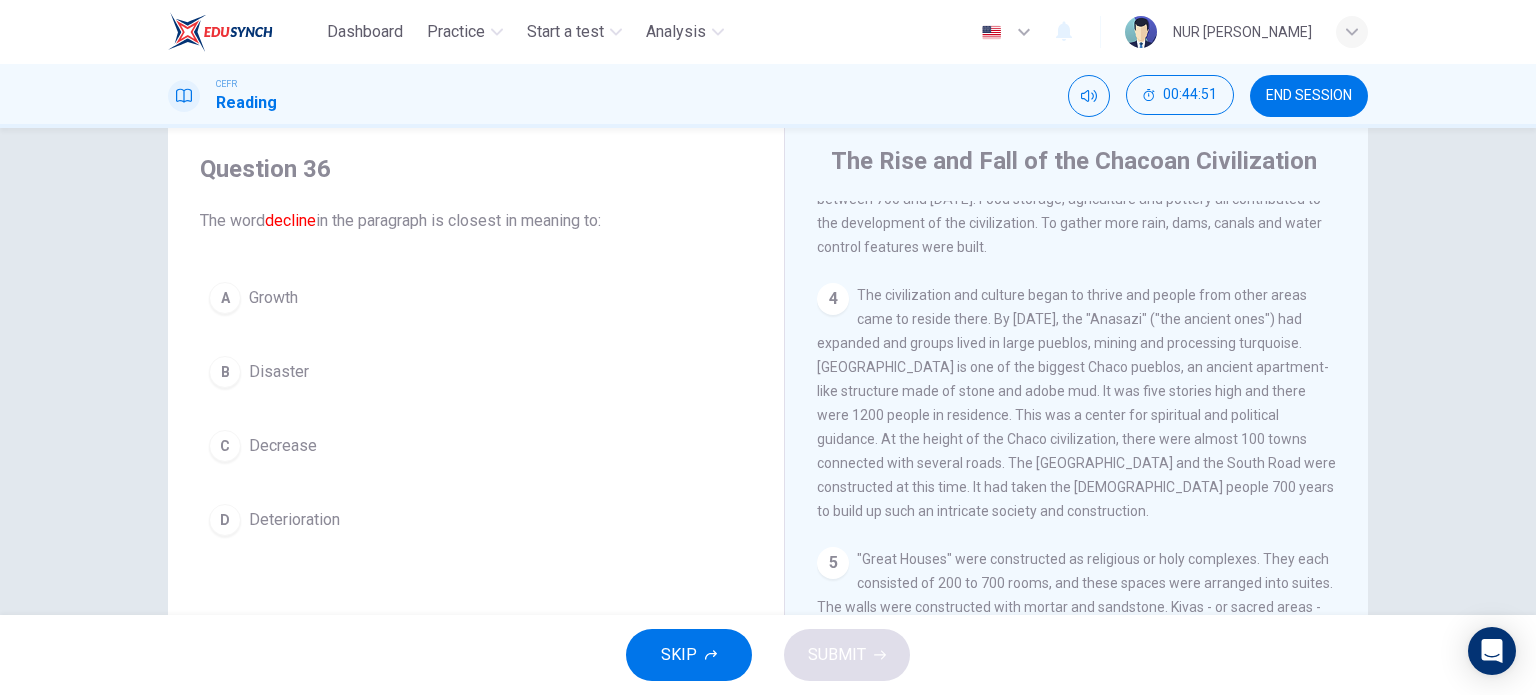 click on "D Deterioration" at bounding box center (476, 520) 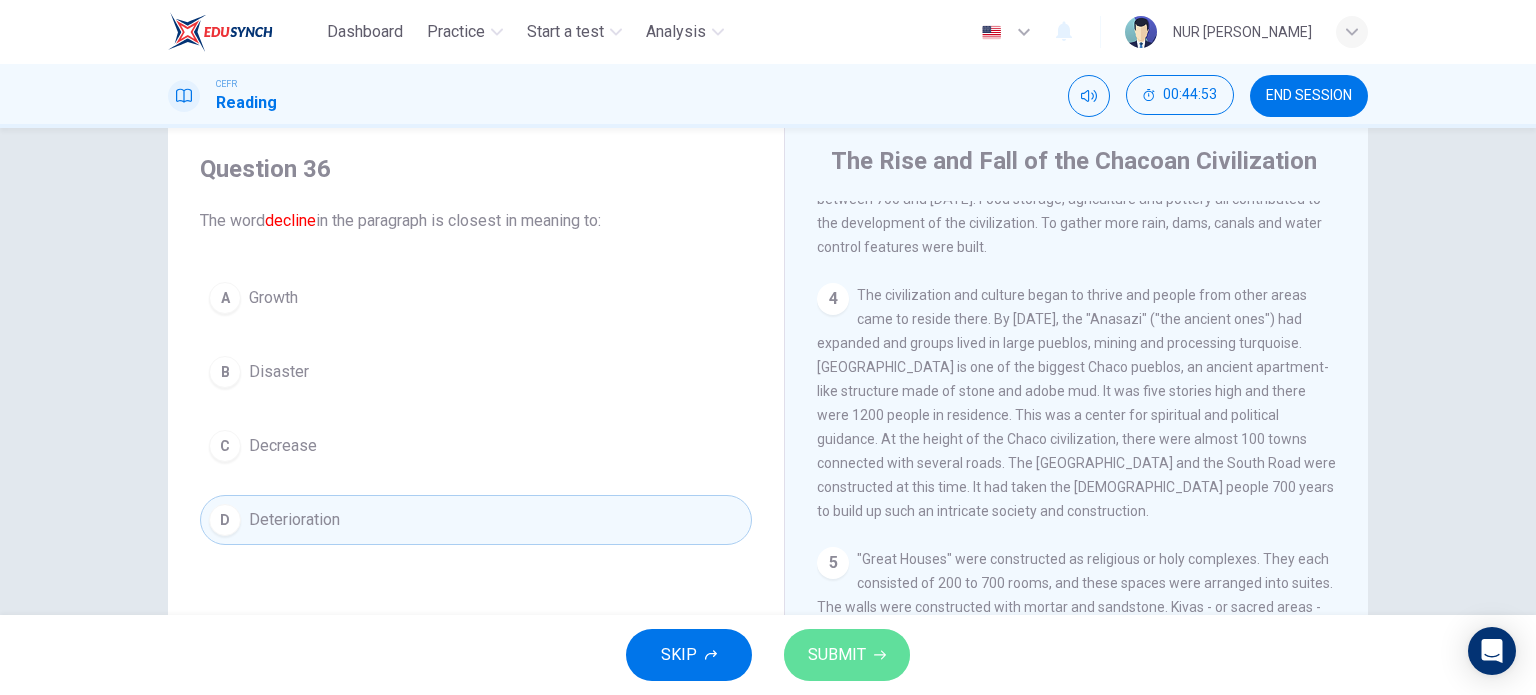 click on "SUBMIT" at bounding box center [837, 655] 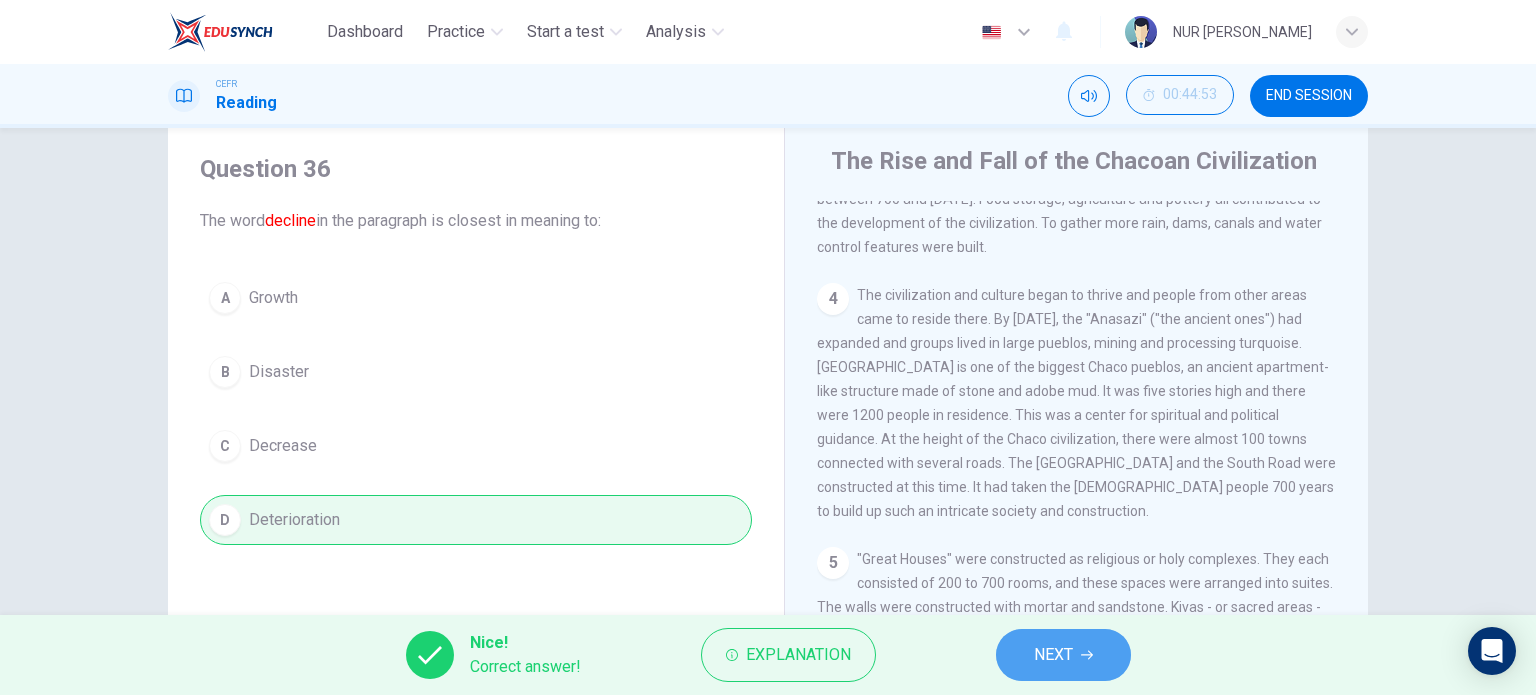 click on "NEXT" at bounding box center (1053, 655) 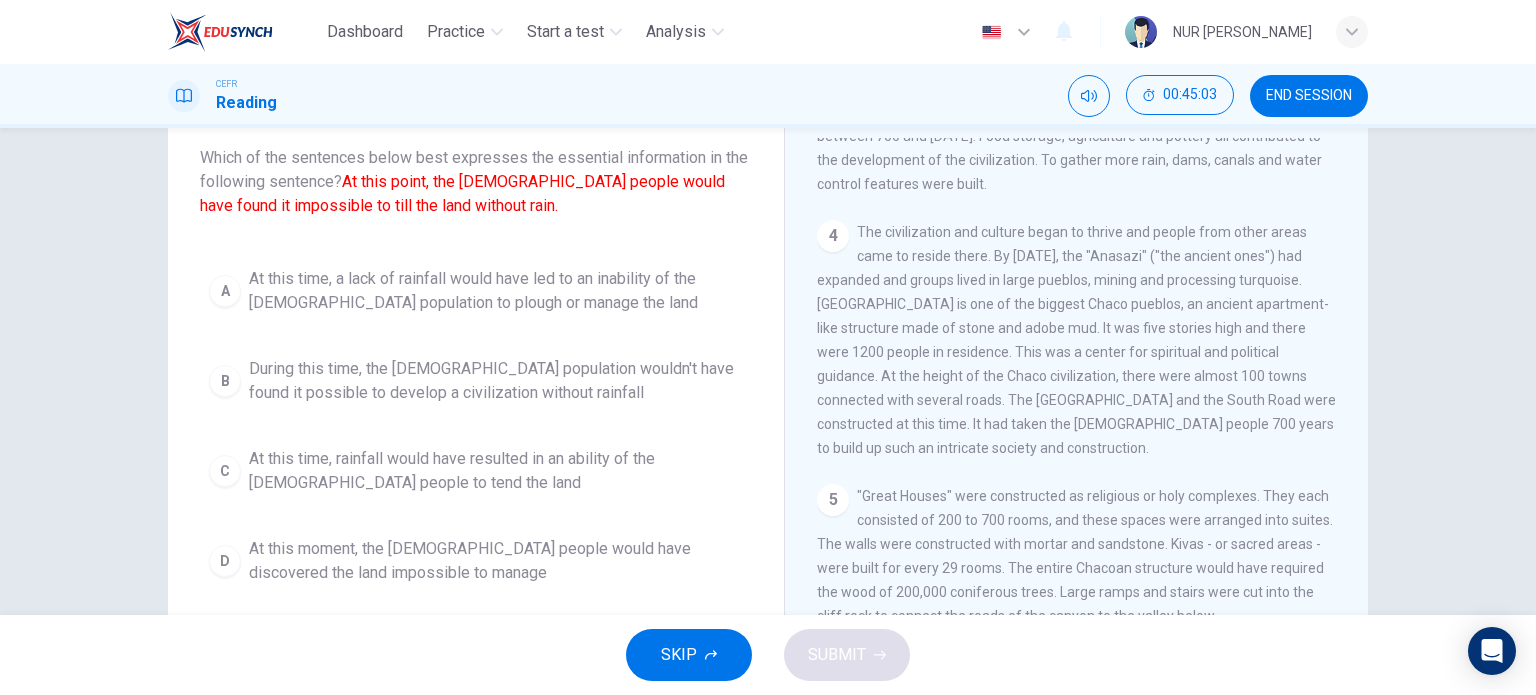 scroll, scrollTop: 0, scrollLeft: 0, axis: both 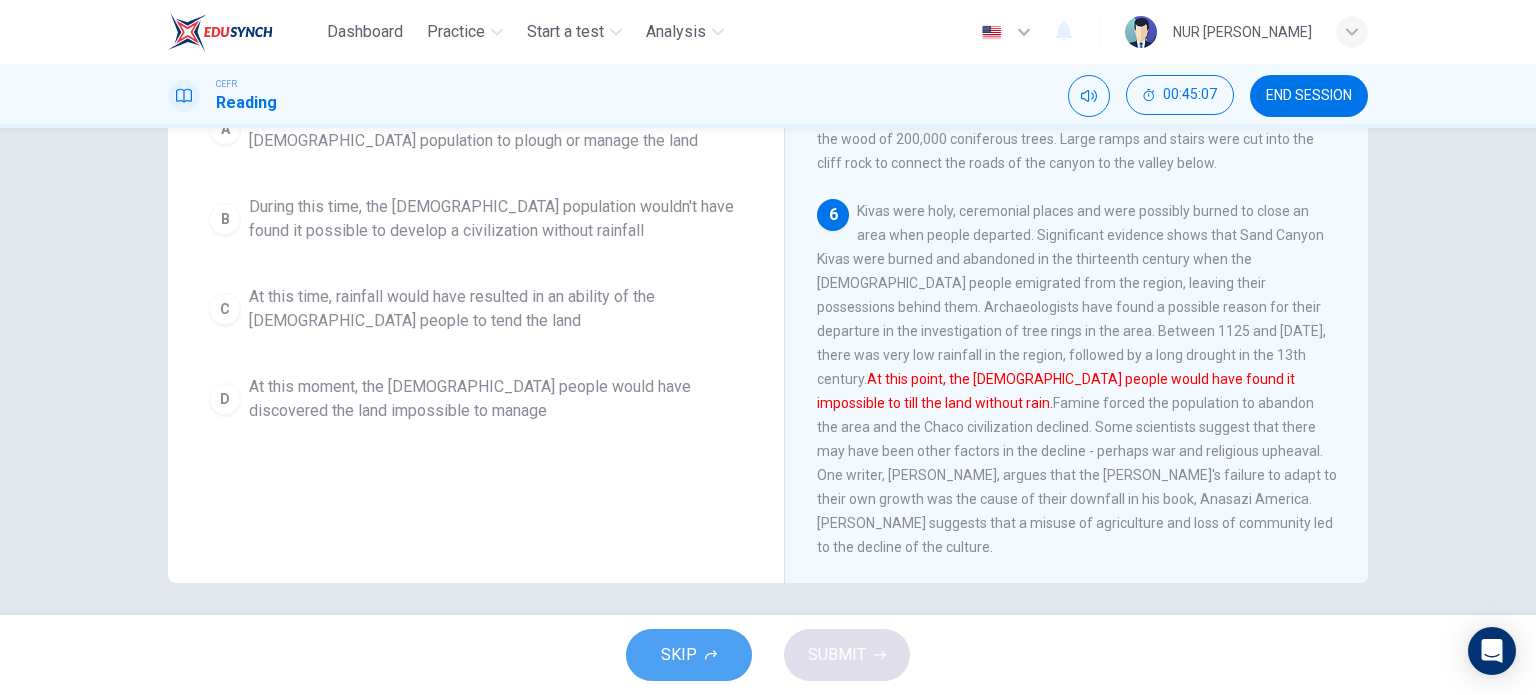 click on "SKIP" at bounding box center (679, 655) 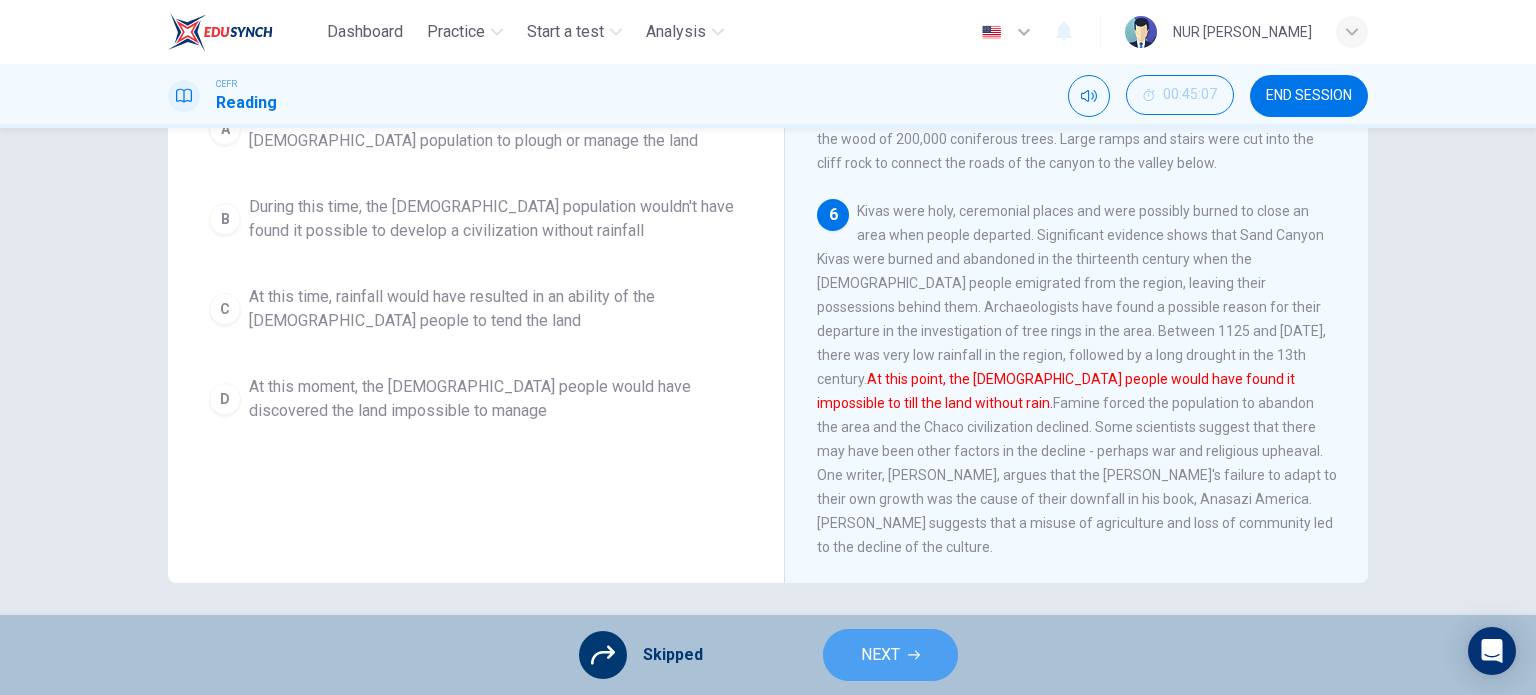 click on "NEXT" at bounding box center (890, 655) 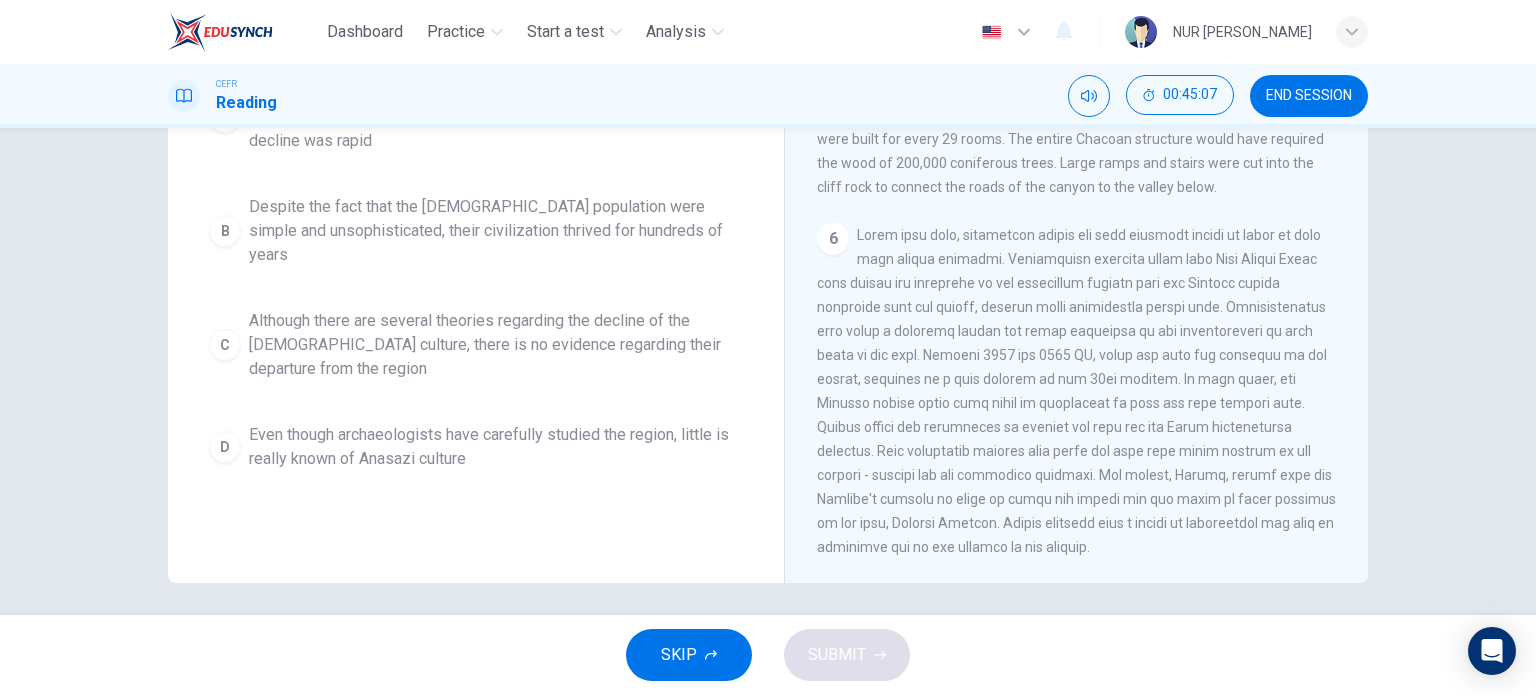 scroll, scrollTop: 256, scrollLeft: 0, axis: vertical 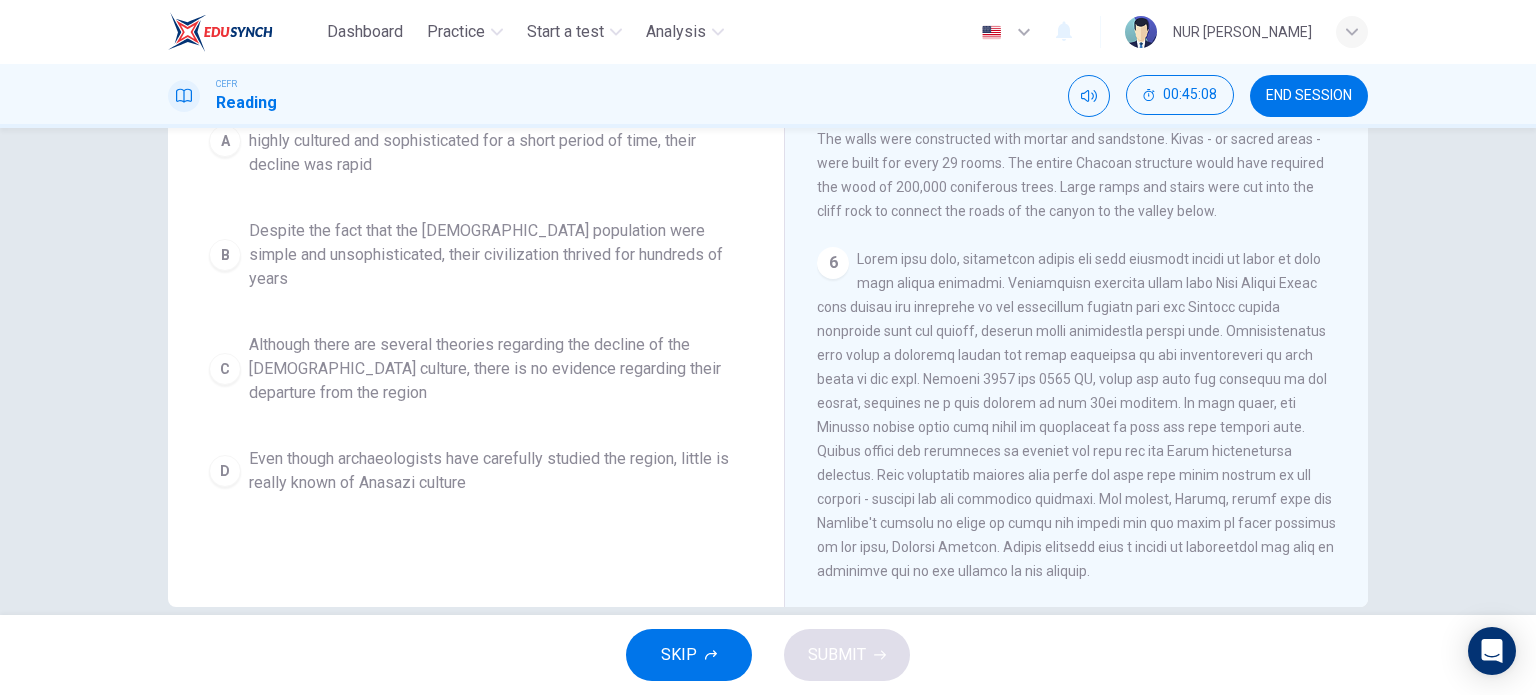 click on "SKIP" at bounding box center (679, 655) 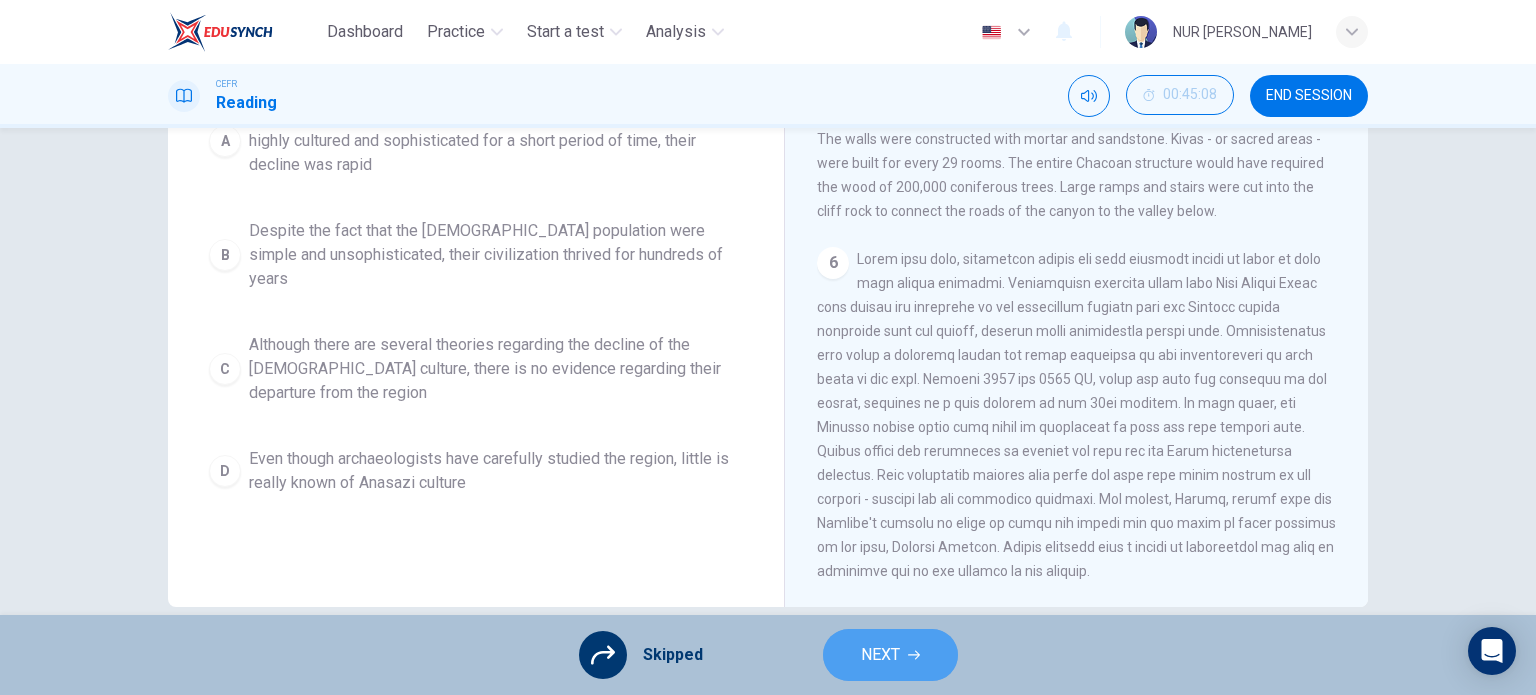 click on "NEXT" at bounding box center [890, 655] 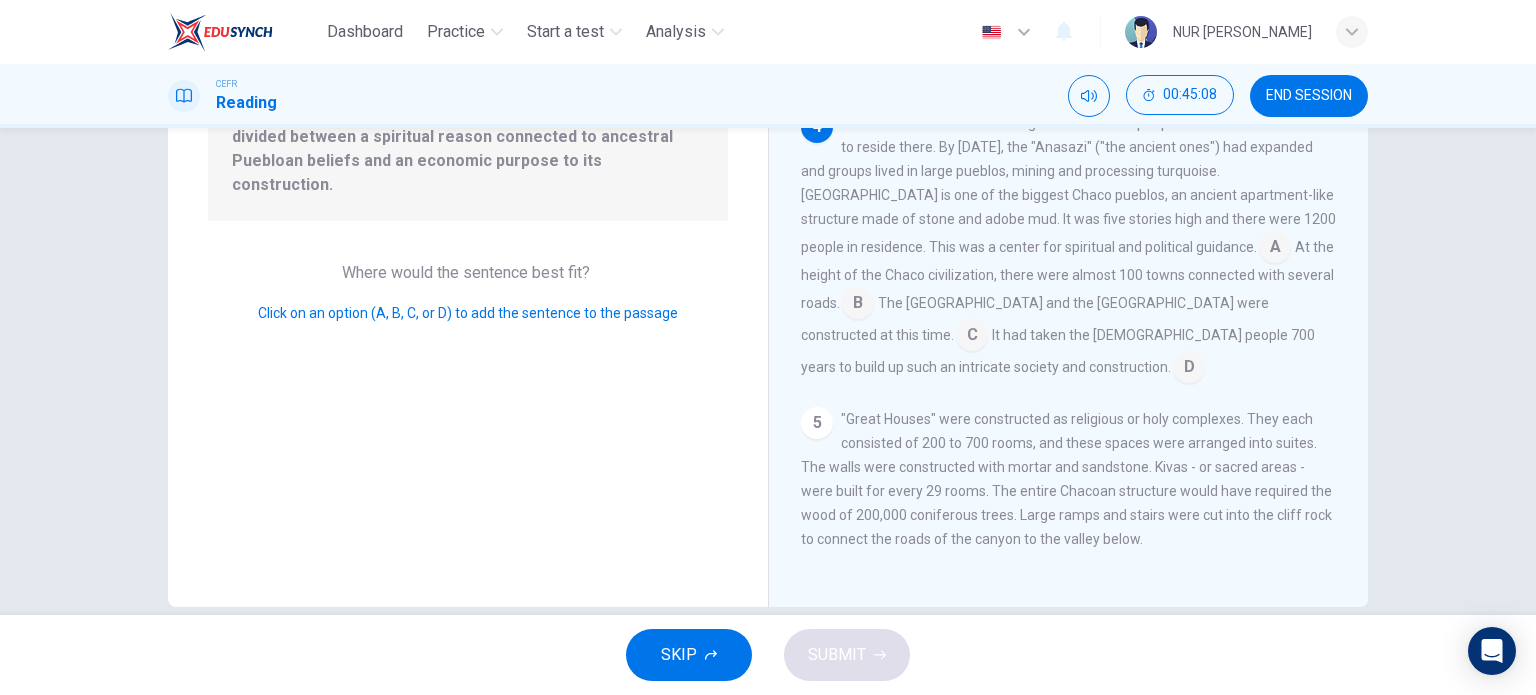scroll, scrollTop: 0, scrollLeft: 0, axis: both 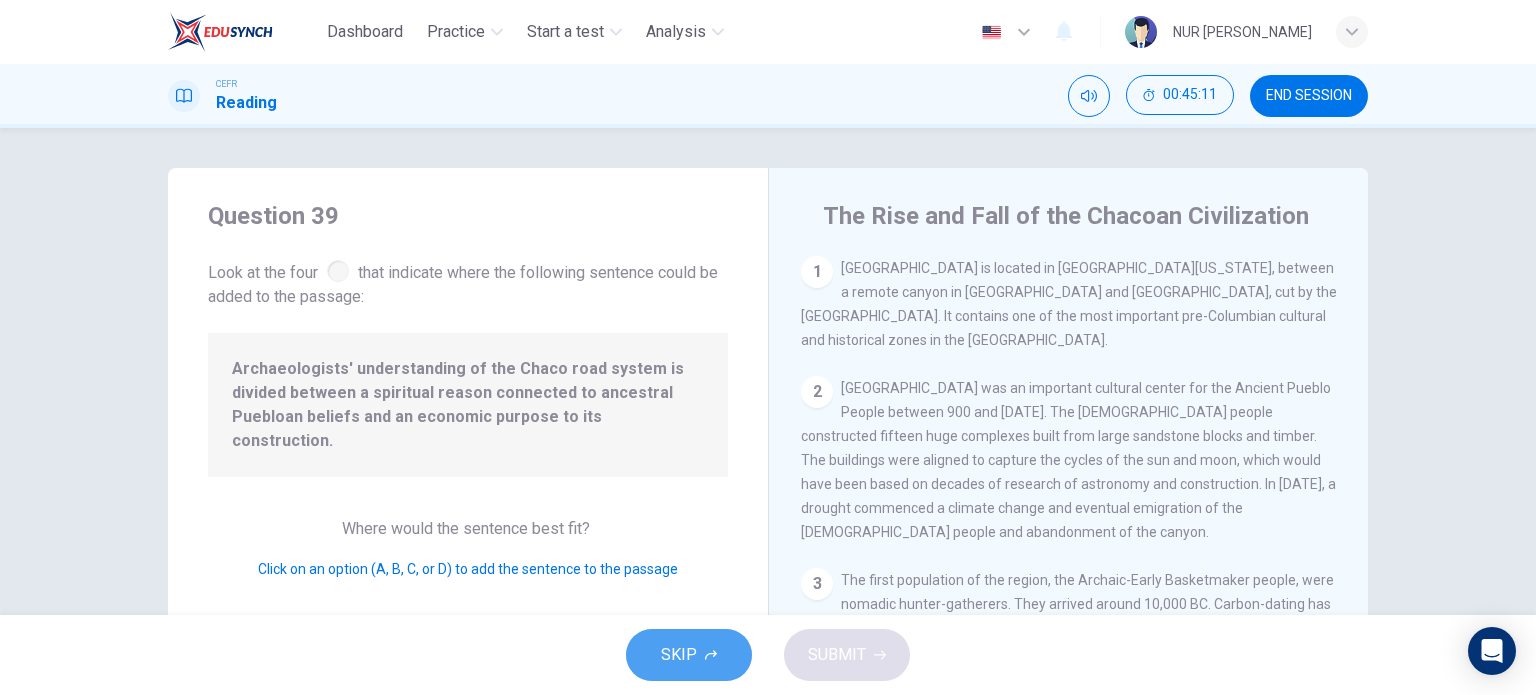 click on "SKIP" at bounding box center (689, 655) 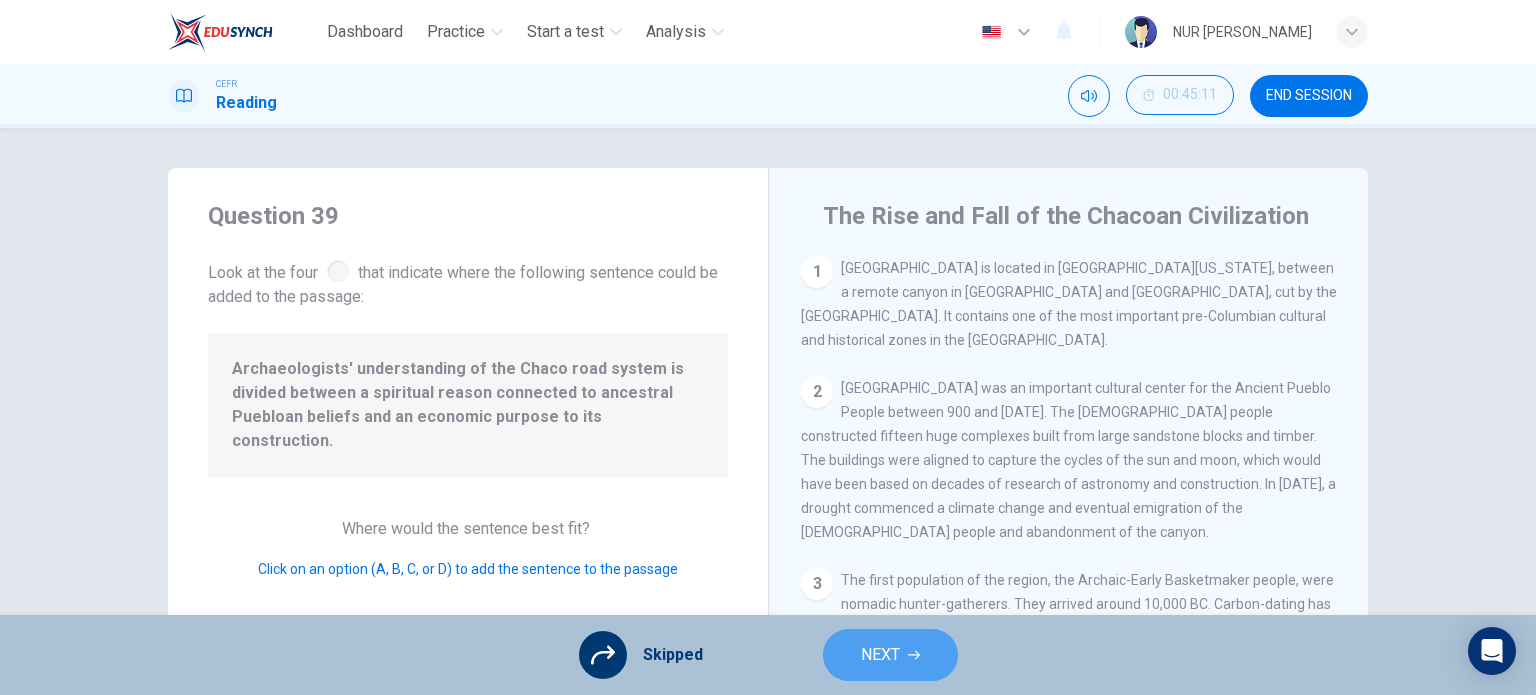click on "NEXT" at bounding box center [880, 655] 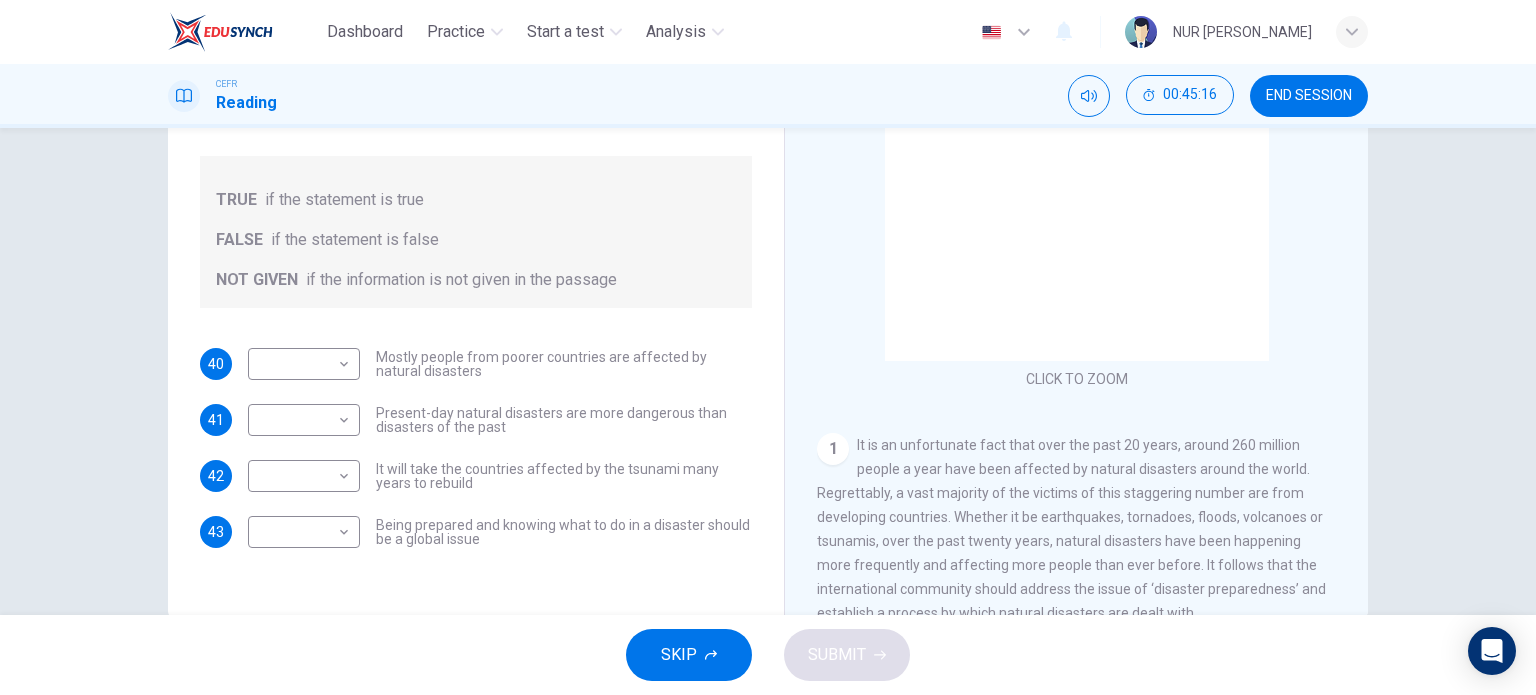 scroll, scrollTop: 288, scrollLeft: 0, axis: vertical 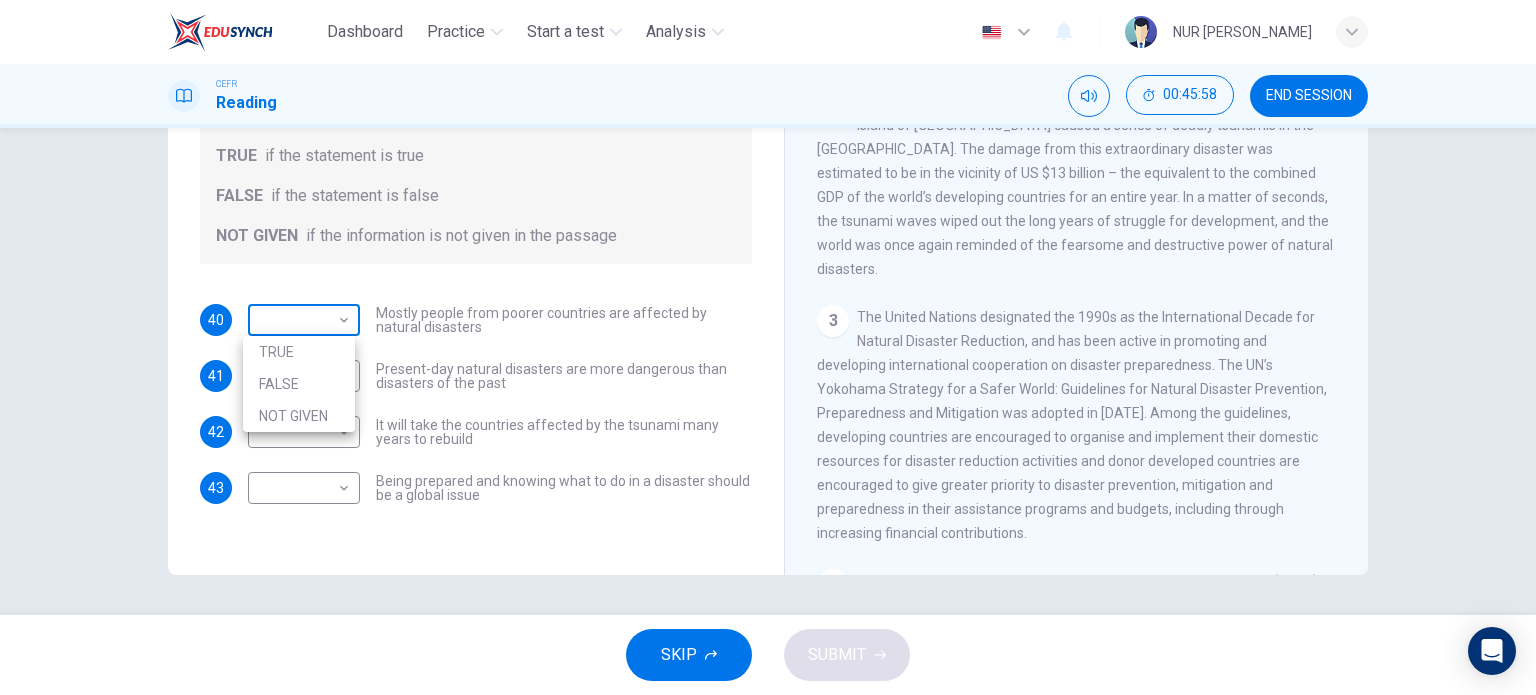 click on "Dashboard Practice Start a test Analysis English en ​ NUR IZZATI BINTI YAMAN CEFR Reading 00:45:58 END SESSION Questions 40 - 43 Do the following statements agree with the information given in the Reading Passage?
In the boxes below, write TRUE if the statement is true FALSE if the statement is false NOT GIVEN if the information is not given in the passage 40 ​ ​ Mostly people from poorer countries are affected by natural disasters 41 ​ ​ Present-day natural disasters are more dangerous than disasters of the past 42 ​ ​ It will take the countries affected by the tsunami many years to rebuild 43 ​ ​ Being prepared and knowing what to do in a disaster should be a global issue Preparing for the Threat CLICK TO ZOOM Click to Zoom 1 2 3 4 5 6 SKIP SUBMIT EduSynch - Online Language Proficiency Testing
Dashboard Practice Start a test Analysis Notifications © Copyright  2025 TRUE FALSE NOT GIVEN" at bounding box center [768, 347] 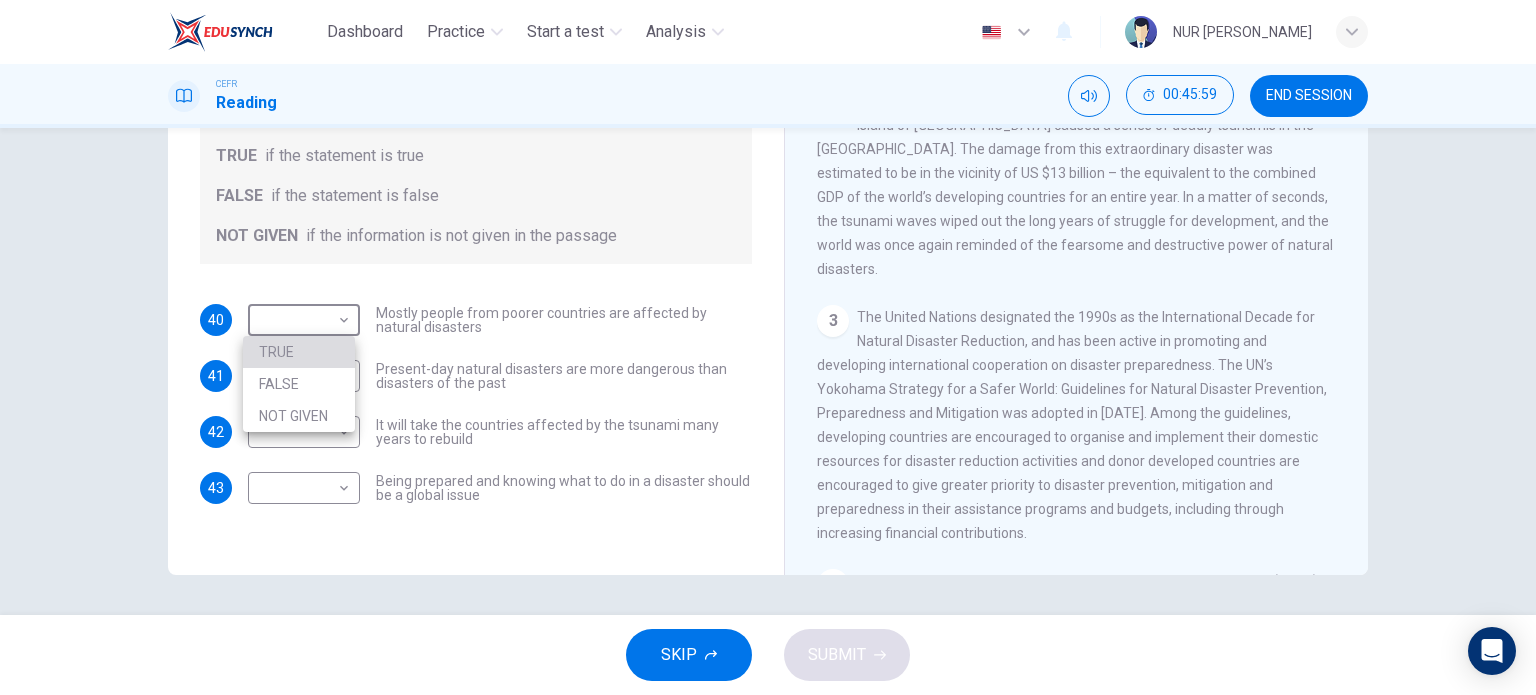 click on "TRUE" at bounding box center (299, 352) 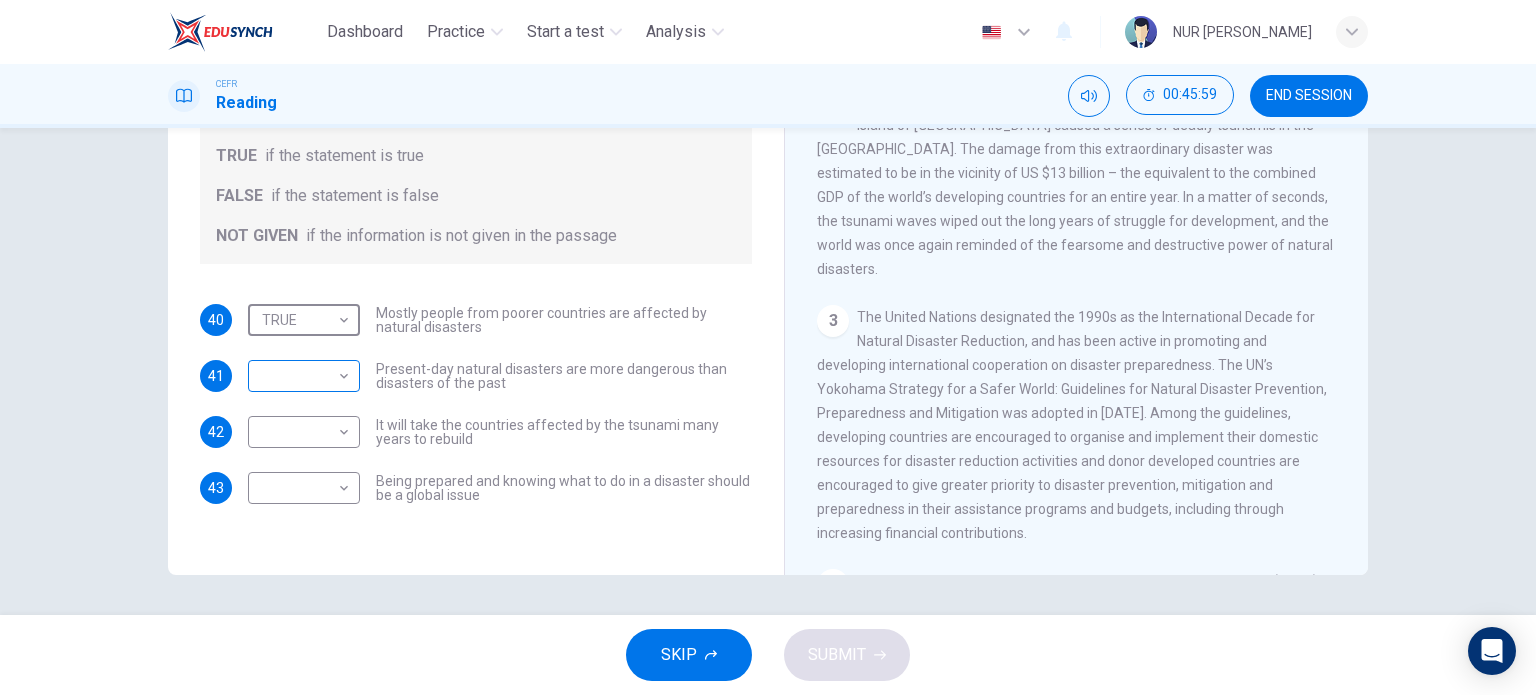 click on "Dashboard Practice Start a test Analysis English en ​ NUR IZZATI BINTI YAMAN CEFR Reading 00:45:59 END SESSION Questions 40 - 43 Do the following statements agree with the information given in the Reading Passage?
In the boxes below, write TRUE if the statement is true FALSE if the statement is false NOT GIVEN if the information is not given in the passage 40 TRUE TRUE ​ Mostly people from poorer countries are affected by natural disasters 41 ​ ​ Present-day natural disasters are more dangerous than disasters of the past 42 ​ ​ It will take the countries affected by the tsunami many years to rebuild 43 ​ ​ Being prepared and knowing what to do in a disaster should be a global issue Preparing for the Threat CLICK TO ZOOM Click to Zoom 1 2 3 4 5 6 SKIP SUBMIT EduSynch - Online Language Proficiency Testing
Dashboard Practice Start a test Analysis Notifications © Copyright  2025" at bounding box center [768, 347] 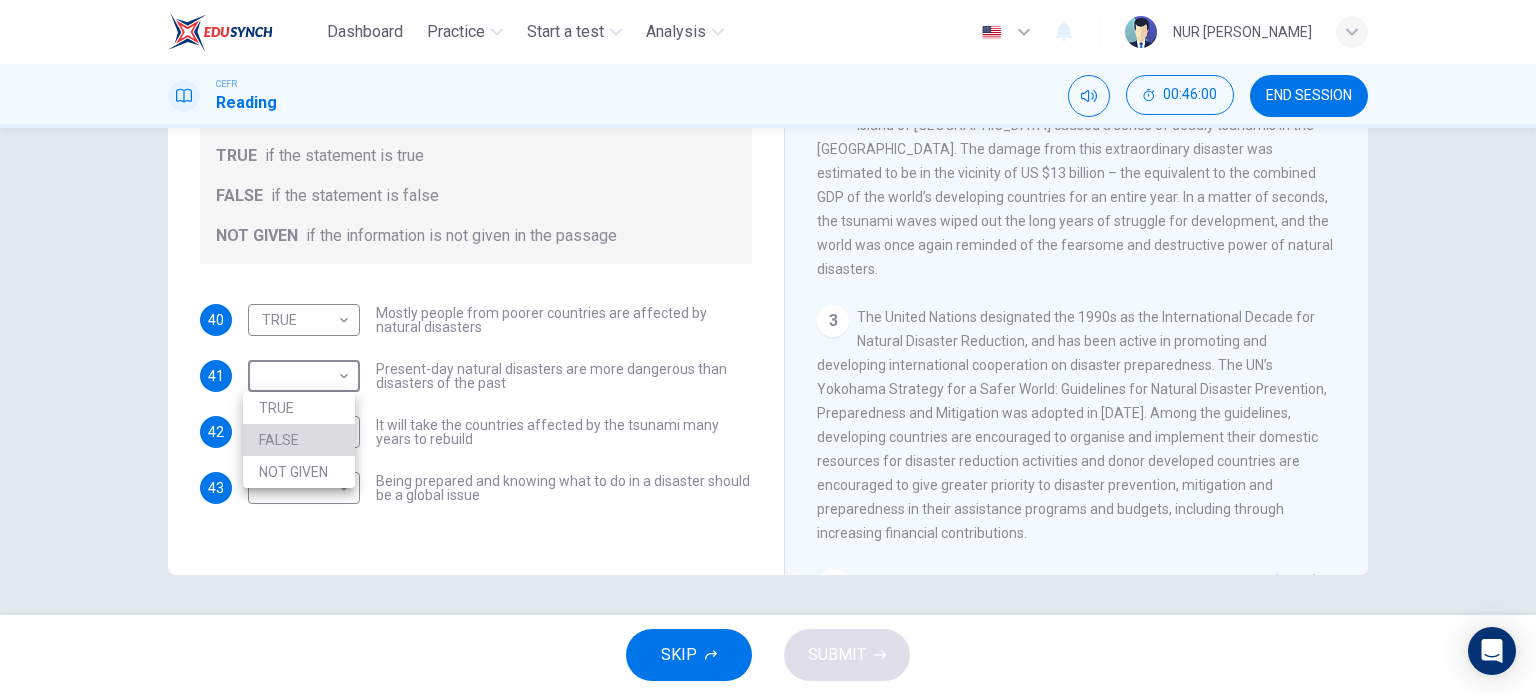 click on "FALSE" at bounding box center [299, 440] 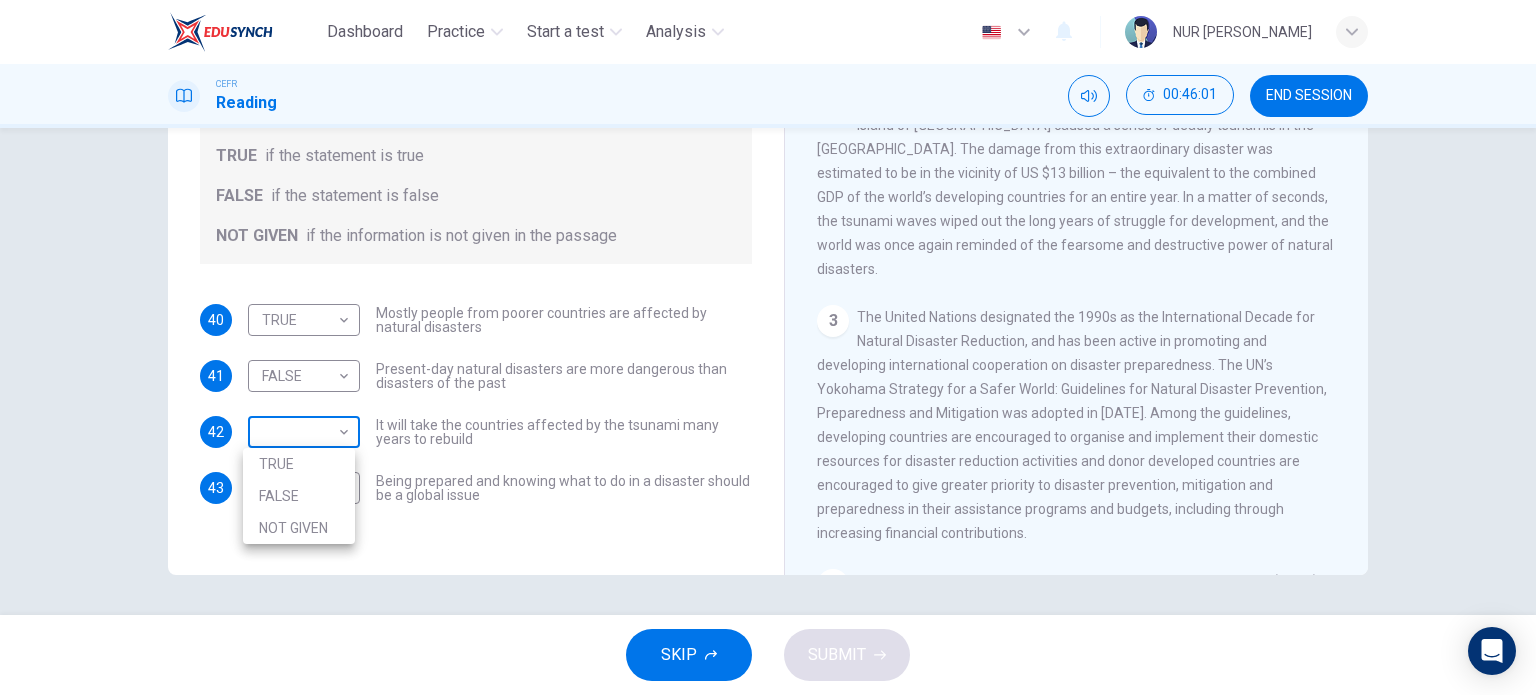 click on "Dashboard Practice Start a test Analysis English en ​ NUR IZZATI BINTI YAMAN CEFR Reading 00:46:01 END SESSION Questions 40 - 43 Do the following statements agree with the information given in the Reading Passage?
In the boxes below, write TRUE if the statement is true FALSE if the statement is false NOT GIVEN if the information is not given in the passage 40 TRUE TRUE ​ Mostly people from poorer countries are affected by natural disasters 41 FALSE FALSE ​ Present-day natural disasters are more dangerous than disasters of the past 42 ​ ​ It will take the countries affected by the tsunami many years to rebuild 43 ​ ​ Being prepared and knowing what to do in a disaster should be a global issue Preparing for the Threat CLICK TO ZOOM Click to Zoom 1 2 3 4 5 6 SKIP SUBMIT EduSynch - Online Language Proficiency Testing
Dashboard Practice Start a test Analysis Notifications © Copyright  2025 TRUE FALSE NOT GIVEN" at bounding box center [768, 347] 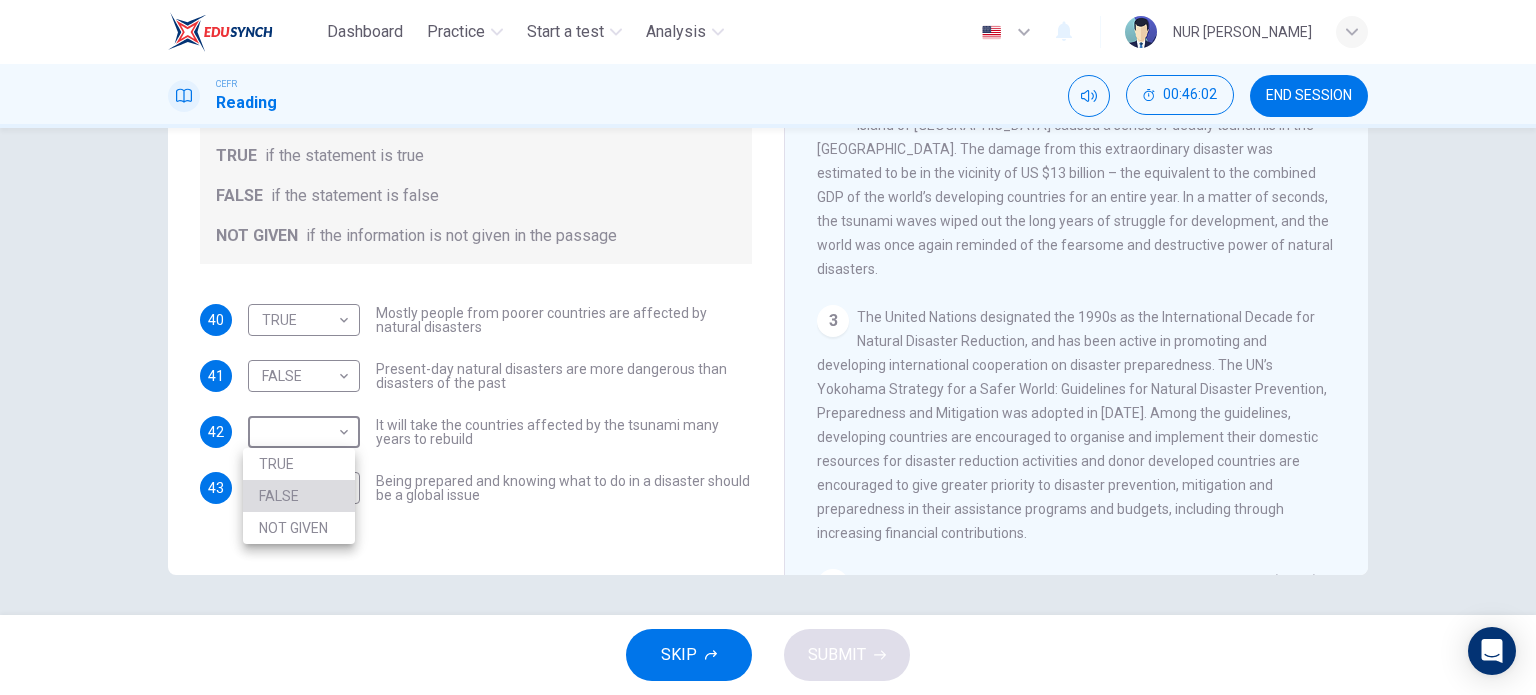 click on "FALSE" at bounding box center [299, 496] 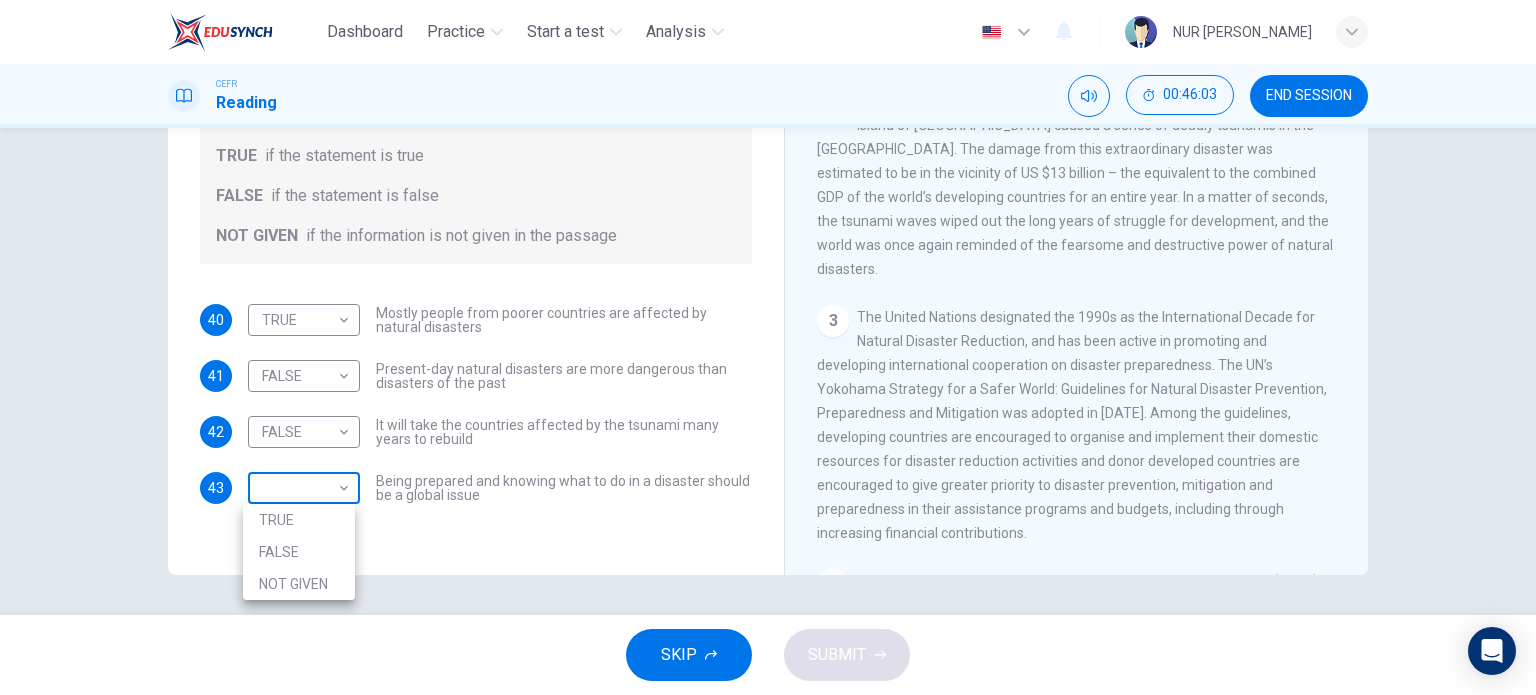 click on "Dashboard Practice Start a test Analysis English en ​ NUR IZZATI BINTI YAMAN CEFR Reading 00:46:03 END SESSION Questions 40 - 43 Do the following statements agree with the information given in the Reading Passage?
In the boxes below, write TRUE if the statement is true FALSE if the statement is false NOT GIVEN if the information is not given in the passage 40 TRUE TRUE ​ Mostly people from poorer countries are affected by natural disasters 41 FALSE FALSE ​ Present-day natural disasters are more dangerous than disasters of the past 42 FALSE FALSE ​ It will take the countries affected by the tsunami many years to rebuild 43 ​ ​ Being prepared and knowing what to do in a disaster should be a global issue Preparing for the Threat CLICK TO ZOOM Click to Zoom 1 2 3 4 5 6 SKIP SUBMIT EduSynch - Online Language Proficiency Testing
Dashboard Practice Start a test Analysis Notifications © Copyright  2025 TRUE FALSE NOT GIVEN" at bounding box center [768, 347] 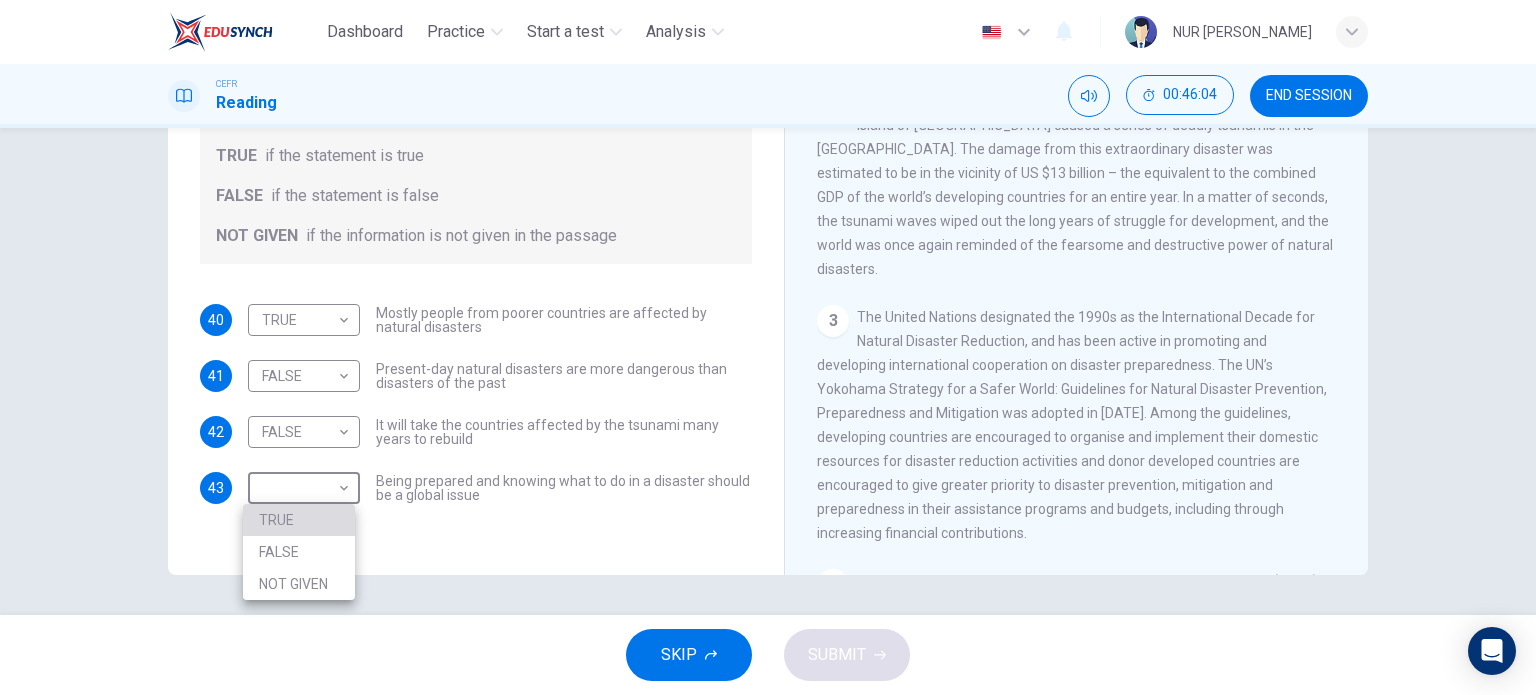 click on "TRUE" at bounding box center (299, 520) 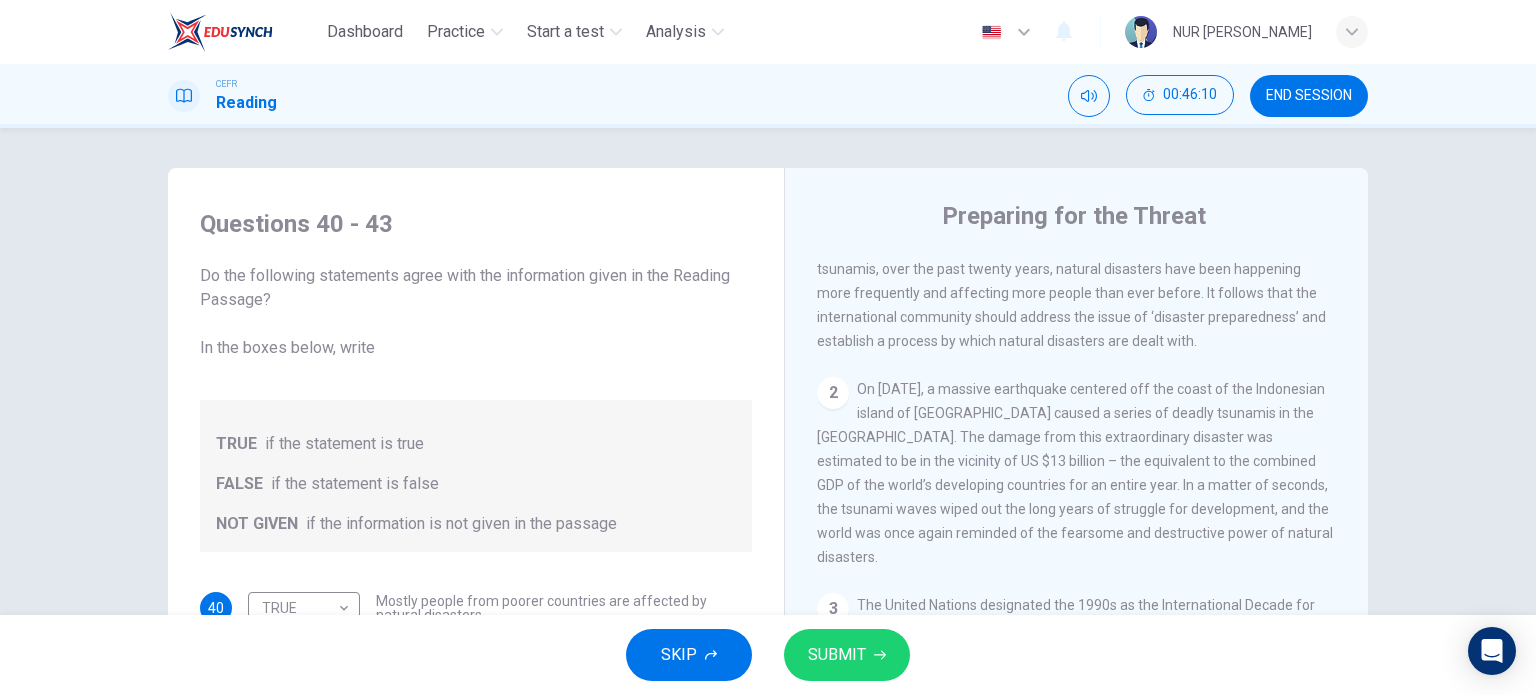 scroll, scrollTop: 288, scrollLeft: 0, axis: vertical 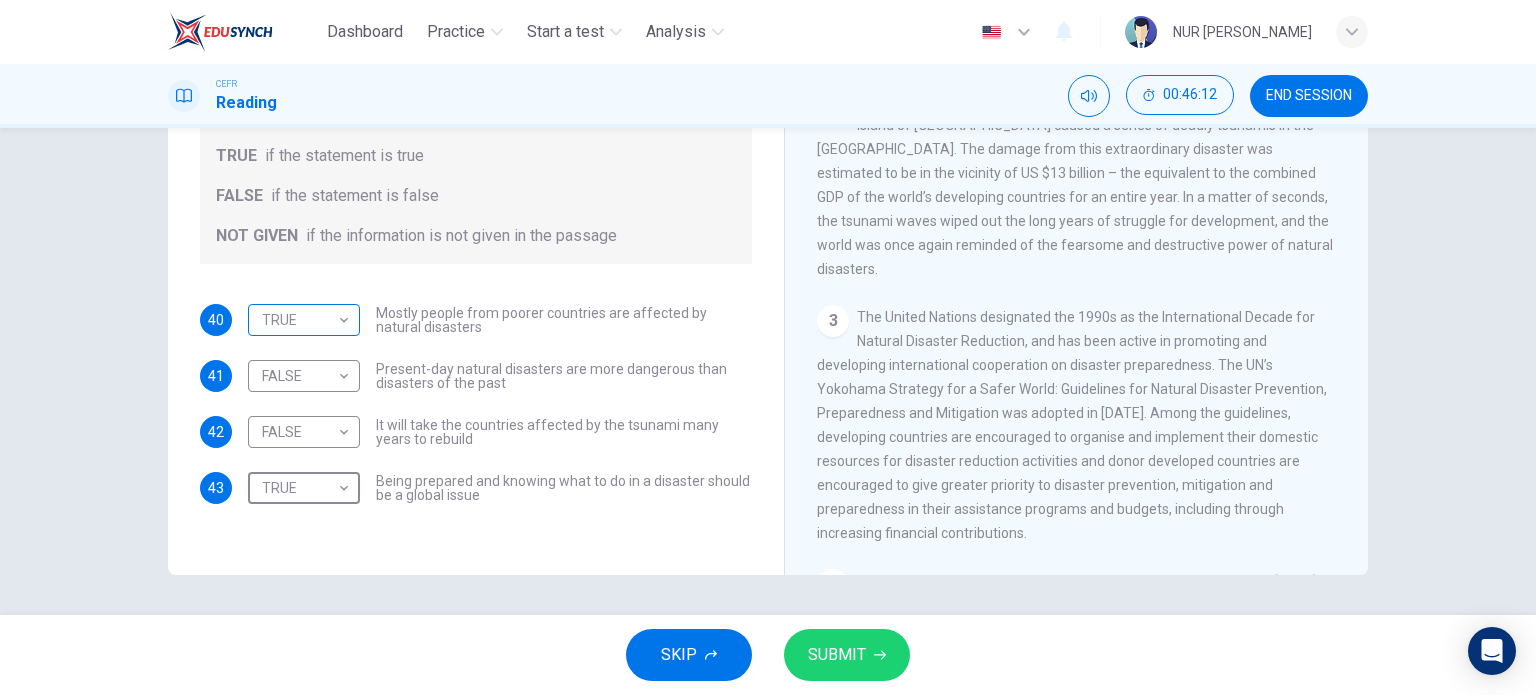 click on "Dashboard Practice Start a test Analysis English en ​ NUR IZZATI BINTI YAMAN CEFR Reading 00:46:12 END SESSION Questions 40 - 43 Do the following statements agree with the information given in the Reading Passage?
In the boxes below, write TRUE if the statement is true FALSE if the statement is false NOT GIVEN if the information is not given in the passage 40 TRUE TRUE ​ Mostly people from poorer countries are affected by natural disasters 41 FALSE FALSE ​ Present-day natural disasters are more dangerous than disasters of the past 42 FALSE FALSE ​ It will take the countries affected by the tsunami many years to rebuild 43 TRUE TRUE ​ Being prepared and knowing what to do in a disaster should be a global issue Preparing for the Threat CLICK TO ZOOM Click to Zoom 1 2 3 4 5 6 SKIP SUBMIT EduSynch - Online Language Proficiency Testing
Dashboard Practice Start a test Analysis Notifications © Copyright  2025" at bounding box center [768, 347] 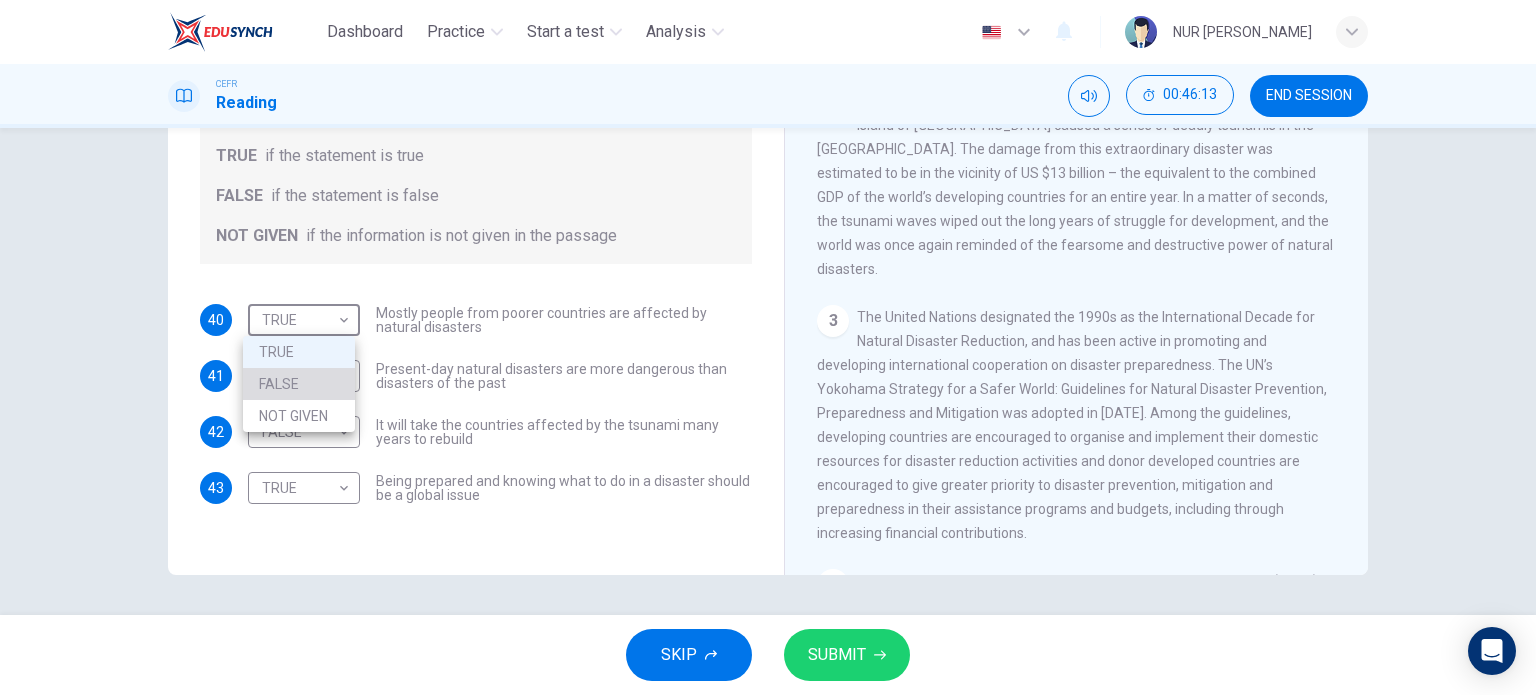 click on "FALSE" at bounding box center (299, 384) 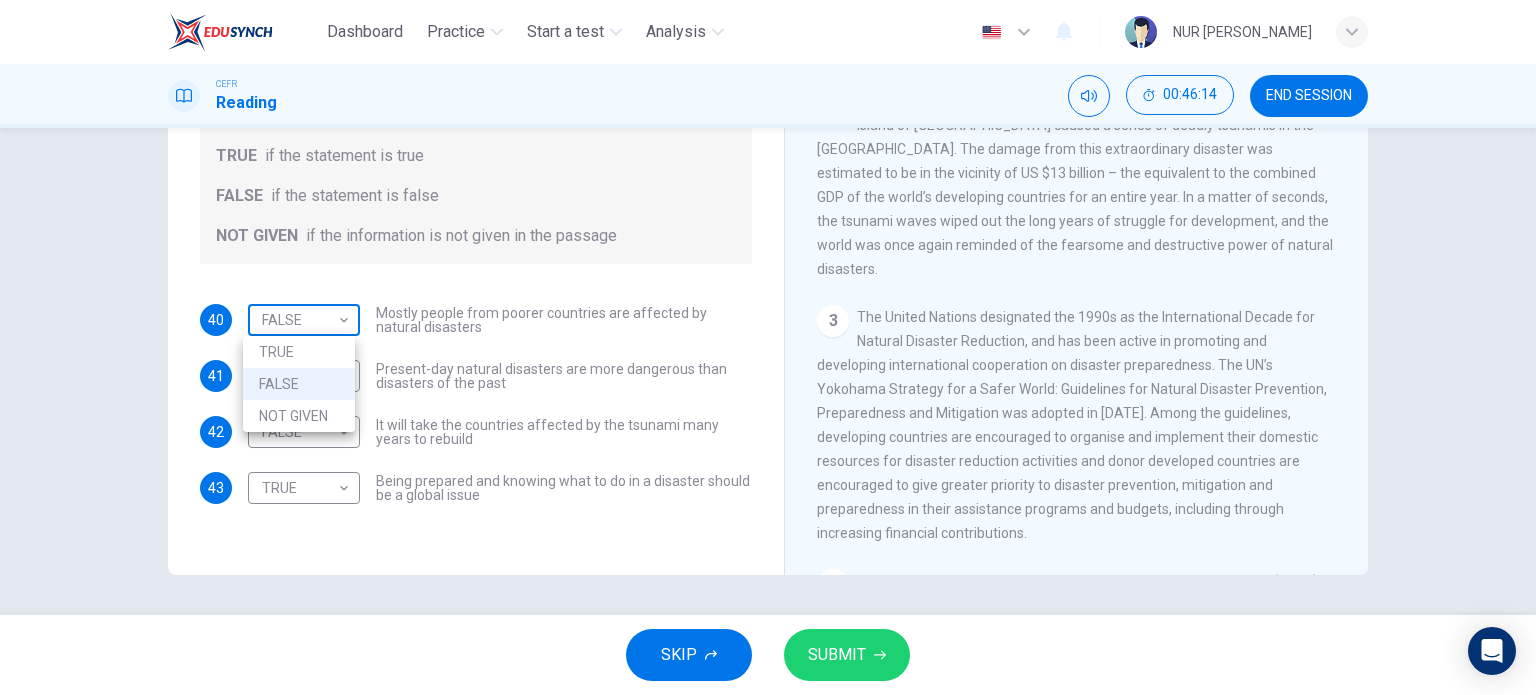 click on "Dashboard Practice Start a test Analysis English en ​ NUR IZZATI BINTI YAMAN CEFR Reading 00:46:14 END SESSION Questions 40 - 43 Do the following statements agree with the information given in the Reading Passage?
In the boxes below, write TRUE if the statement is true FALSE if the statement is false NOT GIVEN if the information is not given in the passage 40 FALSE FALSE ​ Mostly people from poorer countries are affected by natural disasters 41 FALSE FALSE ​ Present-day natural disasters are more dangerous than disasters of the past 42 FALSE FALSE ​ It will take the countries affected by the tsunami many years to rebuild 43 TRUE TRUE ​ Being prepared and knowing what to do in a disaster should be a global issue Preparing for the Threat CLICK TO ZOOM Click to Zoom 1 2 3 4 5 6 SKIP SUBMIT EduSynch - Online Language Proficiency Testing
Dashboard Practice Start a test Analysis Notifications © Copyright  2025 TRUE FALSE NOT GIVEN" at bounding box center [768, 347] 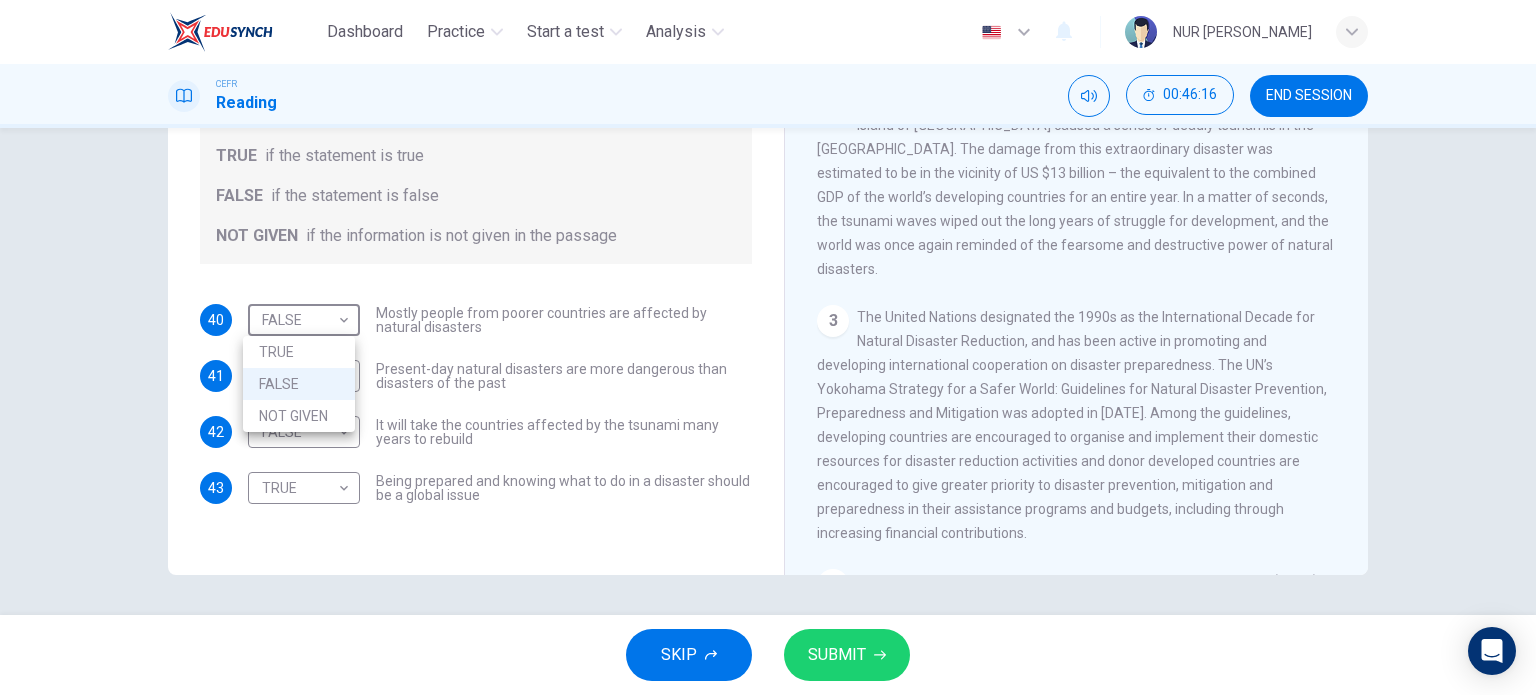 click at bounding box center (768, 347) 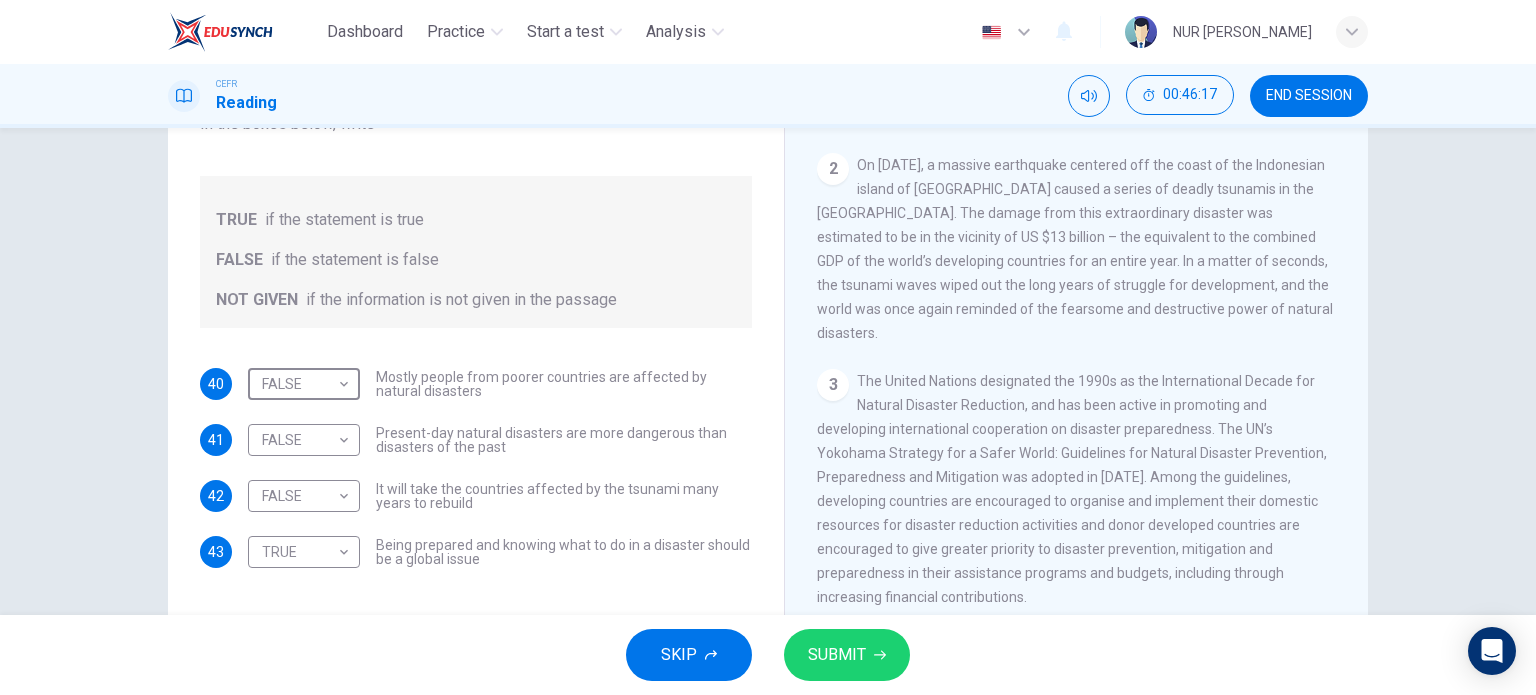 scroll, scrollTop: 224, scrollLeft: 0, axis: vertical 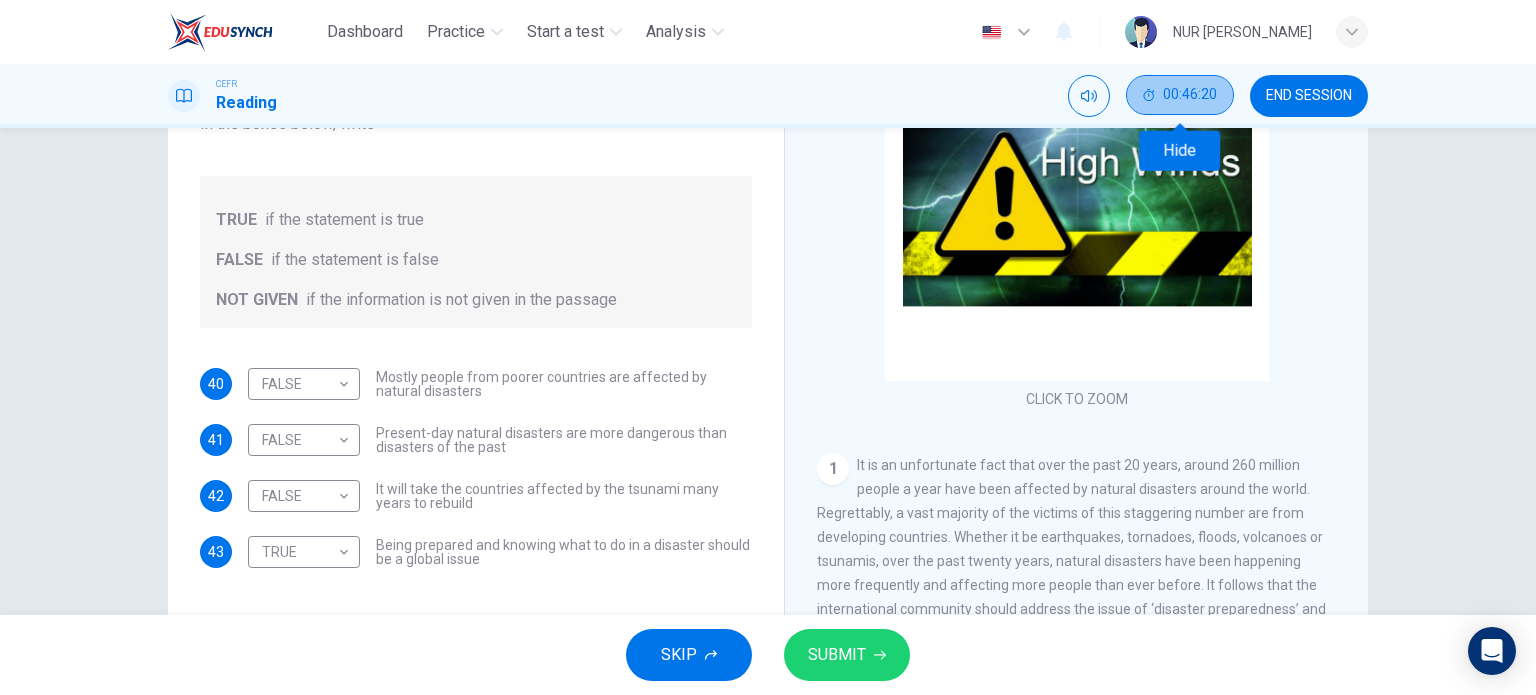 click on "00:46:20" at bounding box center [1180, 95] 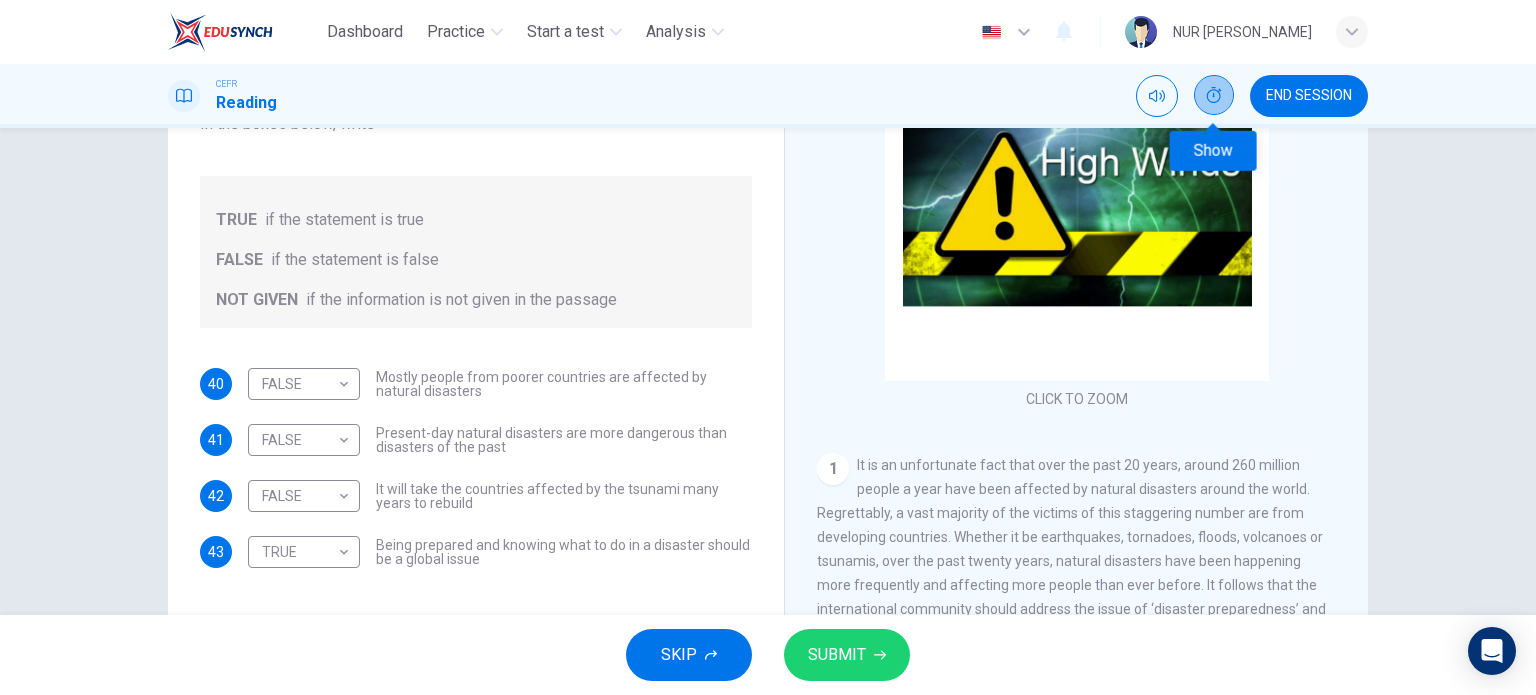 click 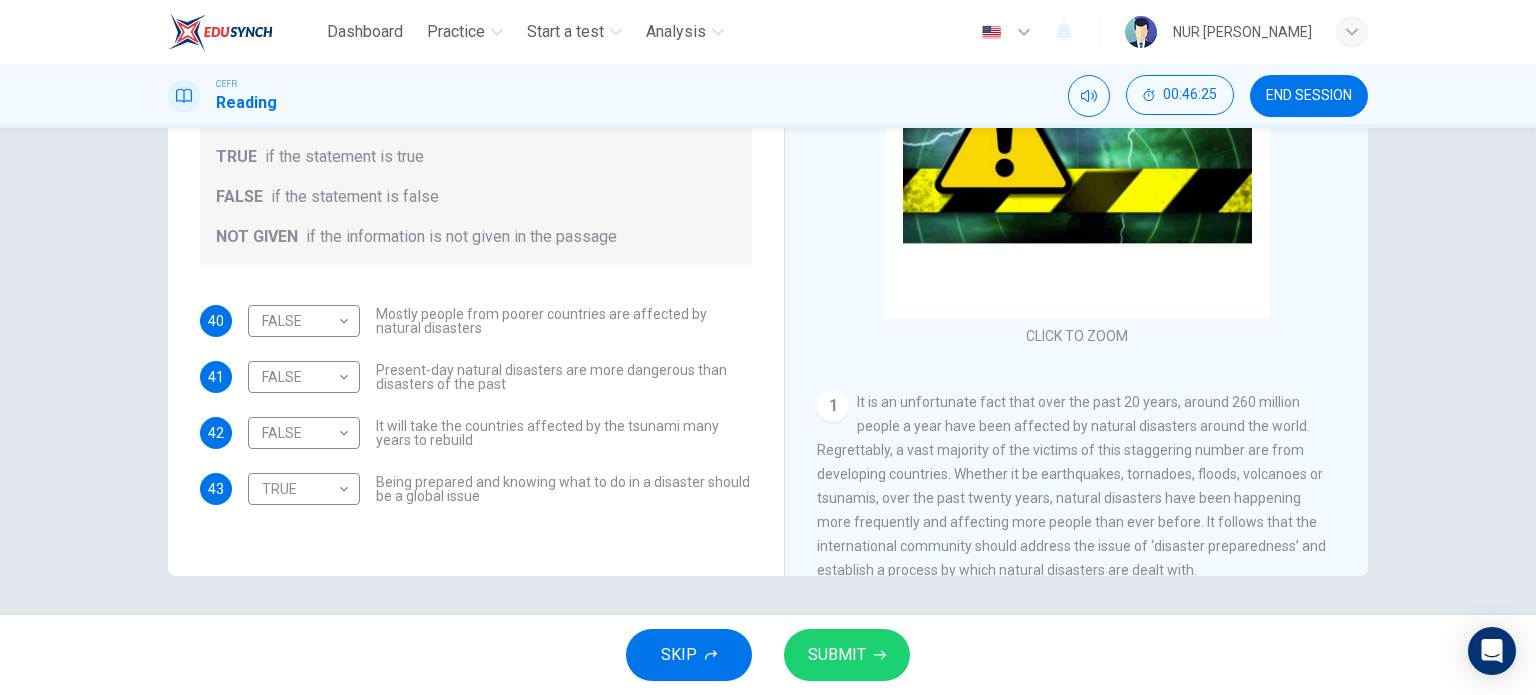scroll, scrollTop: 288, scrollLeft: 0, axis: vertical 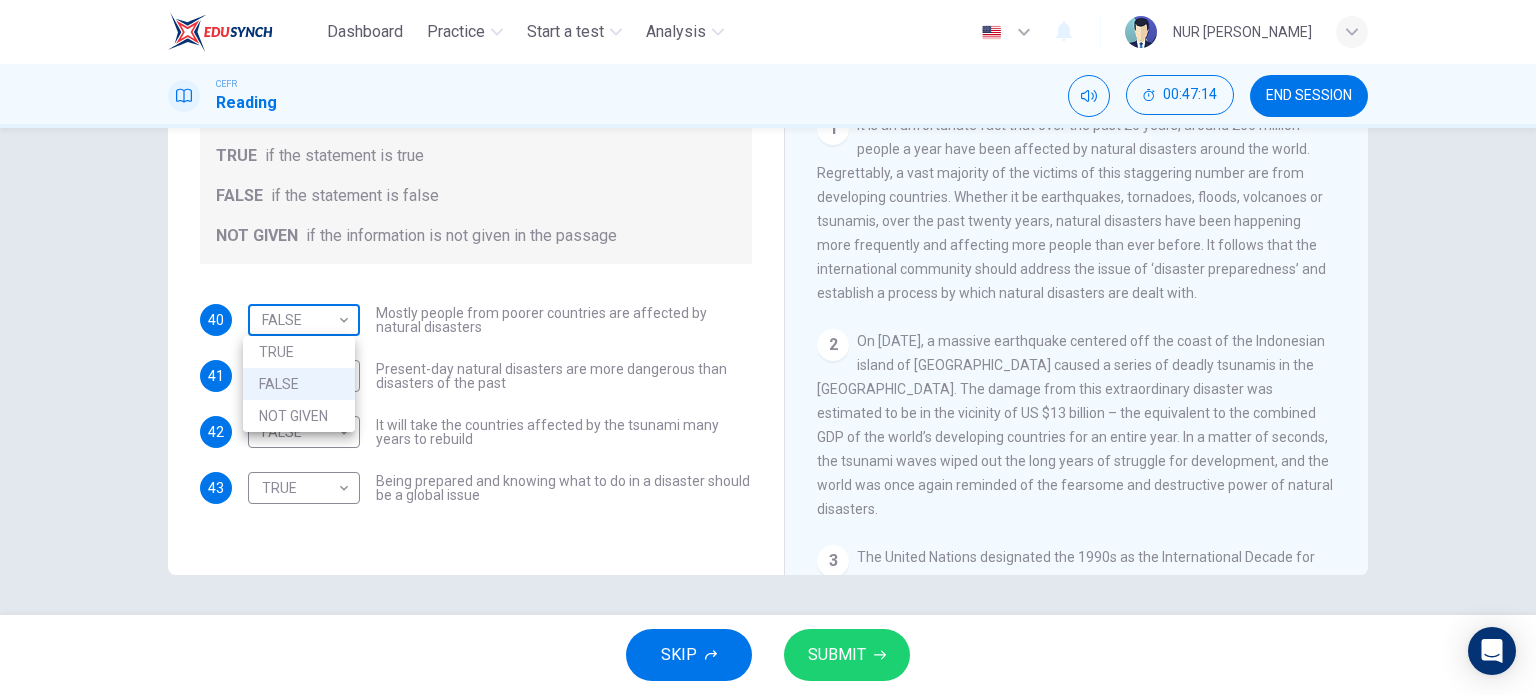 click on "Dashboard Practice Start a test Analysis English en ​ NUR IZZATI BINTI YAMAN CEFR Reading 00:47:14 END SESSION Questions 40 - 43 Do the following statements agree with the information given in the Reading Passage?
In the boxes below, write TRUE if the statement is true FALSE if the statement is false NOT GIVEN if the information is not given in the passage 40 FALSE FALSE ​ Mostly people from poorer countries are affected by natural disasters 41 FALSE FALSE ​ Present-day natural disasters are more dangerous than disasters of the past 42 FALSE FALSE ​ It will take the countries affected by the tsunami many years to rebuild 43 TRUE TRUE ​ Being prepared and knowing what to do in a disaster should be a global issue Preparing for the Threat CLICK TO ZOOM Click to Zoom 1 2 3 4 5 6 SKIP SUBMIT EduSynch - Online Language Proficiency Testing
Dashboard Practice Start a test Analysis Notifications © Copyright  2025 TRUE FALSE NOT GIVEN" at bounding box center [768, 347] 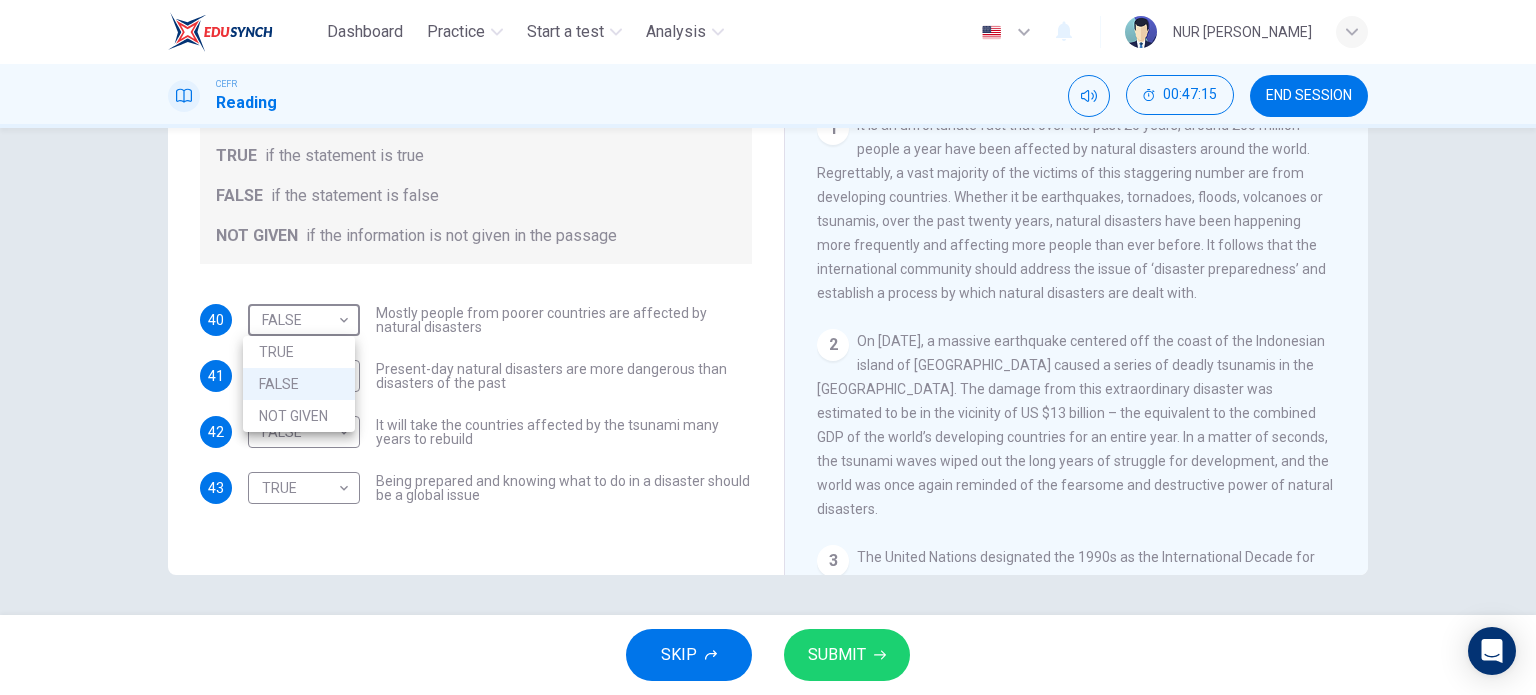 click on "FALSE" at bounding box center (299, 384) 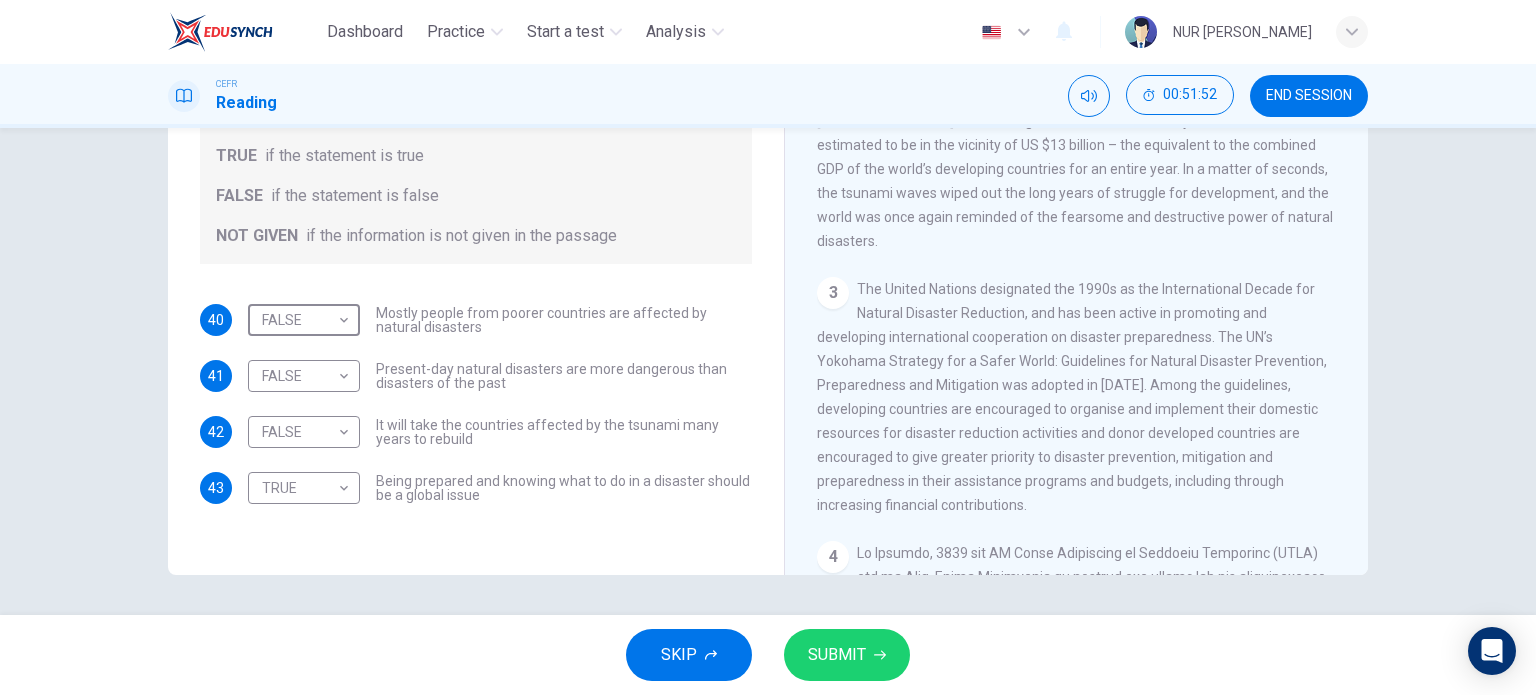 scroll, scrollTop: 535, scrollLeft: 0, axis: vertical 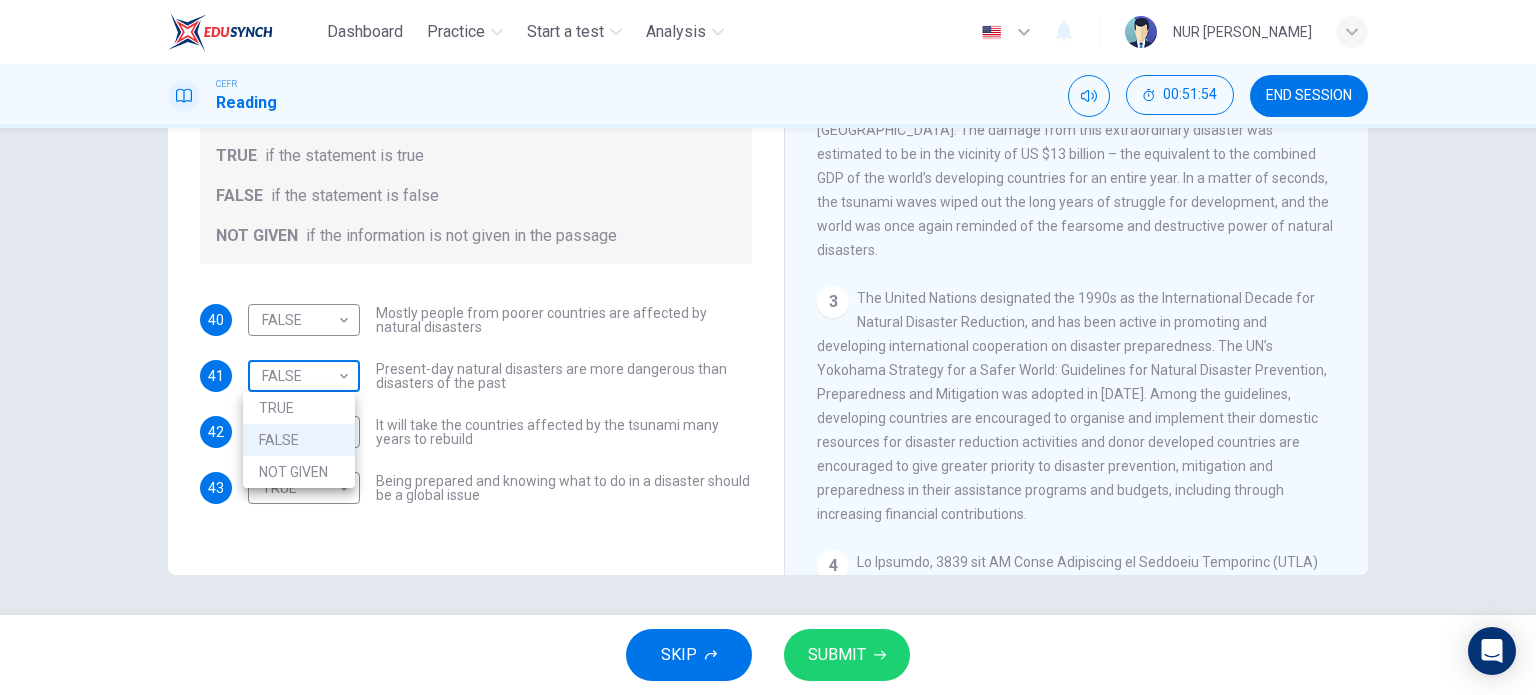 click on "Dashboard Practice Start a test Analysis English en ​ NUR IZZATI BINTI YAMAN CEFR Reading 00:51:54 END SESSION Questions 40 - 43 Do the following statements agree with the information given in the Reading Passage?
In the boxes below, write TRUE if the statement is true FALSE if the statement is false NOT GIVEN if the information is not given in the passage 40 FALSE FALSE ​ Mostly people from poorer countries are affected by natural disasters 41 FALSE FALSE ​ Present-day natural disasters are more dangerous than disasters of the past 42 FALSE FALSE ​ It will take the countries affected by the tsunami many years to rebuild 43 TRUE TRUE ​ Being prepared and knowing what to do in a disaster should be a global issue Preparing for the Threat CLICK TO ZOOM Click to Zoom 1 2 3 4 5 6 SKIP SUBMIT EduSynch - Online Language Proficiency Testing
Dashboard Practice Start a test Analysis Notifications © Copyright  2025 TRUE FALSE NOT GIVEN" at bounding box center (768, 347) 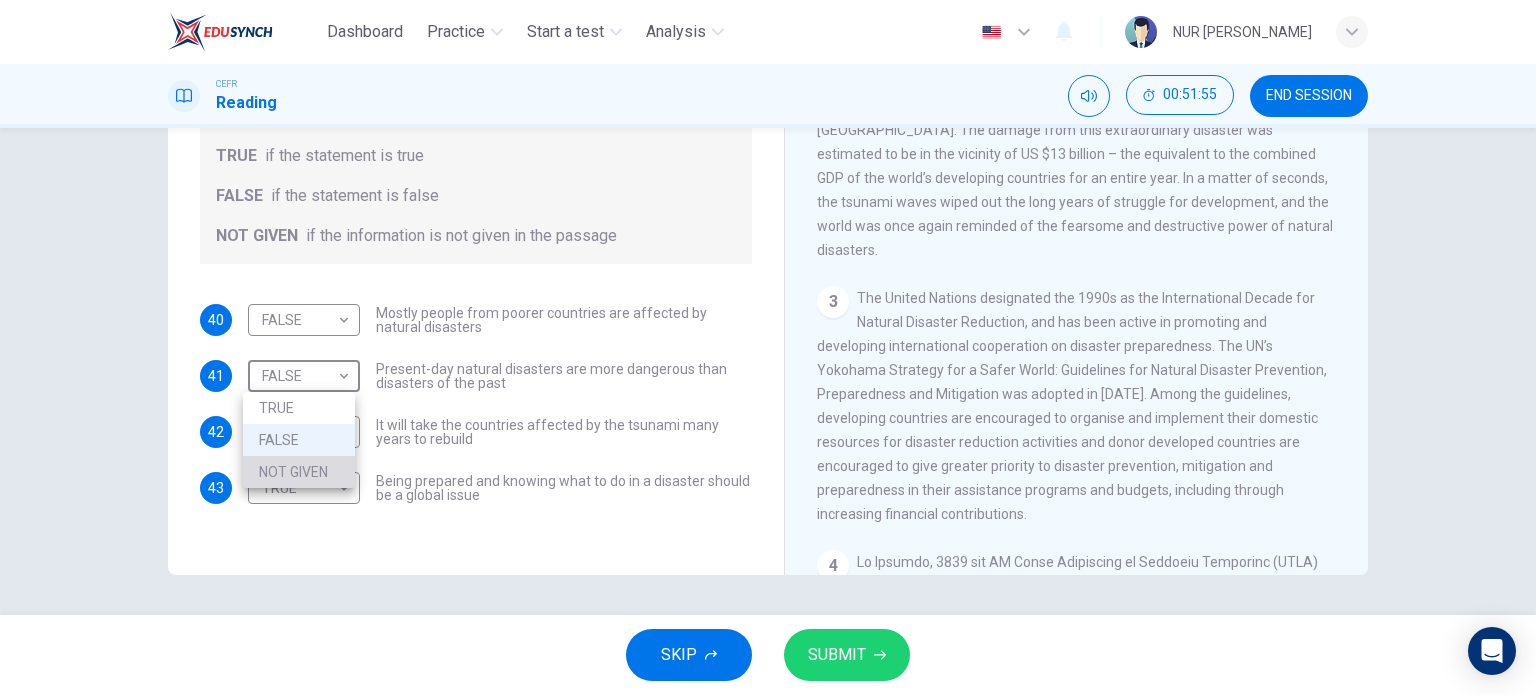 click on "NOT GIVEN" at bounding box center (299, 472) 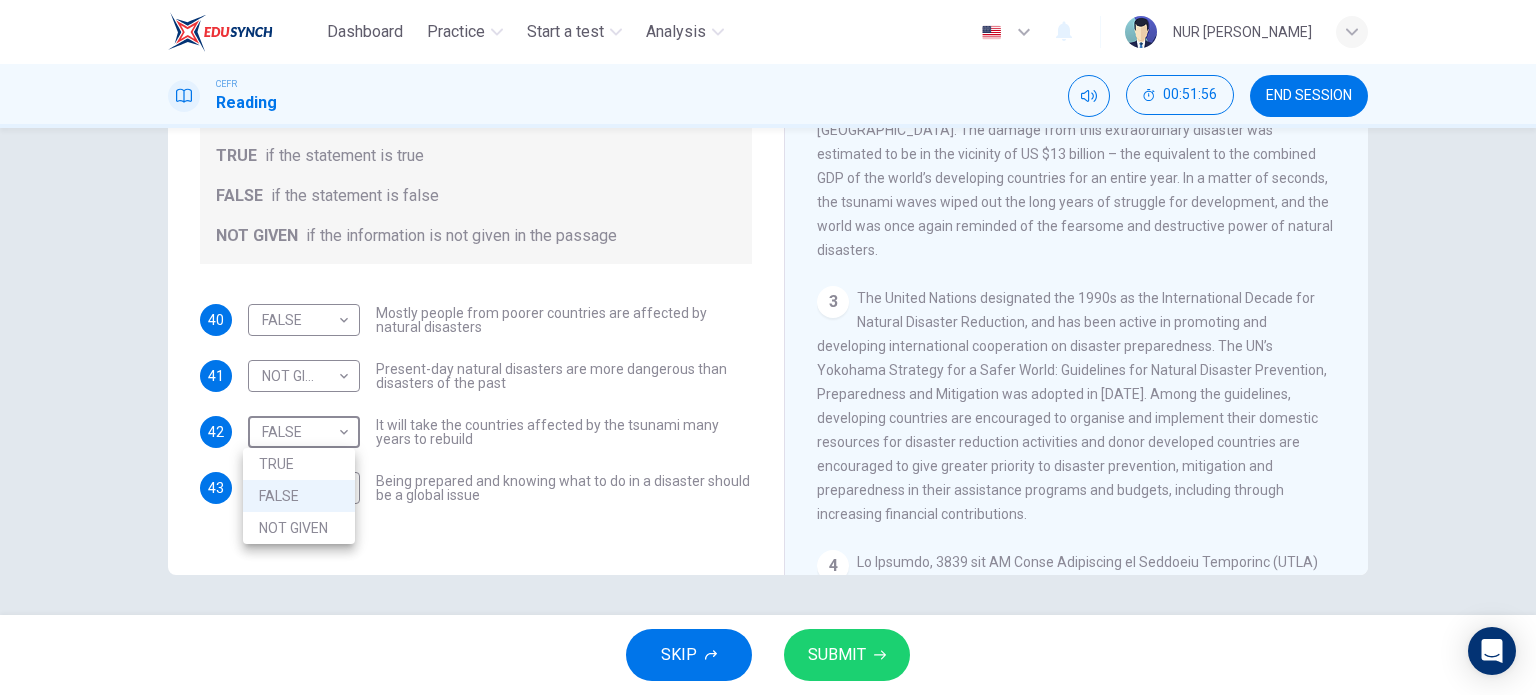 click on "Dashboard Practice Start a test Analysis English en ​ NUR IZZATI BINTI YAMAN CEFR Reading 00:51:56 END SESSION Questions 40 - 43 Do the following statements agree with the information given in the Reading Passage?
In the boxes below, write TRUE if the statement is true FALSE if the statement is false NOT GIVEN if the information is not given in the passage 40 FALSE FALSE ​ Mostly people from poorer countries are affected by natural disasters 41 NOT GIVEN NOT GIVEN ​ Present-day natural disasters are more dangerous than disasters of the past 42 FALSE FALSE ​ It will take the countries affected by the tsunami many years to rebuild 43 TRUE TRUE ​ Being prepared and knowing what to do in a disaster should be a global issue Preparing for the Threat CLICK TO ZOOM Click to Zoom 1 2 3 4 5 6 SKIP SUBMIT EduSynch - Online Language Proficiency Testing
Dashboard Practice Start a test Analysis Notifications © Copyright  2025 TRUE FALSE NOT GIVEN" at bounding box center [768, 347] 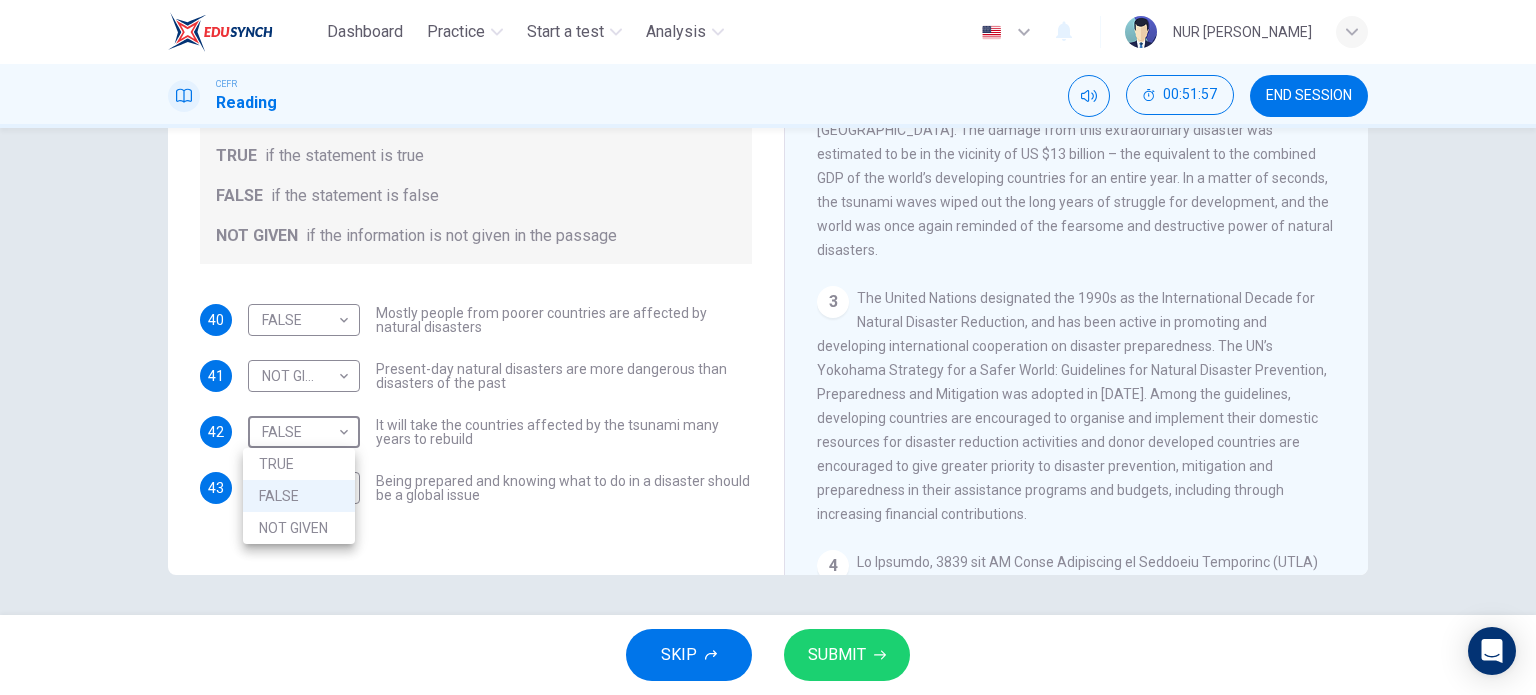 drag, startPoint x: 338, startPoint y: 433, endPoint x: 320, endPoint y: 521, distance: 89.822044 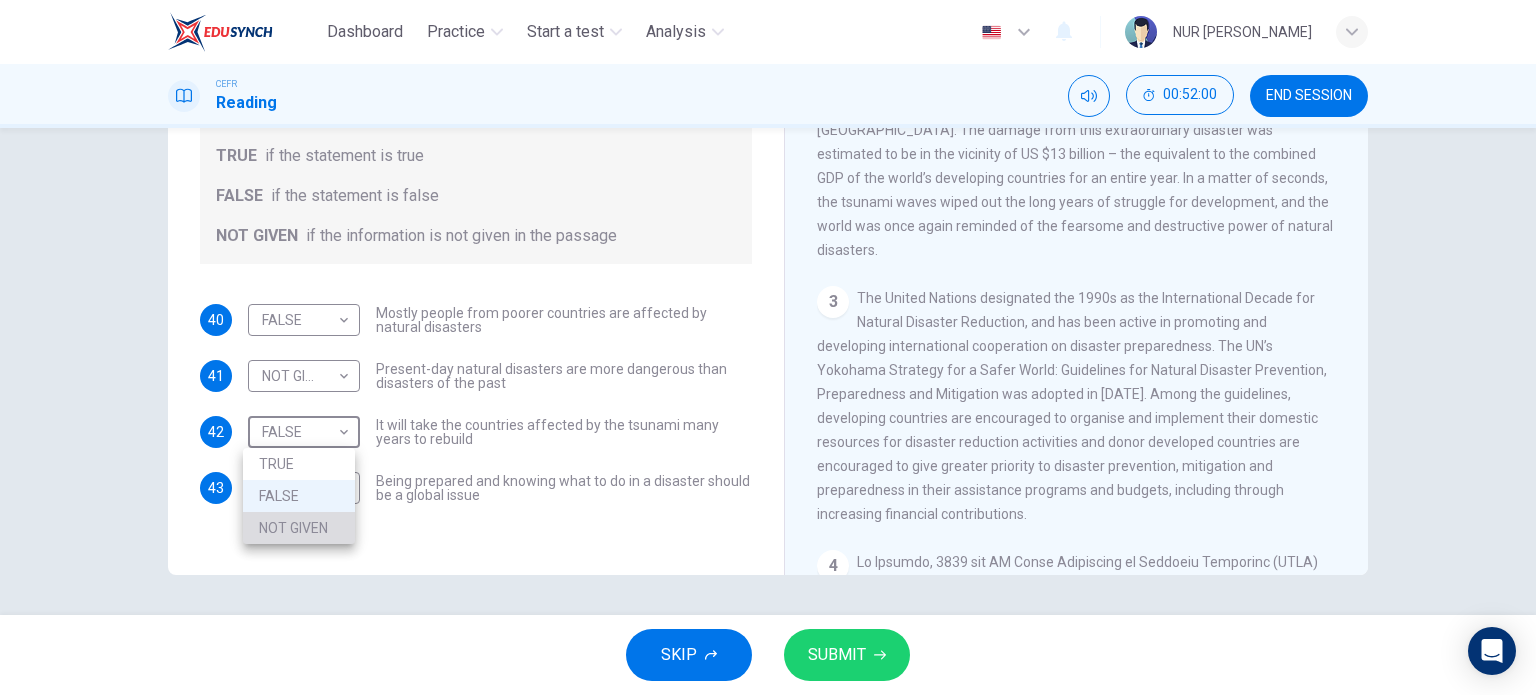 click on "NOT GIVEN" at bounding box center (299, 528) 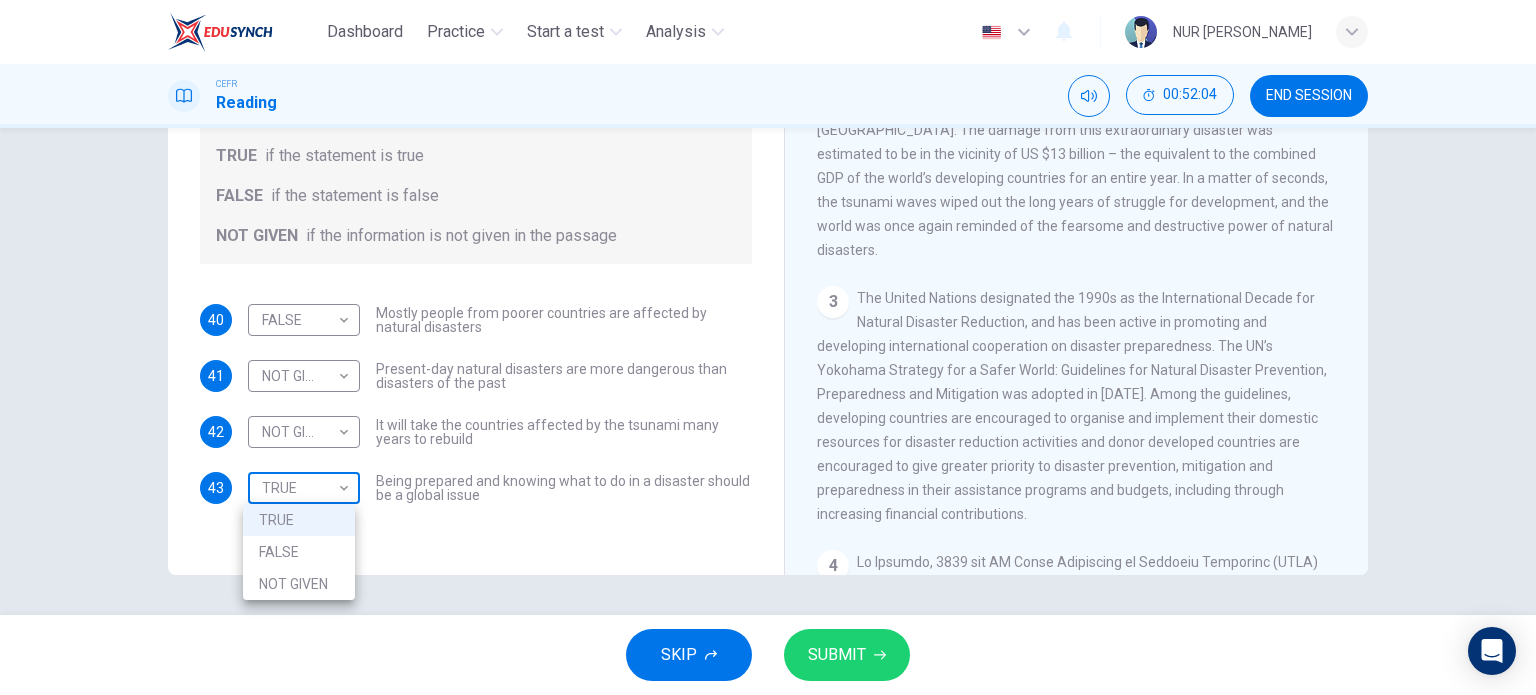 click on "Dashboard Practice Start a test Analysis English en ​ NUR IZZATI BINTI YAMAN CEFR Reading 00:52:04 END SESSION Questions 40 - 43 Do the following statements agree with the information given in the Reading Passage?
In the boxes below, write TRUE if the statement is true FALSE if the statement is false NOT GIVEN if the information is not given in the passage 40 FALSE FALSE ​ Mostly people from poorer countries are affected by natural disasters 41 NOT GIVEN NOT GIVEN ​ Present-day natural disasters are more dangerous than disasters of the past 42 NOT GIVEN NOT GIVEN ​ It will take the countries affected by the tsunami many years to rebuild 43 TRUE TRUE ​ Being prepared and knowing what to do in a disaster should be a global issue Preparing for the Threat CLICK TO ZOOM Click to Zoom 1 2 3 4 5 6 SKIP SUBMIT EduSynch - Online Language Proficiency Testing
Dashboard Practice Start a test Analysis Notifications © Copyright  2025 TRUE FALSE NOT GIVEN" at bounding box center (768, 347) 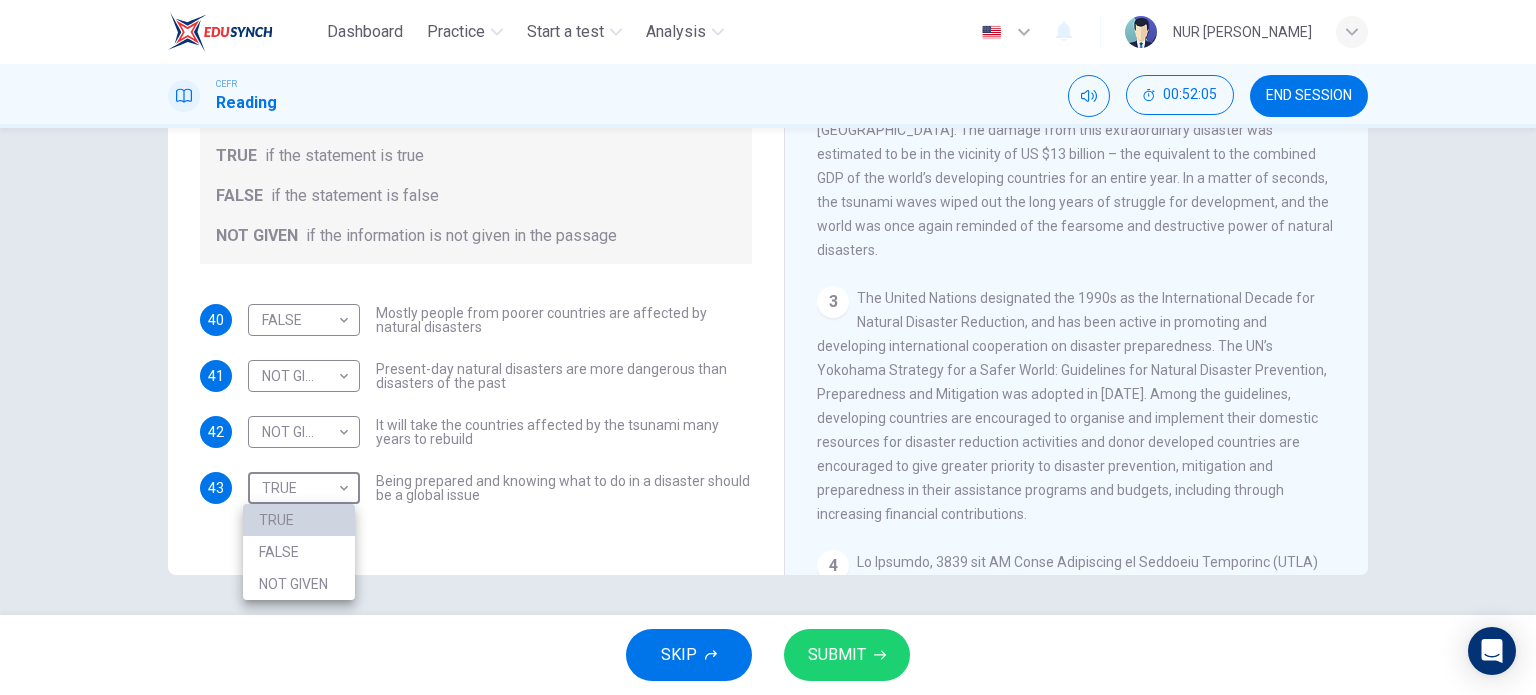 click on "TRUE" at bounding box center [299, 520] 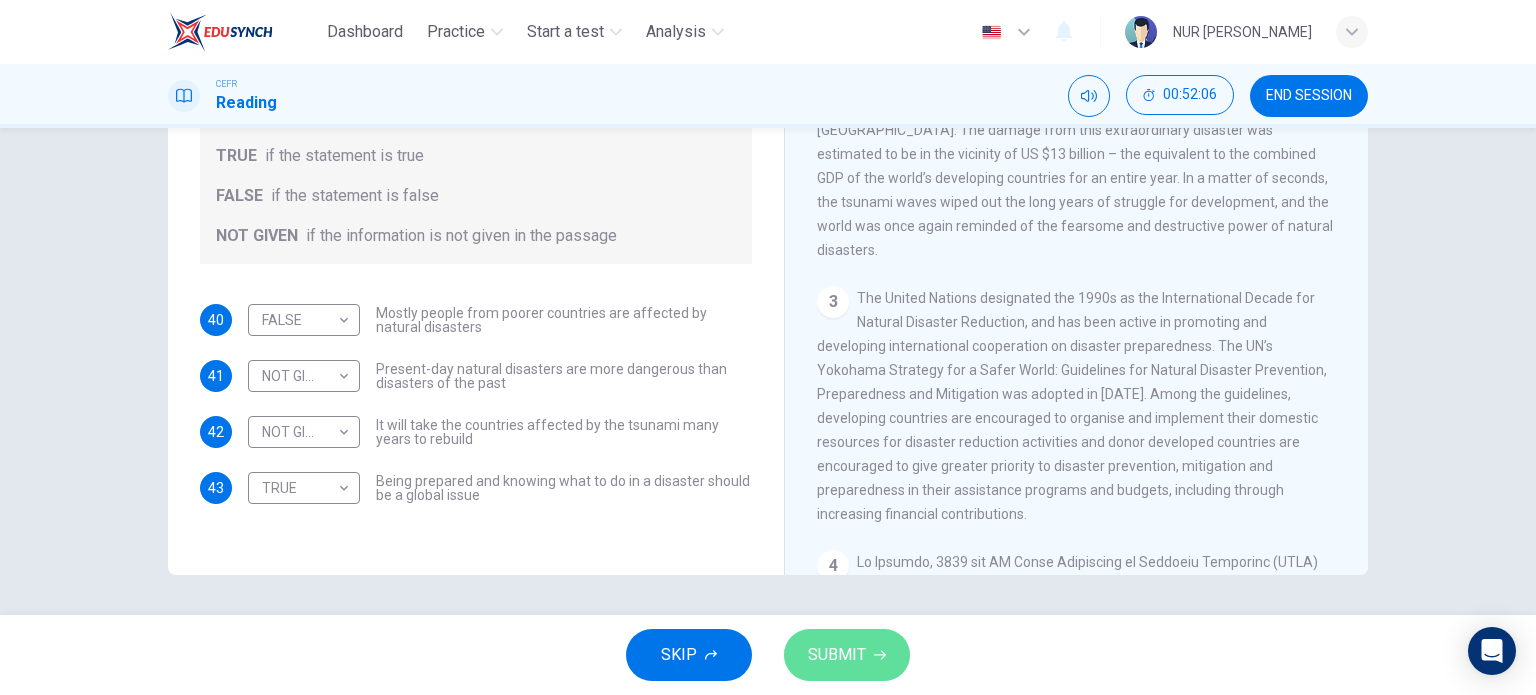 click on "SUBMIT" at bounding box center [847, 655] 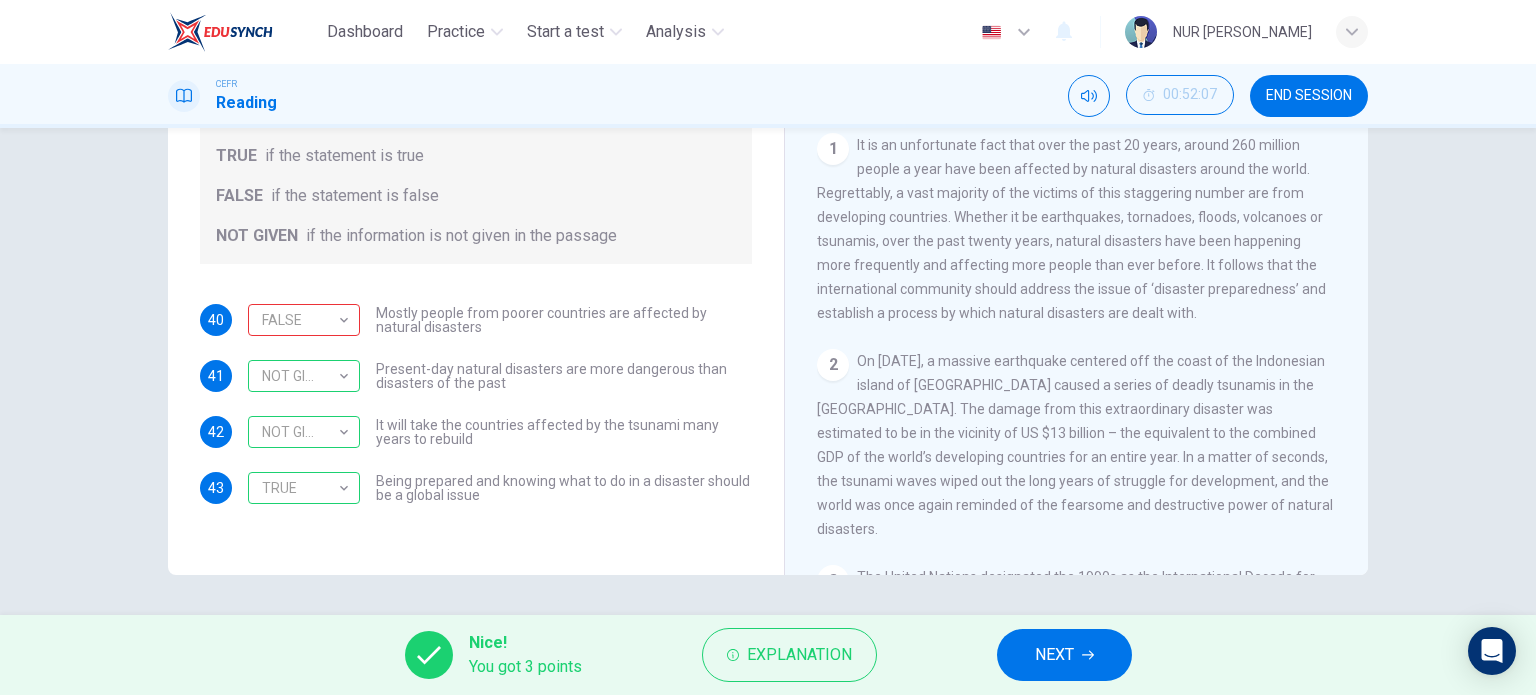 scroll, scrollTop: 284, scrollLeft: 0, axis: vertical 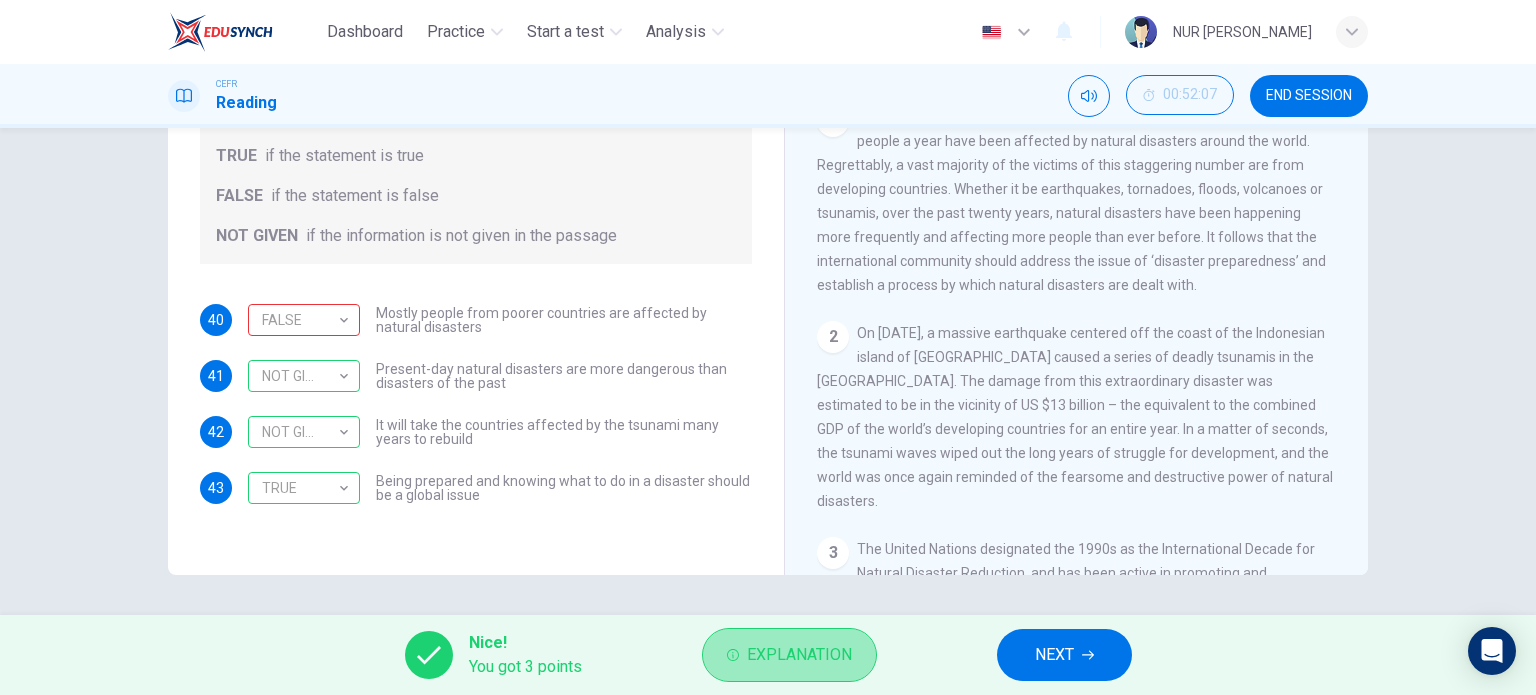 click on "Explanation" at bounding box center [789, 655] 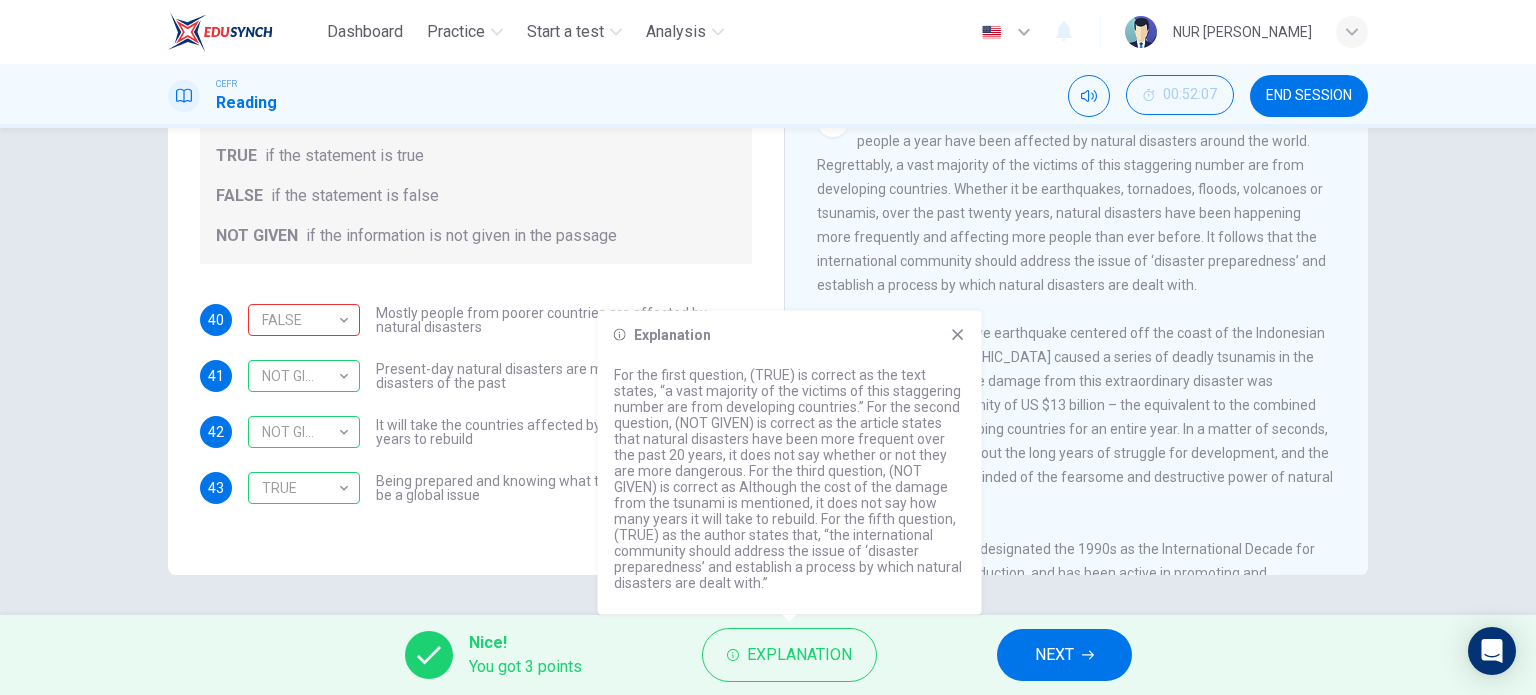 click 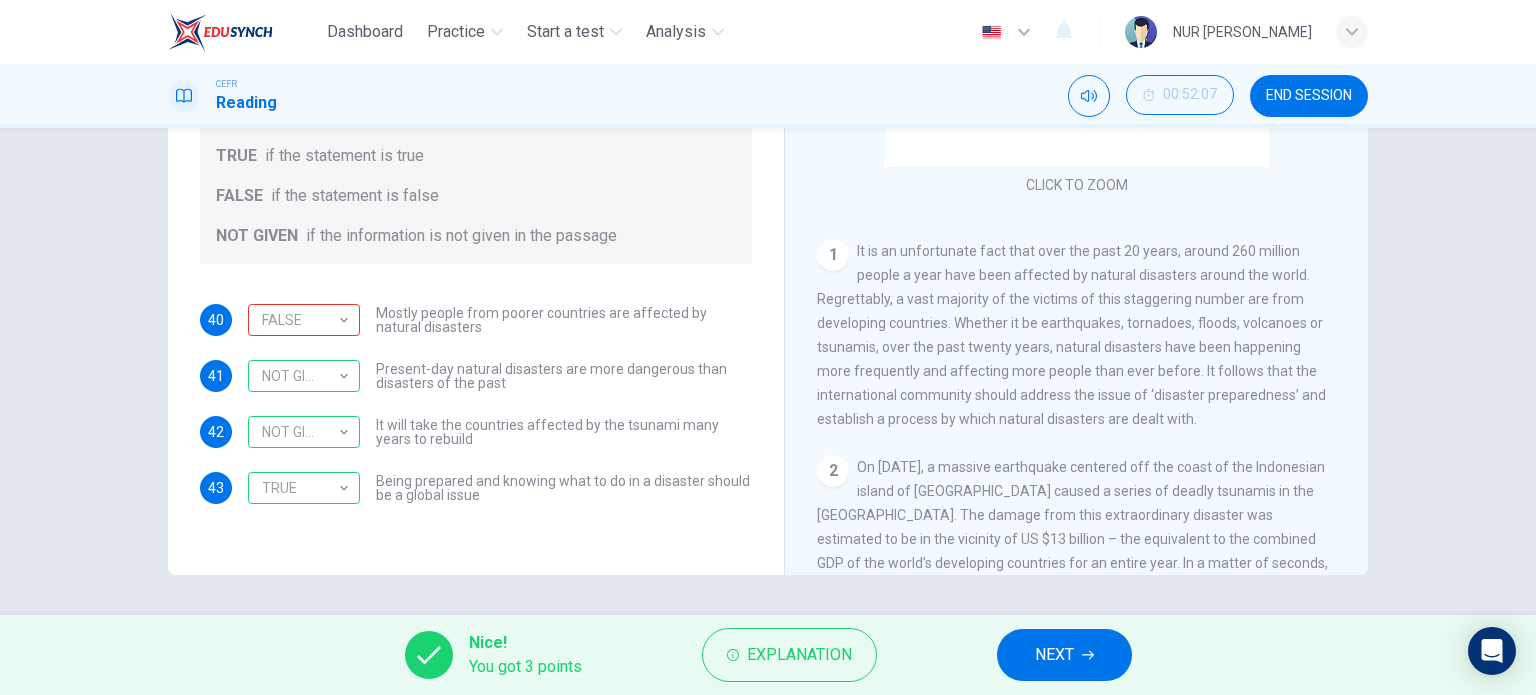 scroll, scrollTop: 164, scrollLeft: 0, axis: vertical 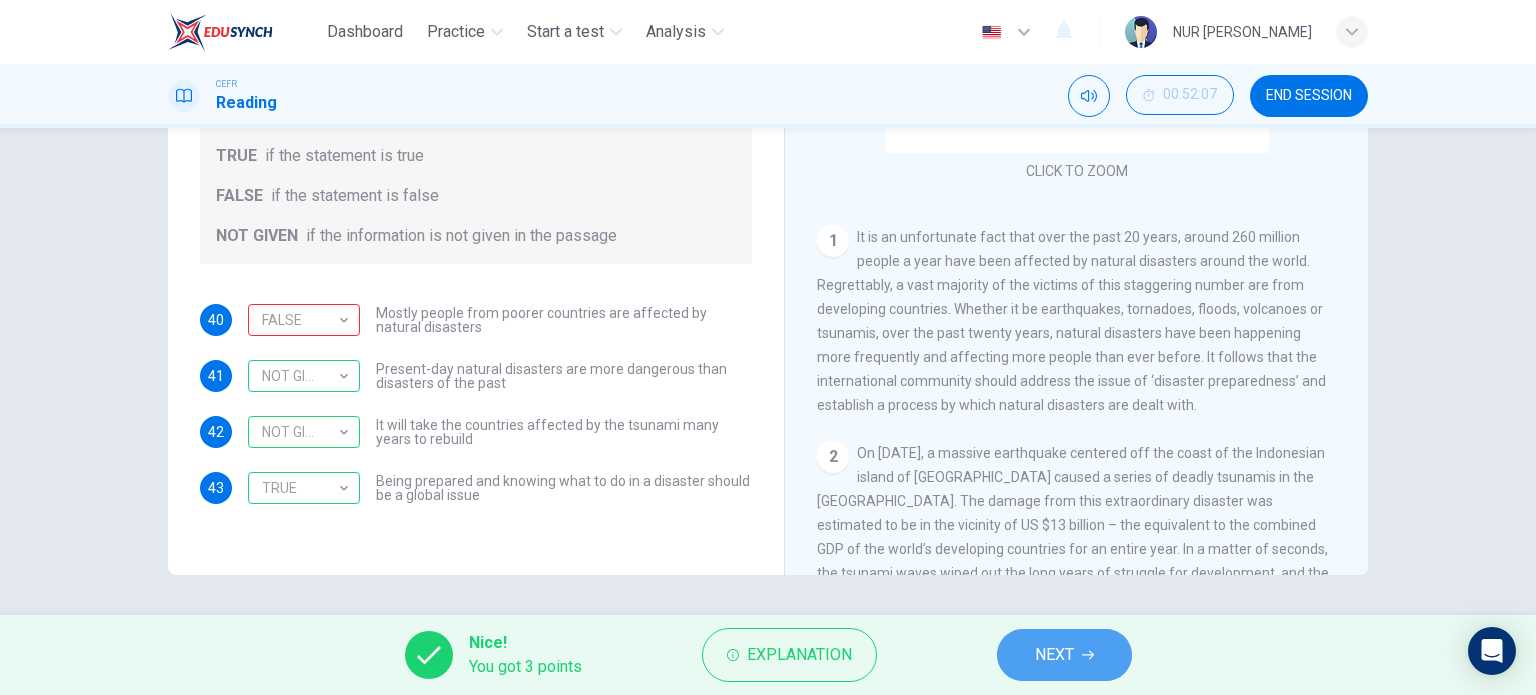 click on "NEXT" at bounding box center (1064, 655) 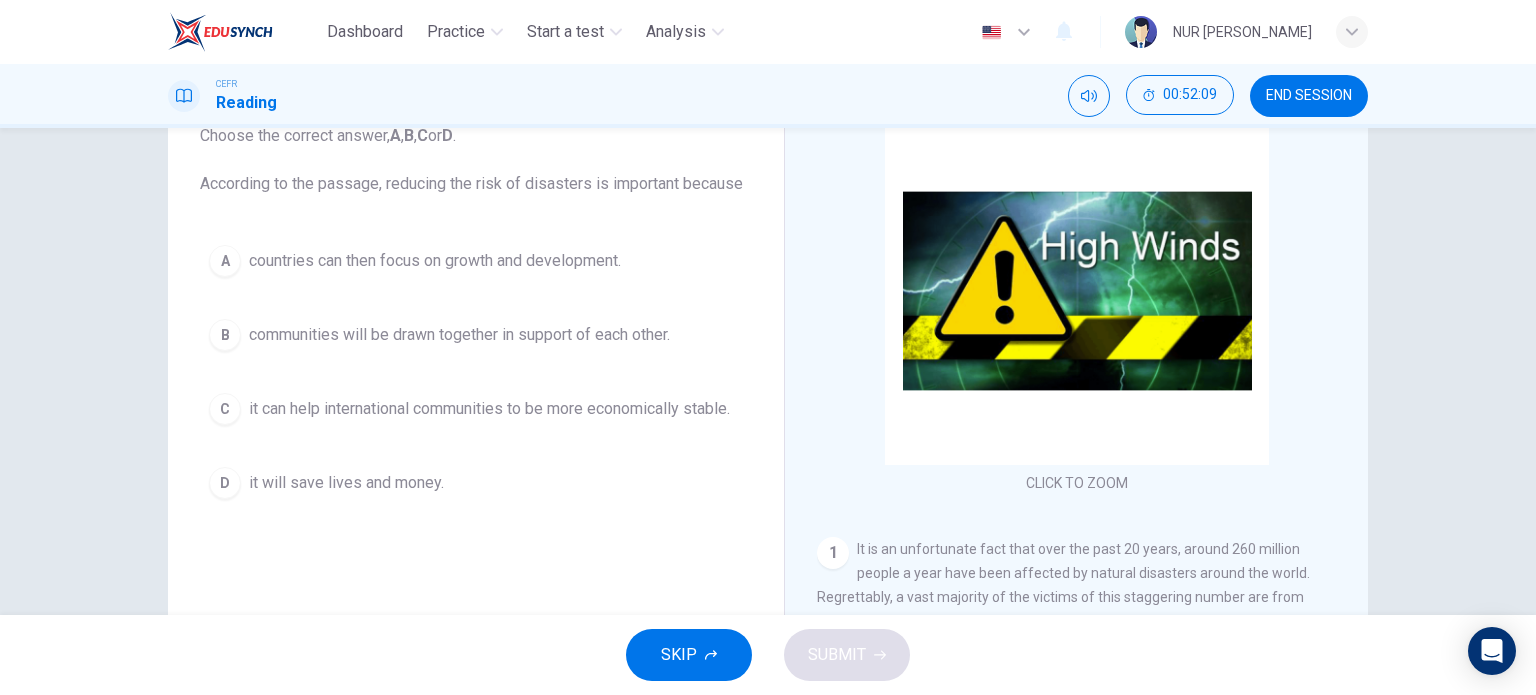 scroll, scrollTop: 144, scrollLeft: 0, axis: vertical 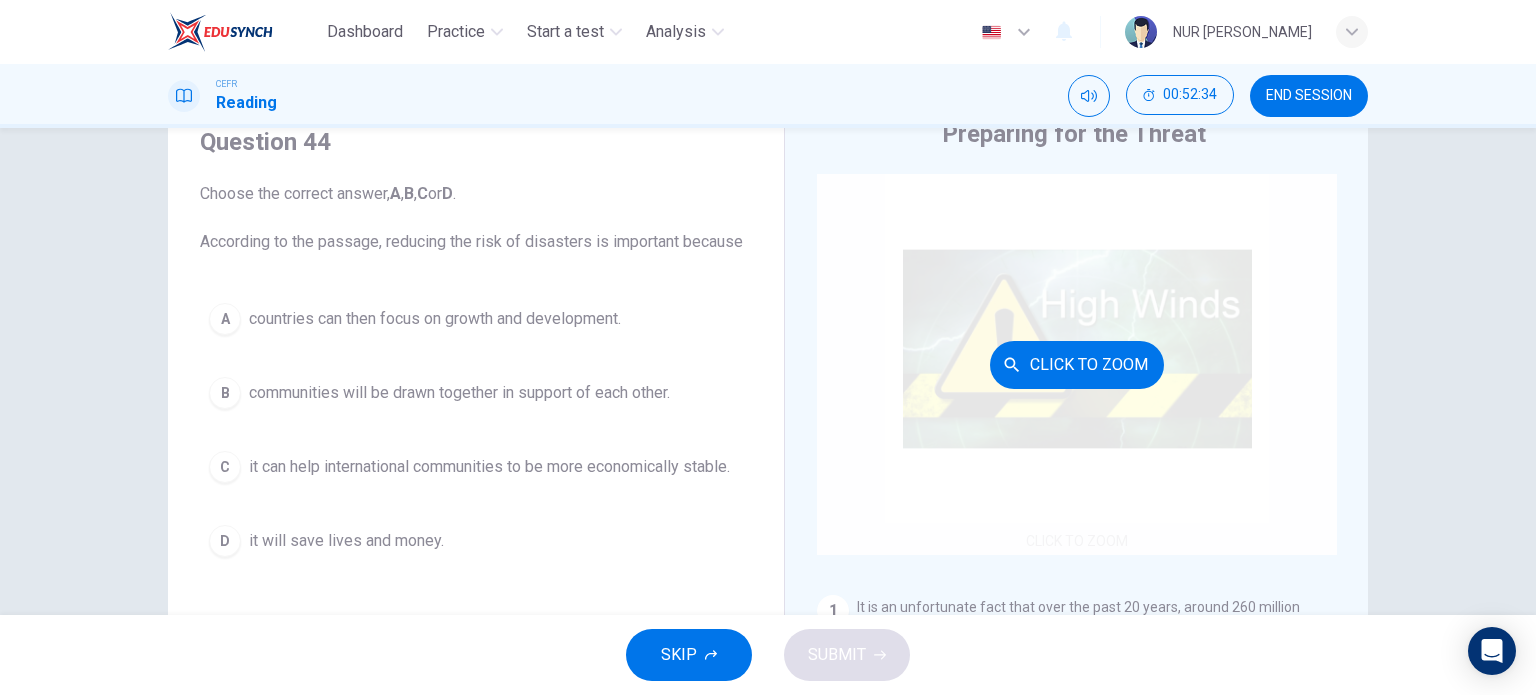 click on "Click to Zoom" at bounding box center (1077, 364) 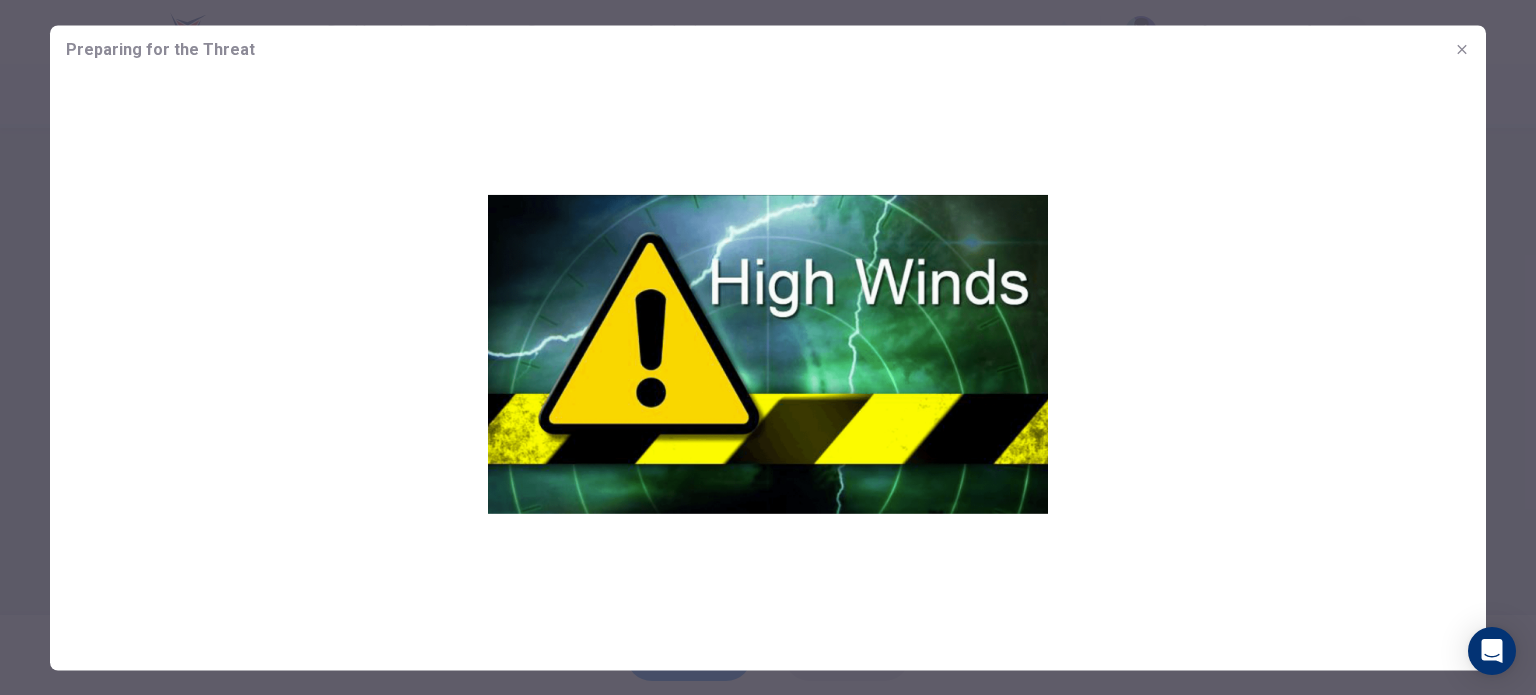 click at bounding box center [768, 347] 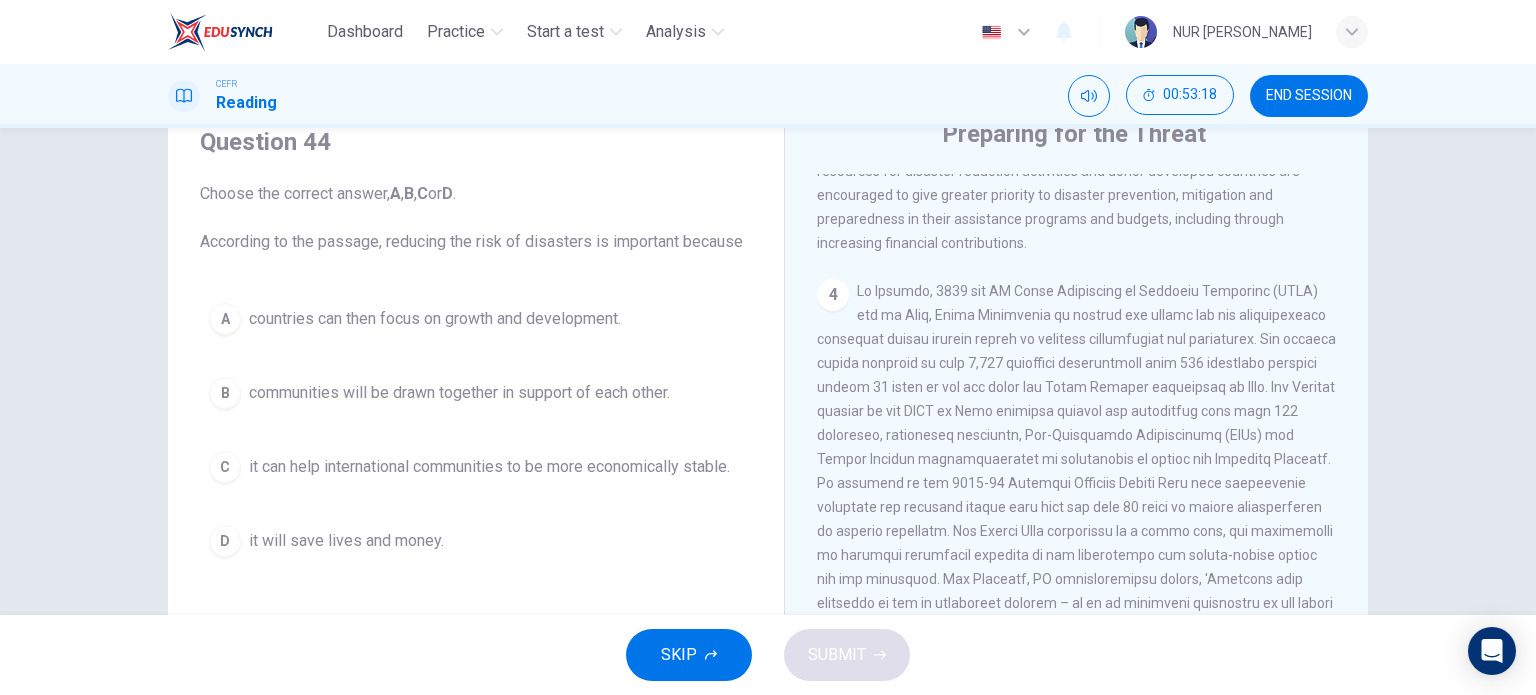 scroll, scrollTop: 1032, scrollLeft: 0, axis: vertical 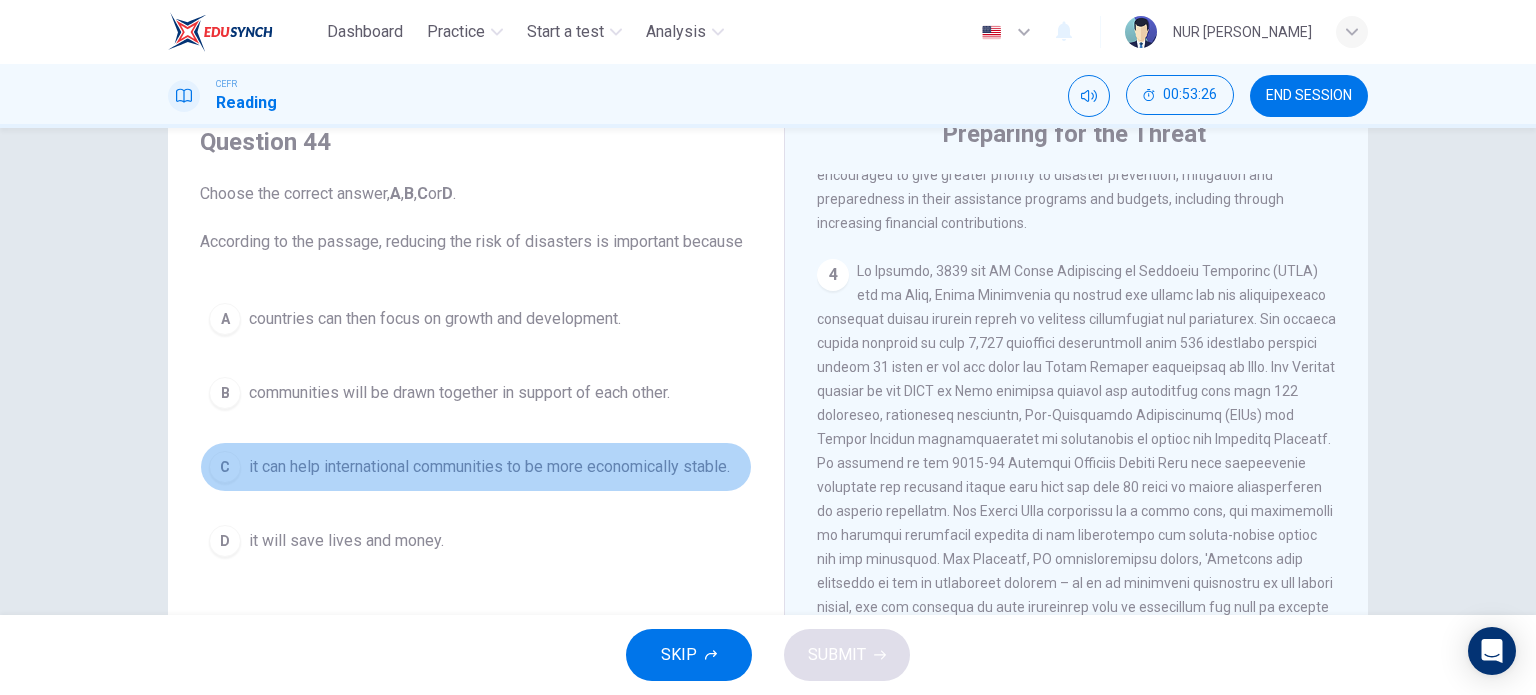 click on "it can help international communities to be more economically stable." at bounding box center [489, 467] 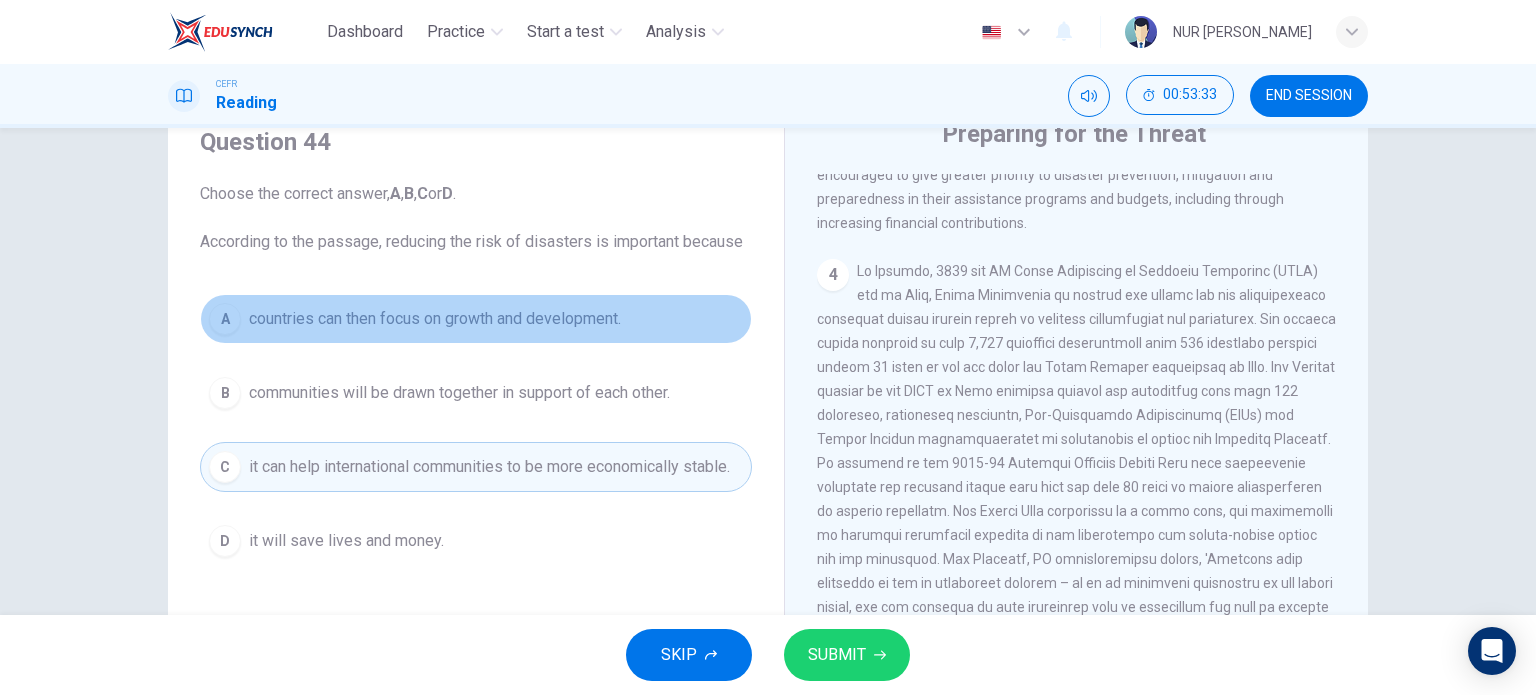 click on "countries can then focus on growth and development." at bounding box center [435, 319] 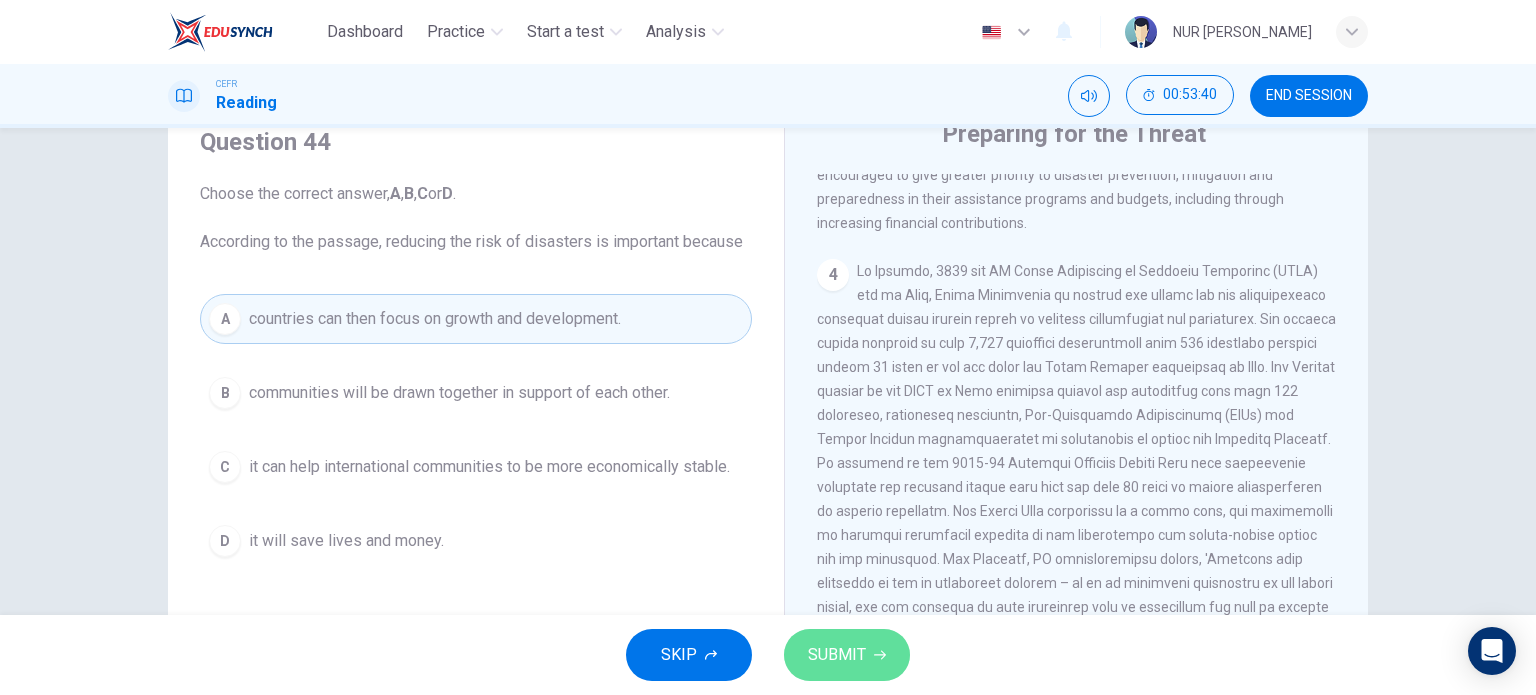 click on "SUBMIT" at bounding box center [837, 655] 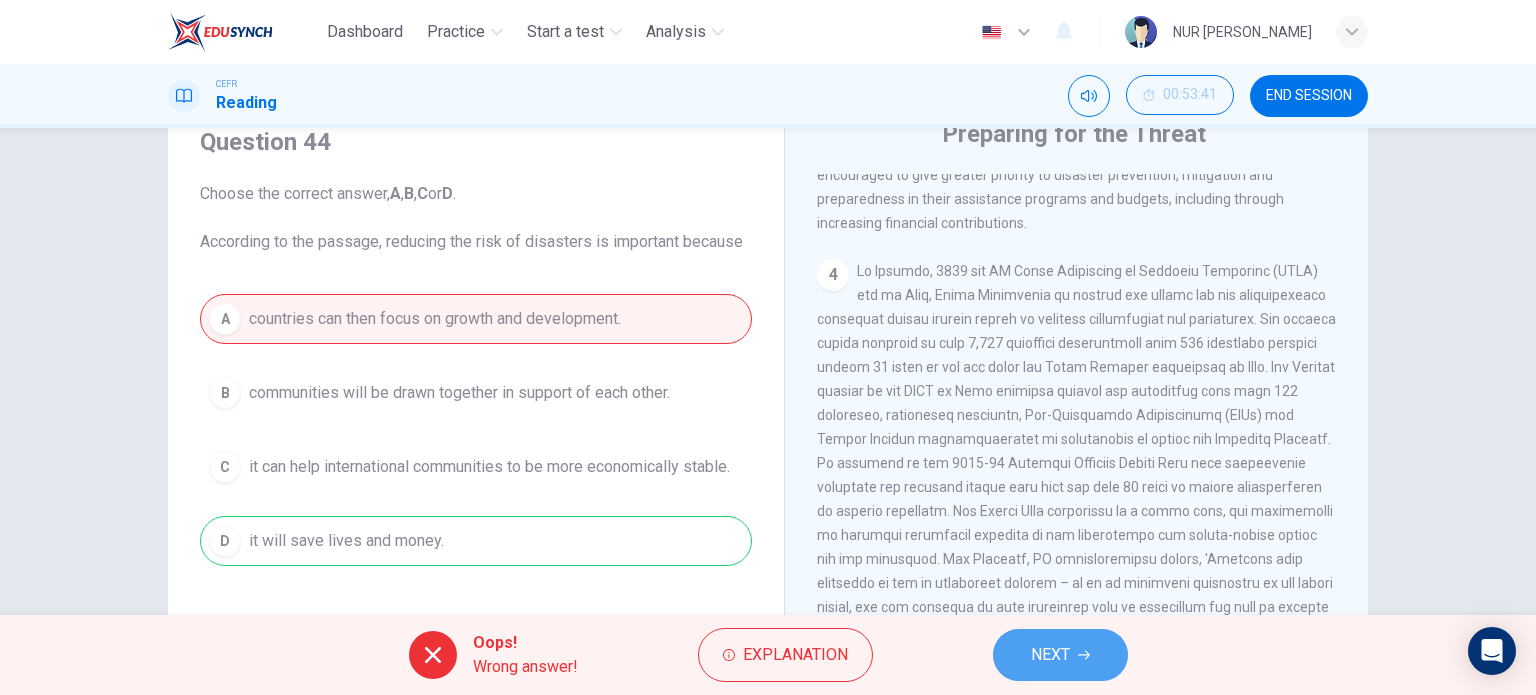click on "NEXT" at bounding box center (1060, 655) 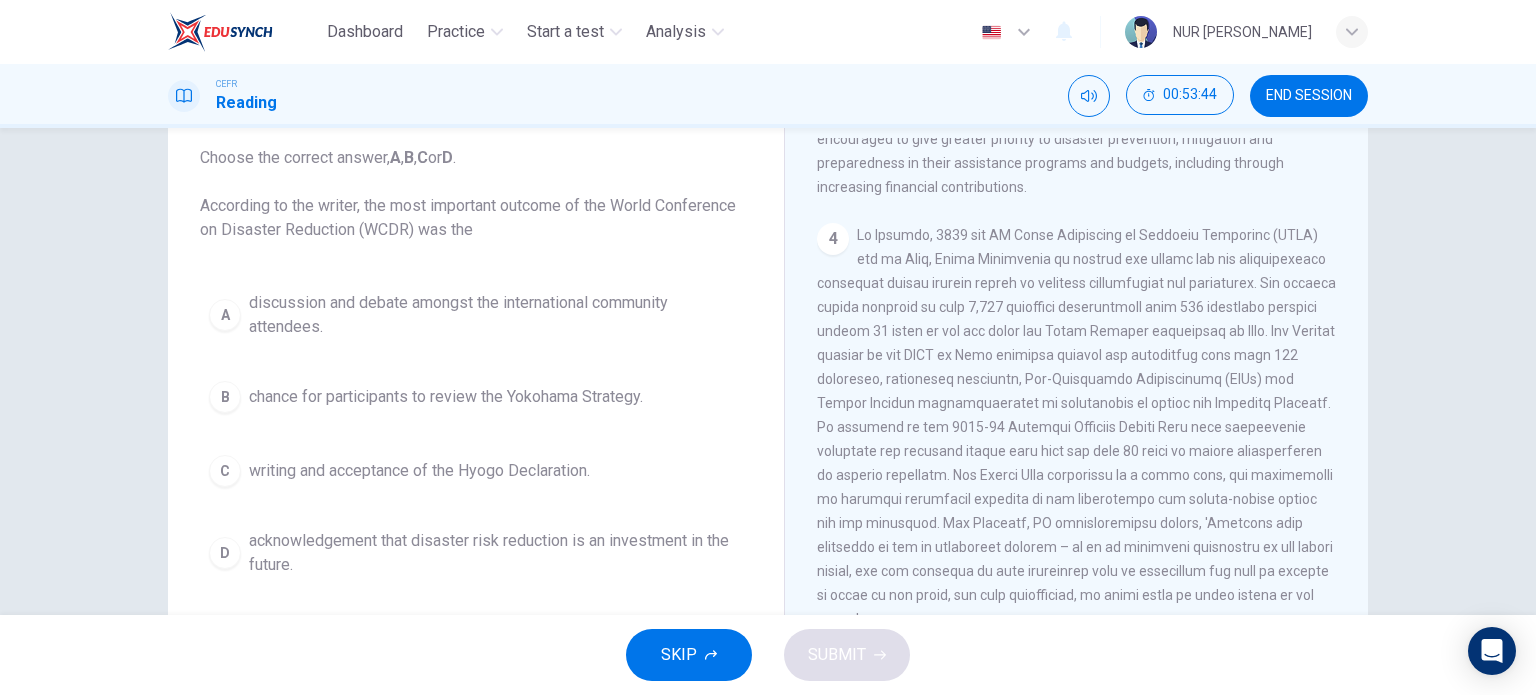 scroll, scrollTop: 120, scrollLeft: 0, axis: vertical 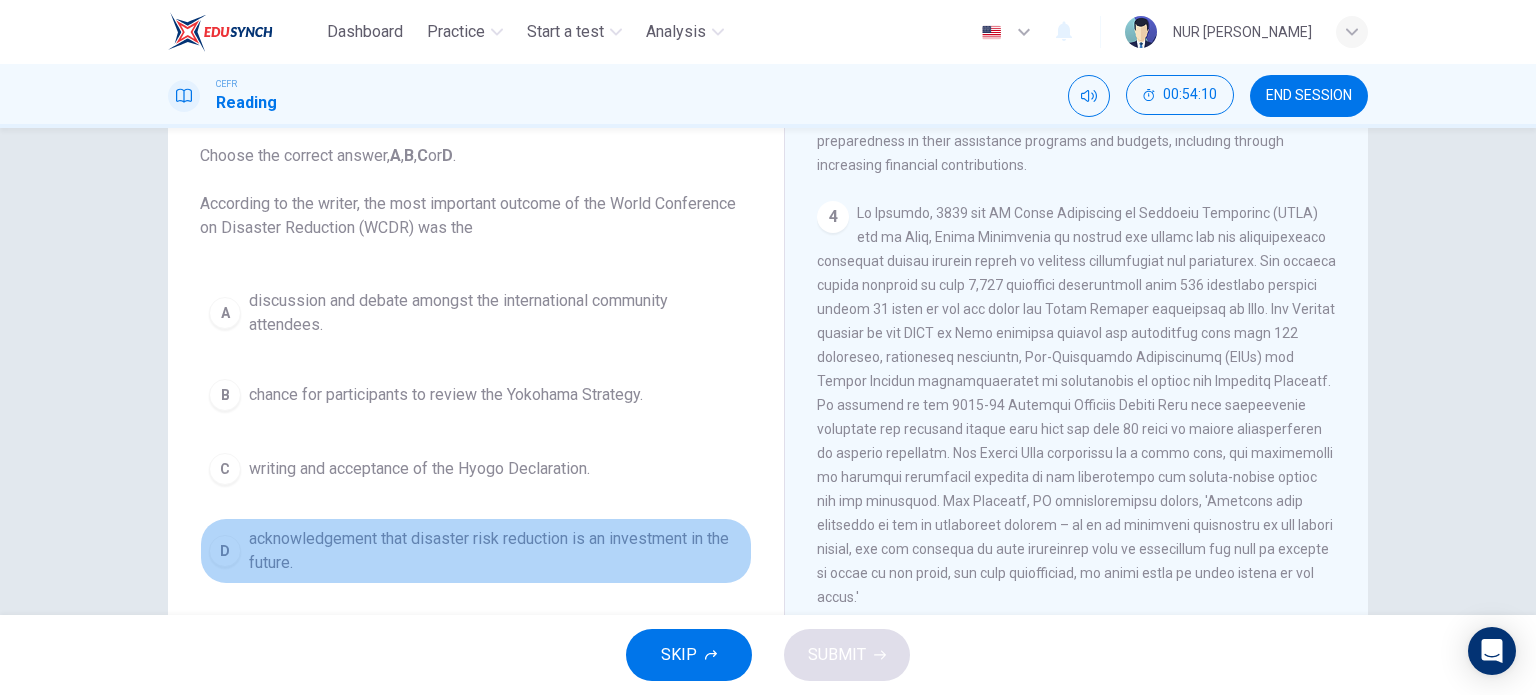 click on "acknowledgement that disaster risk reduction is an investment in the future." at bounding box center [496, 551] 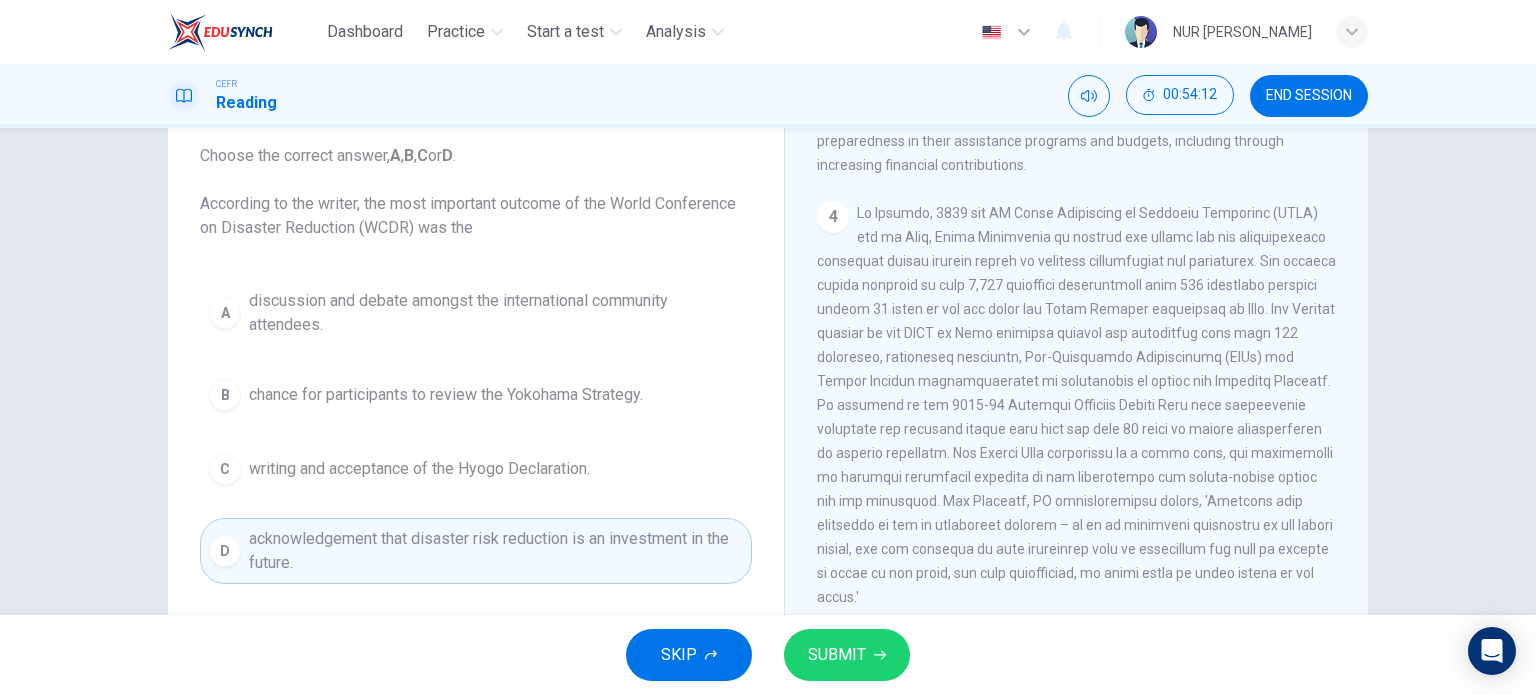 click on "SUBMIT" at bounding box center (837, 655) 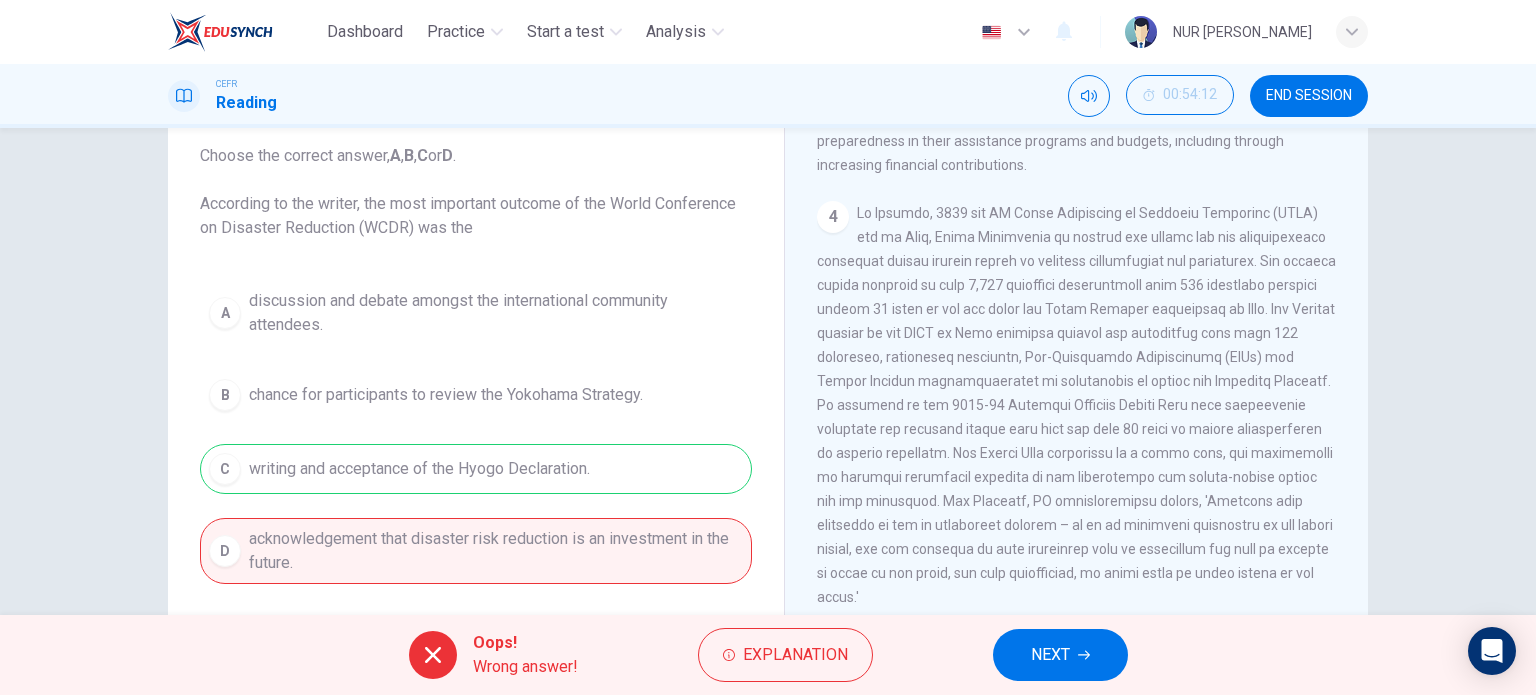 click on "A discussion and debate amongst the international community attendees. B chance for participants to review the Yokohama Strategy. C writing and acceptance of the Hyogo Declaration. D acknowledgement that disaster risk reduction is an investment in the future." at bounding box center [476, 432] 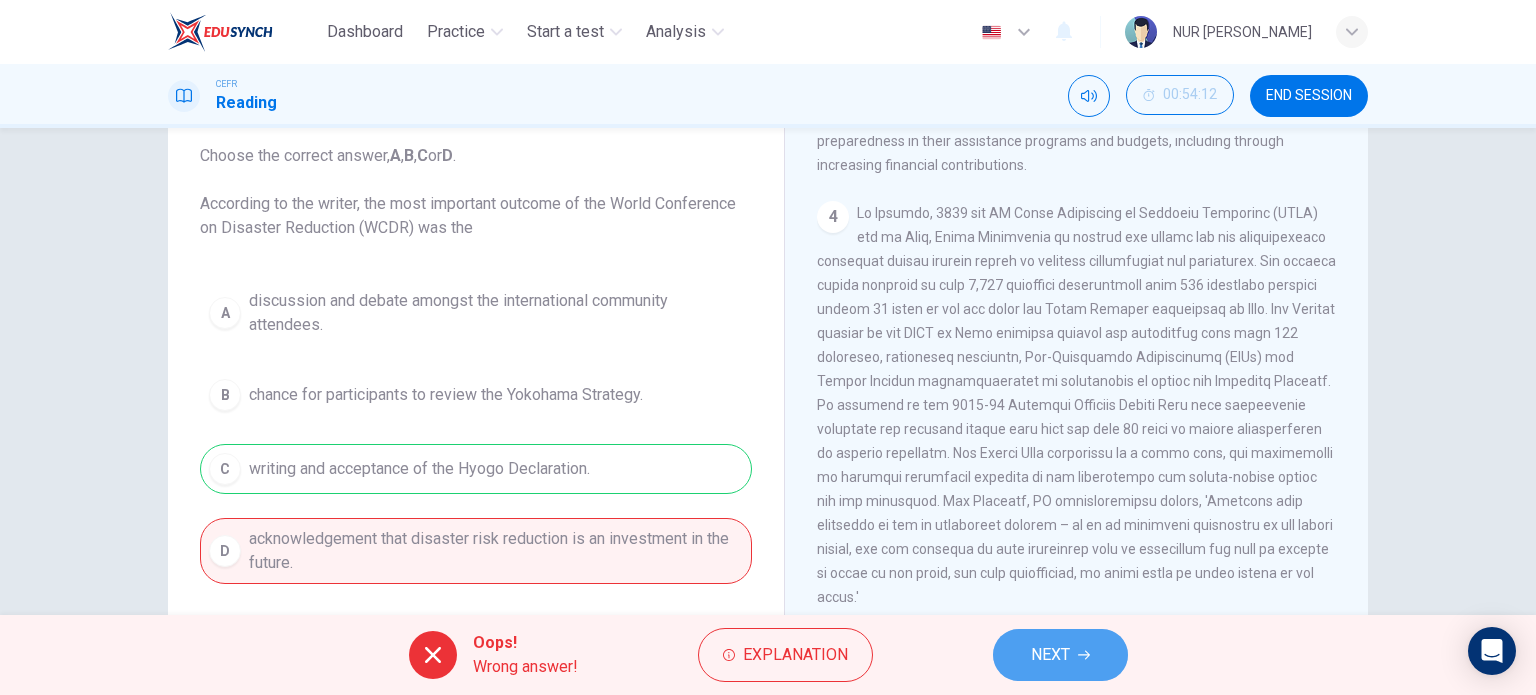 click on "NEXT" at bounding box center (1050, 655) 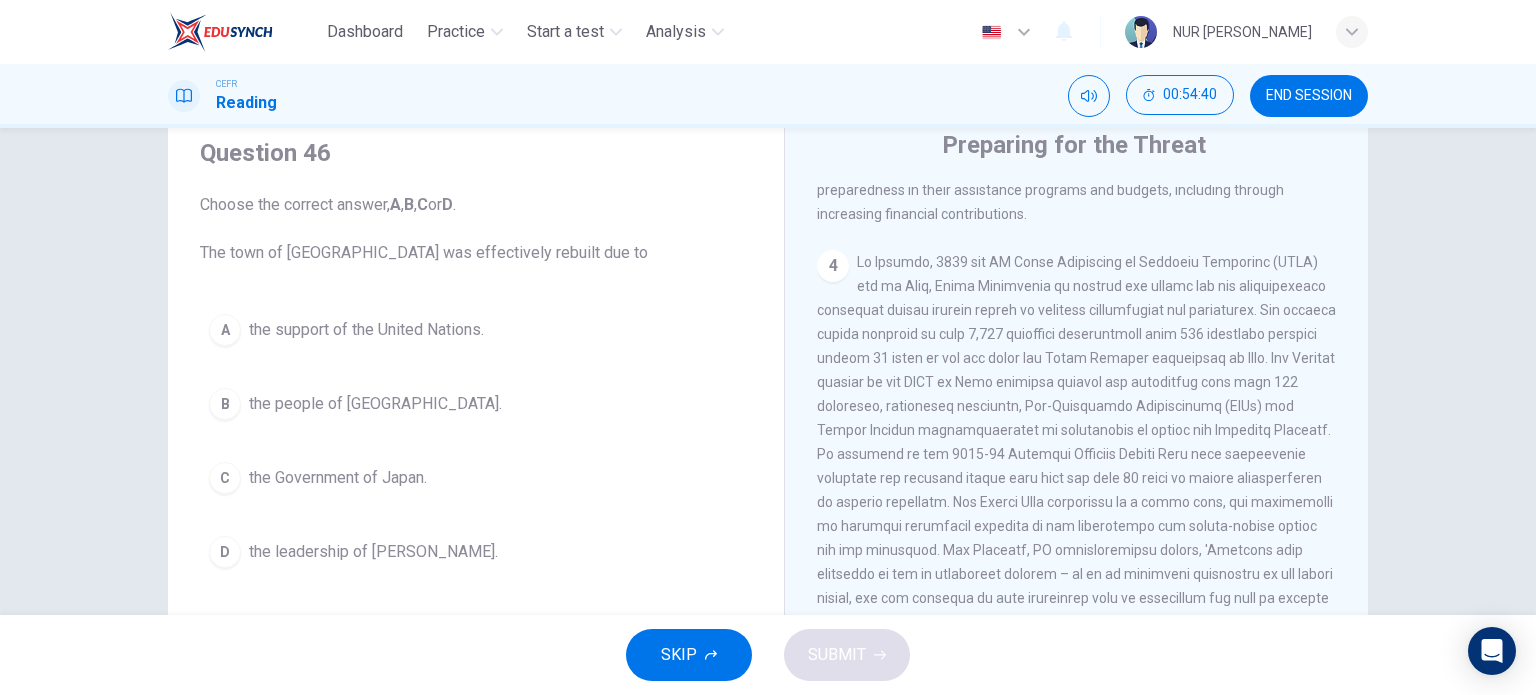 scroll, scrollTop: 64, scrollLeft: 0, axis: vertical 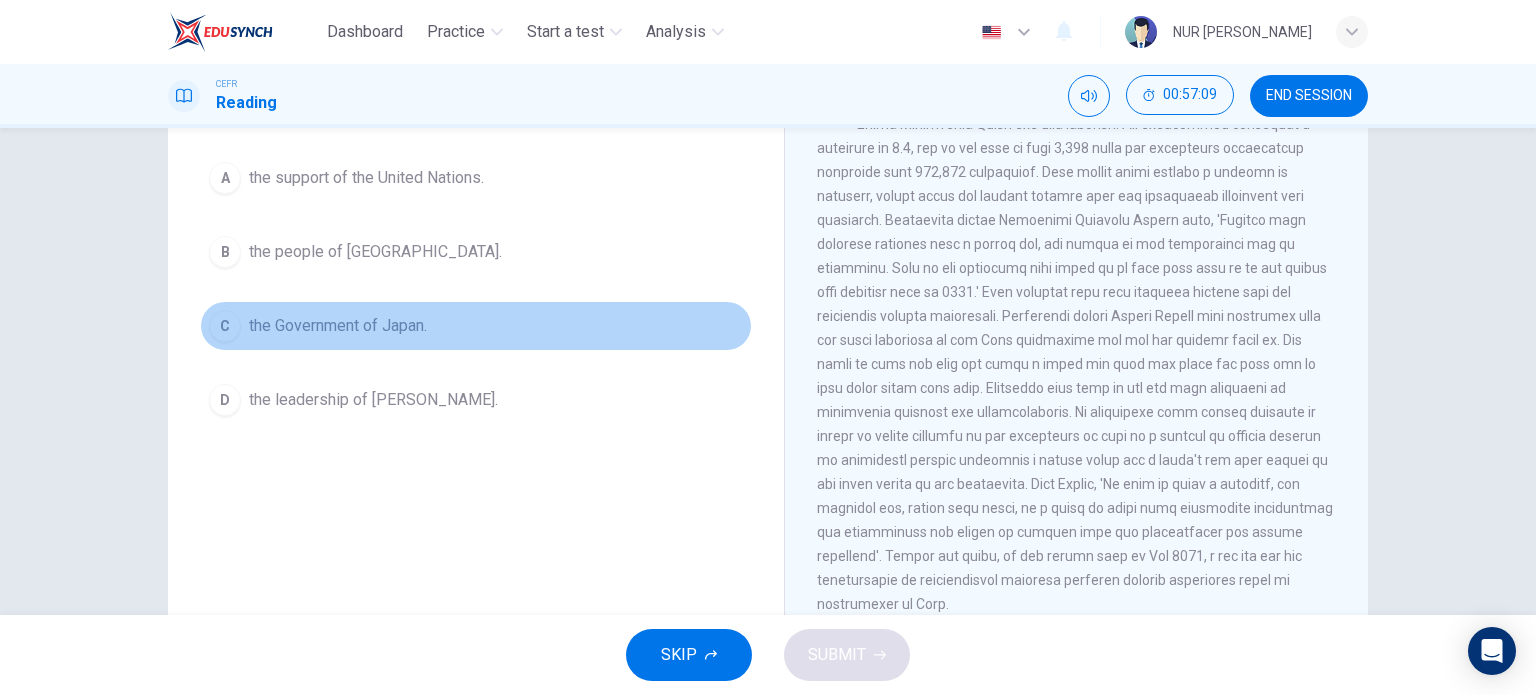 click on "the Government of Japan." at bounding box center [338, 326] 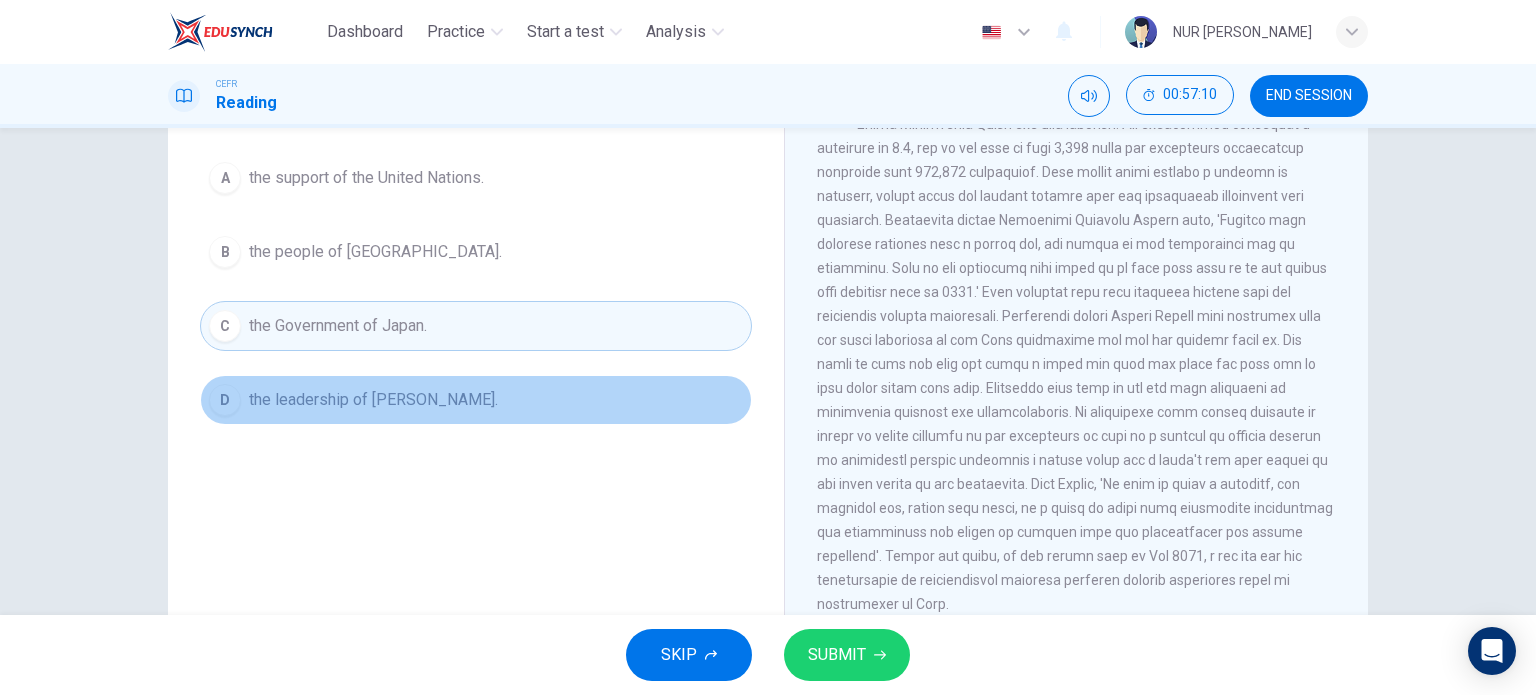 click on "the leadership of Professor Kawata." at bounding box center [373, 400] 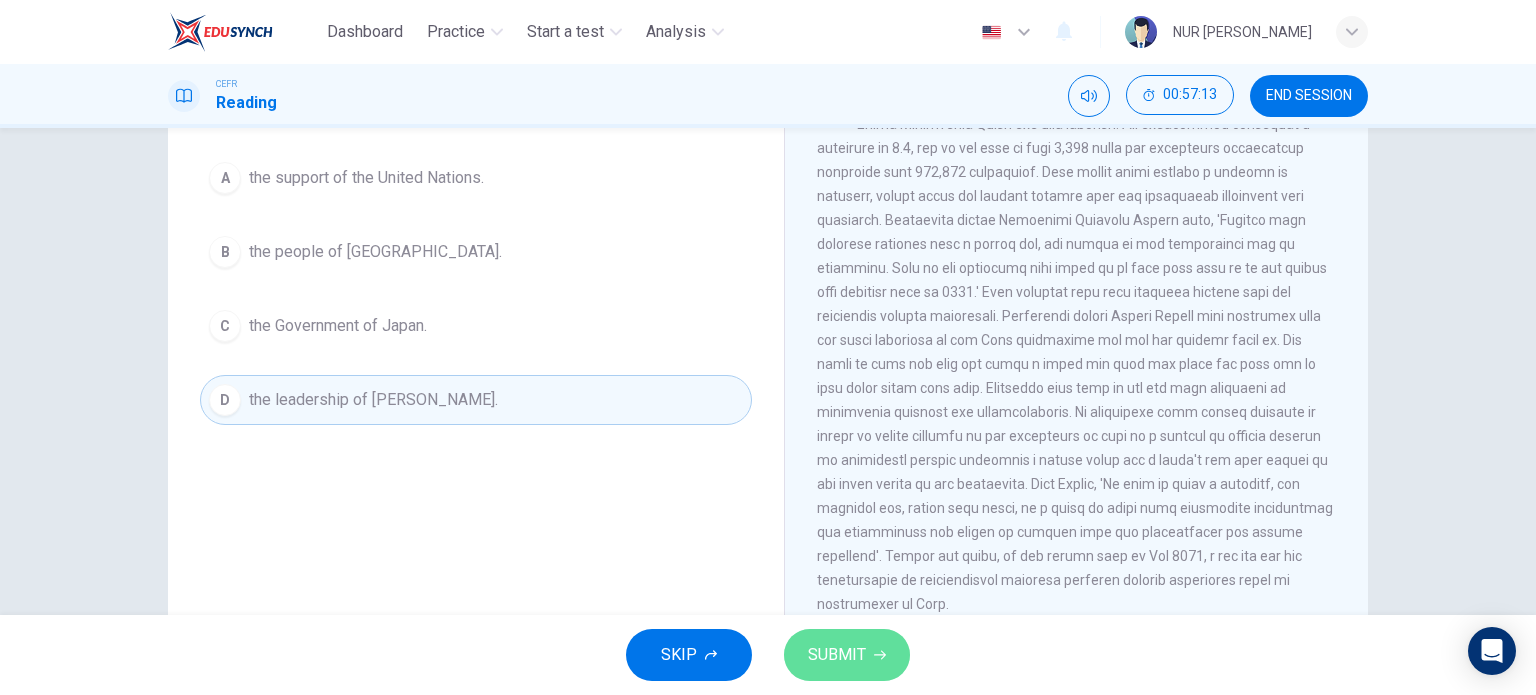 click on "SUBMIT" at bounding box center (847, 655) 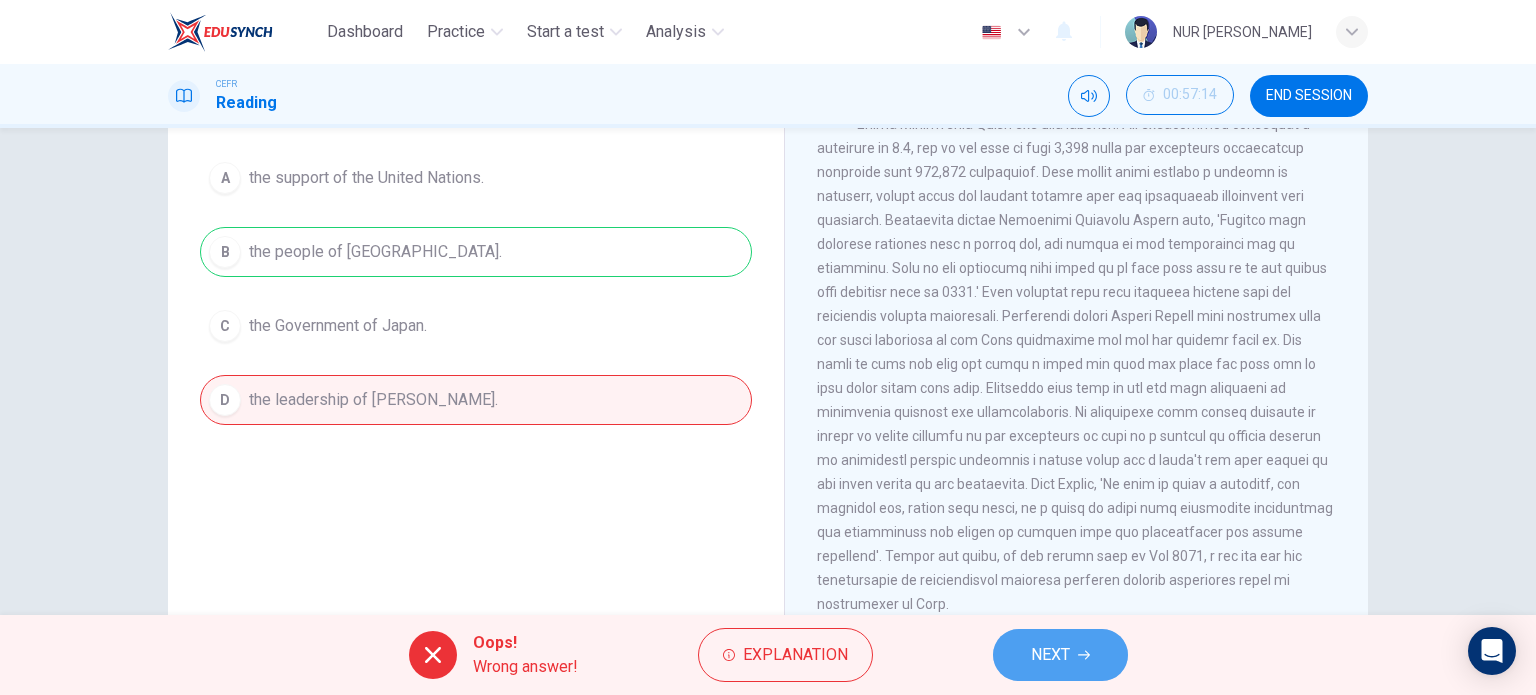 click 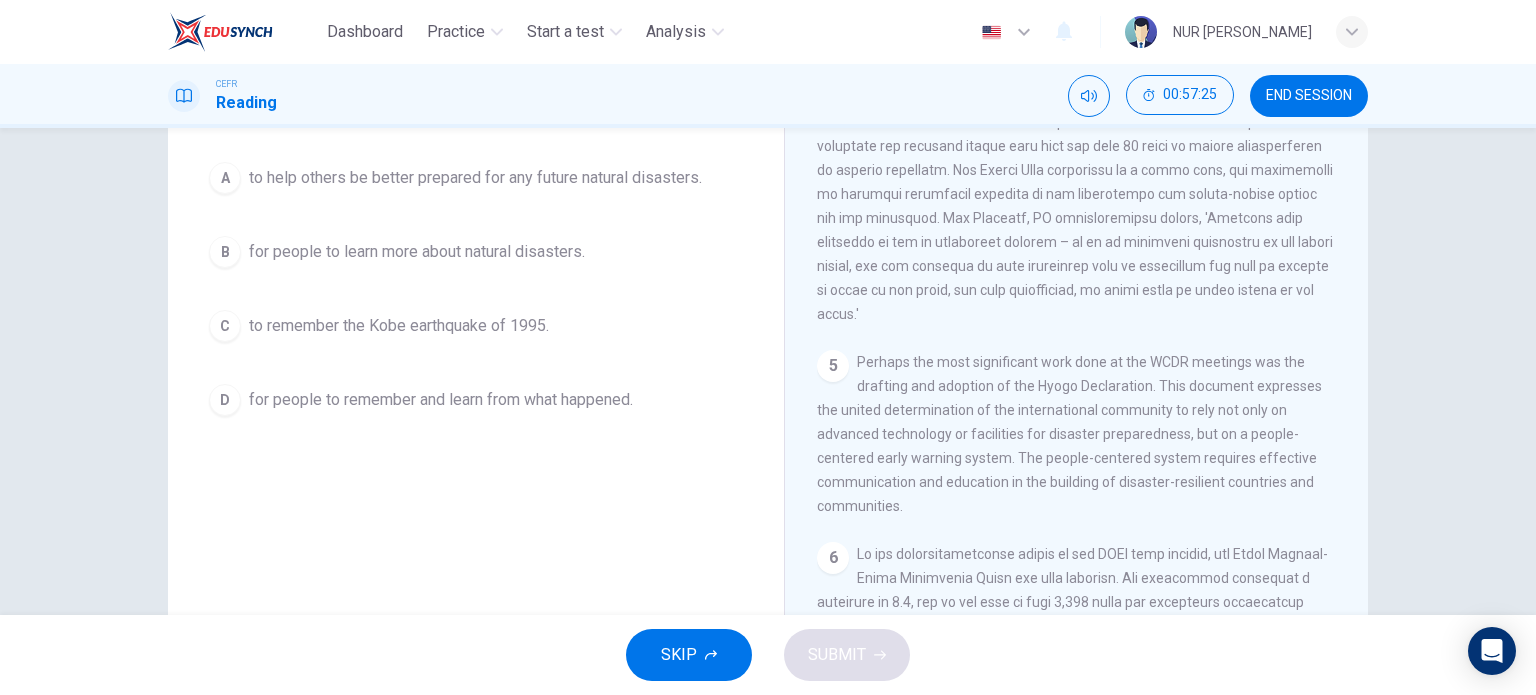 scroll, scrollTop: 1192, scrollLeft: 0, axis: vertical 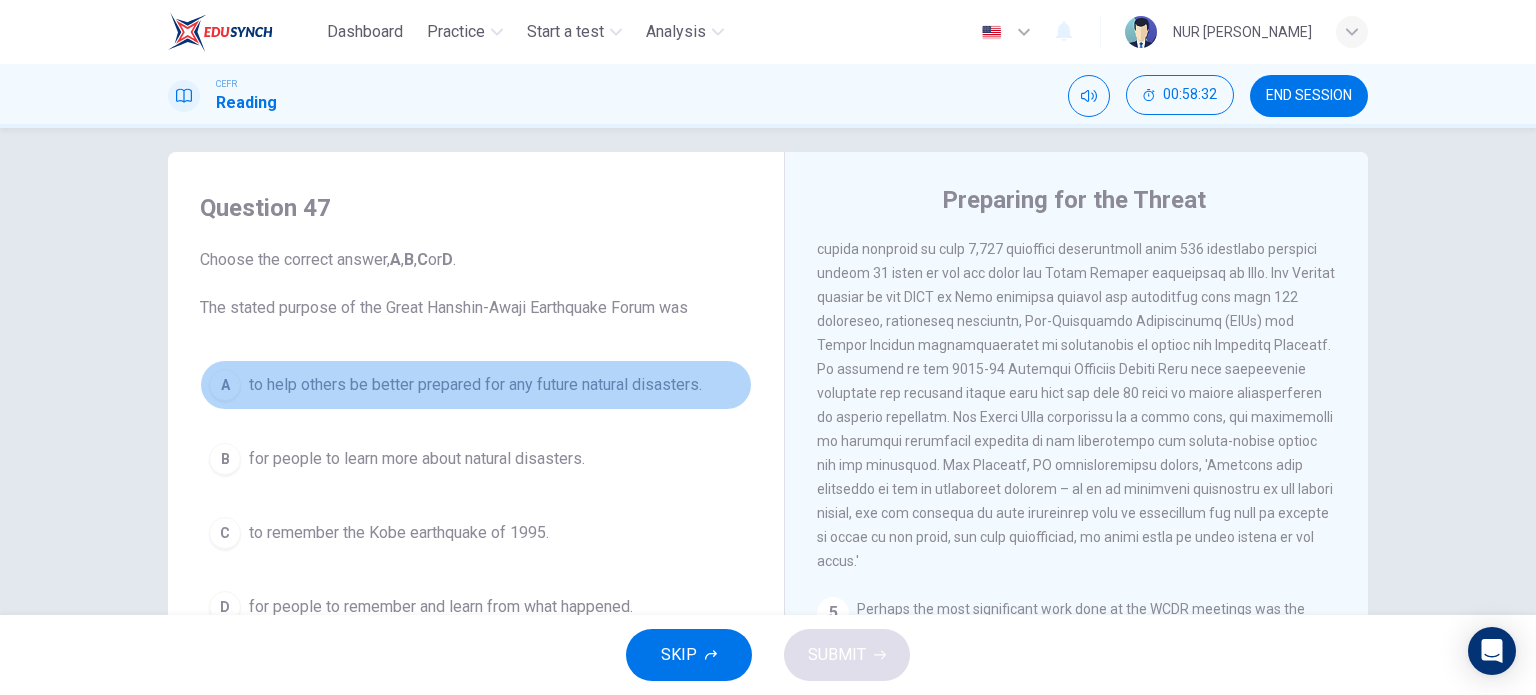 click on "A to help others be better prepared for any future natural disasters." at bounding box center [476, 385] 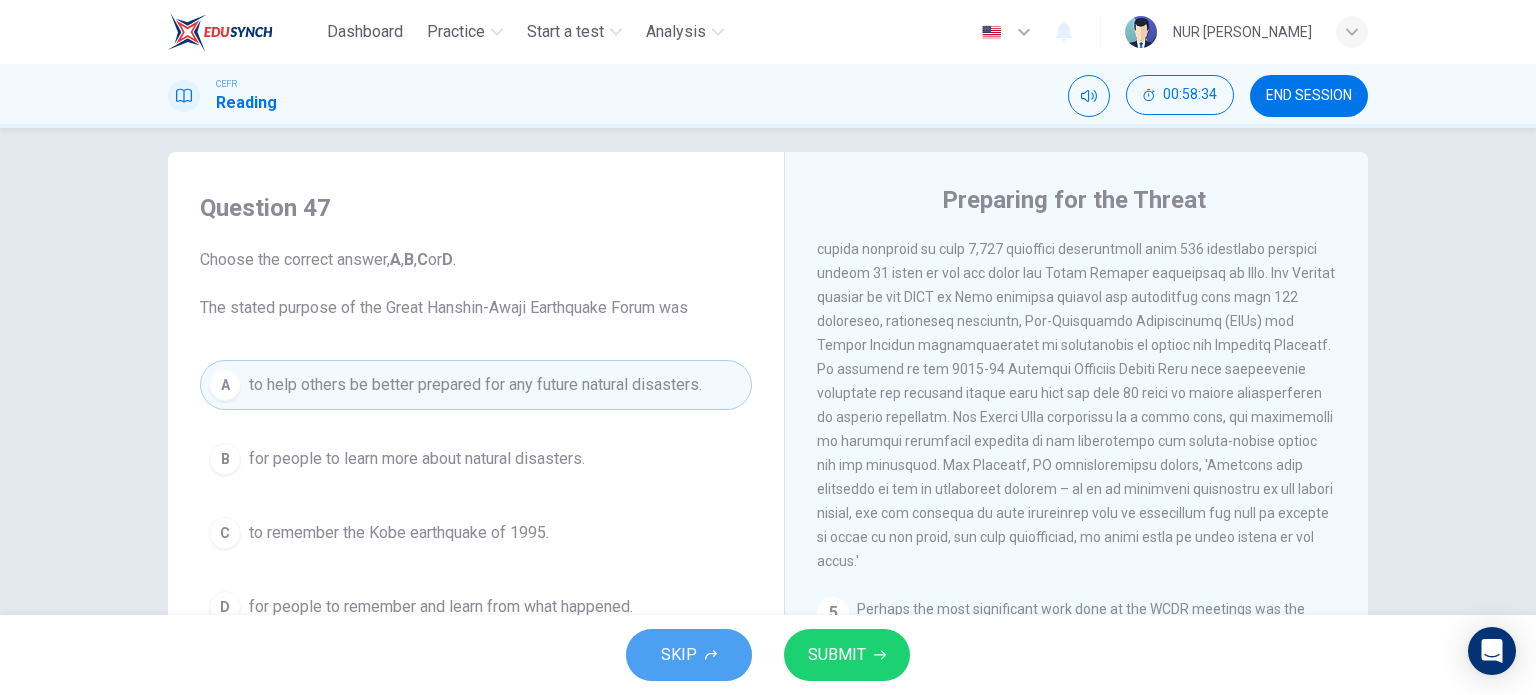click on "SKIP" at bounding box center [679, 655] 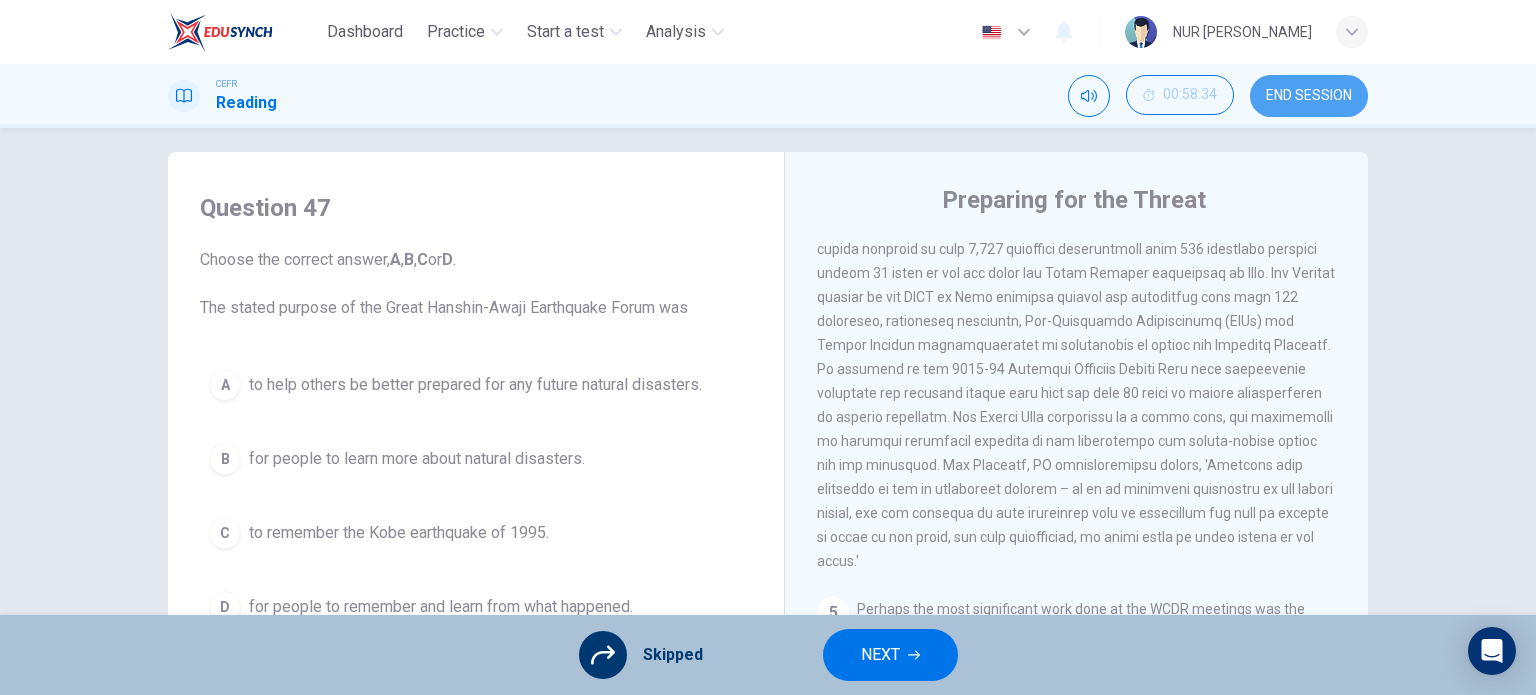click on "END SESSION" at bounding box center [1309, 96] 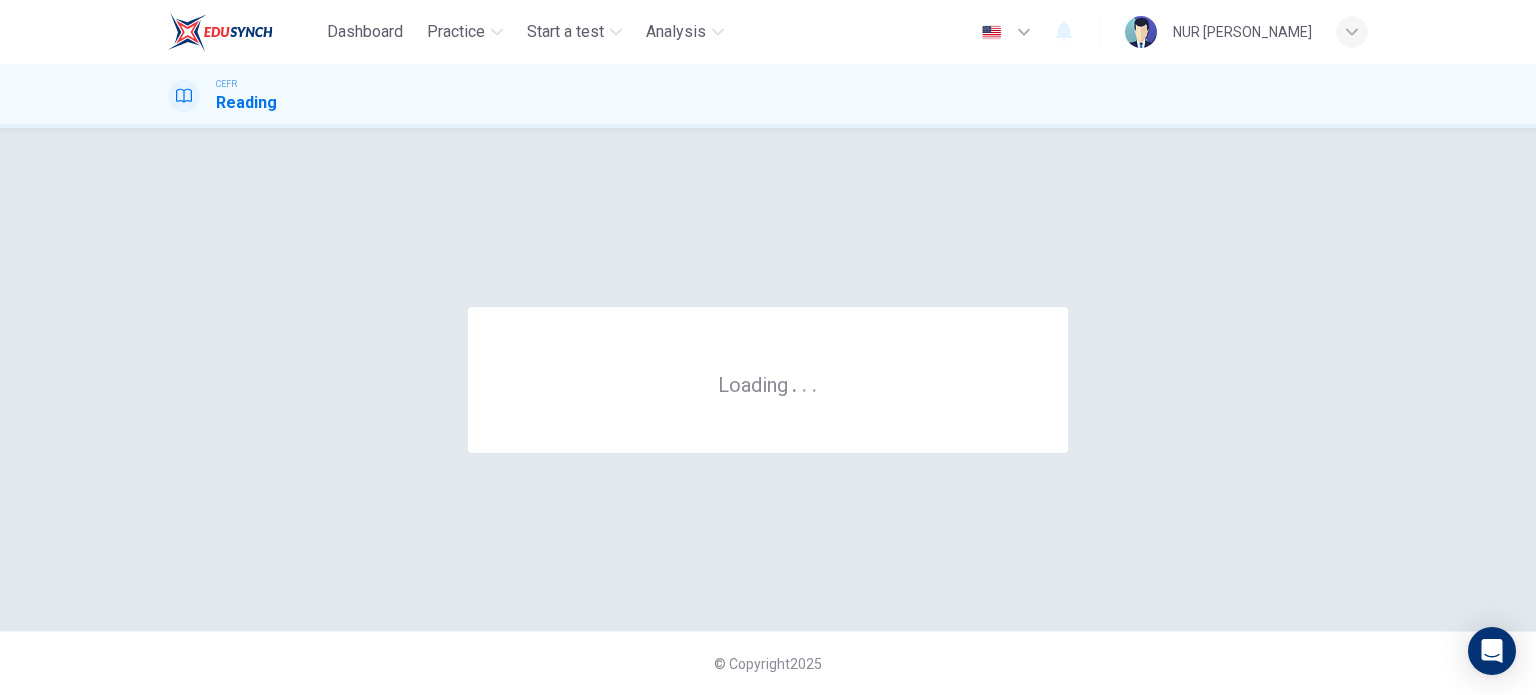 scroll, scrollTop: 0, scrollLeft: 0, axis: both 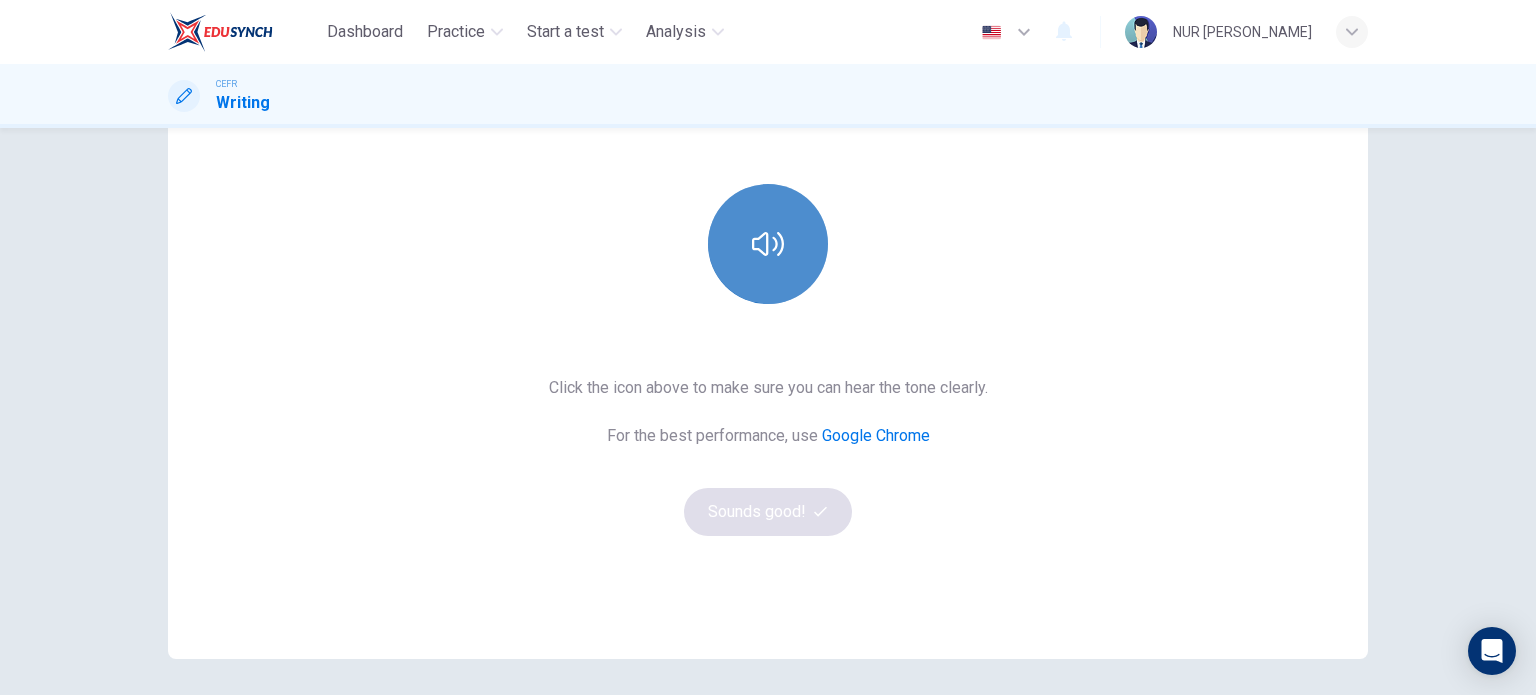 click at bounding box center (768, 244) 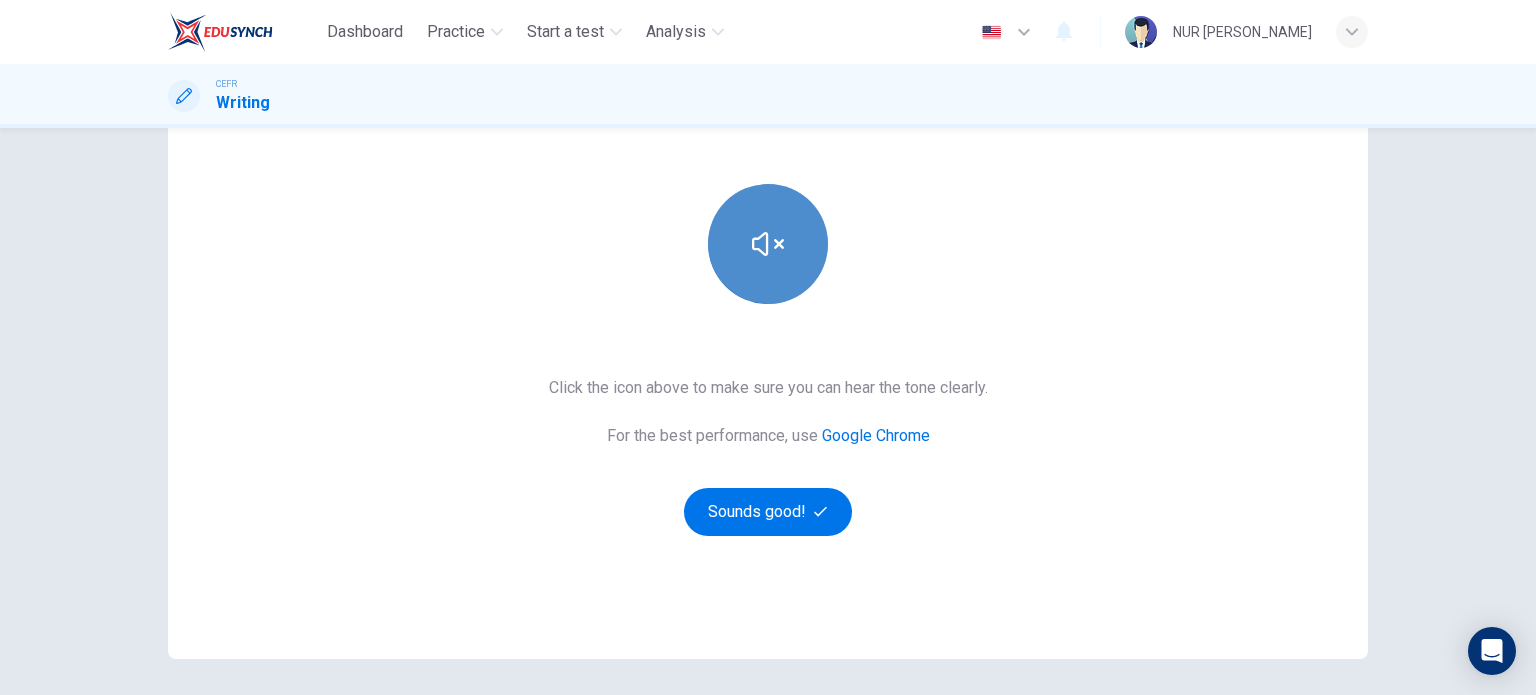 click at bounding box center [768, 244] 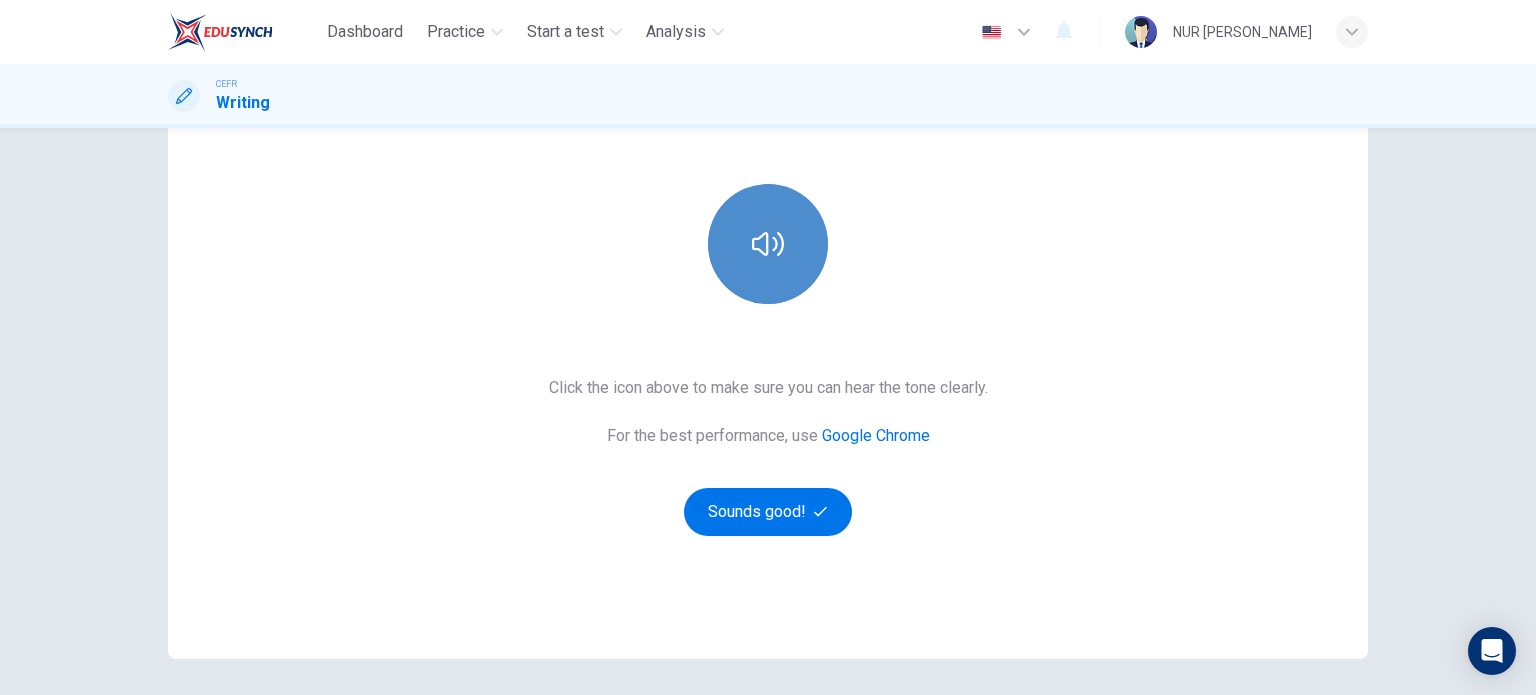 click at bounding box center (768, 244) 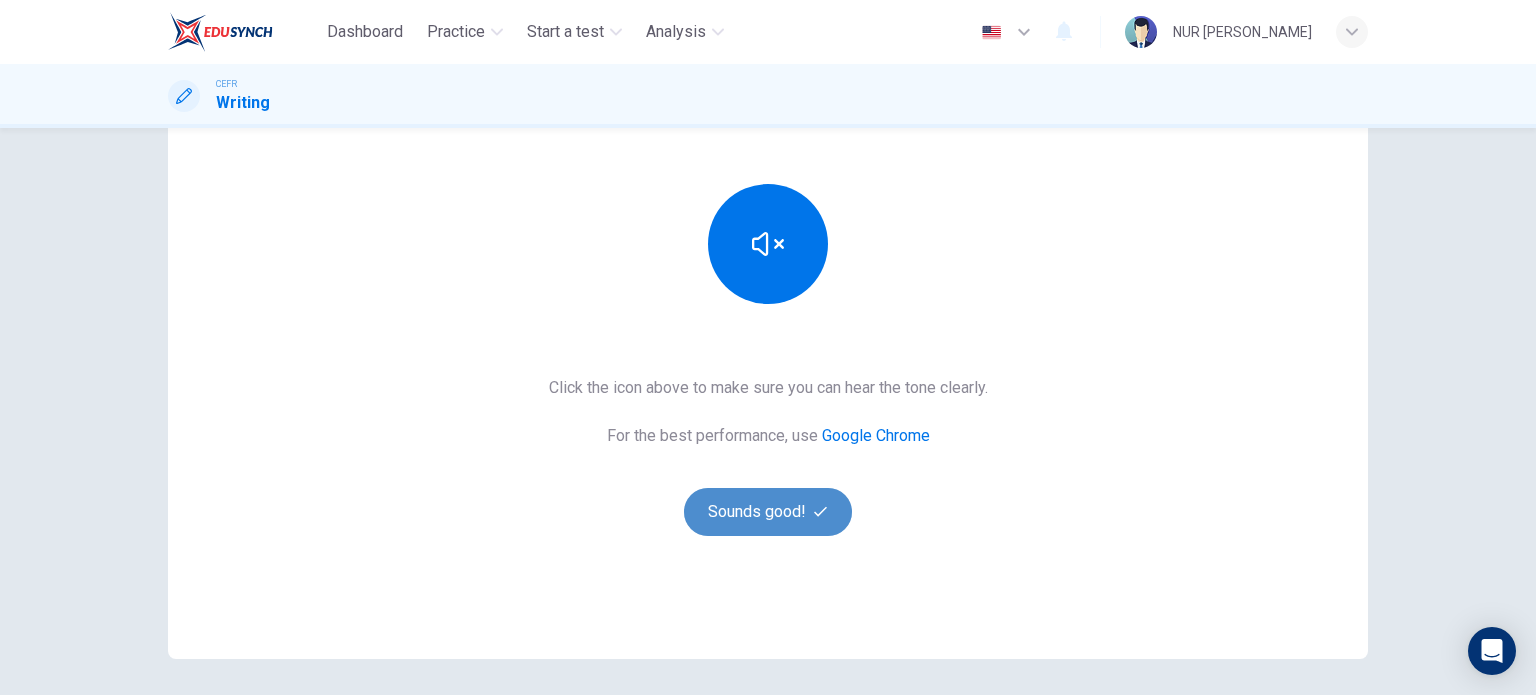click on "Sounds good!" at bounding box center (768, 512) 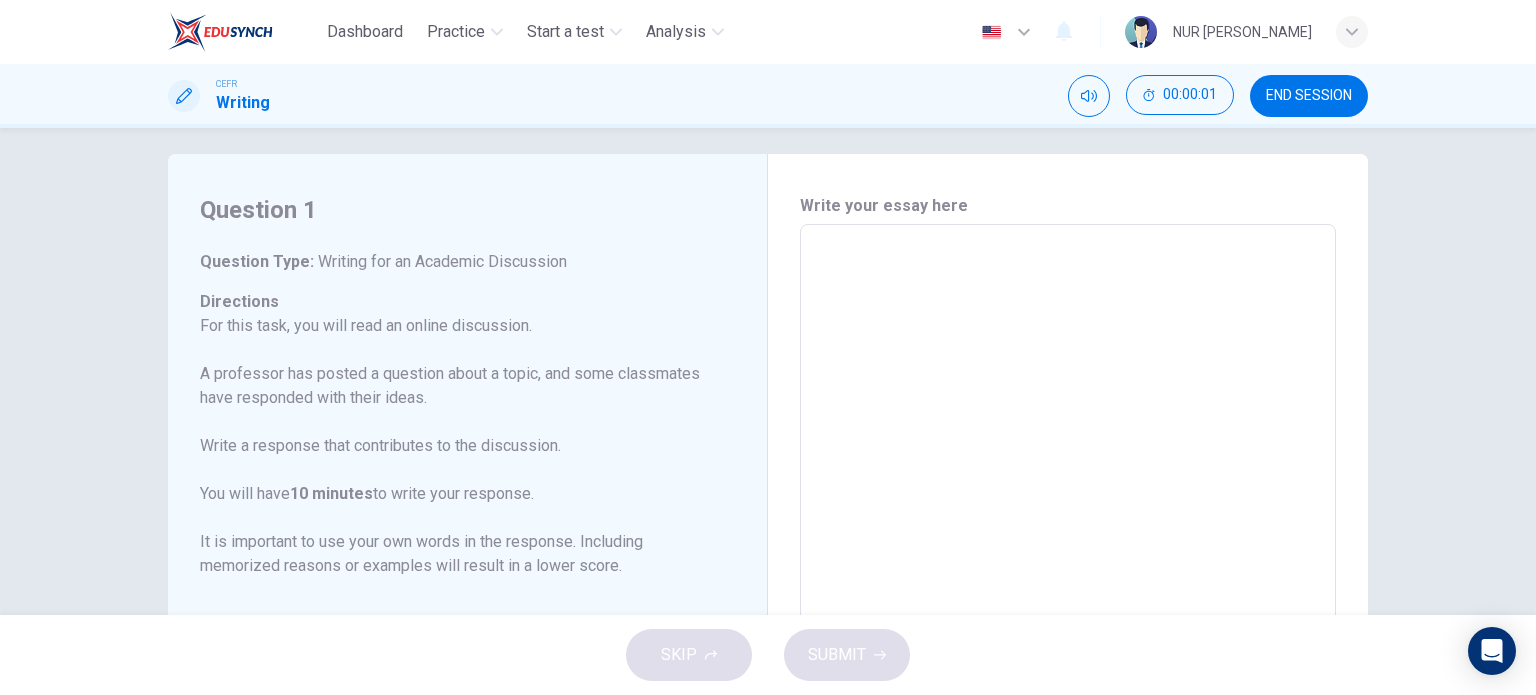 scroll, scrollTop: 0, scrollLeft: 0, axis: both 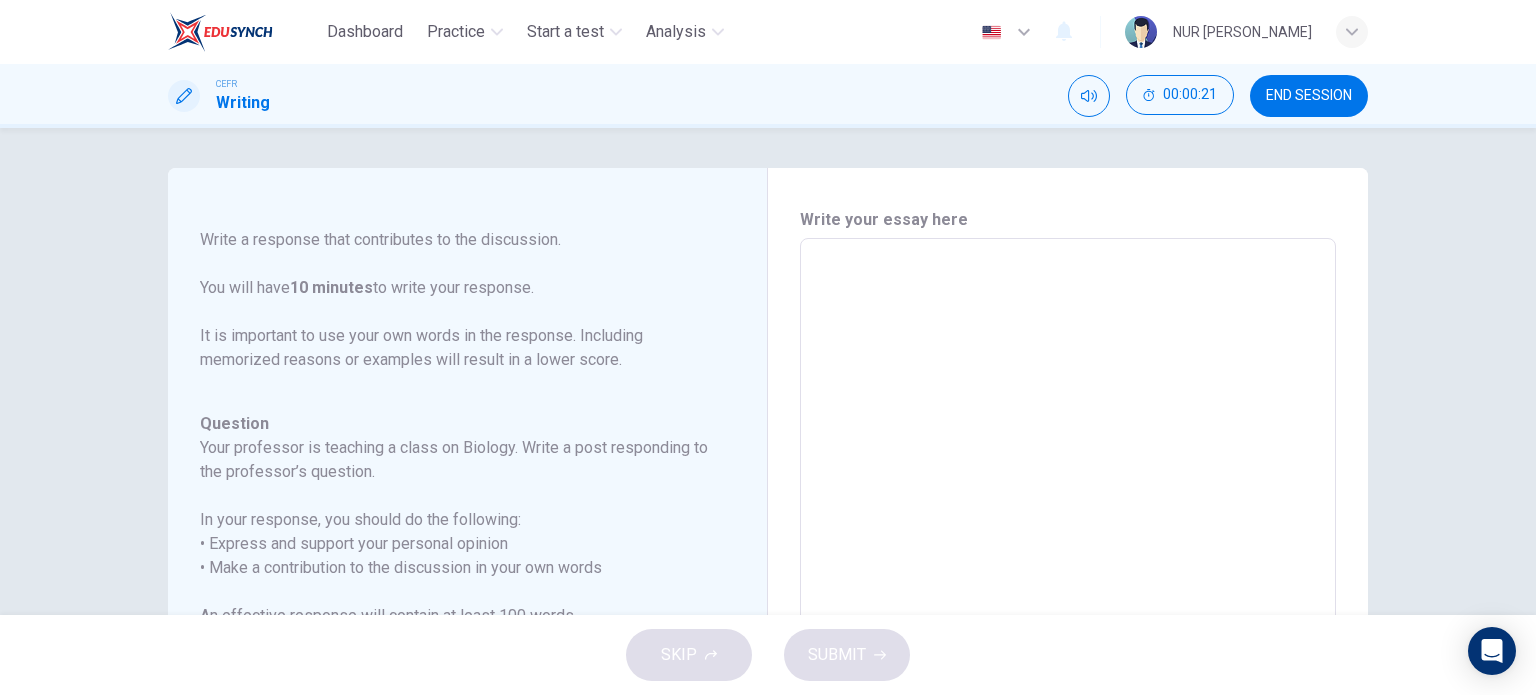 click on "Question   1 Question Type :   Writing for an Academic Discussion Directions For this task, you will read an online discussion. A professor has posted a question about a topic, and some classmates have responded with their ideas. Write a response that contributes to the discussion. You will have  10 minutes  to write your response.  It is important to use your own words in the response. Including memorized reasons or examples will result in a lower score. Question : Your professor is teaching a class on Biology. Write a post responding to the professor’s question. In your response, you should do the following:
• Express and support your personal opinion
• Make a contribution to the discussion in your own words An effective response will contain at least 100 words. Professor:  We've discussed at length the ethical implications of genetic modification in humans. Some argue it could eradicate diseases, while others caution against playing "[DEMOGRAPHIC_DATA]" and potential unforeseen consequences. What is your stance?" at bounding box center (768, 573) 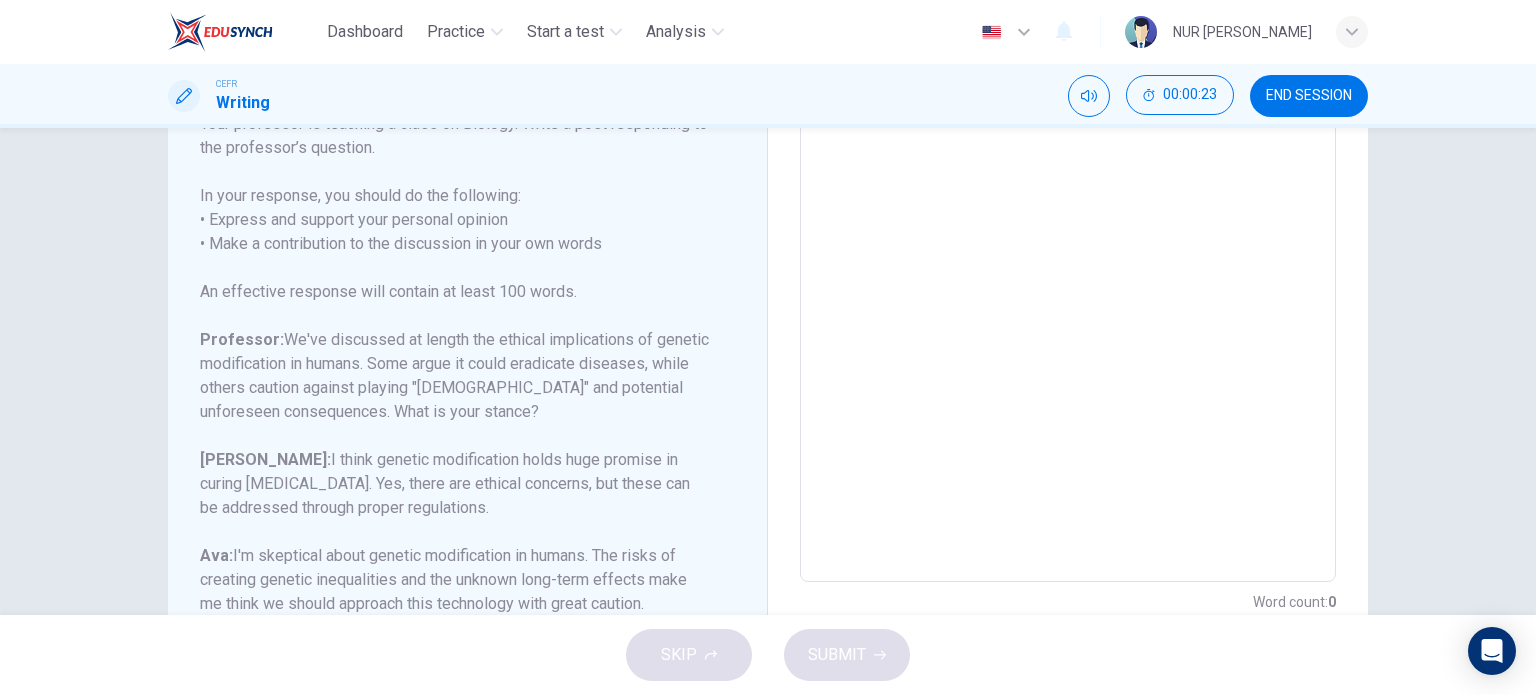 scroll, scrollTop: 296, scrollLeft: 0, axis: vertical 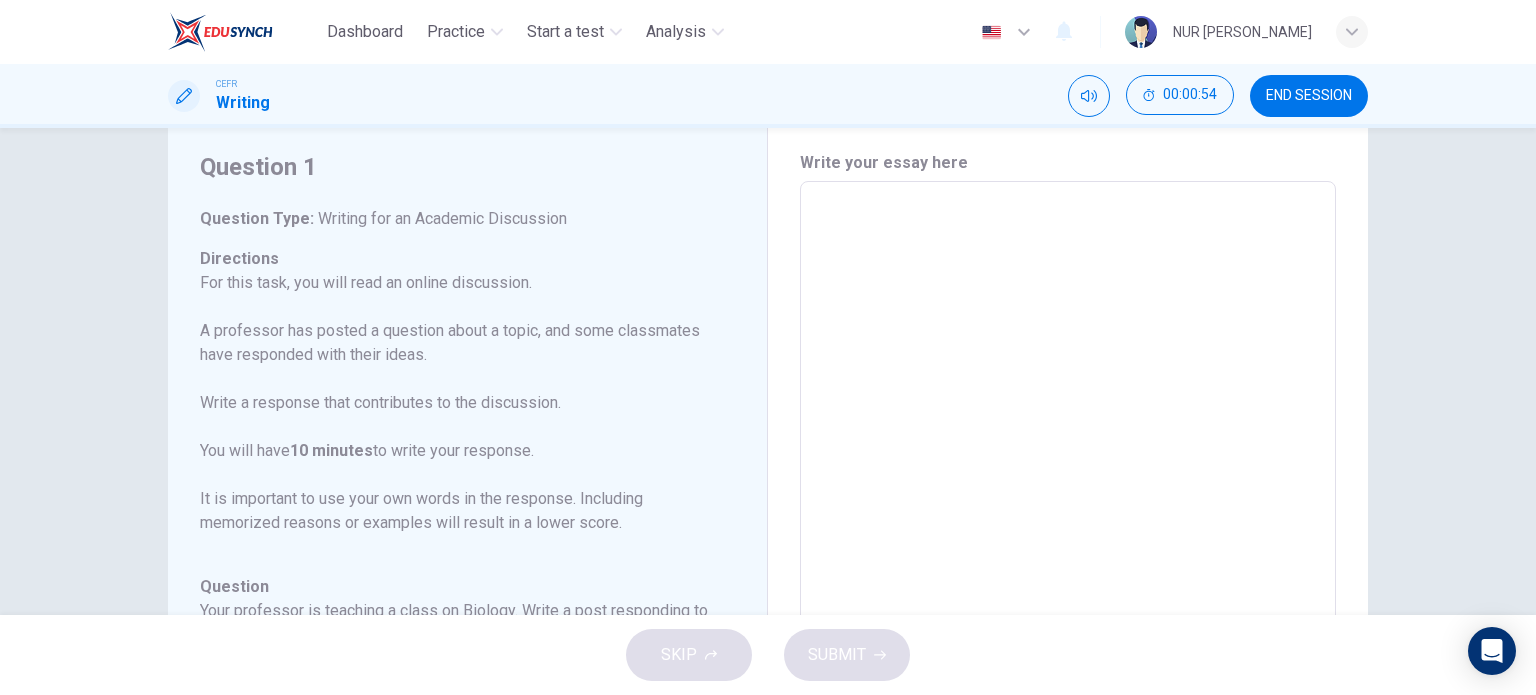 drag, startPoint x: 200, startPoint y: 215, endPoint x: 200, endPoint y: 242, distance: 27 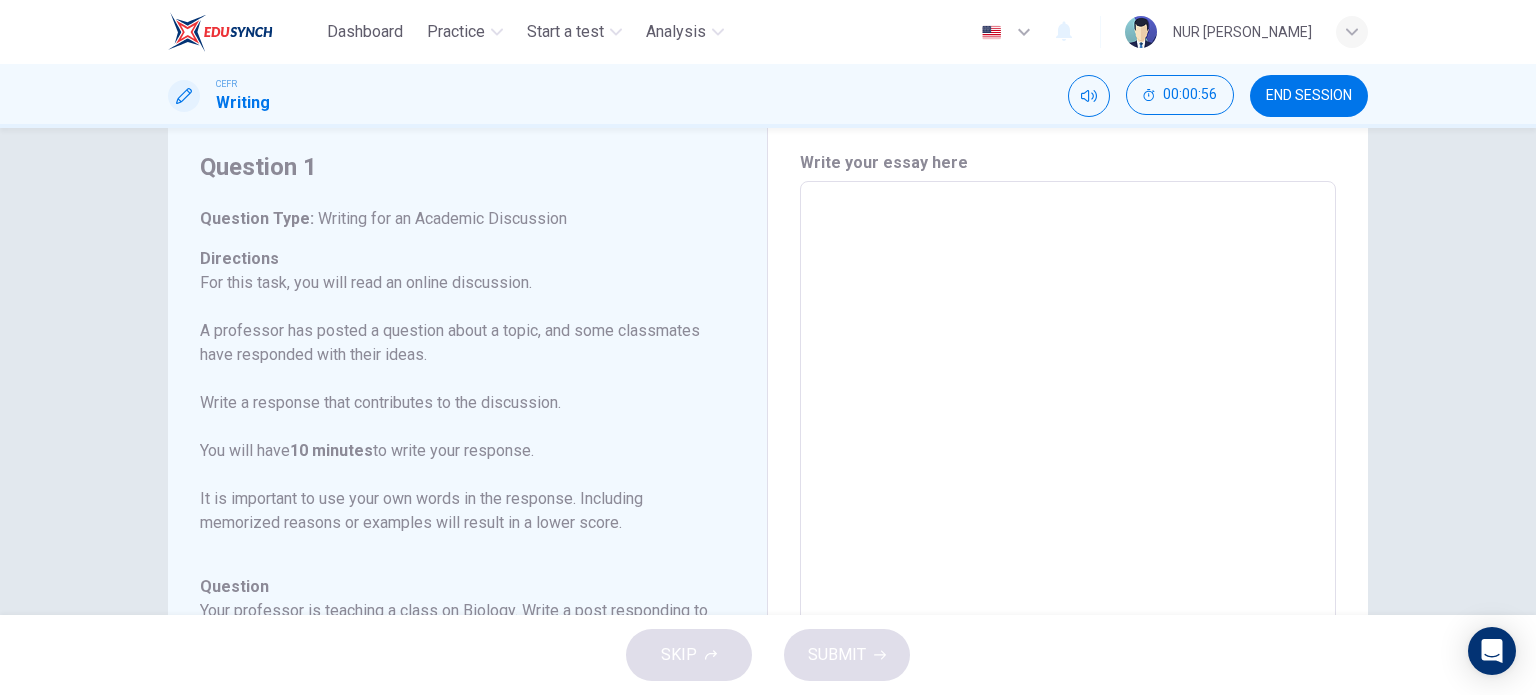 drag, startPoint x: 195, startPoint y: 215, endPoint x: 311, endPoint y: 323, distance: 158.4929 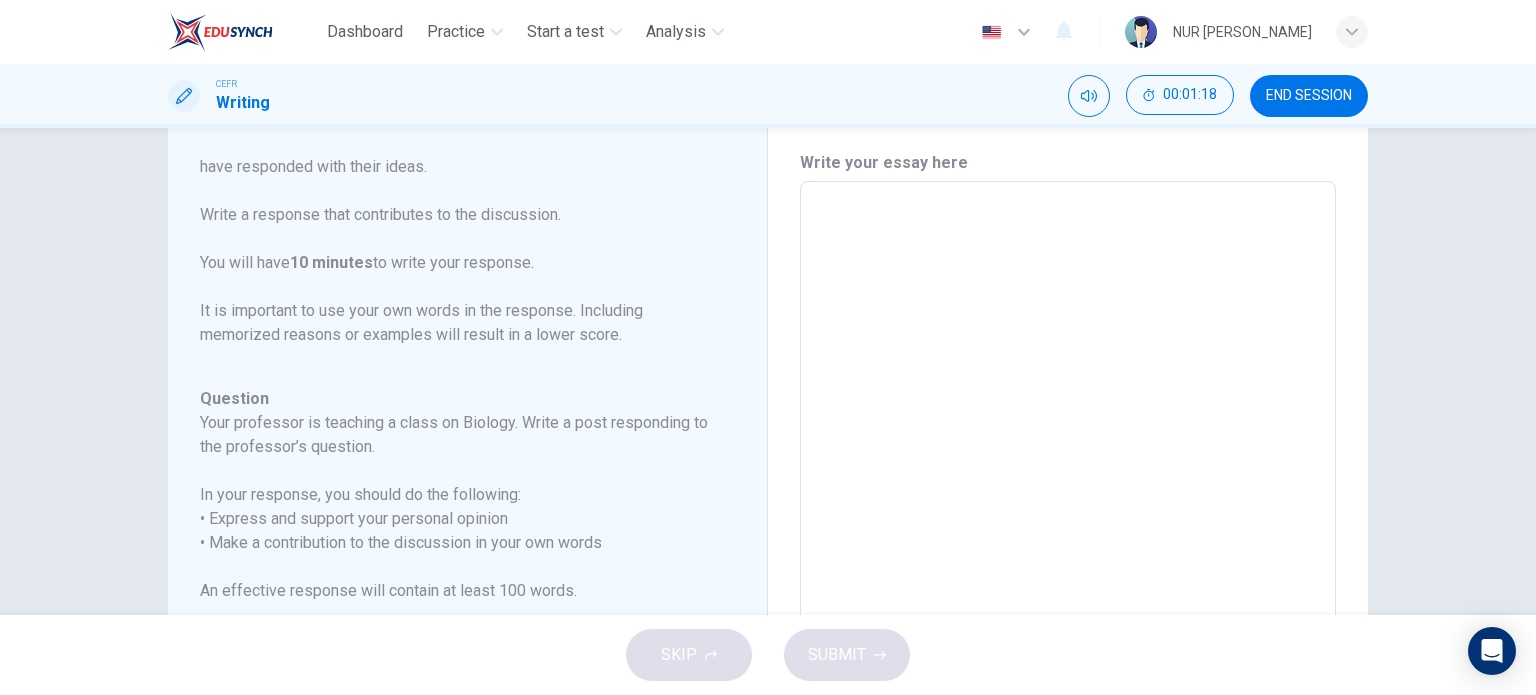 scroll, scrollTop: 221, scrollLeft: 0, axis: vertical 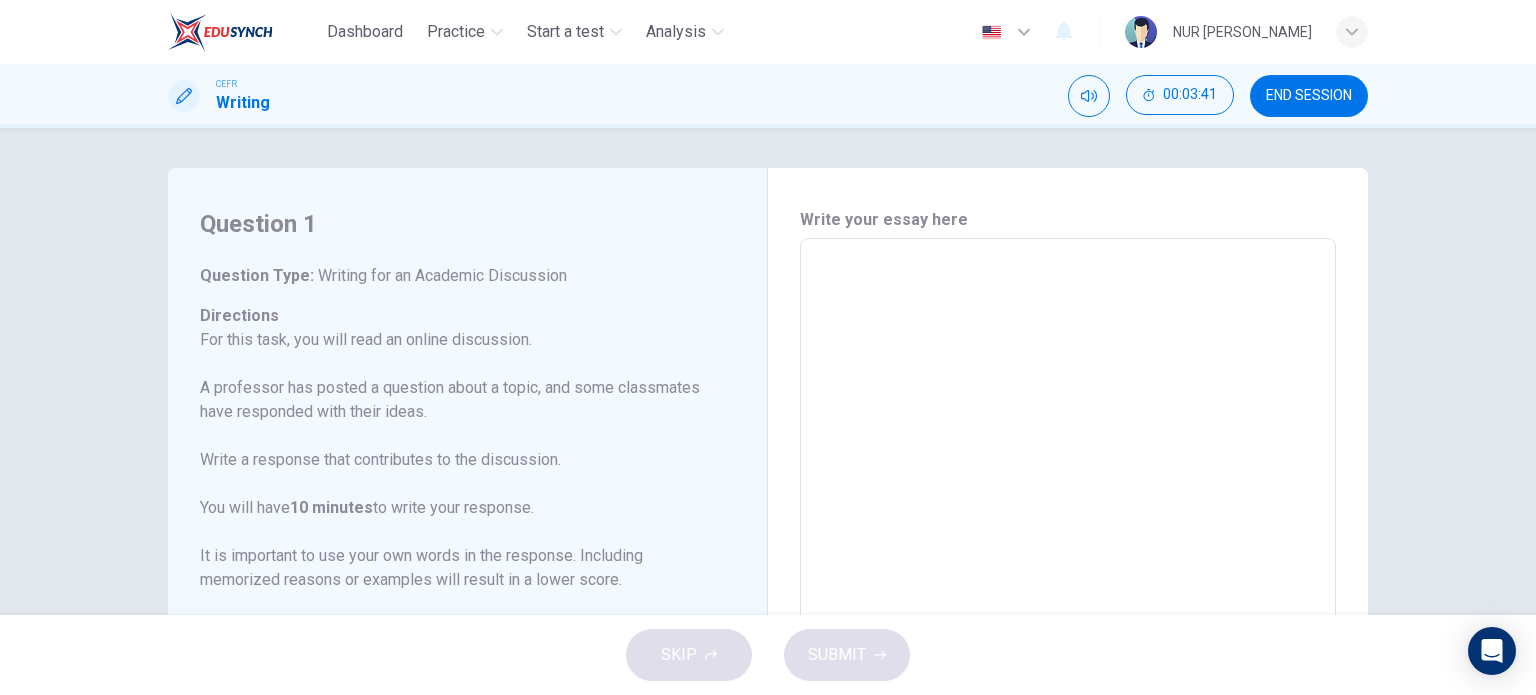 click on "x ​" at bounding box center [1068, 572] 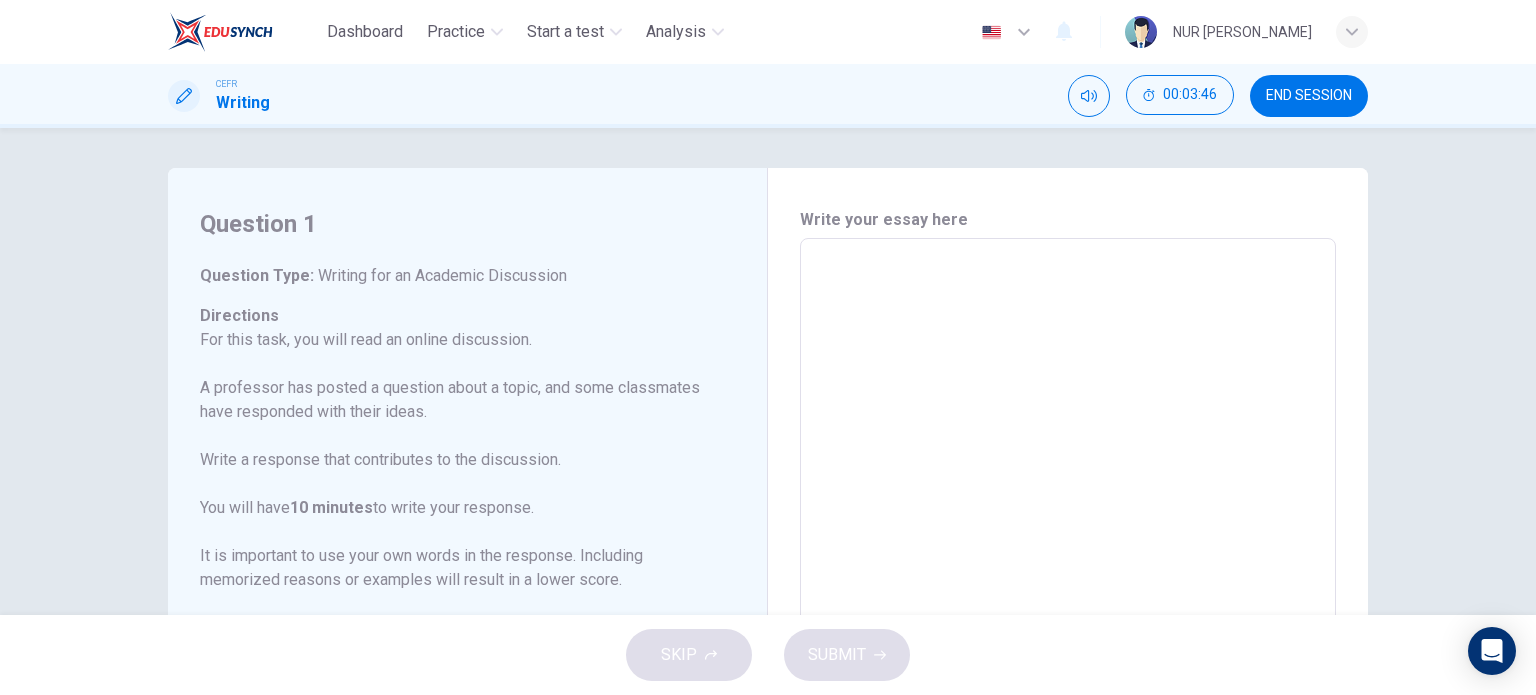 type on "W" 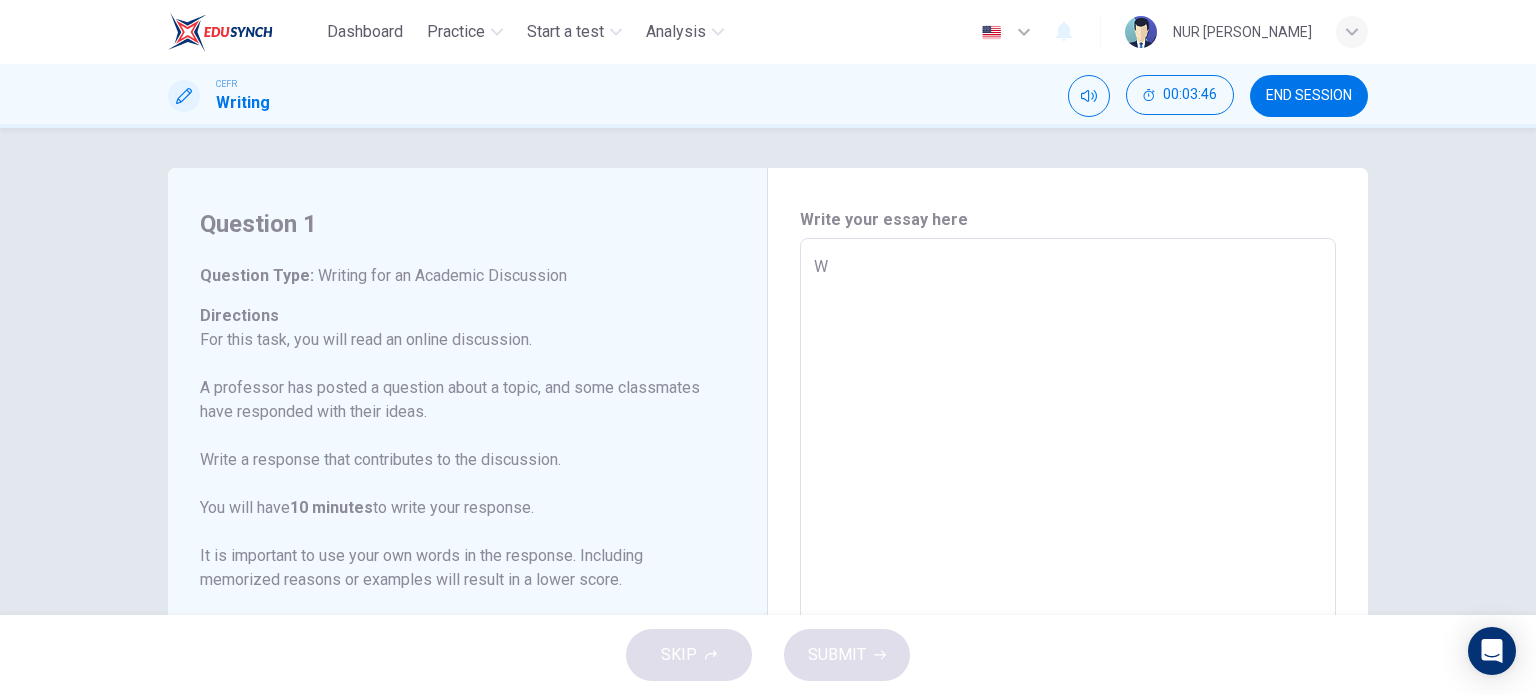 type on "x" 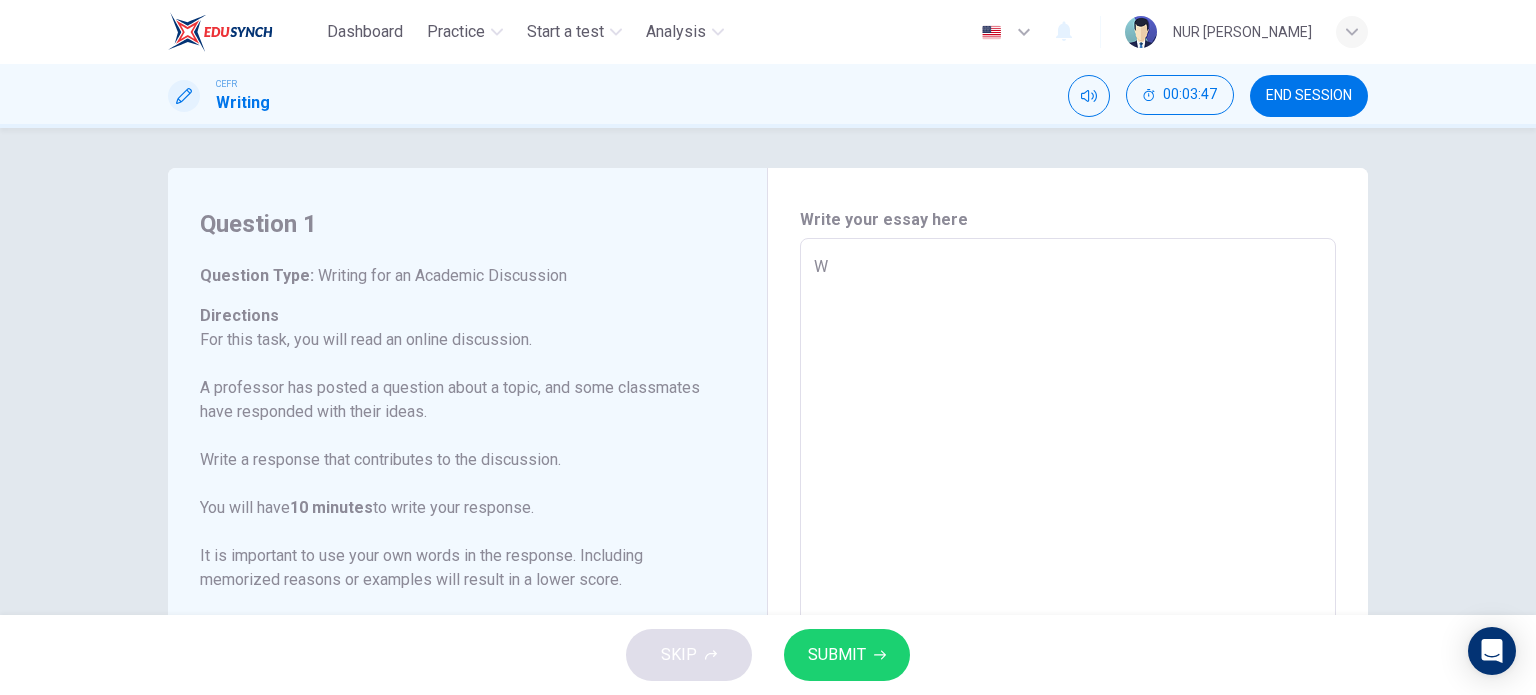 type on "Wh" 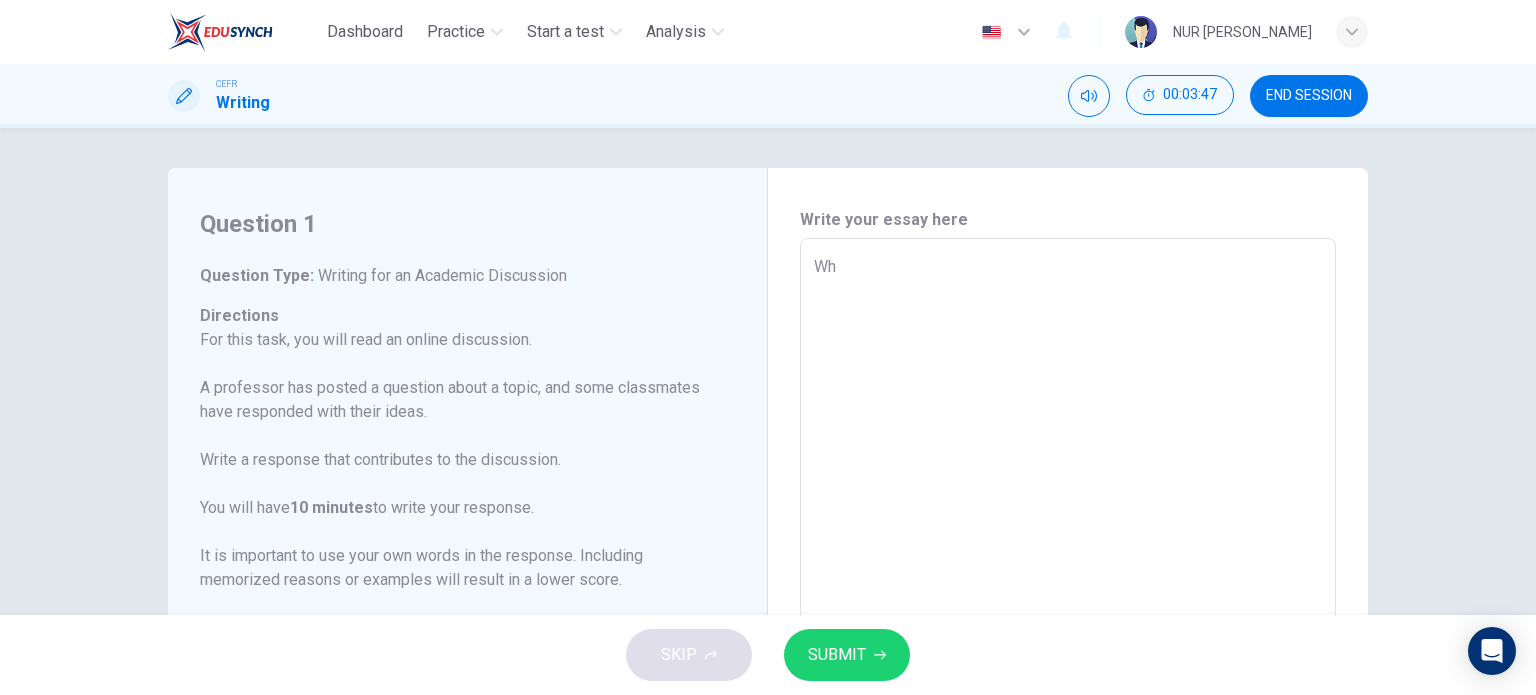 type on "x" 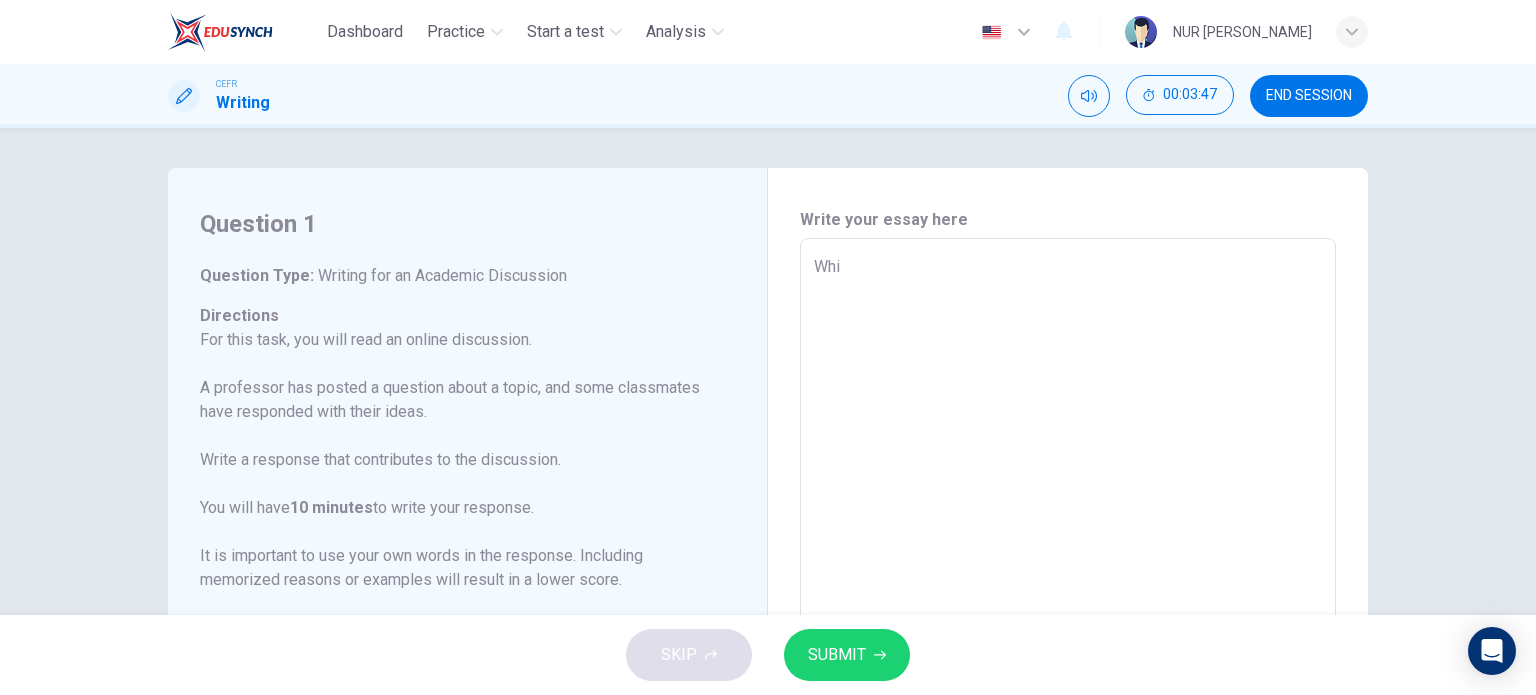 type on "x" 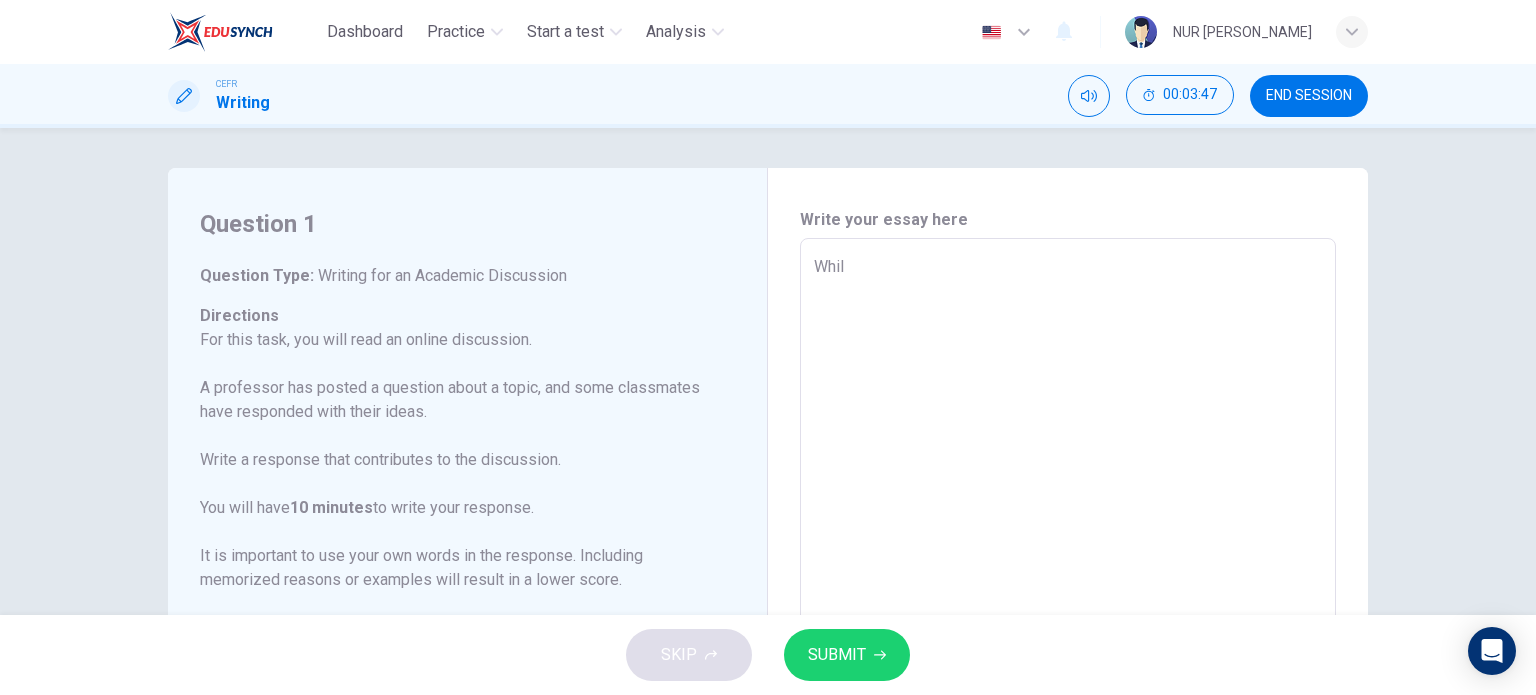 type on "x" 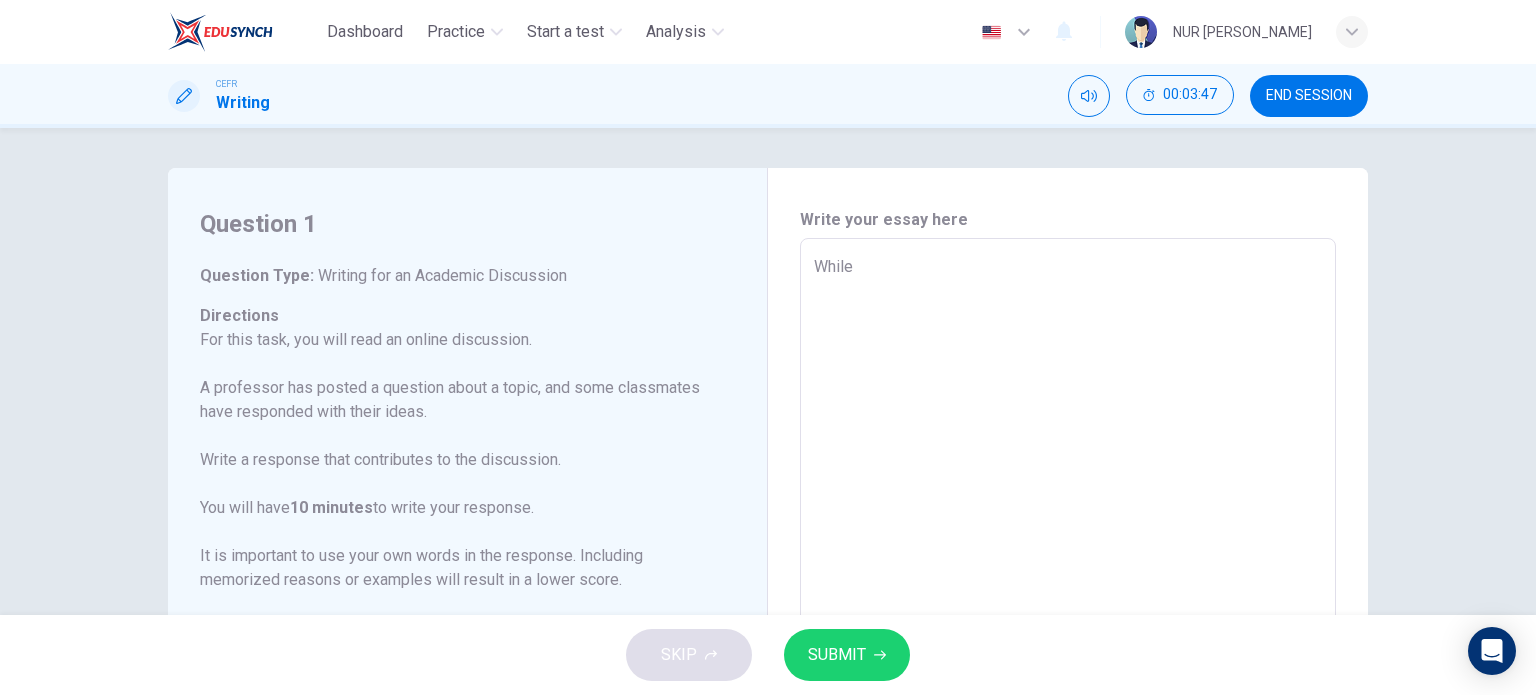 type on "x" 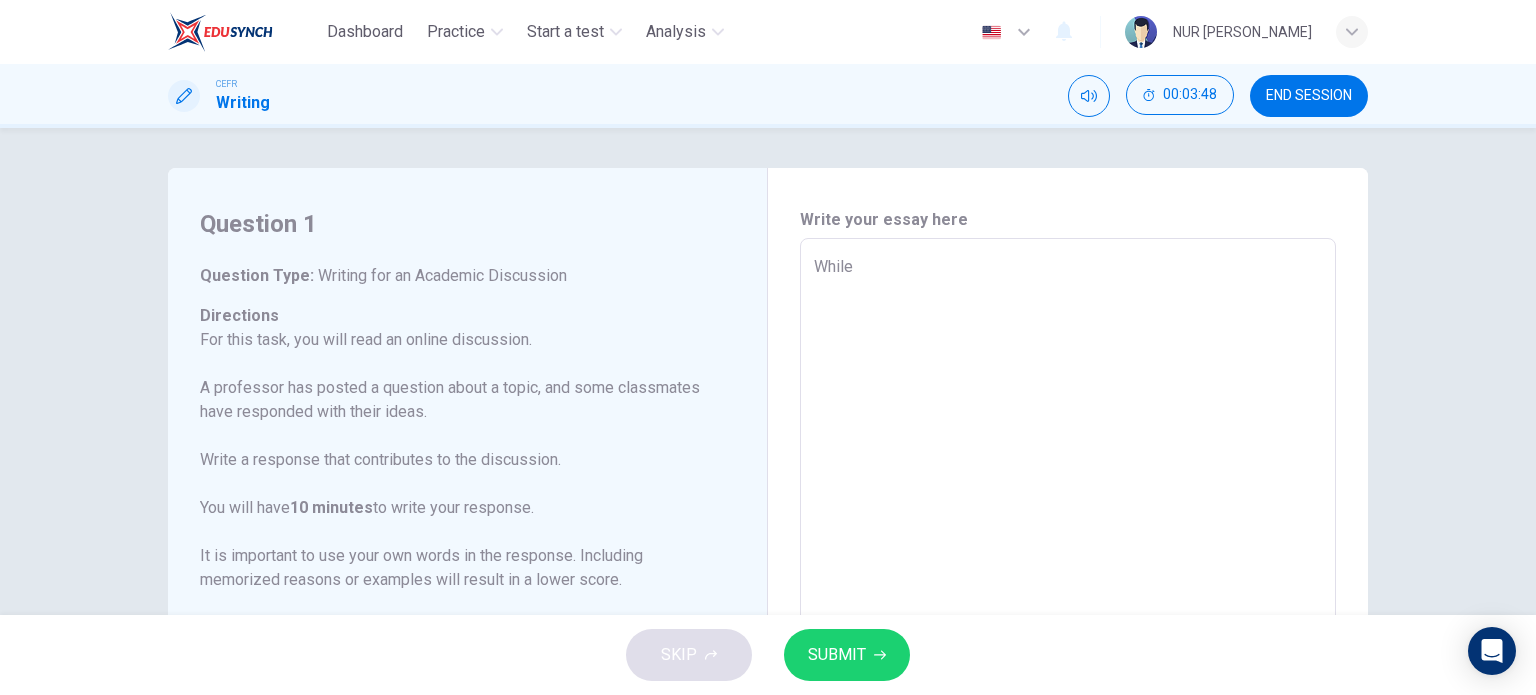 type on "While" 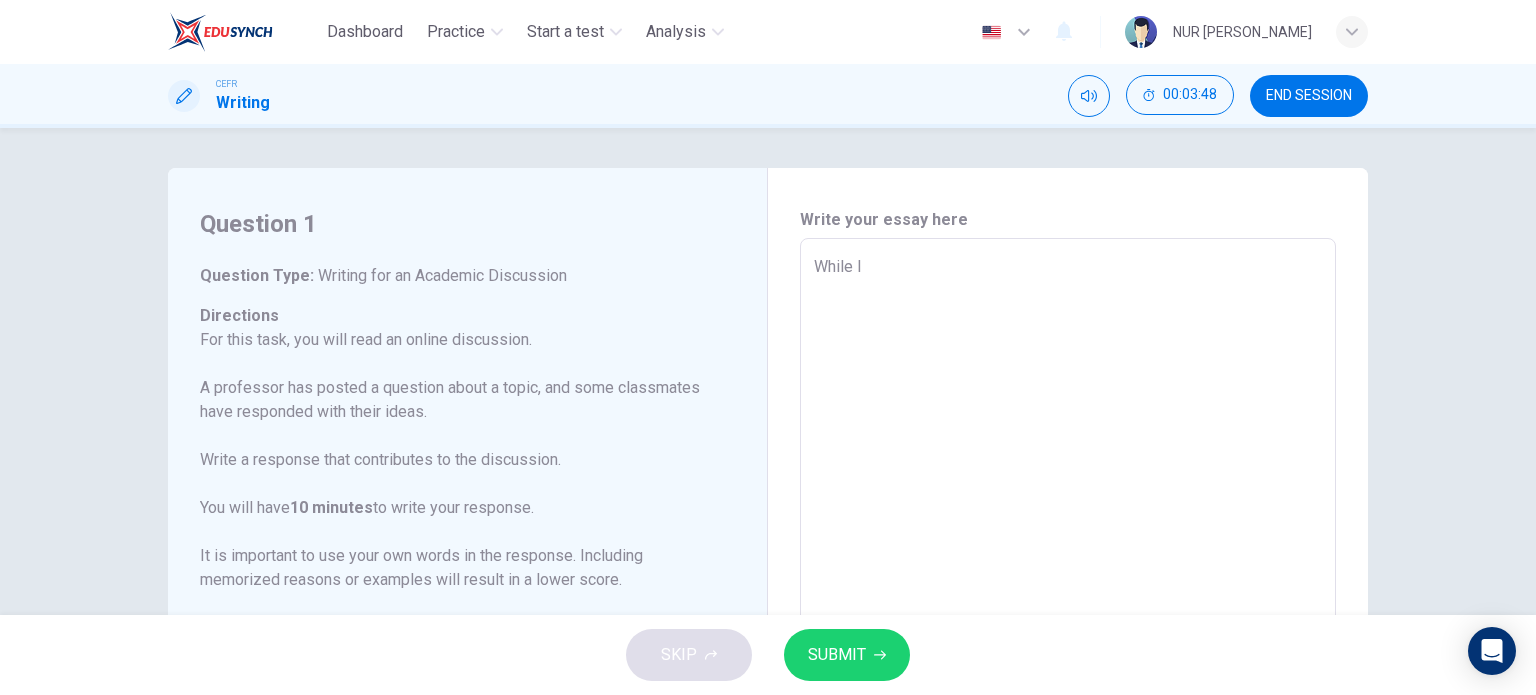 type on "x" 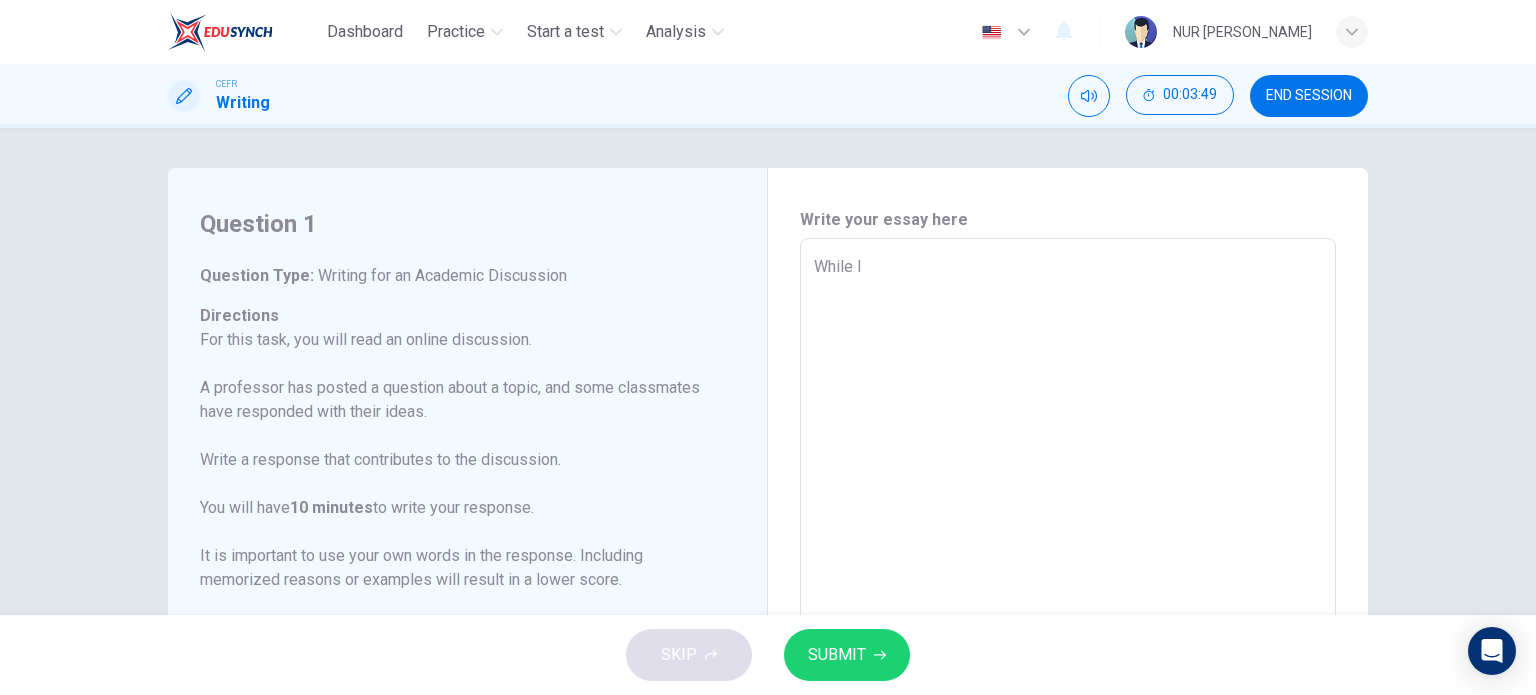 type on "x" 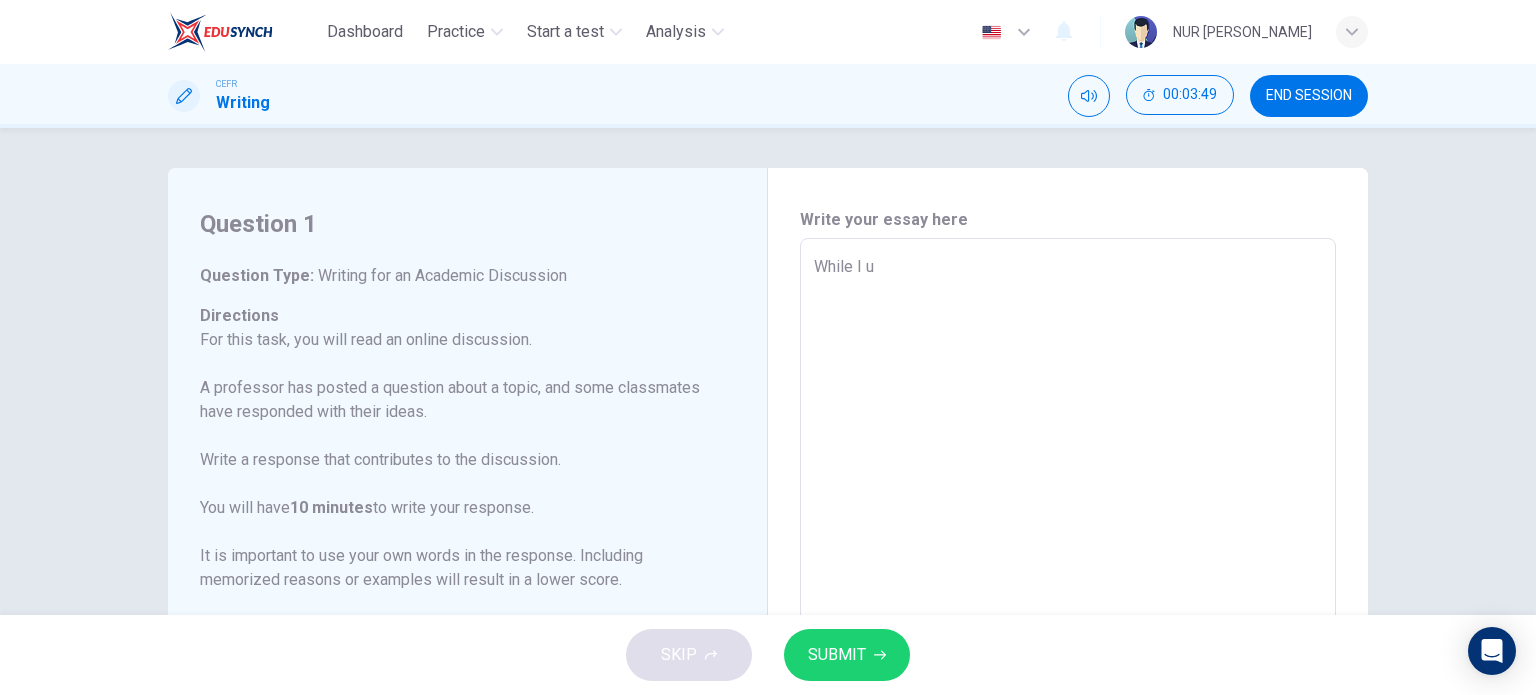 type on "x" 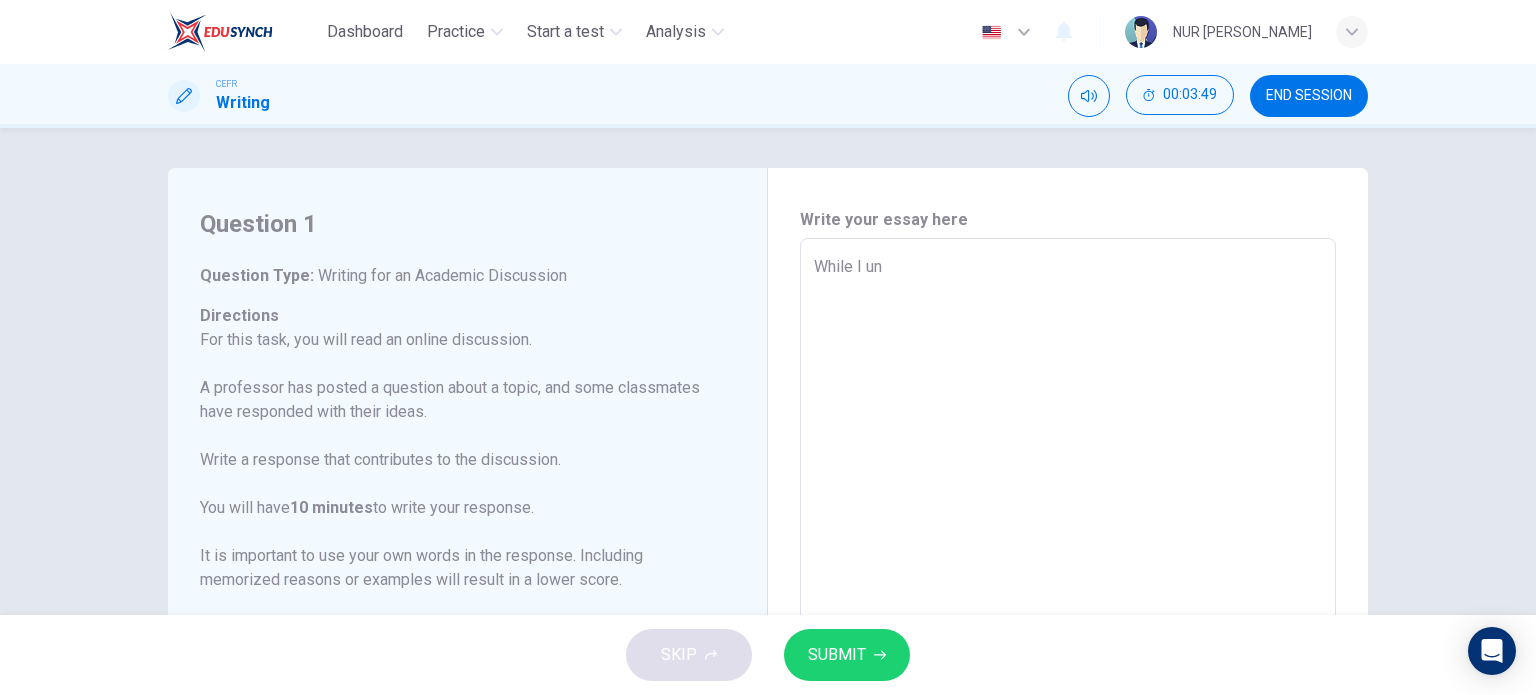 type on "x" 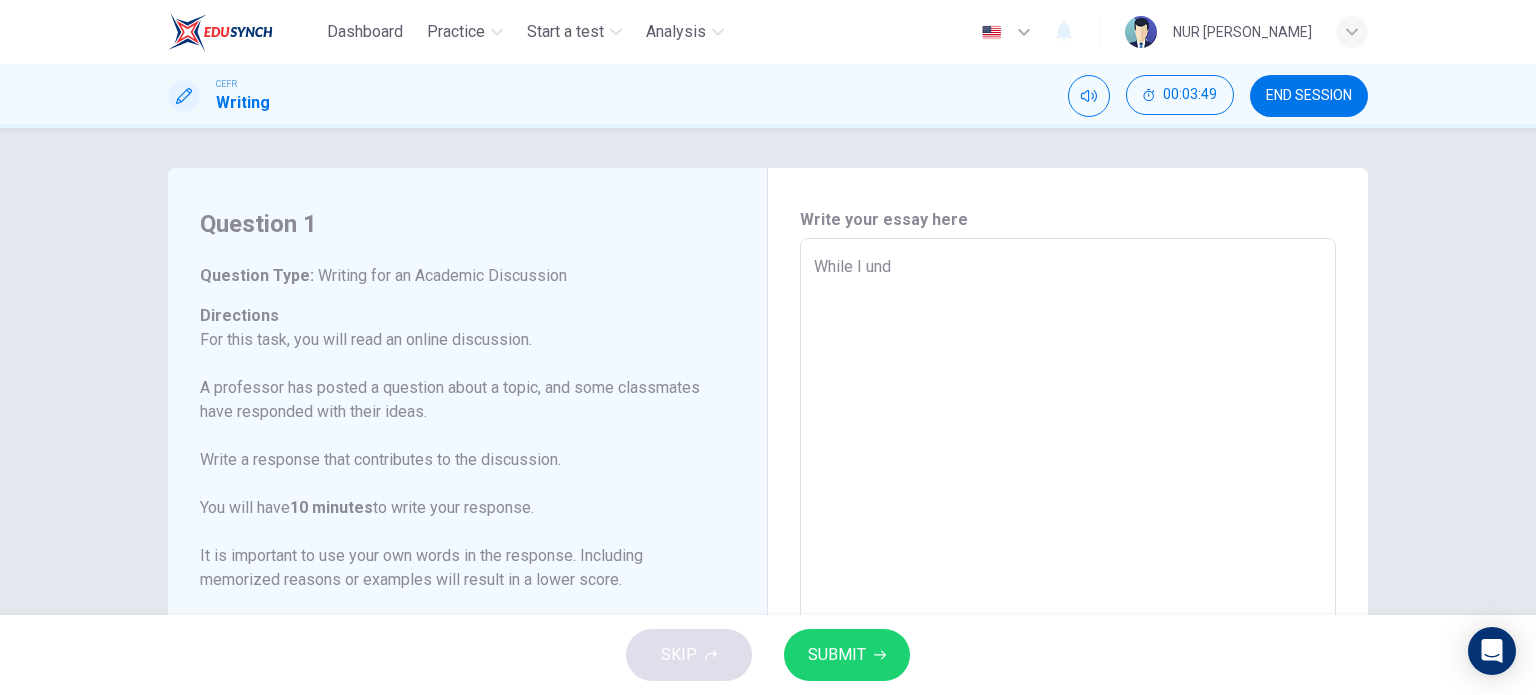 type on "x" 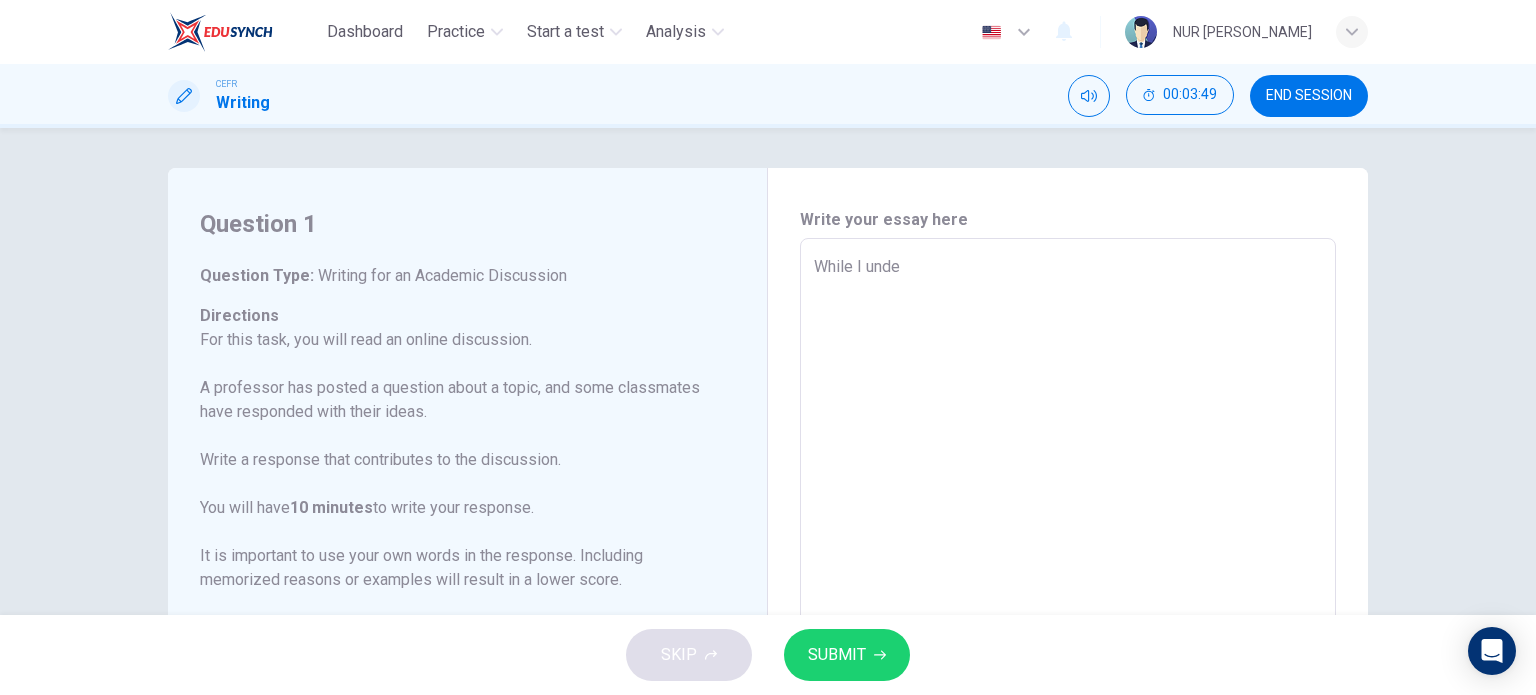 type on "x" 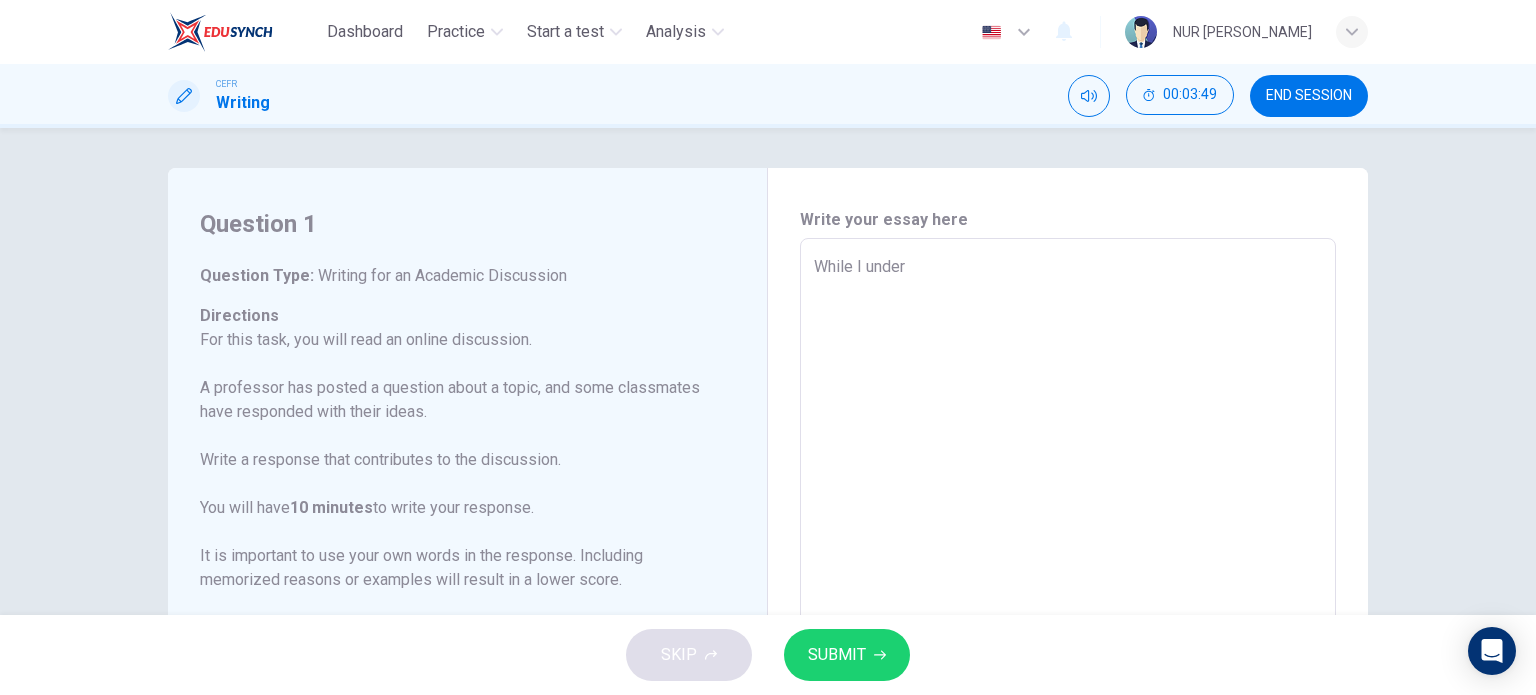 type on "x" 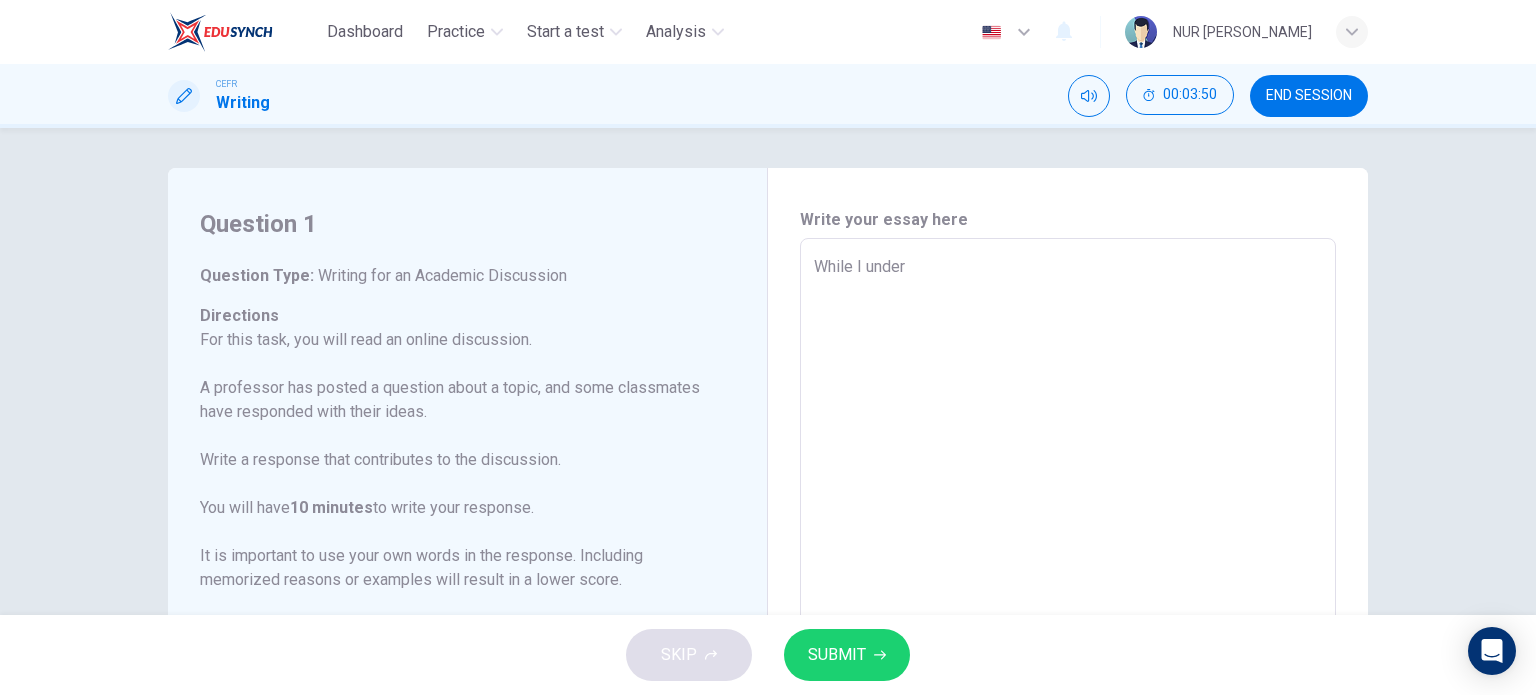 type on "While I unders" 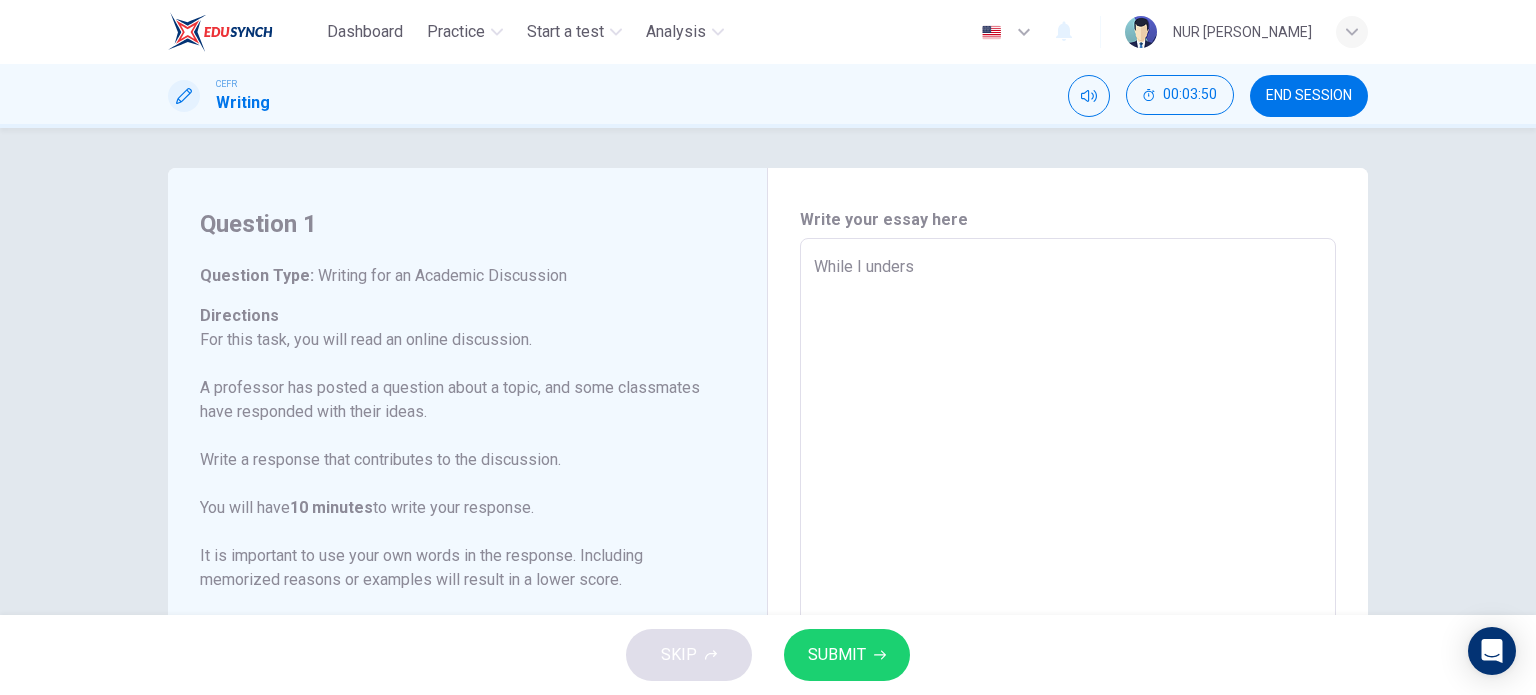 type on "While I underst" 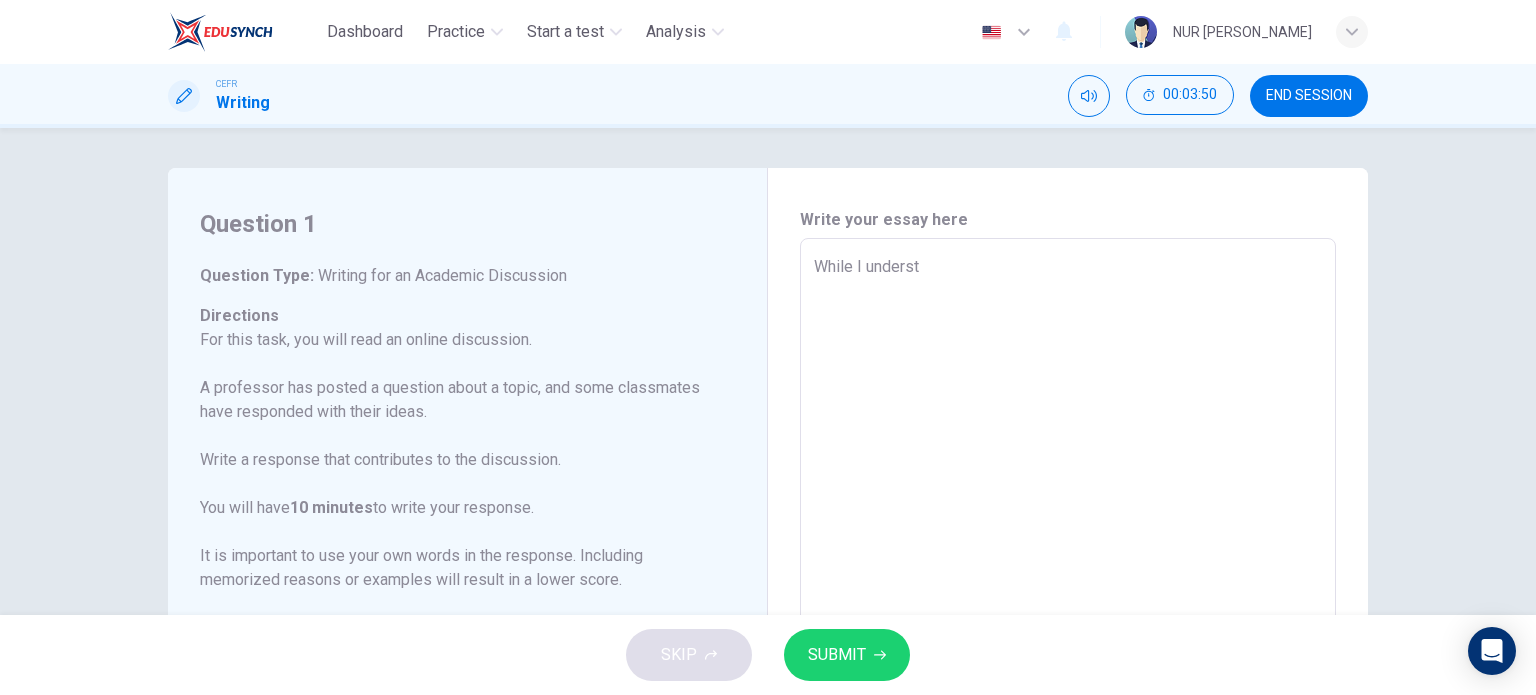 type on "x" 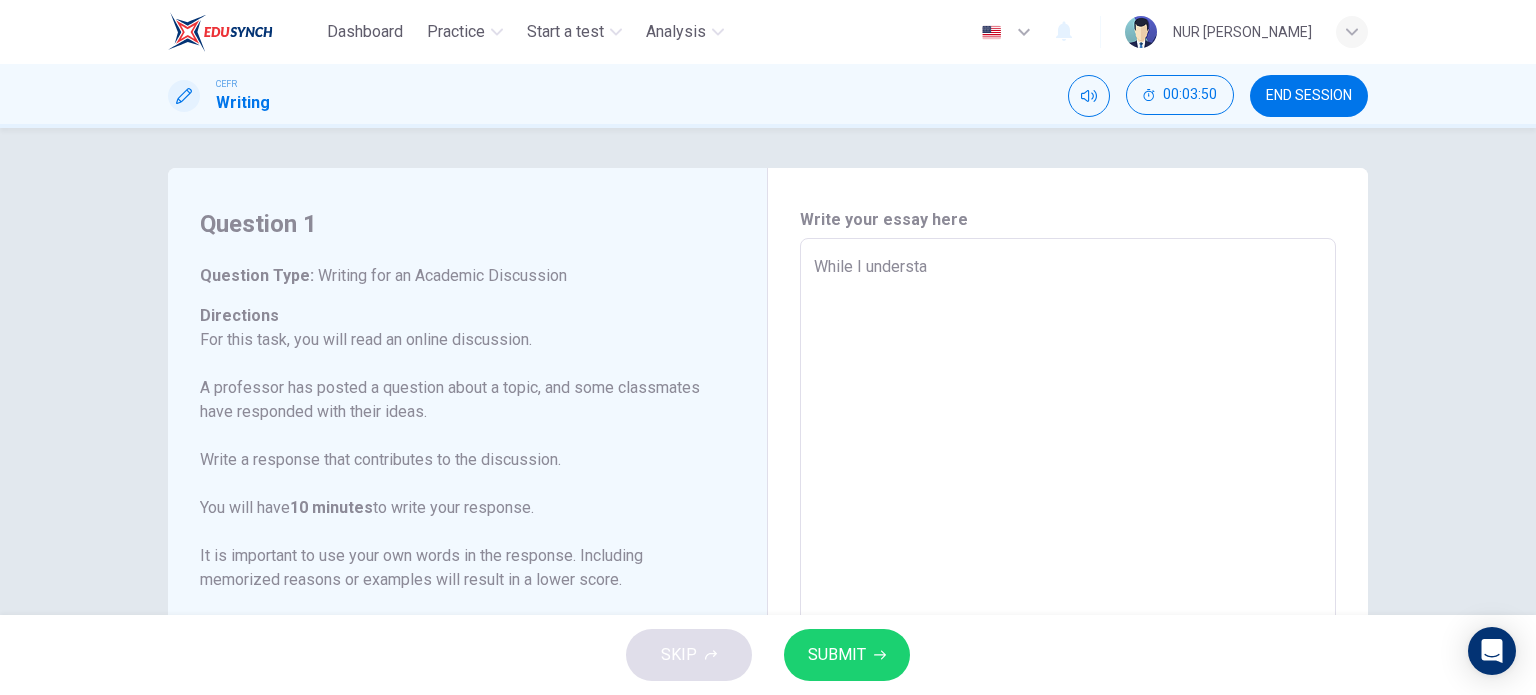 type on "x" 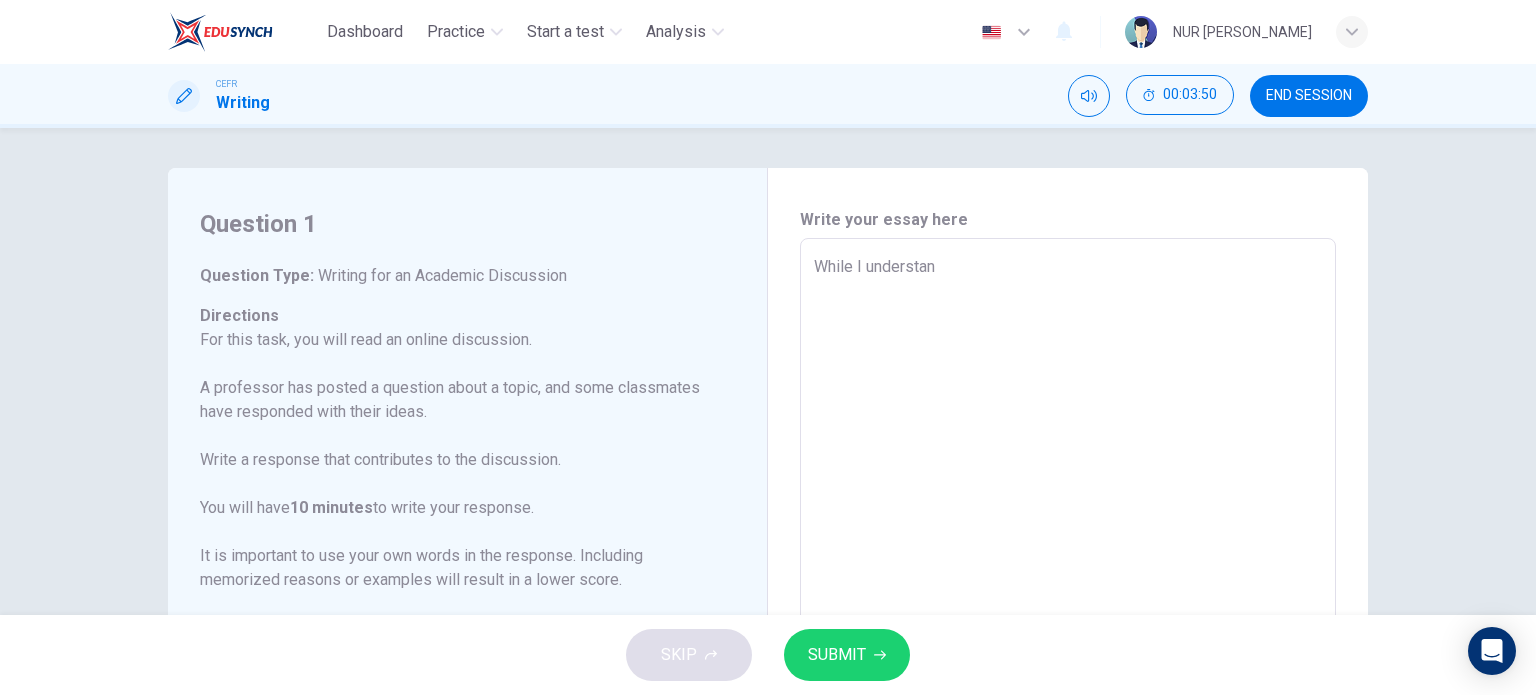 type on "x" 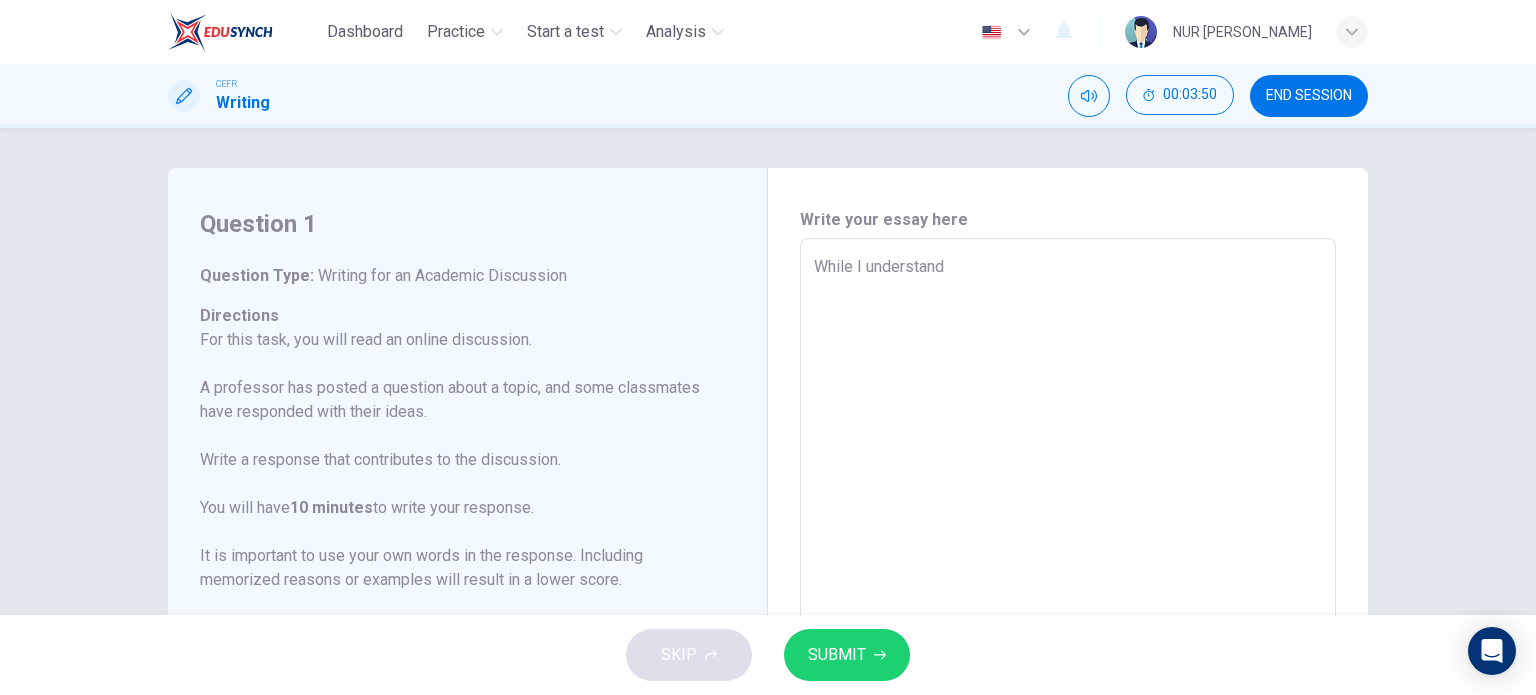 type on "x" 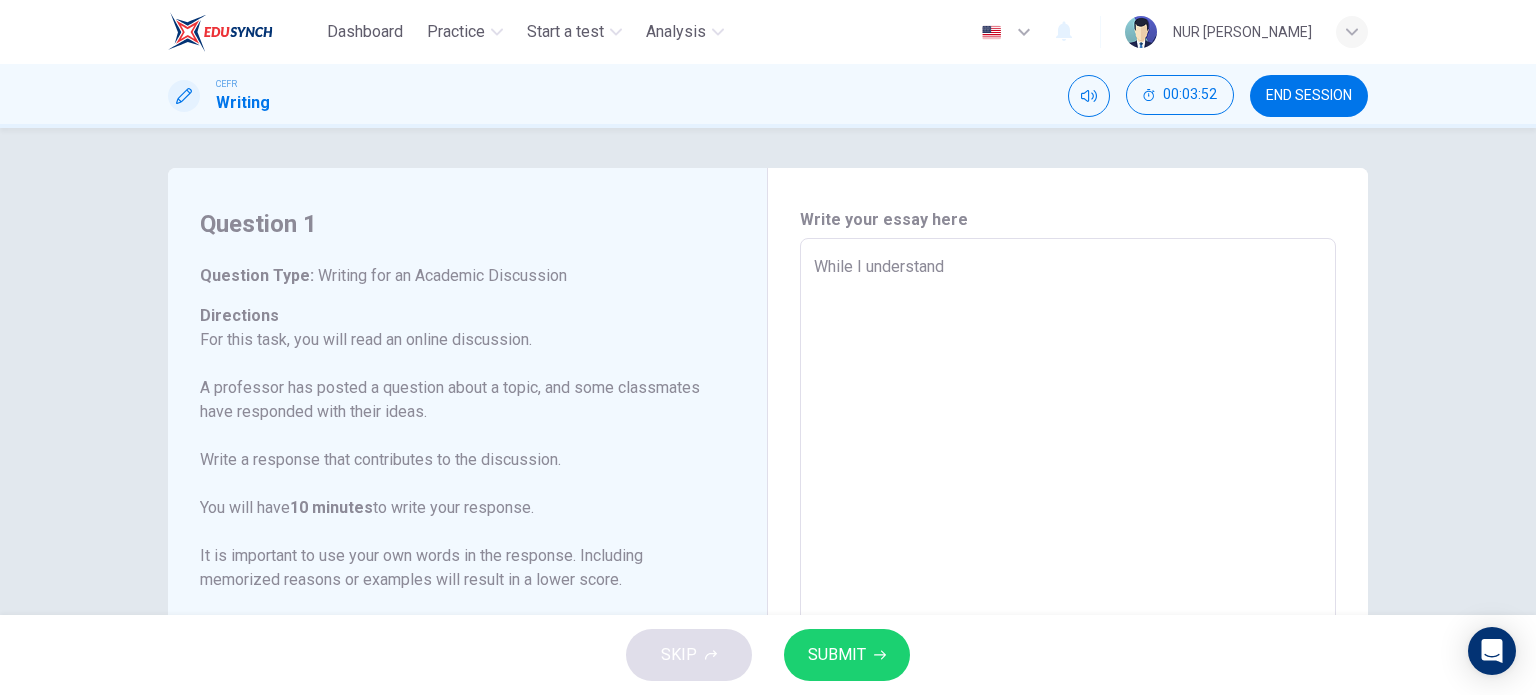 type on "While I understand b" 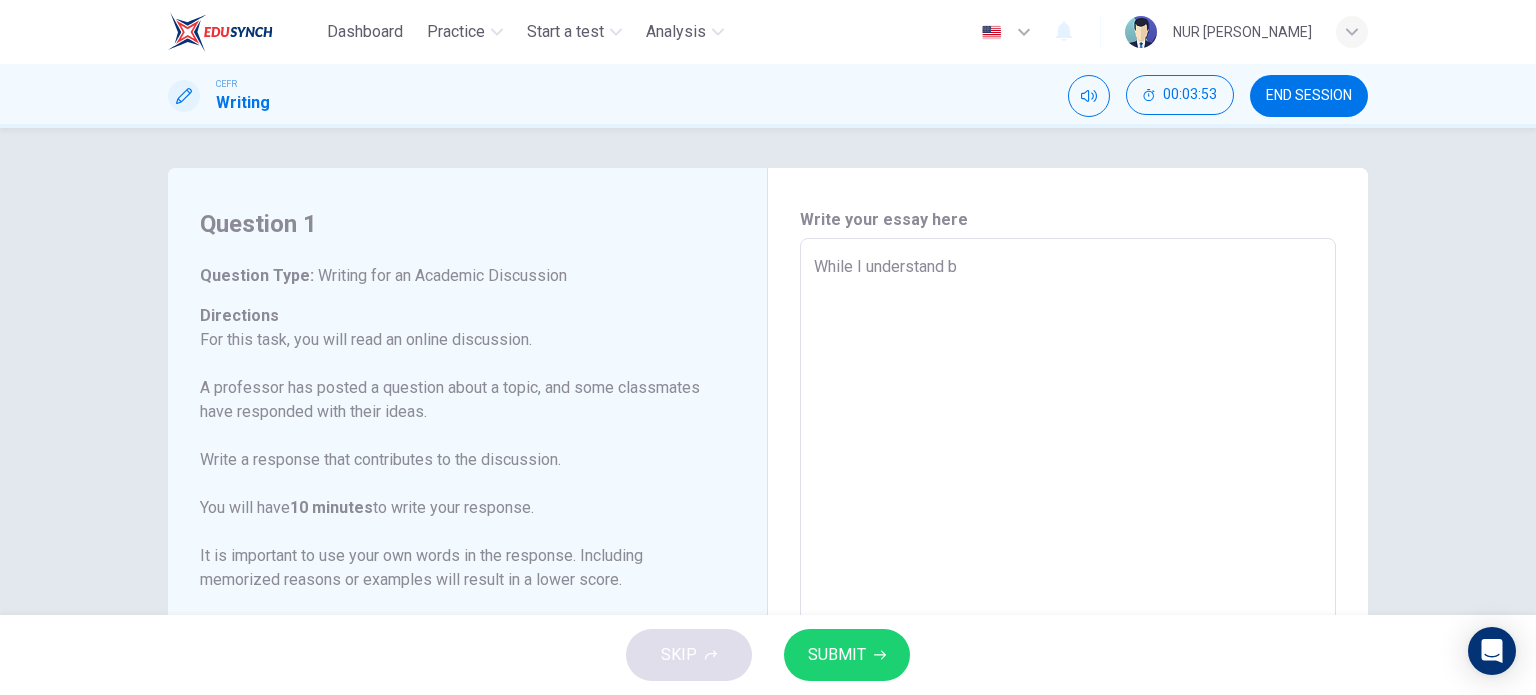 type on "While I understand [PERSON_NAME]" 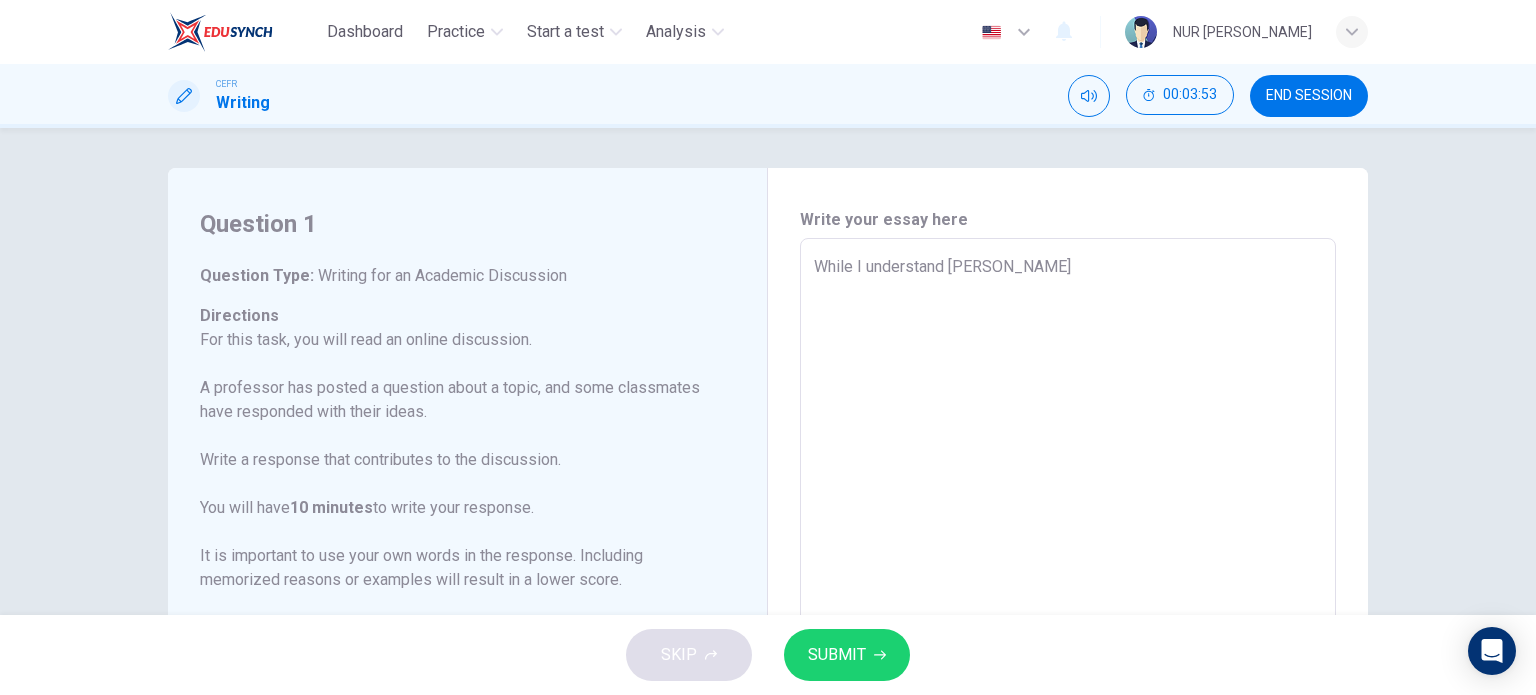 type on "While I understand bot" 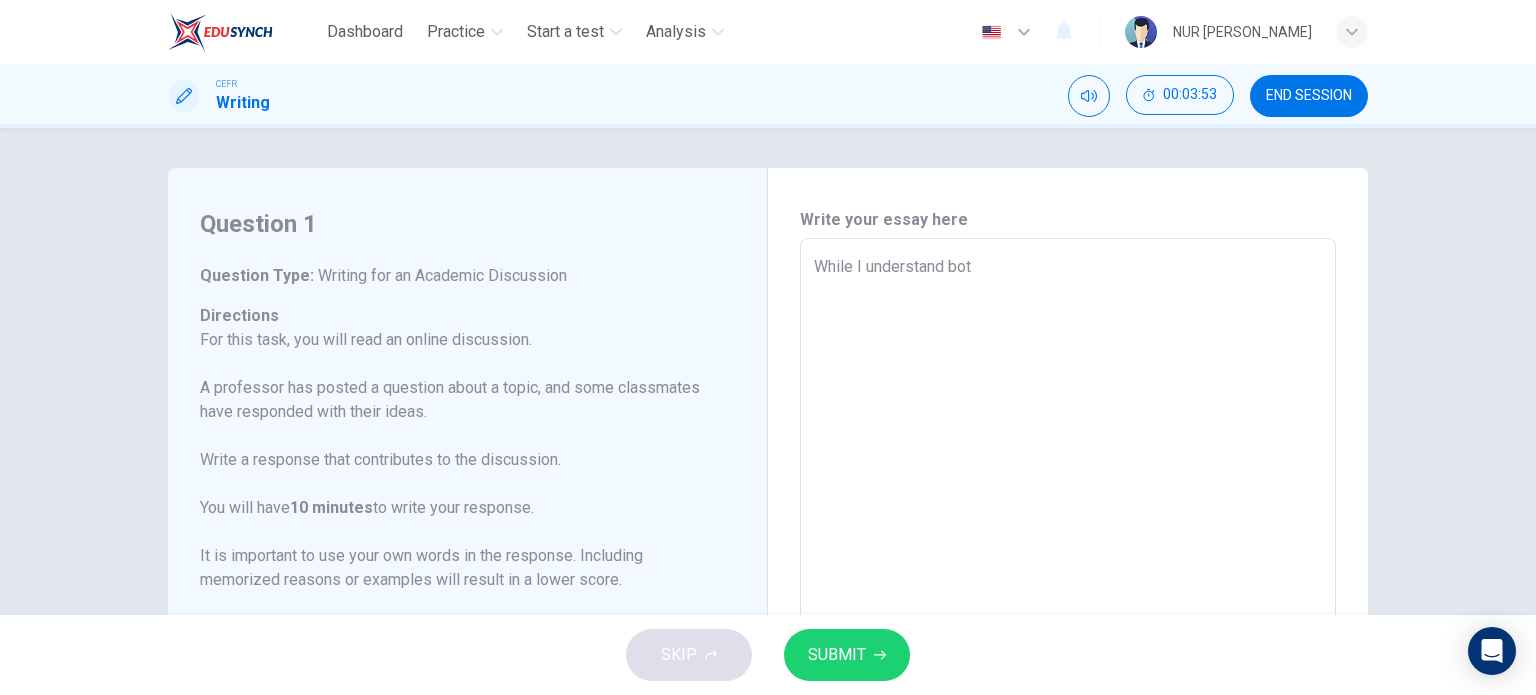 type on "x" 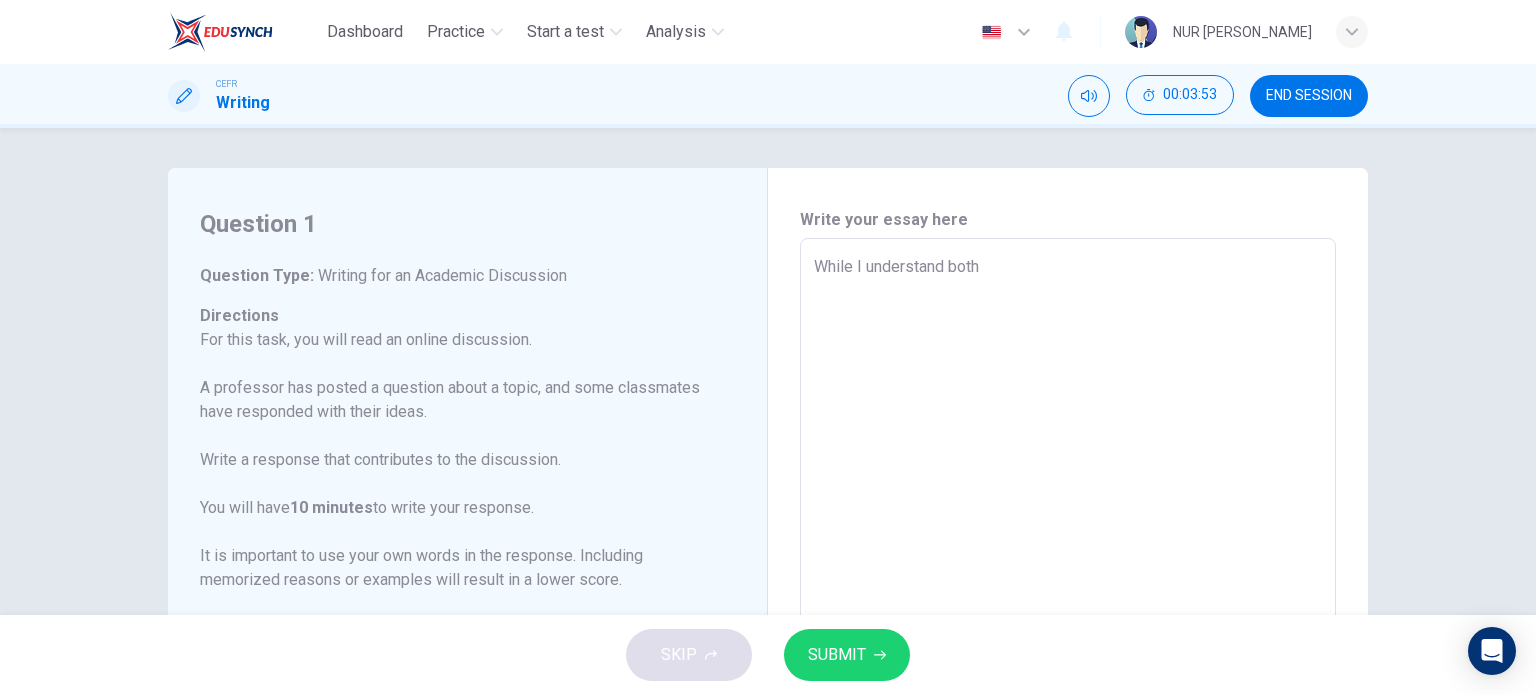 type on "x" 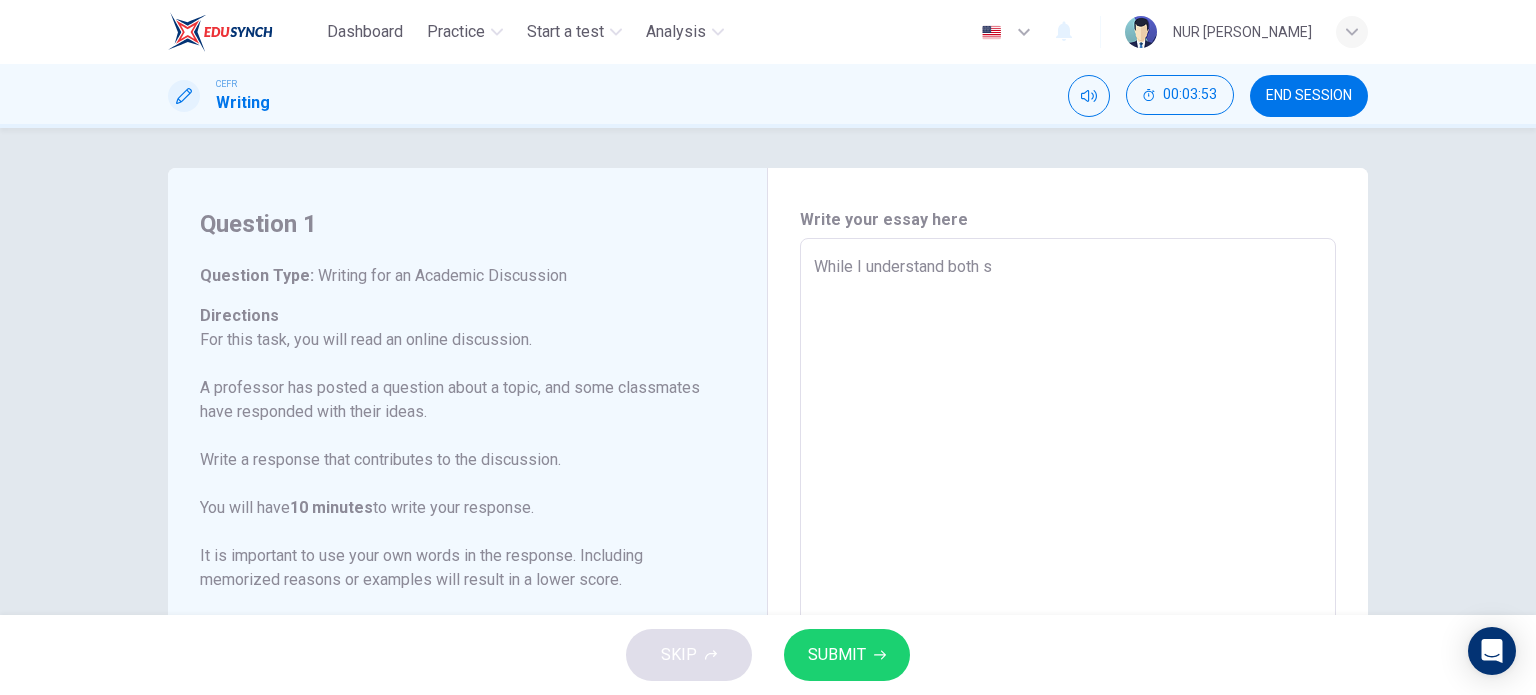 type on "x" 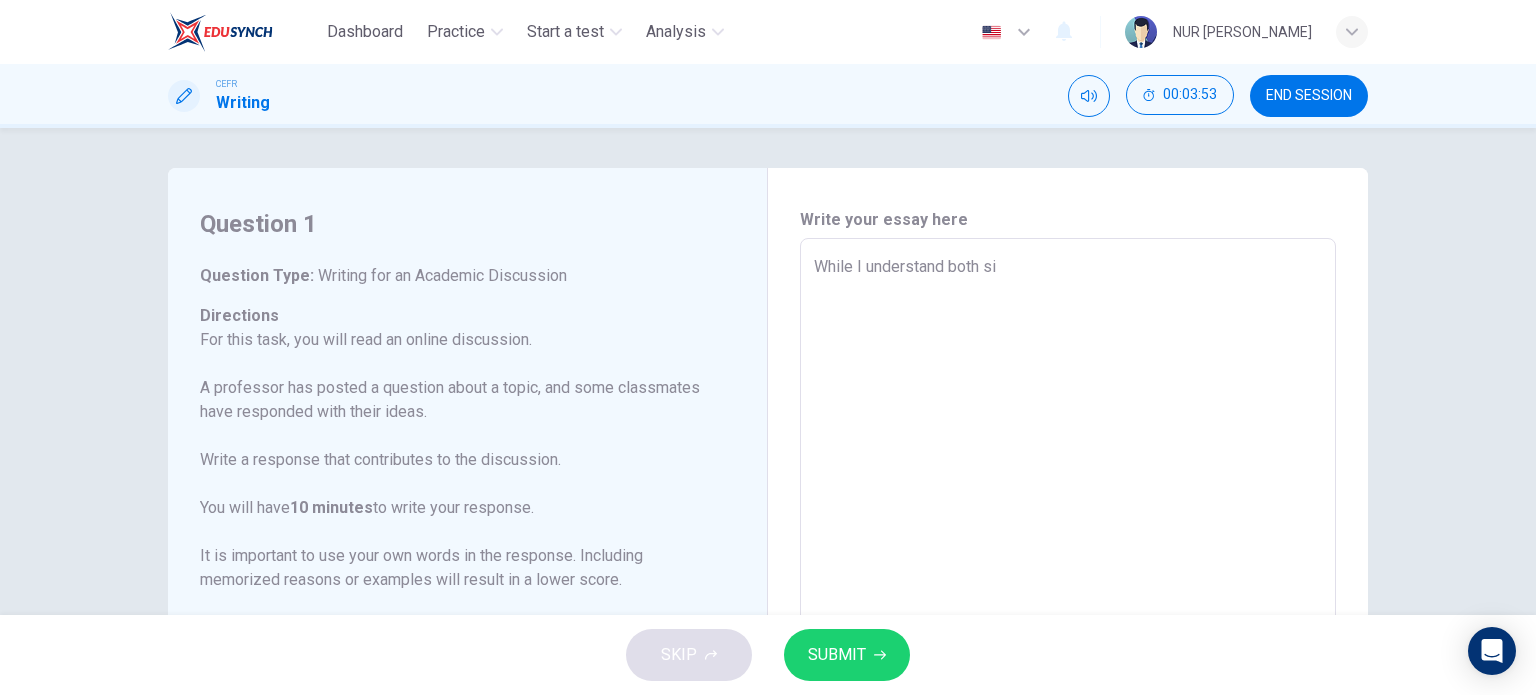 type on "x" 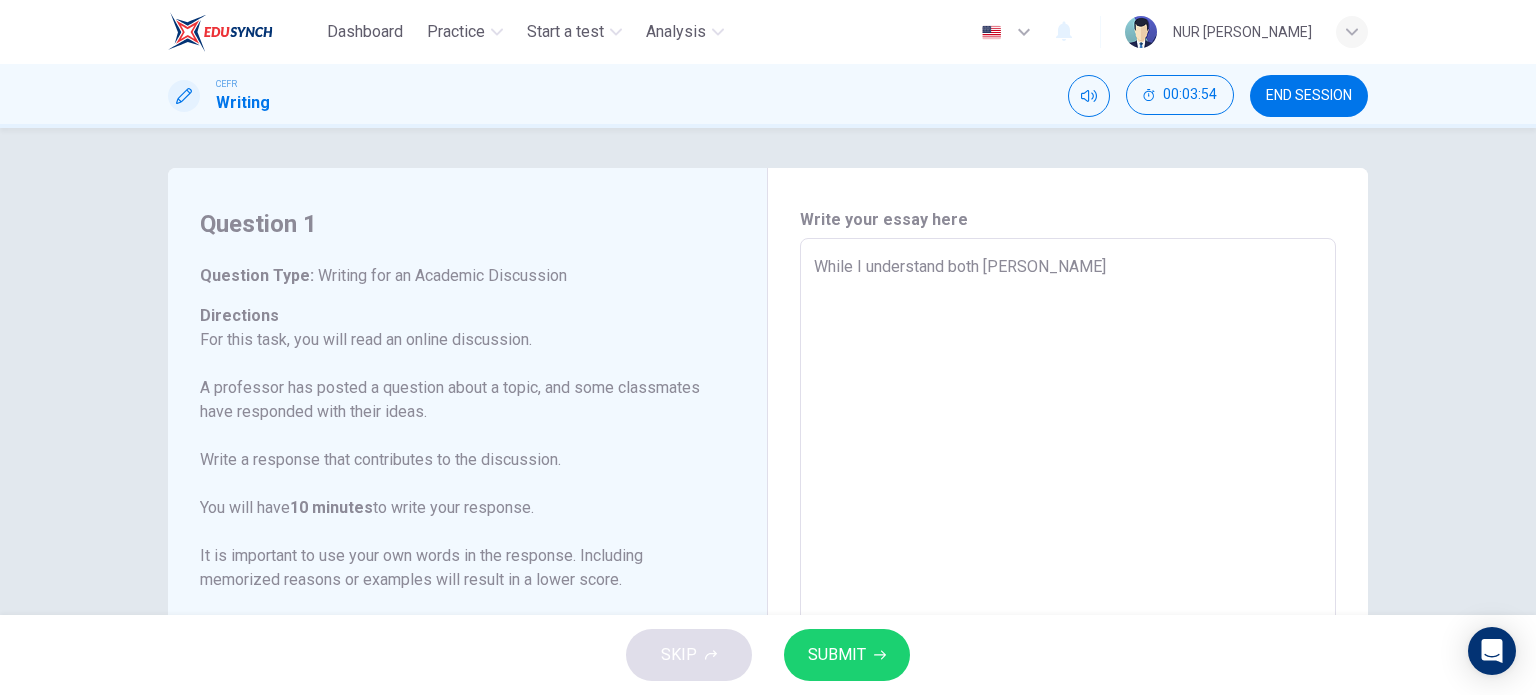 type on "While I understand both side" 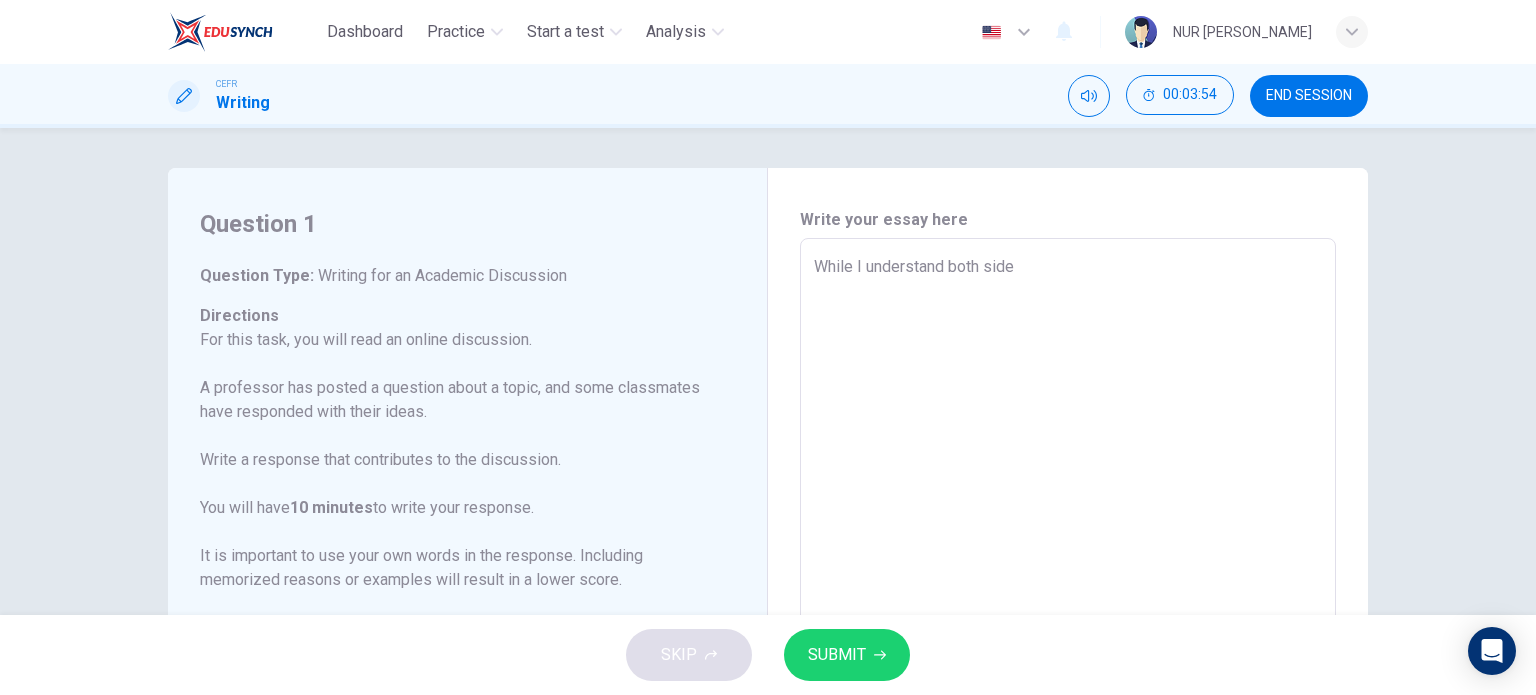 type on "x" 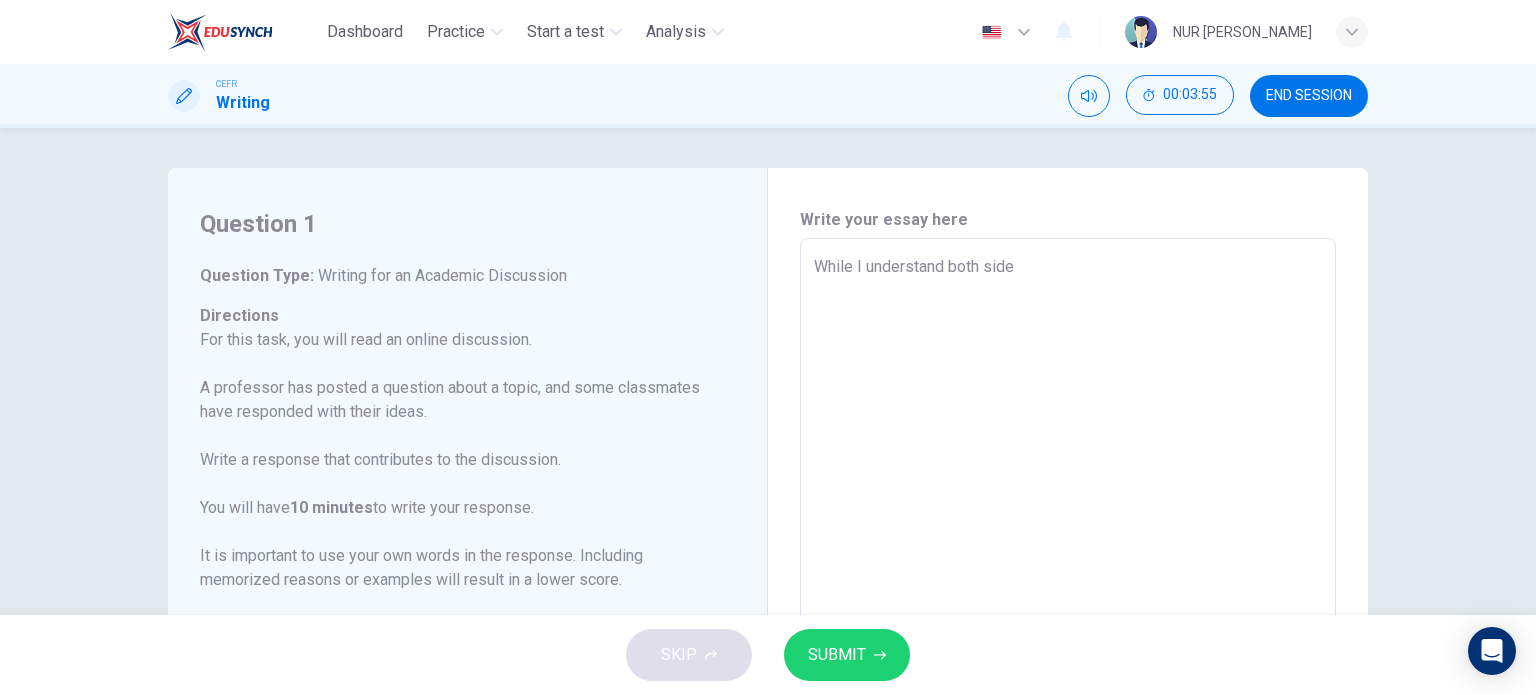 type on "While I understand both side o" 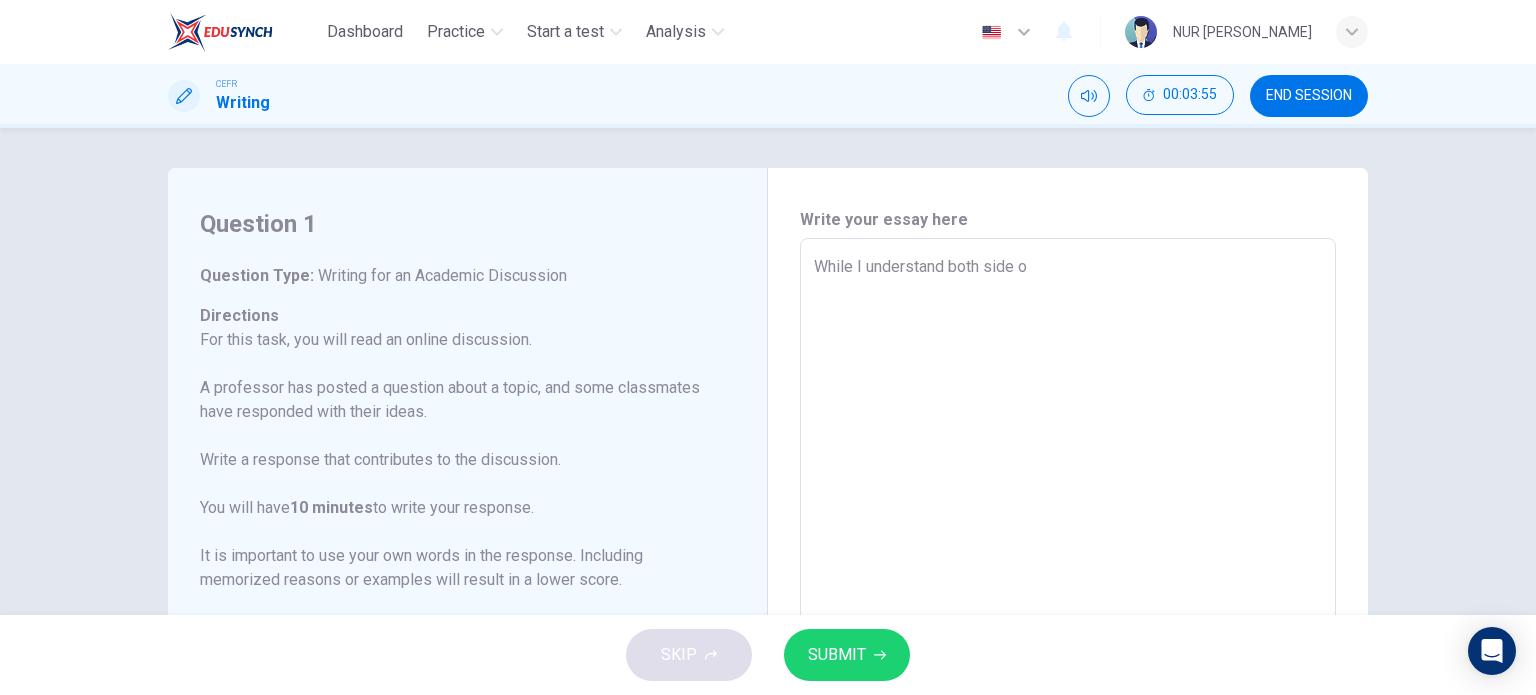 type on "While I understand both side of" 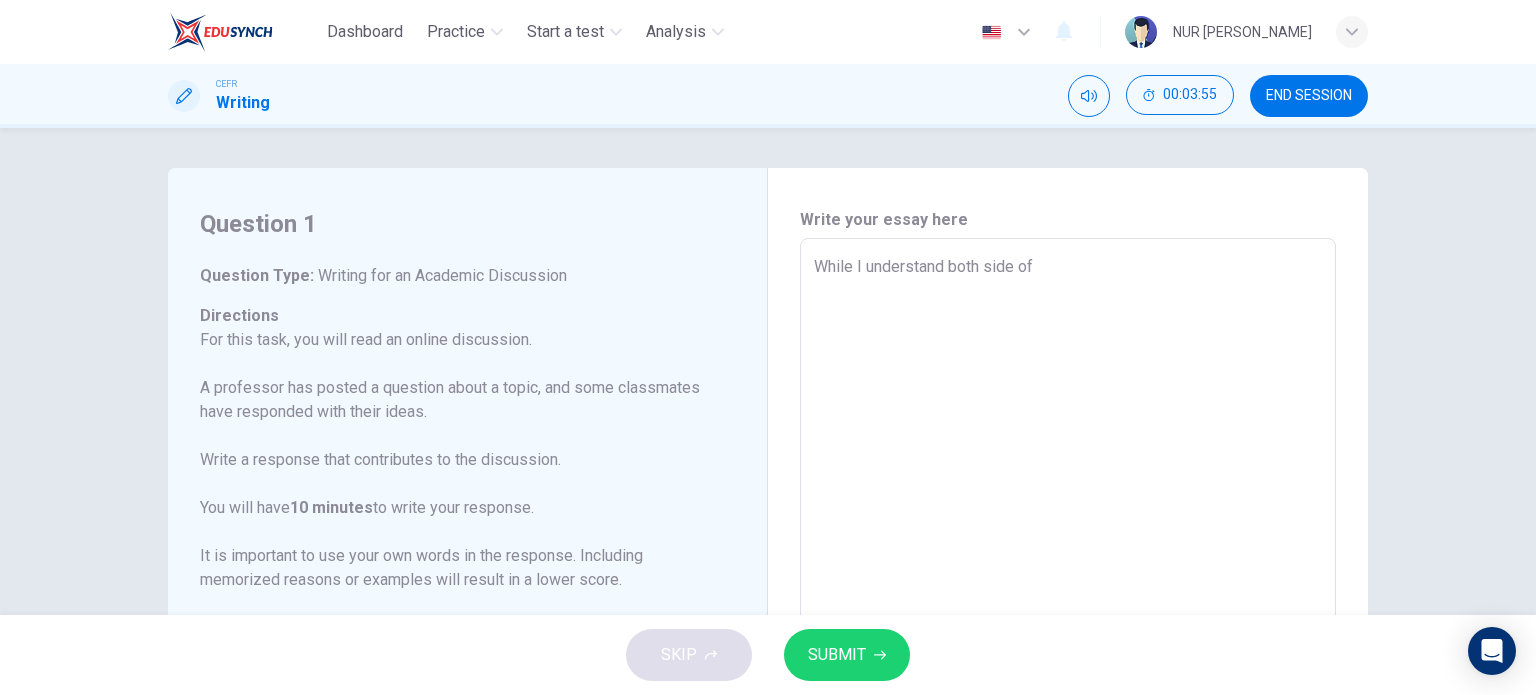 type on "x" 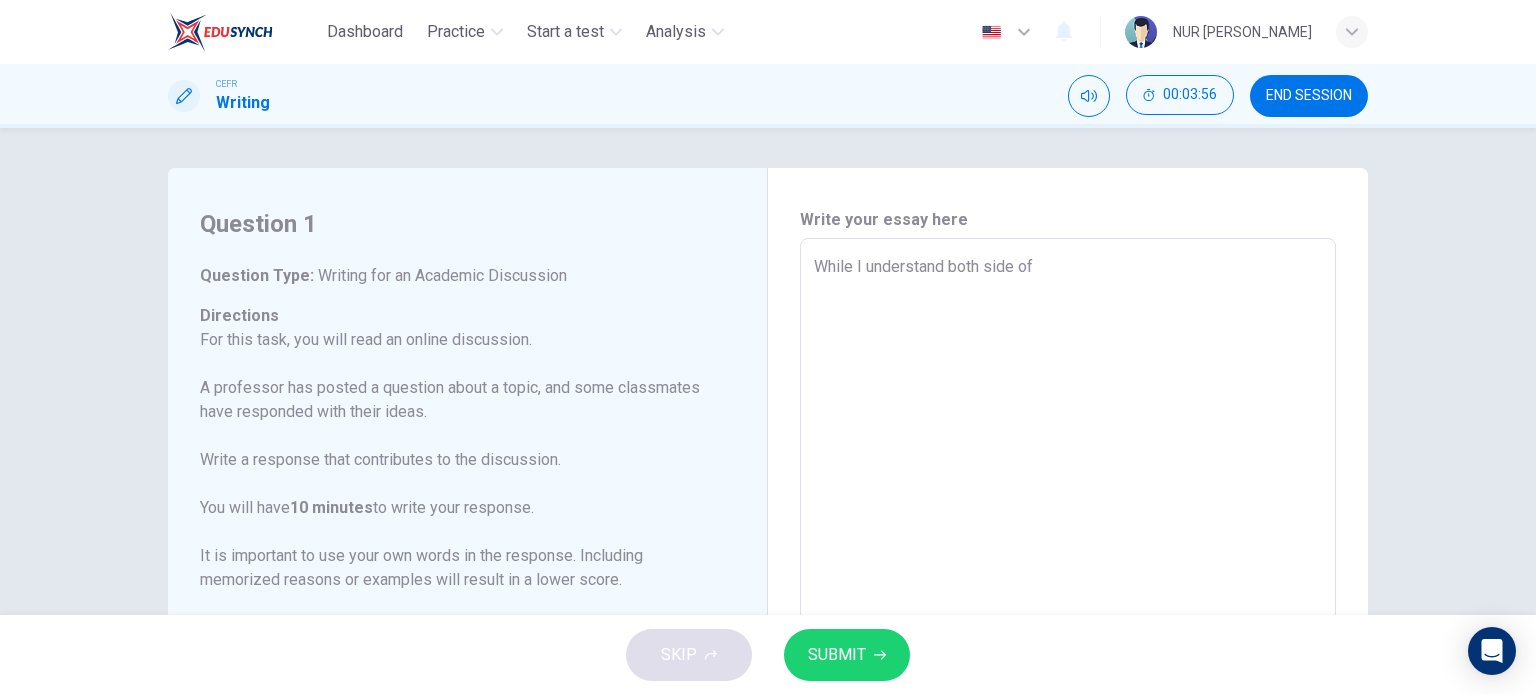 type on "While I understand both side of h" 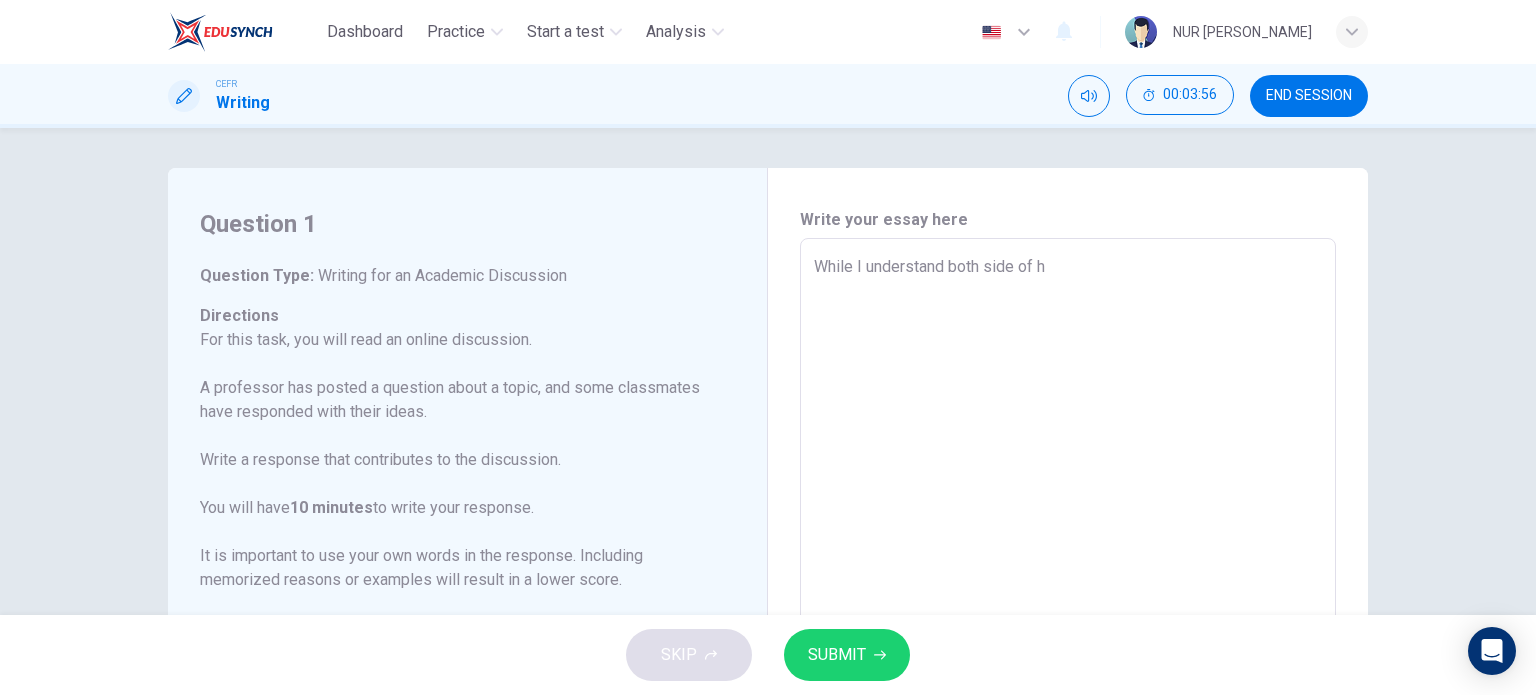 type on "x" 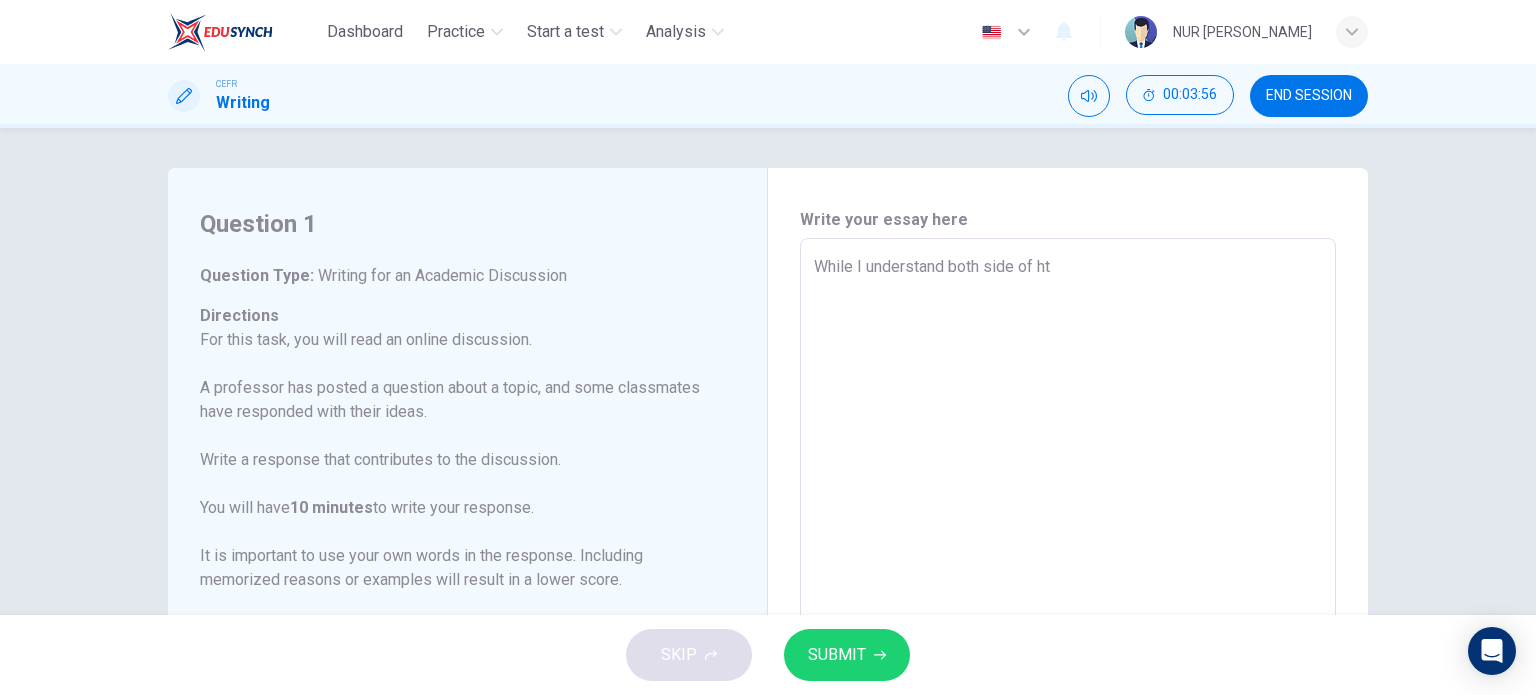 type on "x" 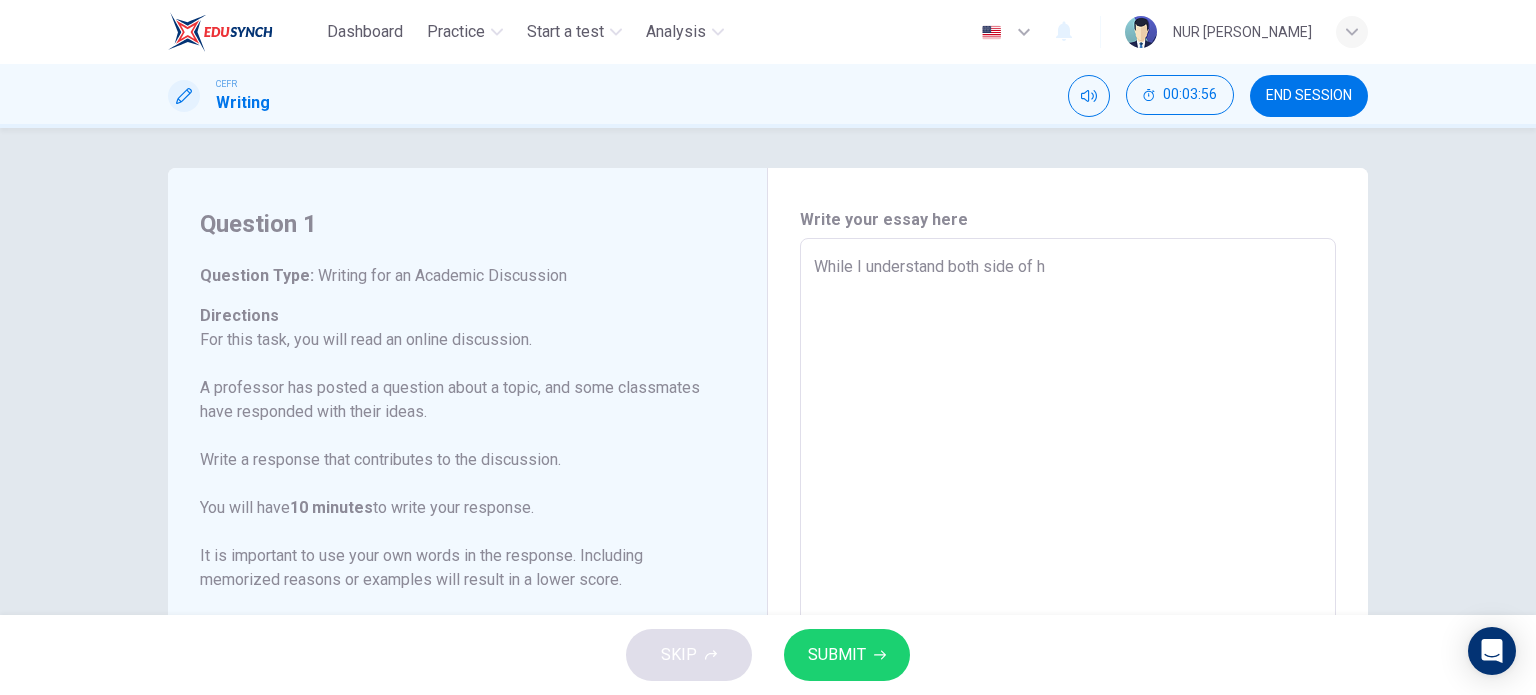 type on "x" 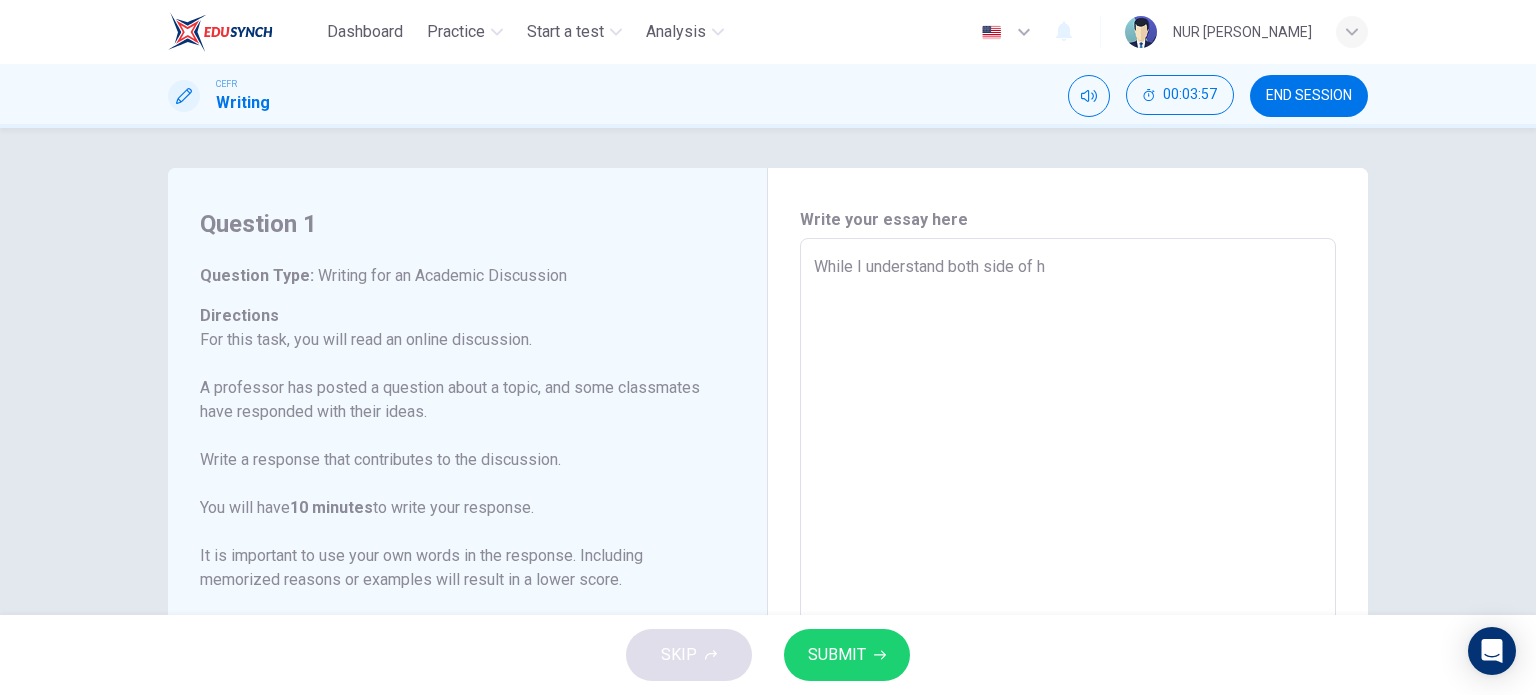 type on "While I understand both side of" 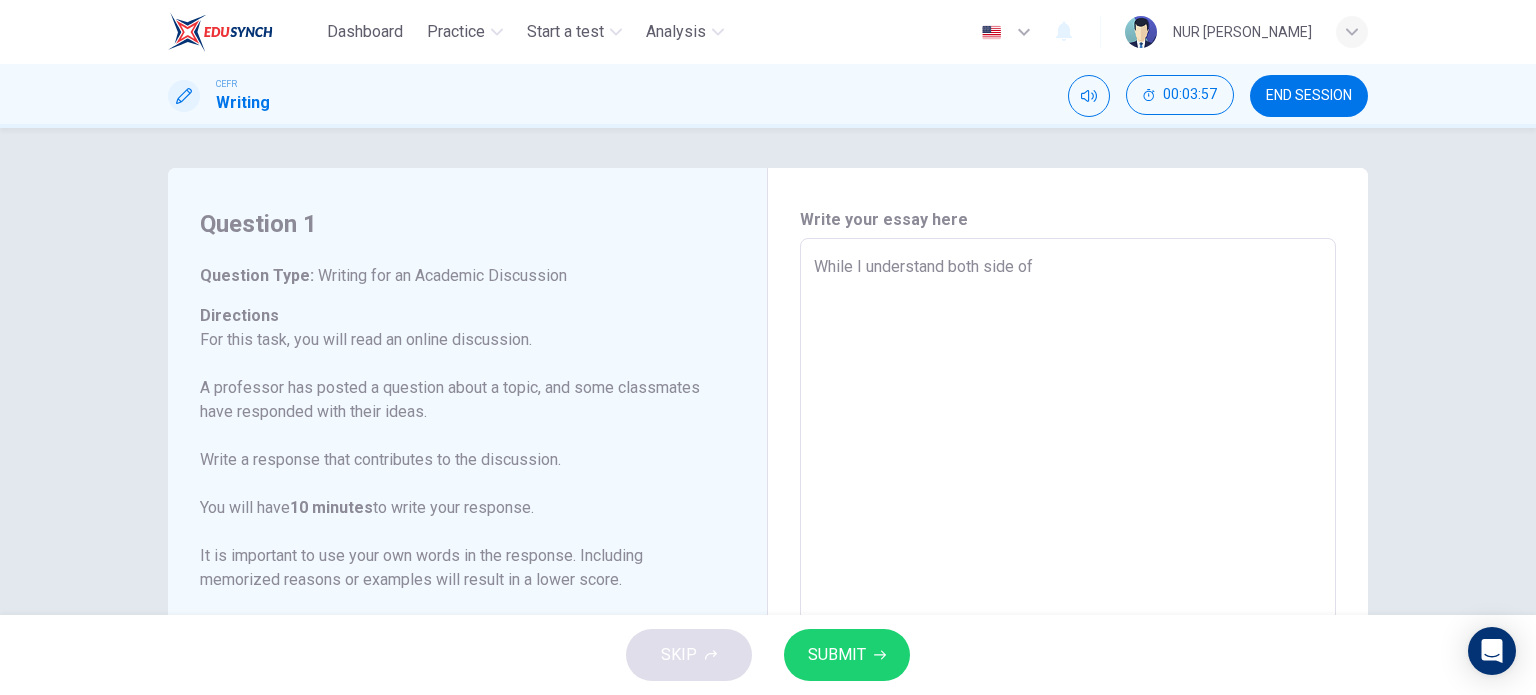 type on "x" 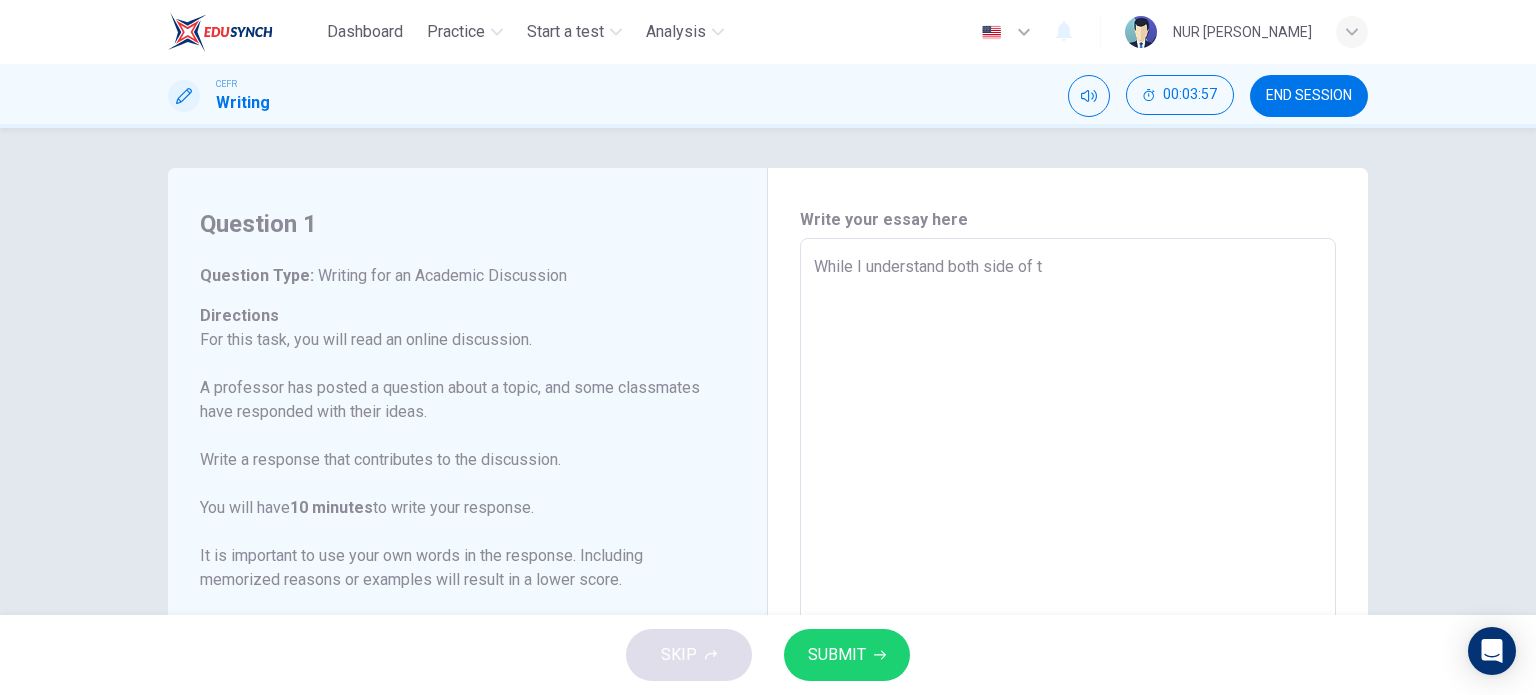 type on "While I understand both side of th" 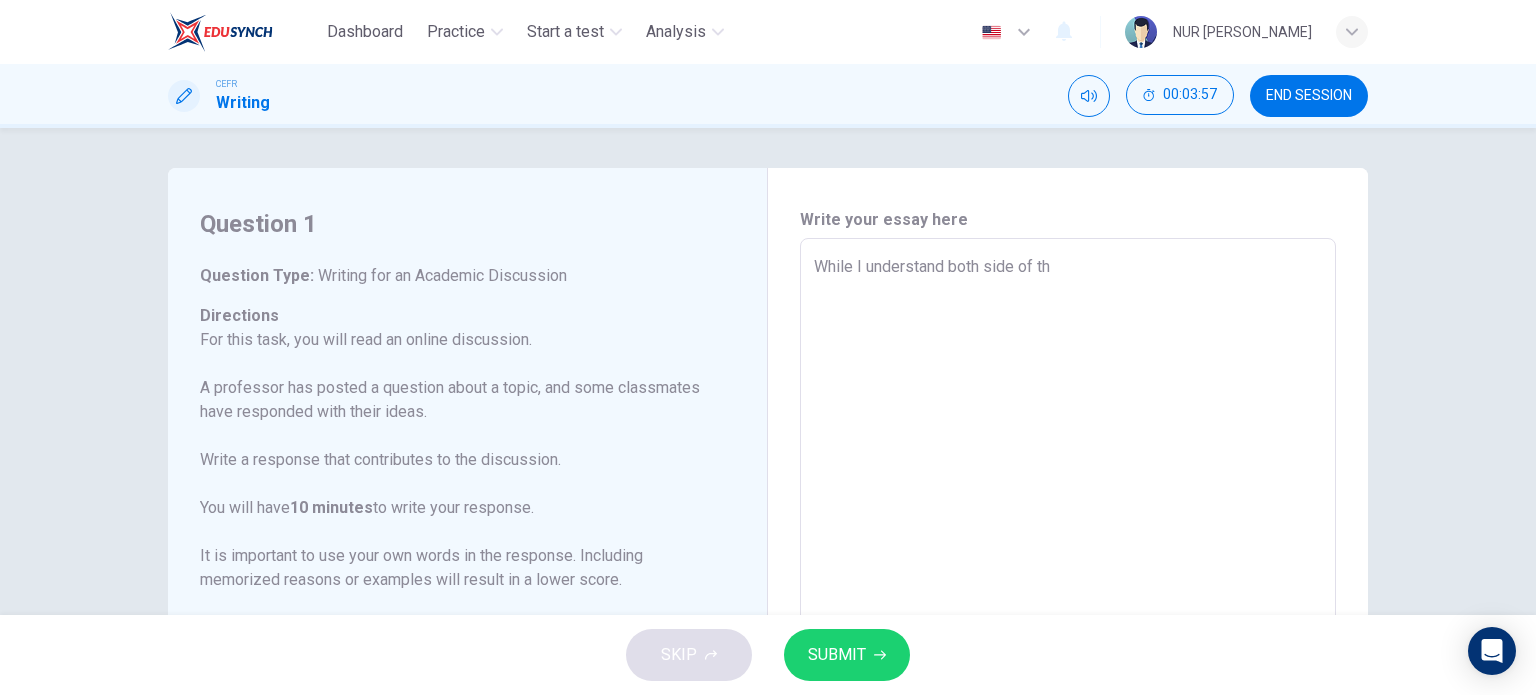 type on "x" 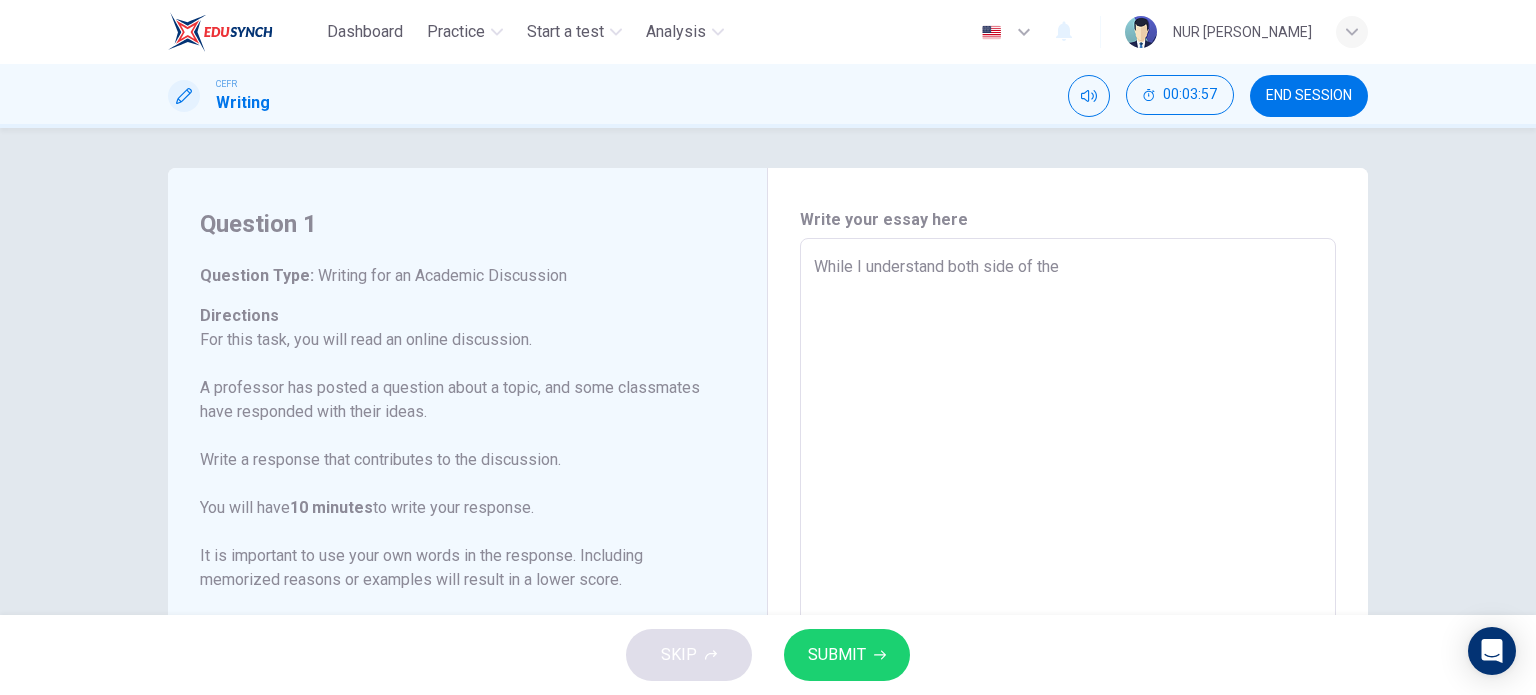 type on "x" 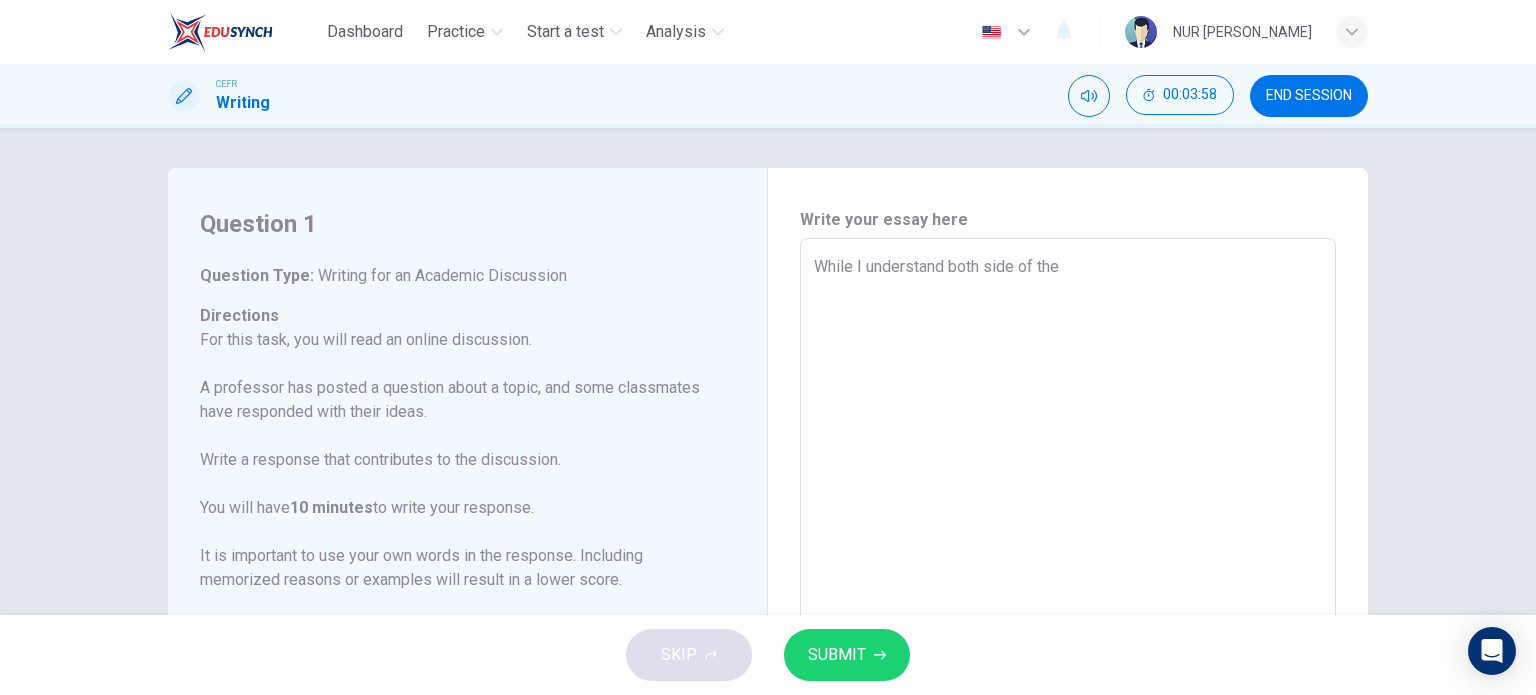 type on "While I understand both side of the a" 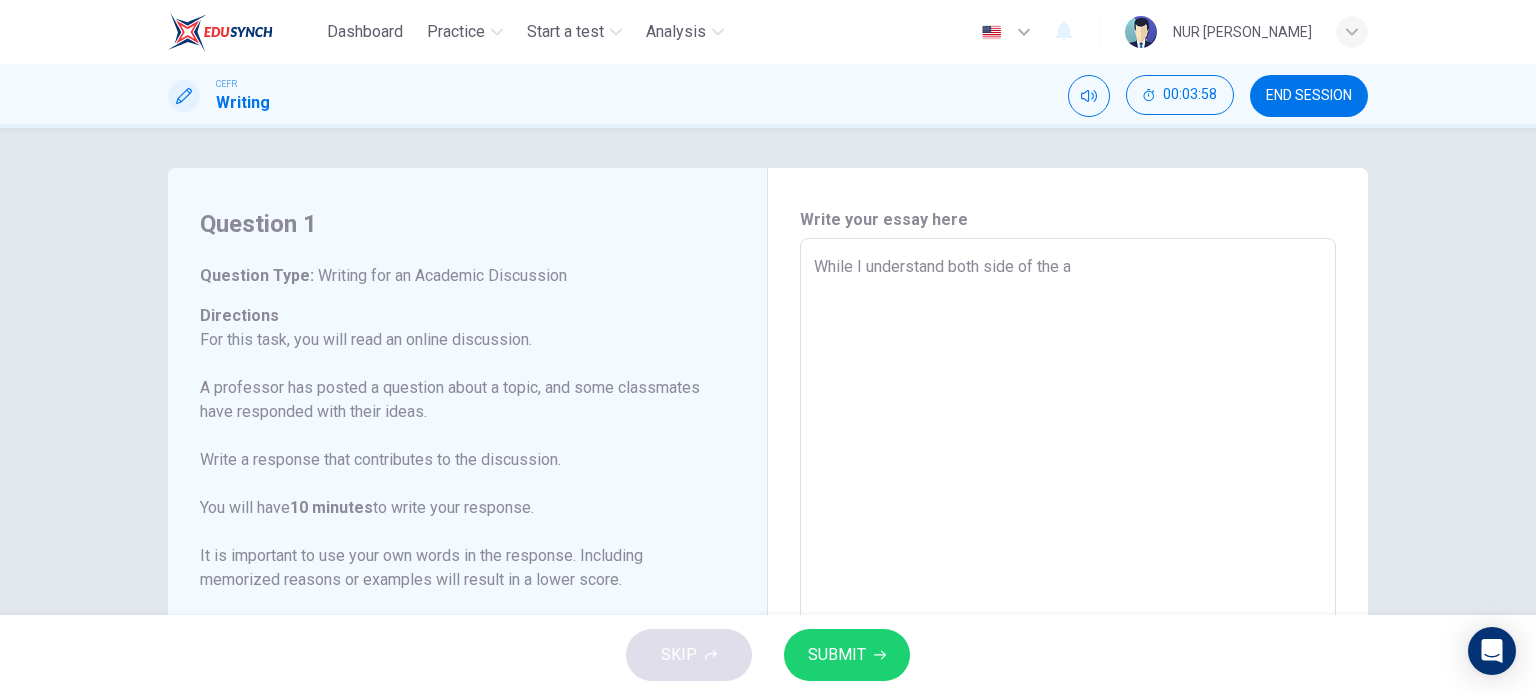 type on "x" 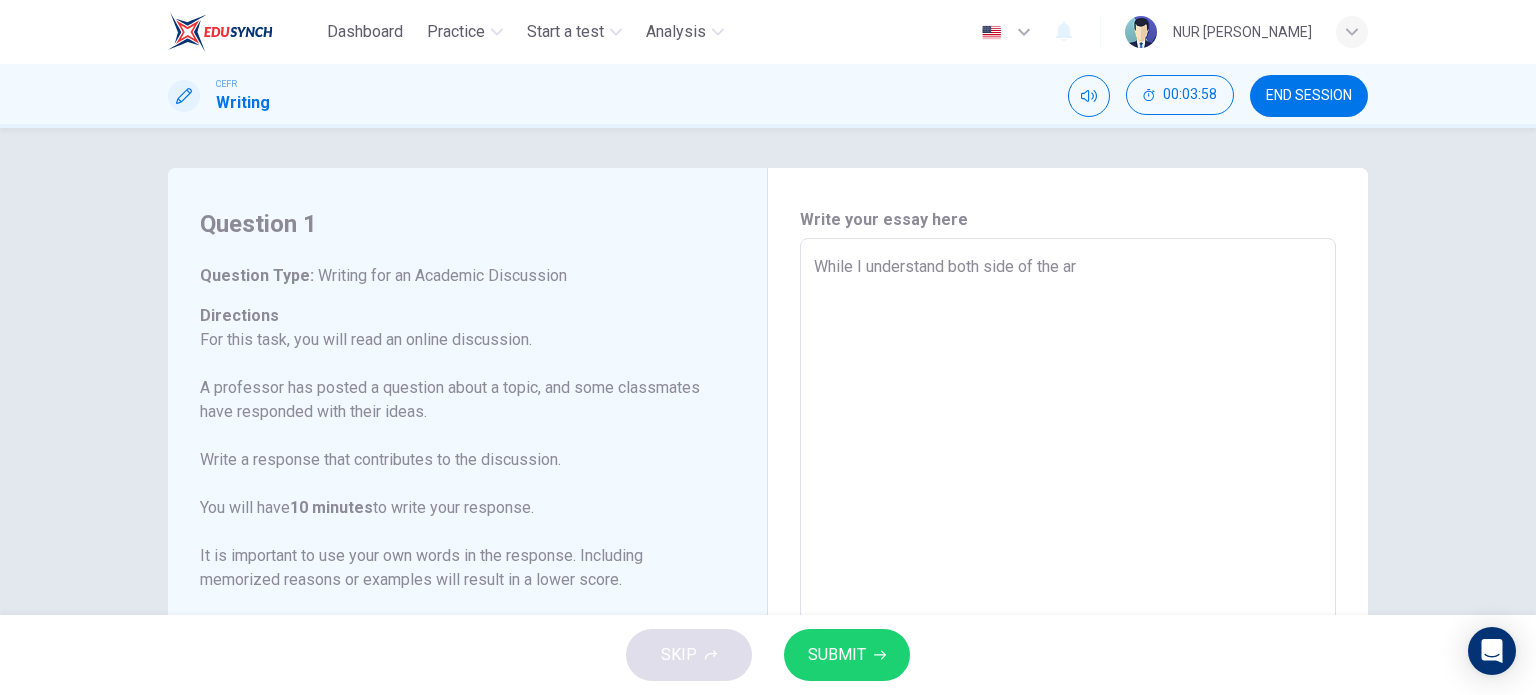 type on "While I understand both side of the art" 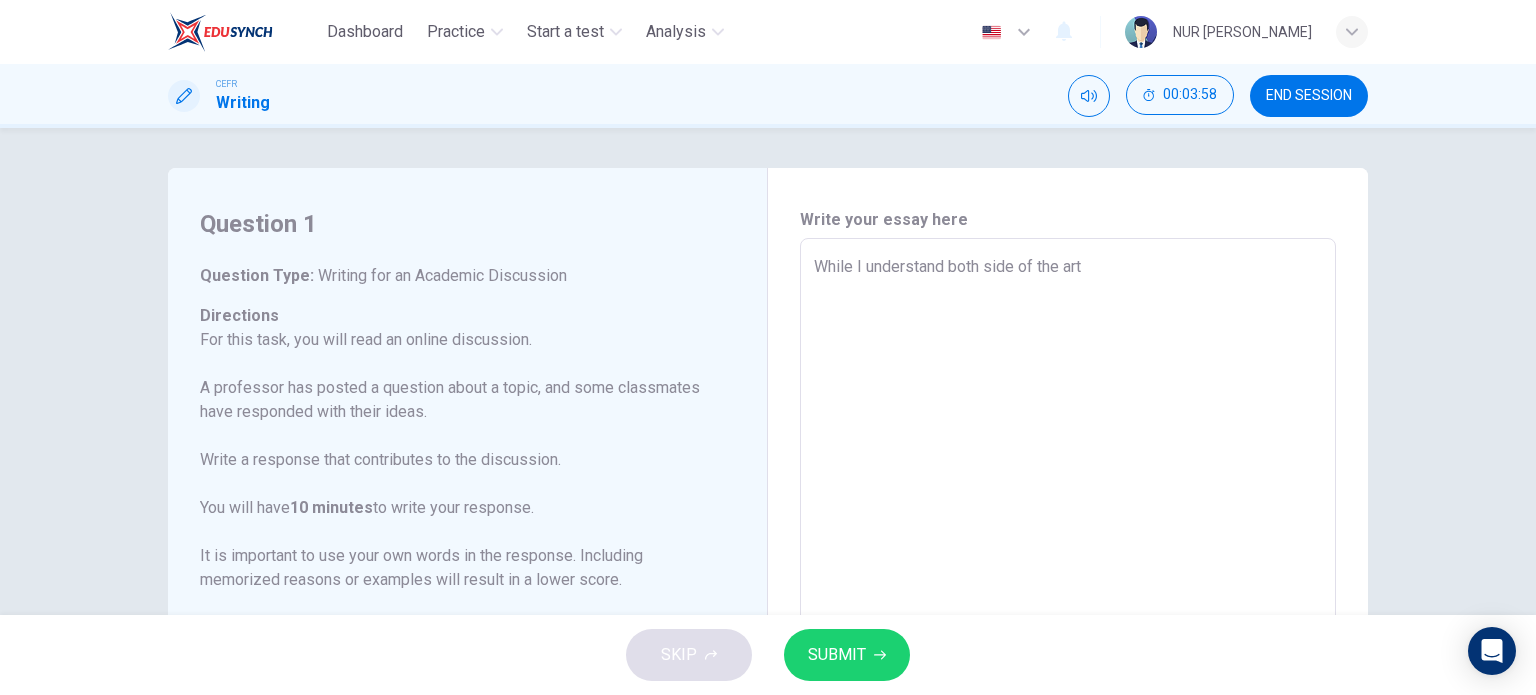 type on "x" 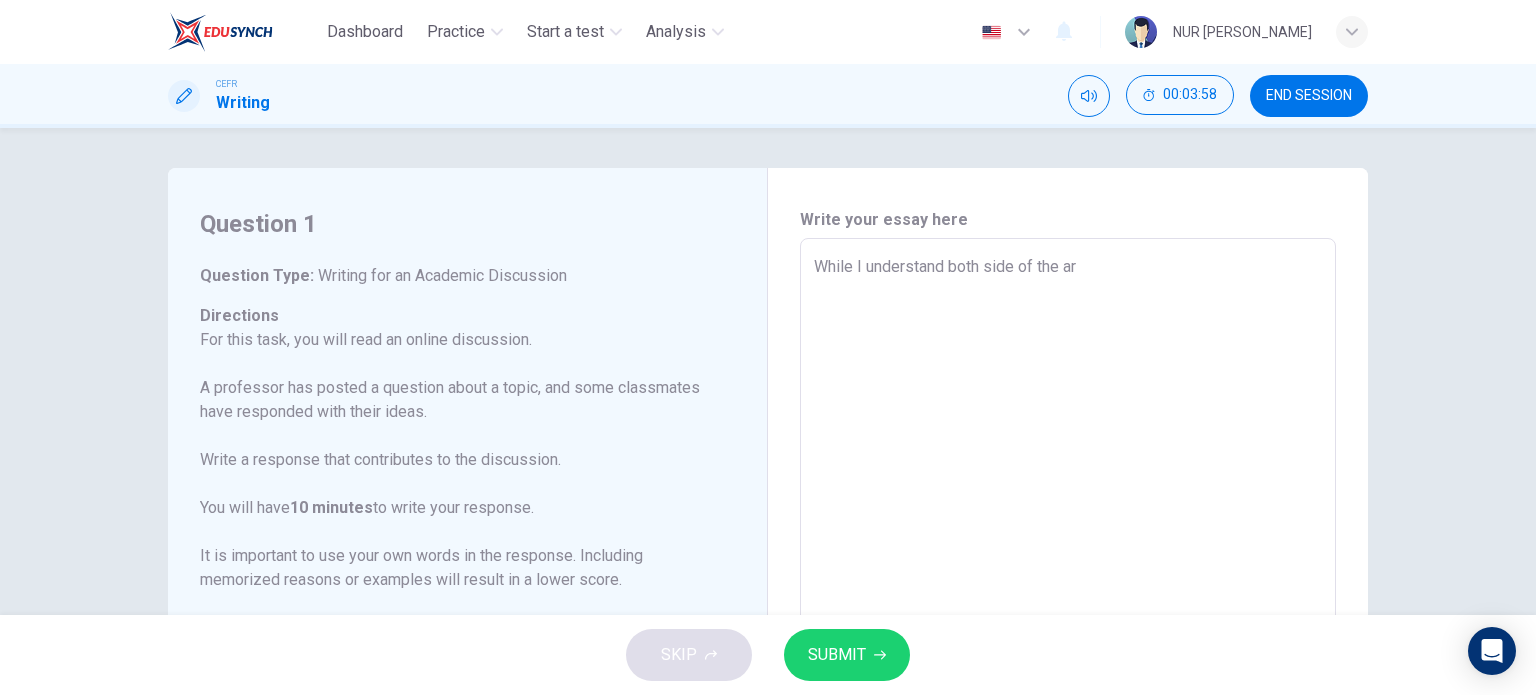 type on "x" 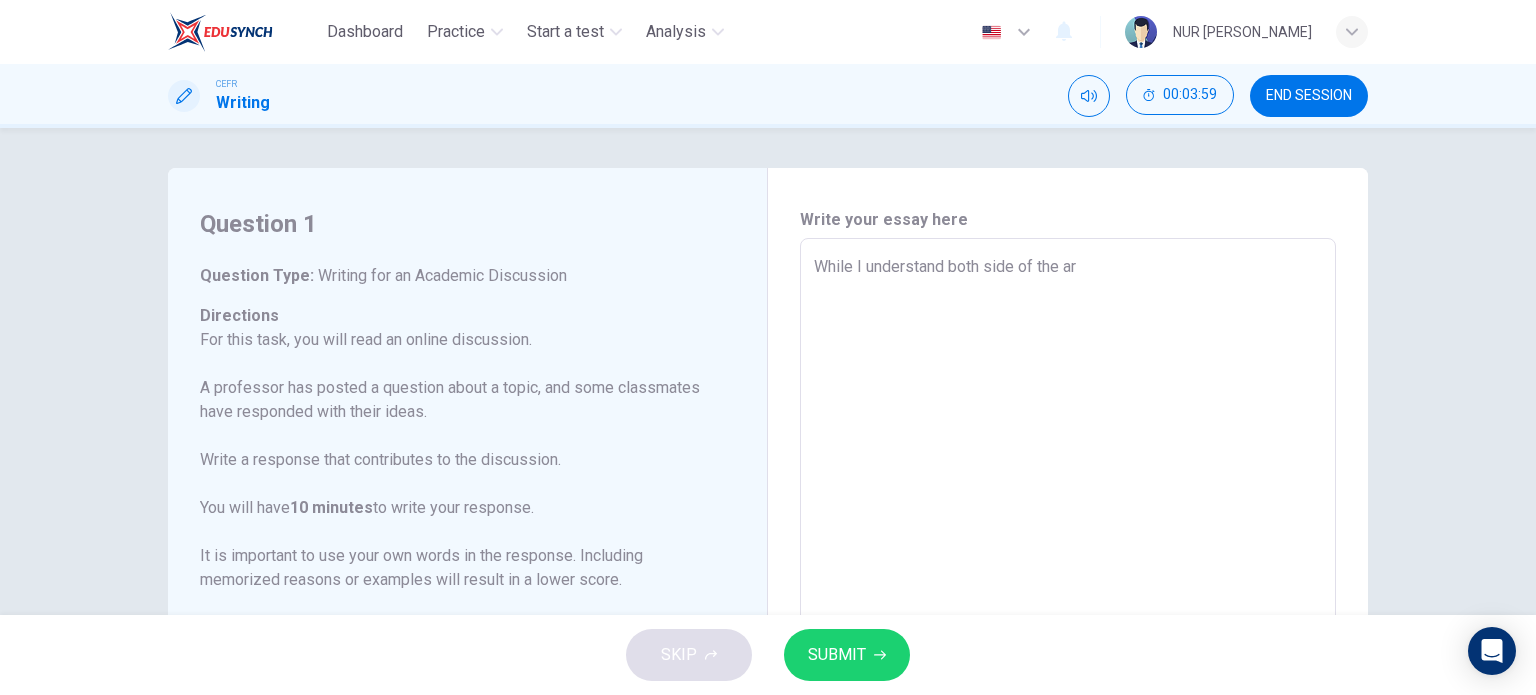 type on "While I understand both side of the arg" 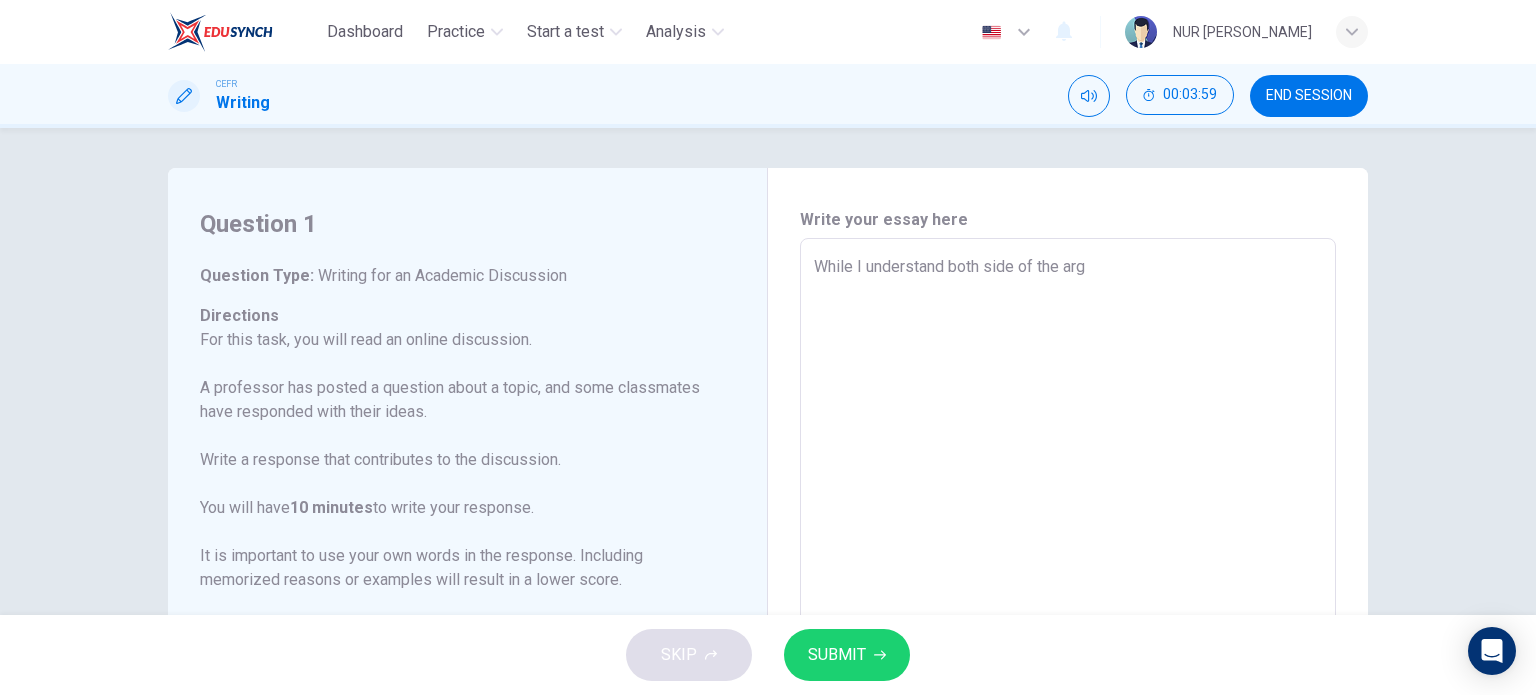 type on "While I understand both side of the argy" 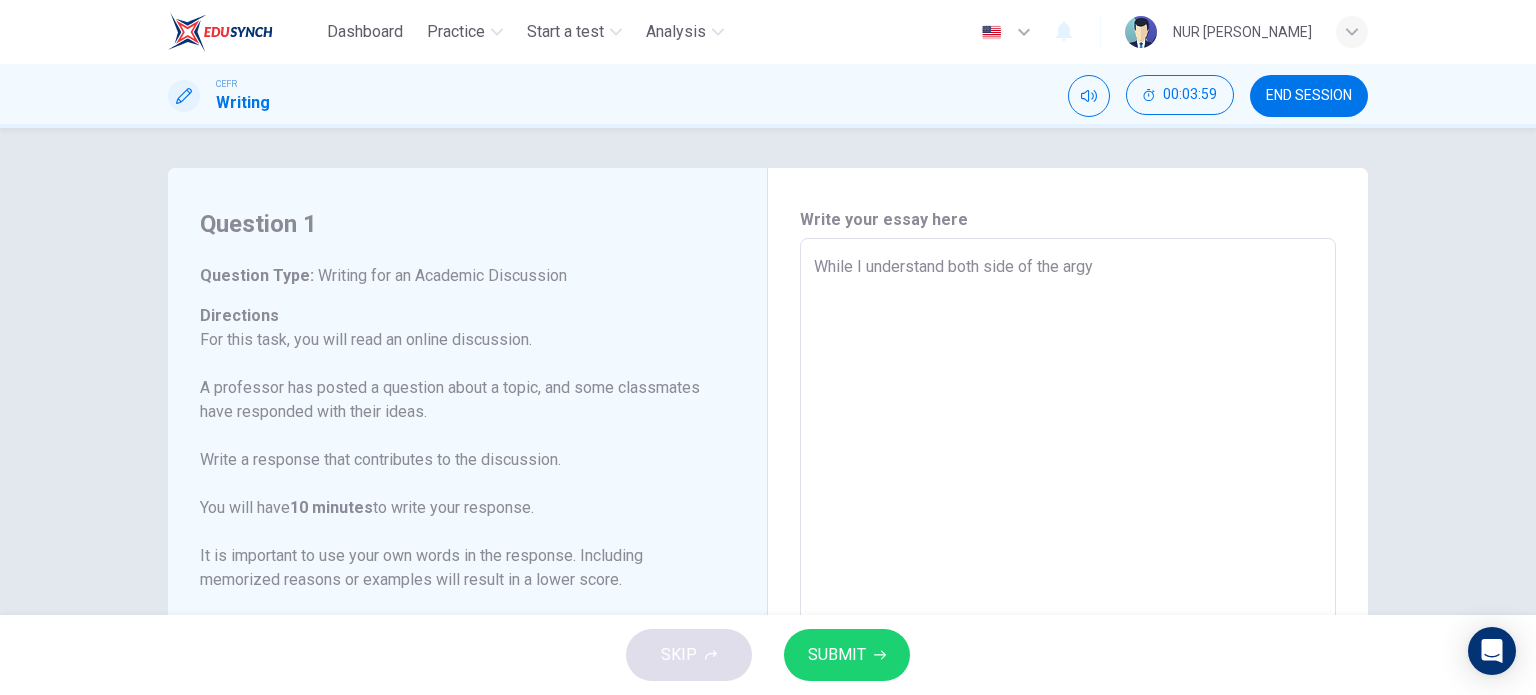 type on "x" 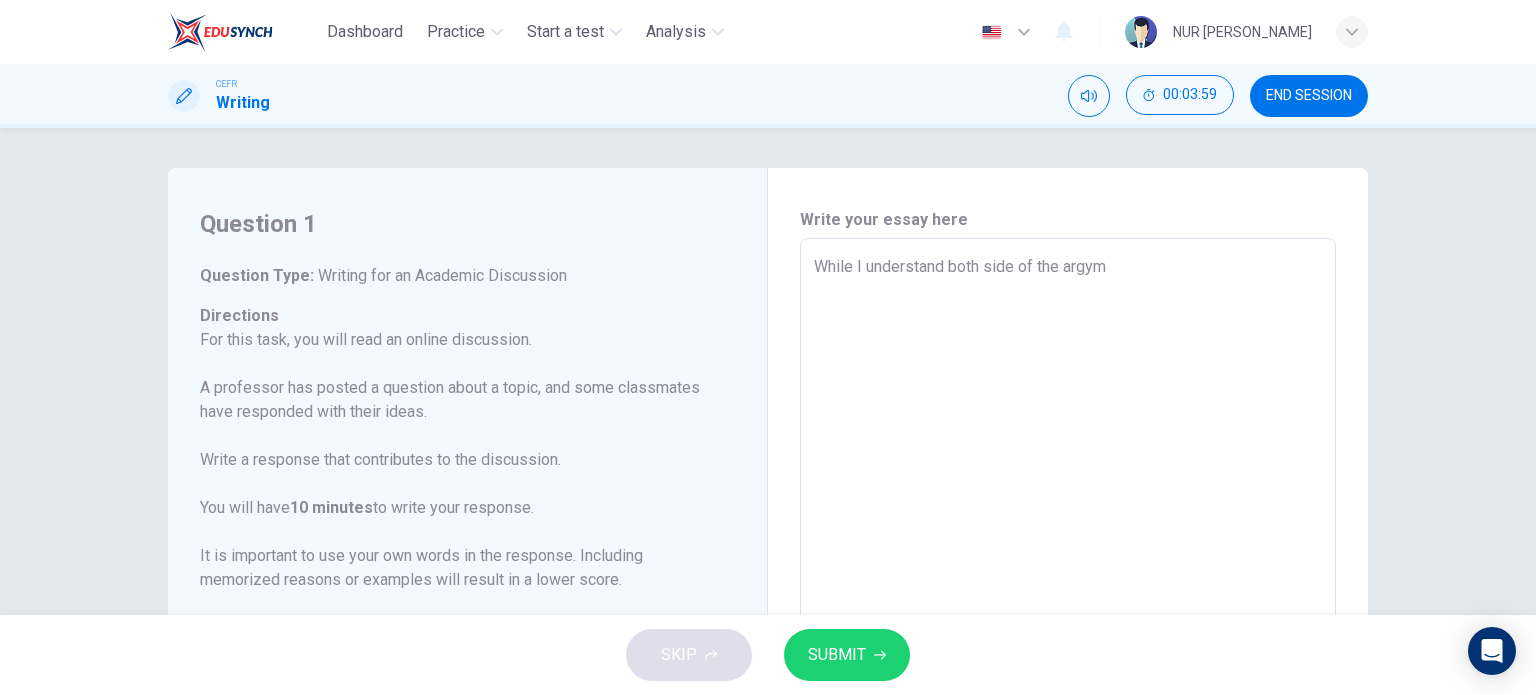 type on "x" 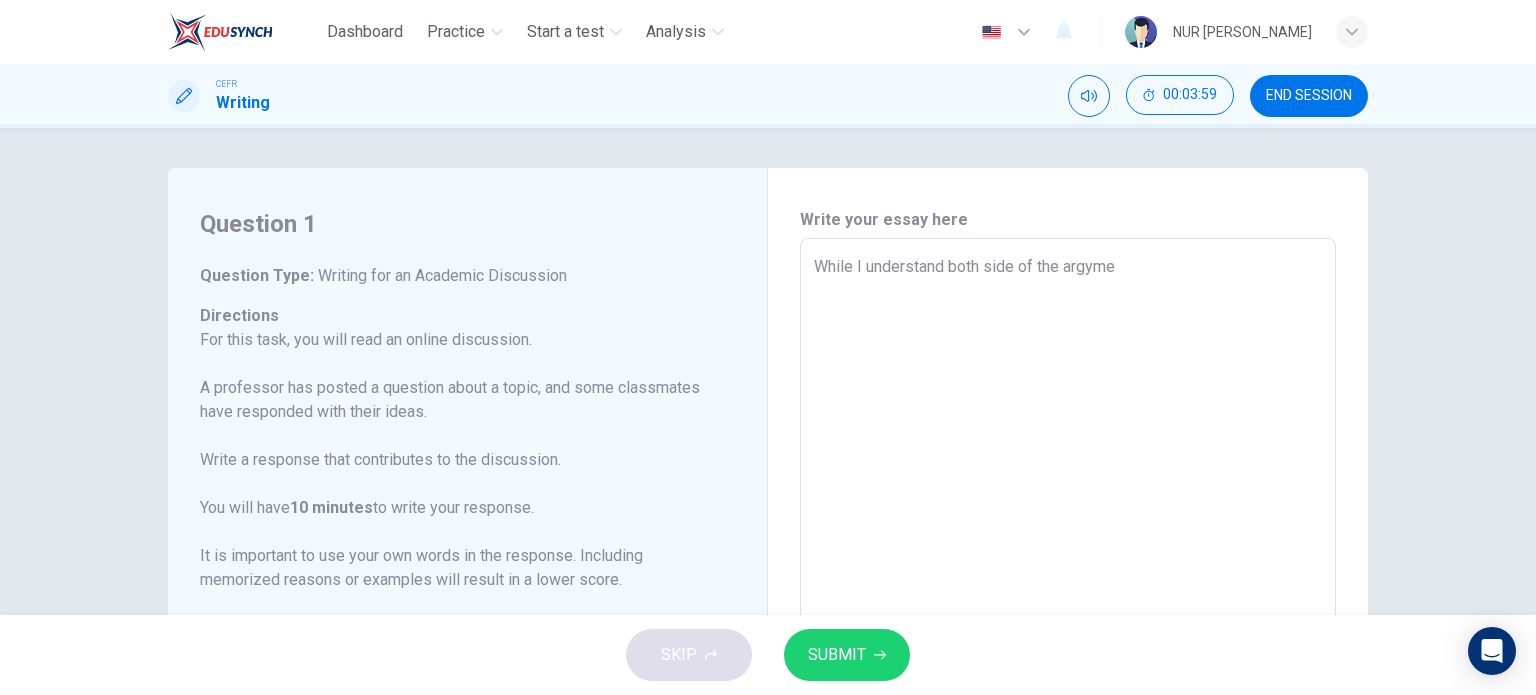 type on "x" 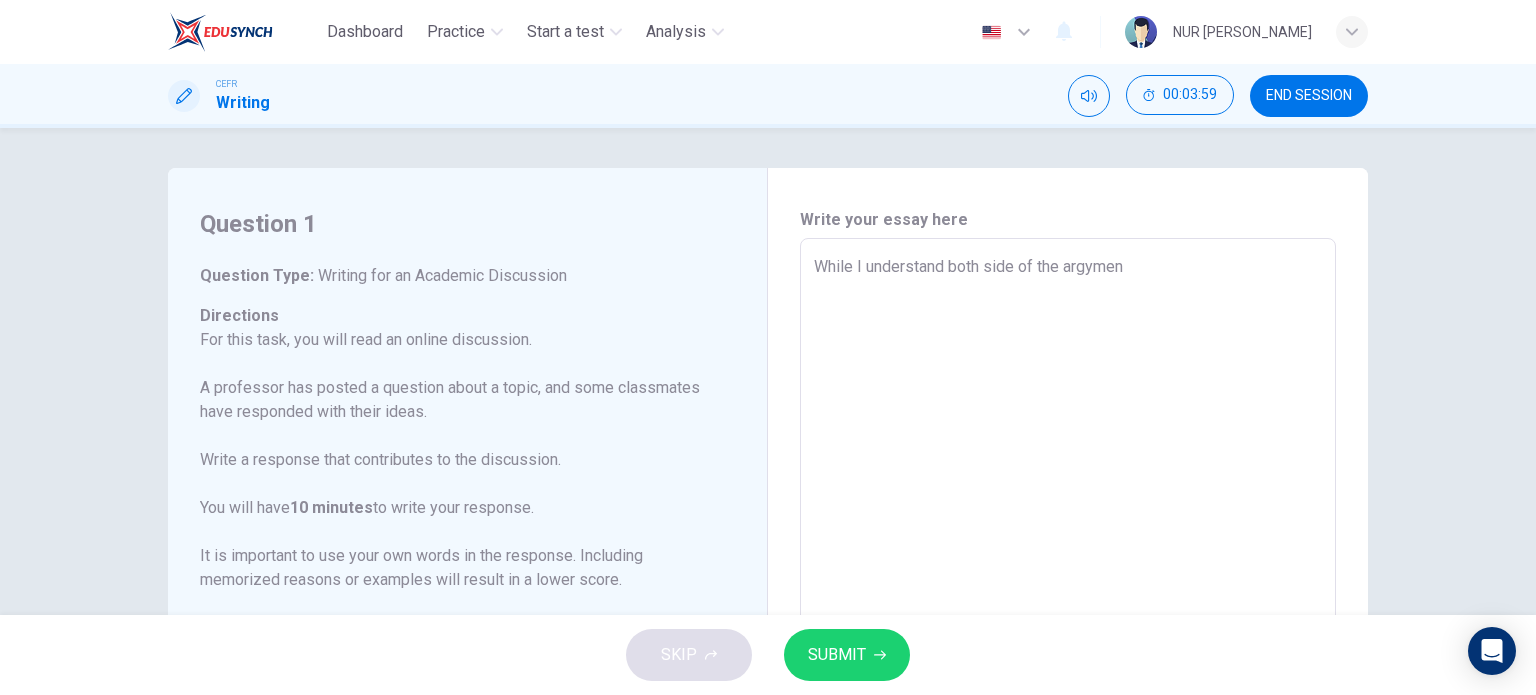 type on "x" 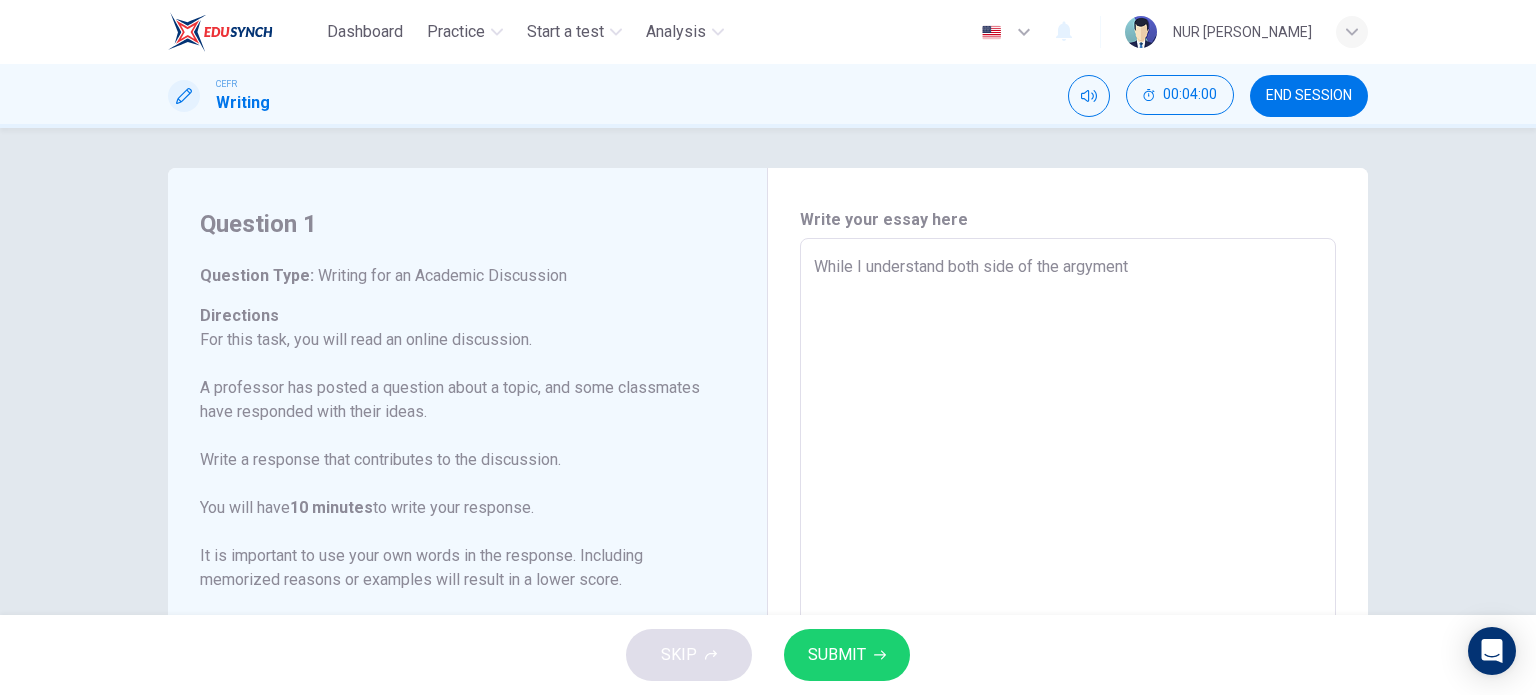 type on "x" 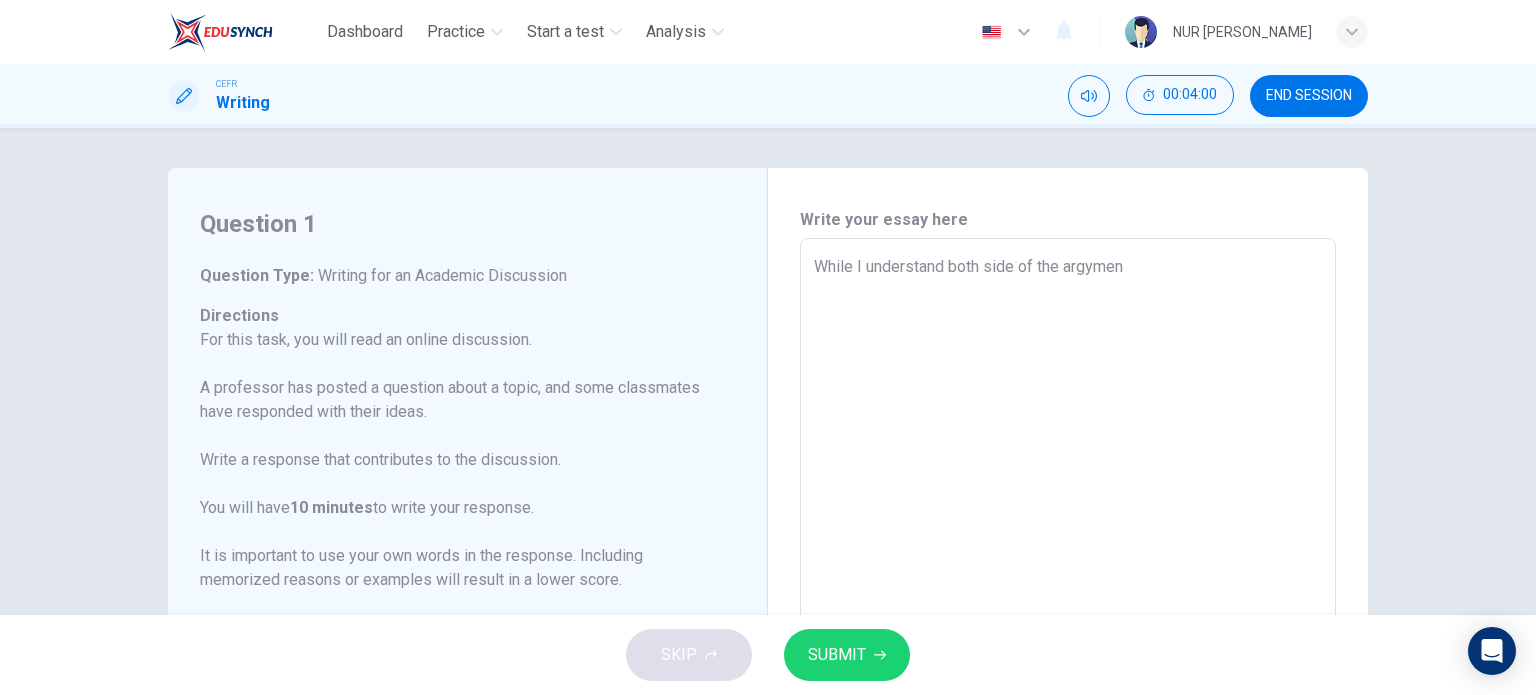 type on "While I understand both side of the argyme" 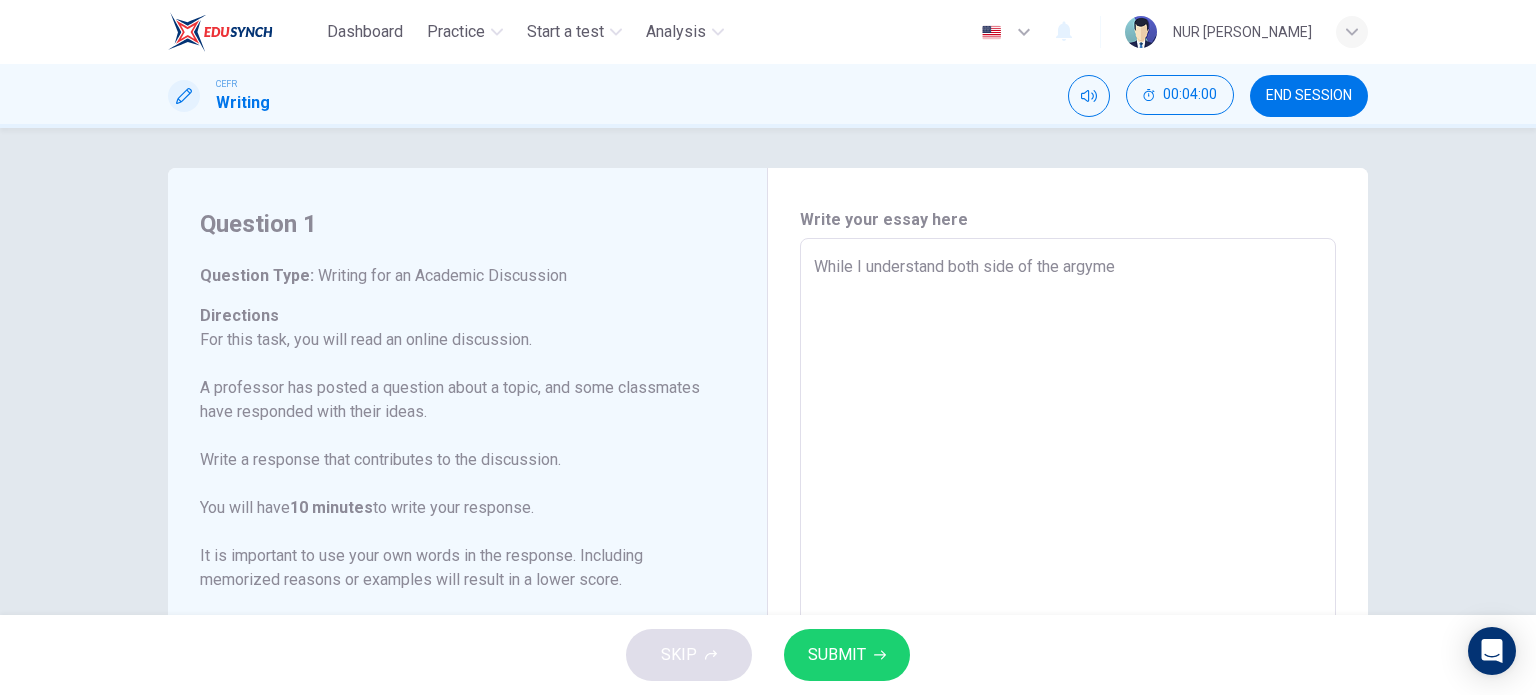 type on "x" 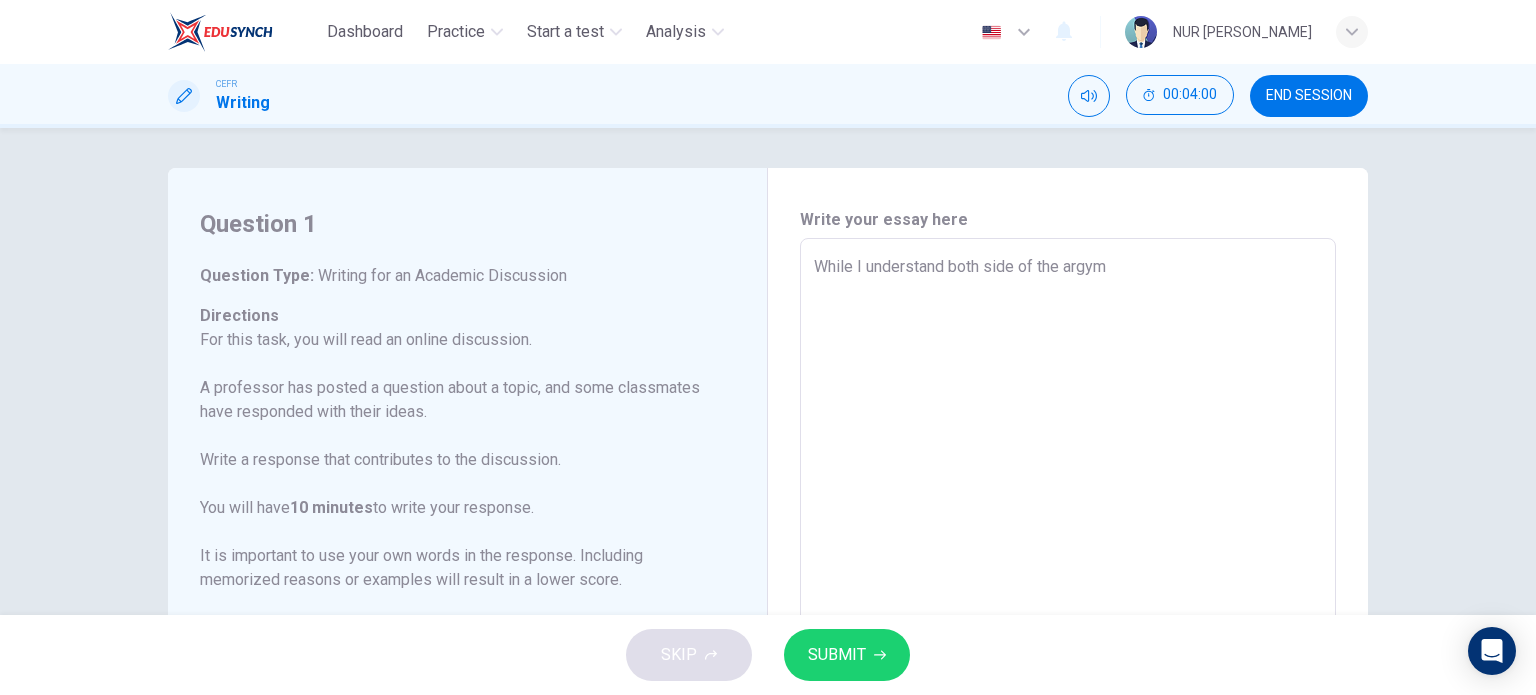 type on "x" 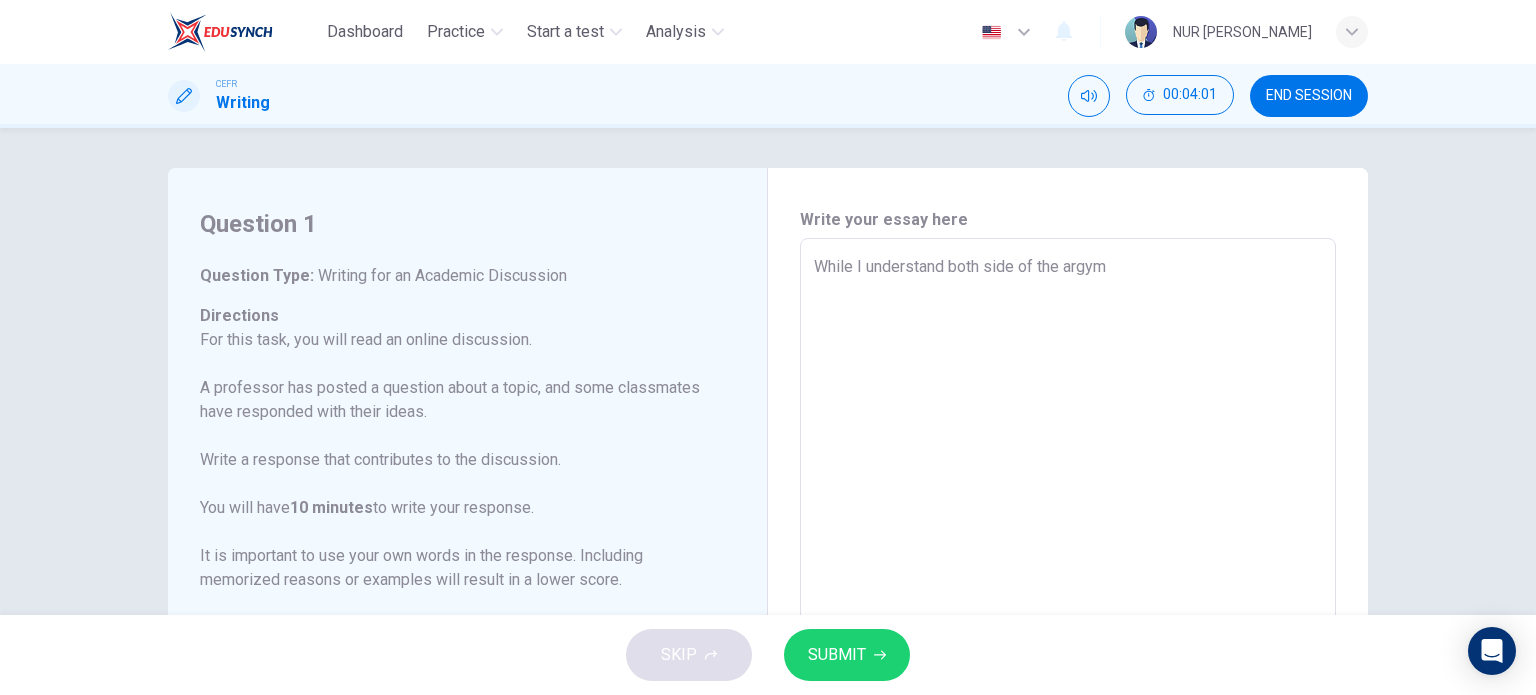 type on "While I understand both side of the argy" 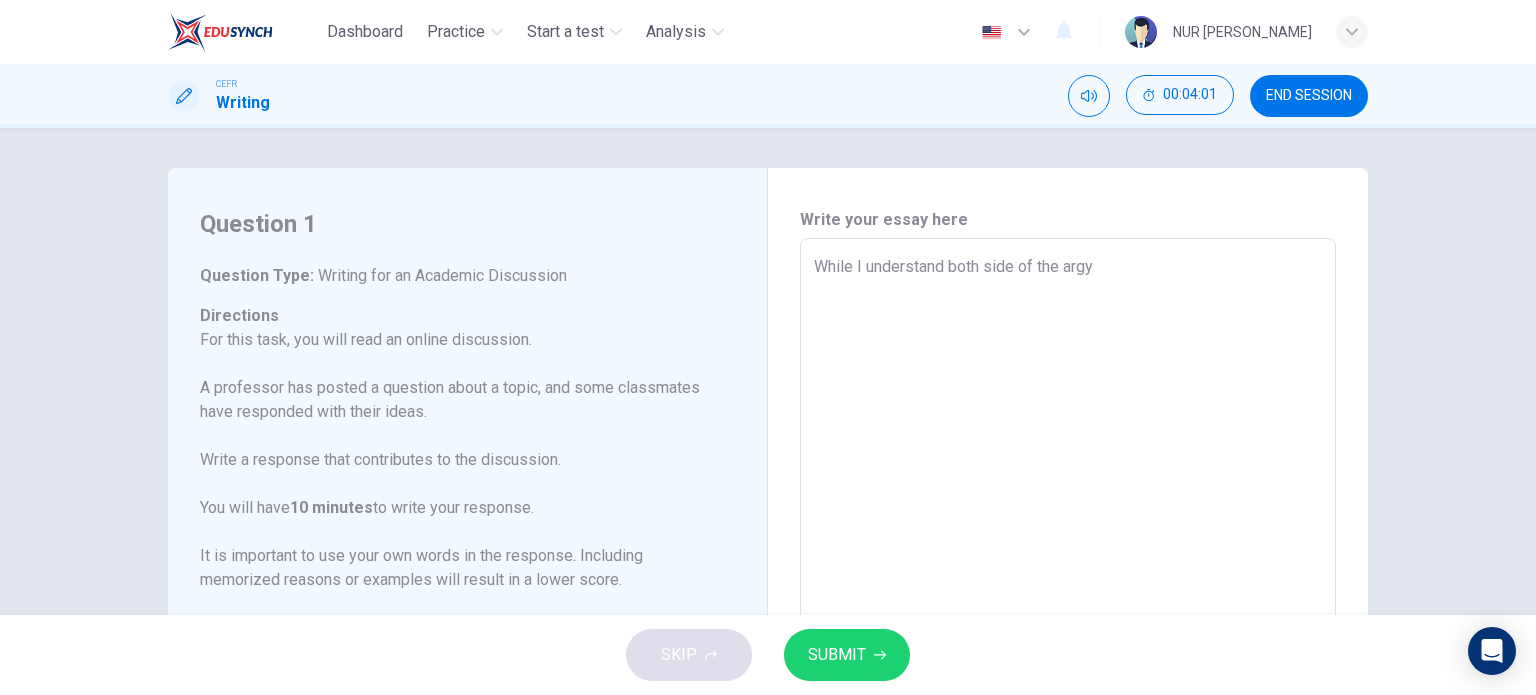 type on "x" 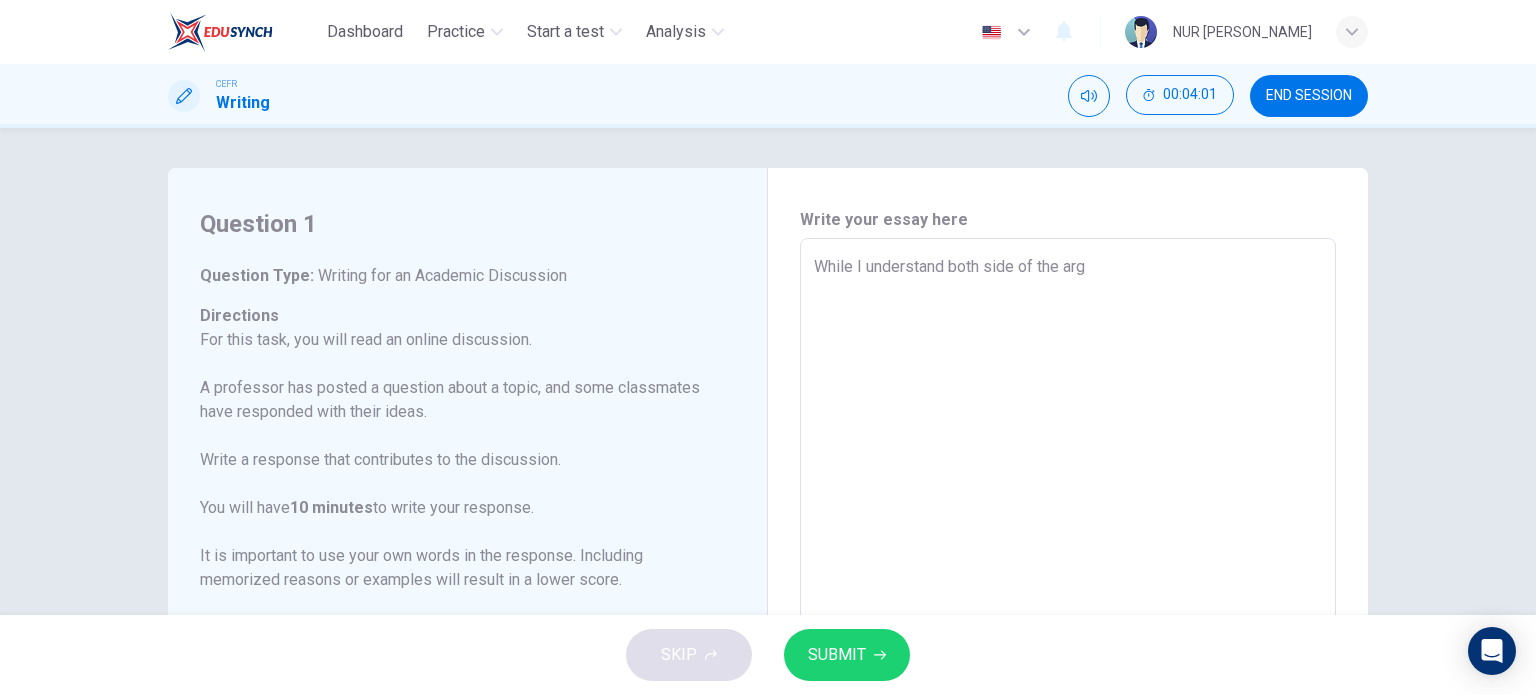 type on "x" 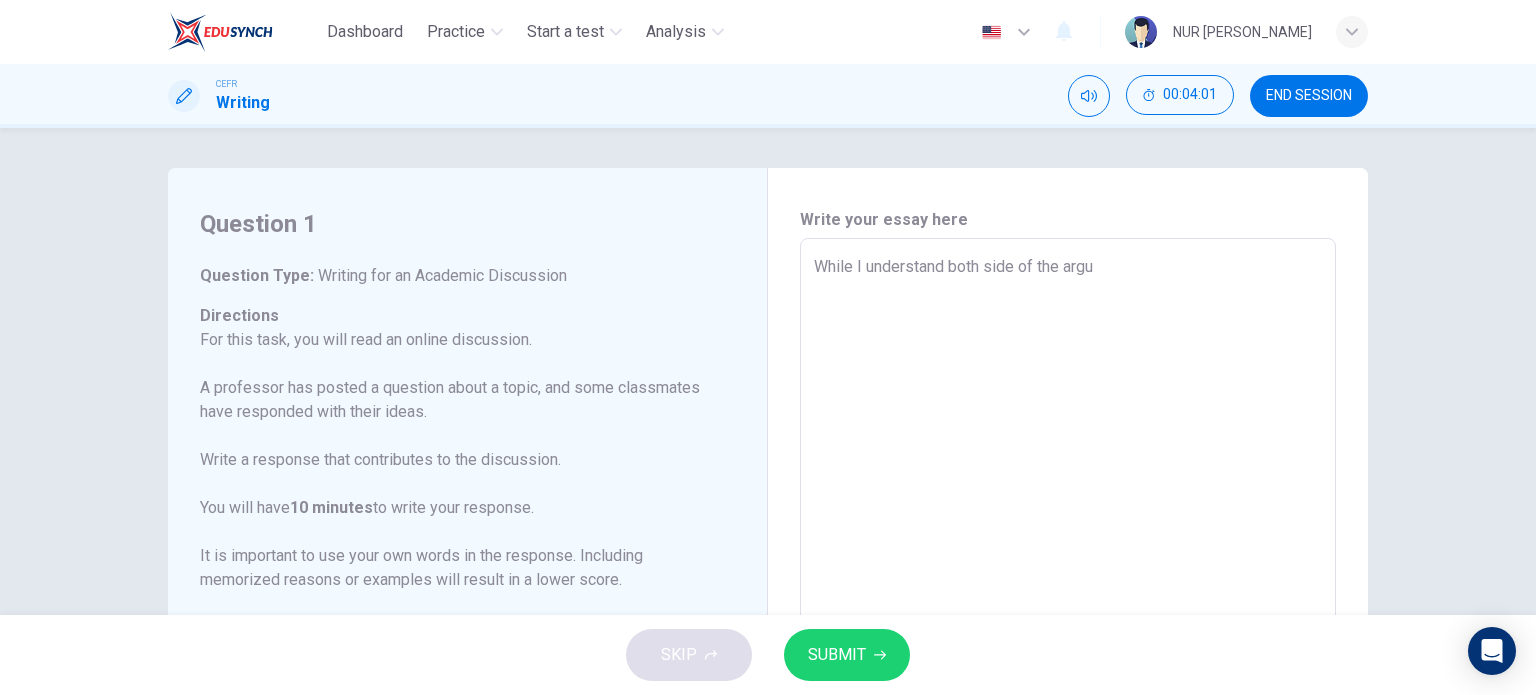 type on "x" 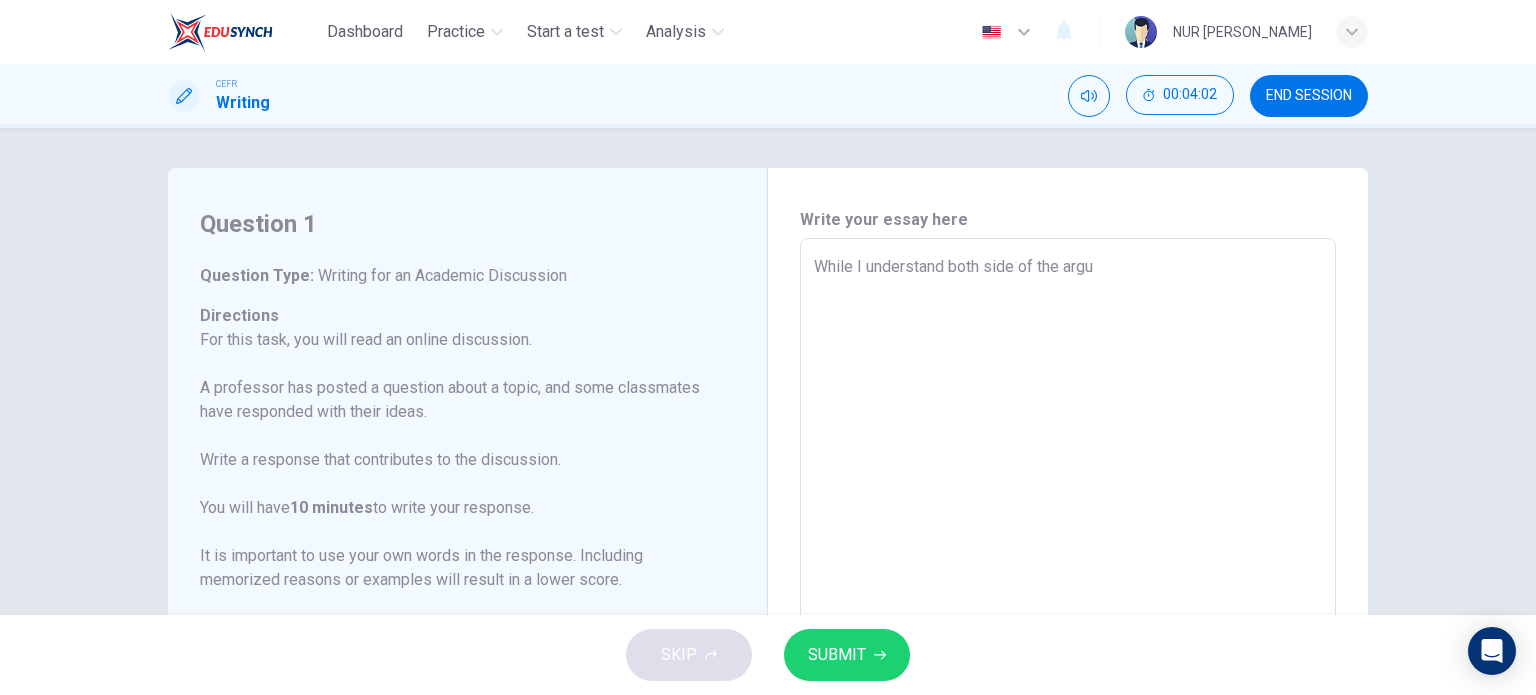 type on "While I understand both side of the argum" 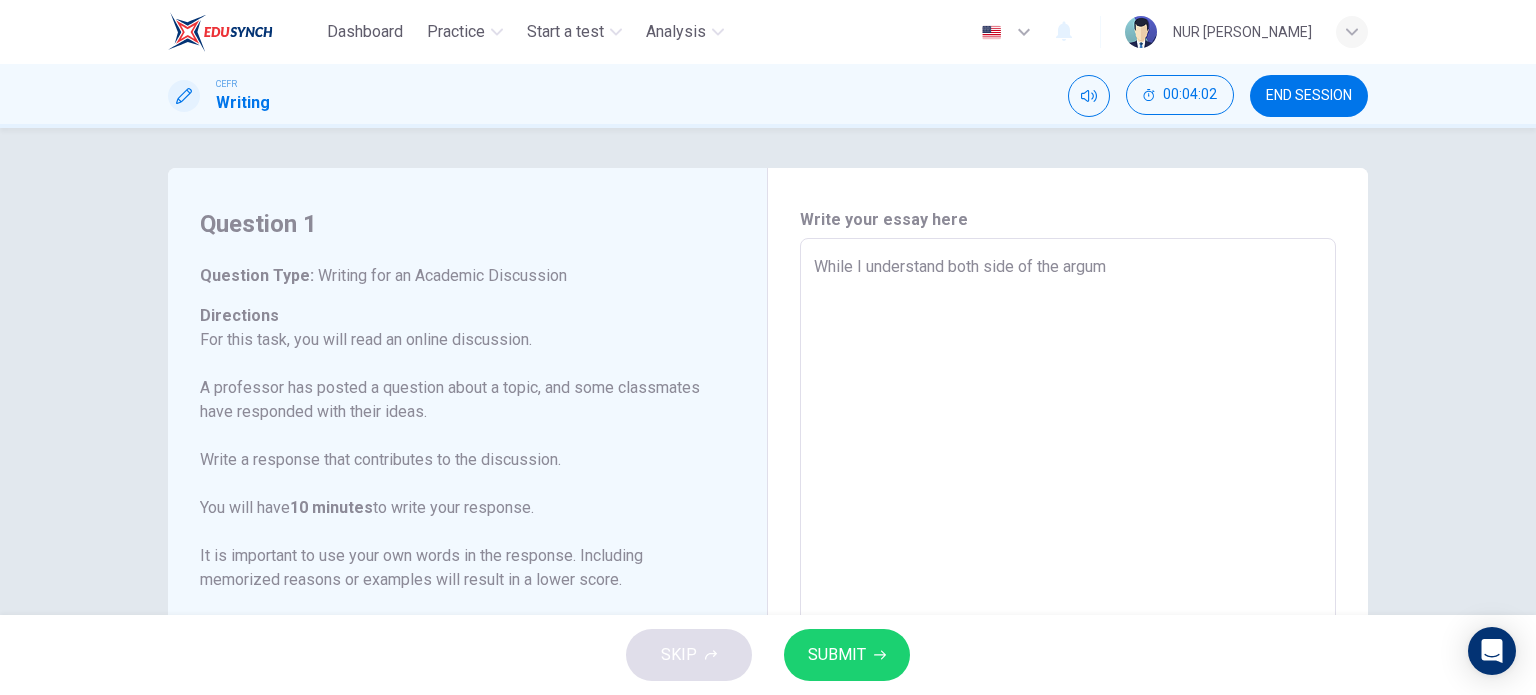 type on "x" 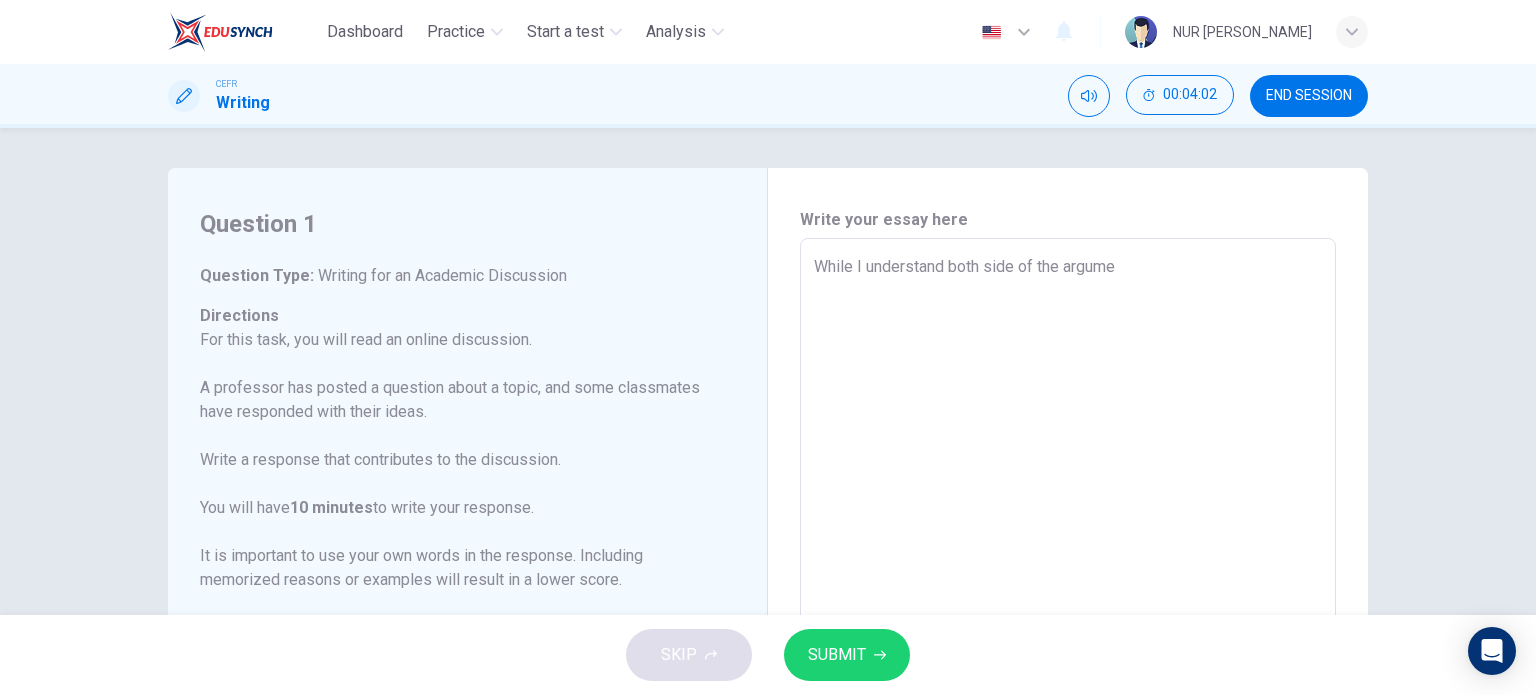 type on "While I understand both side of the argumen" 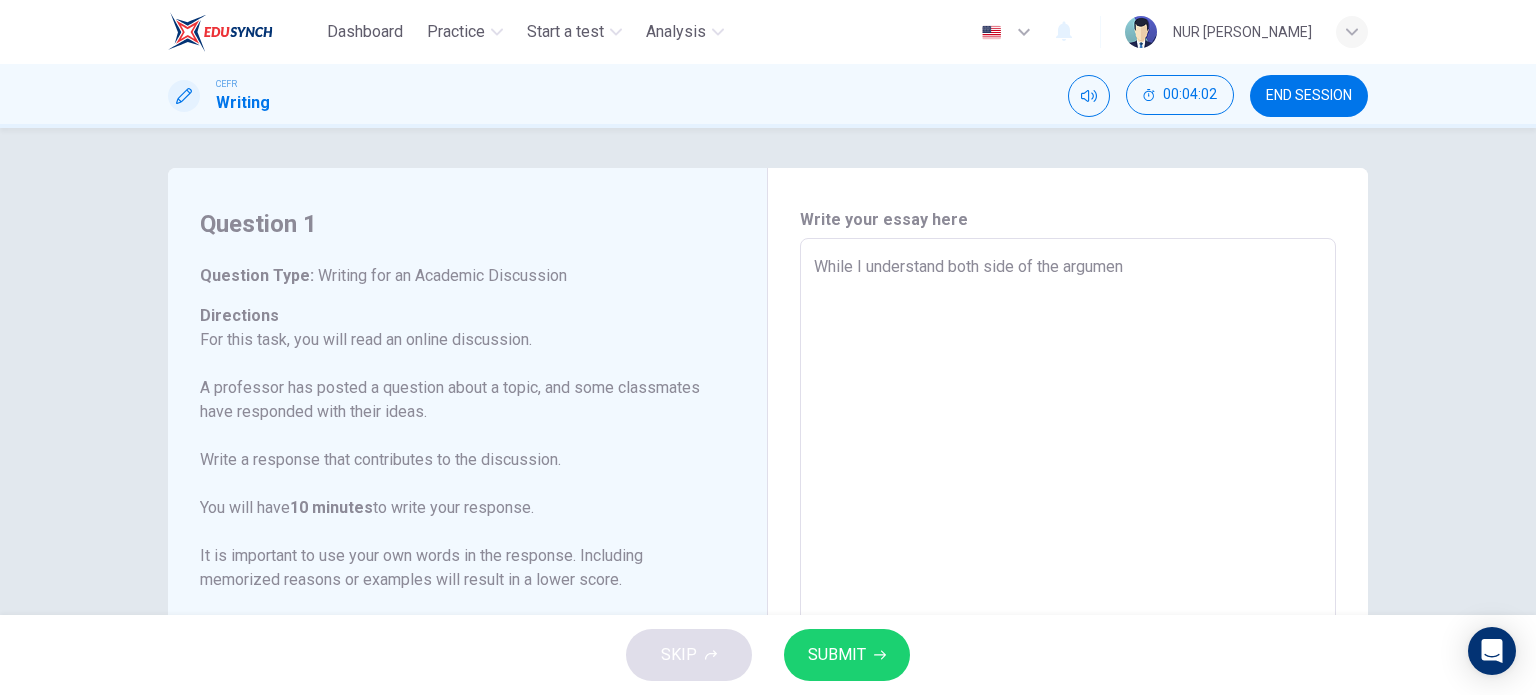 type on "x" 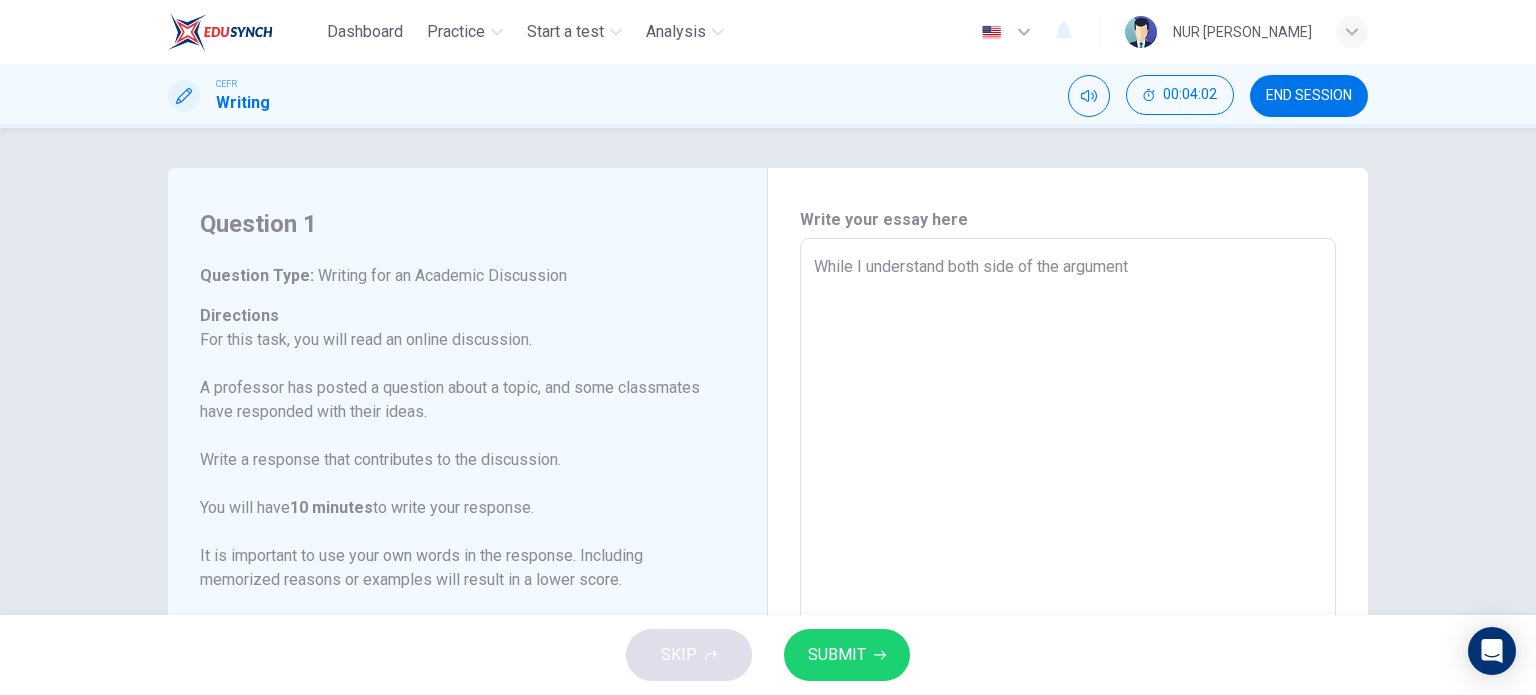 type on "x" 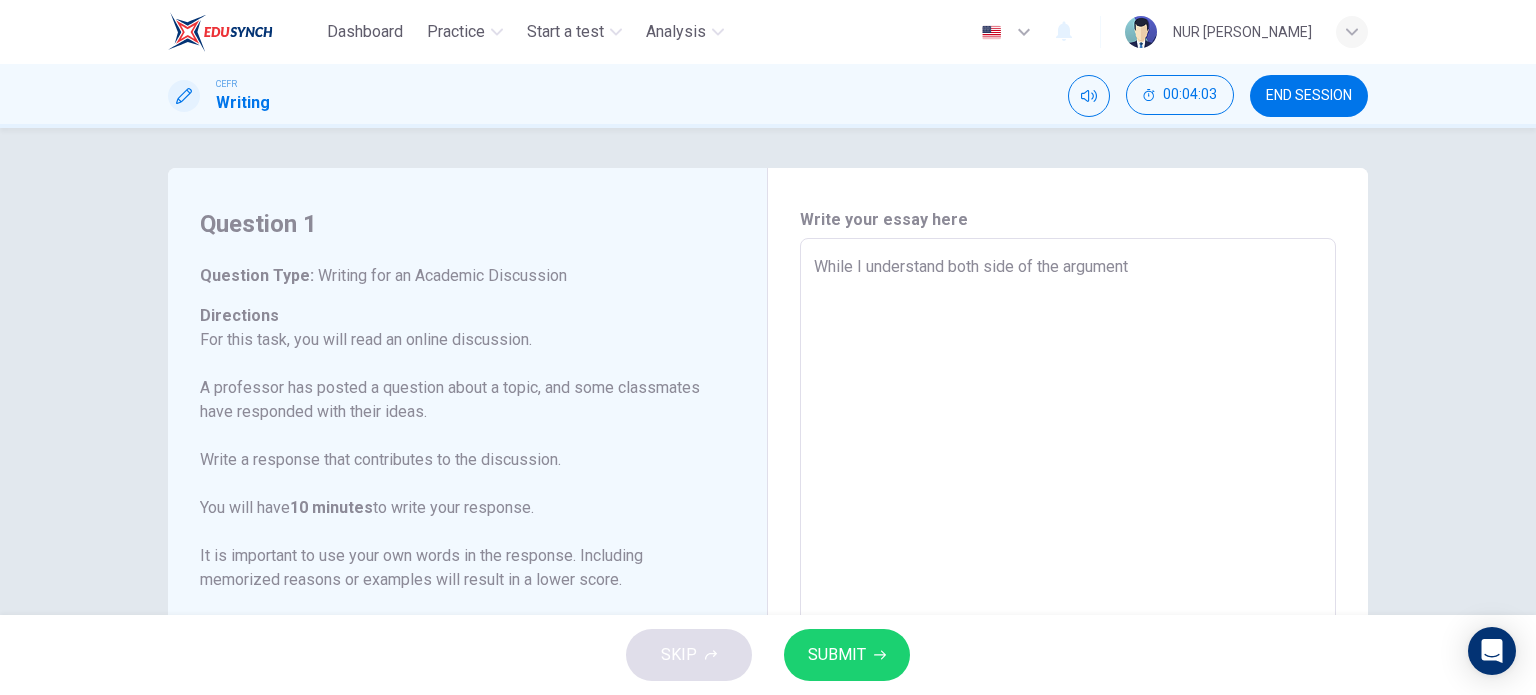 type on "While I understand both side of the argument," 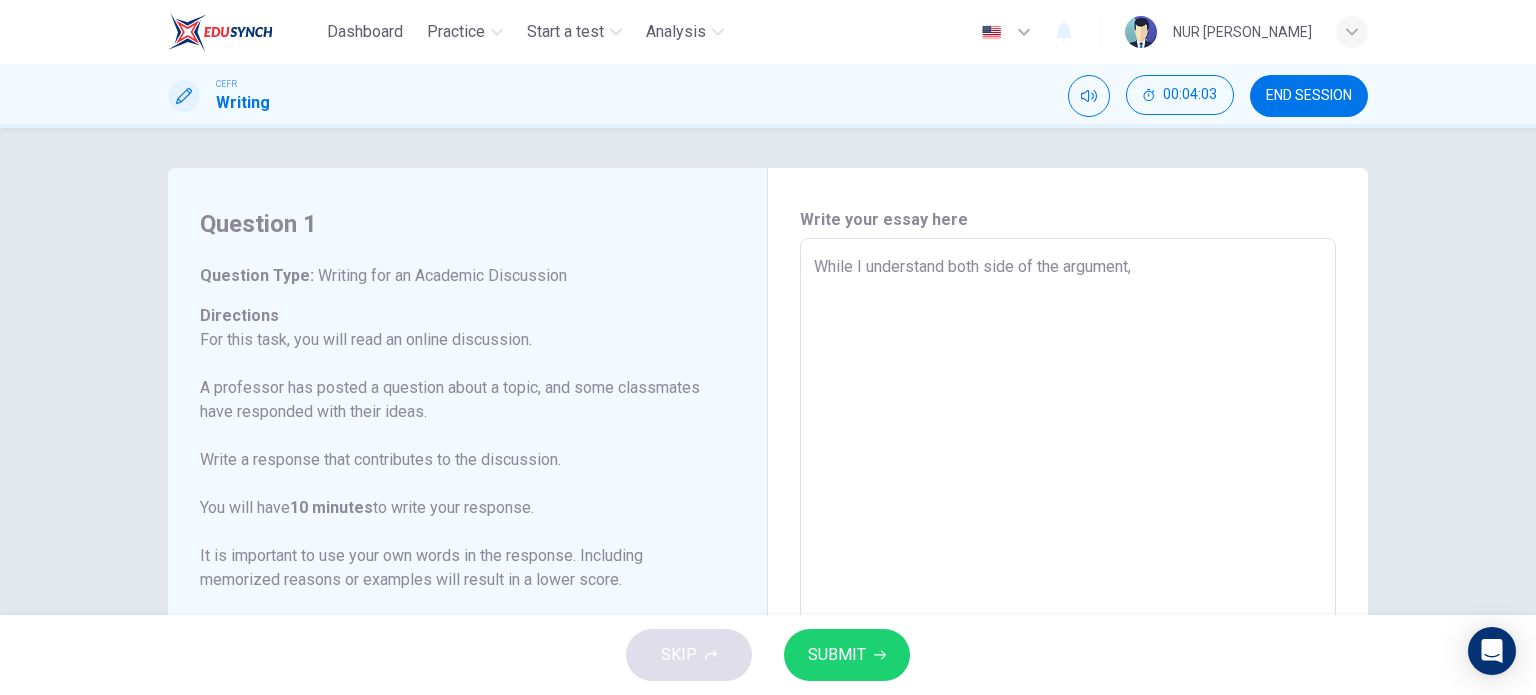 type on "x" 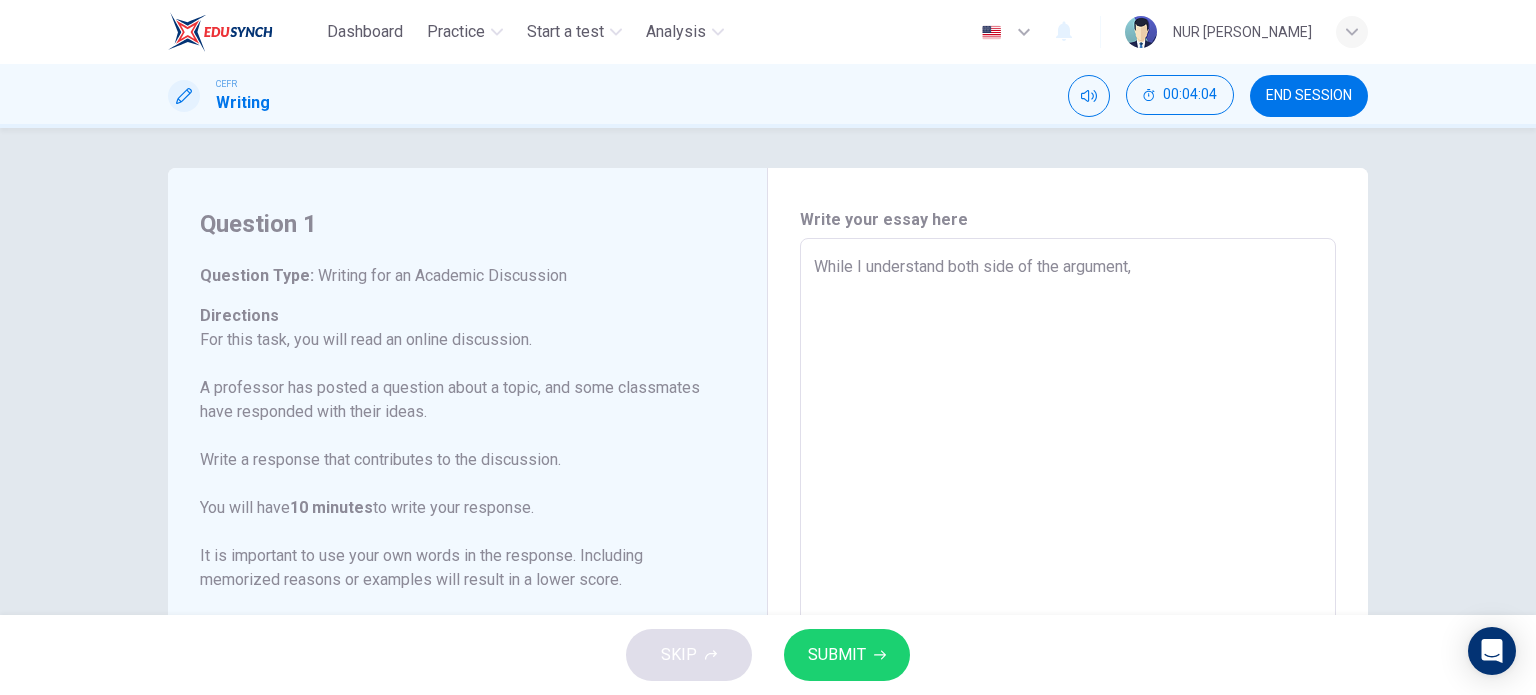 type on "While I understand both side of the argument," 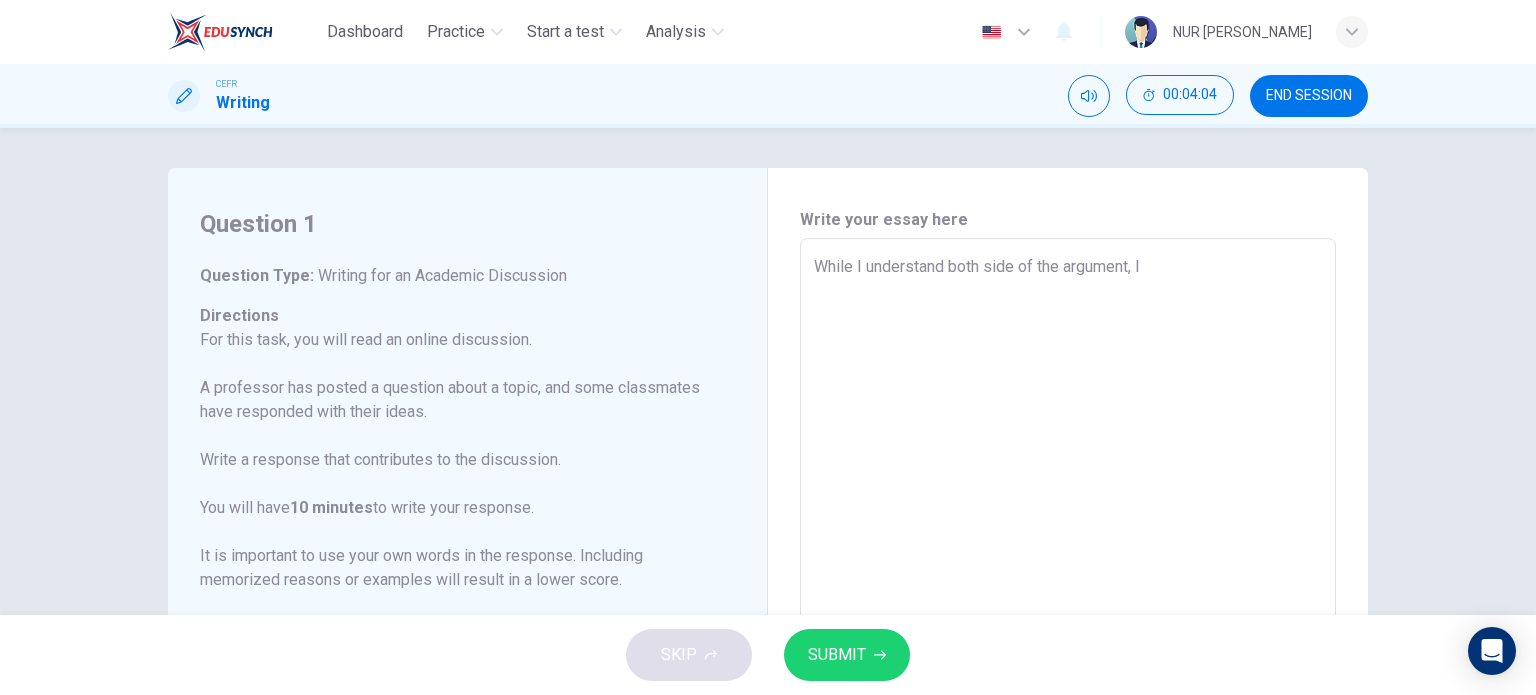 type on "x" 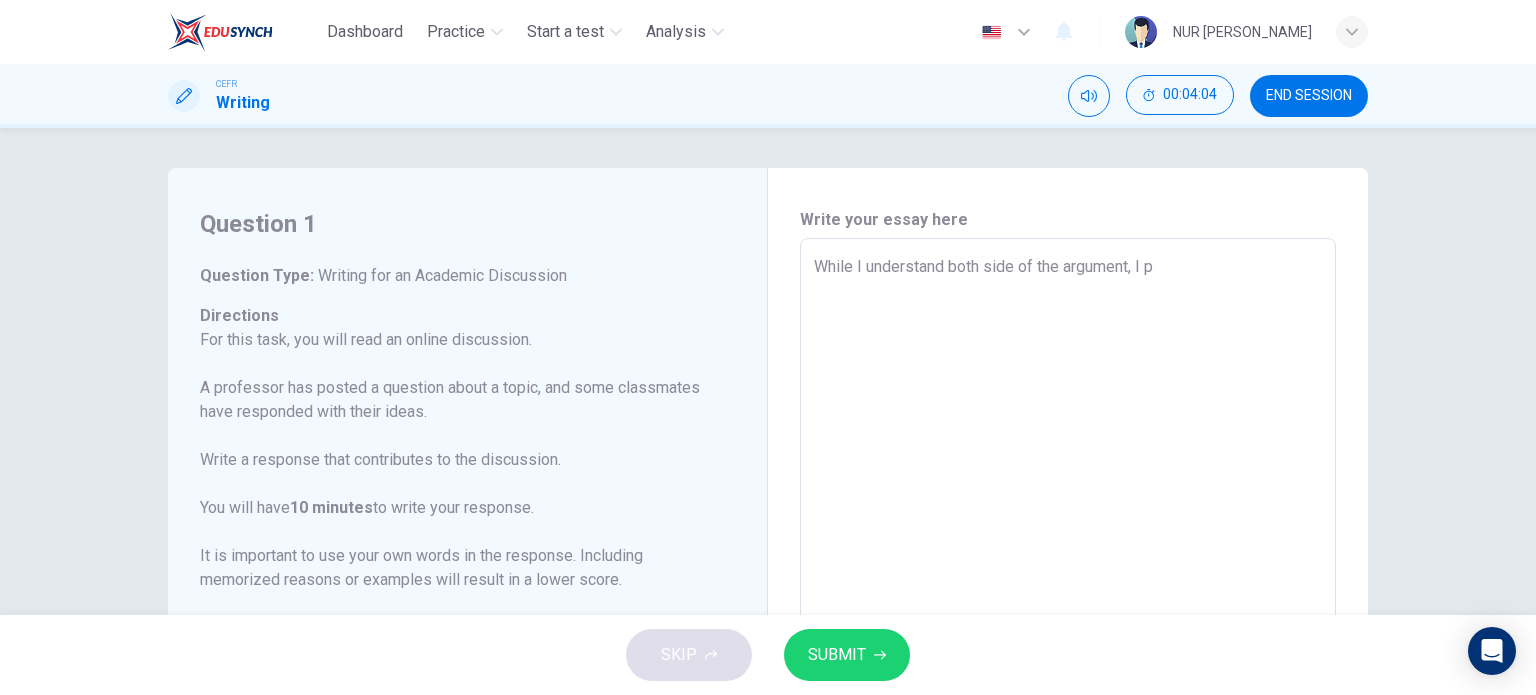 type on "While I understand both side of the argument, I pe" 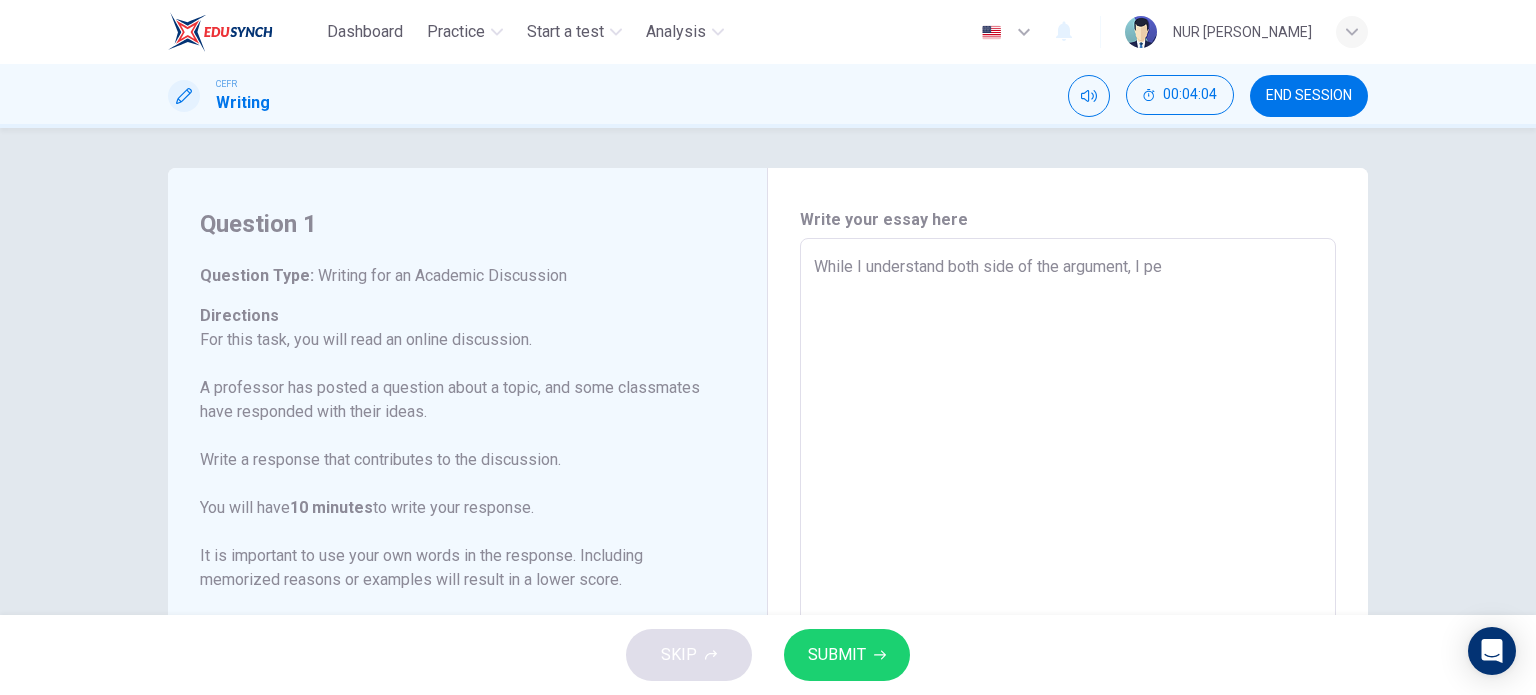 type on "x" 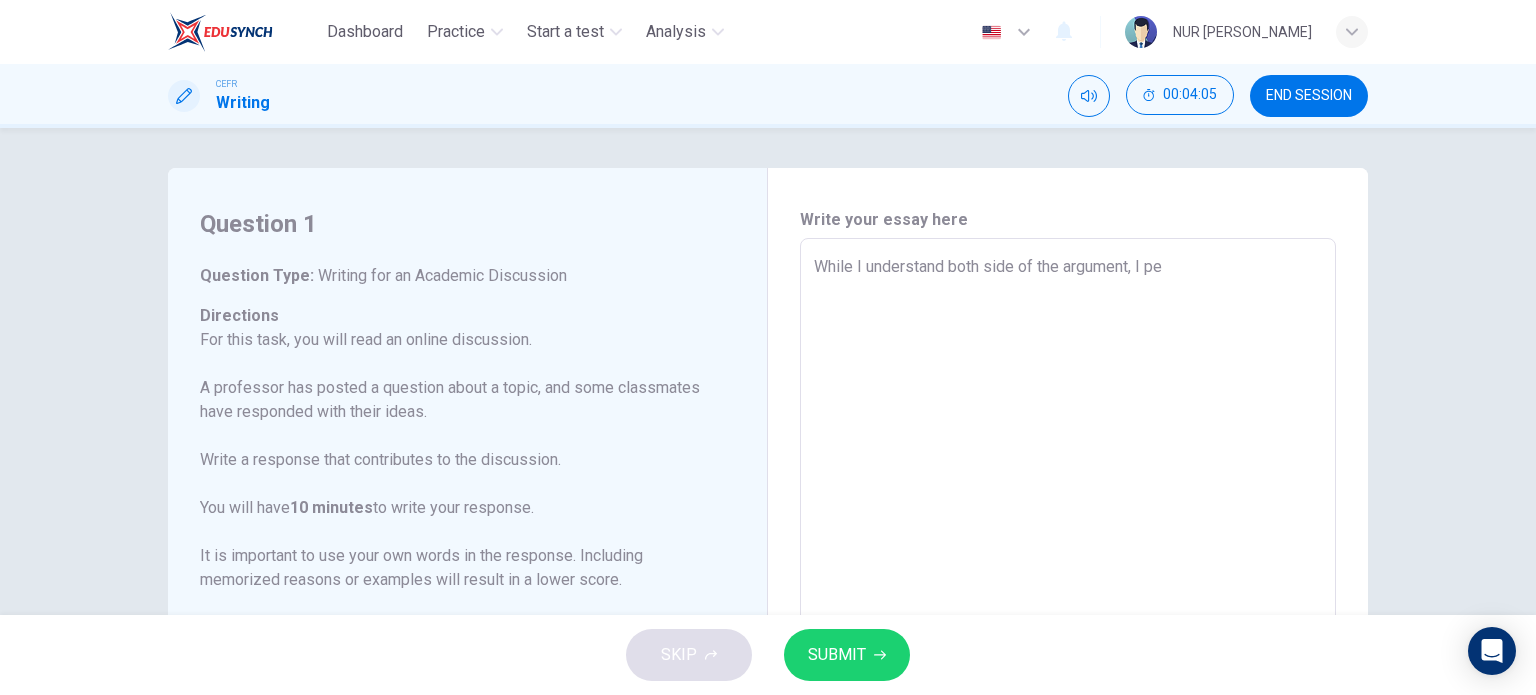 type on "While I understand both side of the argument, I per" 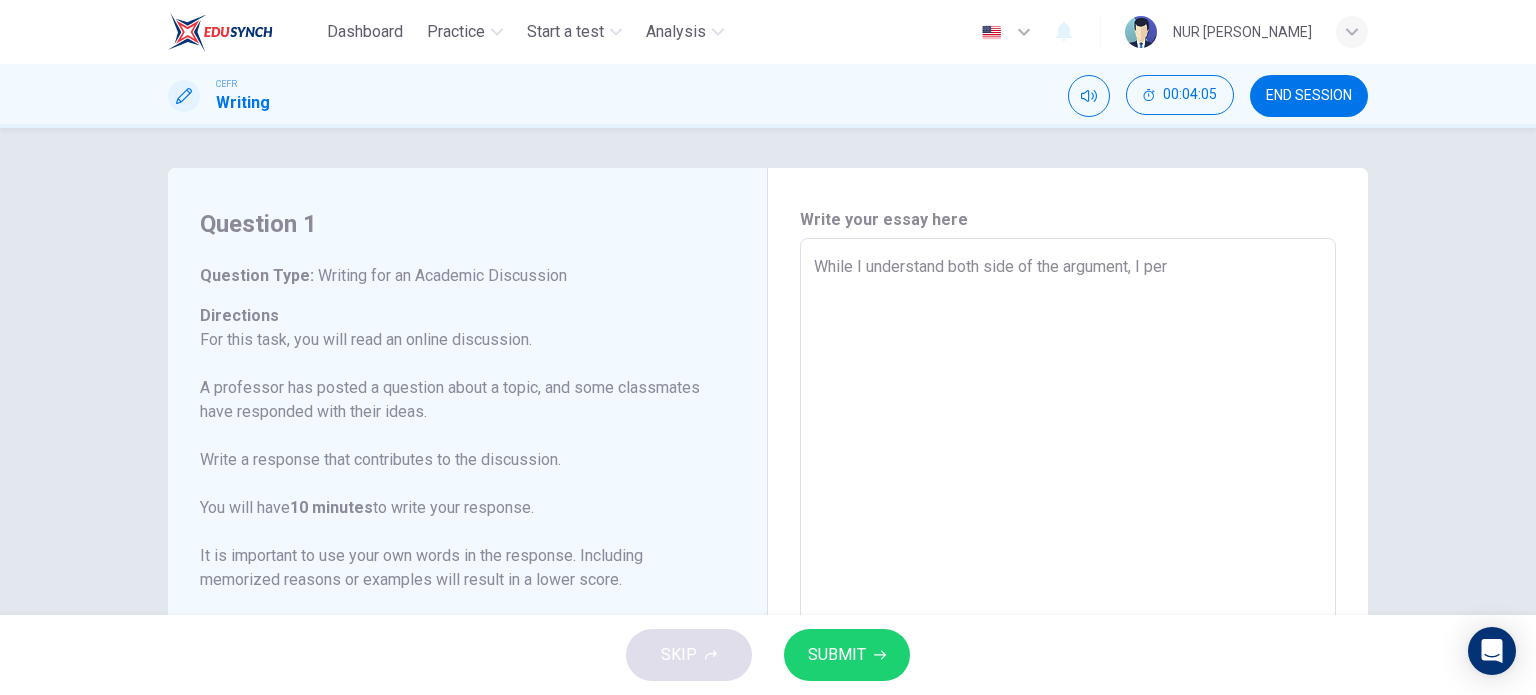 type on "x" 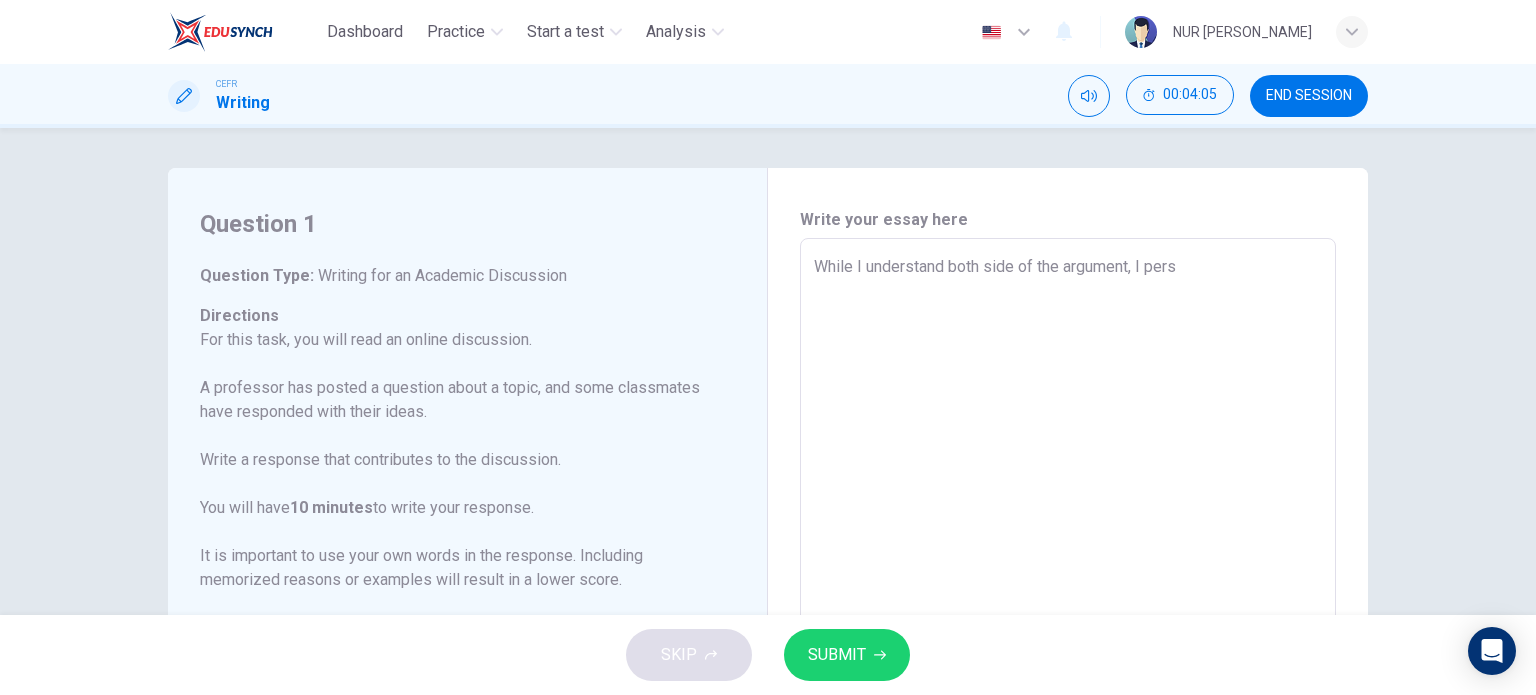 type on "While I understand both side of the argument, I perso" 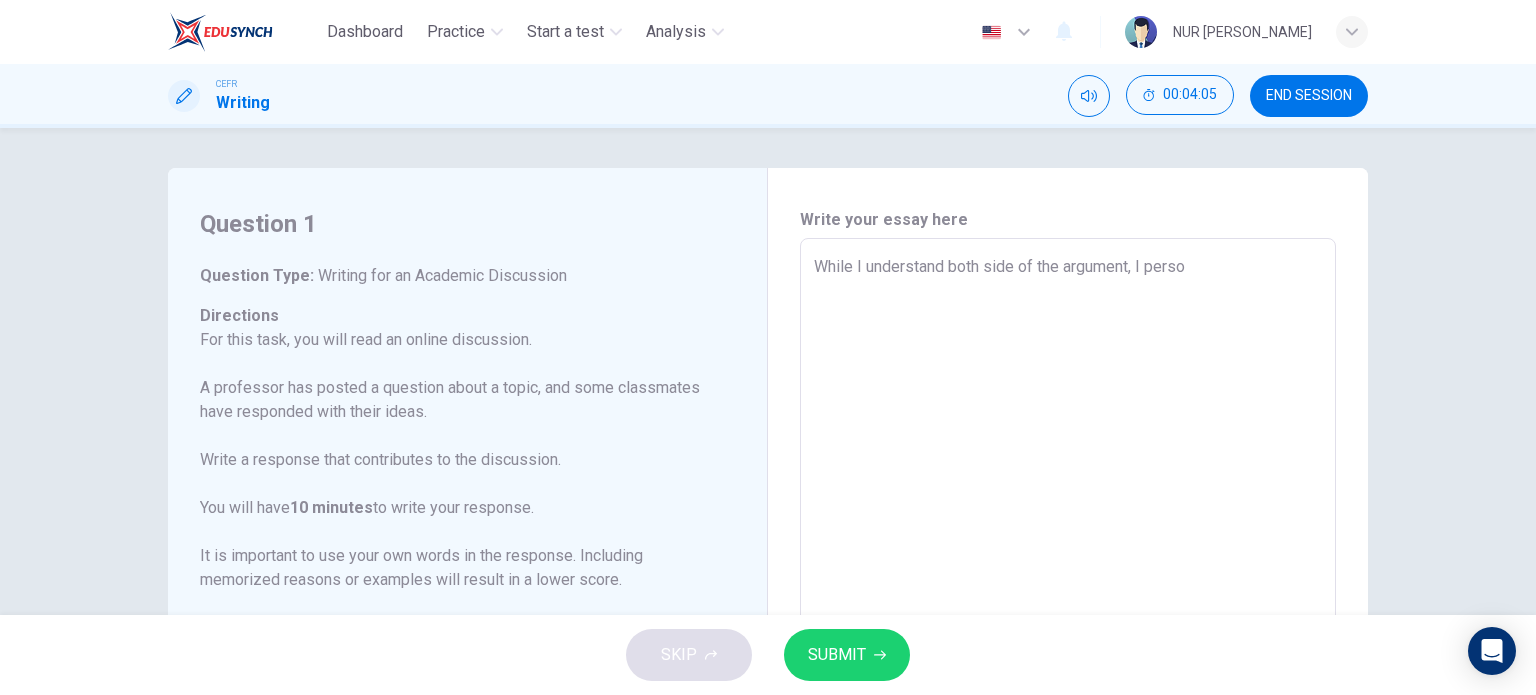 type on "x" 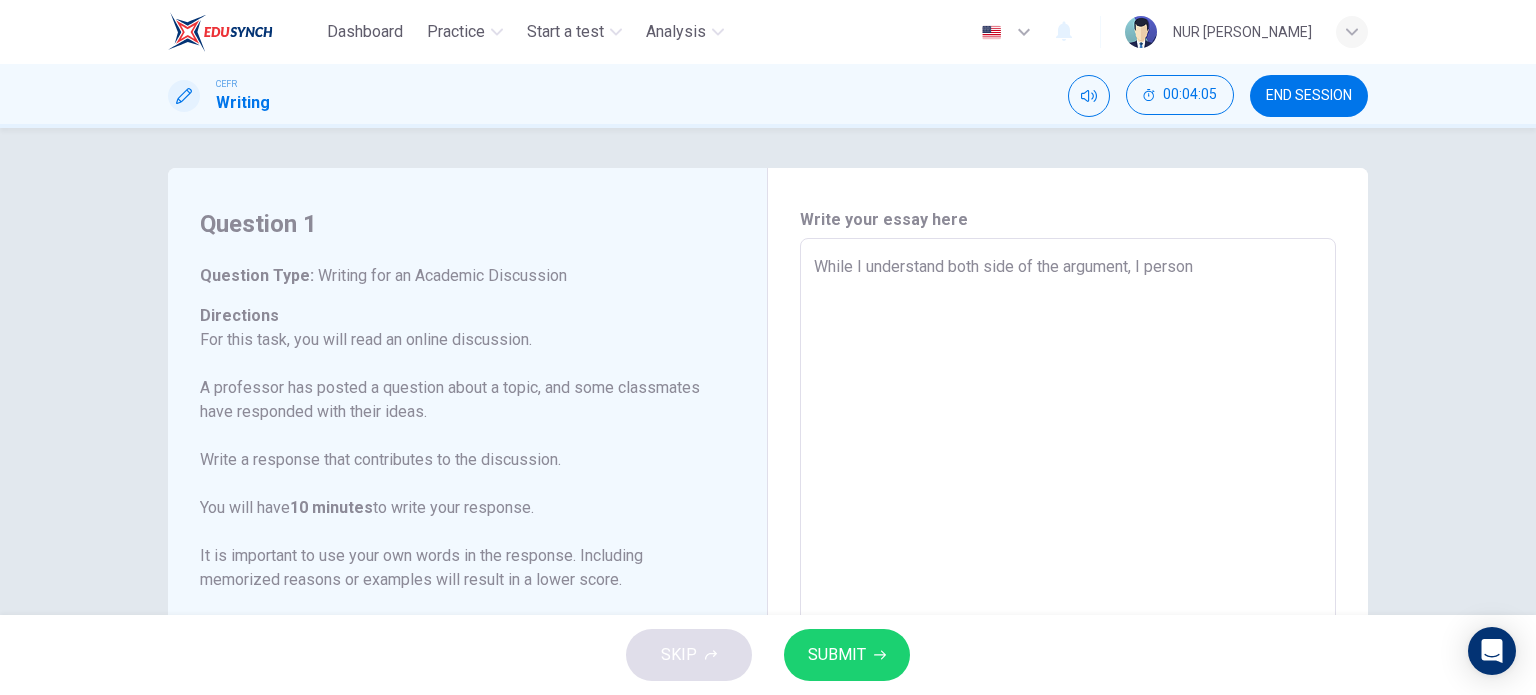 type on "x" 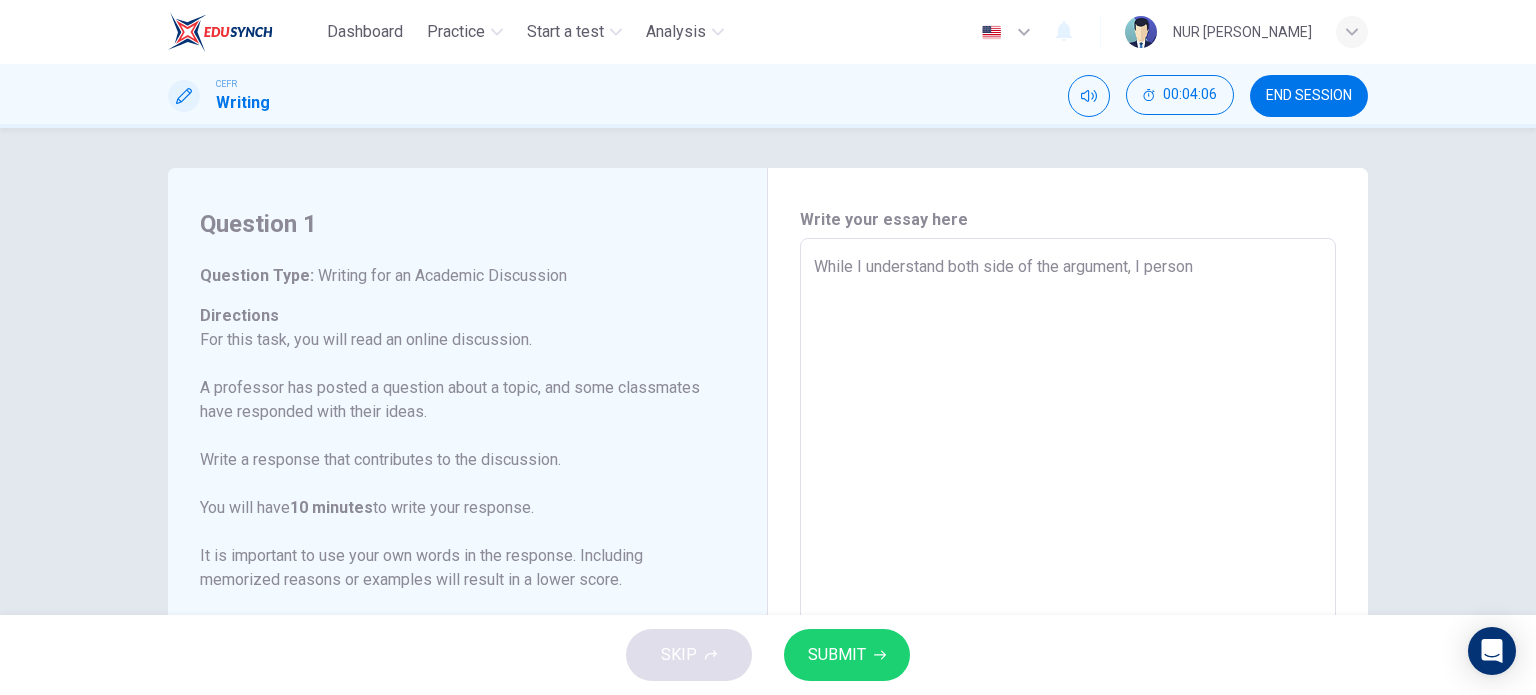 type on "While I understand both side of the argument, I persona" 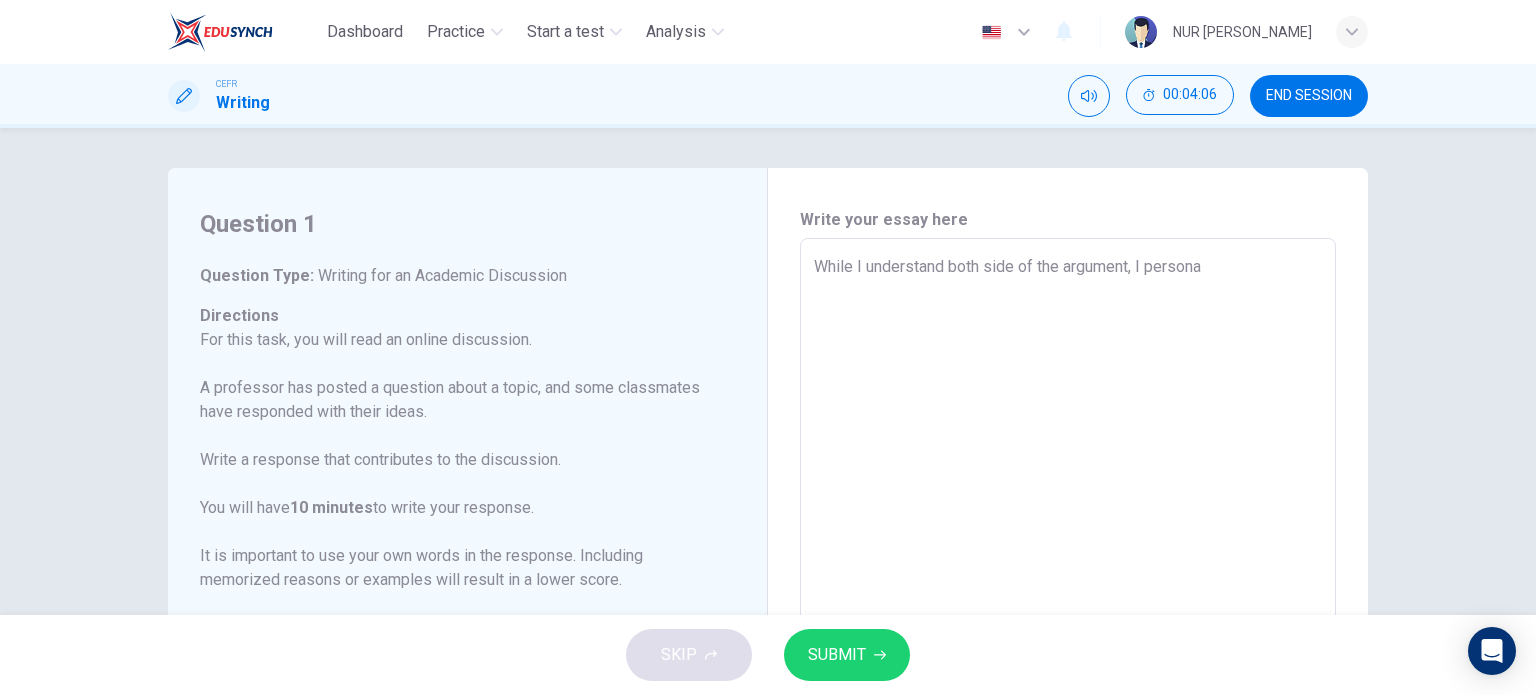type on "x" 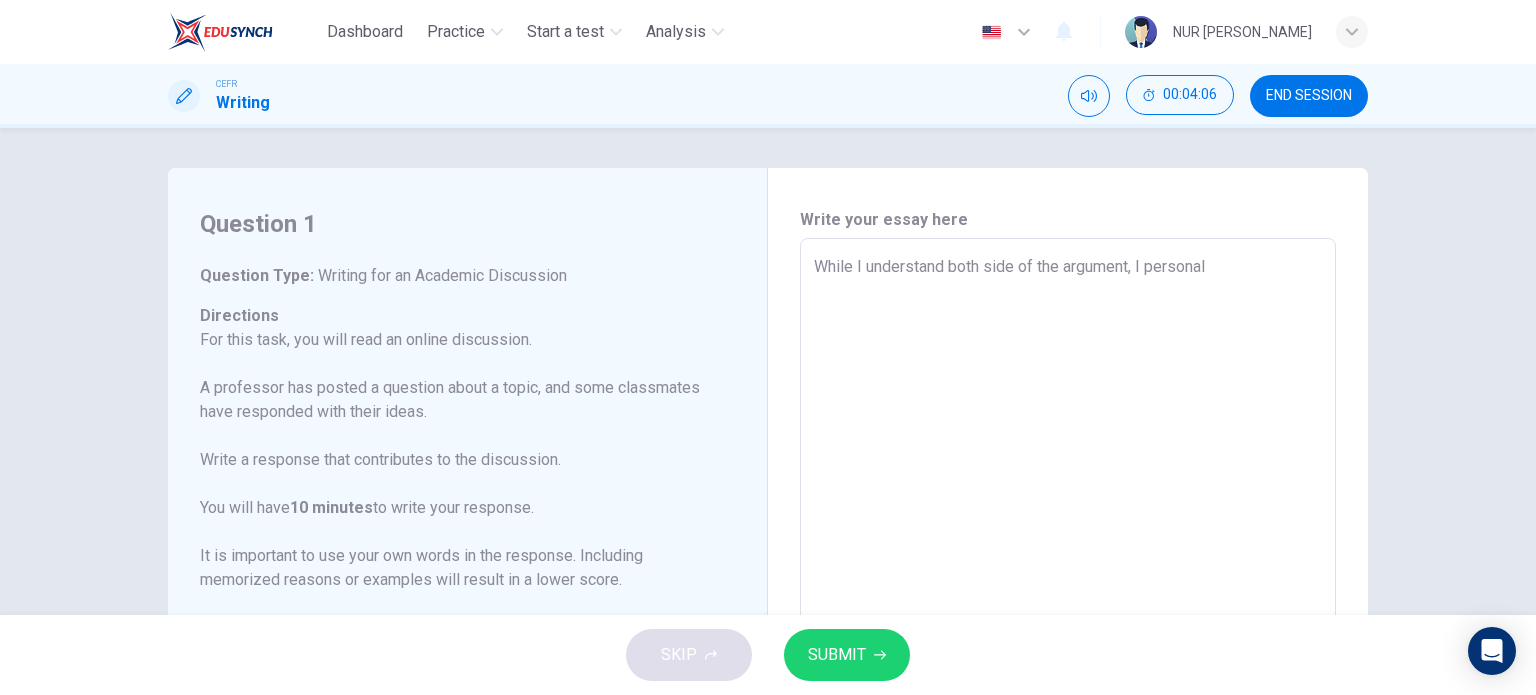 type on "x" 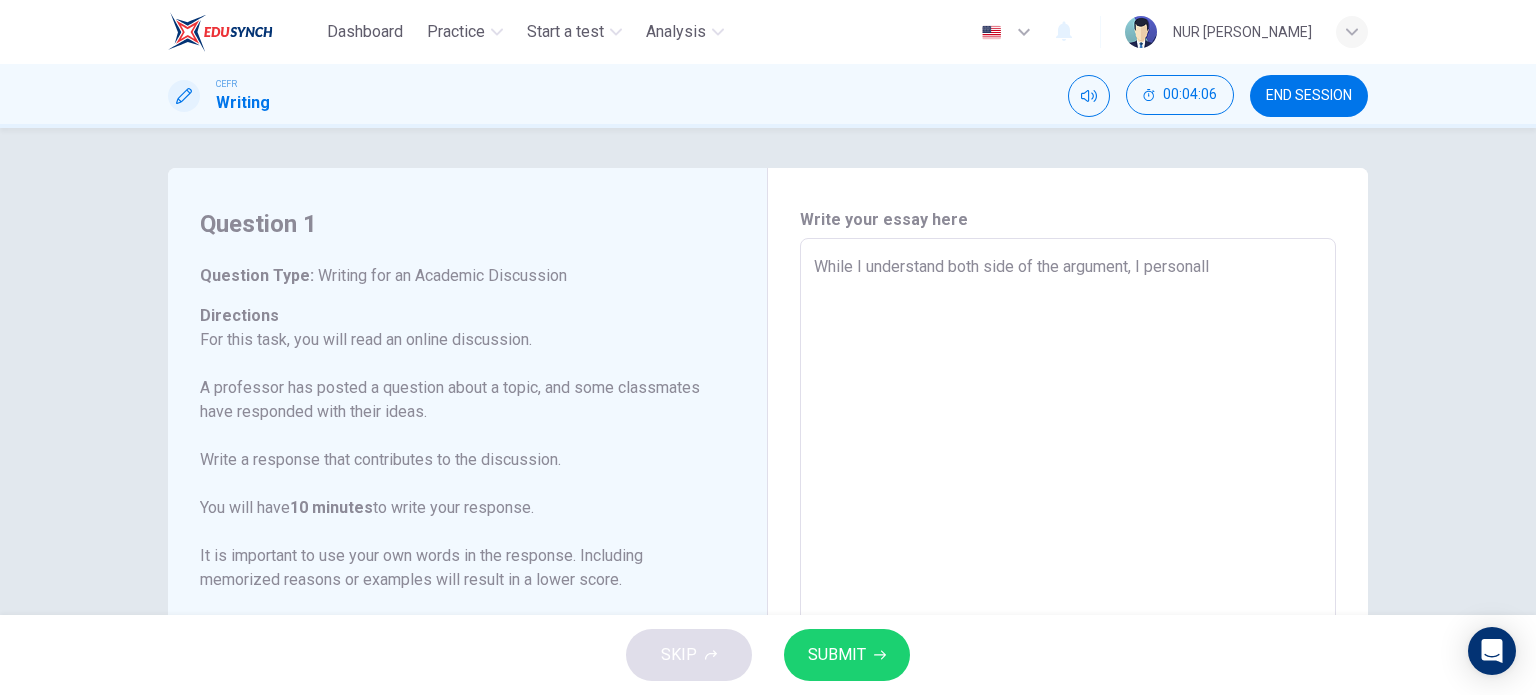 type on "x" 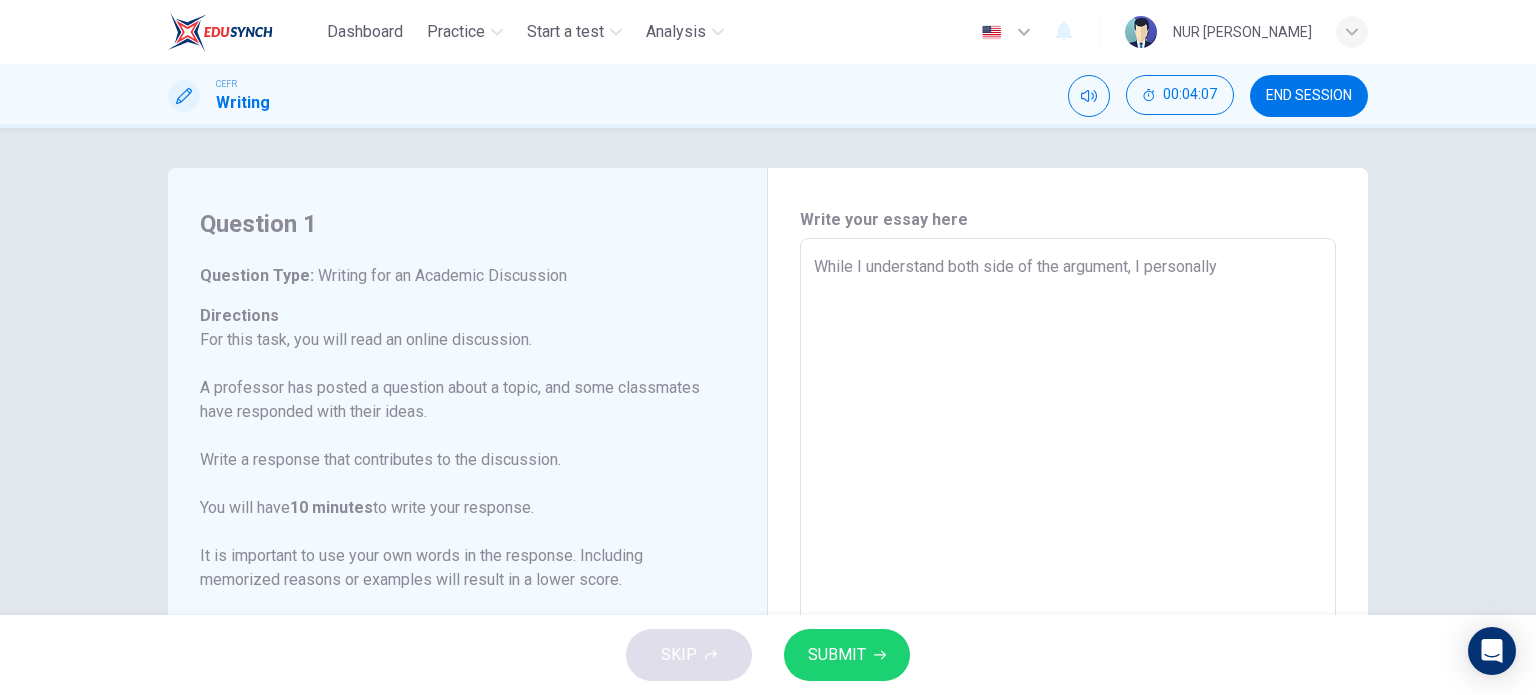 type on "x" 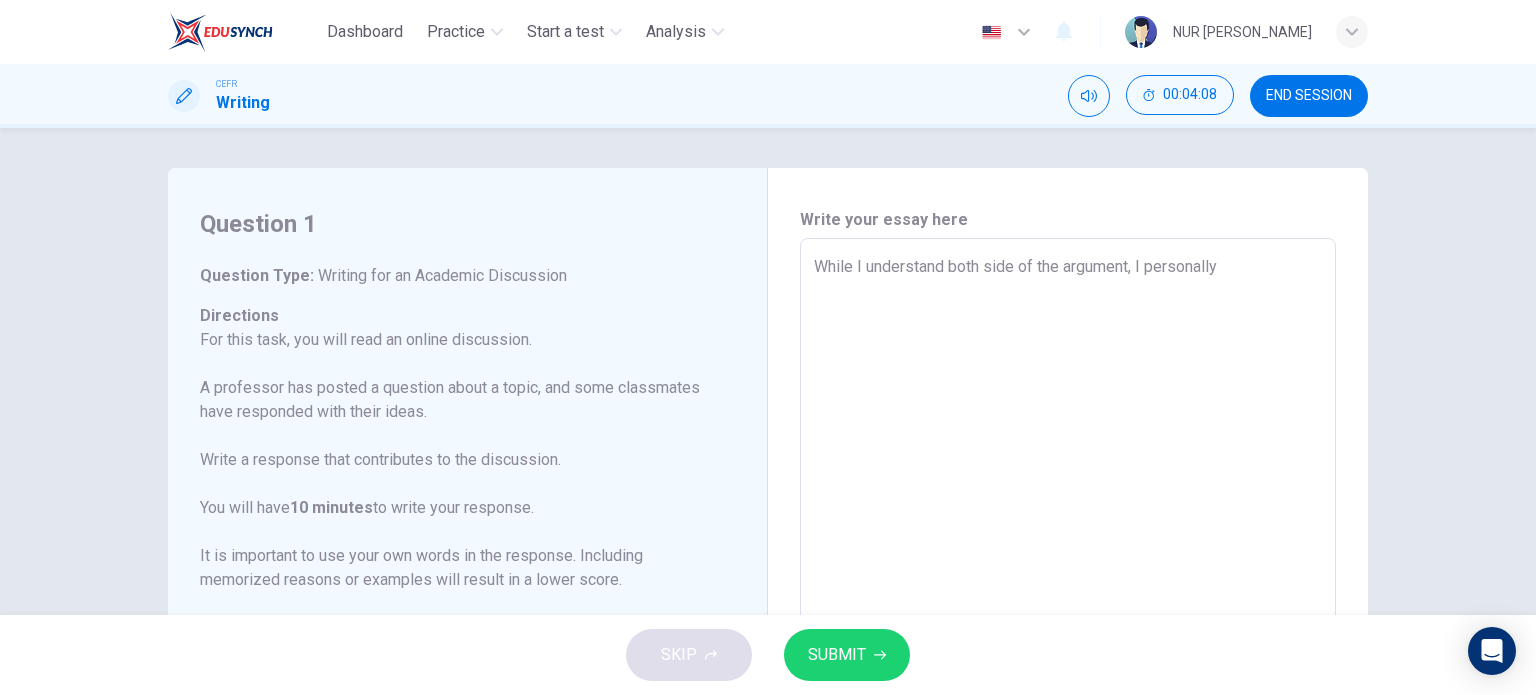 type on "While I understand both side of the argument, I personally s" 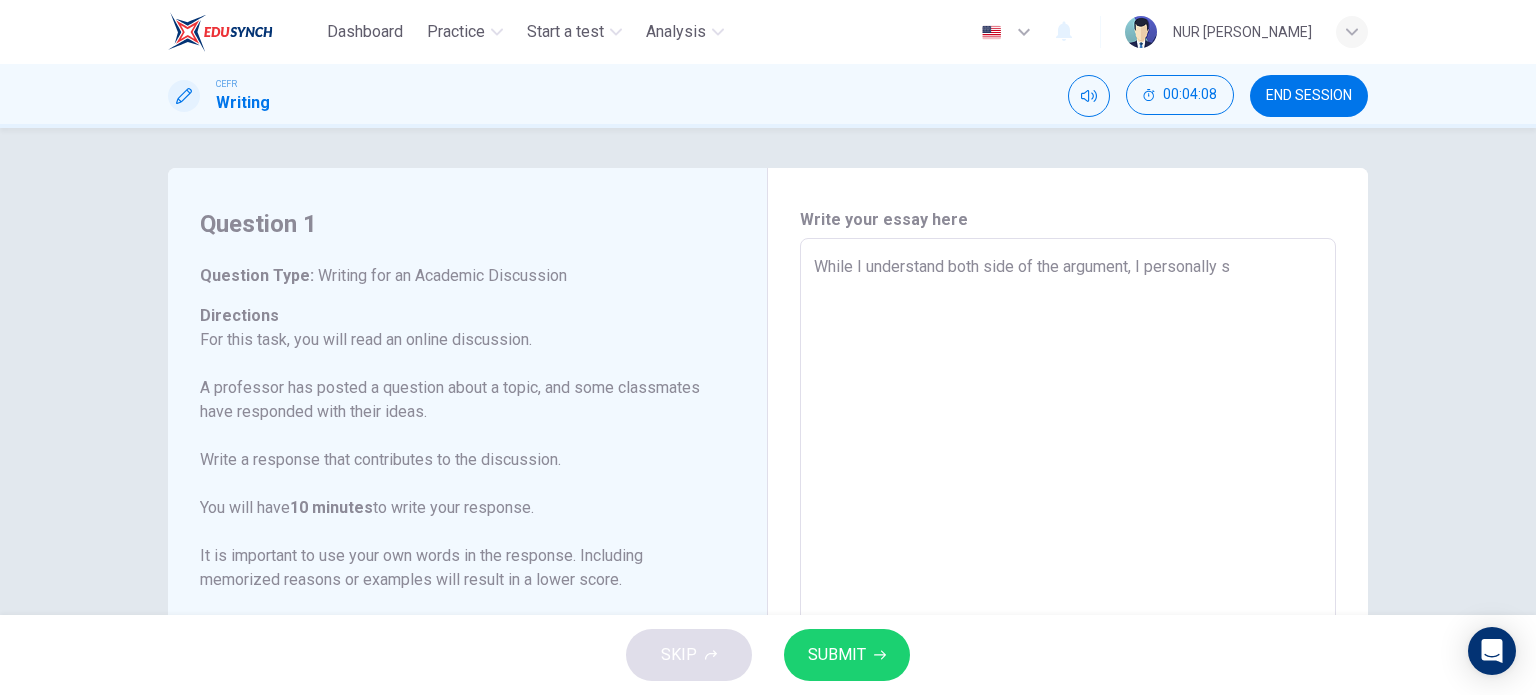 type on "x" 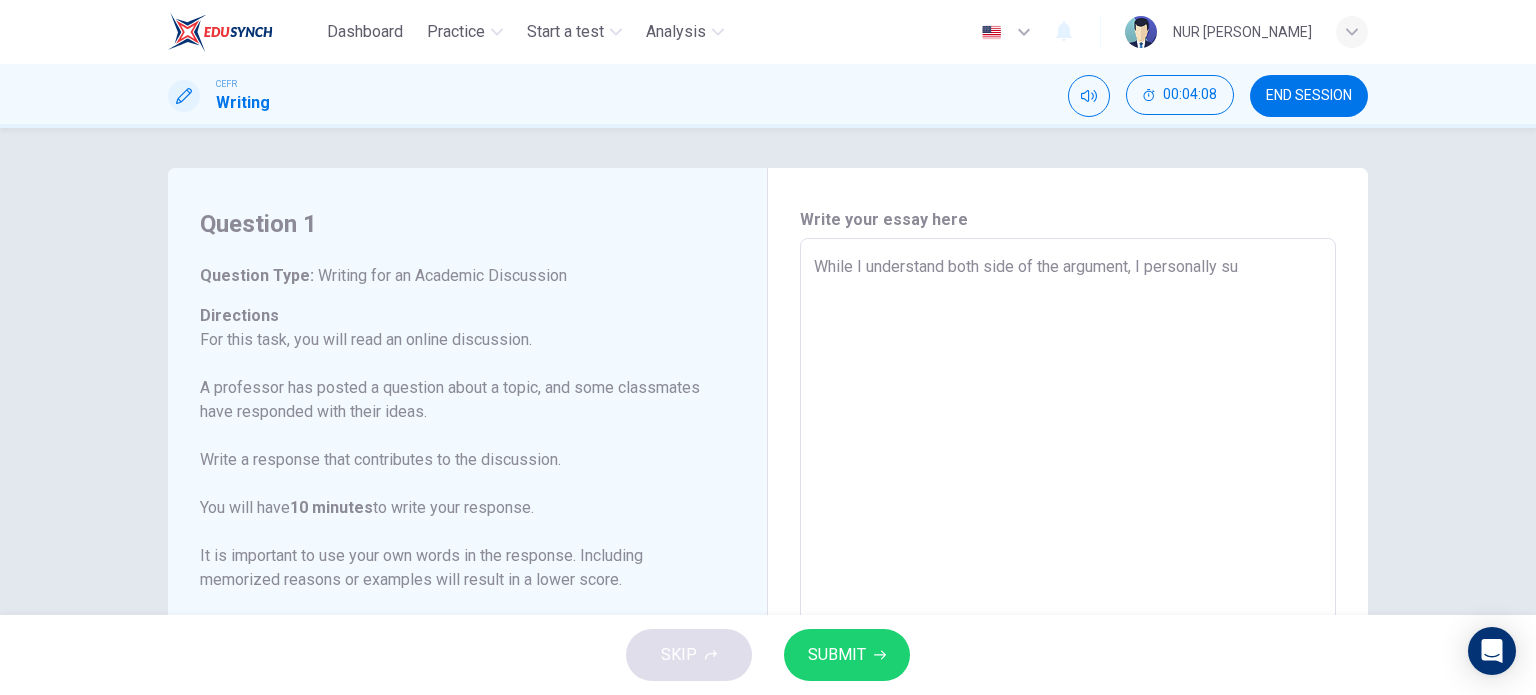 type on "x" 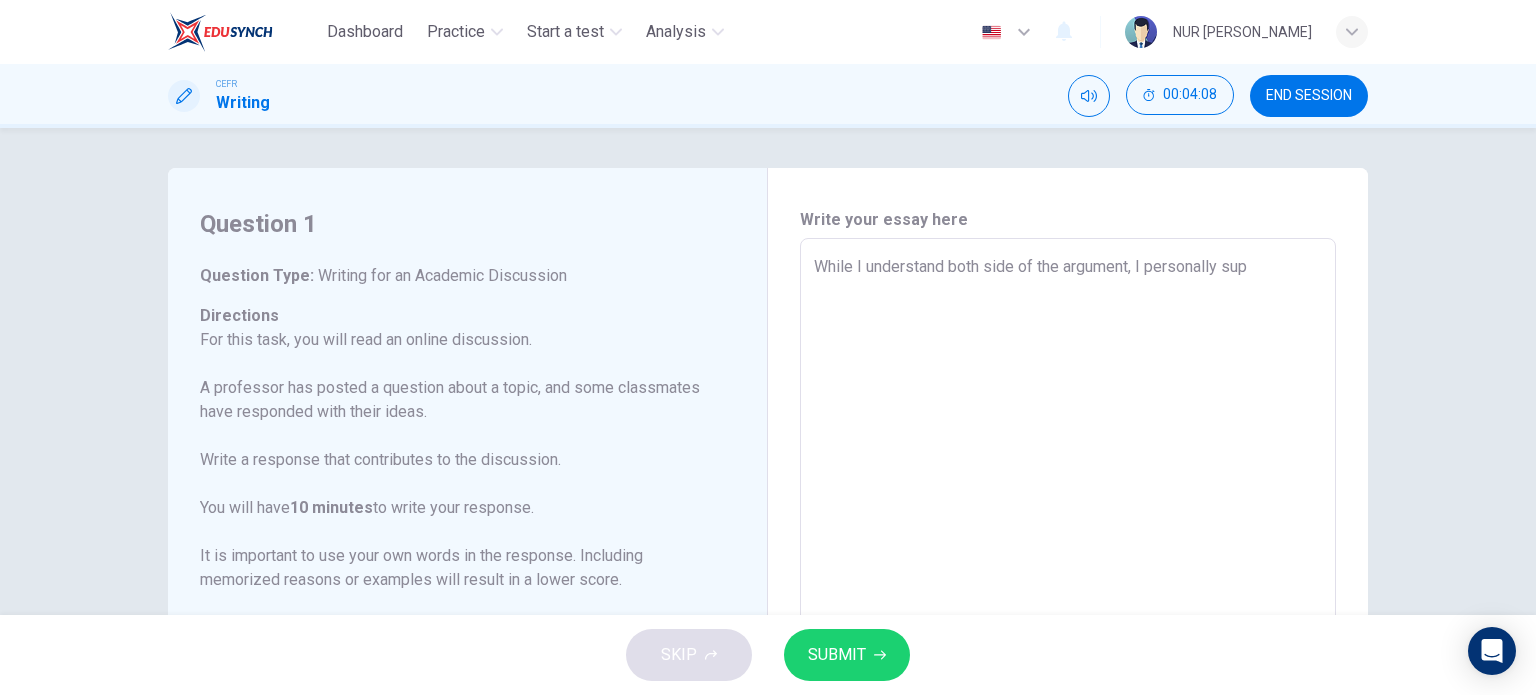 type on "x" 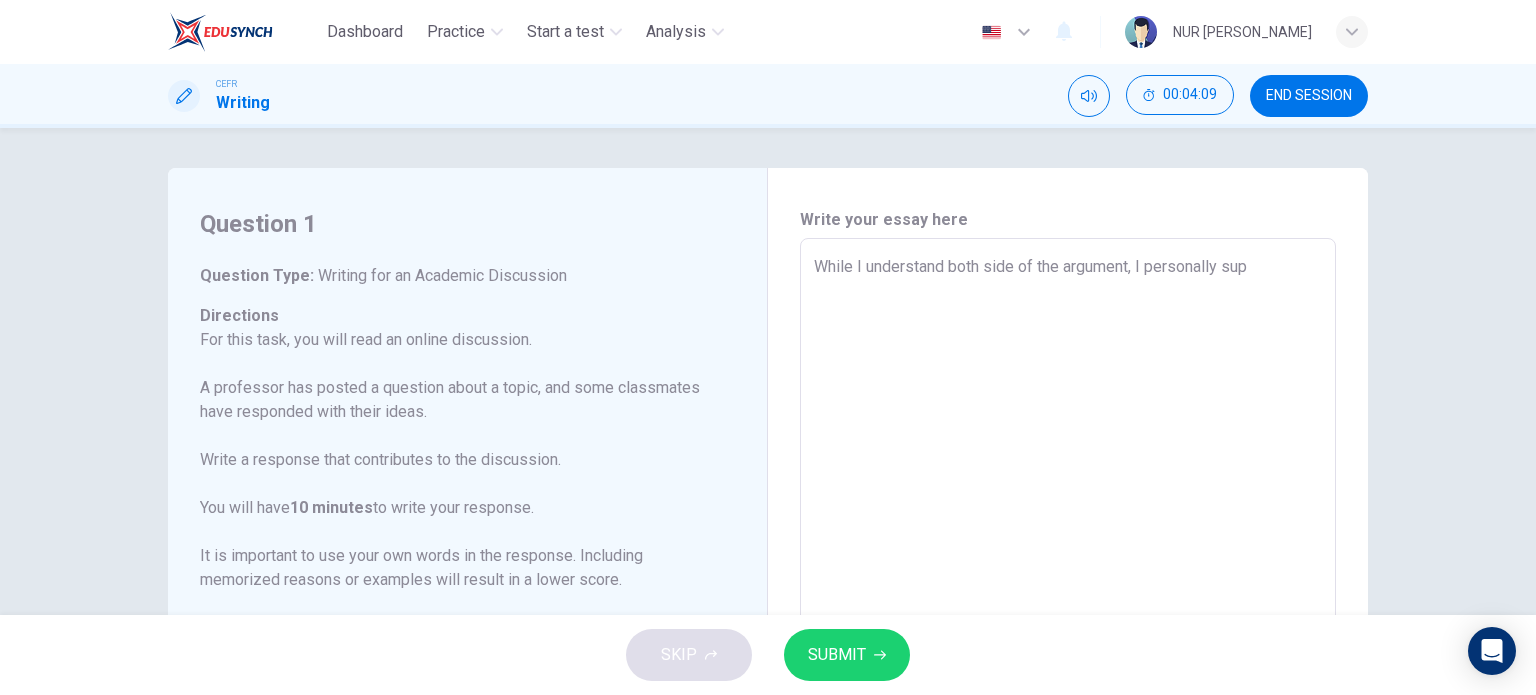 type on "While I understand both side of the argument, I personally supp" 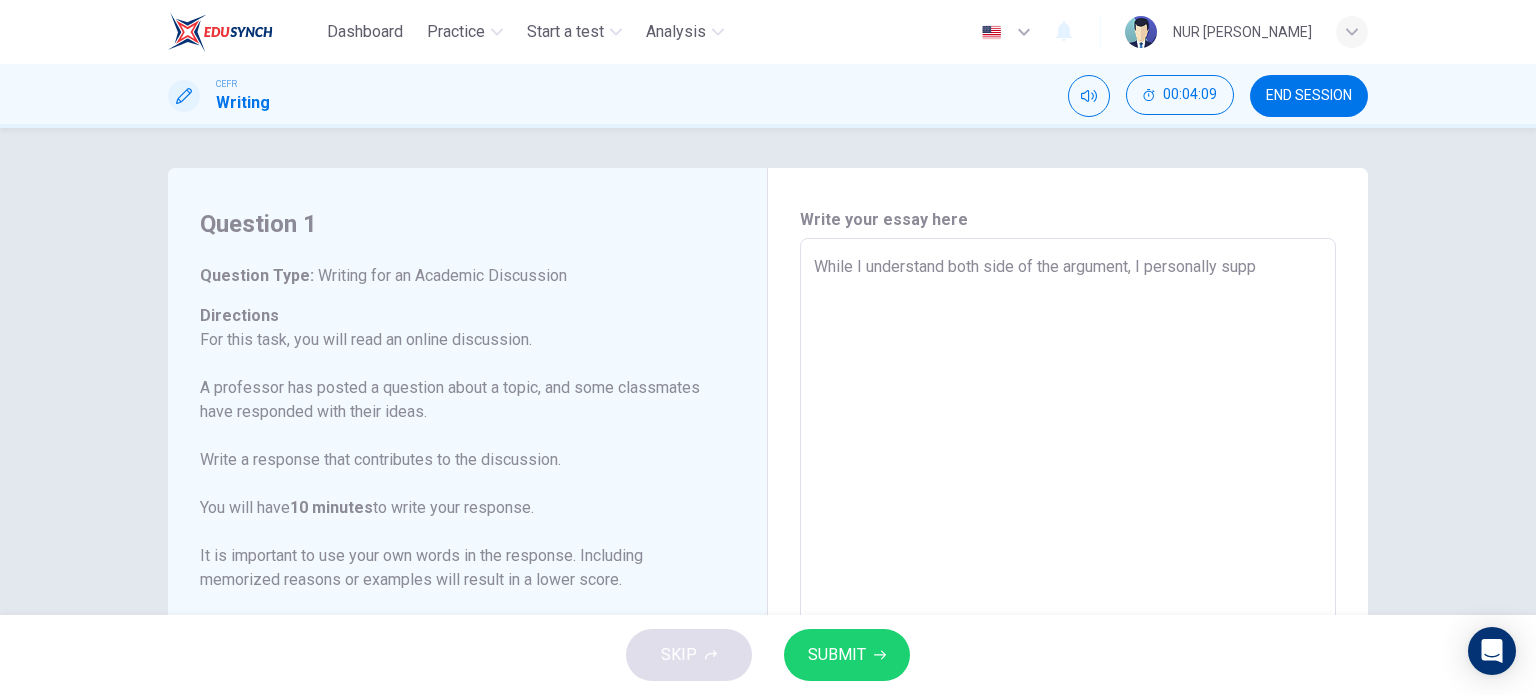 type on "x" 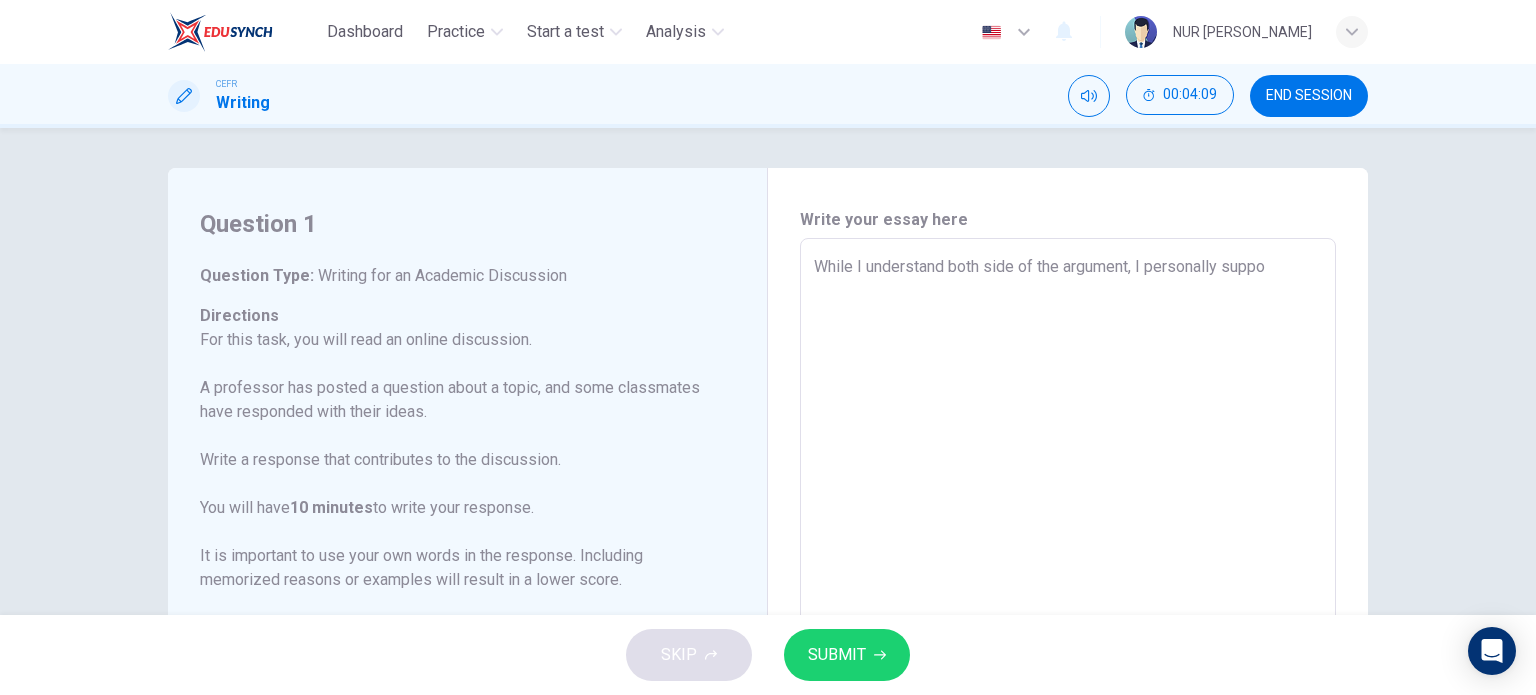 type on "While I understand both side of the argument, I personally suppos" 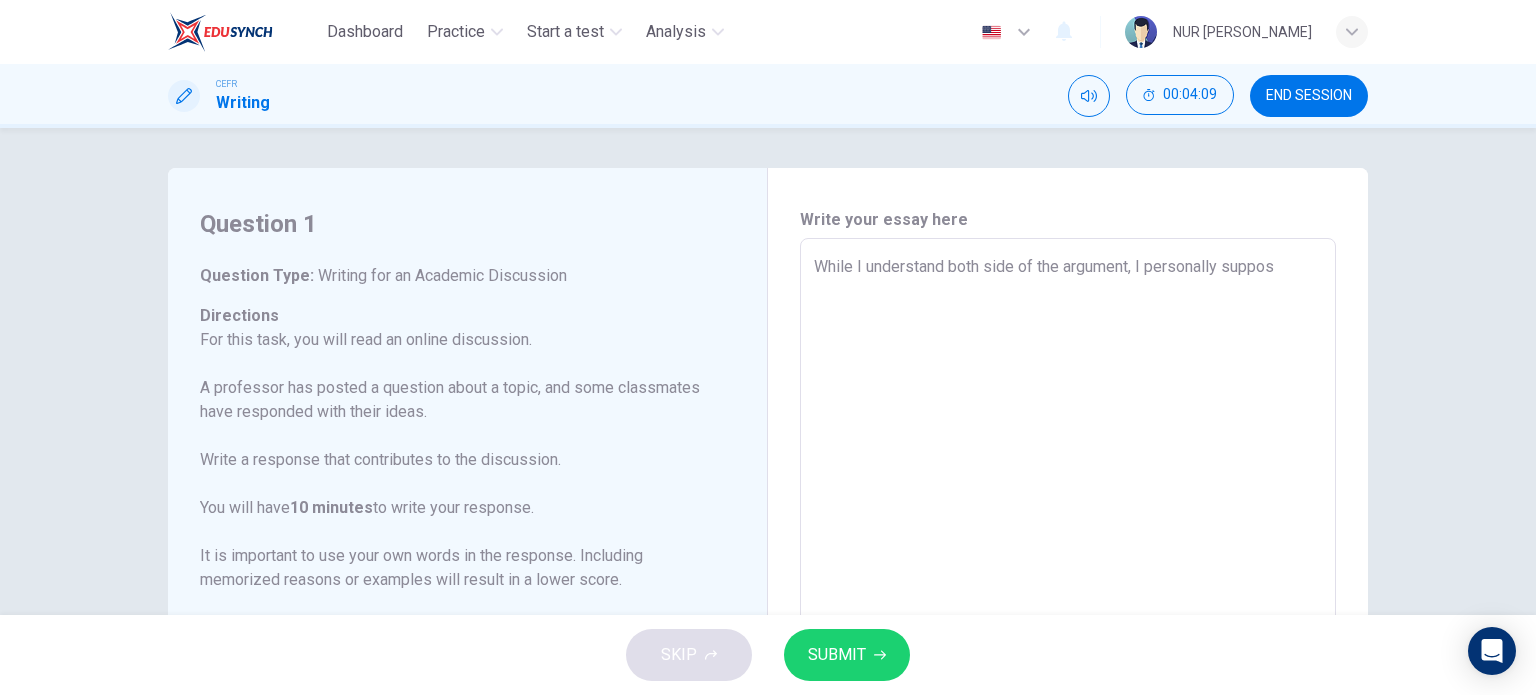 type on "x" 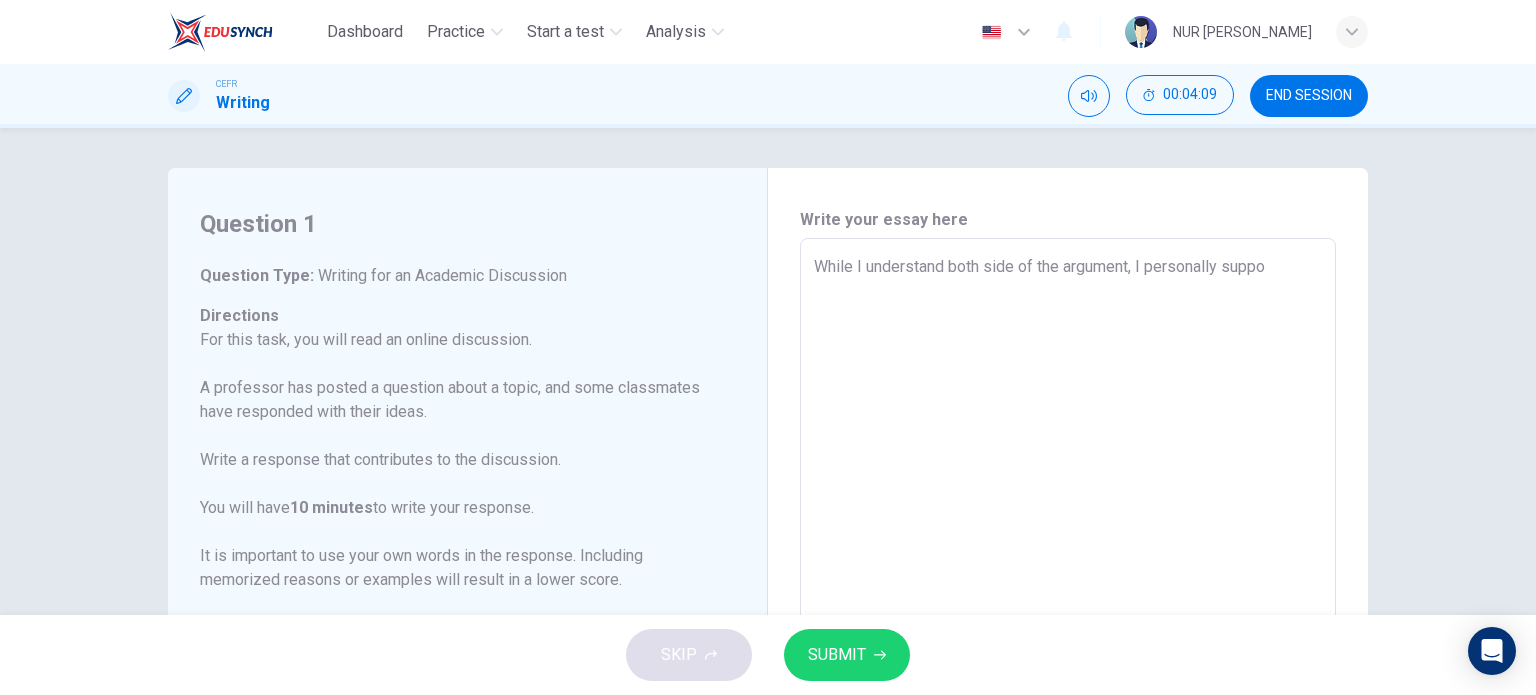 type on "x" 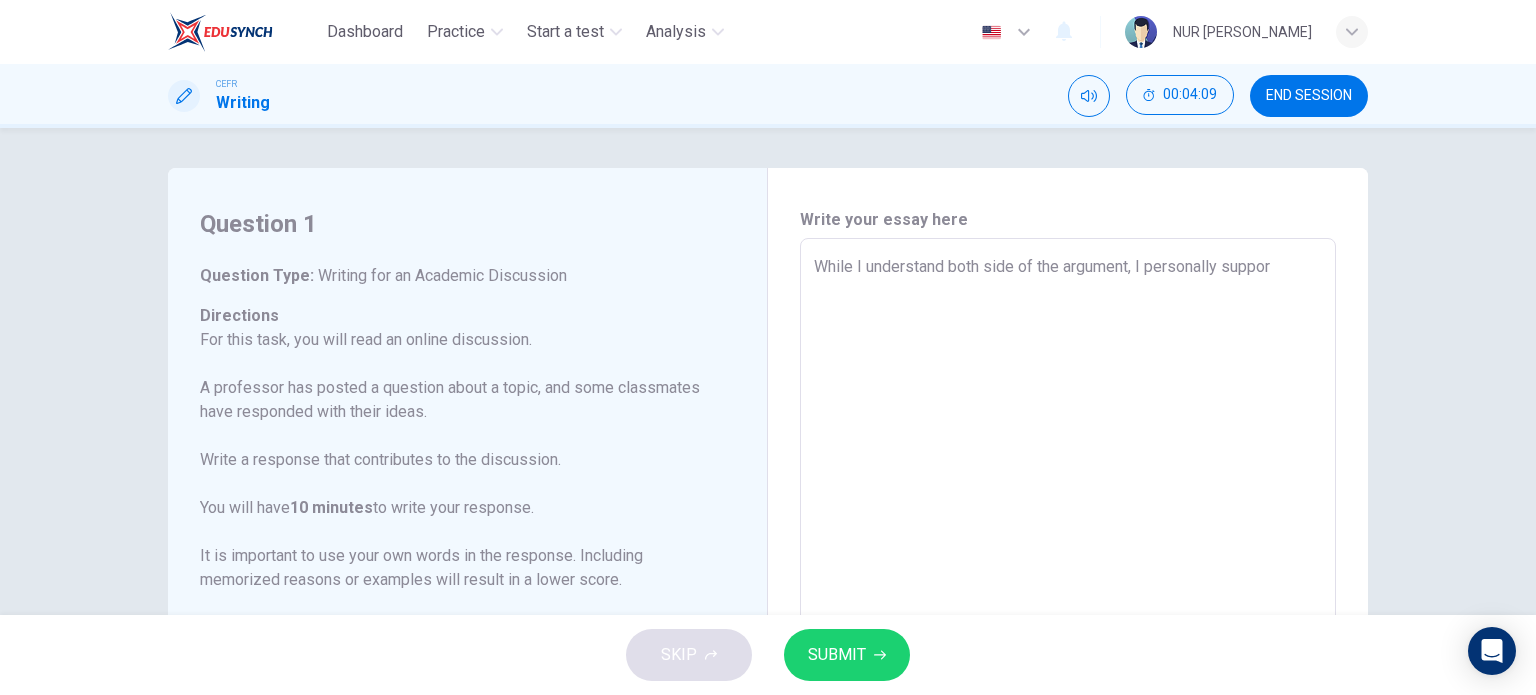 type on "x" 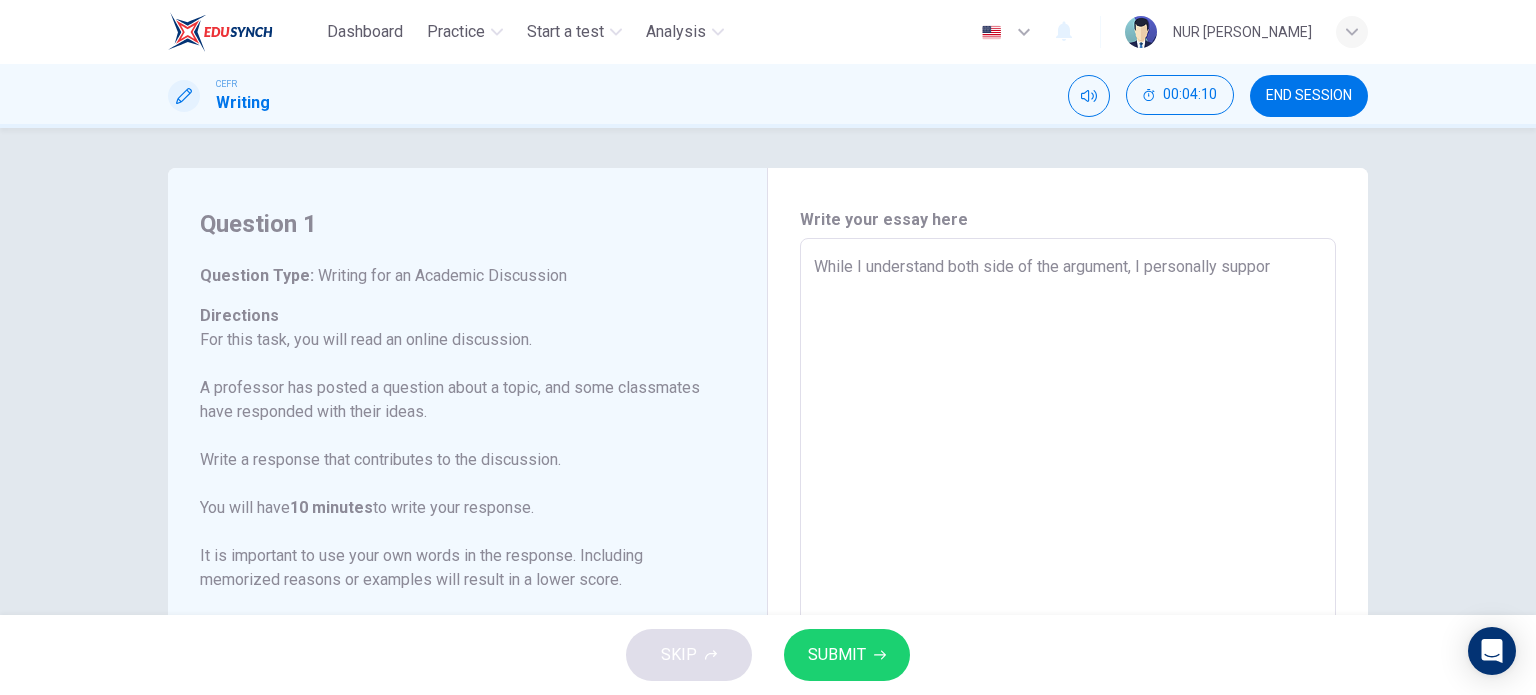 type on "While I understand both side of the argument, I personally support" 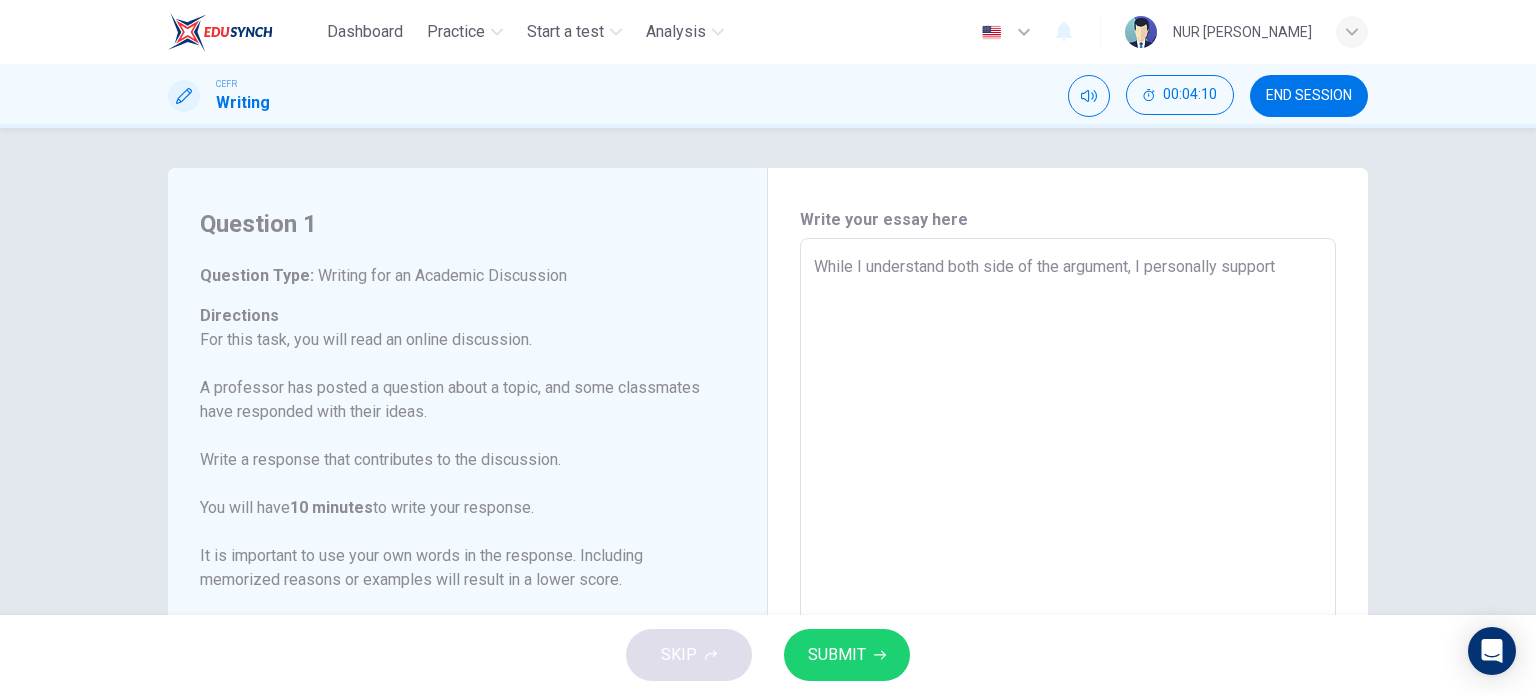 type on "While I understand both side of the argument, I personally support" 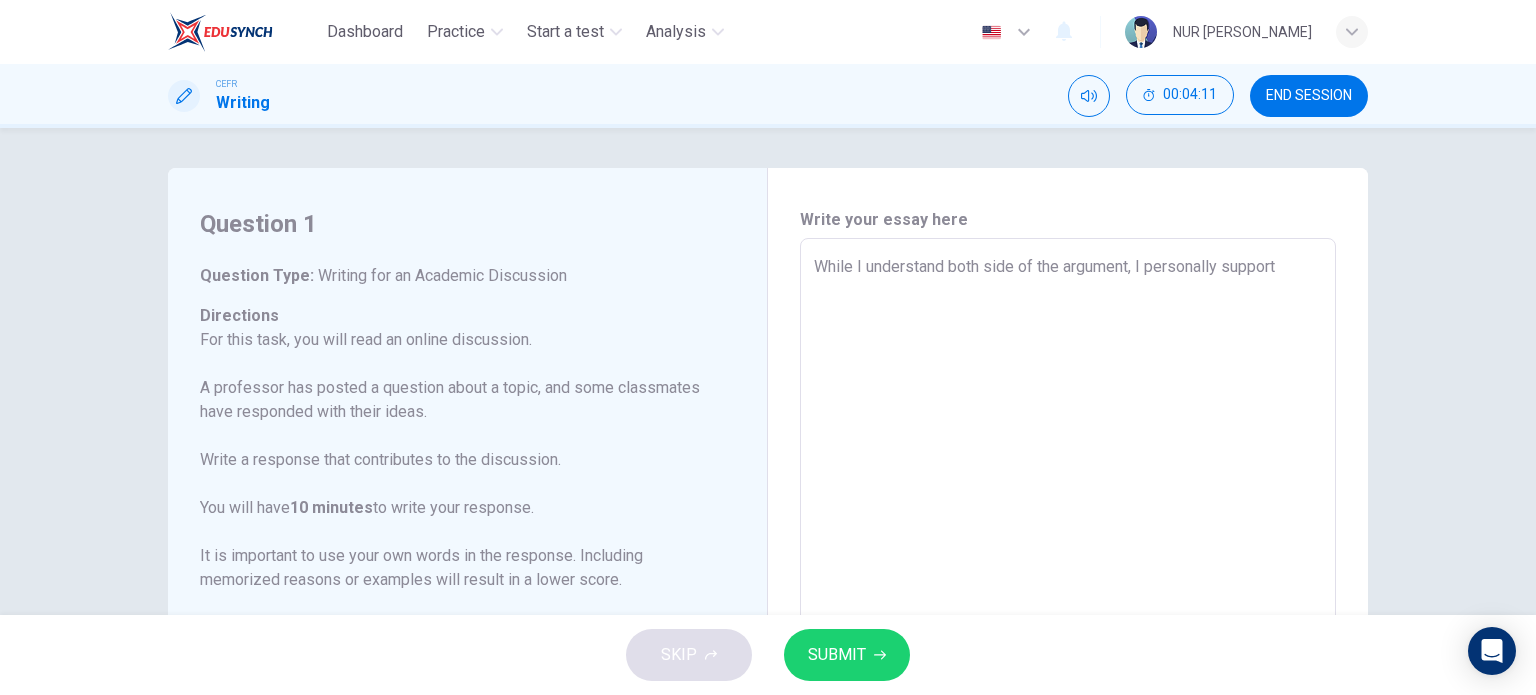 type on "While I understand both side of the argument, I personally support t" 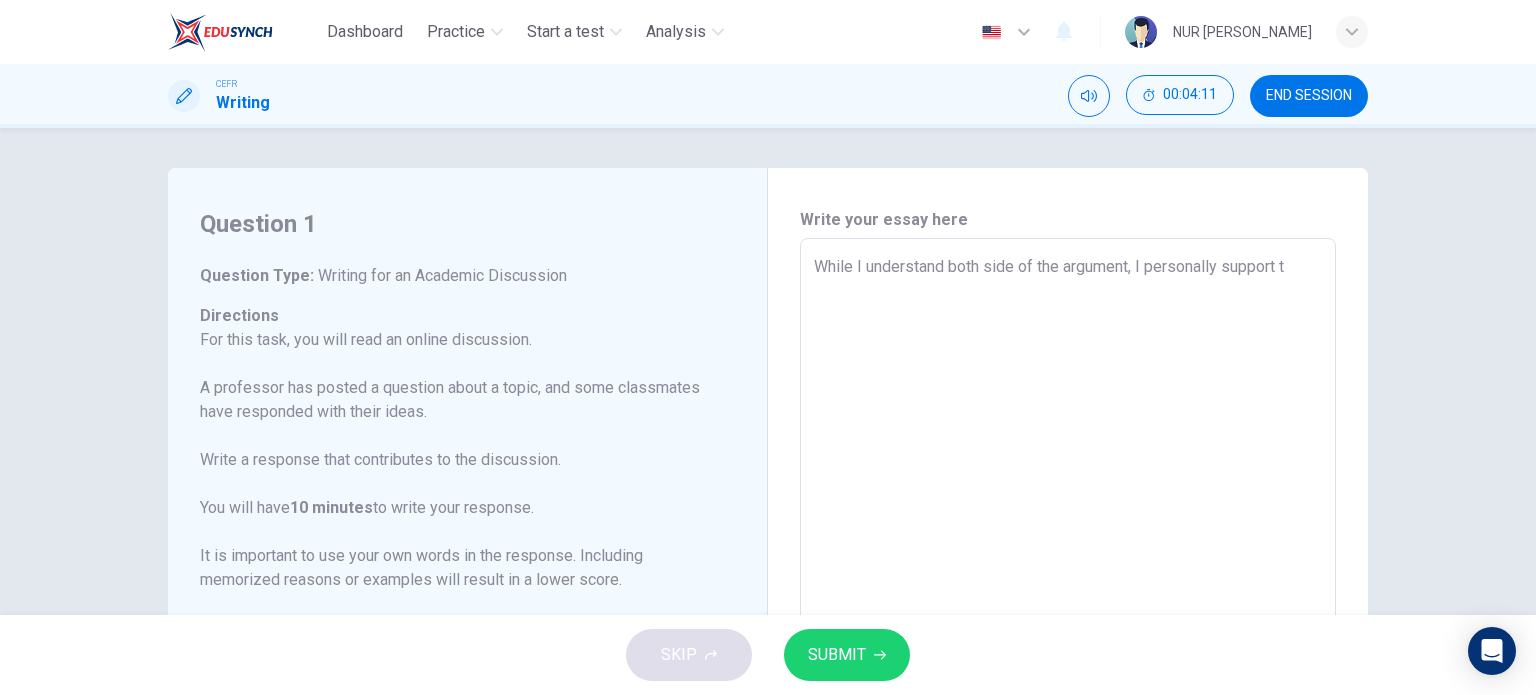 type on "While I understand both side of the argument, I personally support th" 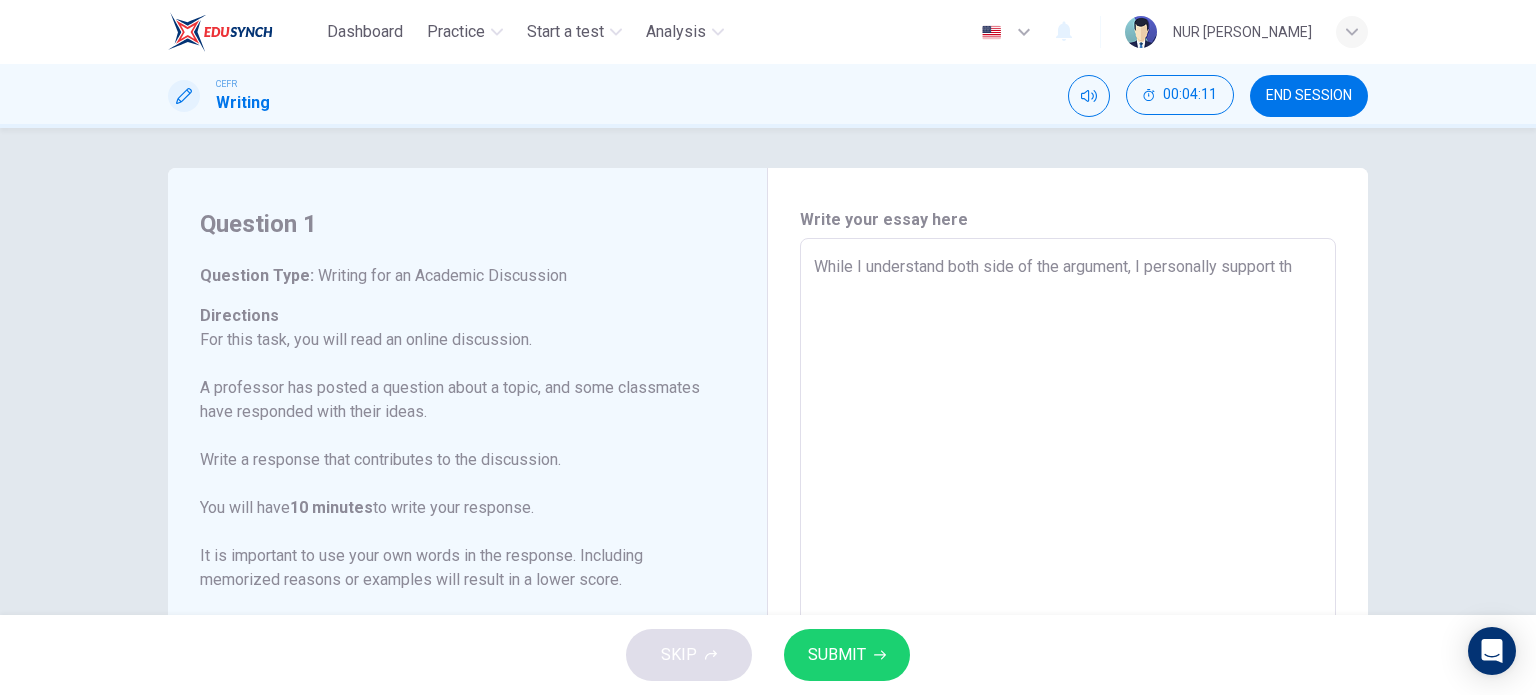type on "x" 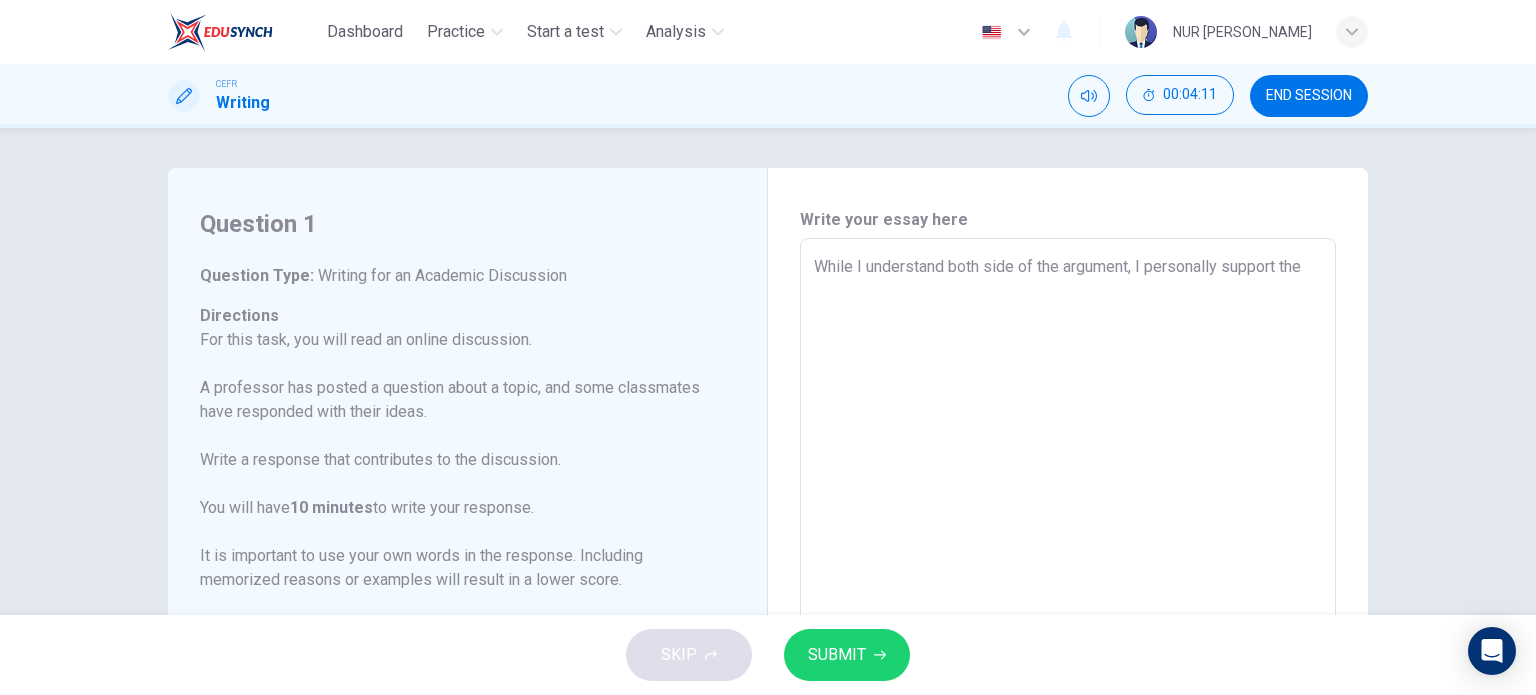 type on "x" 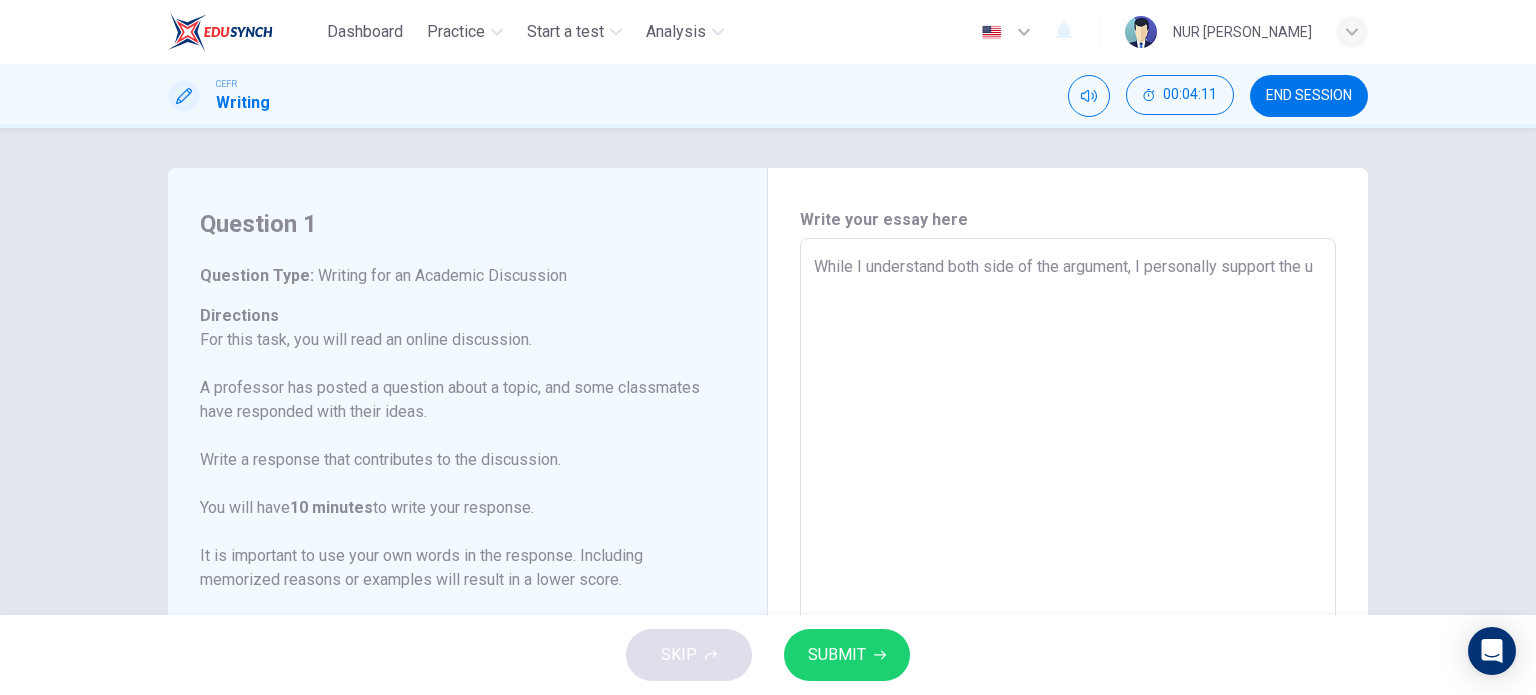 type on "While I understand both side of the argument, I personally support the us" 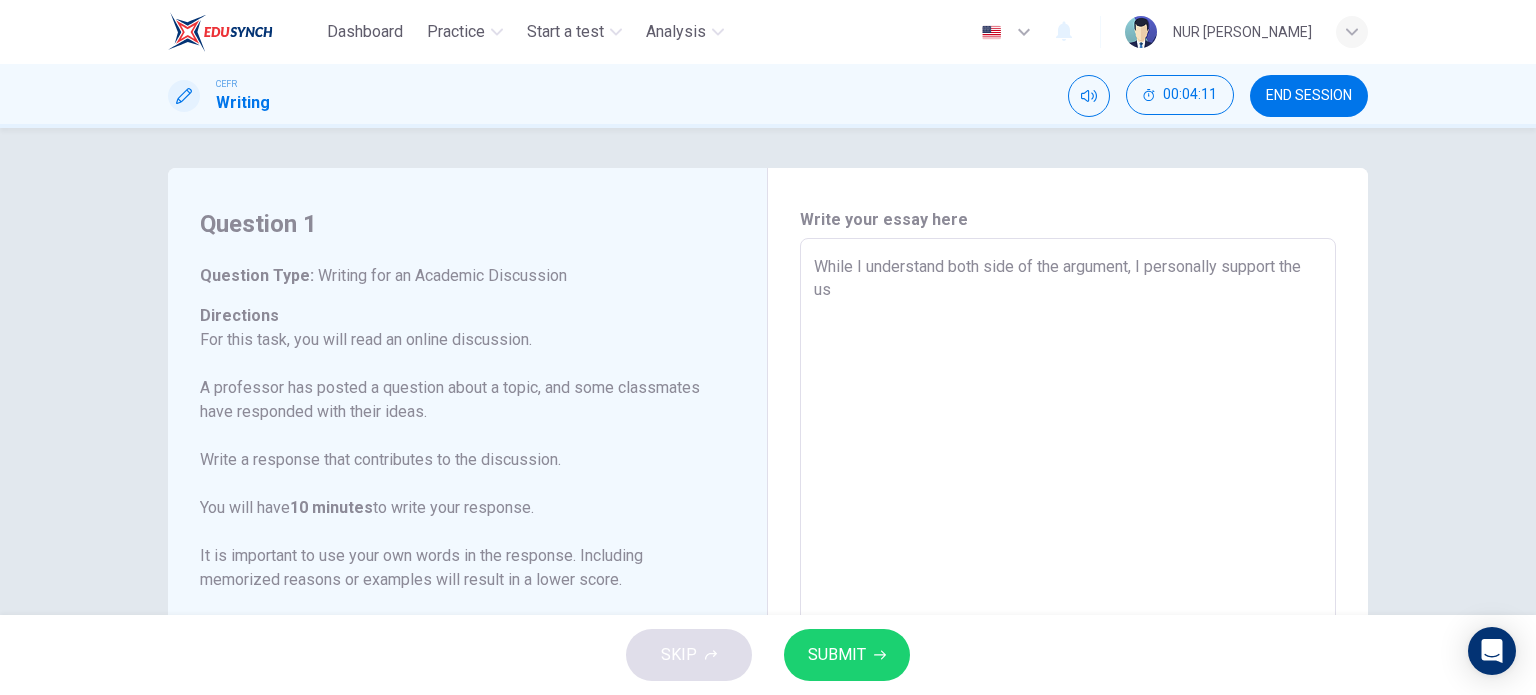 type on "x" 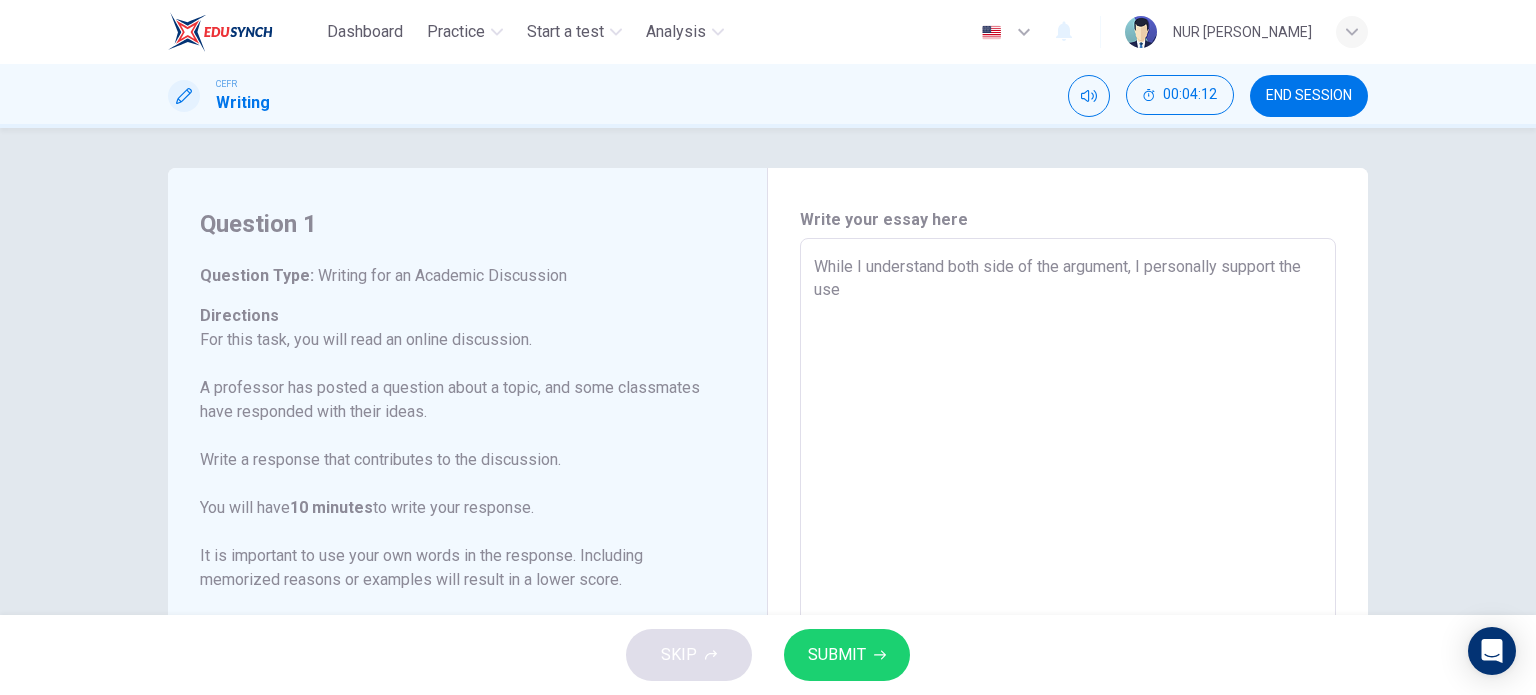 type on "While I understand both side of the argument, I personally support the use" 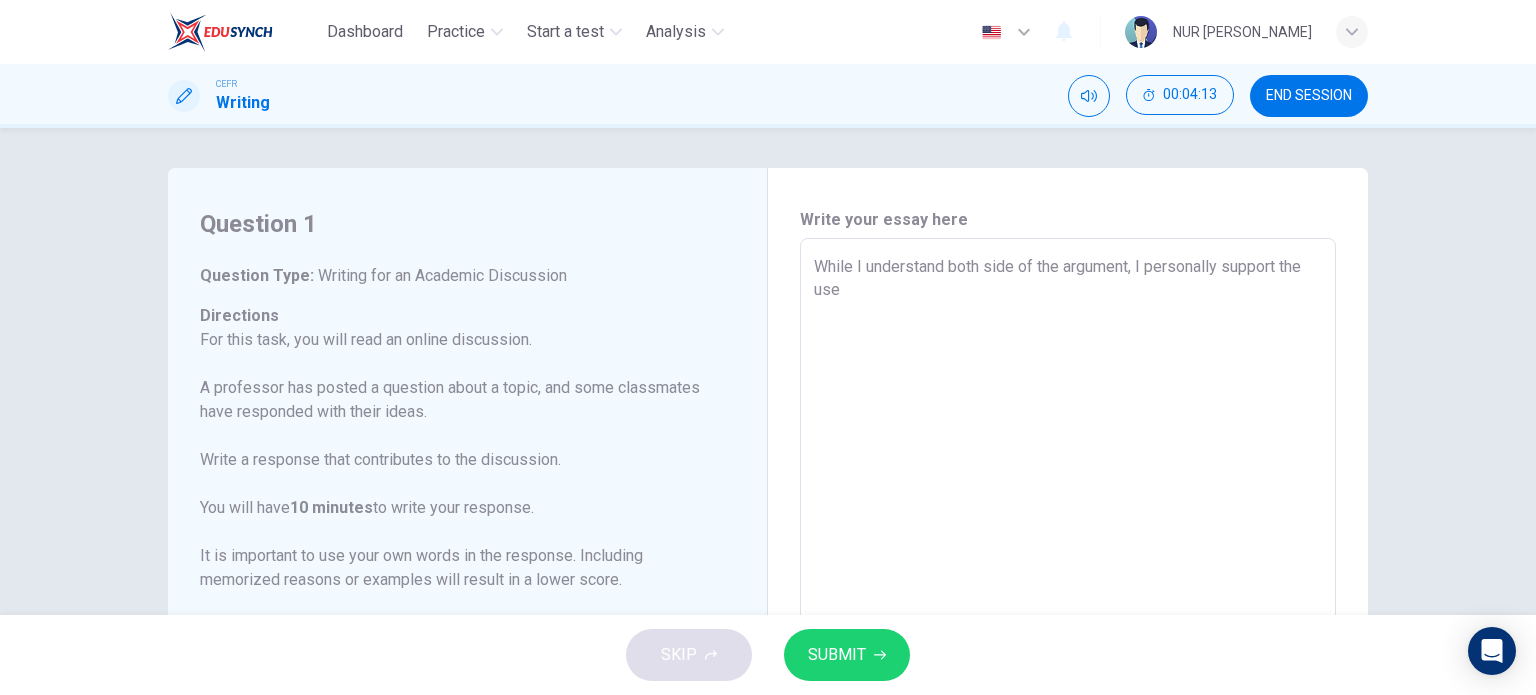 type on "While I understand both side of the argument, I personally support the use o" 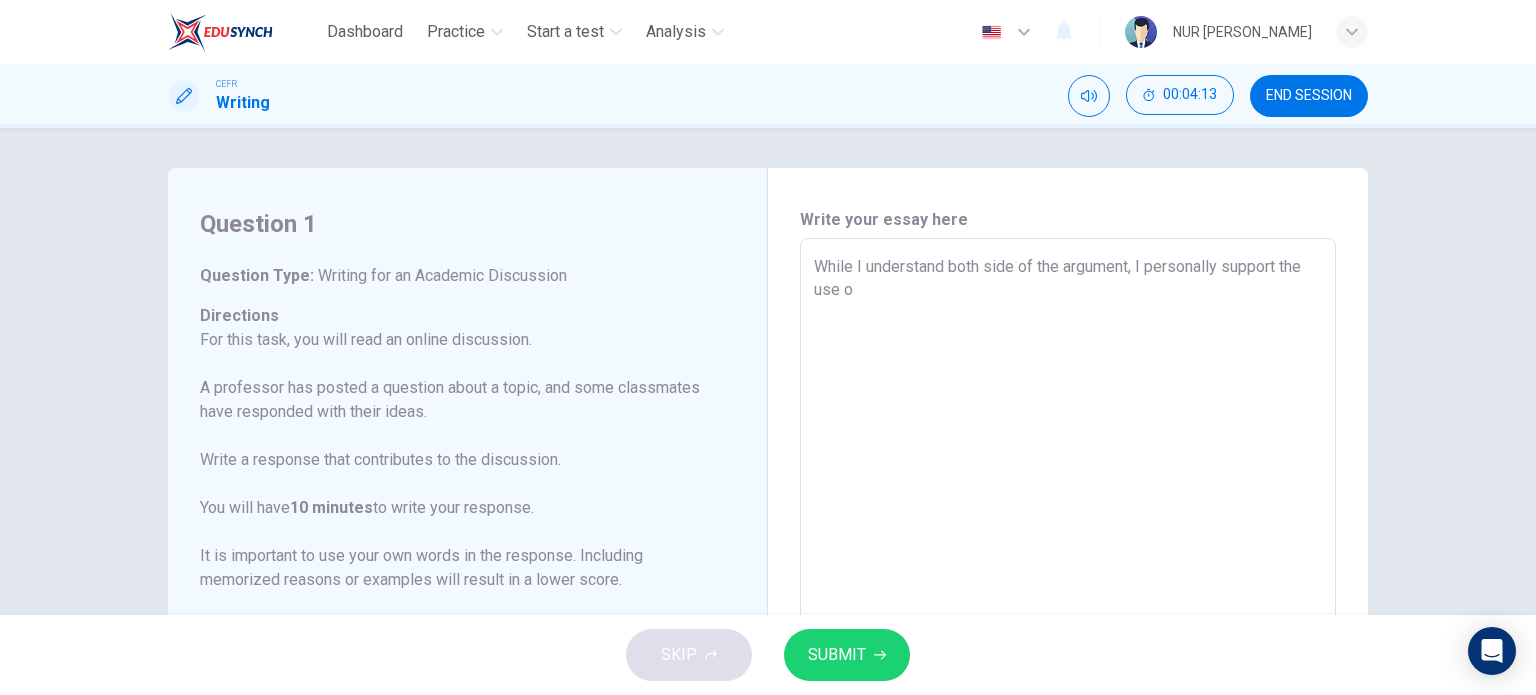 type on "While I understand both side of the argument, I personally support the use og" 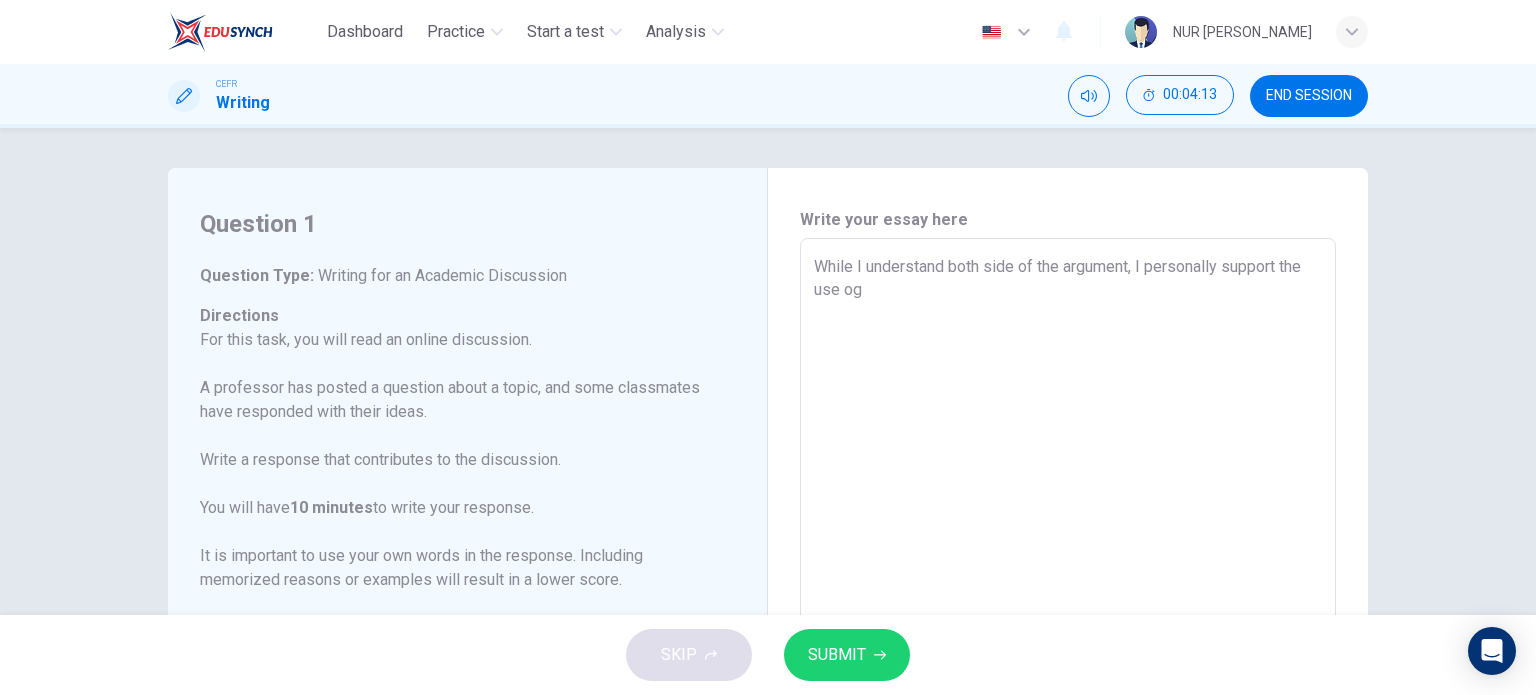 type on "x" 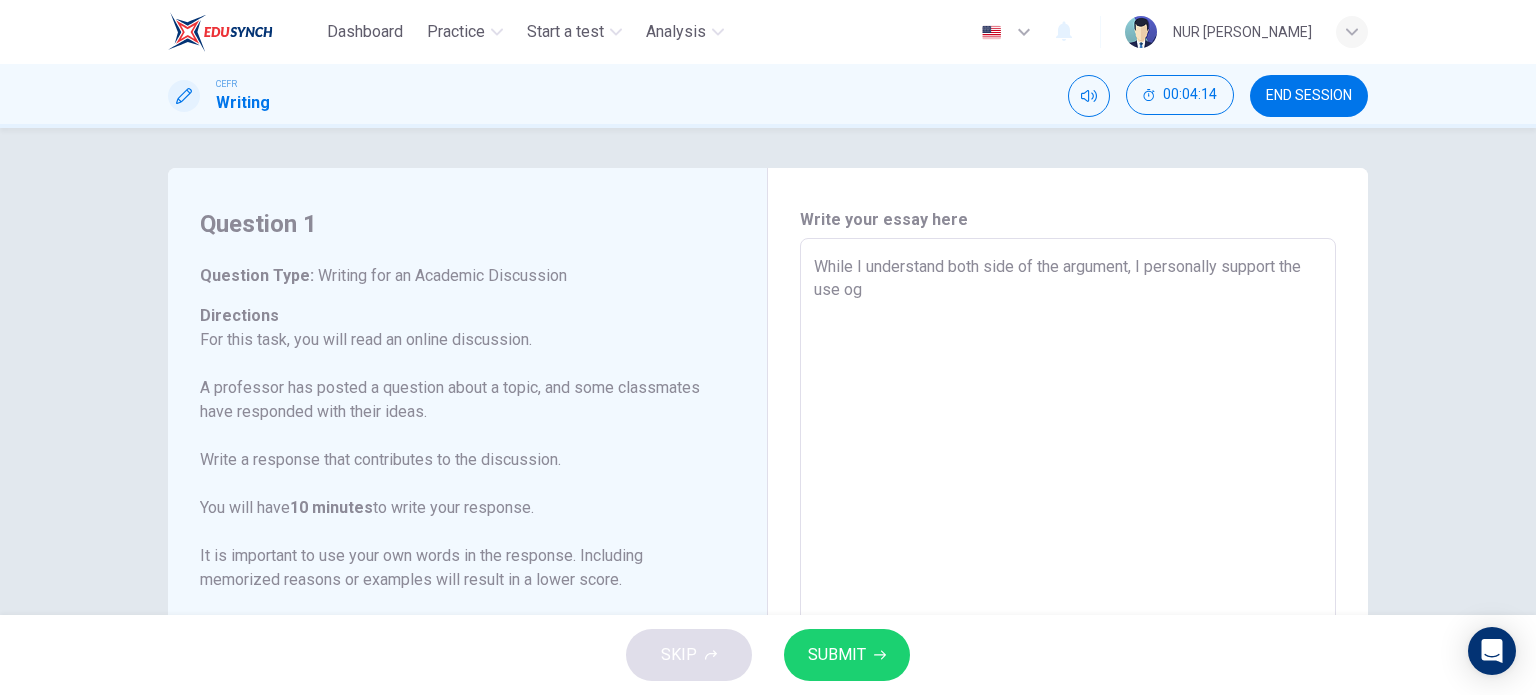 type on "While I understand both side of the argument, I personally support the use og" 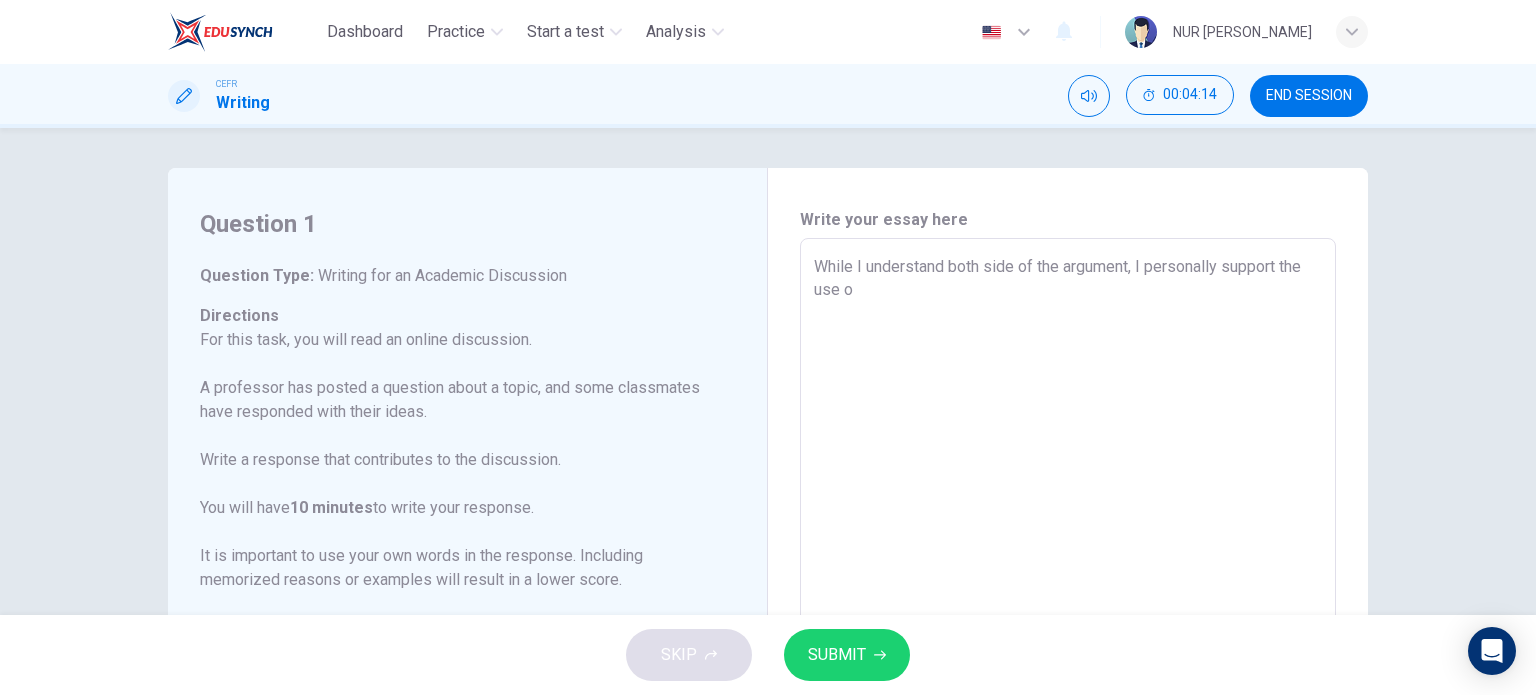 type on "x" 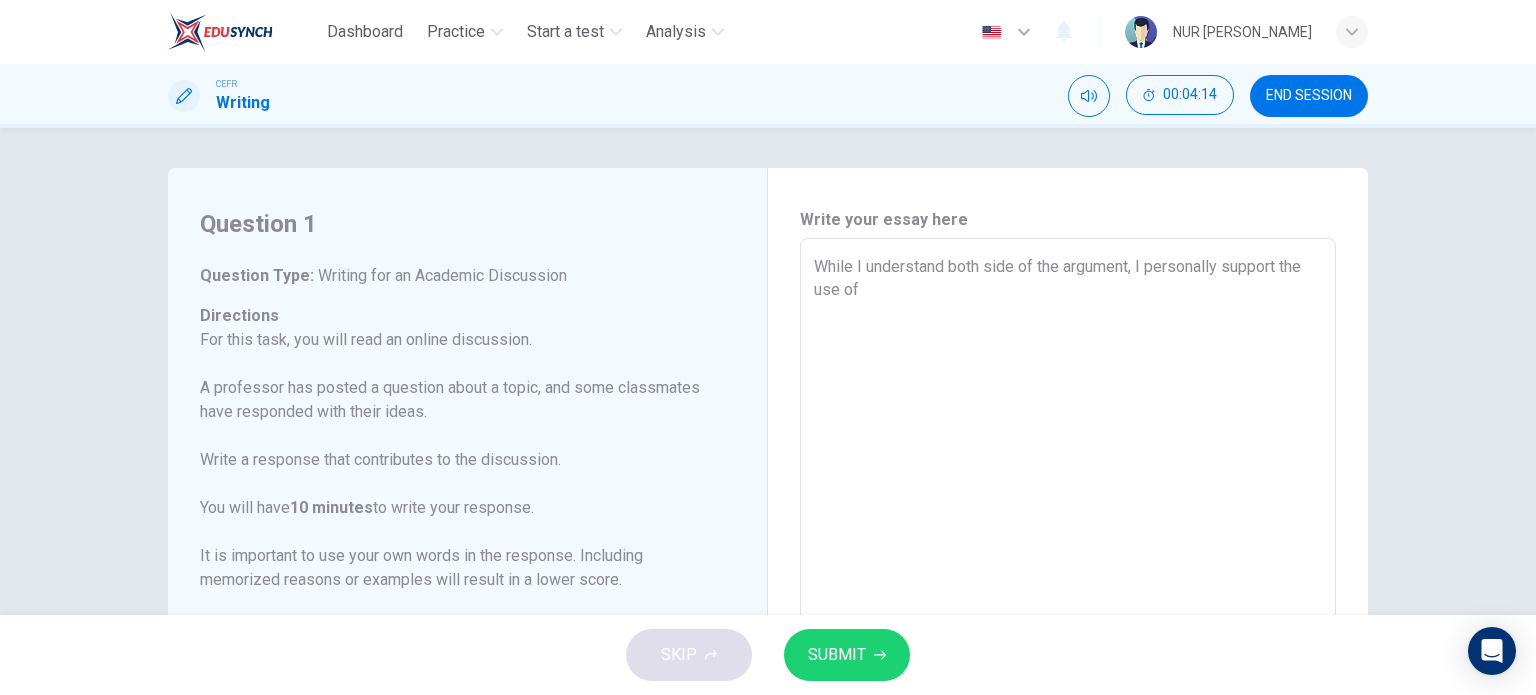 type on "x" 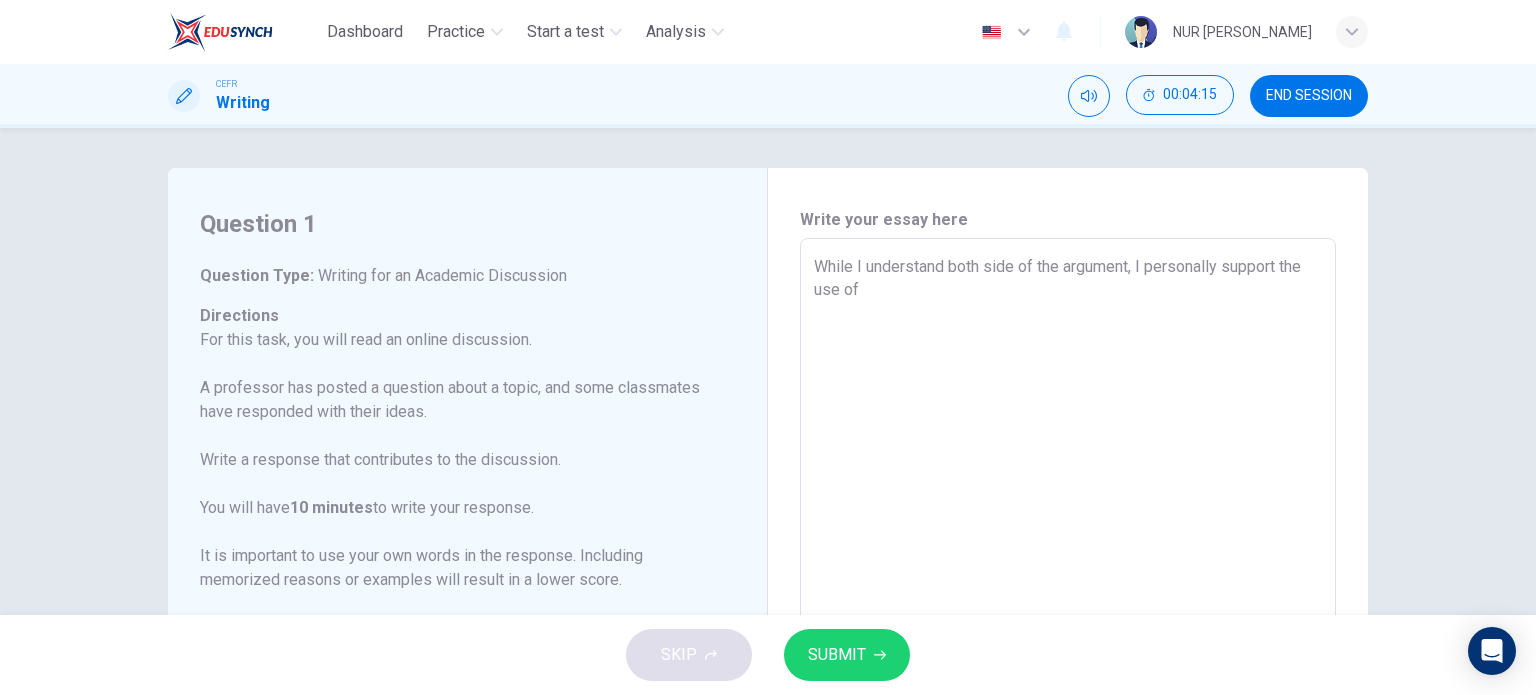 type 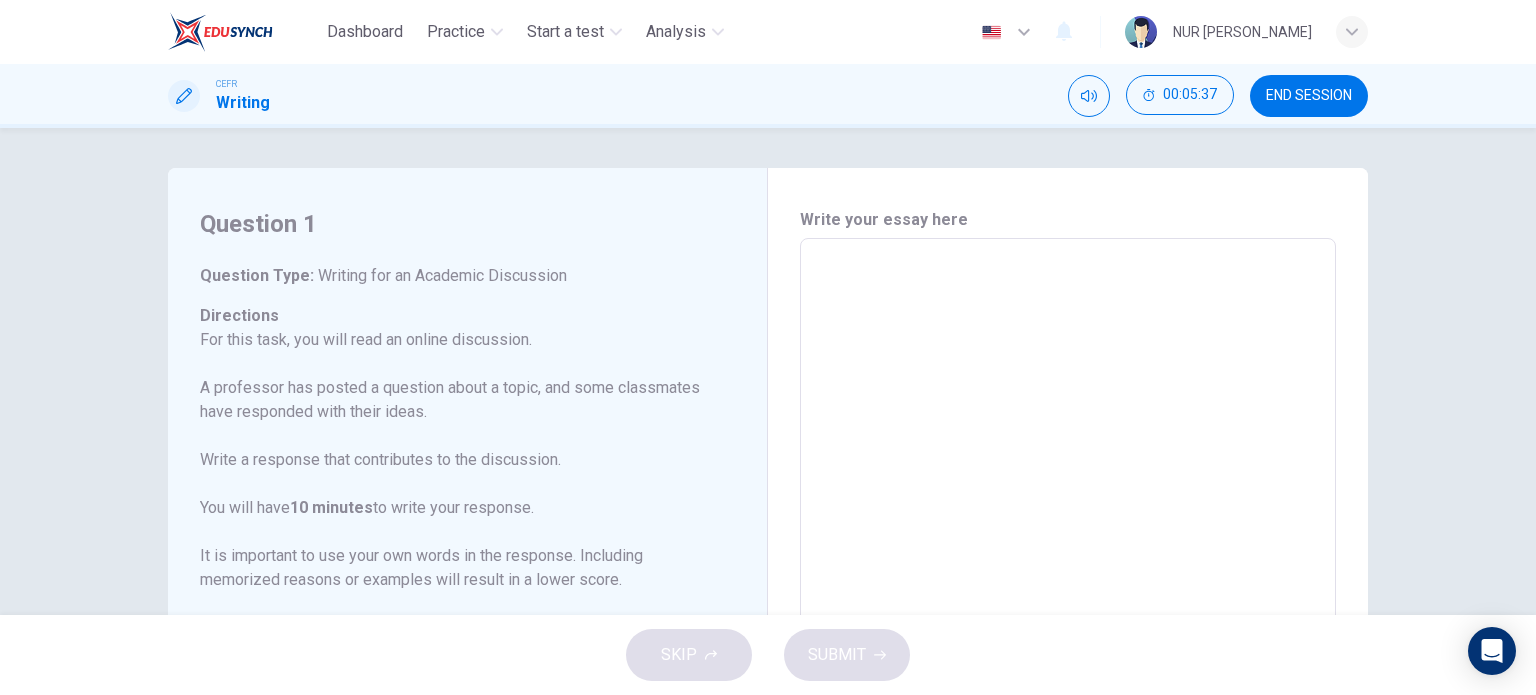 click at bounding box center (1068, 572) 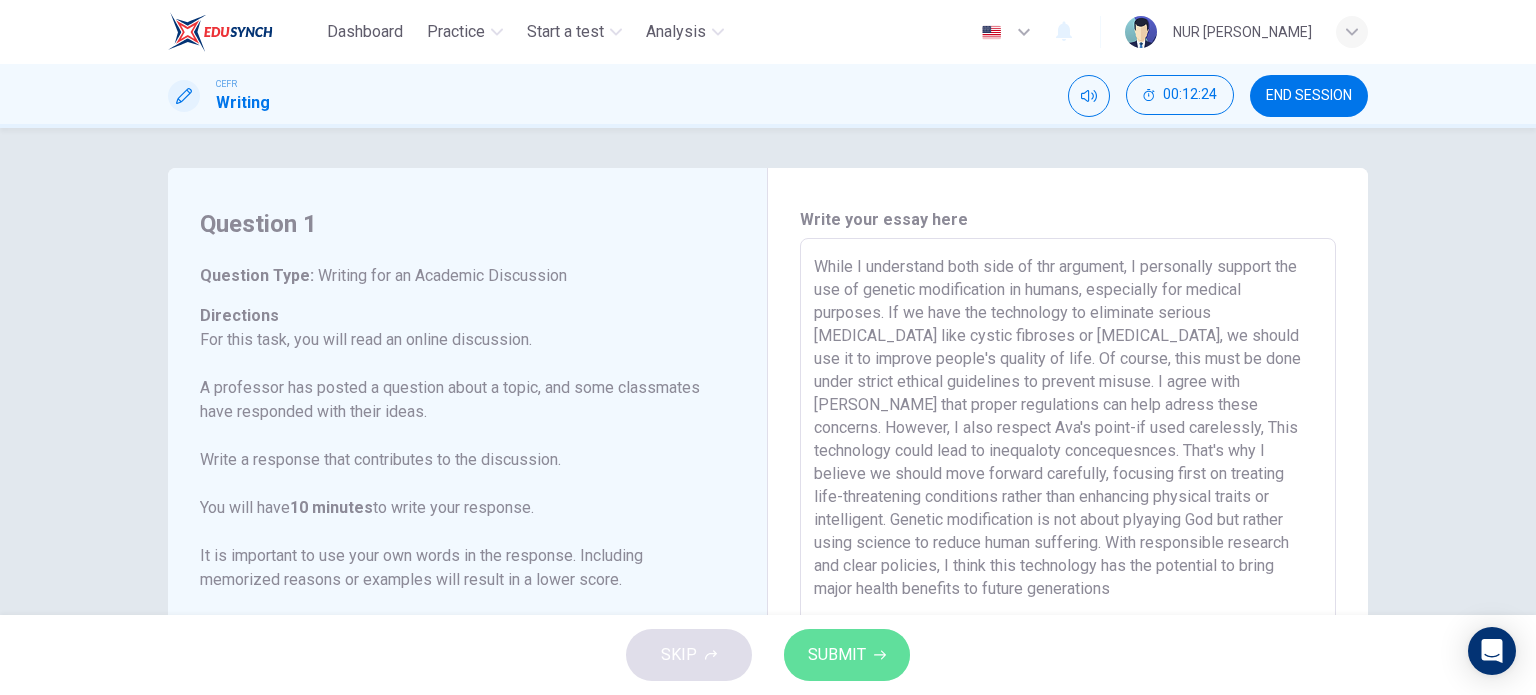 click on "SUBMIT" at bounding box center (847, 655) 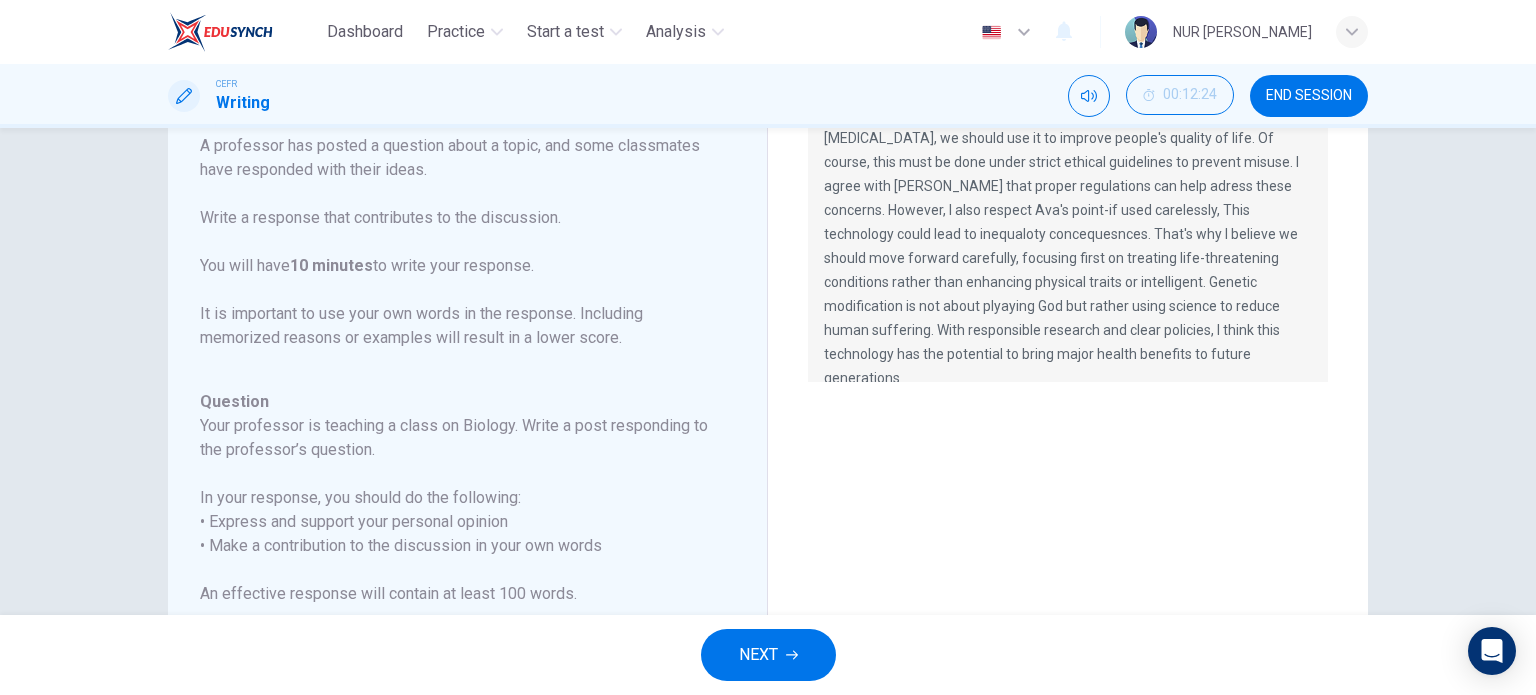 scroll, scrollTop: 0, scrollLeft: 0, axis: both 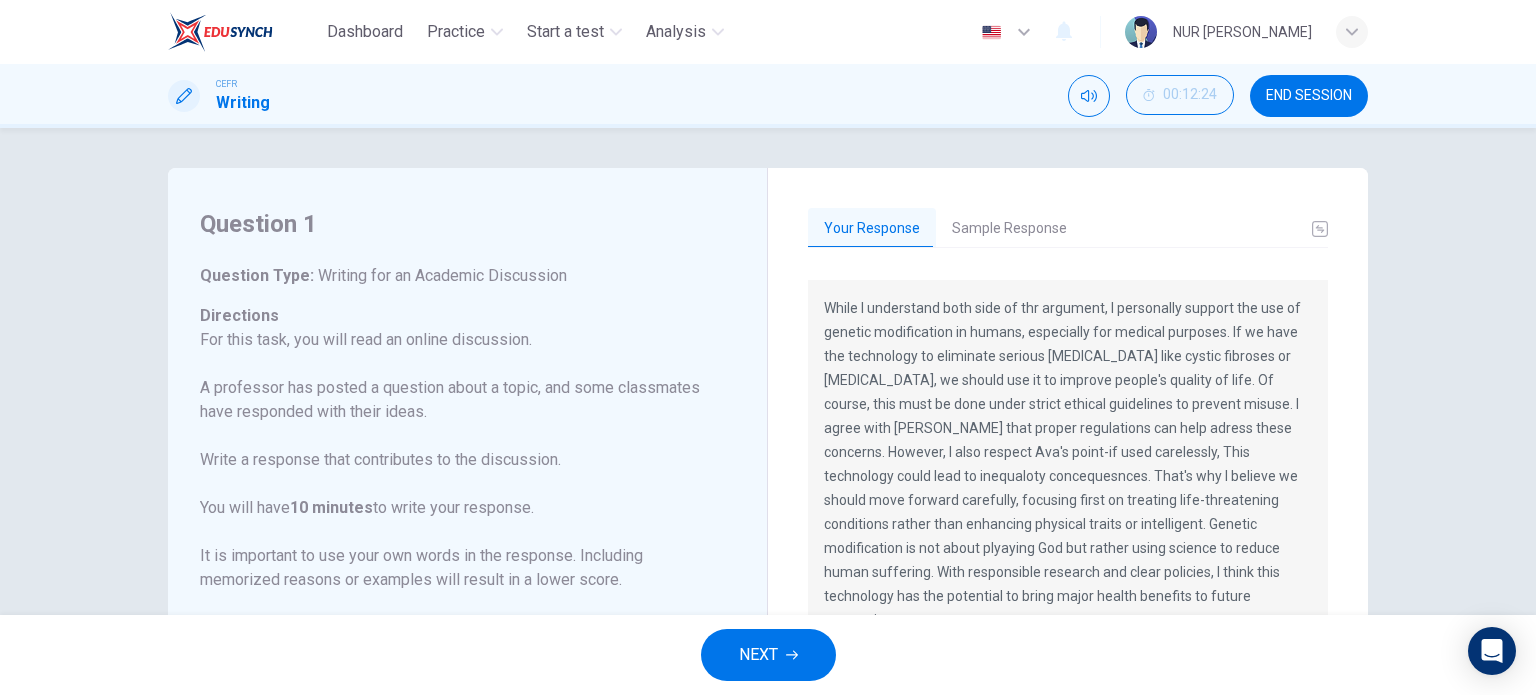 click on "Sample Response" at bounding box center (1009, 229) 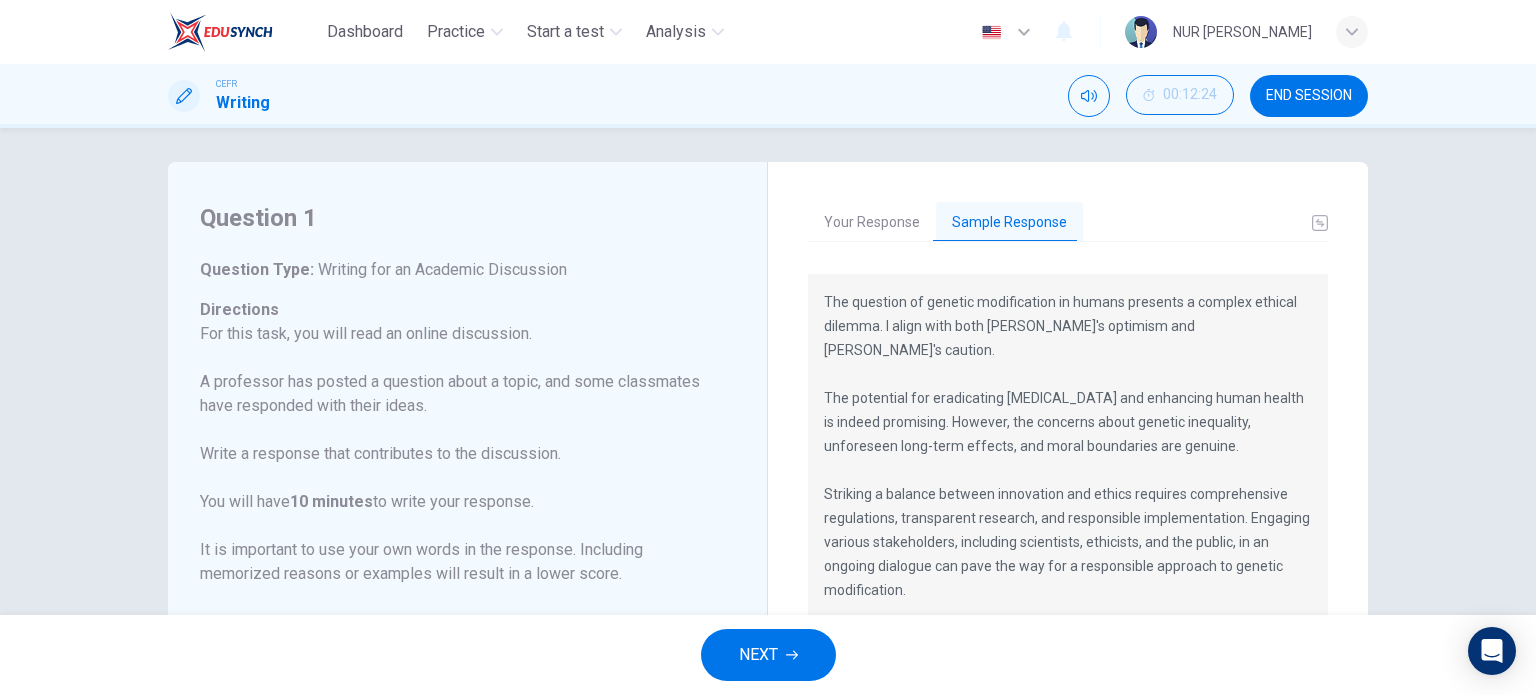 scroll, scrollTop: 0, scrollLeft: 0, axis: both 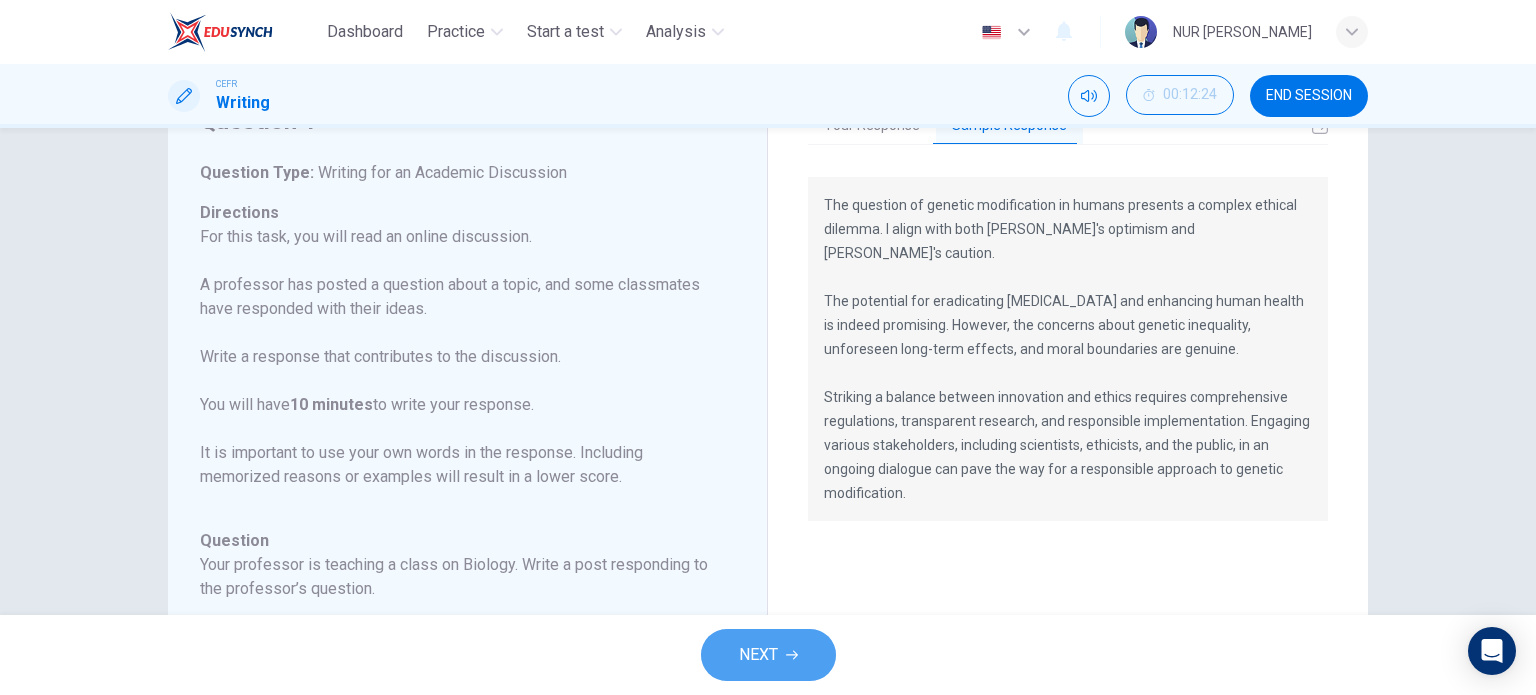 click on "NEXT" at bounding box center [768, 655] 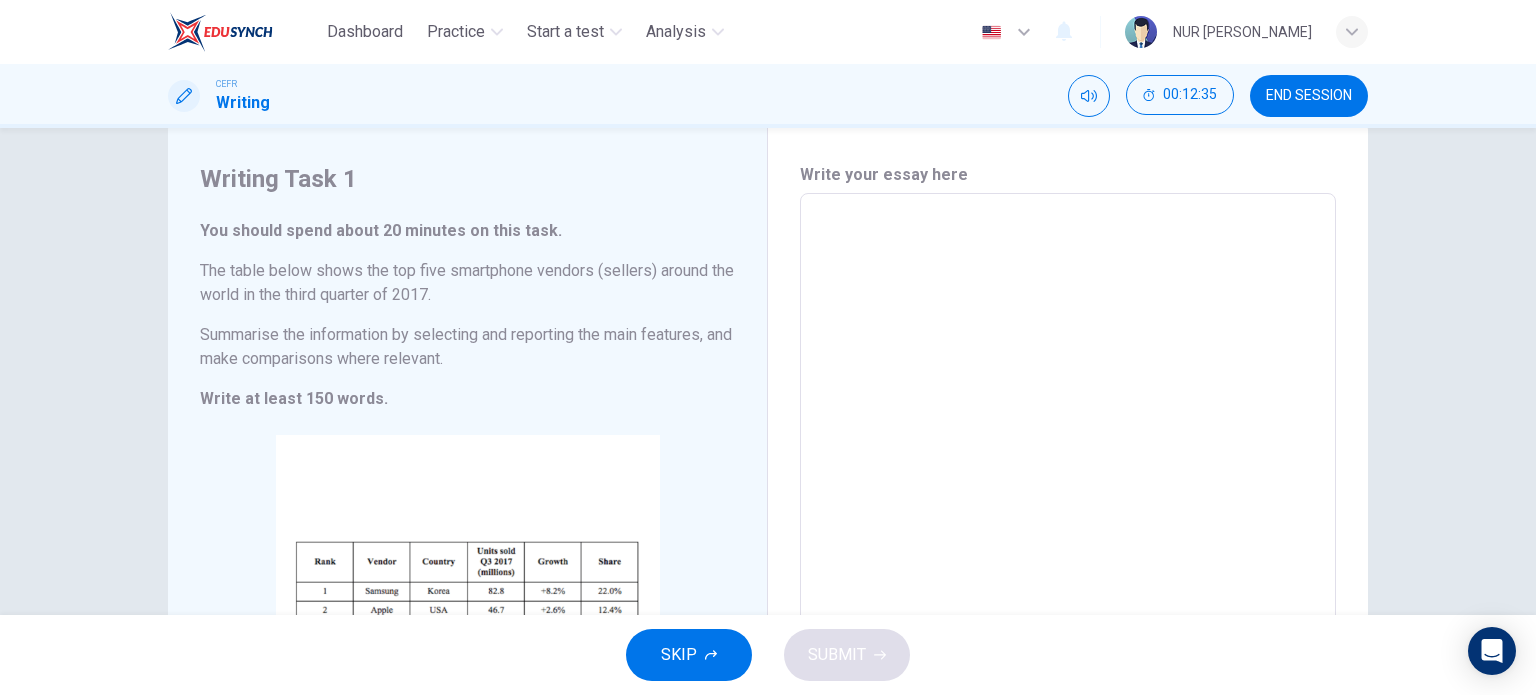 scroll, scrollTop: 0, scrollLeft: 0, axis: both 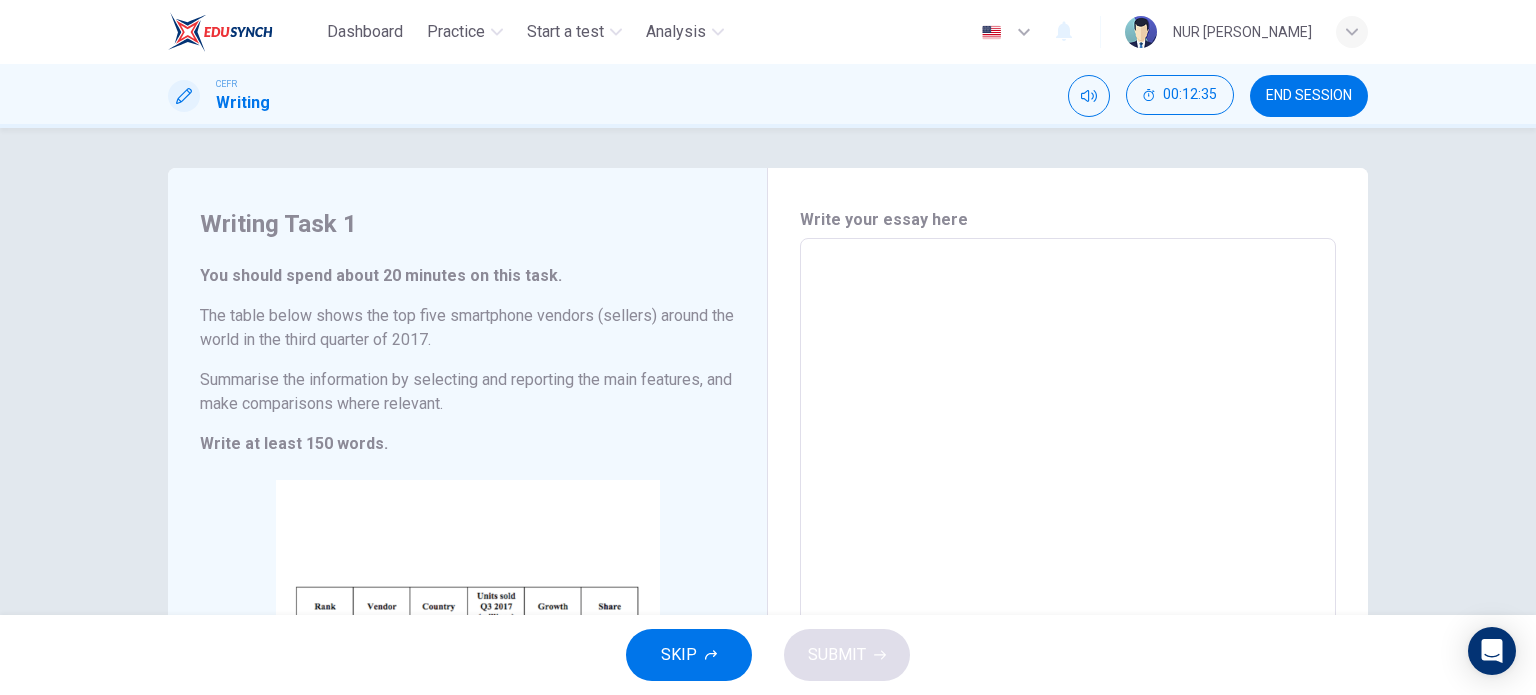 click at bounding box center [1068, 534] 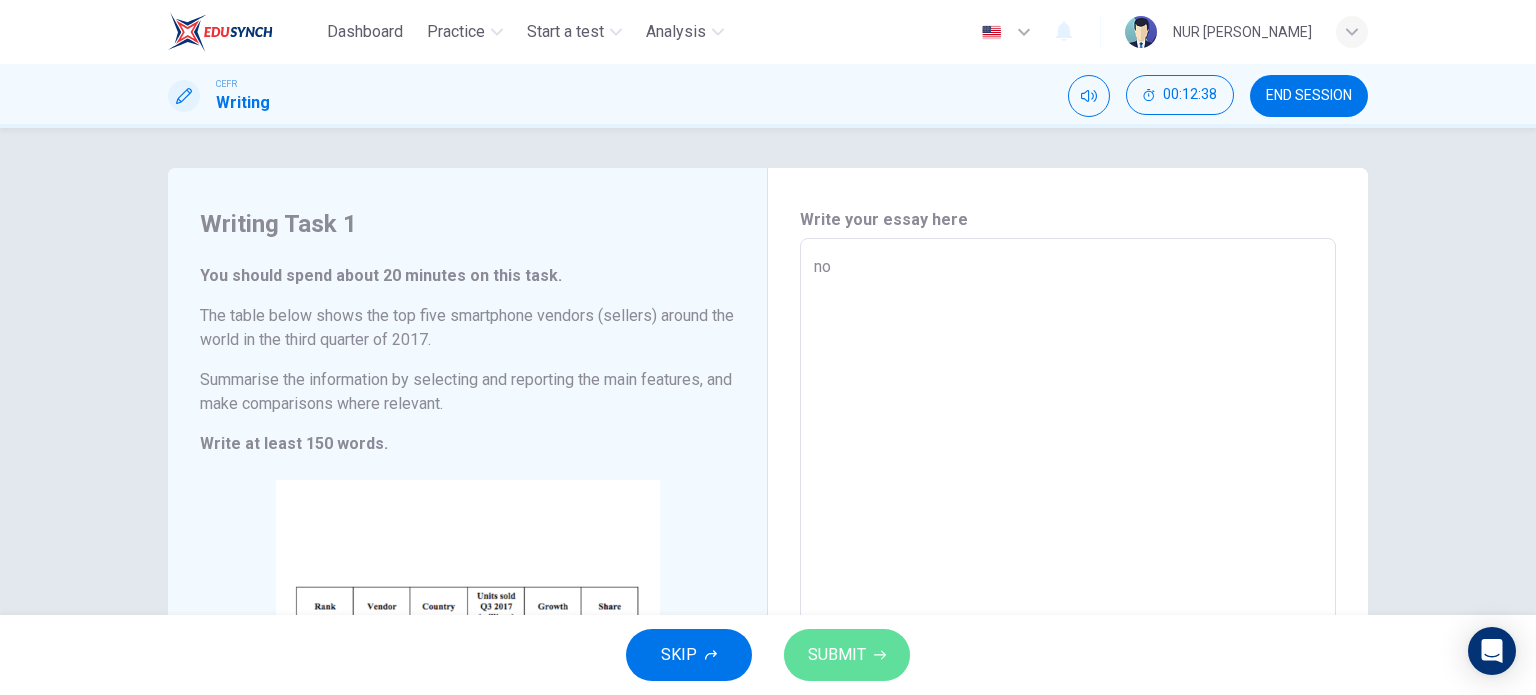 click on "SUBMIT" at bounding box center (837, 655) 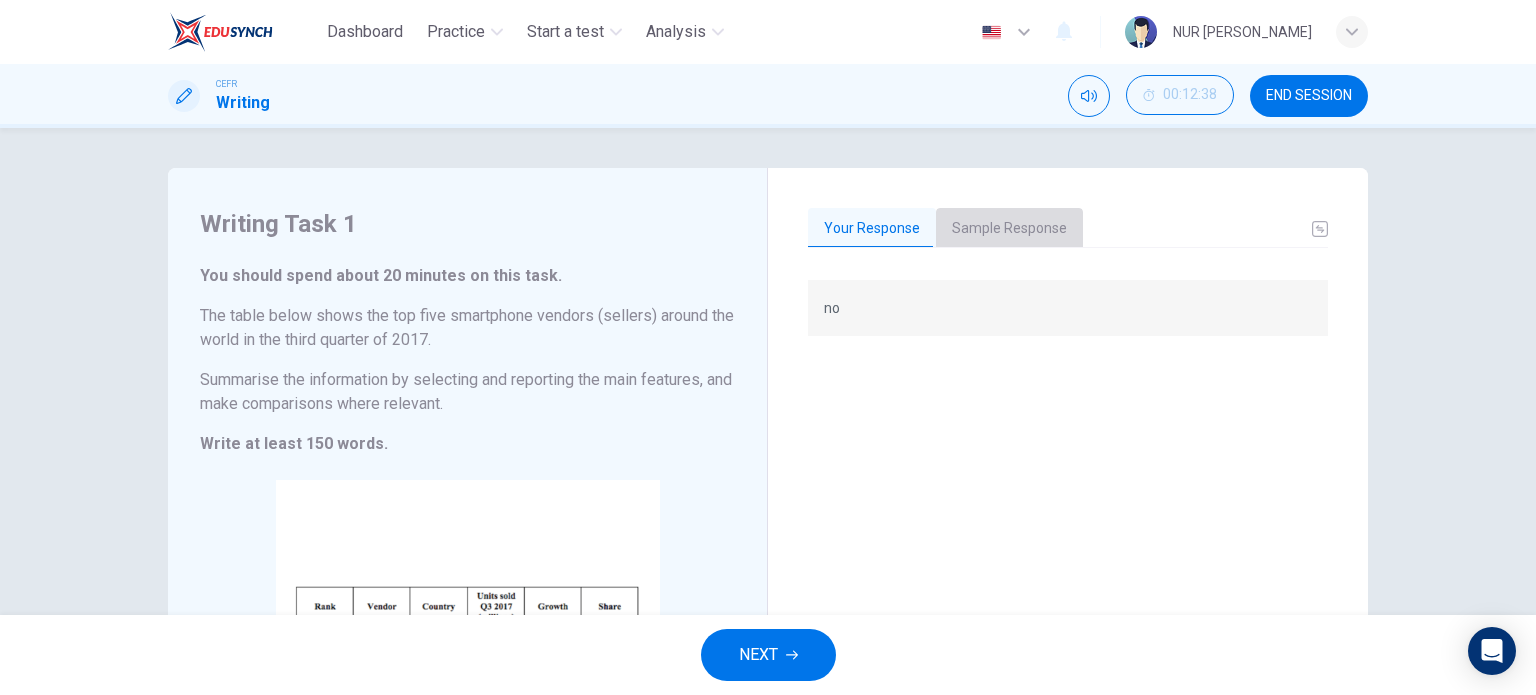 click on "Sample Response" at bounding box center [1009, 229] 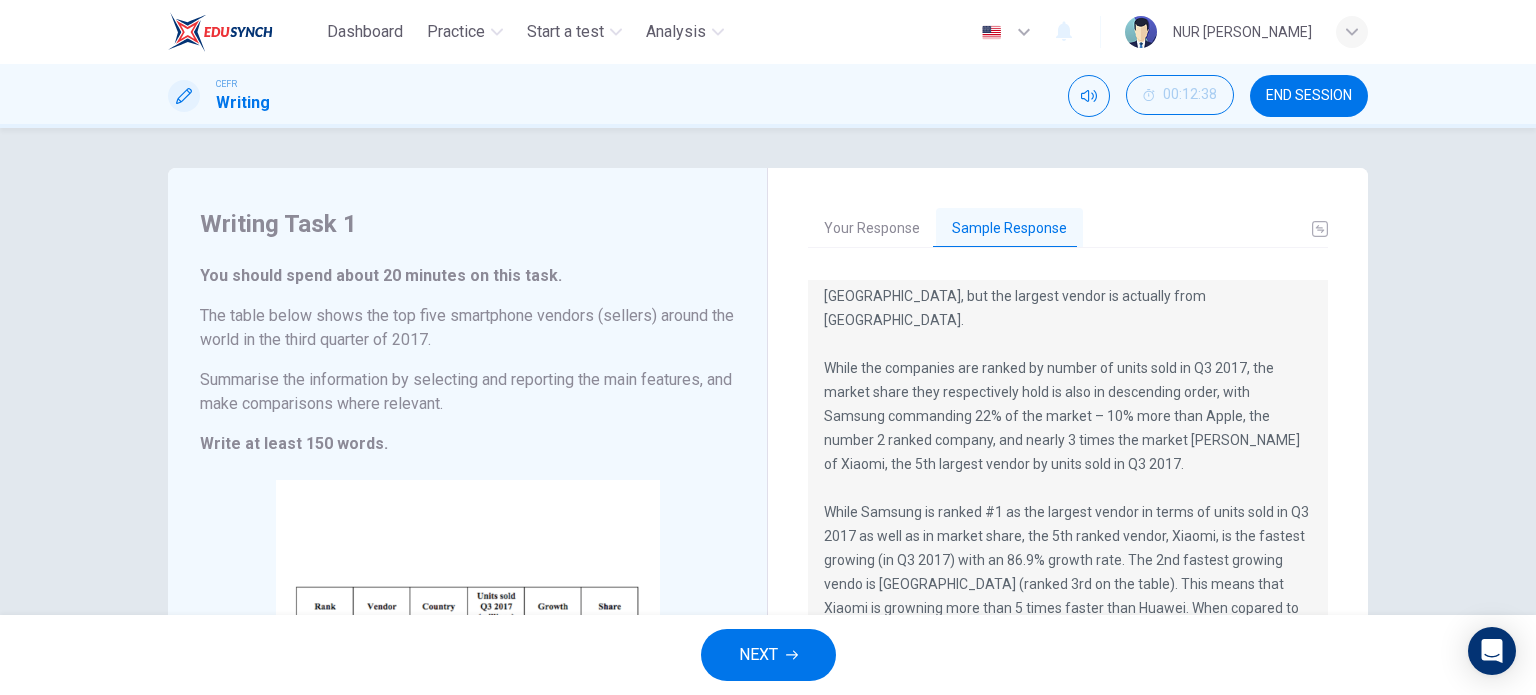 scroll, scrollTop: 0, scrollLeft: 0, axis: both 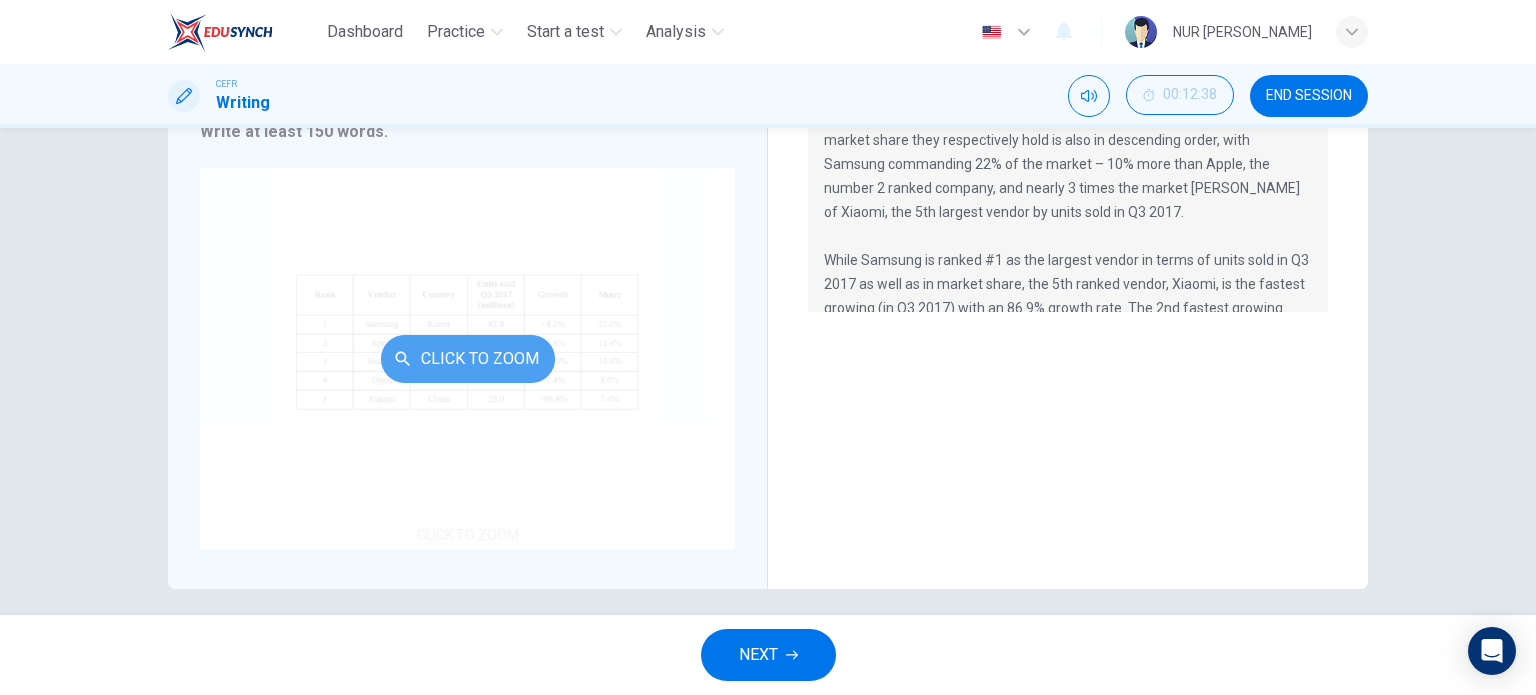 click on "Click to Zoom" at bounding box center (468, 359) 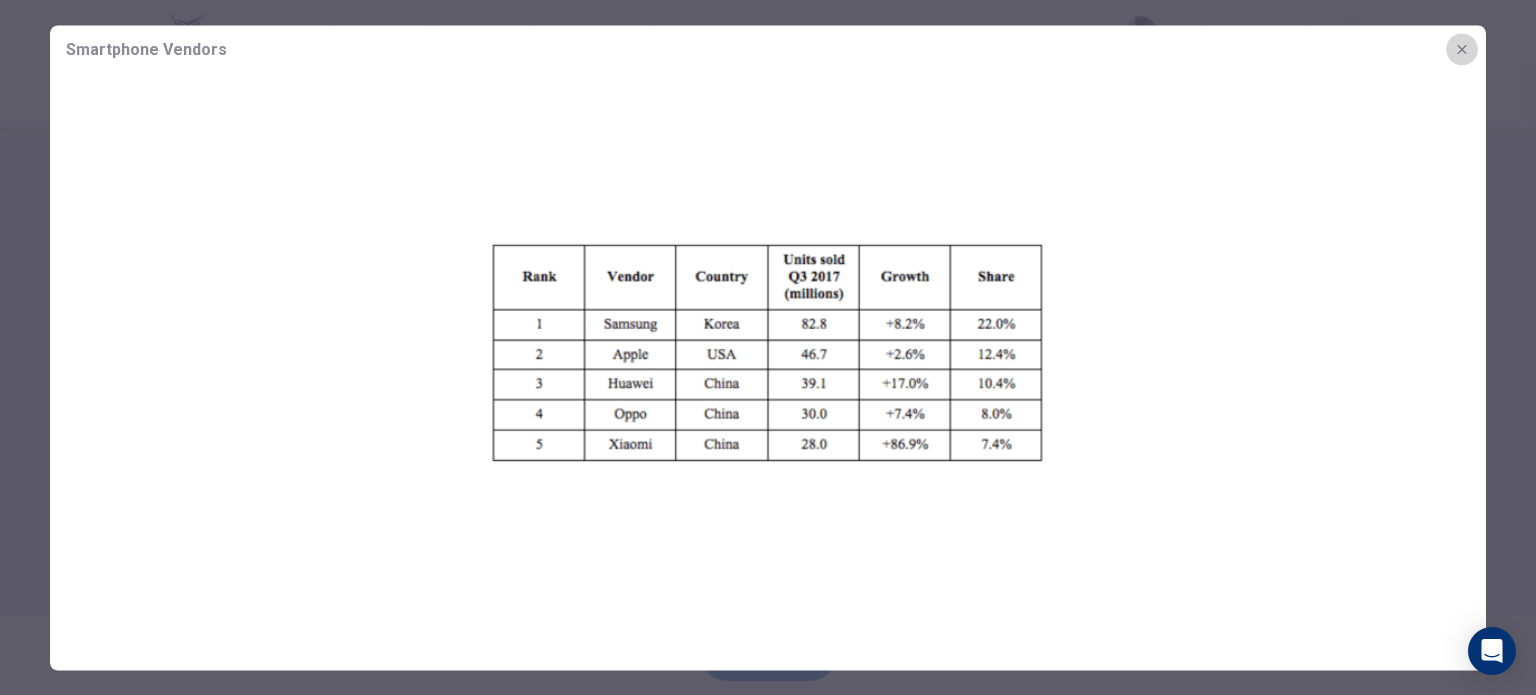 click 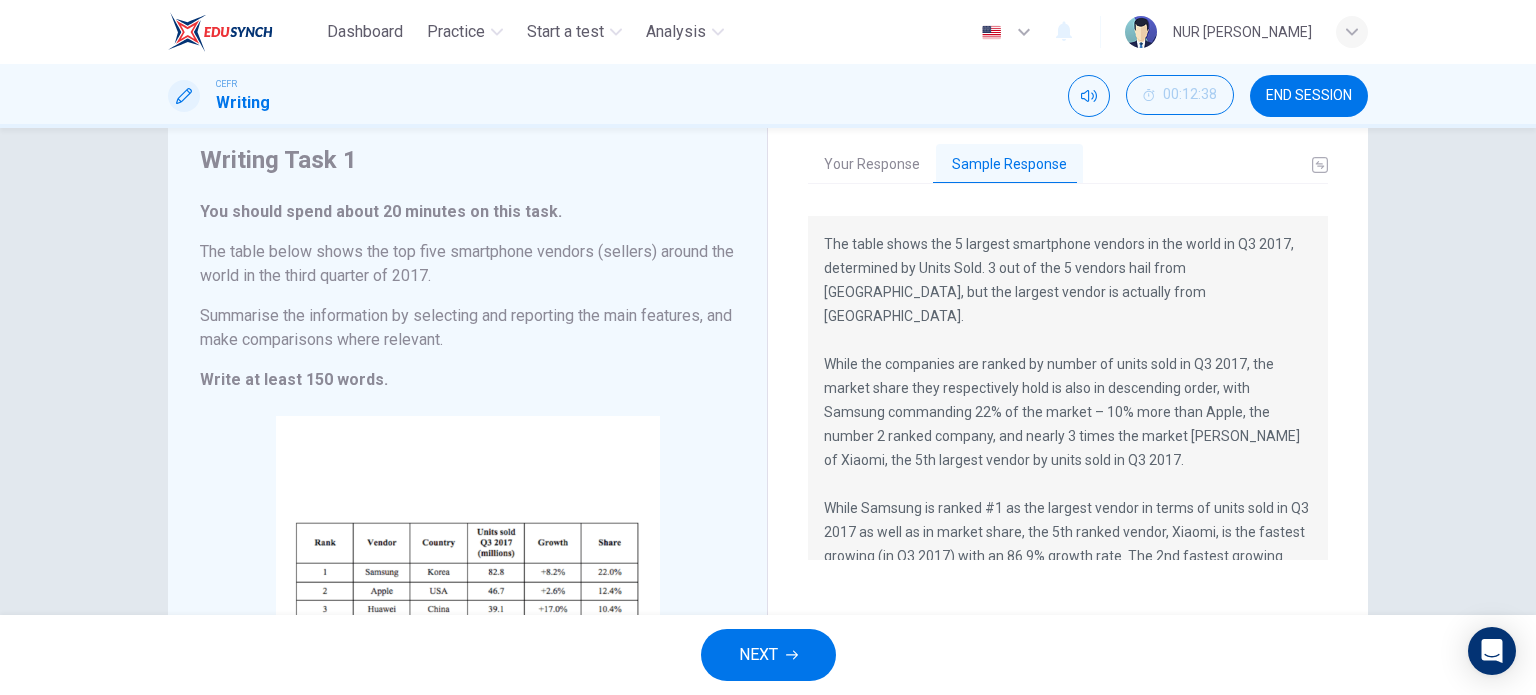 scroll, scrollTop: 120, scrollLeft: 0, axis: vertical 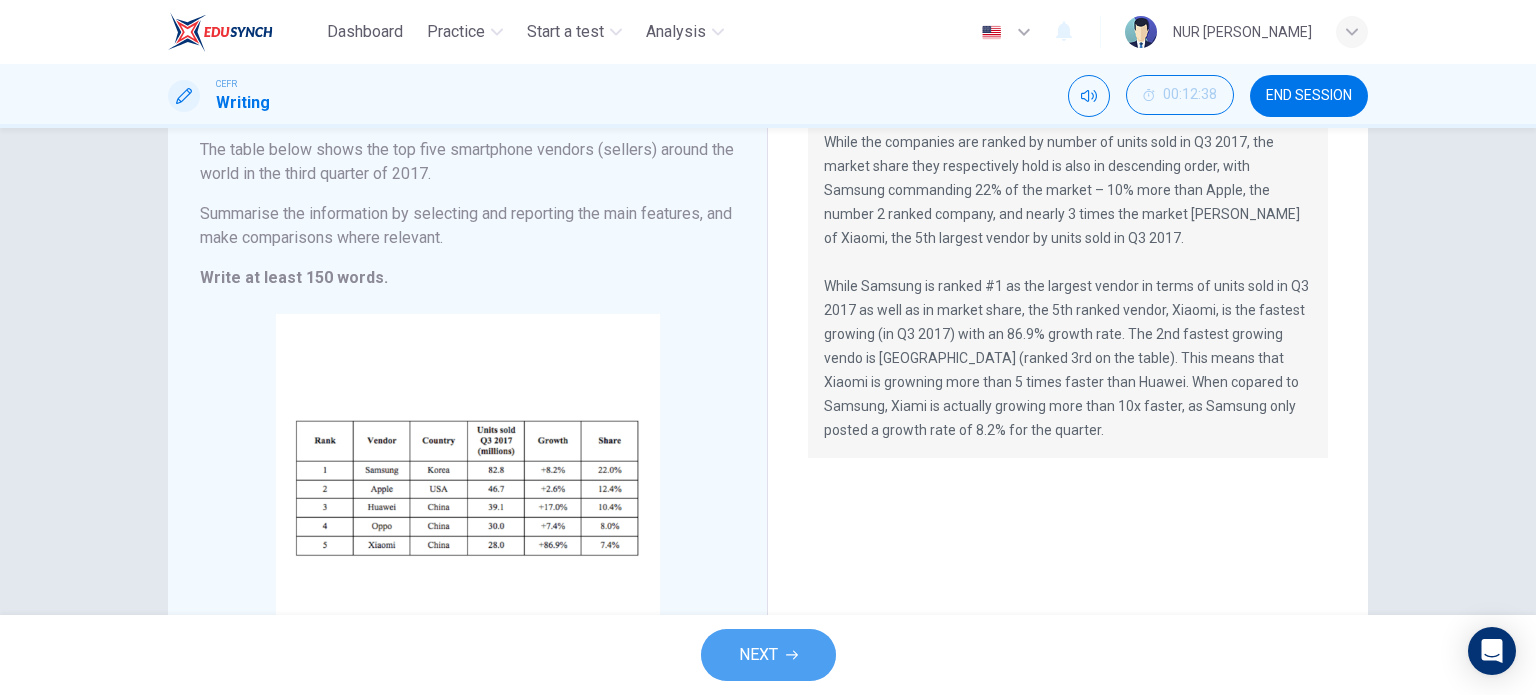 click on "NEXT" at bounding box center (758, 655) 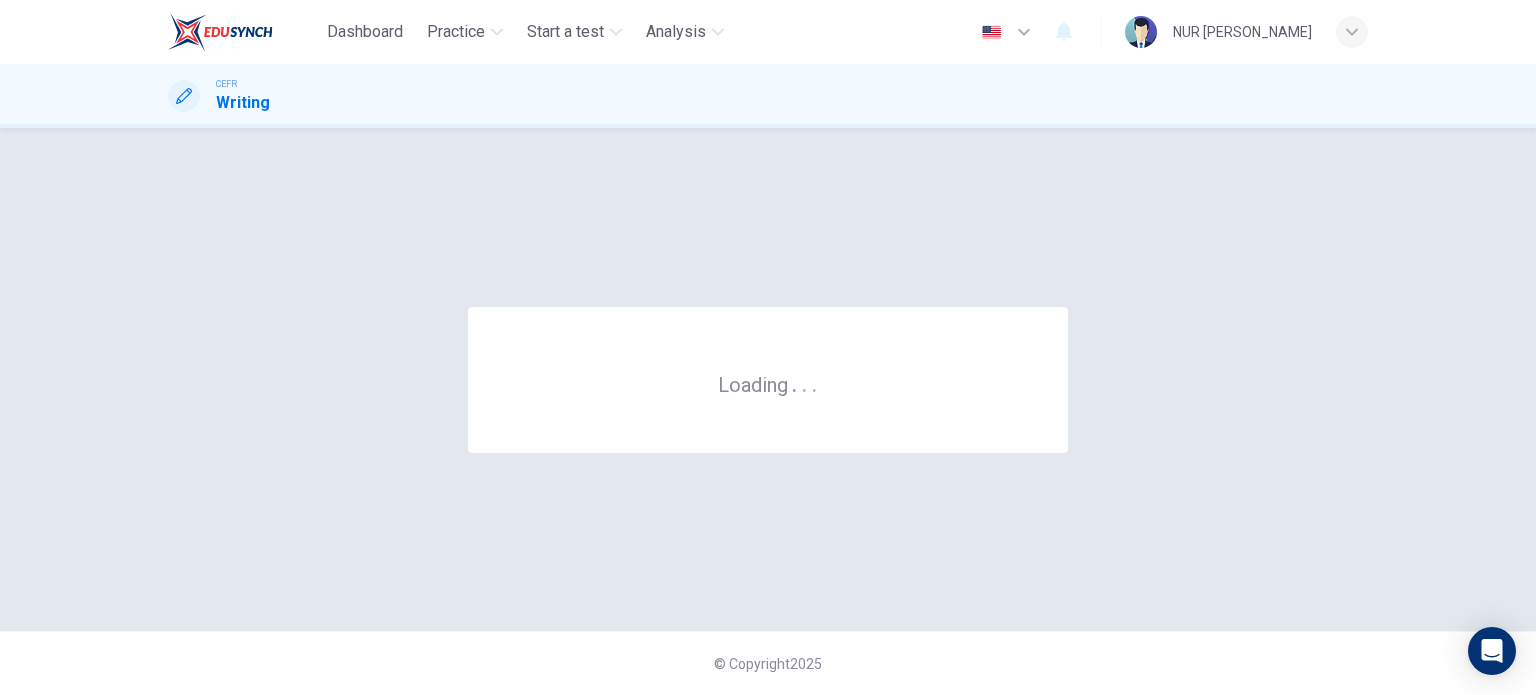 scroll, scrollTop: 0, scrollLeft: 0, axis: both 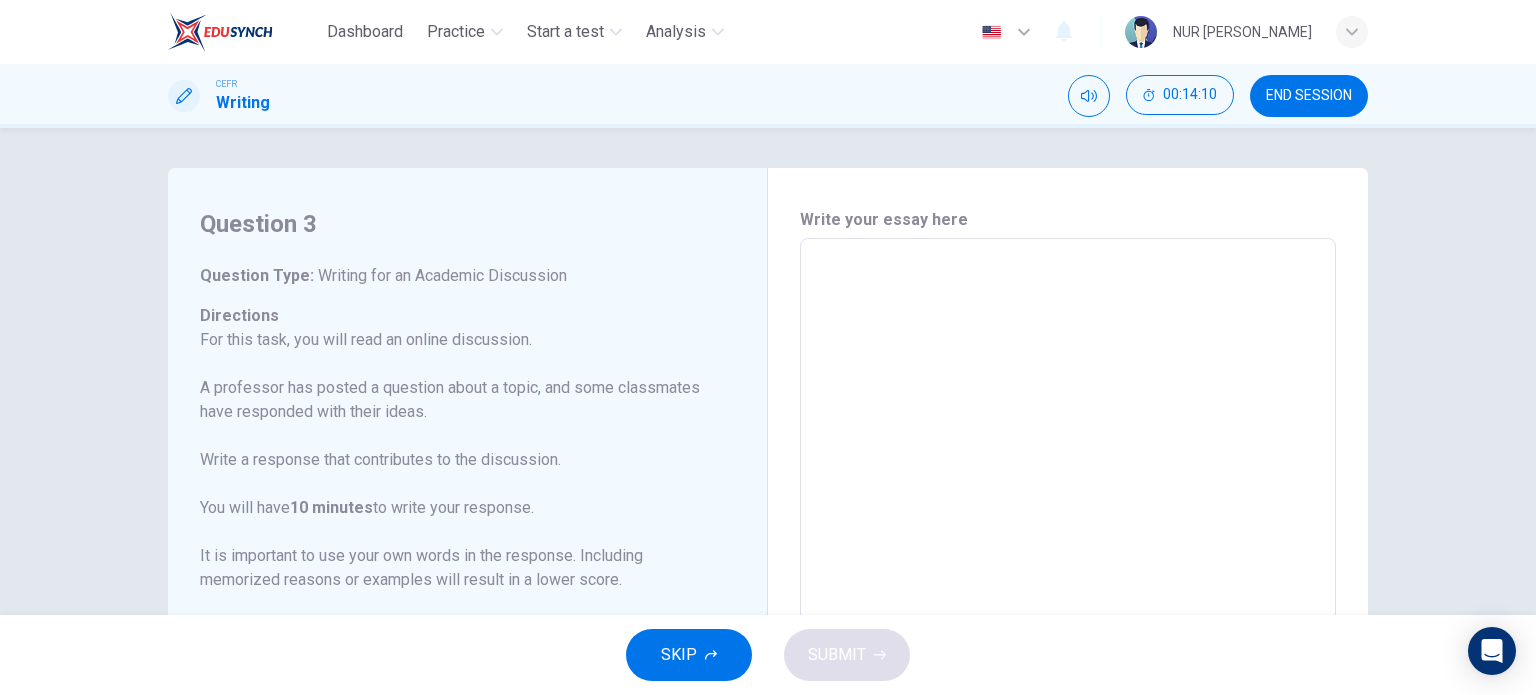 click at bounding box center [1068, 572] 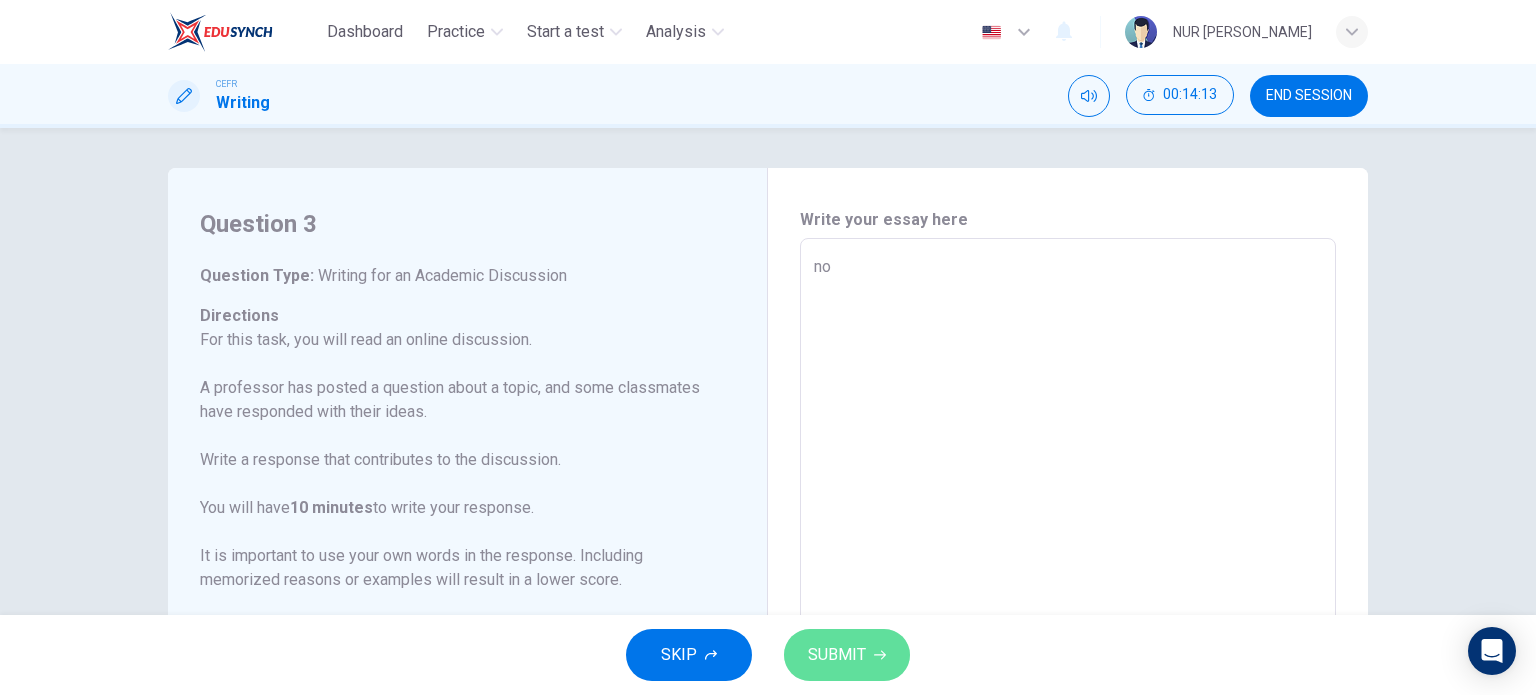 click on "SUBMIT" at bounding box center (837, 655) 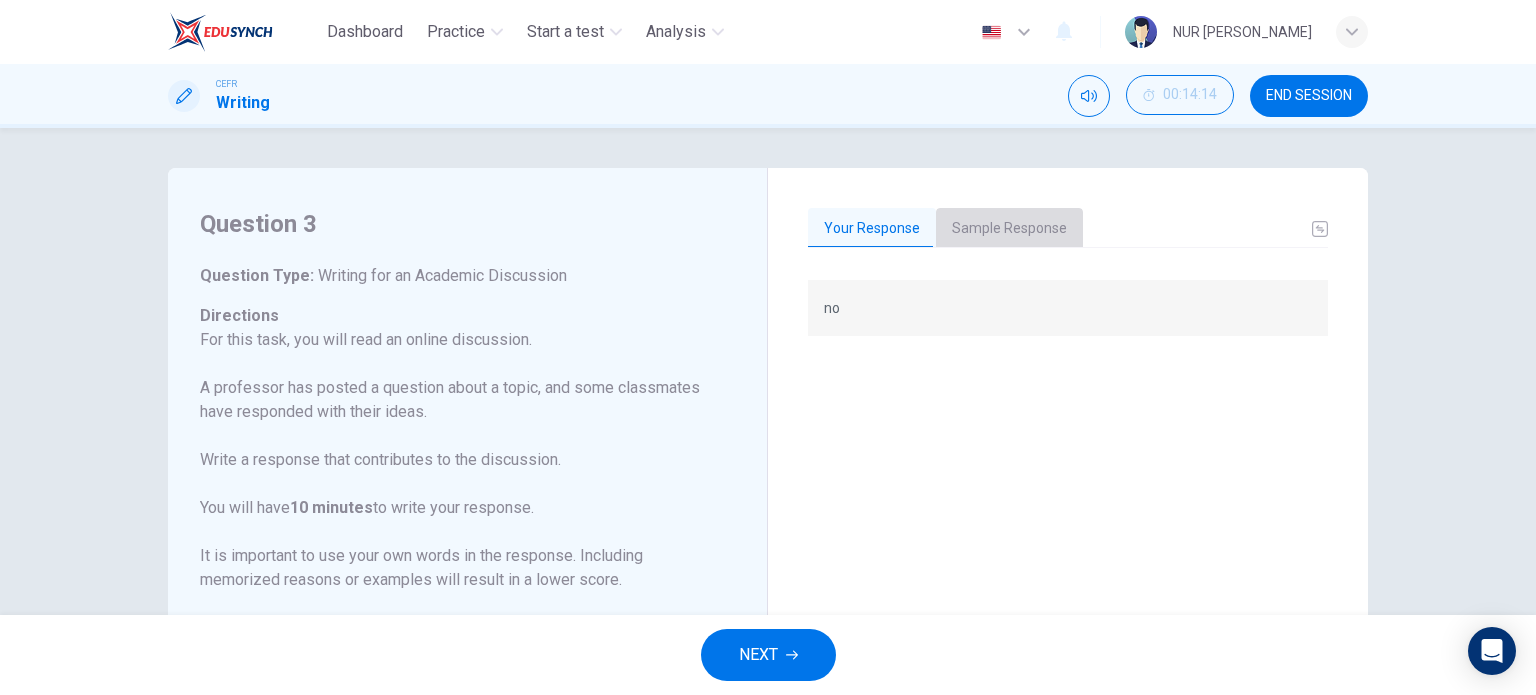 click on "Sample Response" at bounding box center [1009, 229] 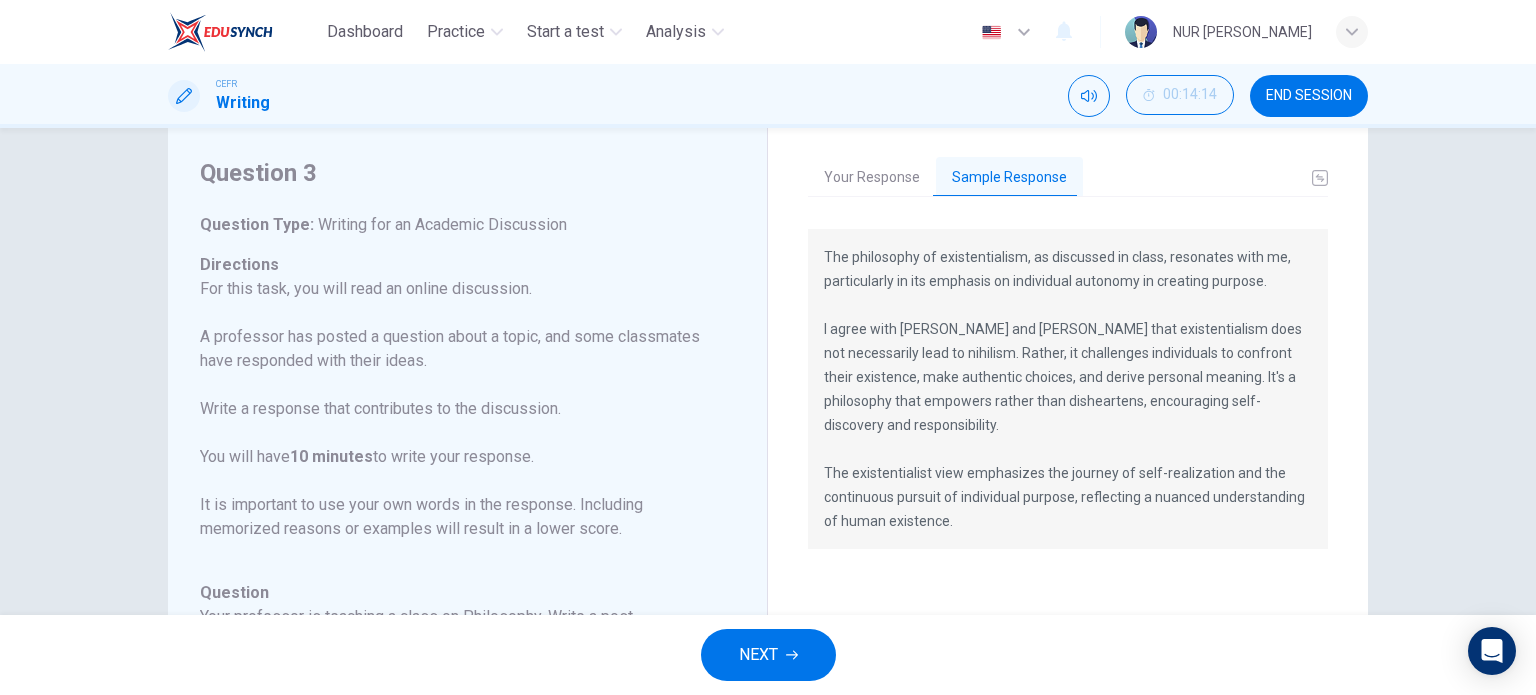 scroll, scrollTop: 100, scrollLeft: 0, axis: vertical 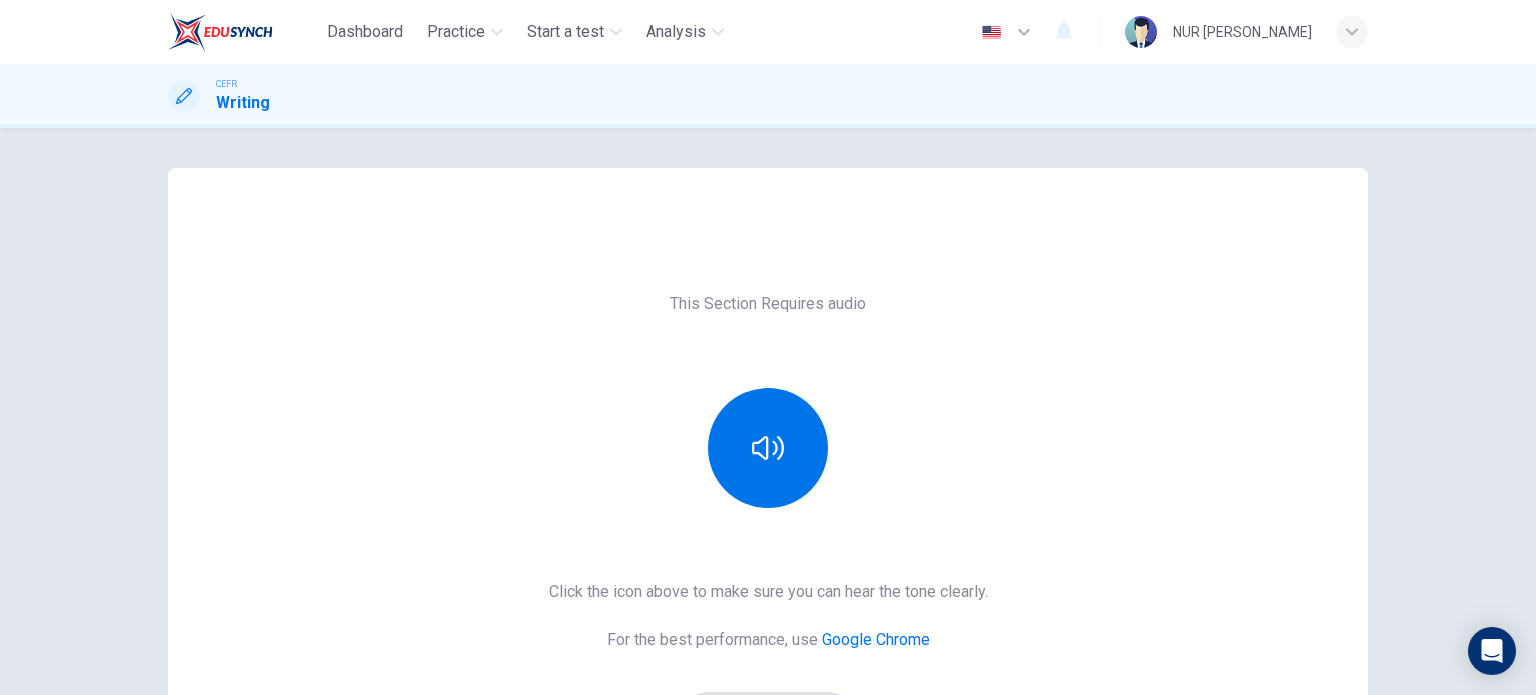 click at bounding box center [1141, 32] 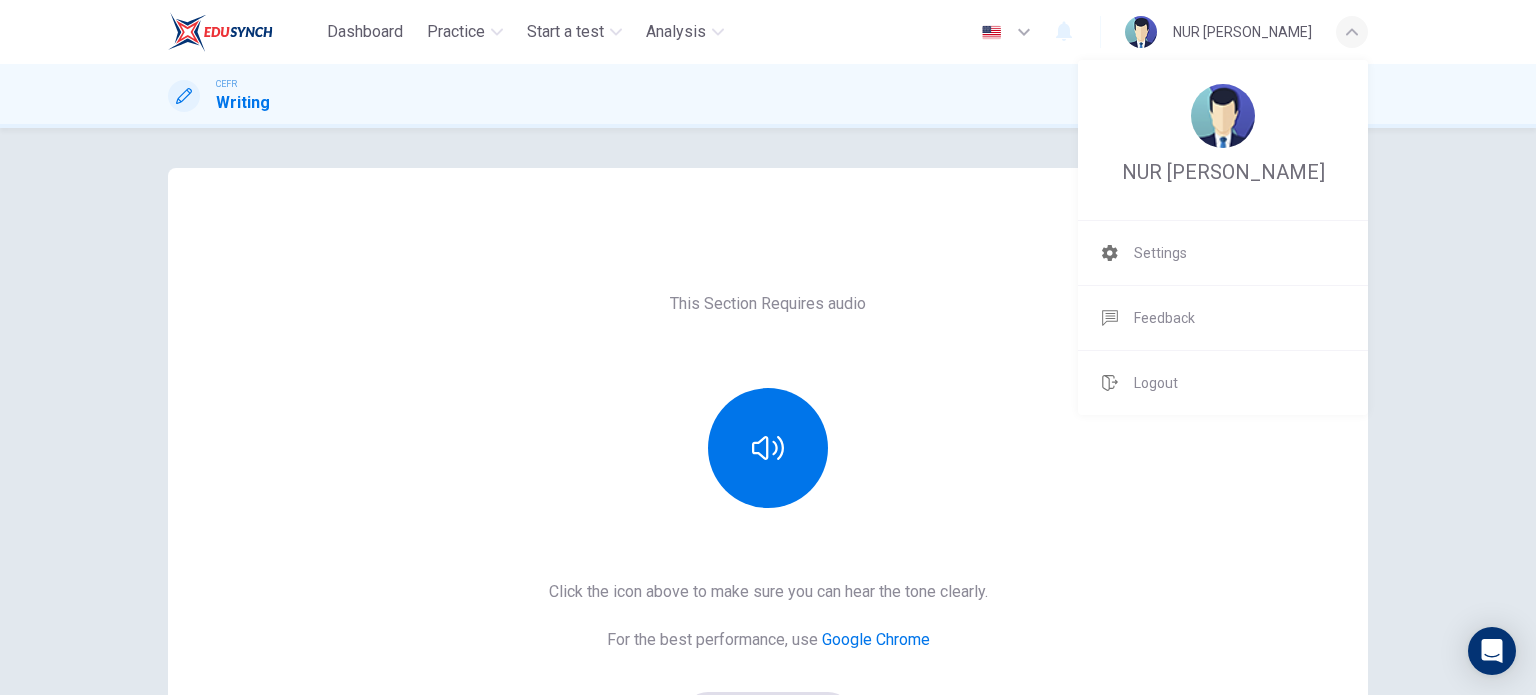 click at bounding box center [768, 347] 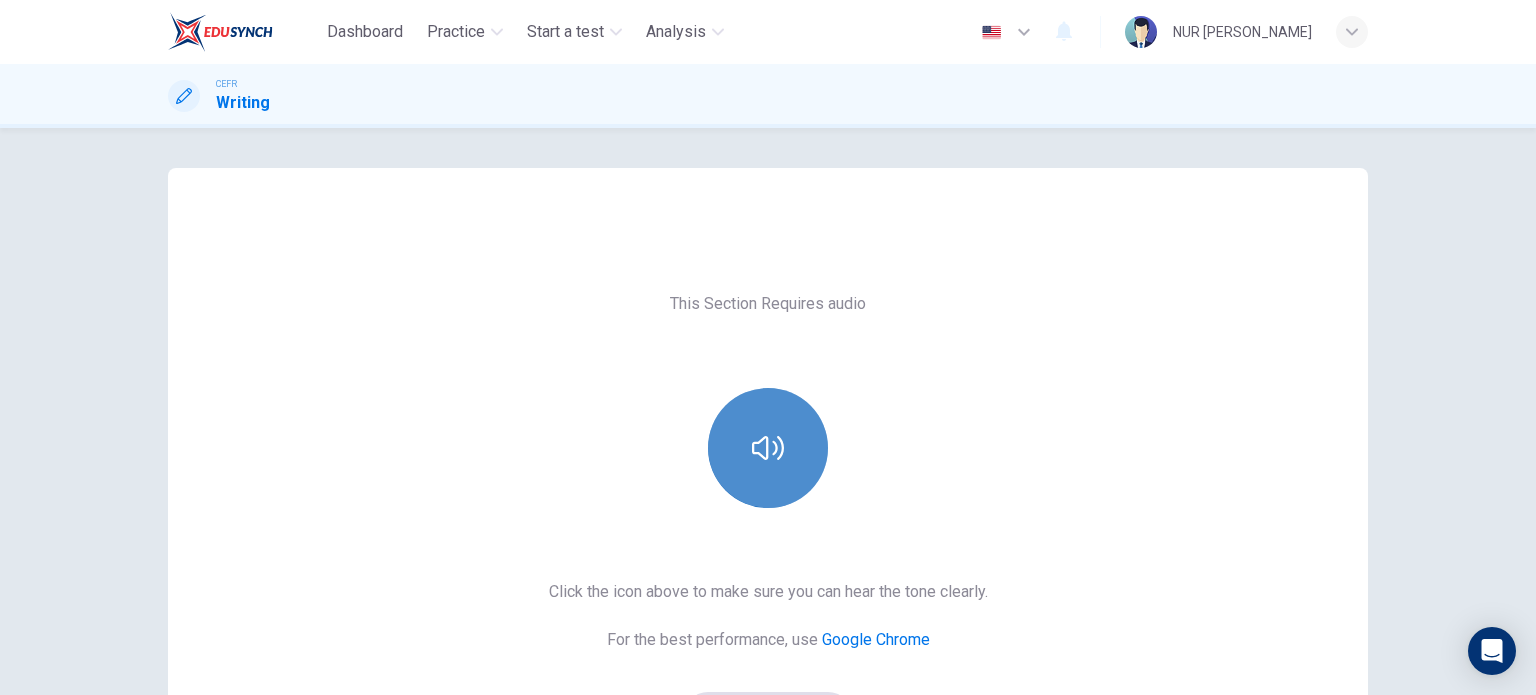 click 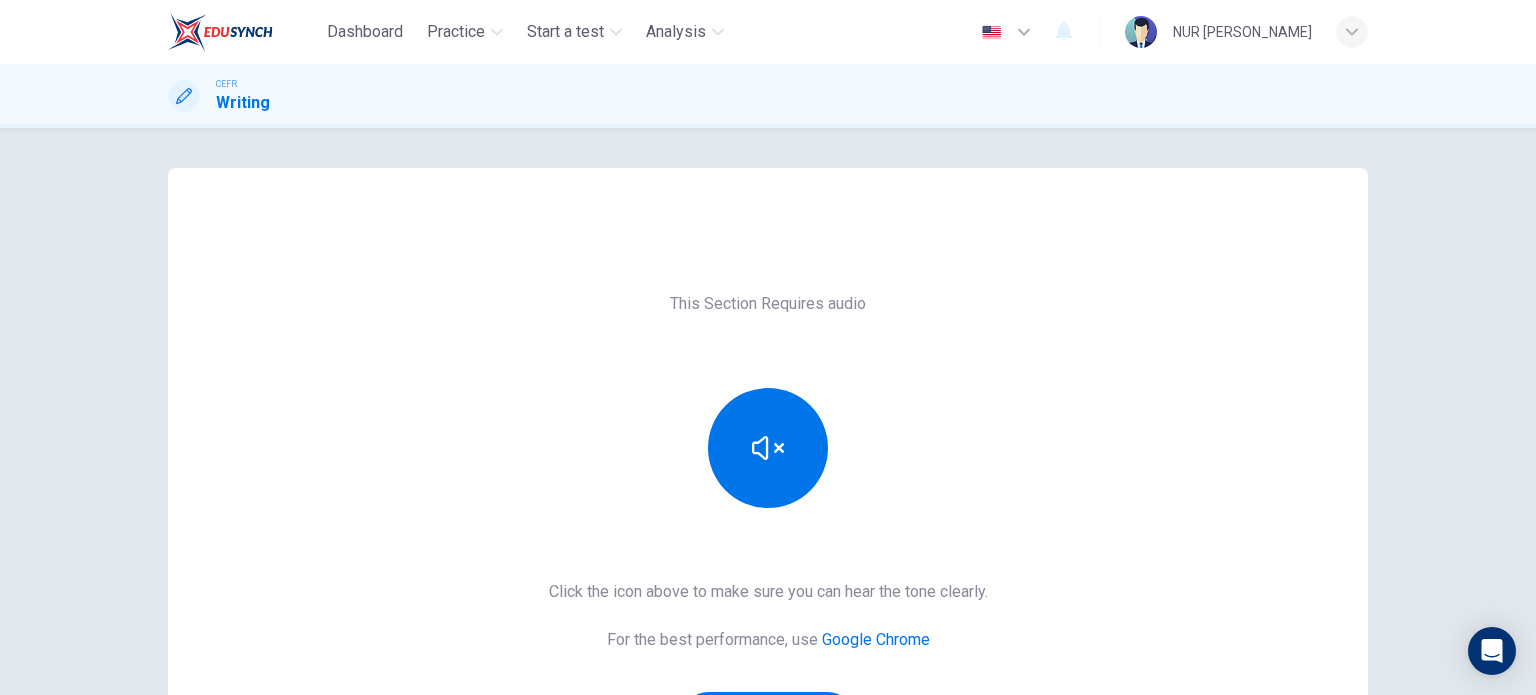 scroll, scrollTop: 108, scrollLeft: 0, axis: vertical 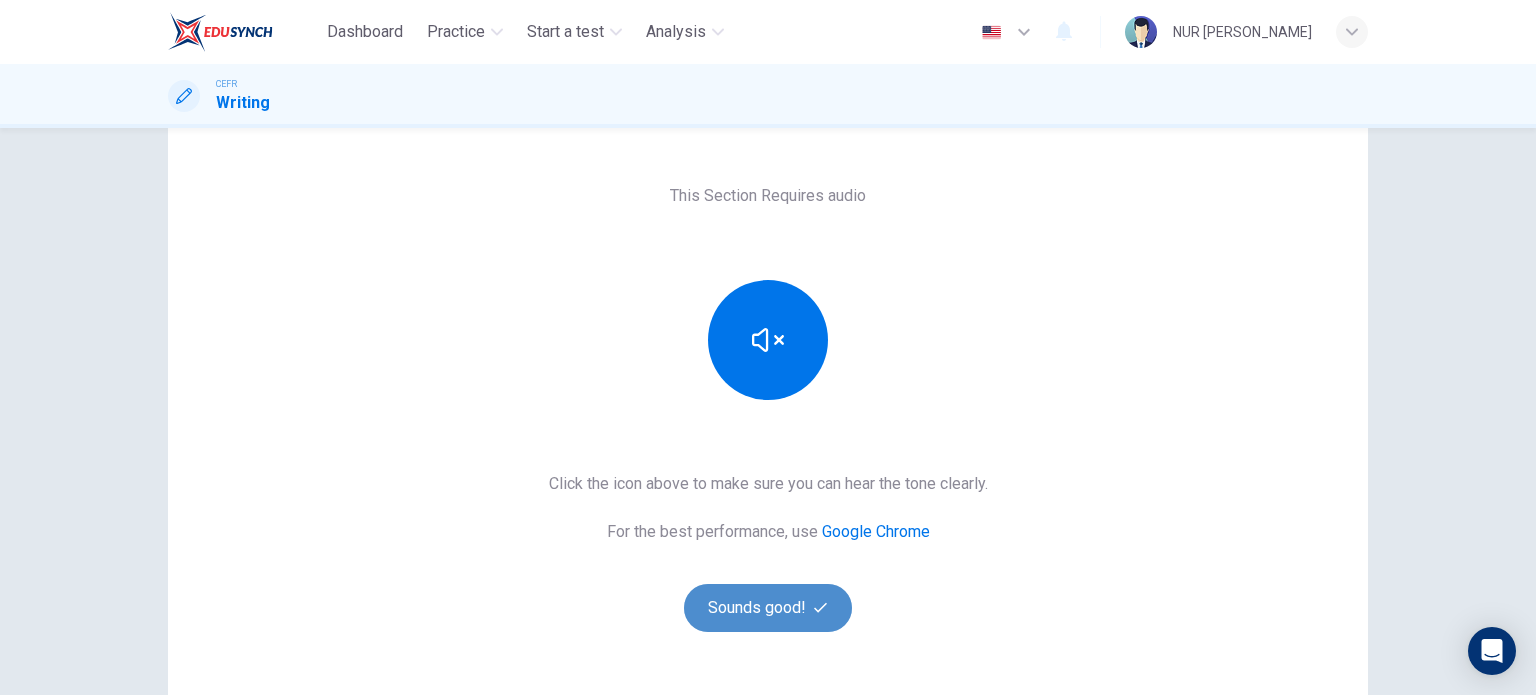 click on "Sounds good!" at bounding box center (768, 608) 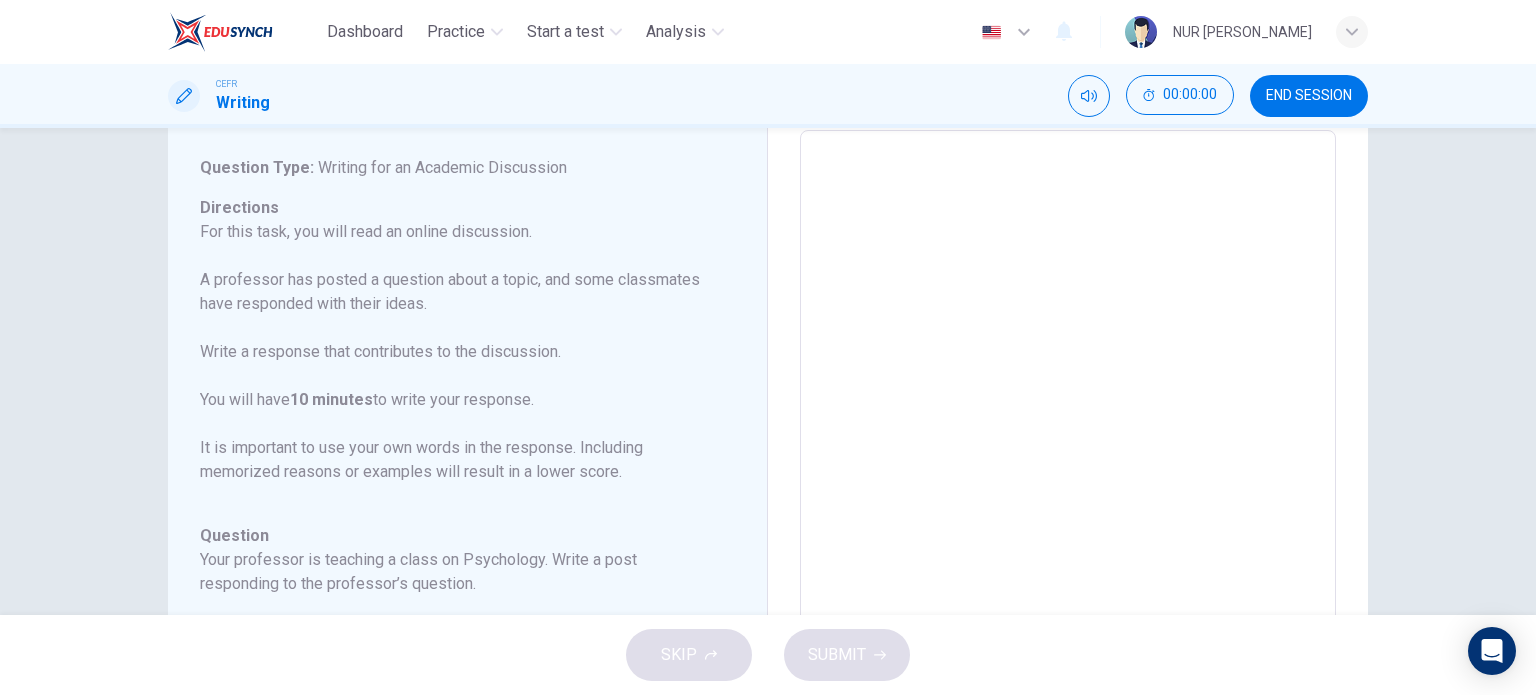 scroll, scrollTop: 0, scrollLeft: 0, axis: both 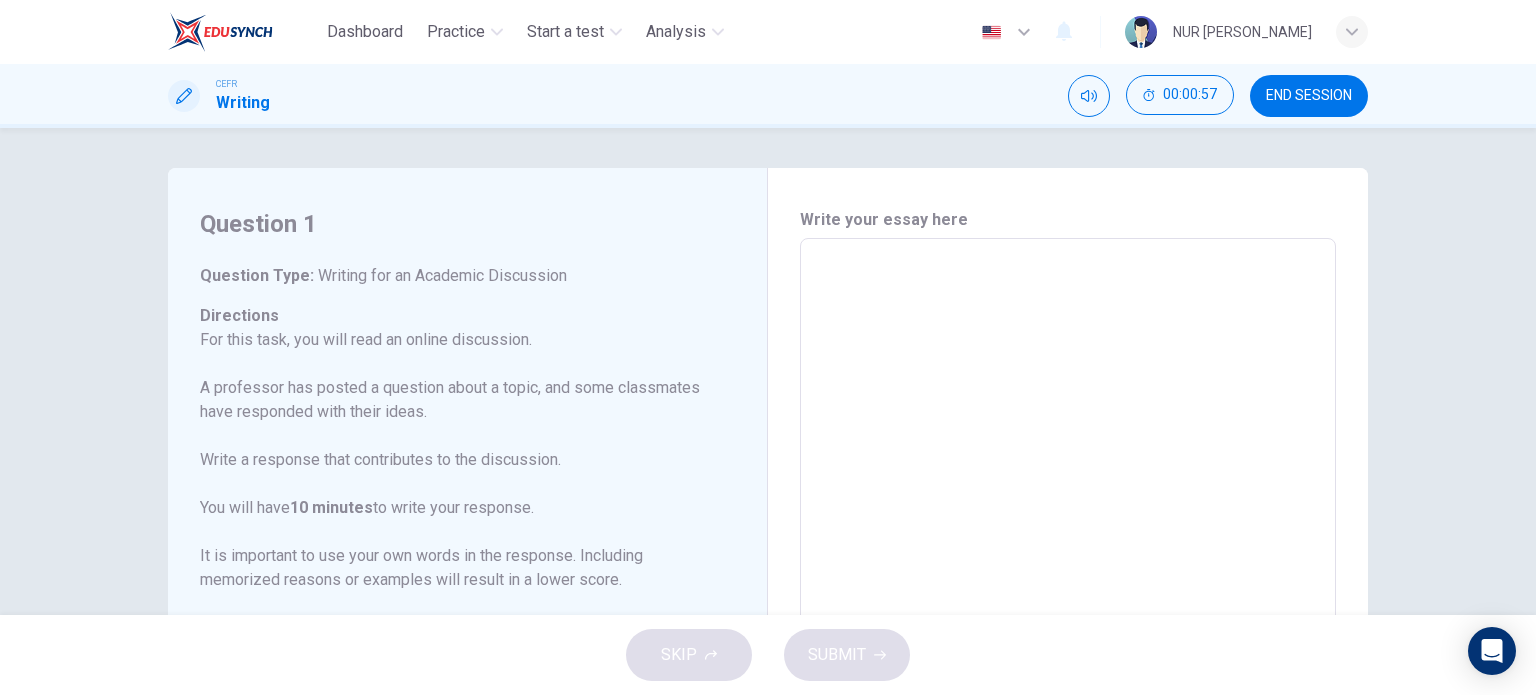 click at bounding box center [1068, 572] 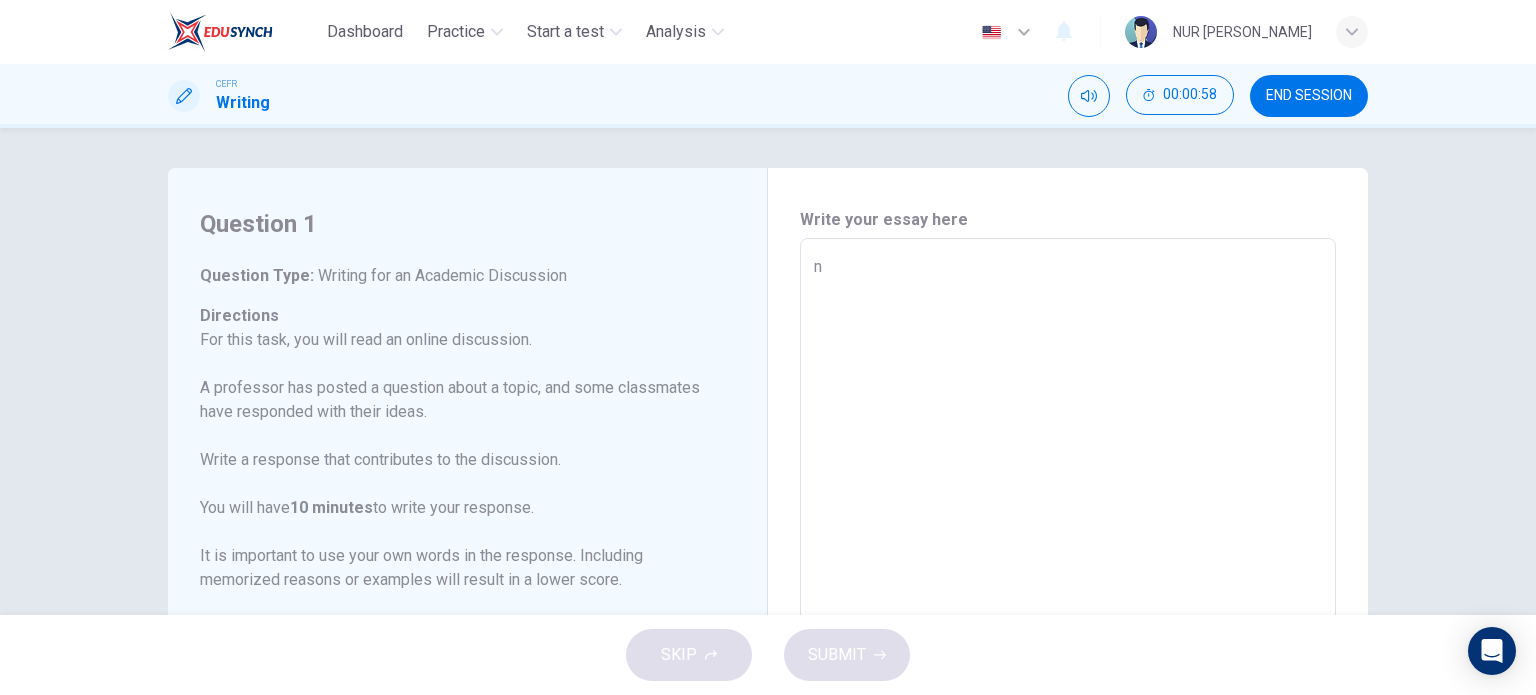 type on "n" 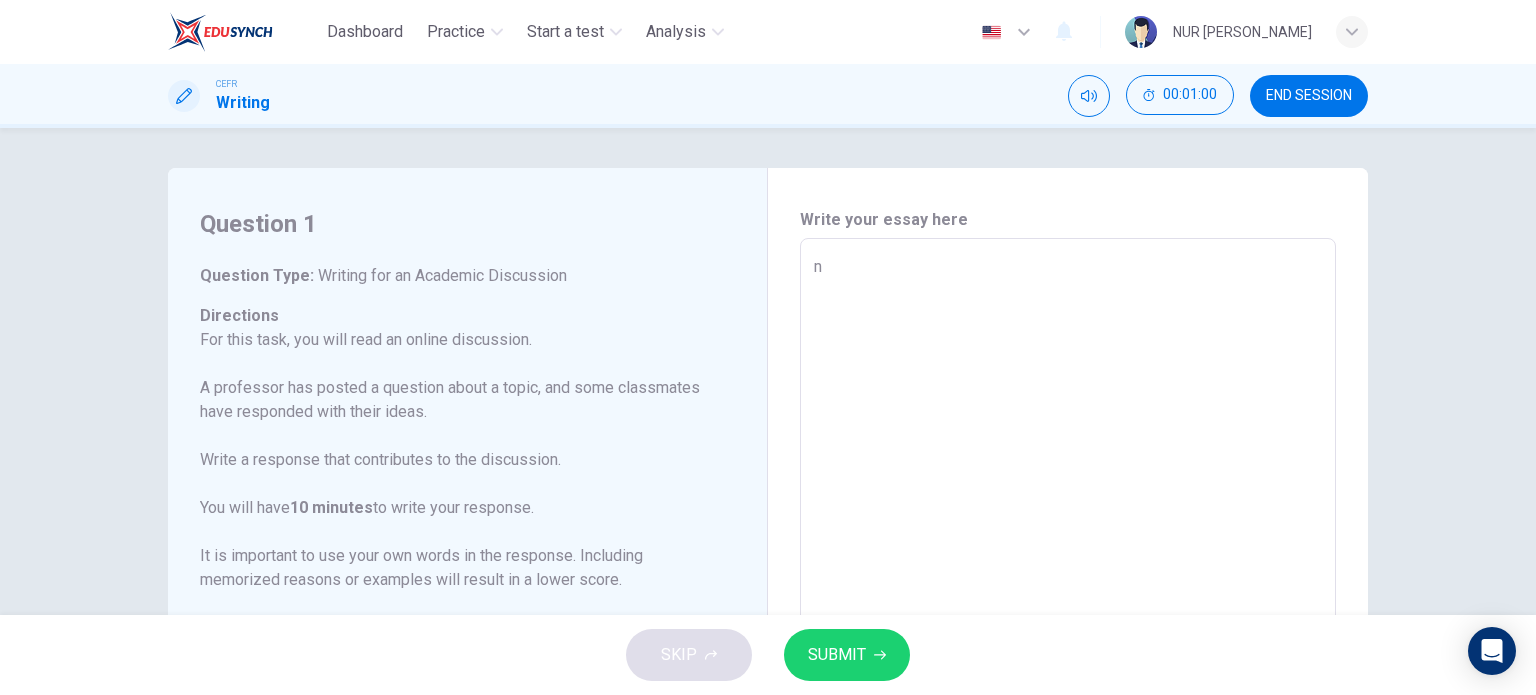 type on "n" 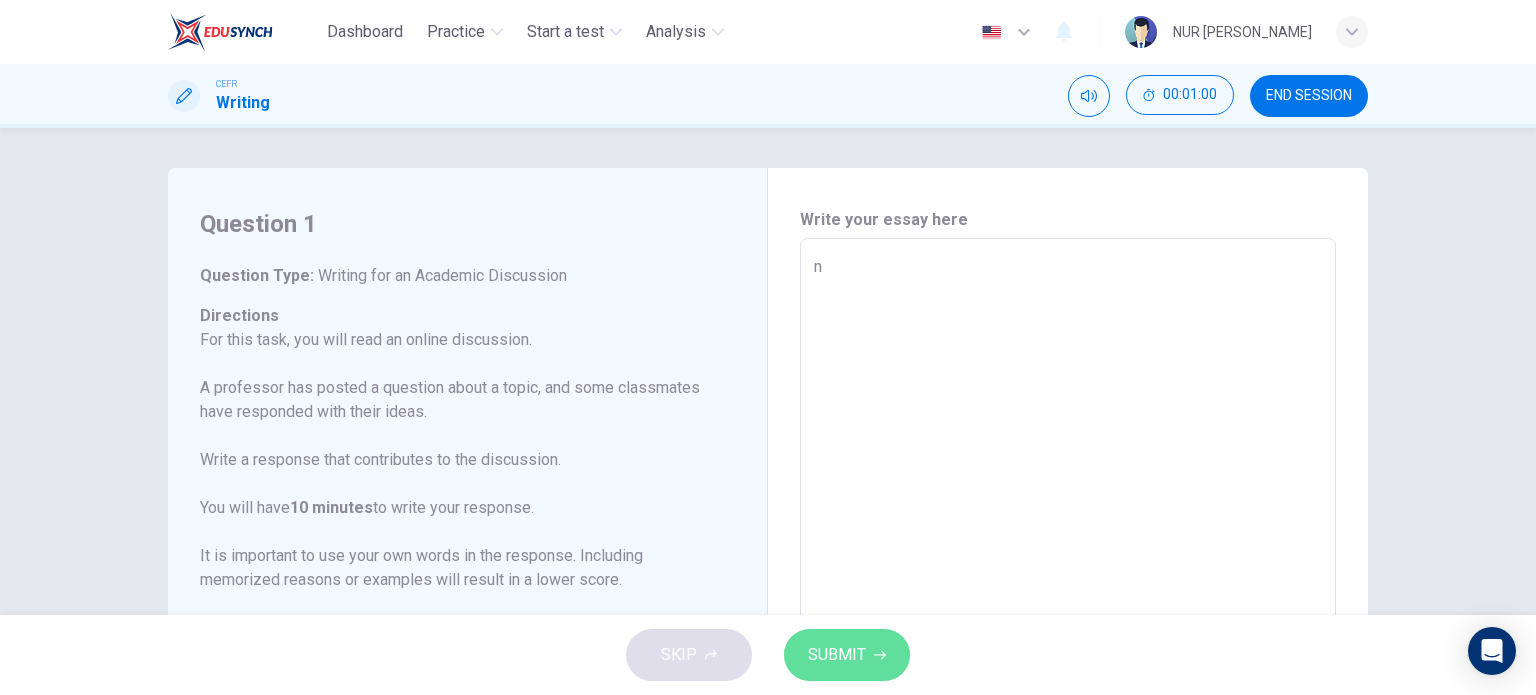 click on "SUBMIT" at bounding box center (837, 655) 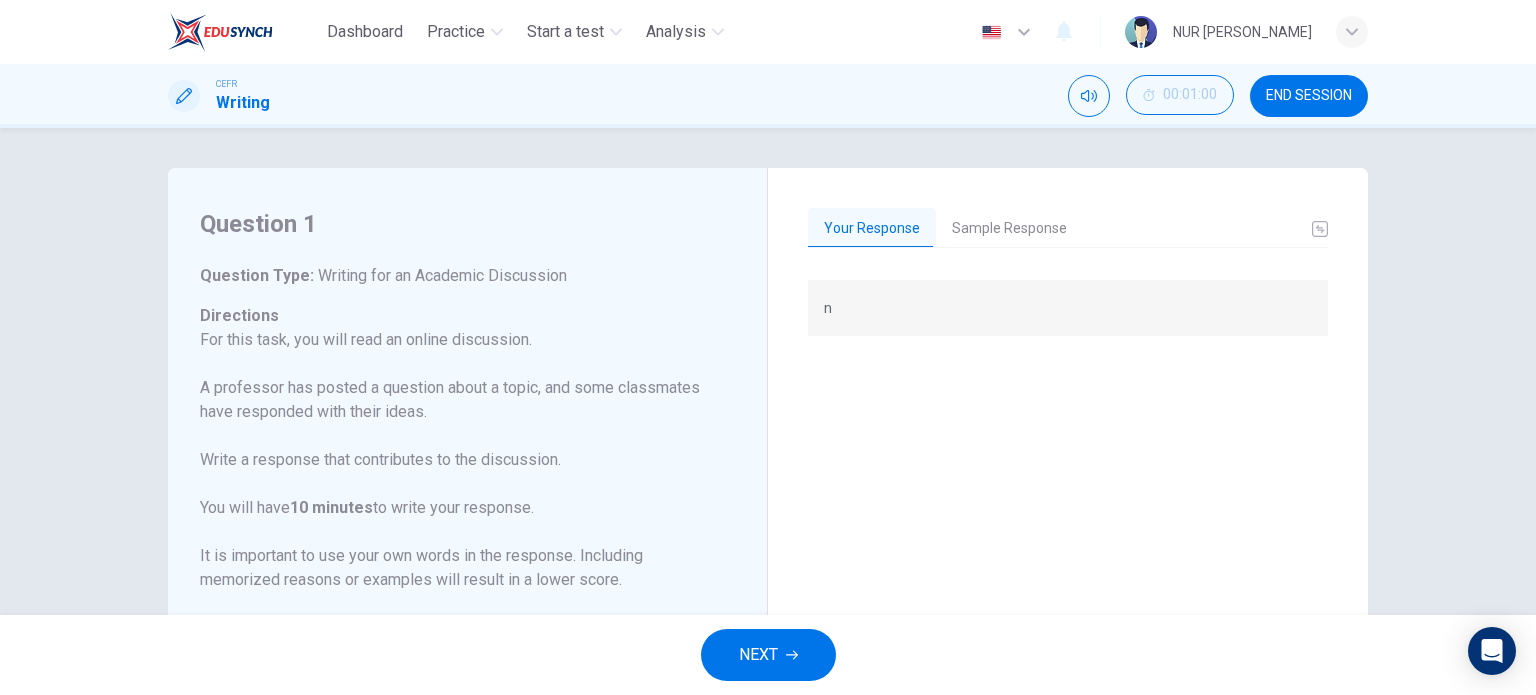 click on "Sample Response" at bounding box center [1009, 229] 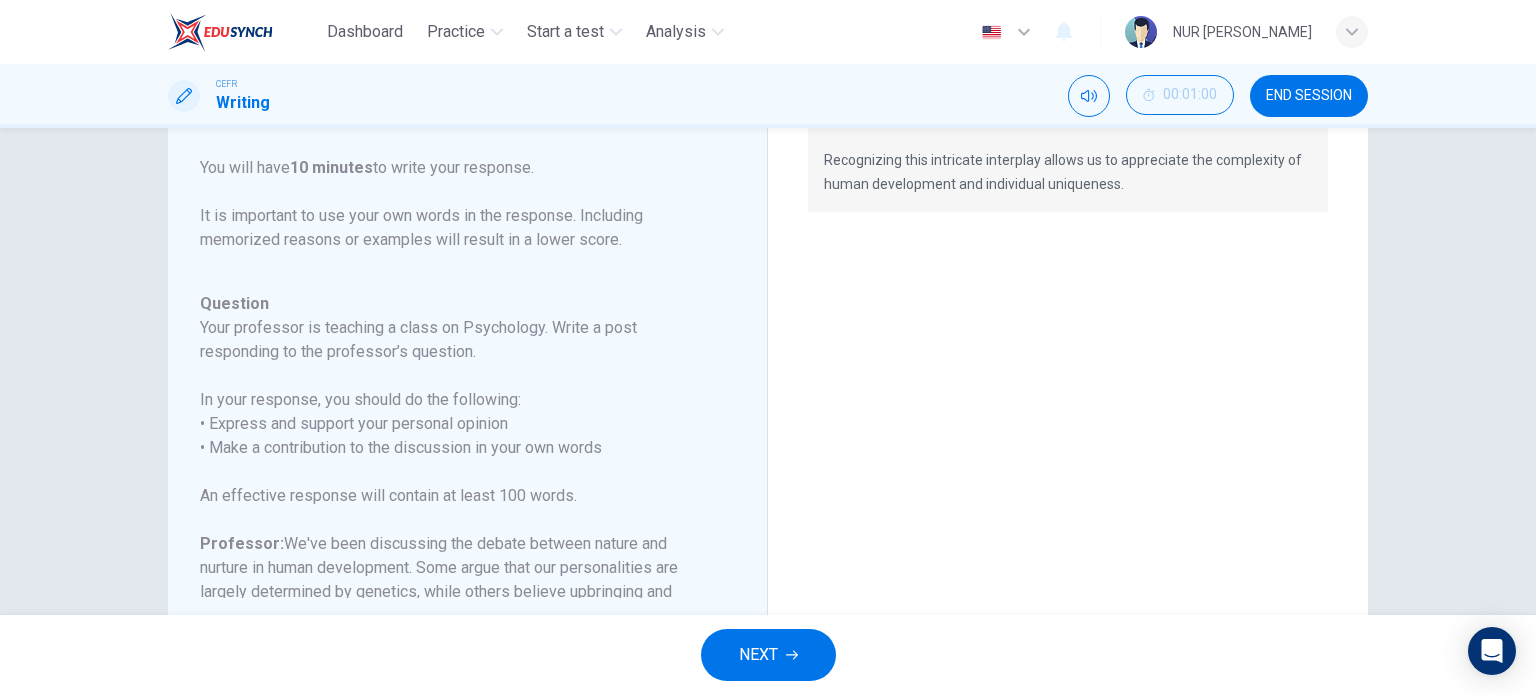 scroll, scrollTop: 403, scrollLeft: 0, axis: vertical 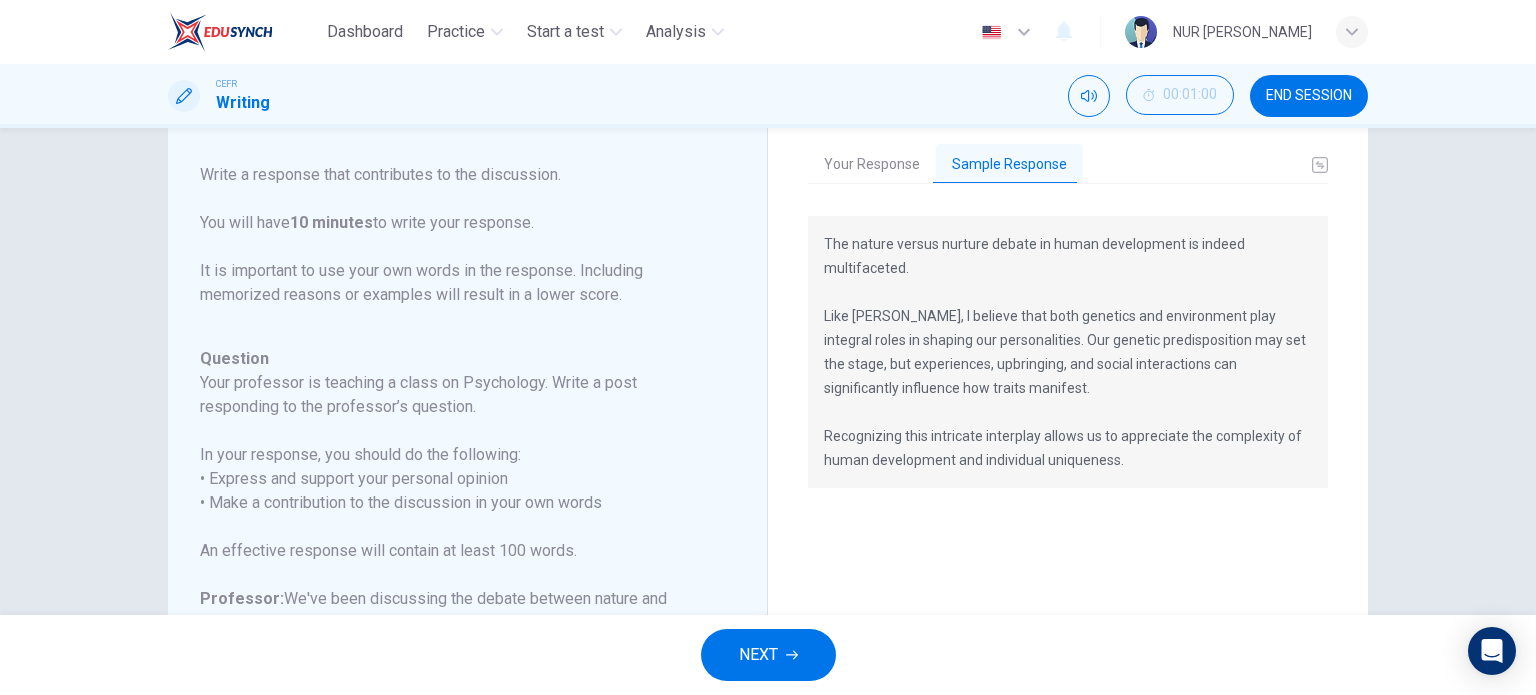drag, startPoint x: 820, startPoint y: 433, endPoint x: 1059, endPoint y: 431, distance: 239.00836 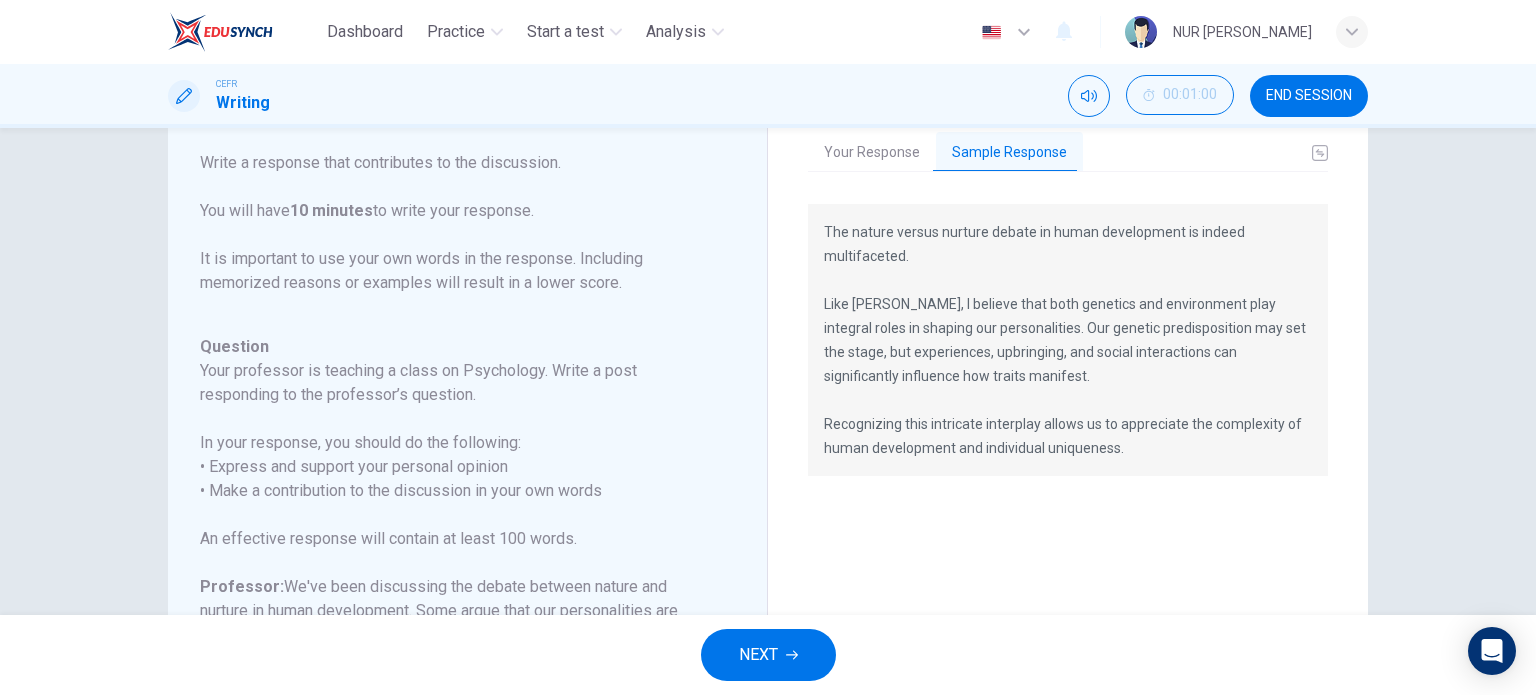 scroll, scrollTop: 78, scrollLeft: 0, axis: vertical 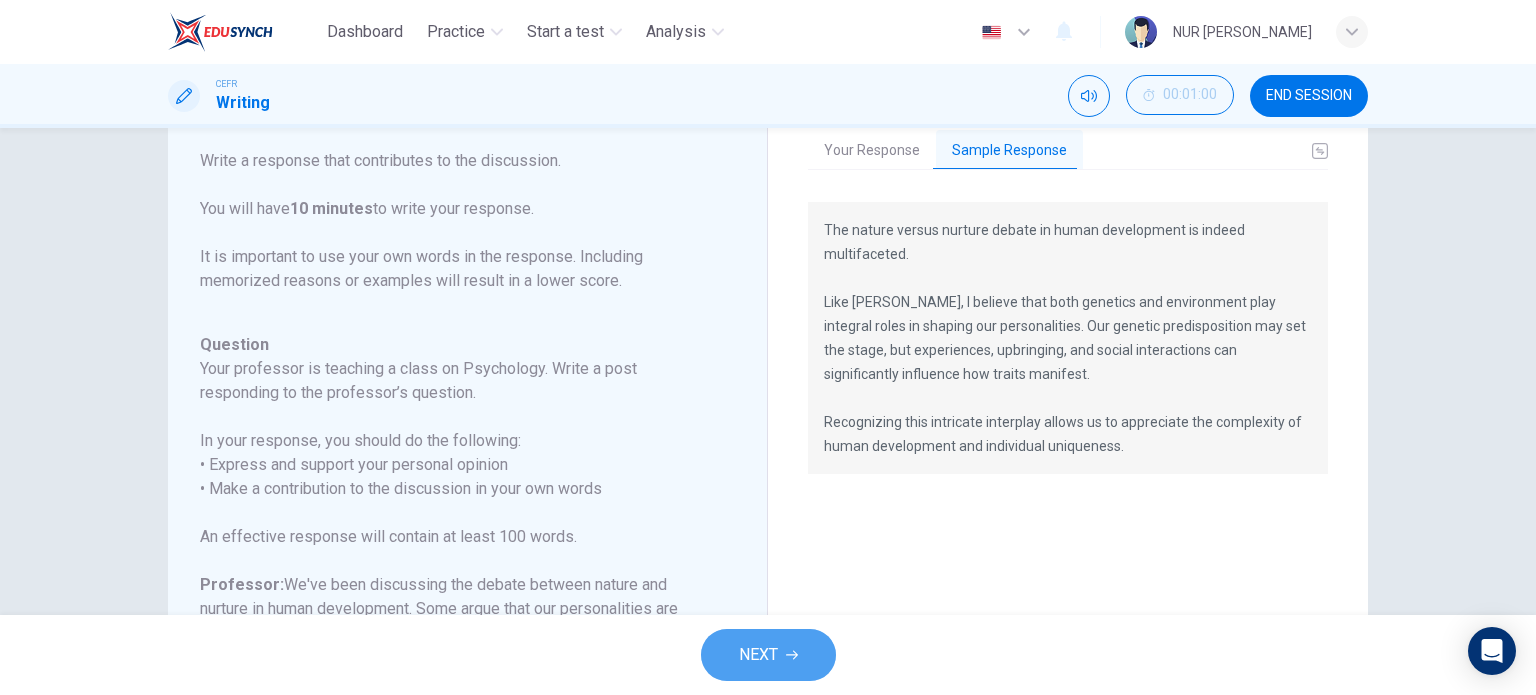 click on "NEXT" at bounding box center [768, 655] 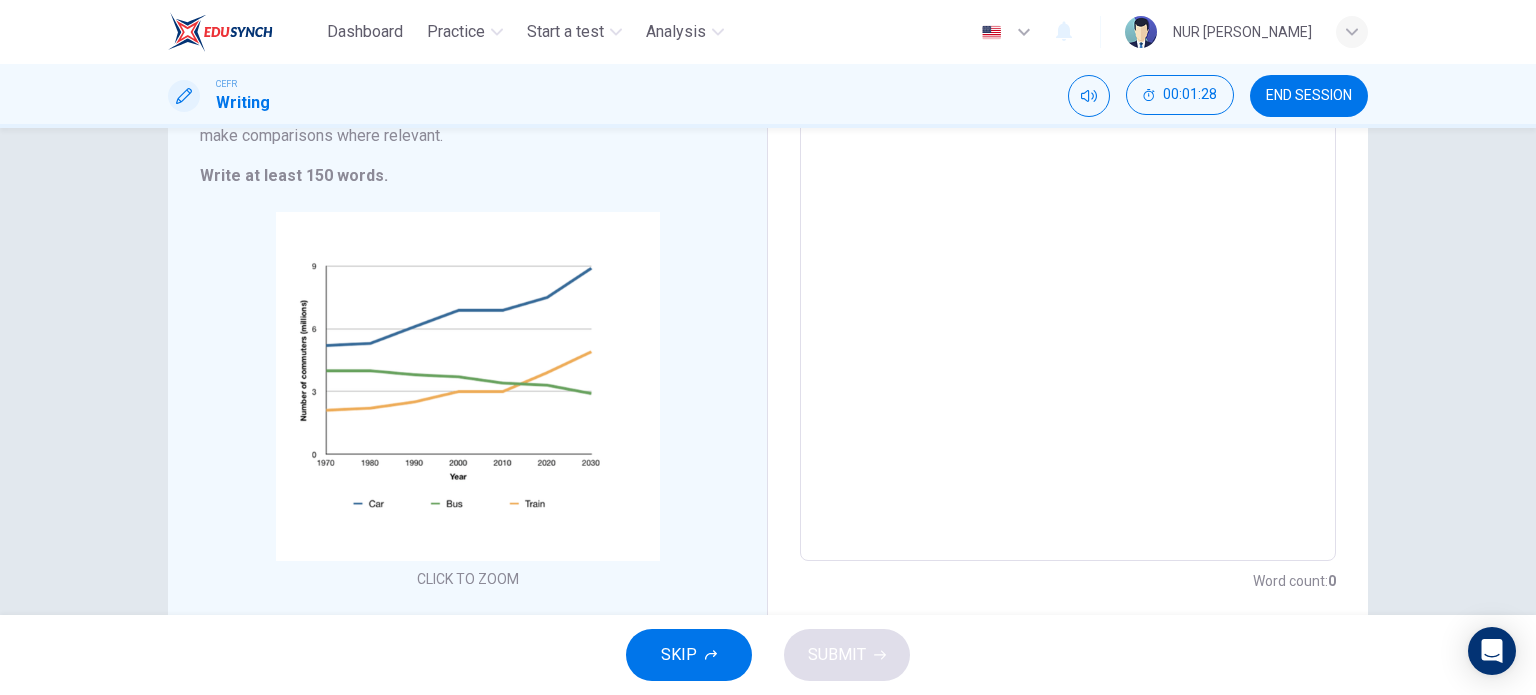scroll, scrollTop: 330, scrollLeft: 0, axis: vertical 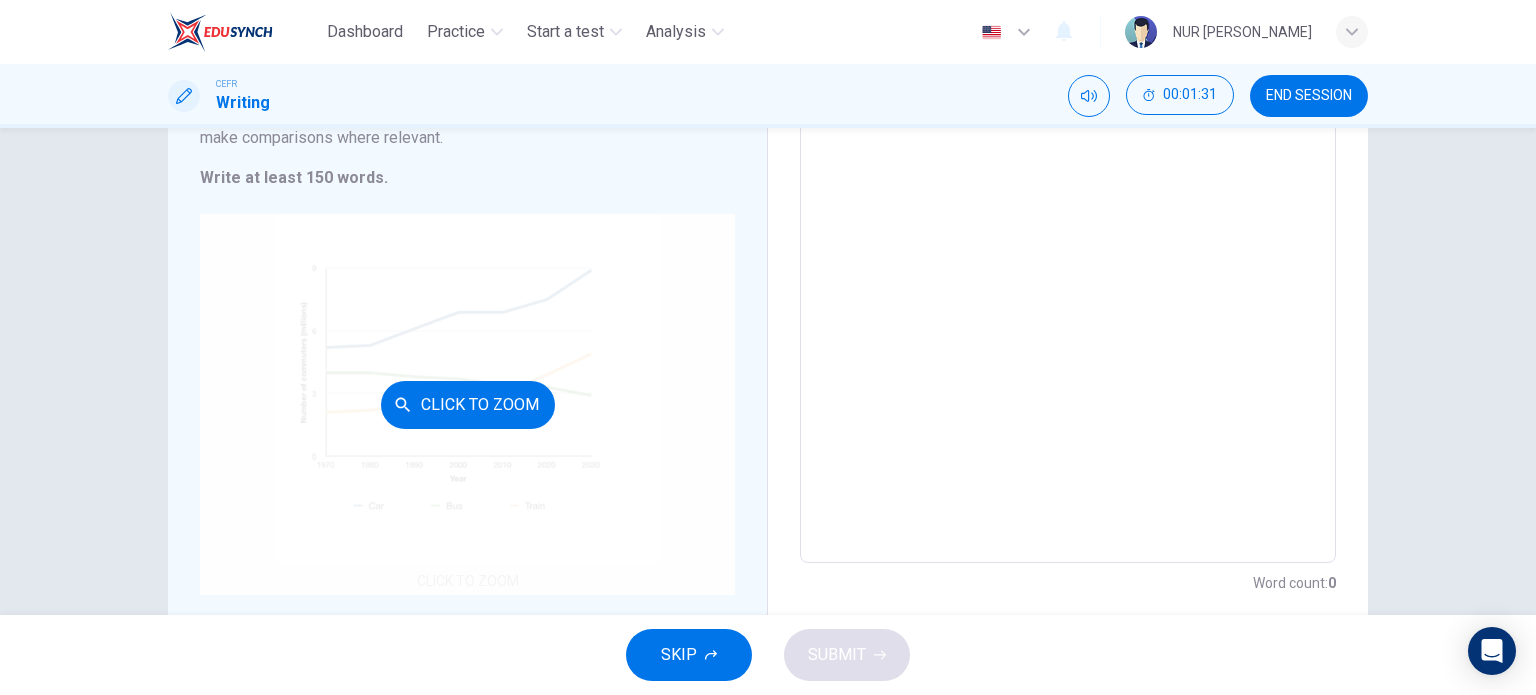 click on "Click to Zoom" at bounding box center [467, 404] 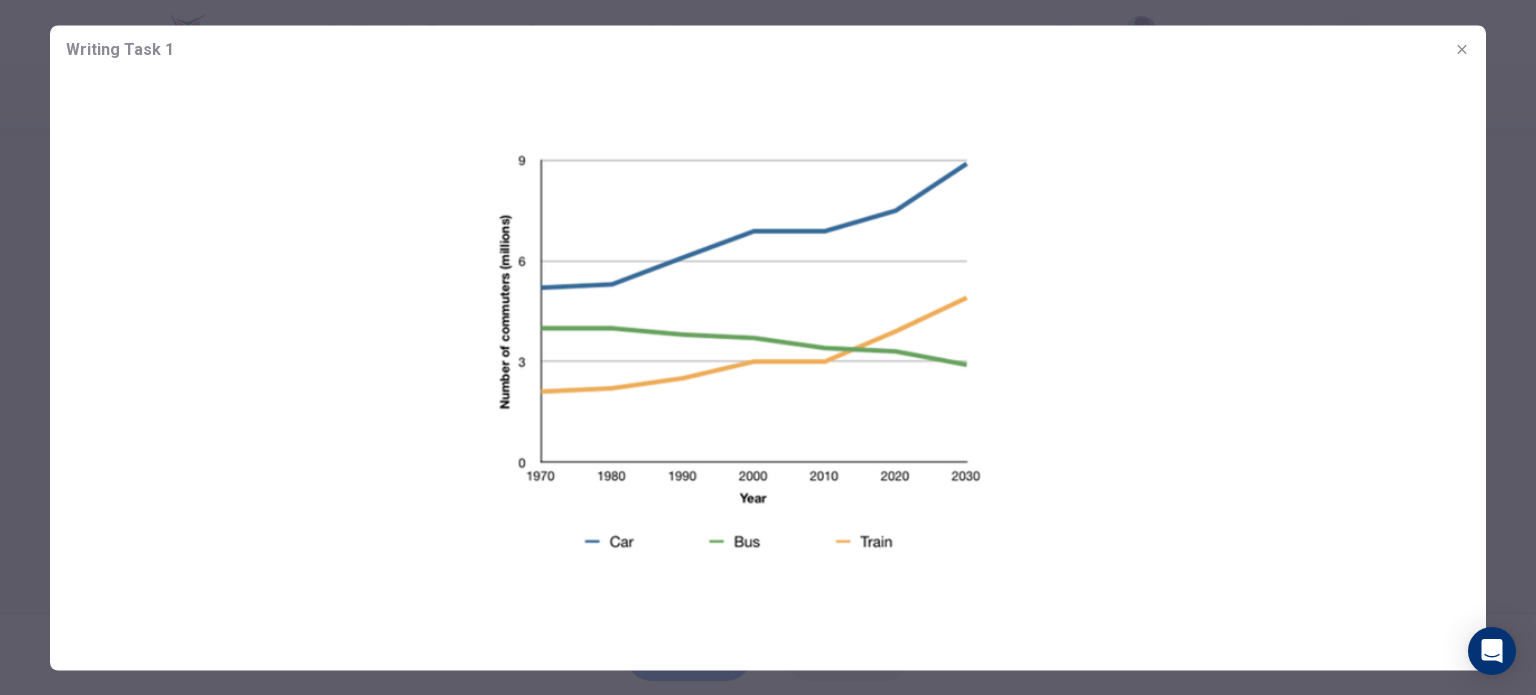 click at bounding box center [768, 353] 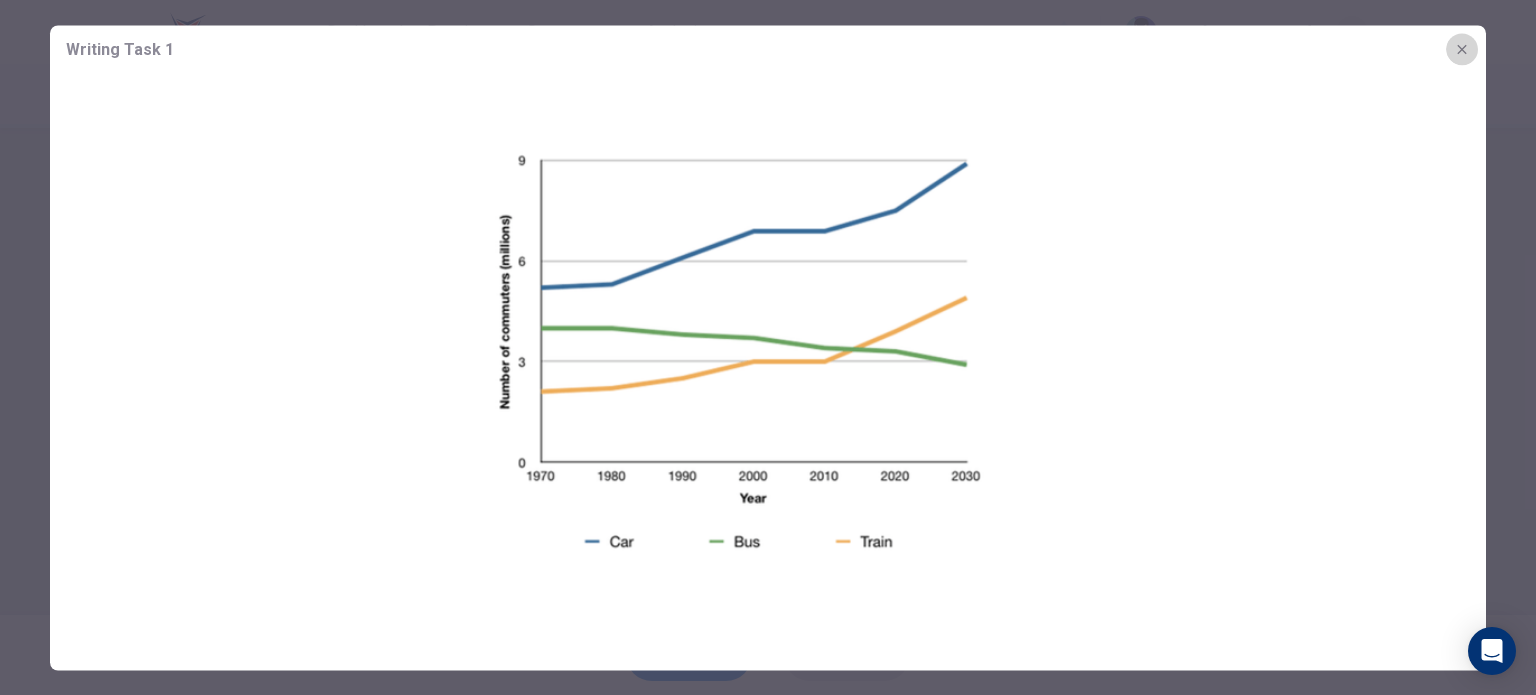 click 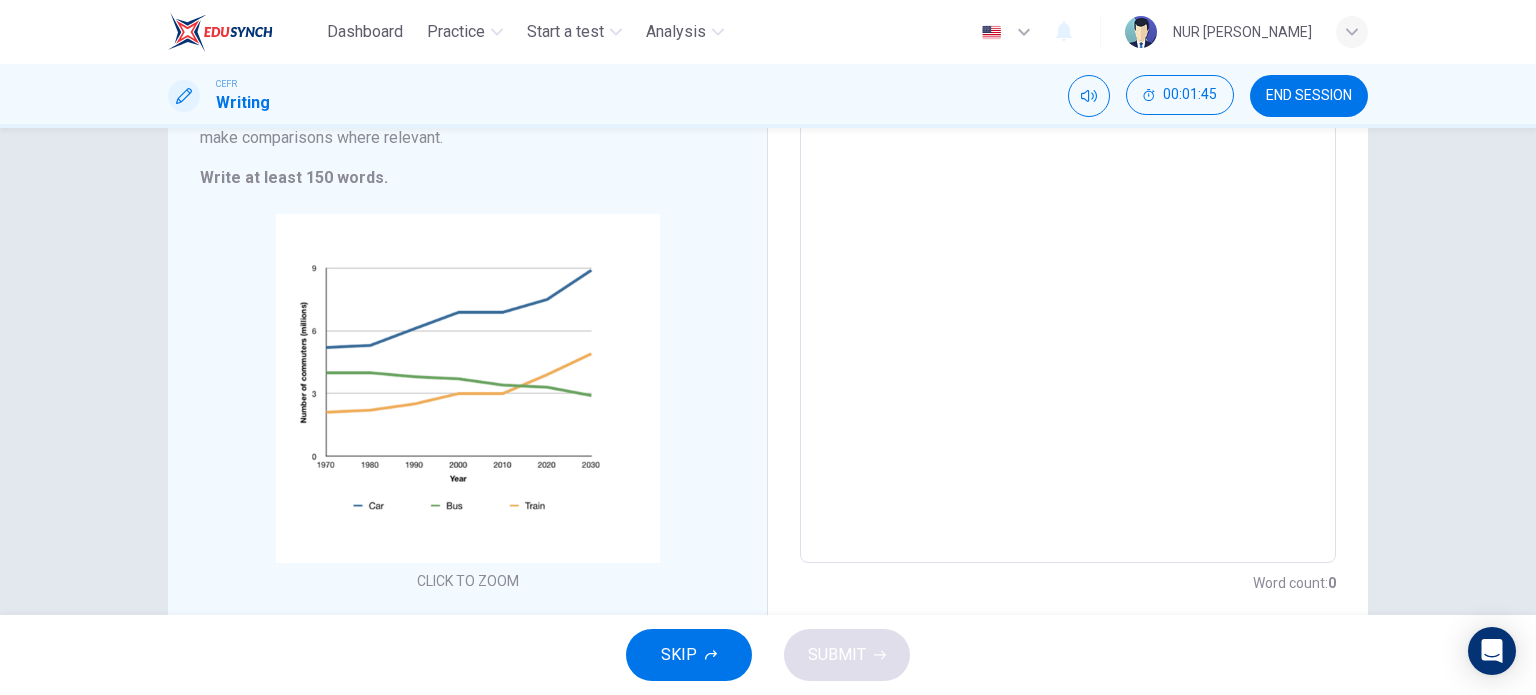 click at bounding box center [1068, 236] 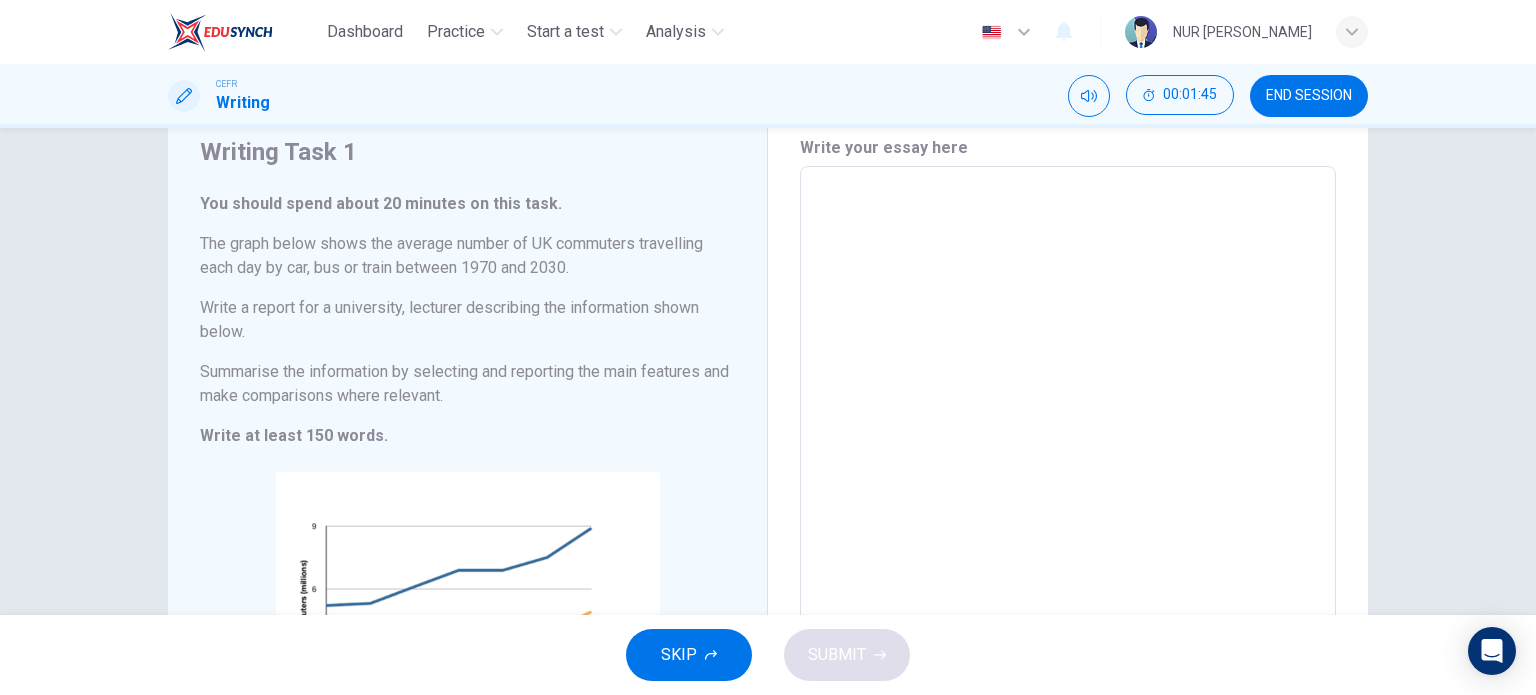 scroll, scrollTop: 0, scrollLeft: 0, axis: both 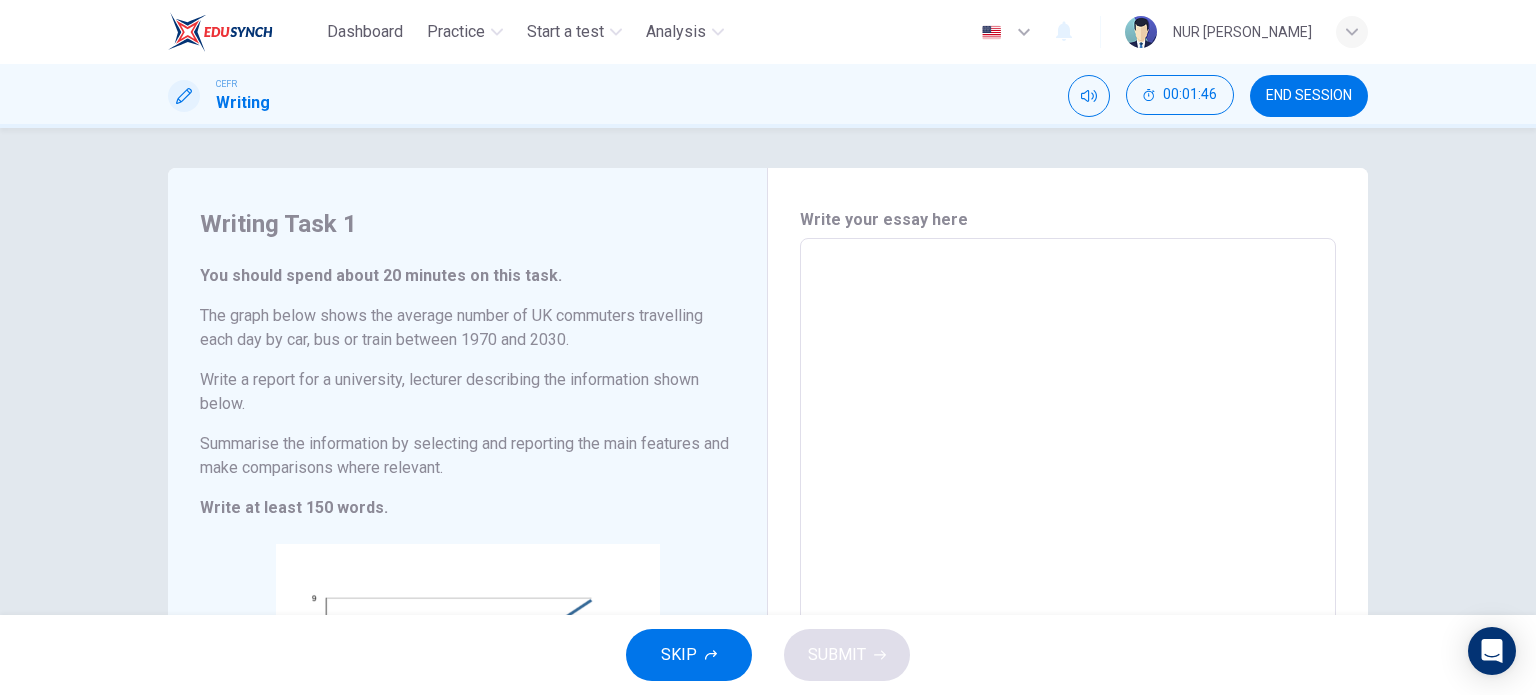 type on "n" 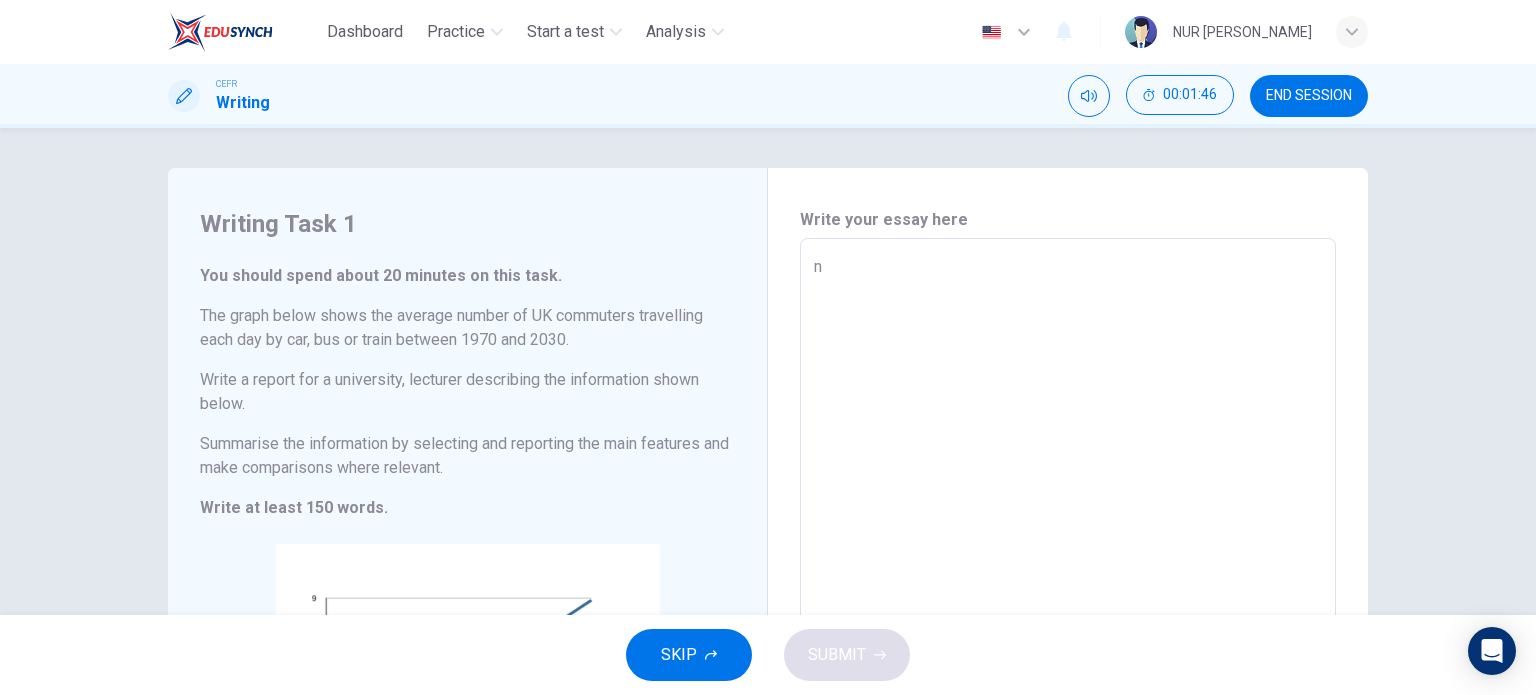 type on "x" 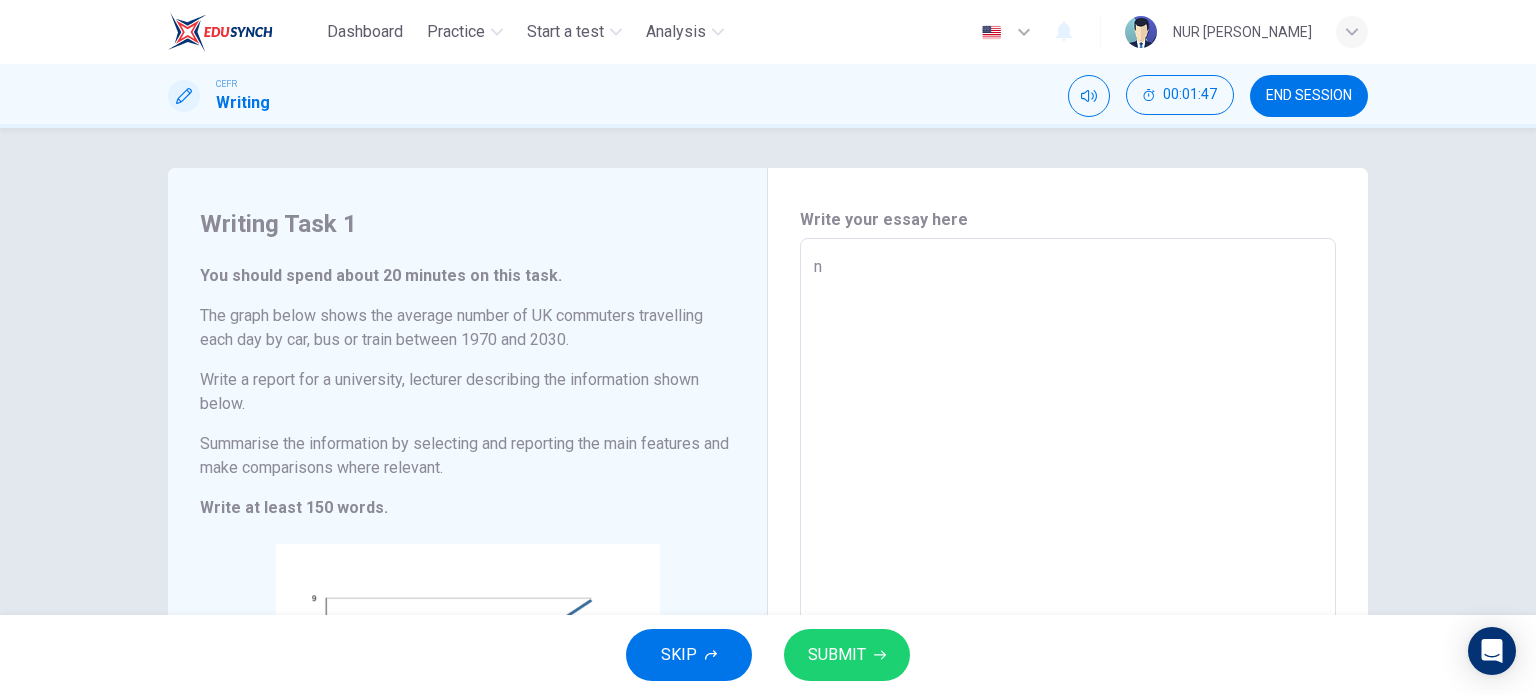 type on "n" 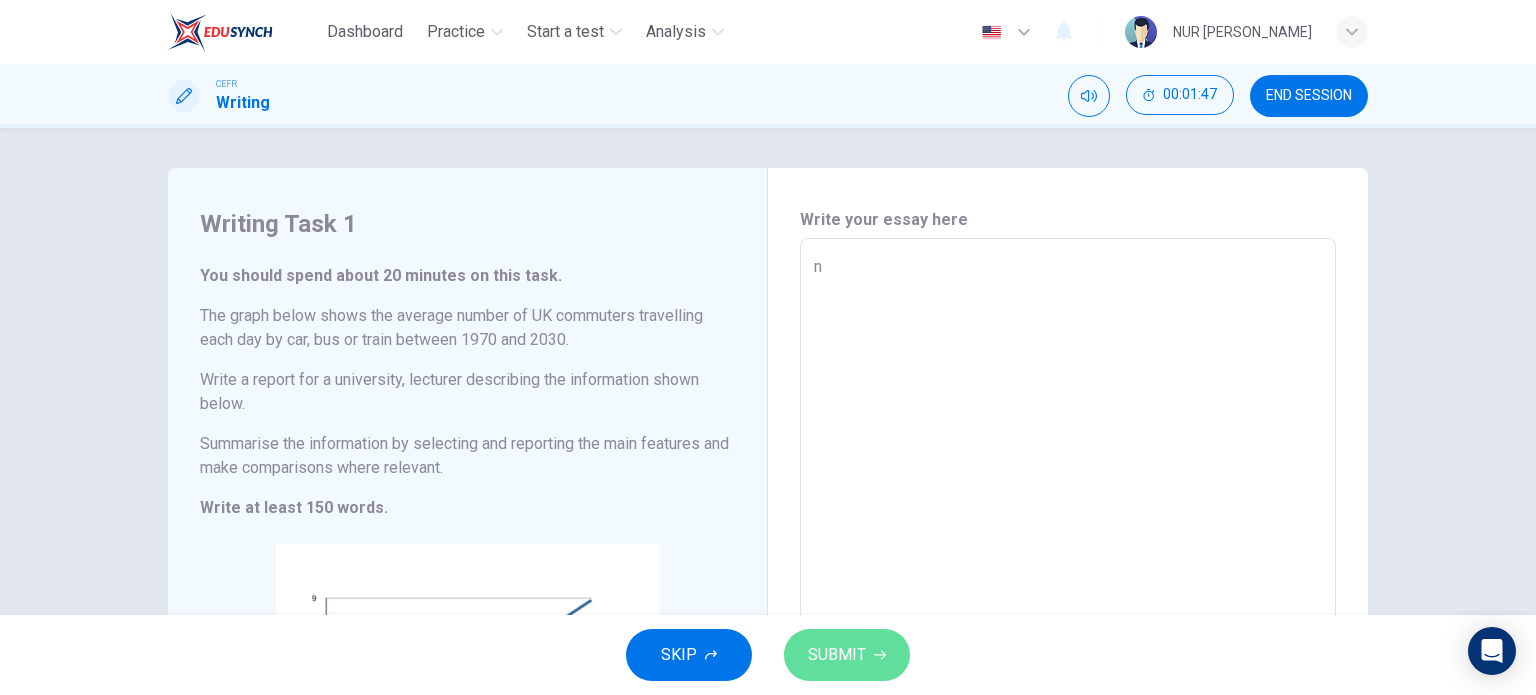 click on "SUBMIT" at bounding box center [837, 655] 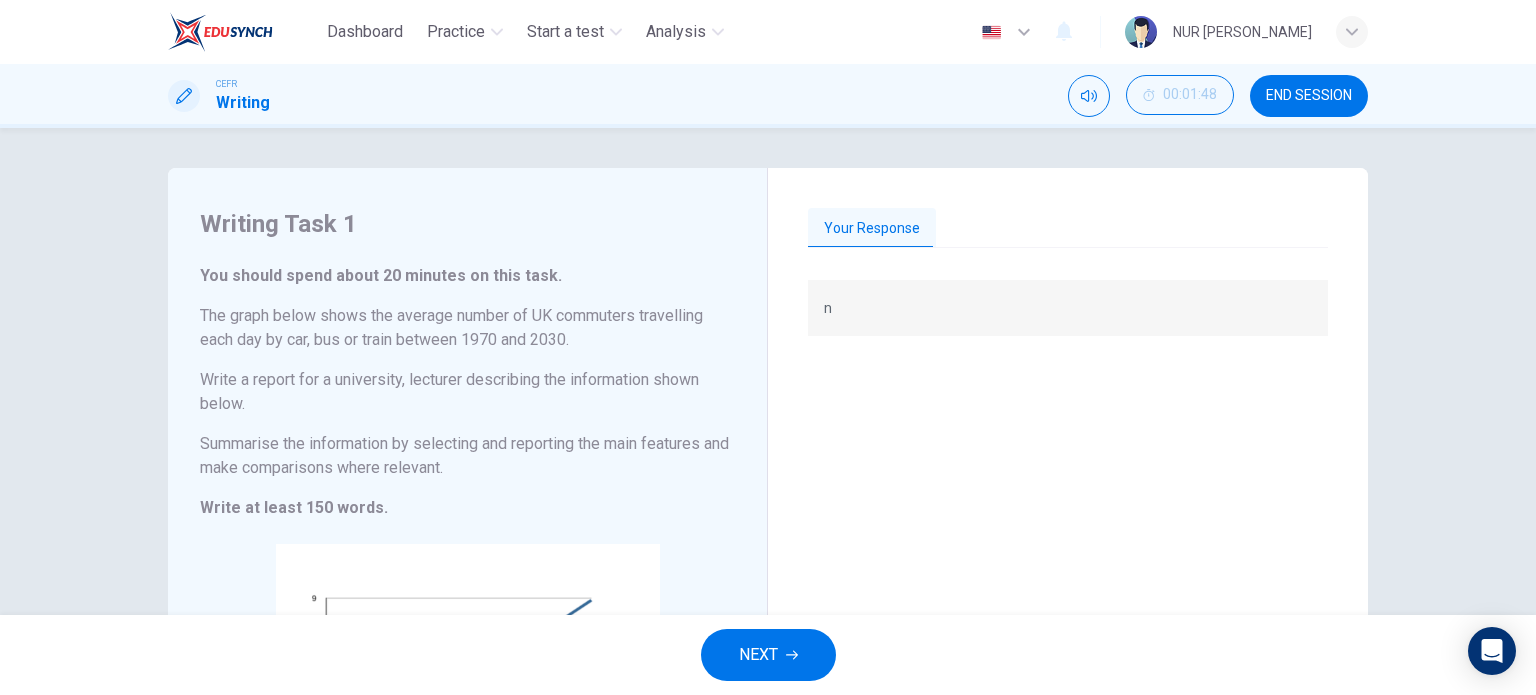 scroll, scrollTop: 0, scrollLeft: 0, axis: both 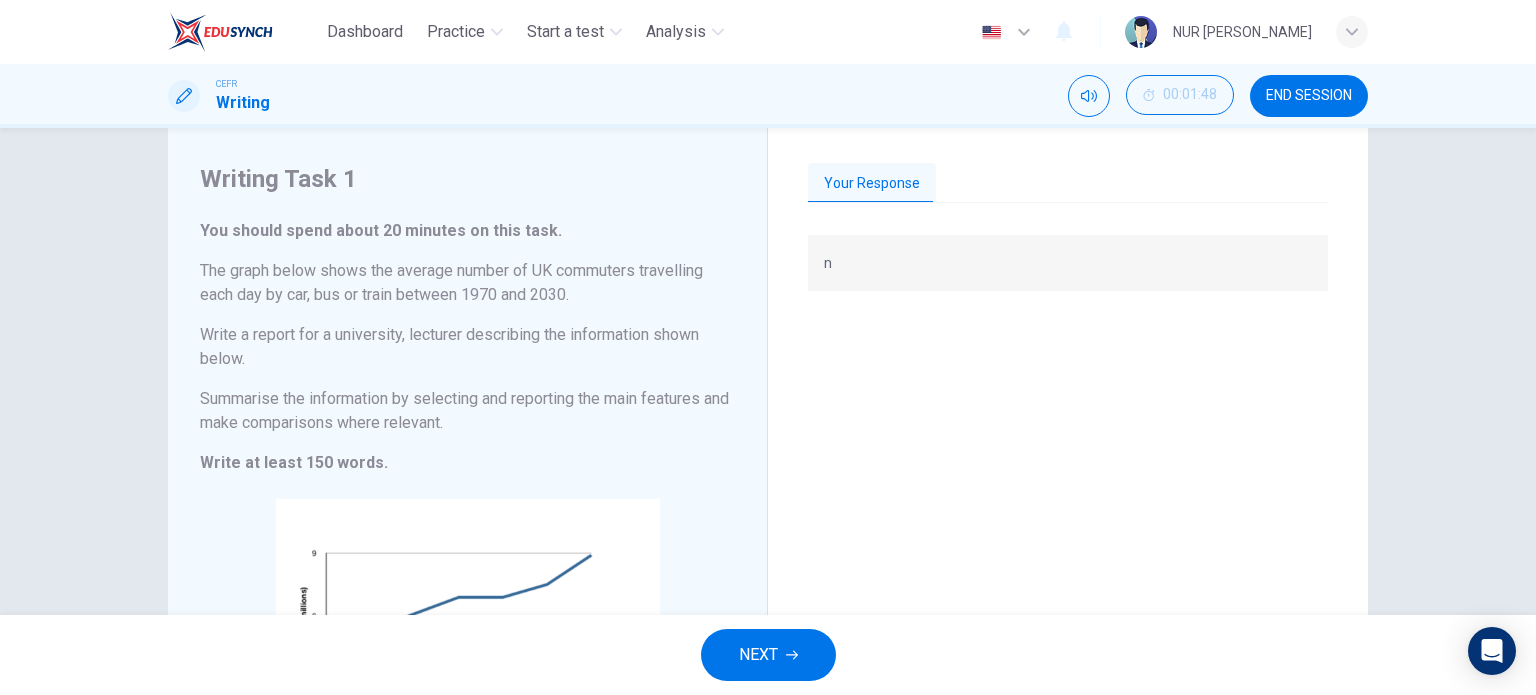 click on "n" at bounding box center [1068, 263] 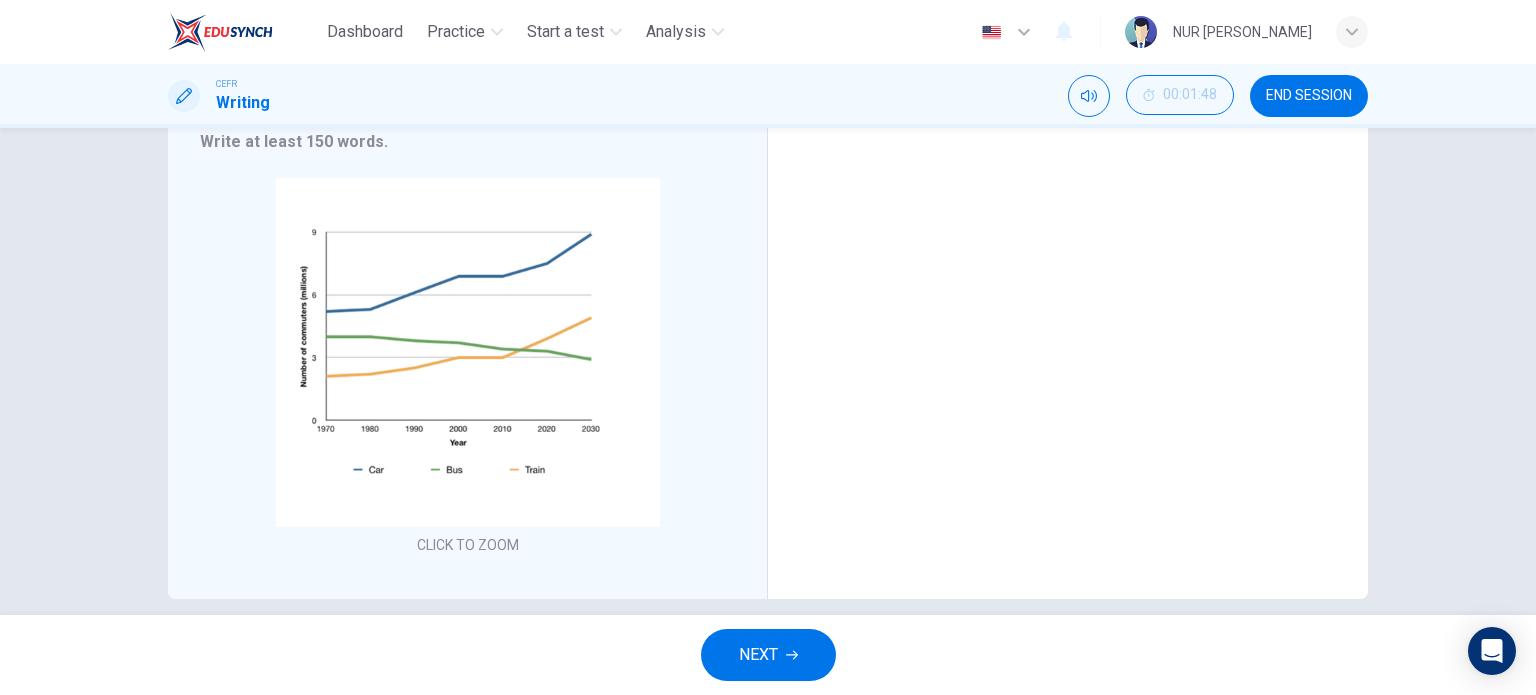 scroll, scrollTop: 380, scrollLeft: 0, axis: vertical 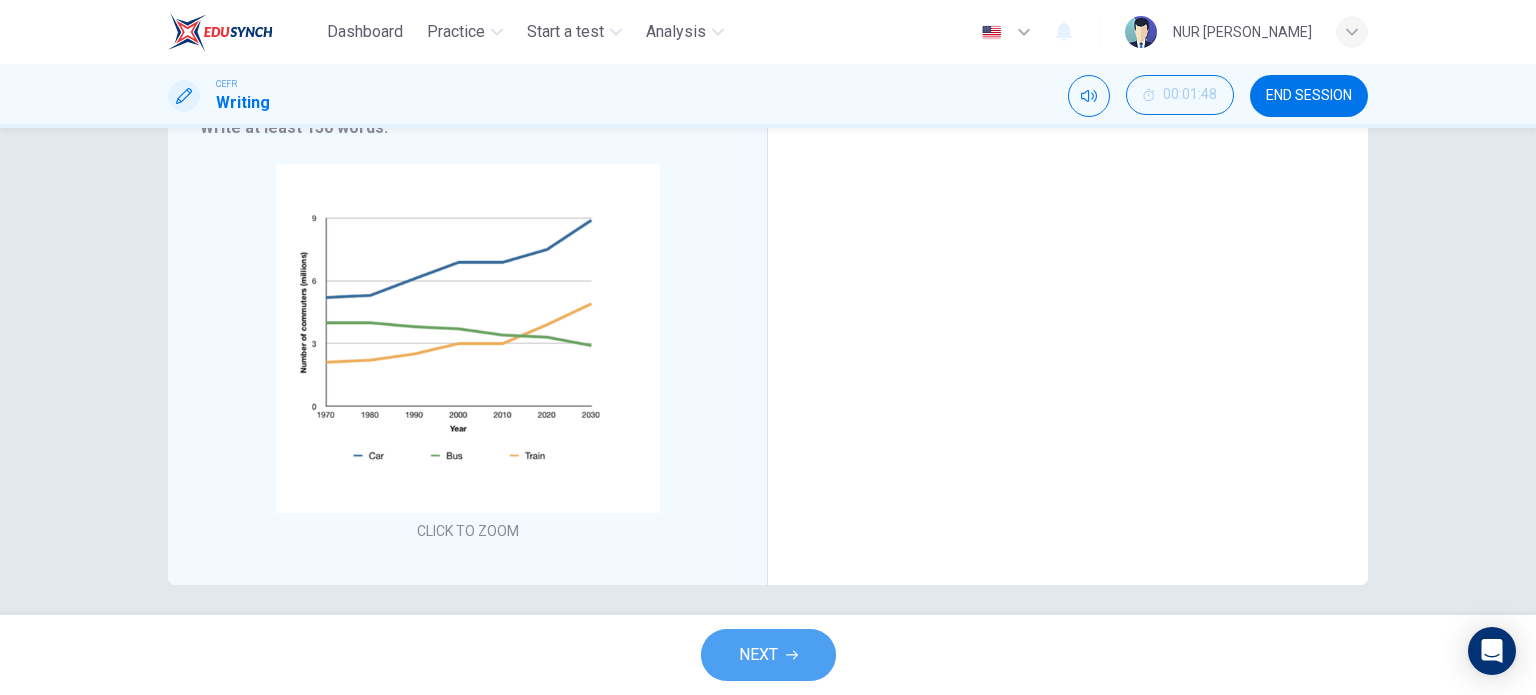 click on "NEXT" at bounding box center [768, 655] 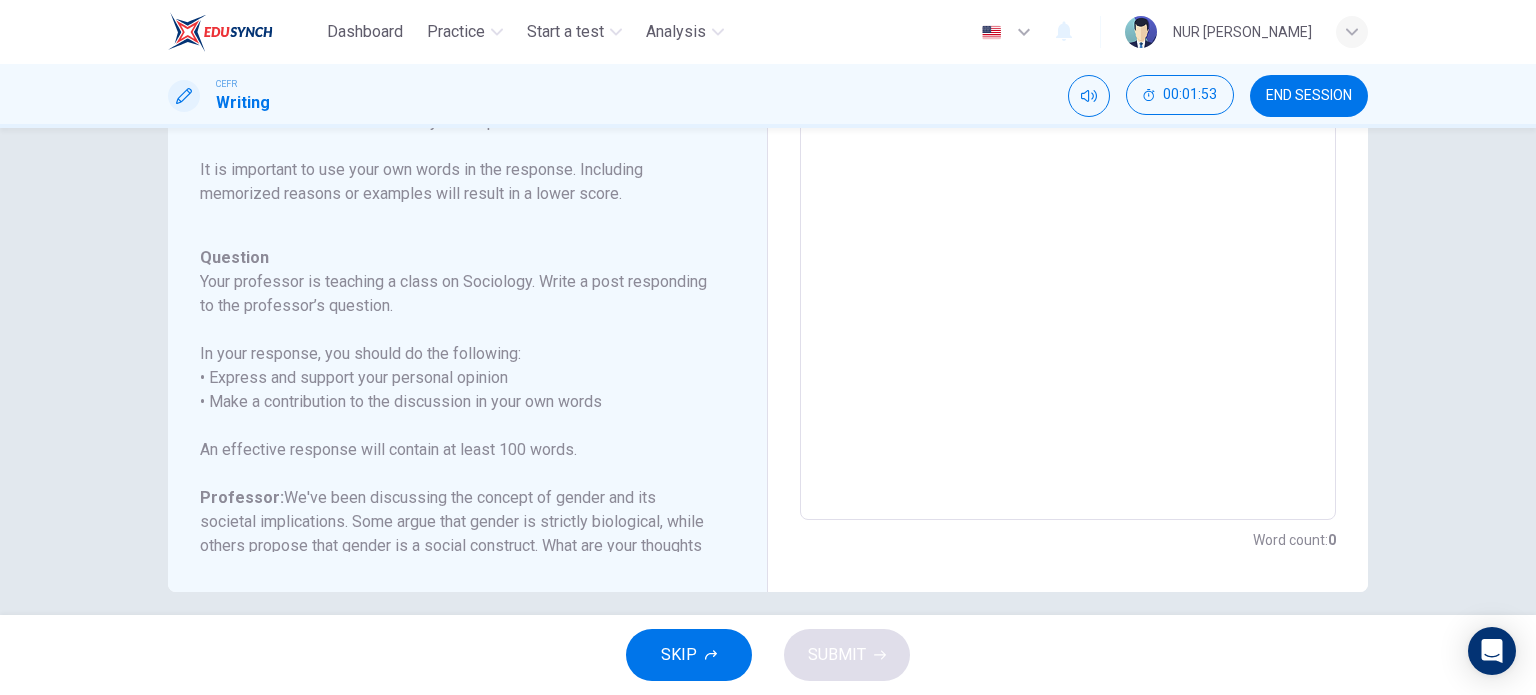 scroll, scrollTop: 403, scrollLeft: 0, axis: vertical 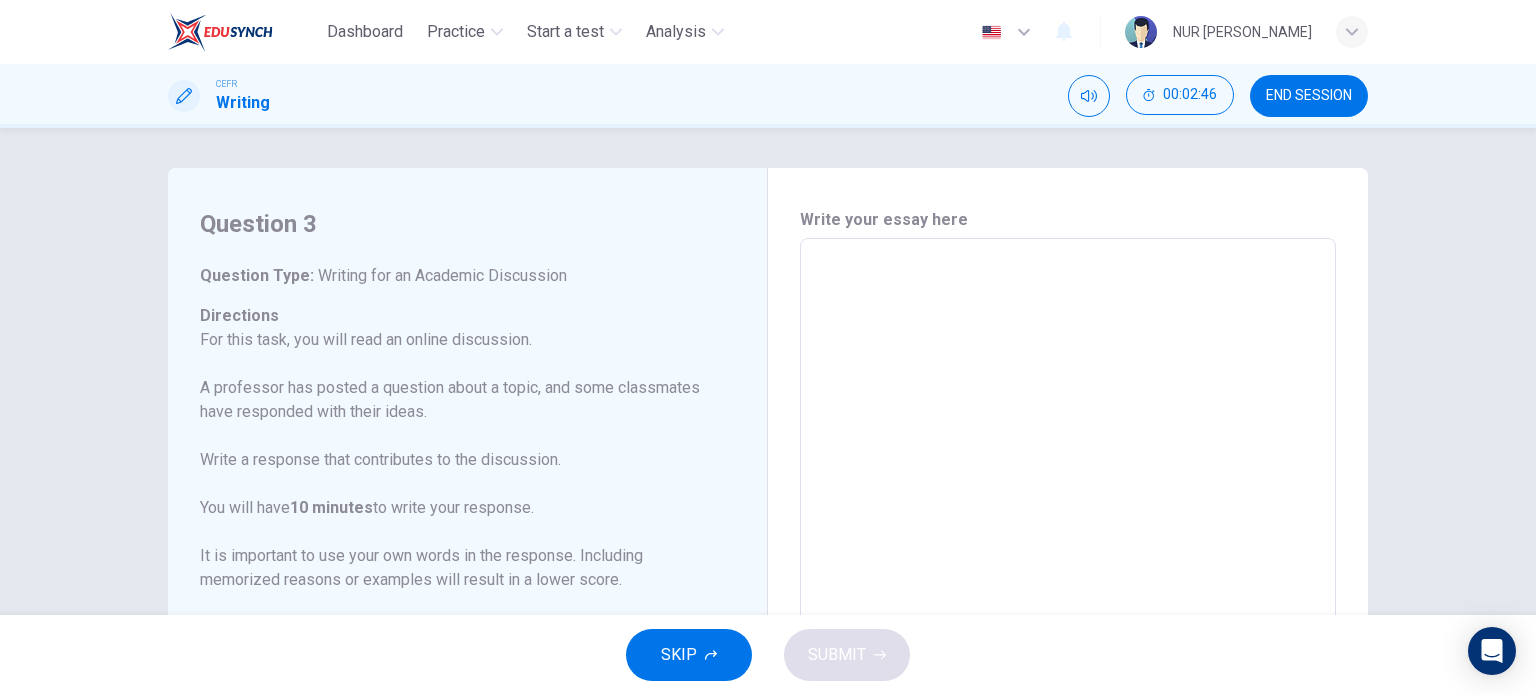 click at bounding box center [1068, 572] 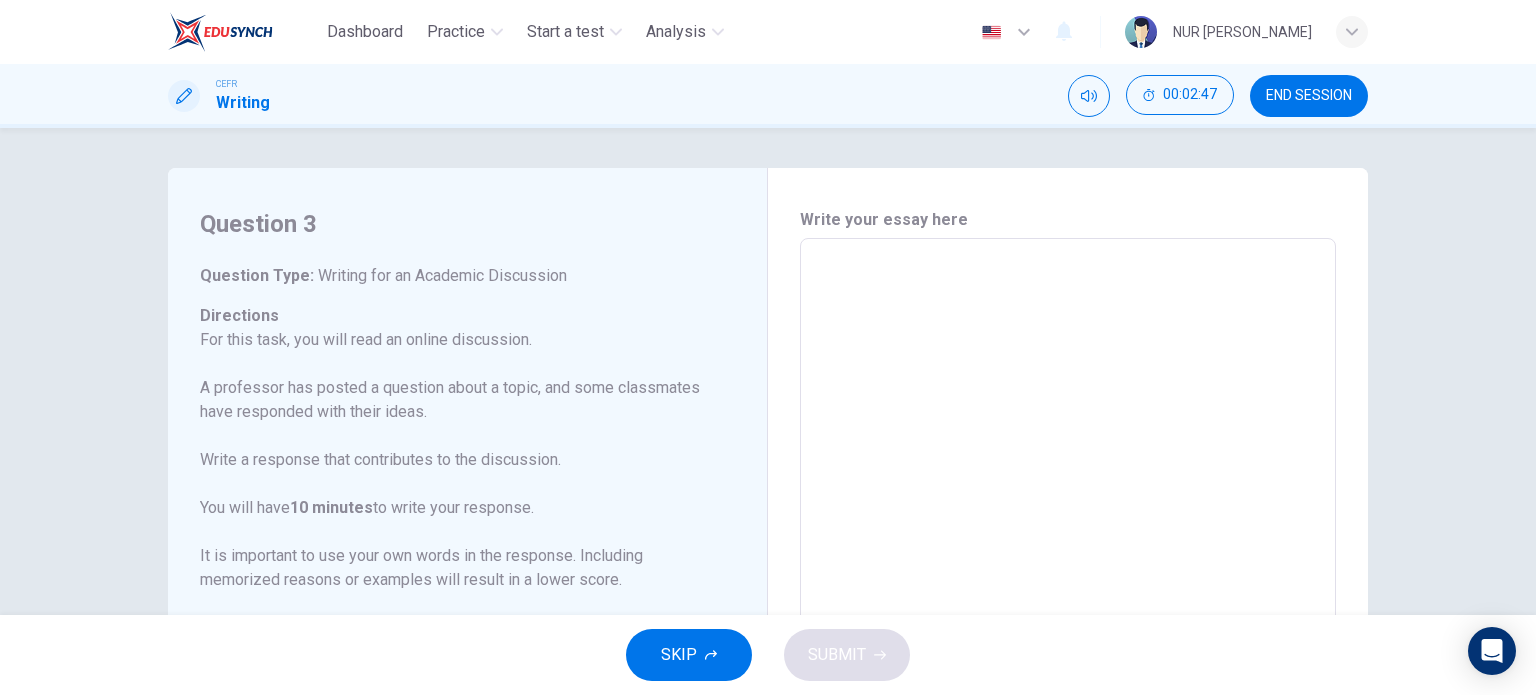 type on "k" 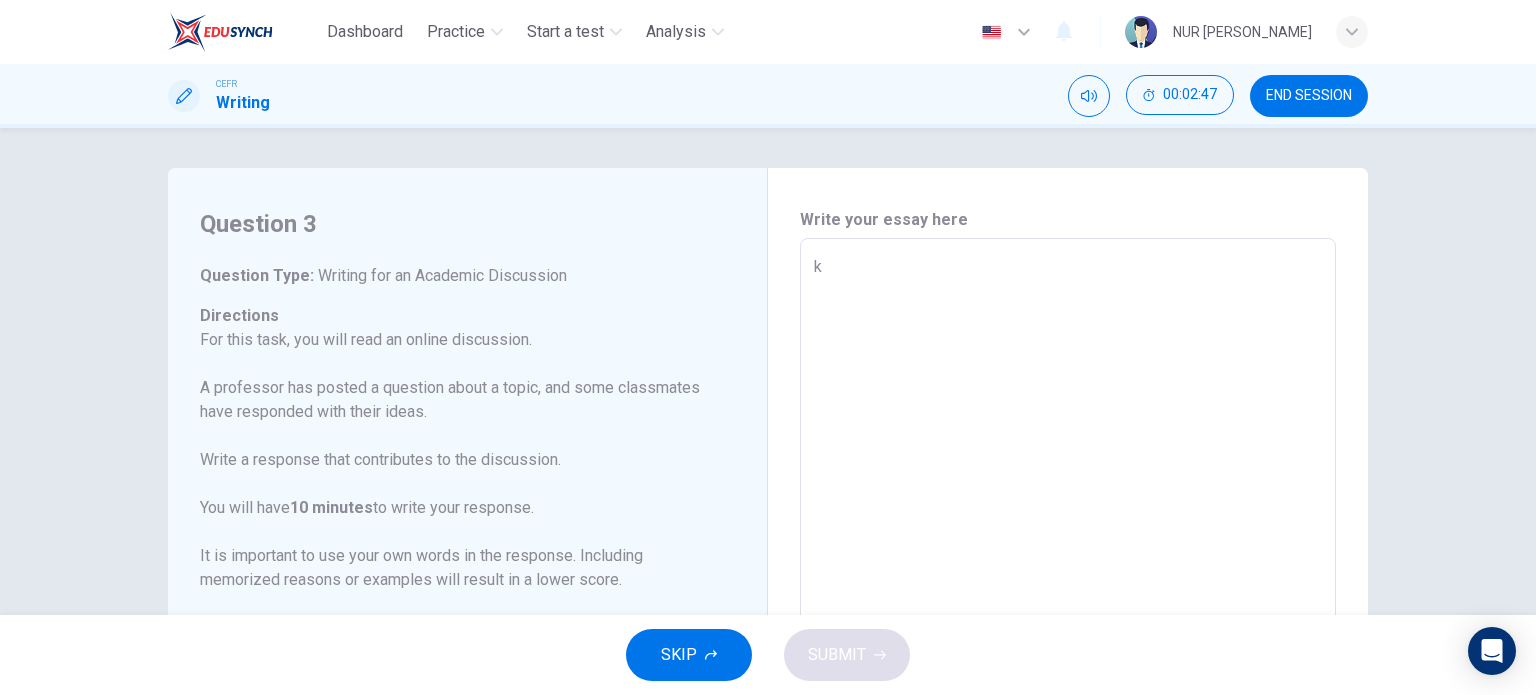 type on "kj" 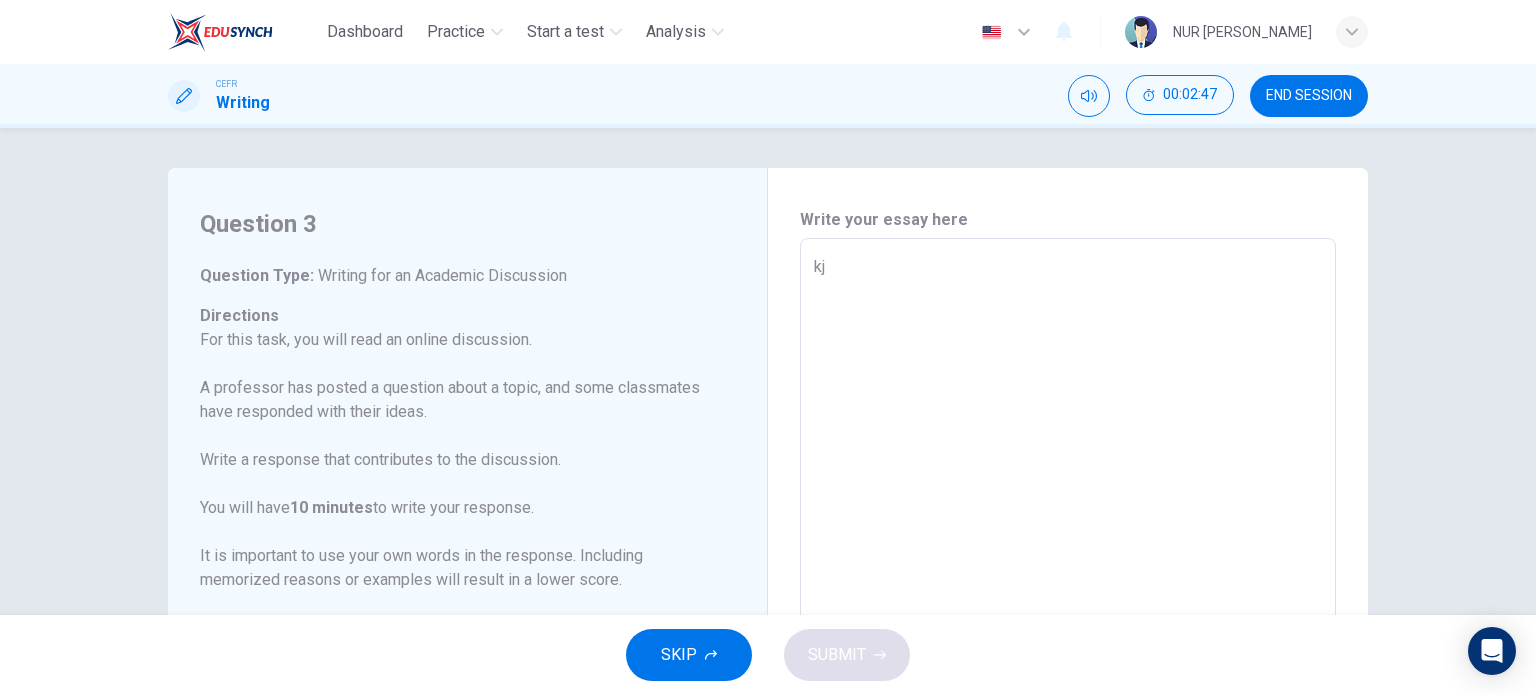 type on "x" 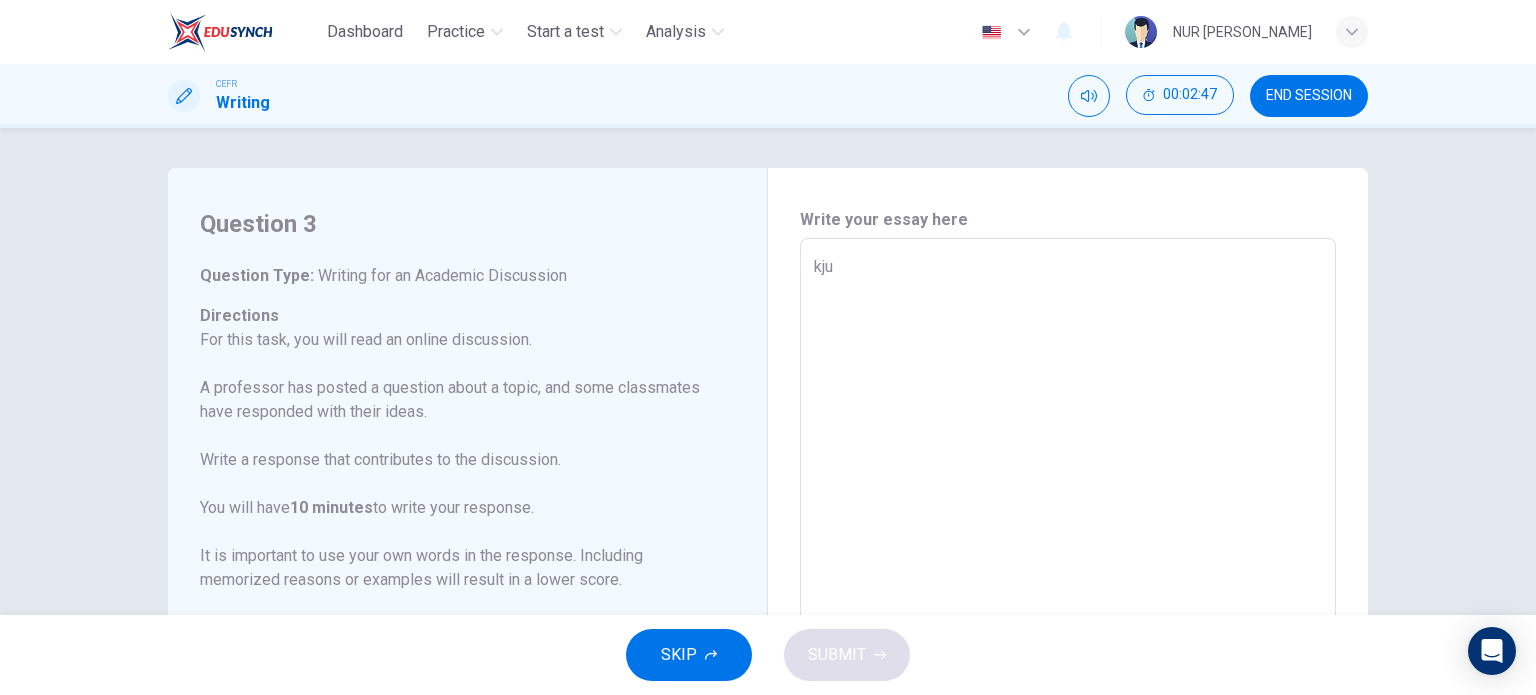 type on "x" 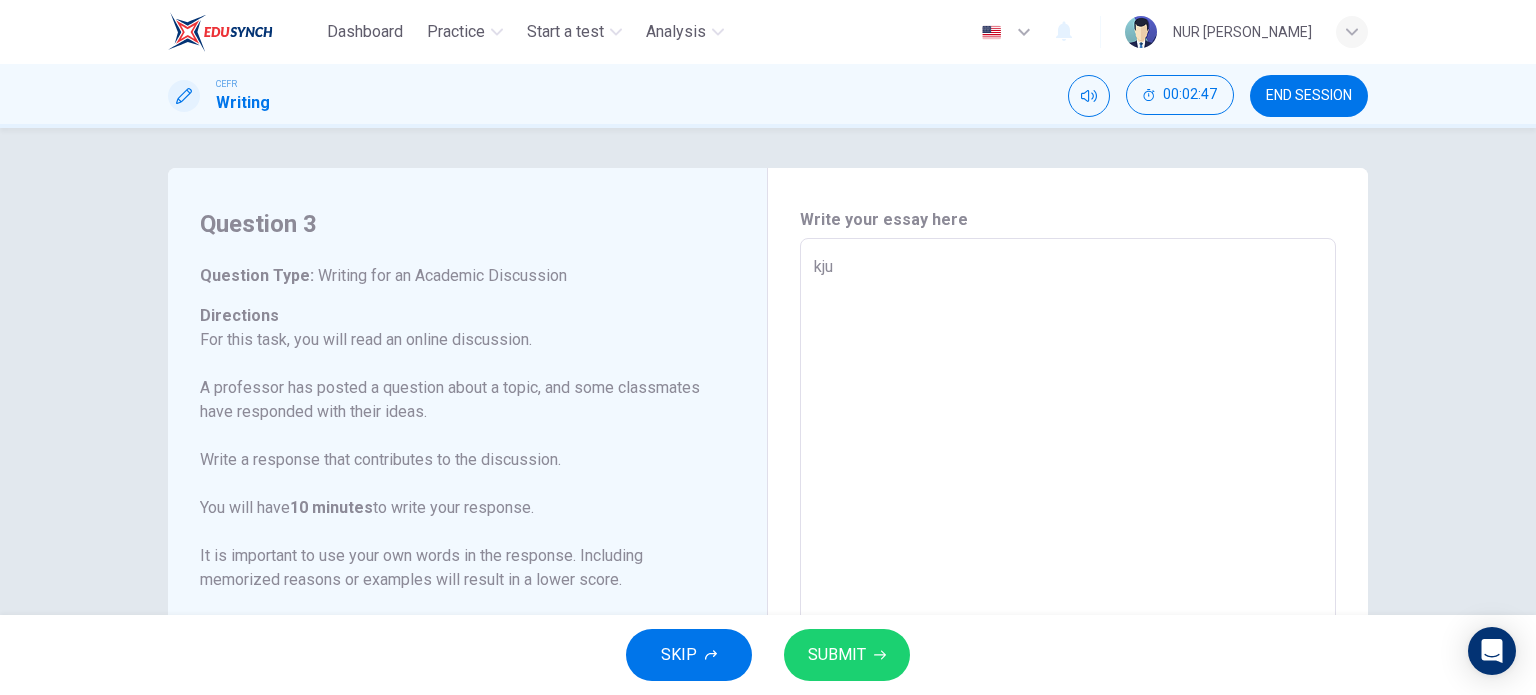 type on "kjud" 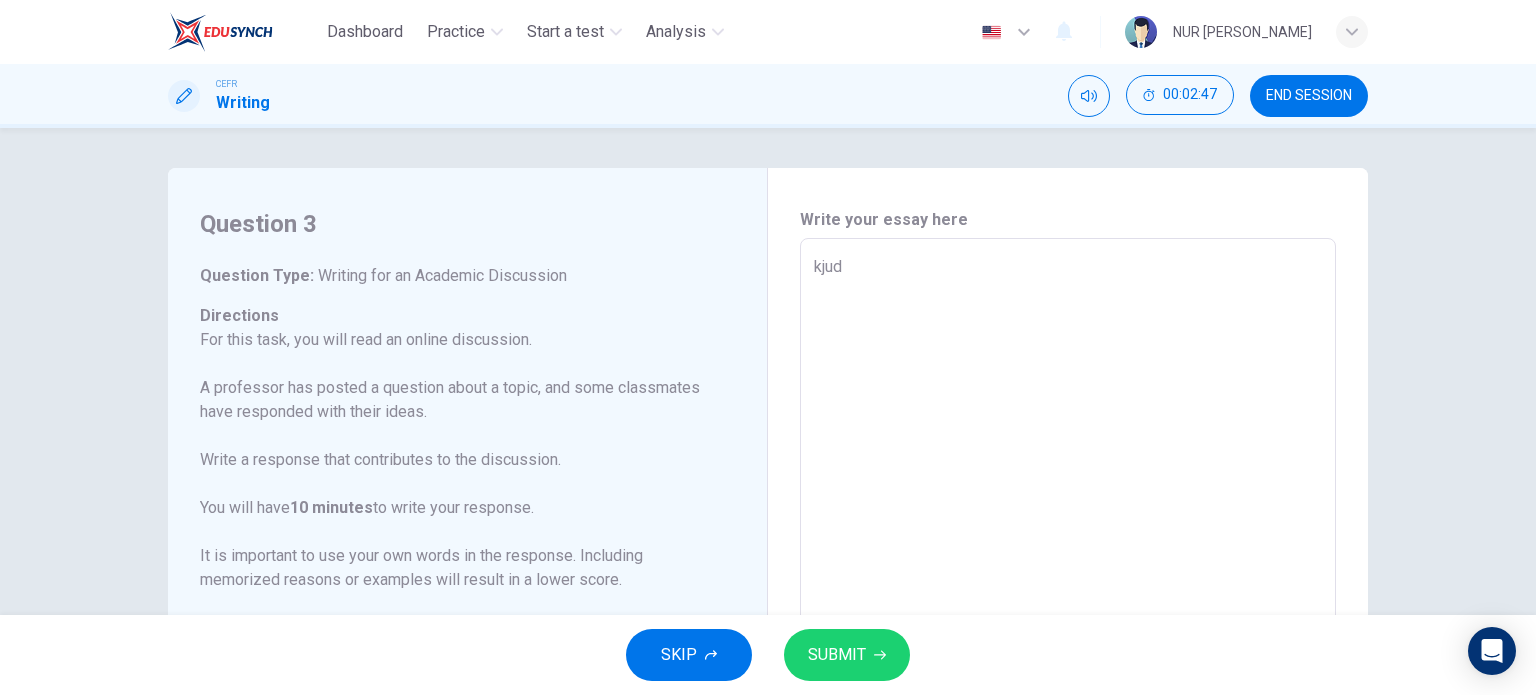 type on "x" 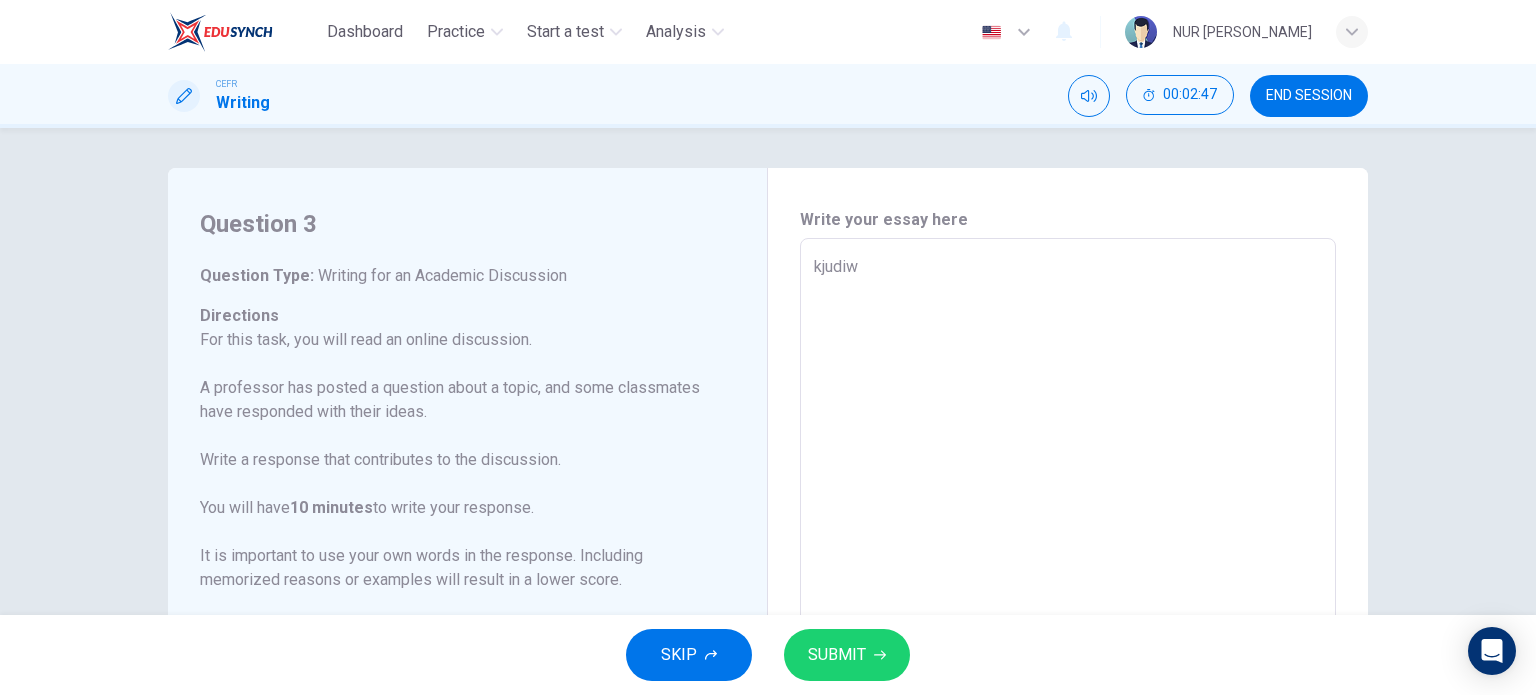 type on "kjudiwu" 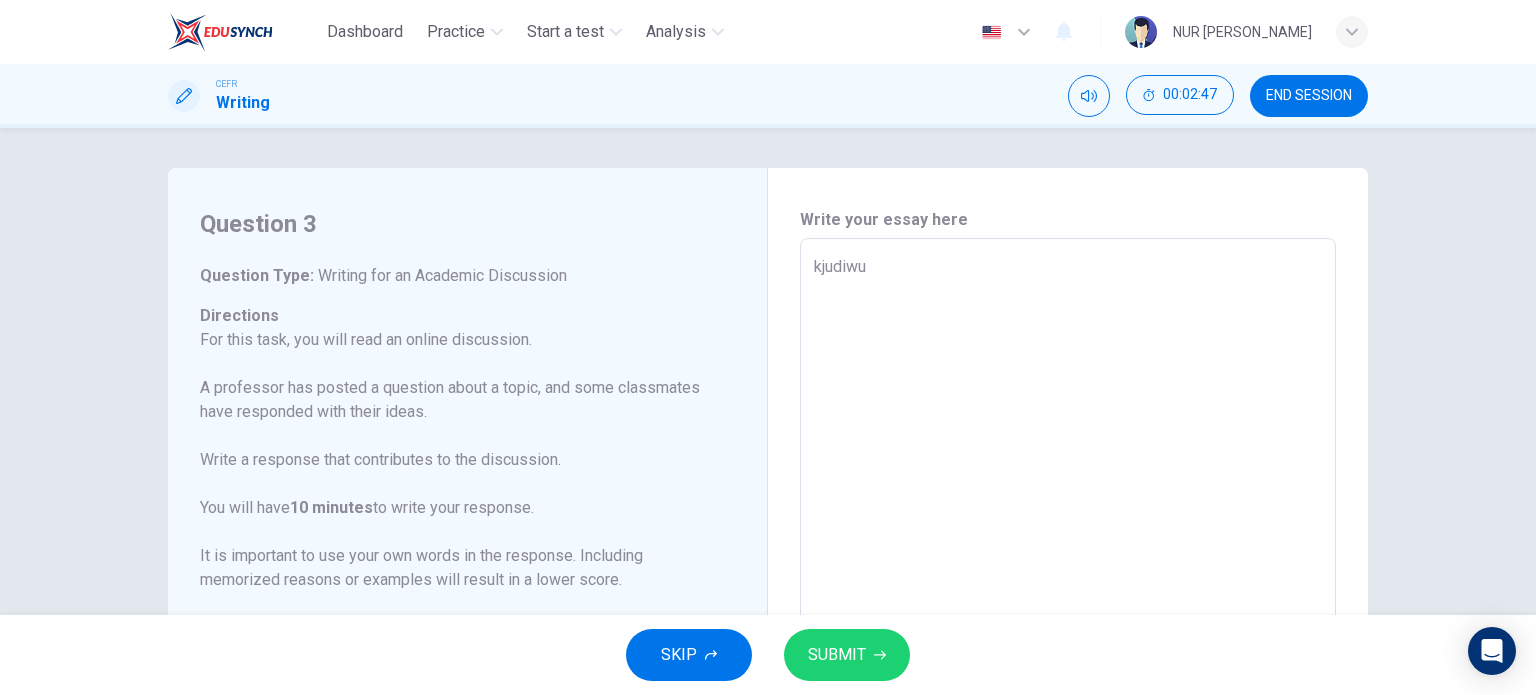 type on "x" 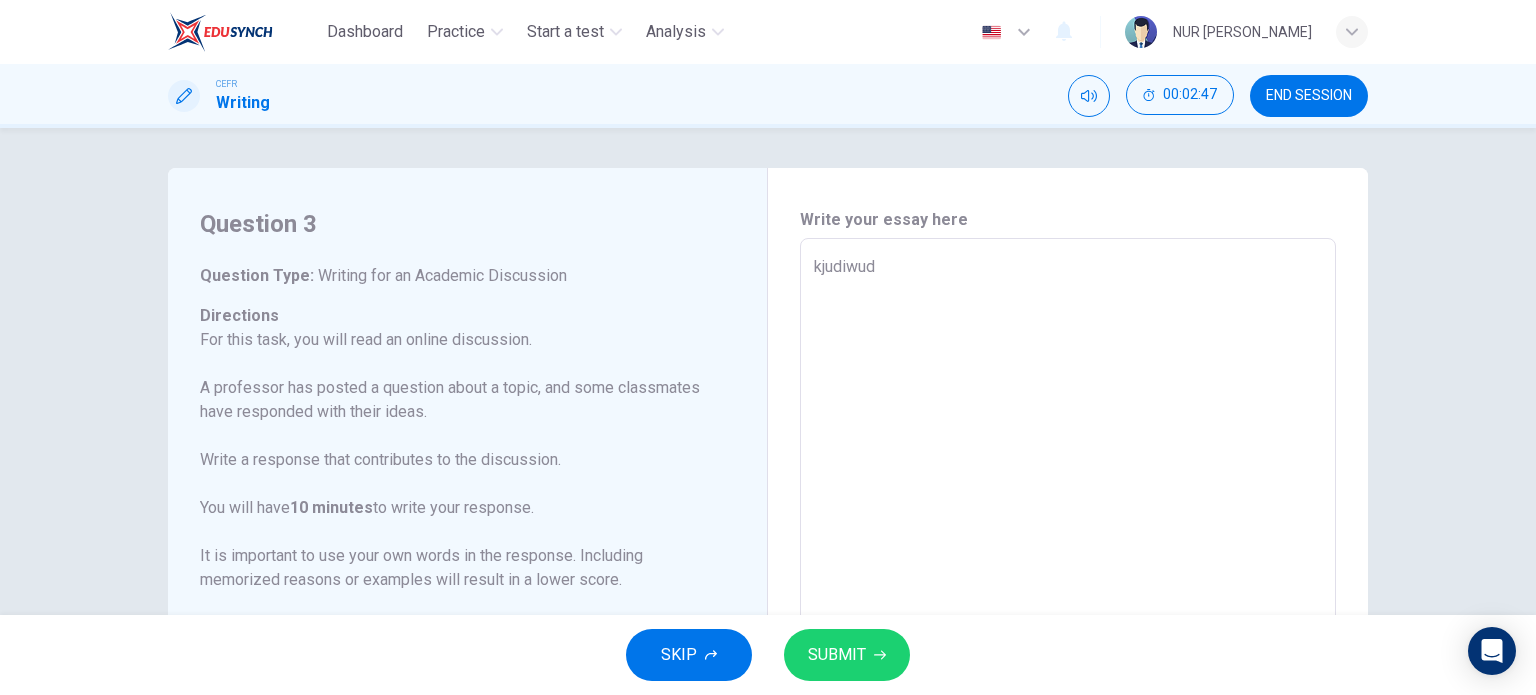 type on "x" 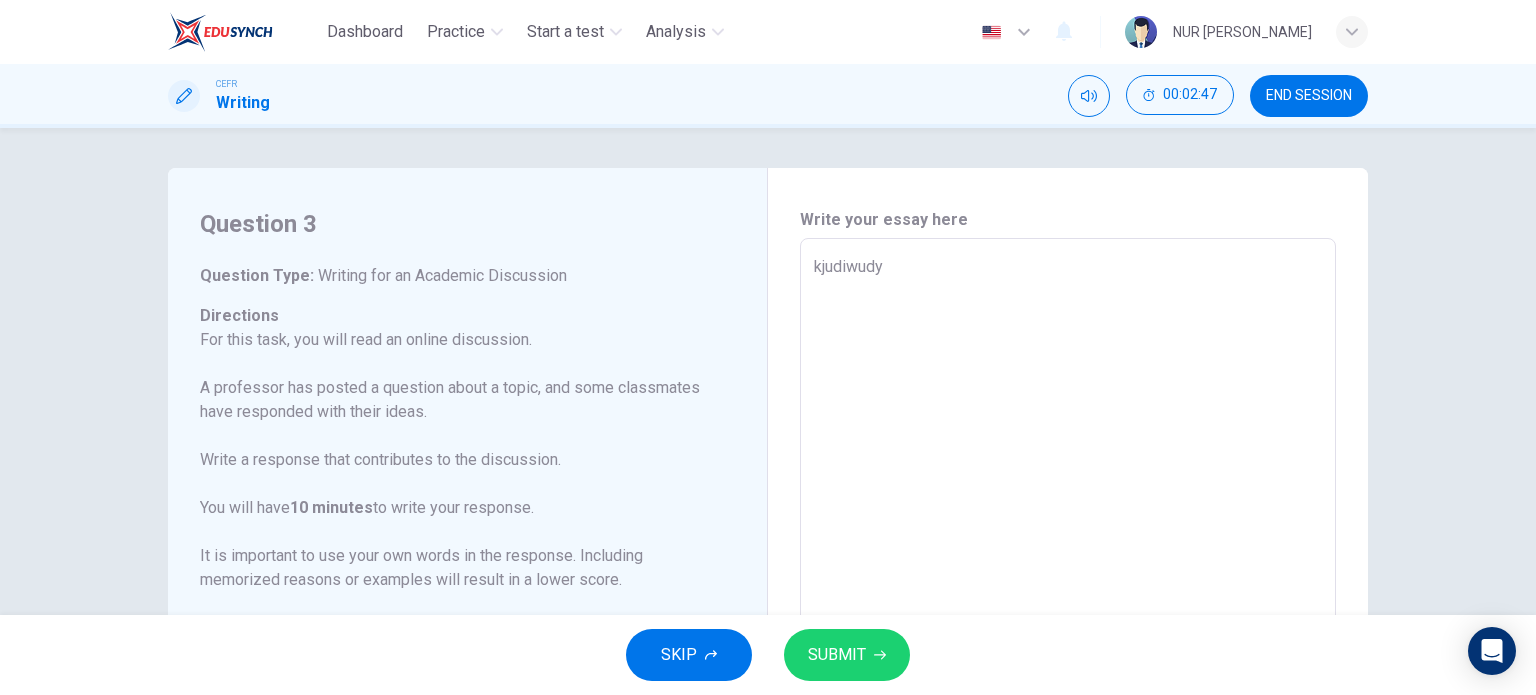 type on "kjudiwudyu" 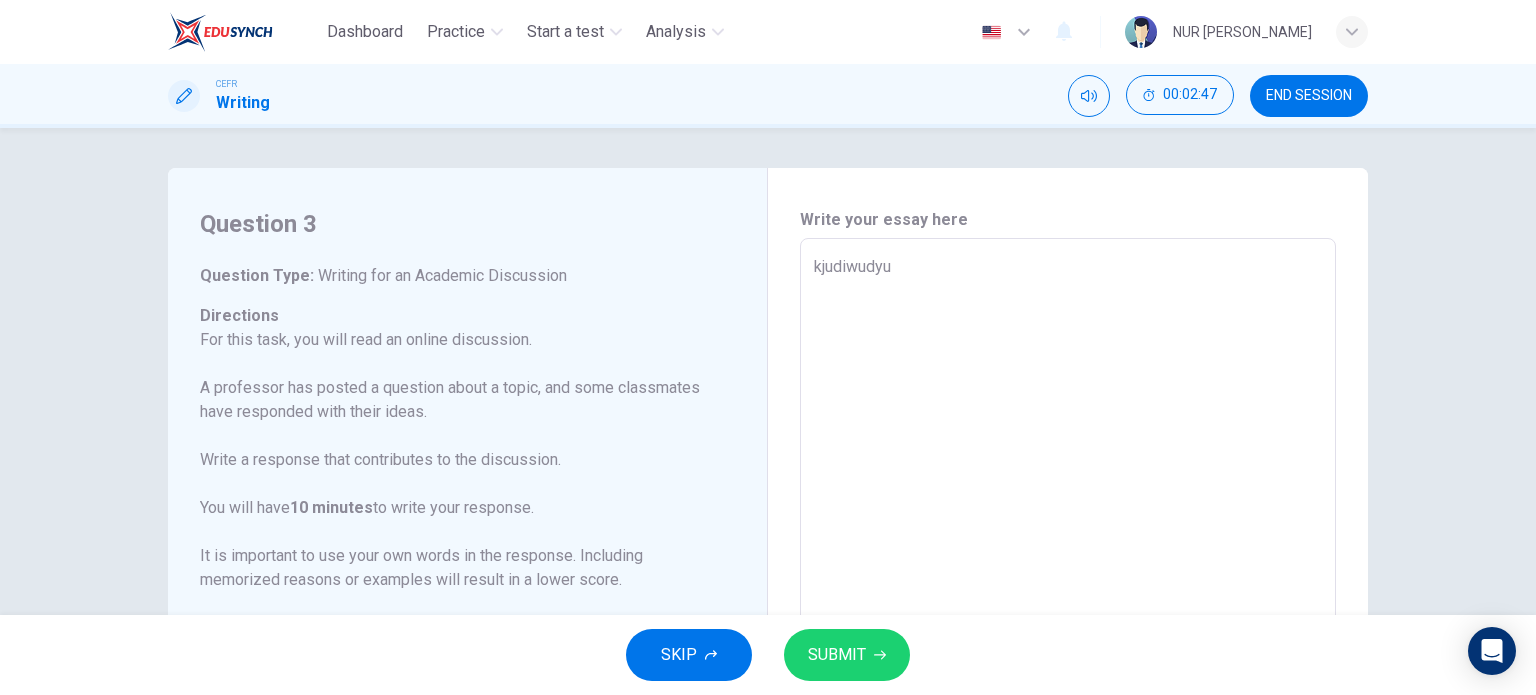 type on "x" 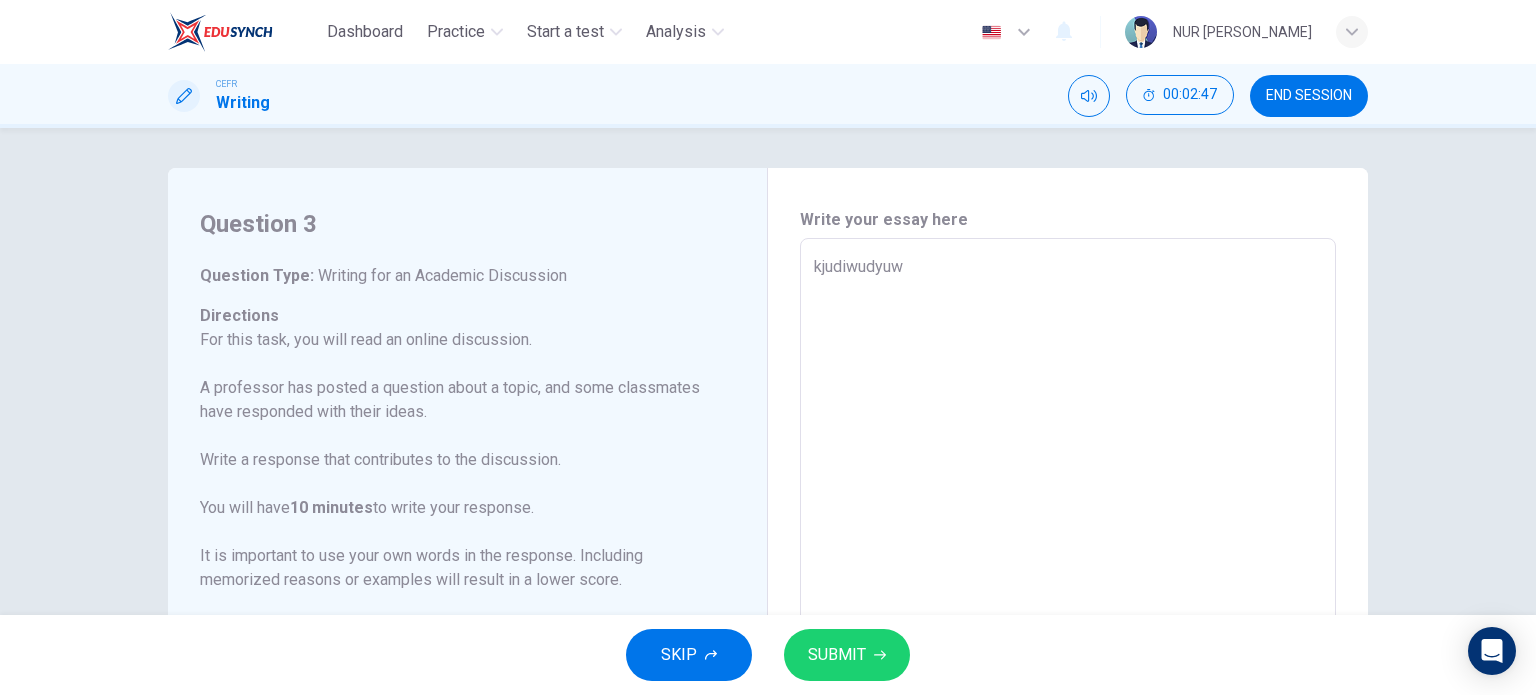 type on "kjudiwudyuwg" 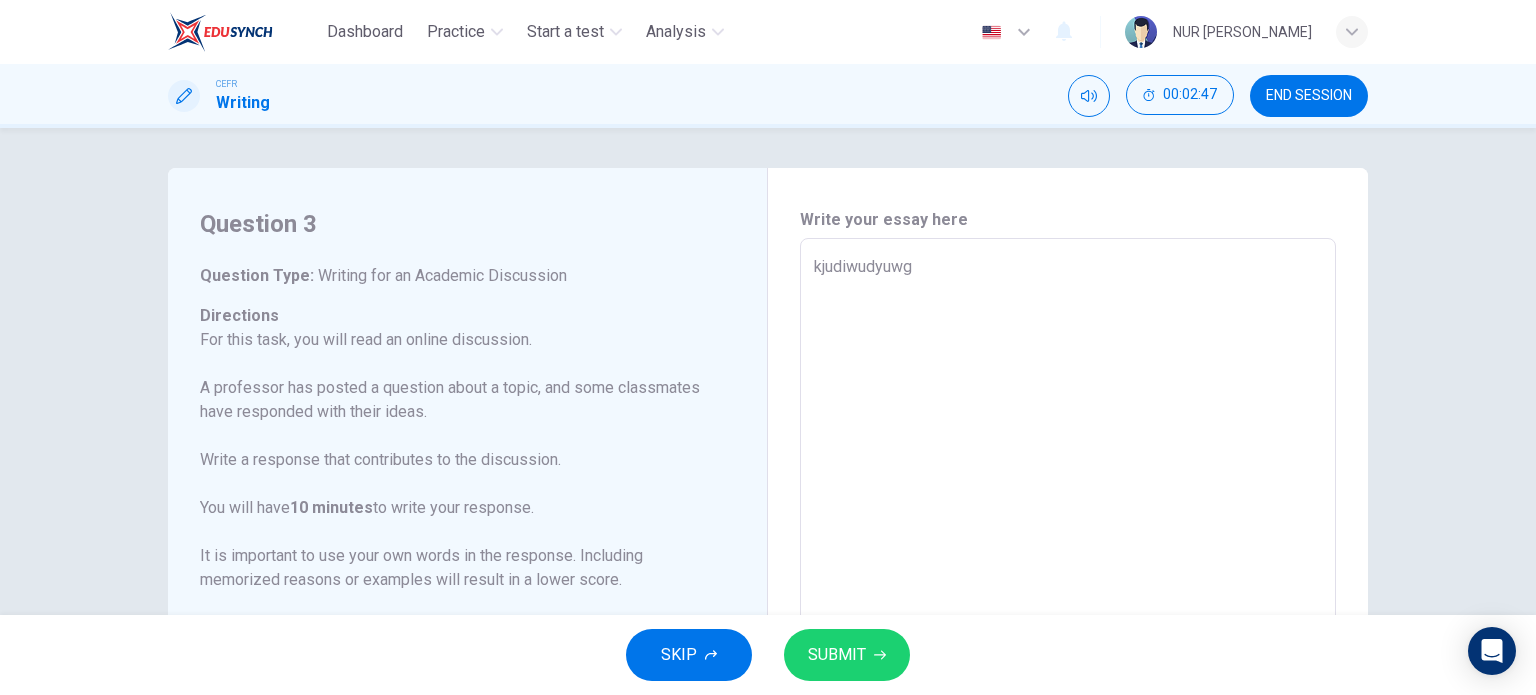 type on "x" 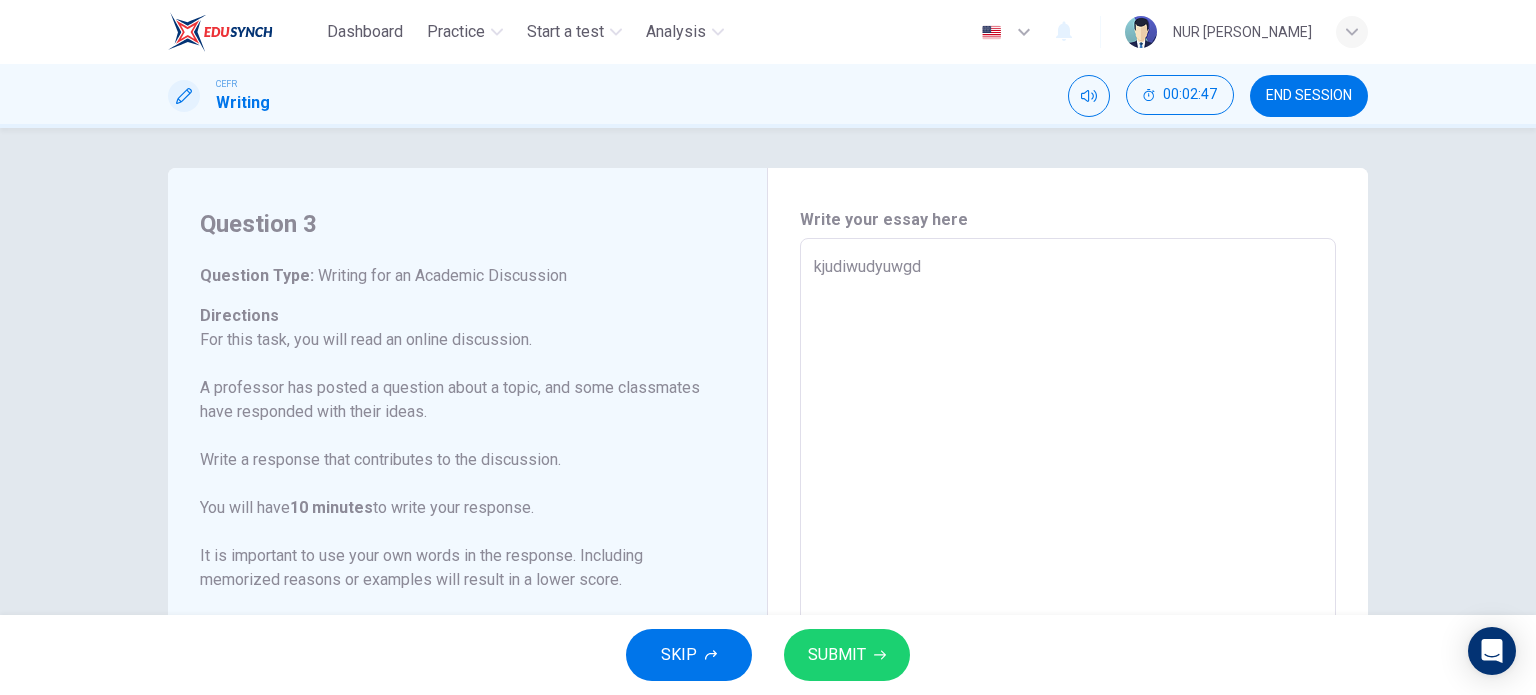 type on "x" 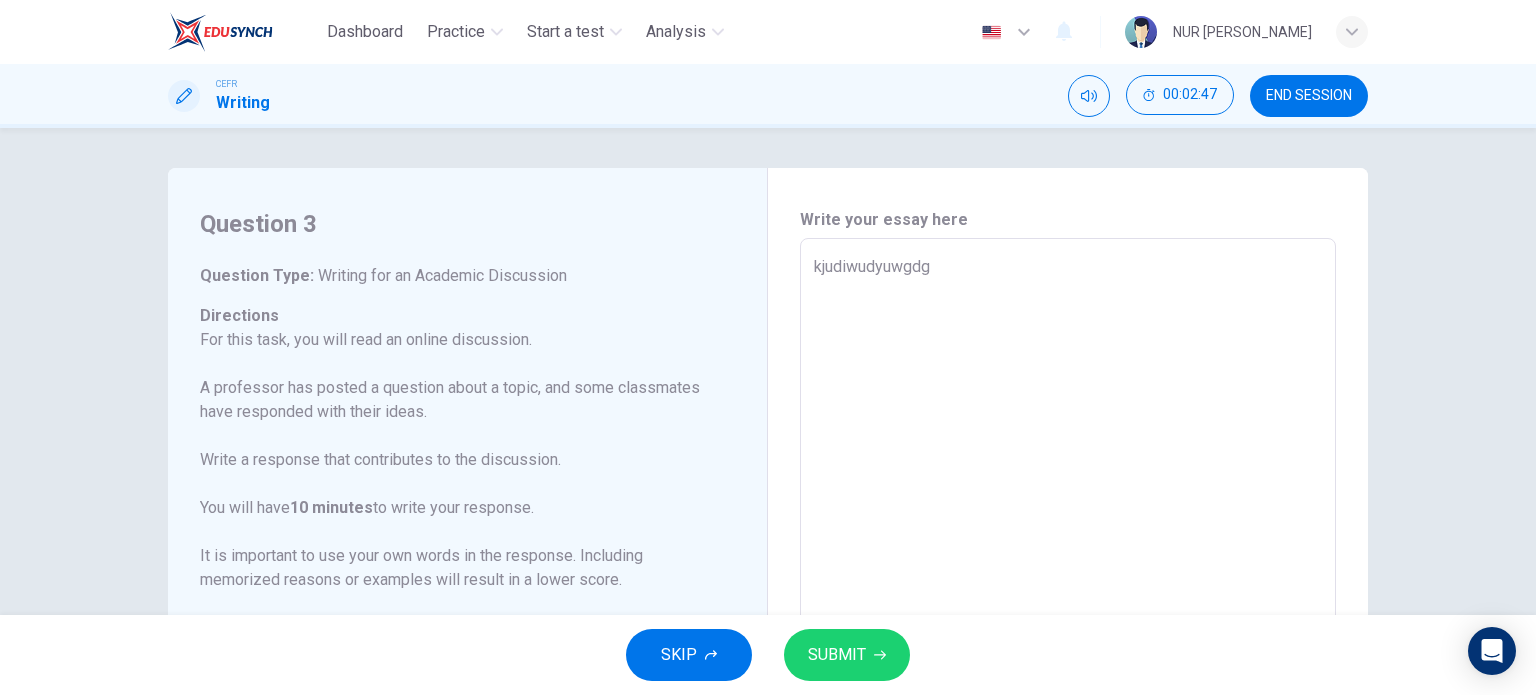 type on "x" 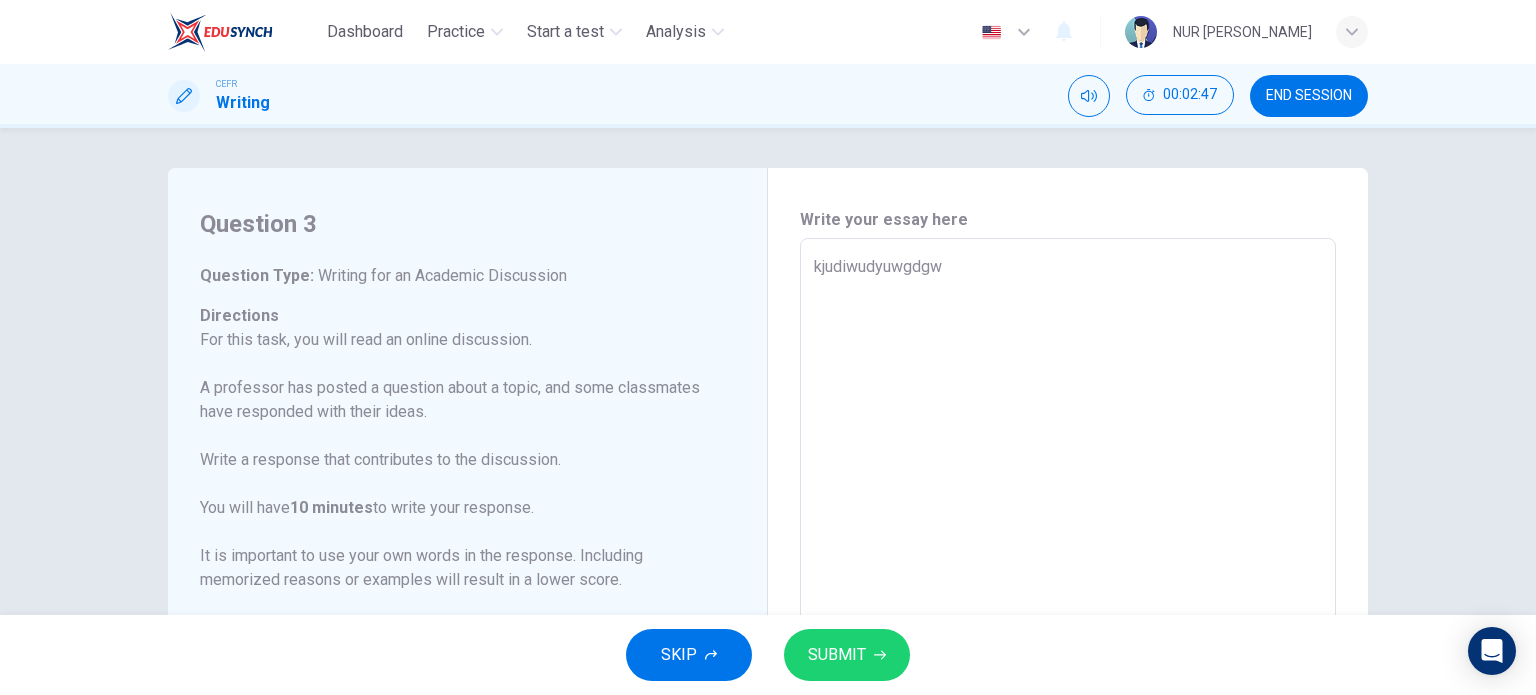type on "x" 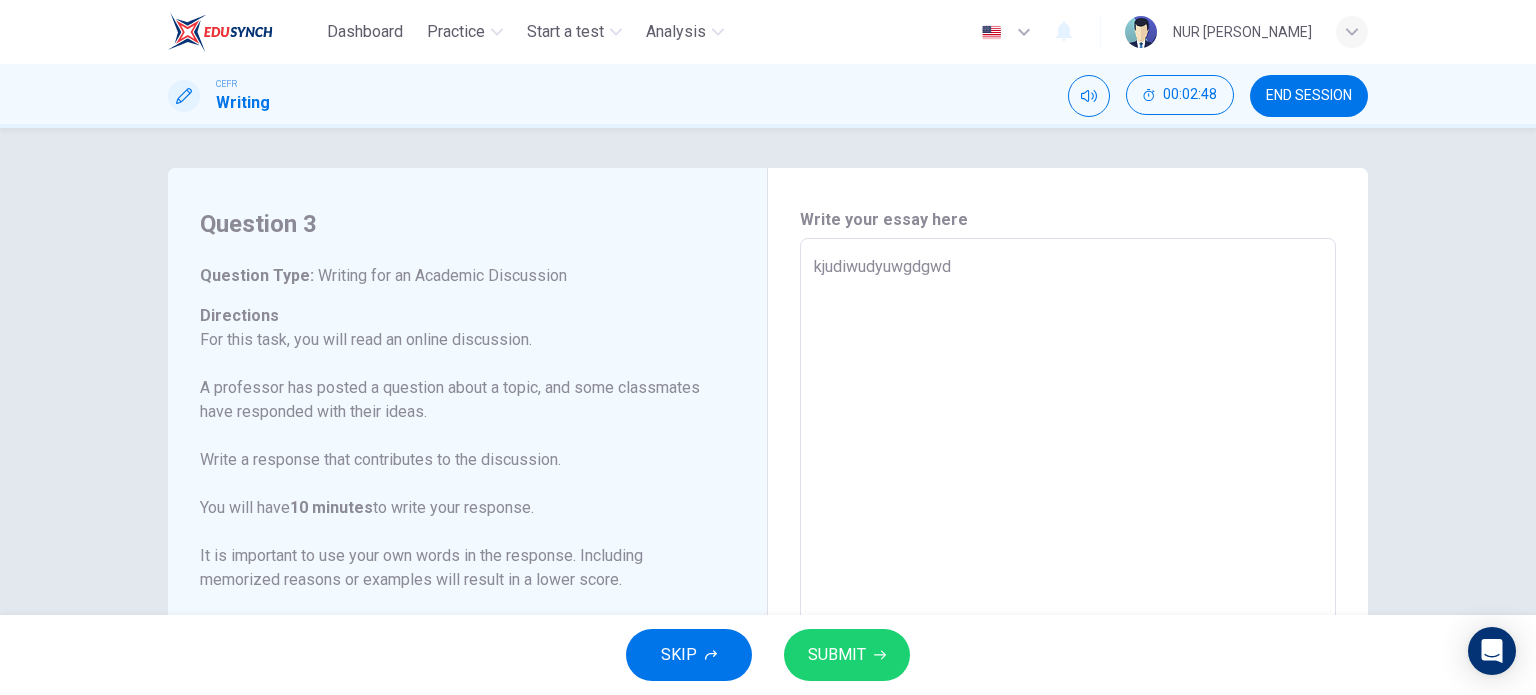 type on "kjudiwudyuwgdgwdu" 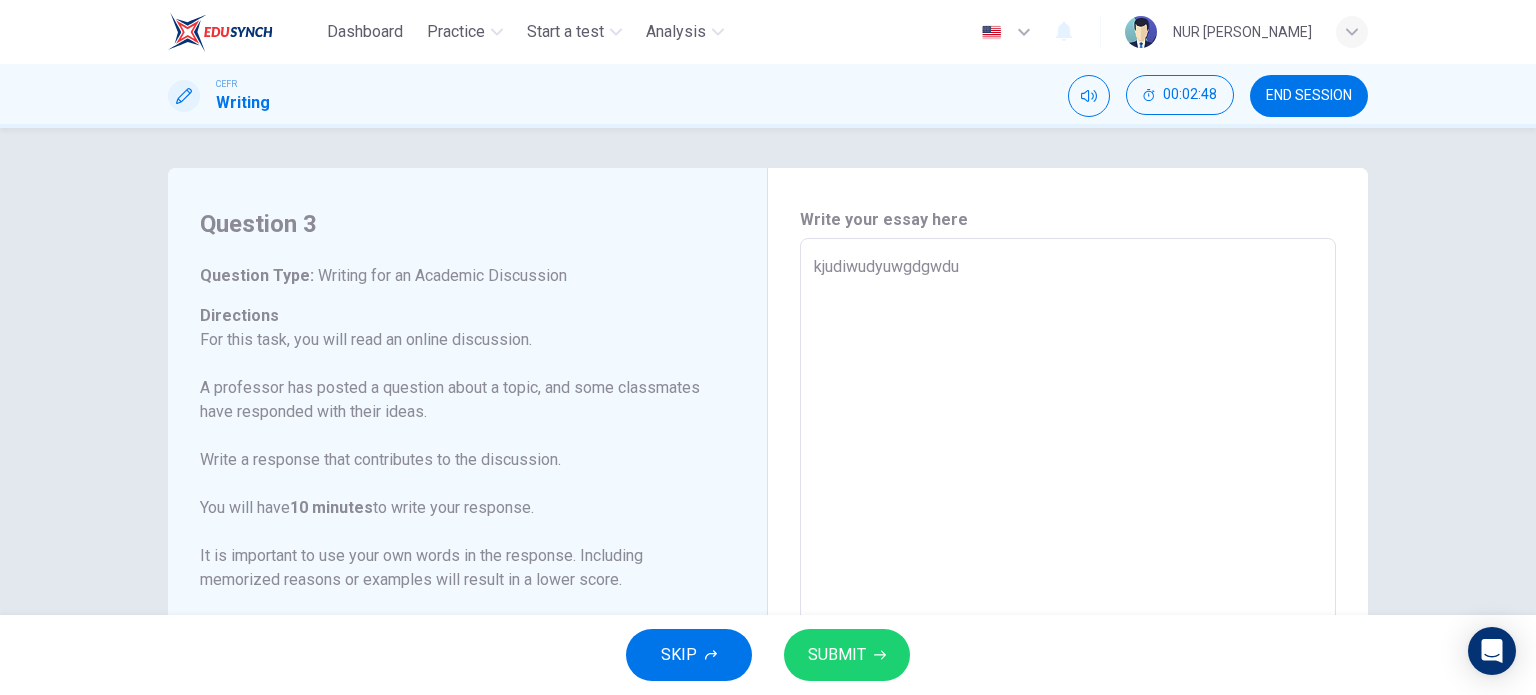 type on "x" 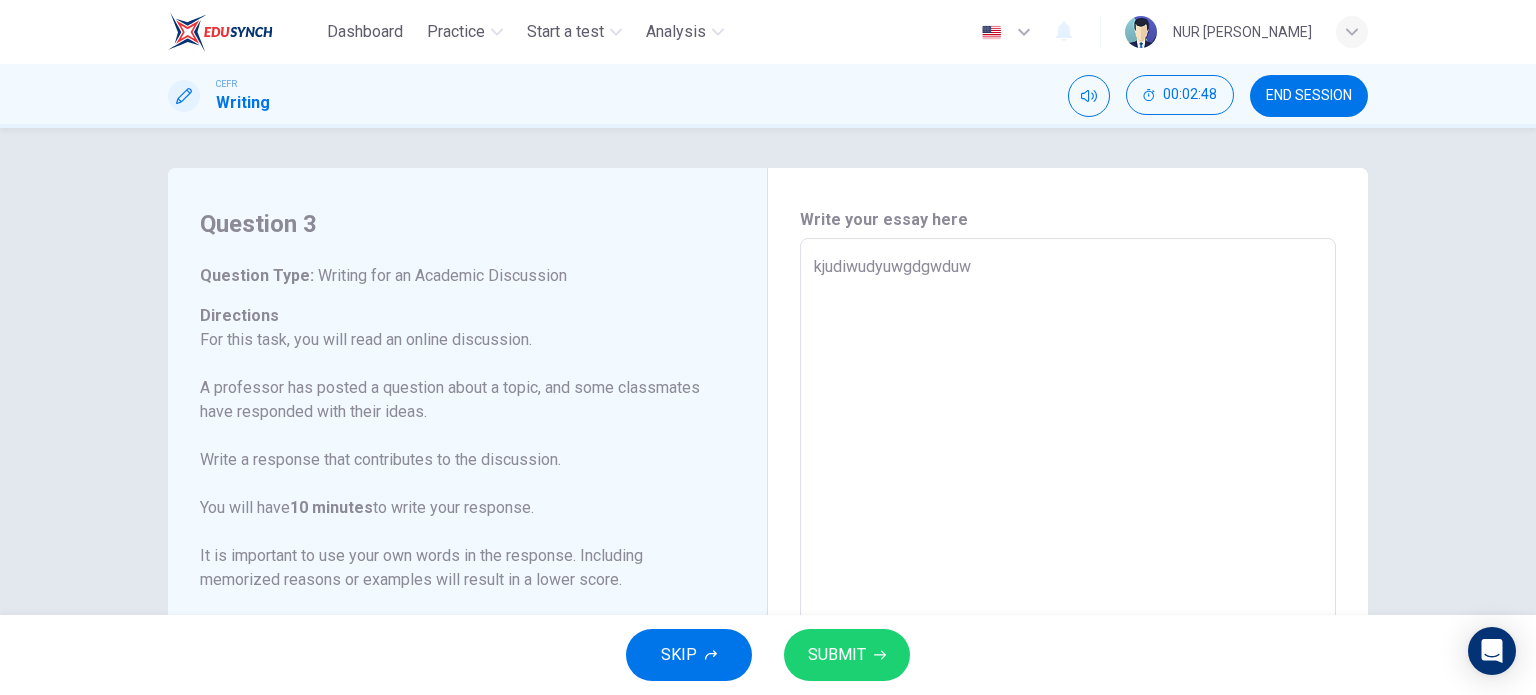 type on "kjudiwudyuwgdgwduwy" 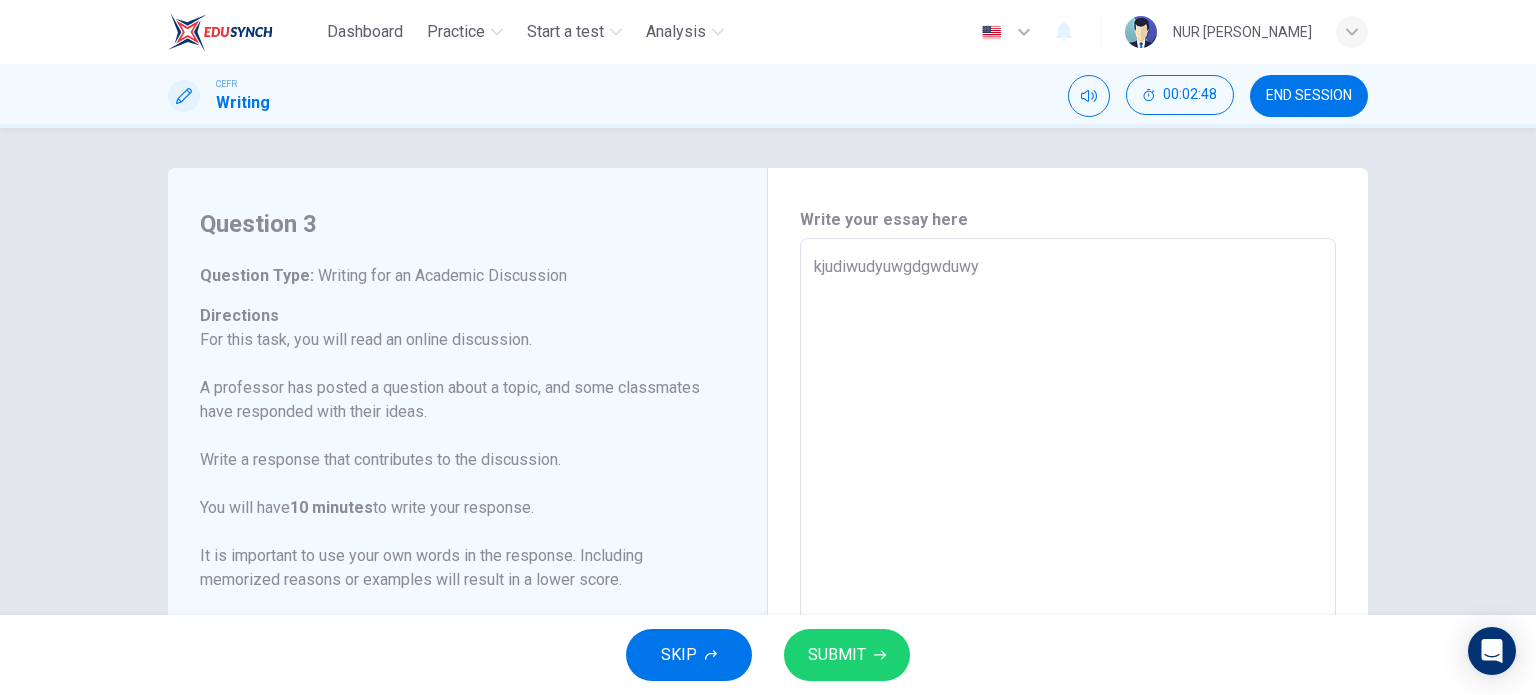 type on "x" 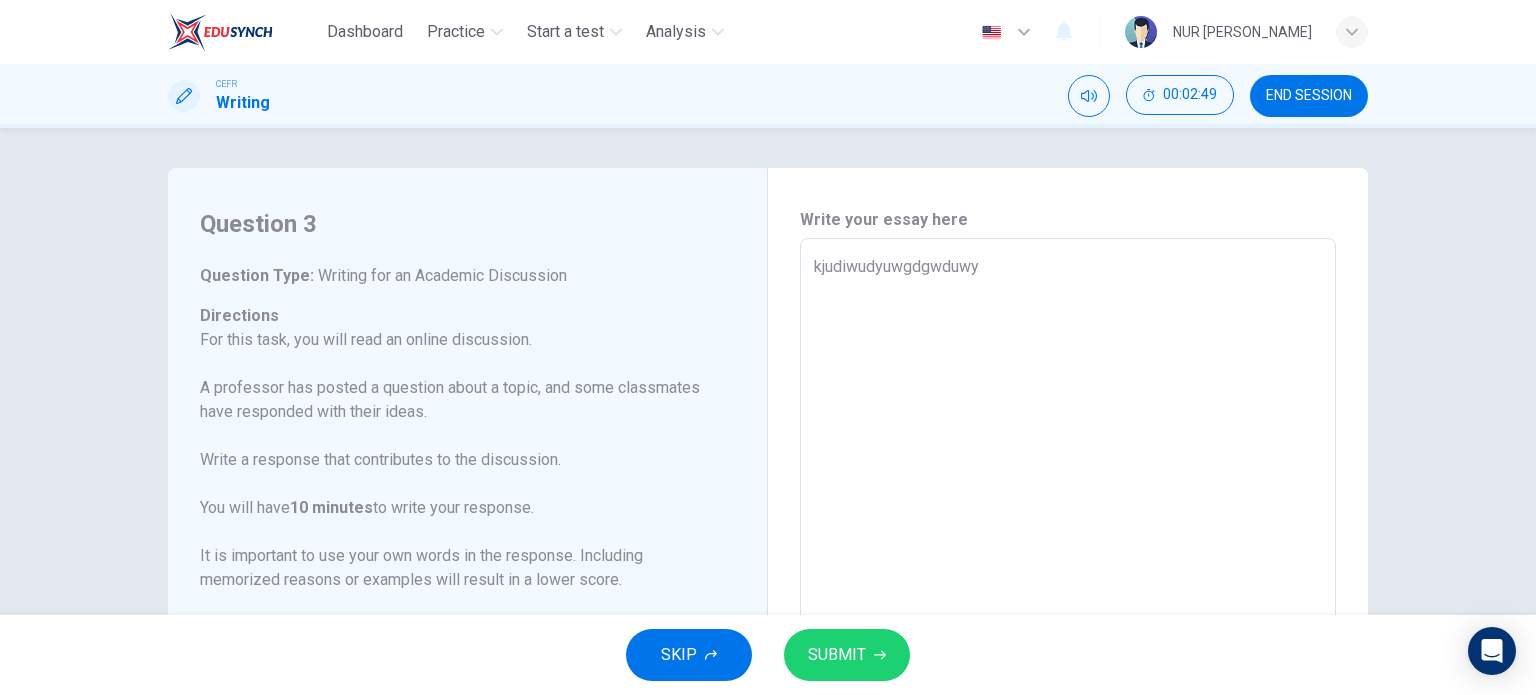 type on "kjudiwudyuwgdgwduwy" 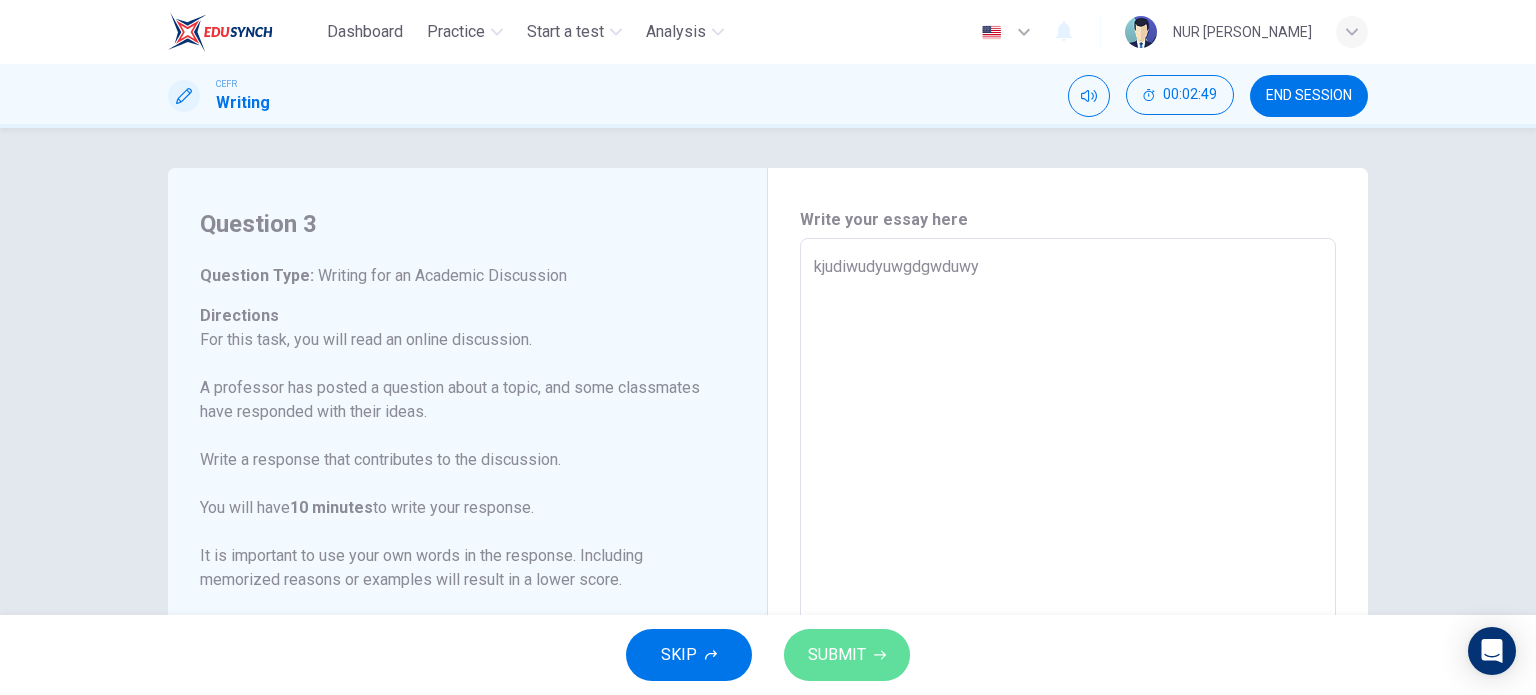 click on "SUBMIT" at bounding box center [837, 655] 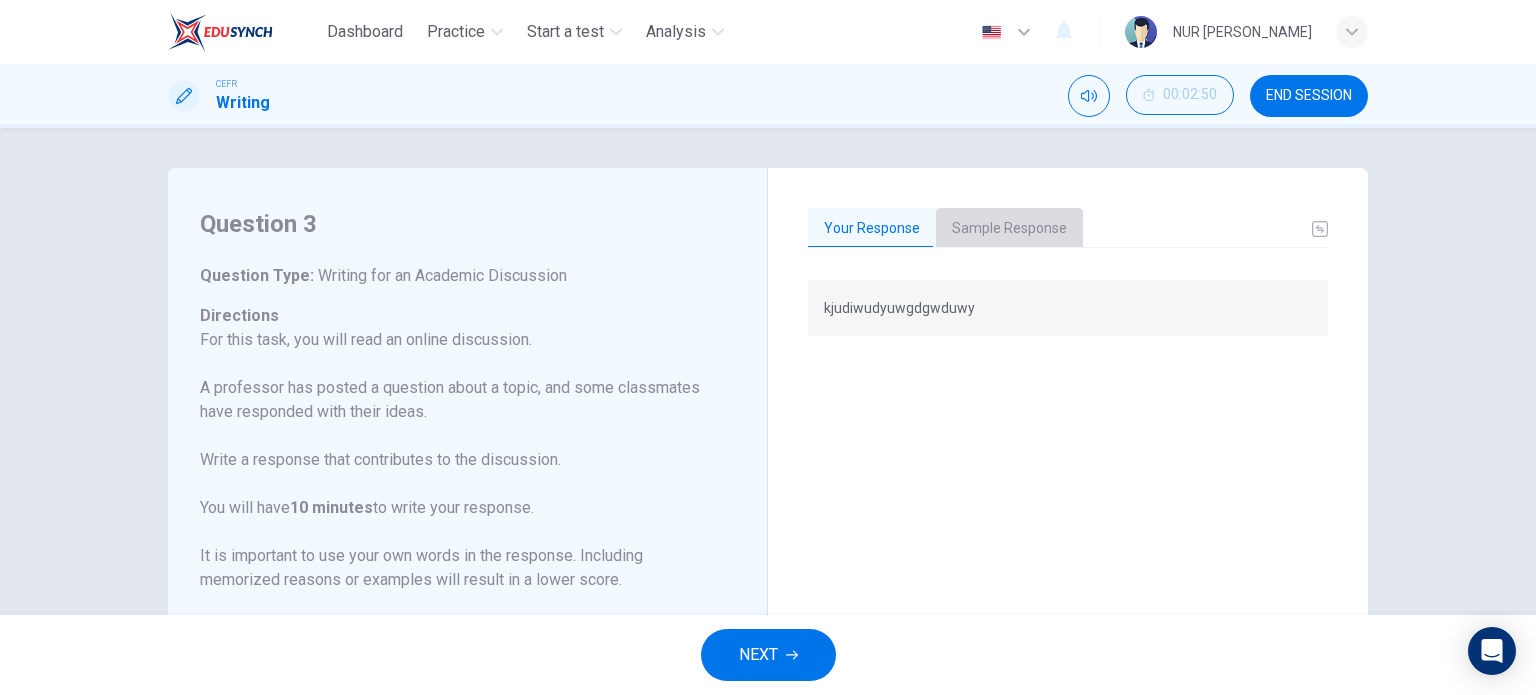 click on "Sample Response" at bounding box center [1009, 229] 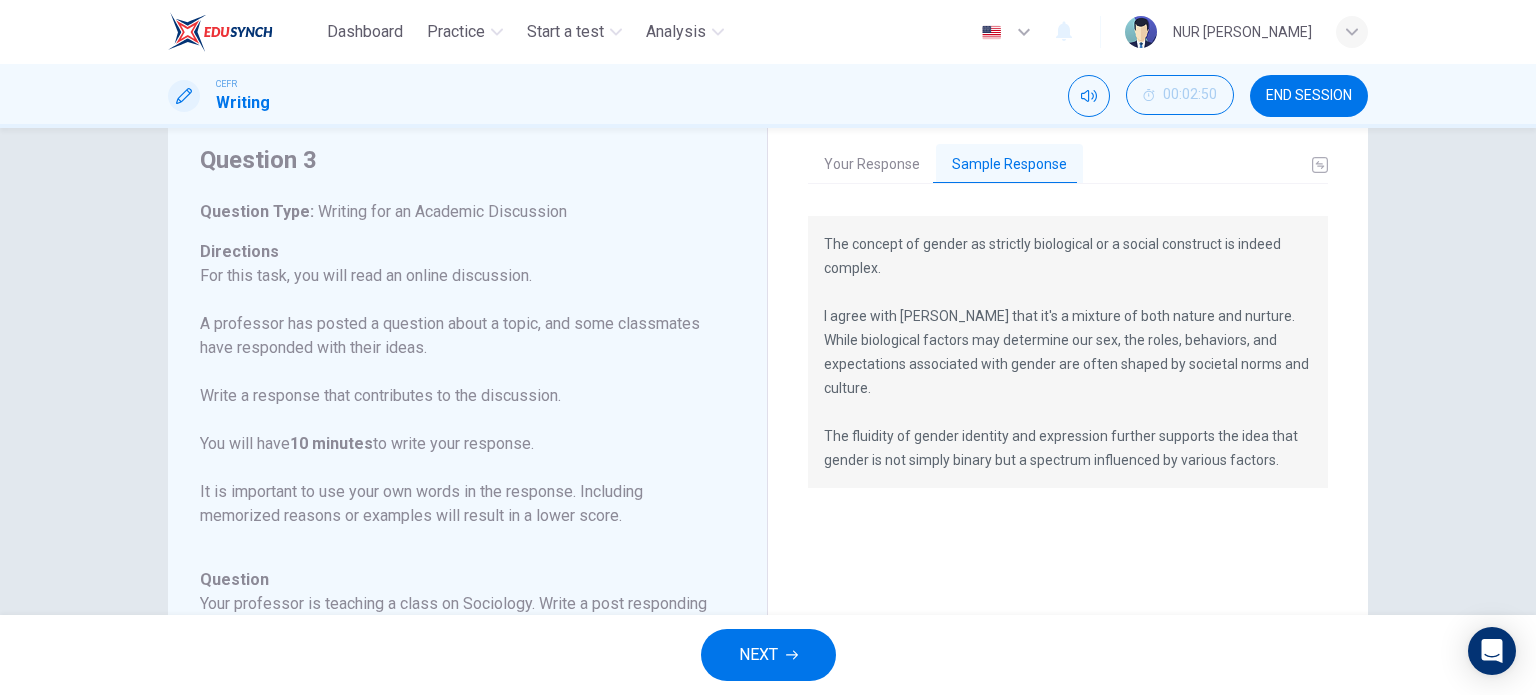 scroll, scrollTop: 35, scrollLeft: 0, axis: vertical 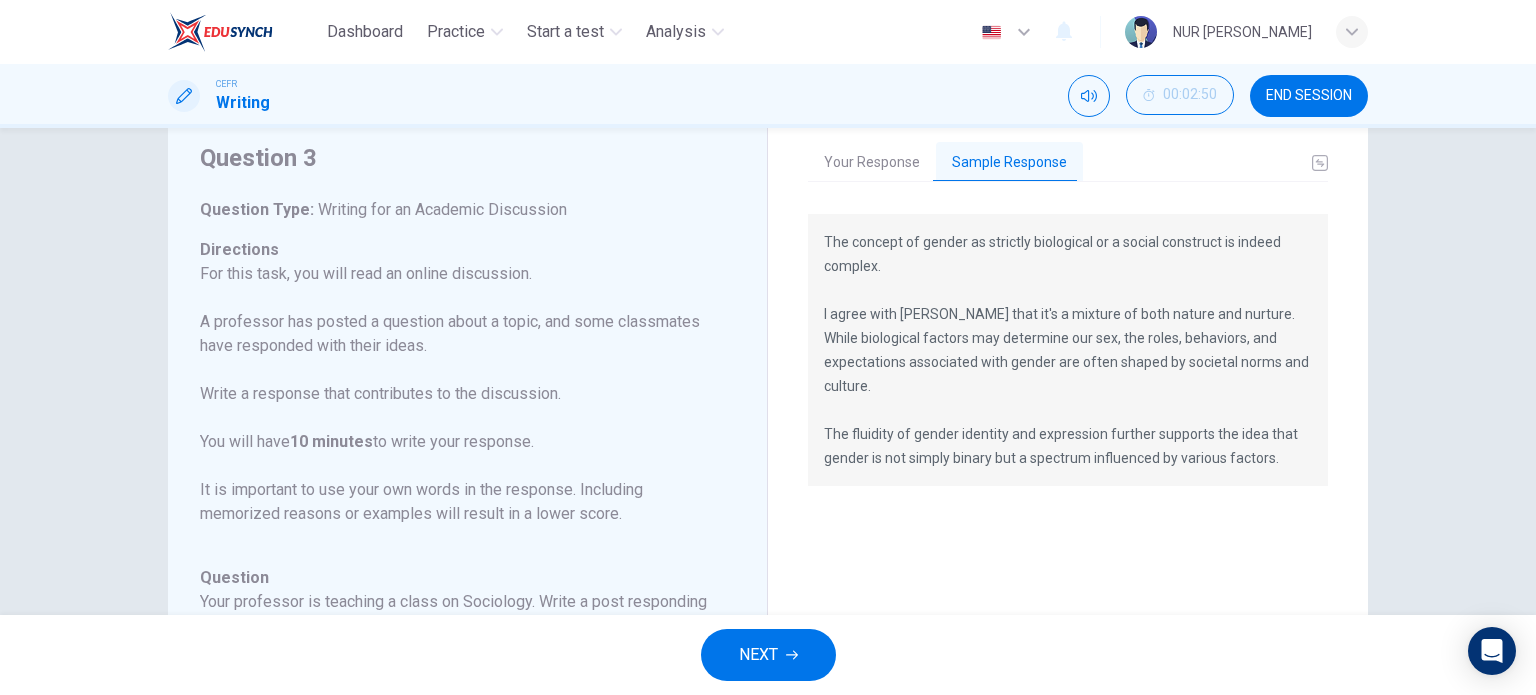 click on "The concept of gender as strictly biological or a social construct is indeed complex. I agree with Isabella that it's a mixture of both nature and nurture. While biological factors may determine our sex, the roles, behaviors, and expectations associated with gender are often shaped by societal norms and culture. The fluidity of gender identity and expression further supports the idea that gender is not simply binary but a spectrum influenced by various factors." at bounding box center [1068, 350] 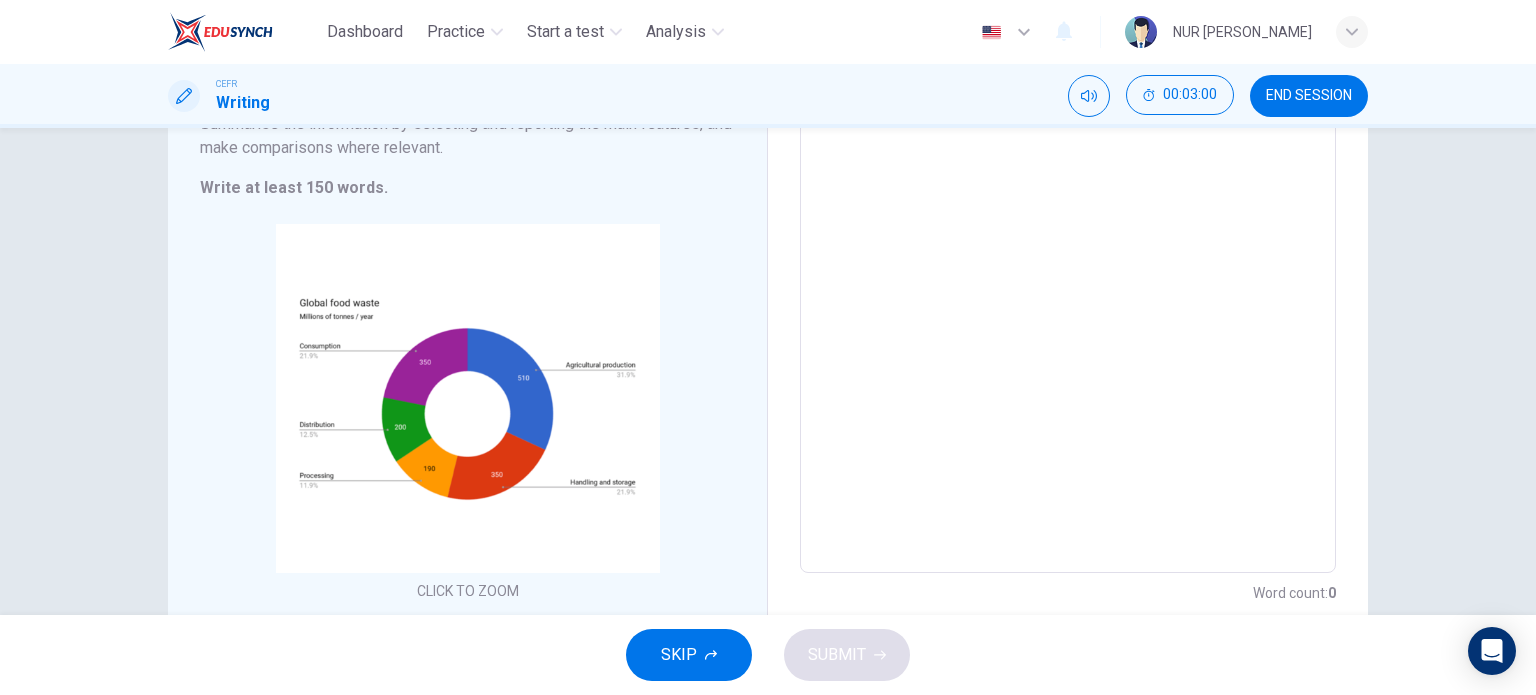 scroll, scrollTop: 259, scrollLeft: 0, axis: vertical 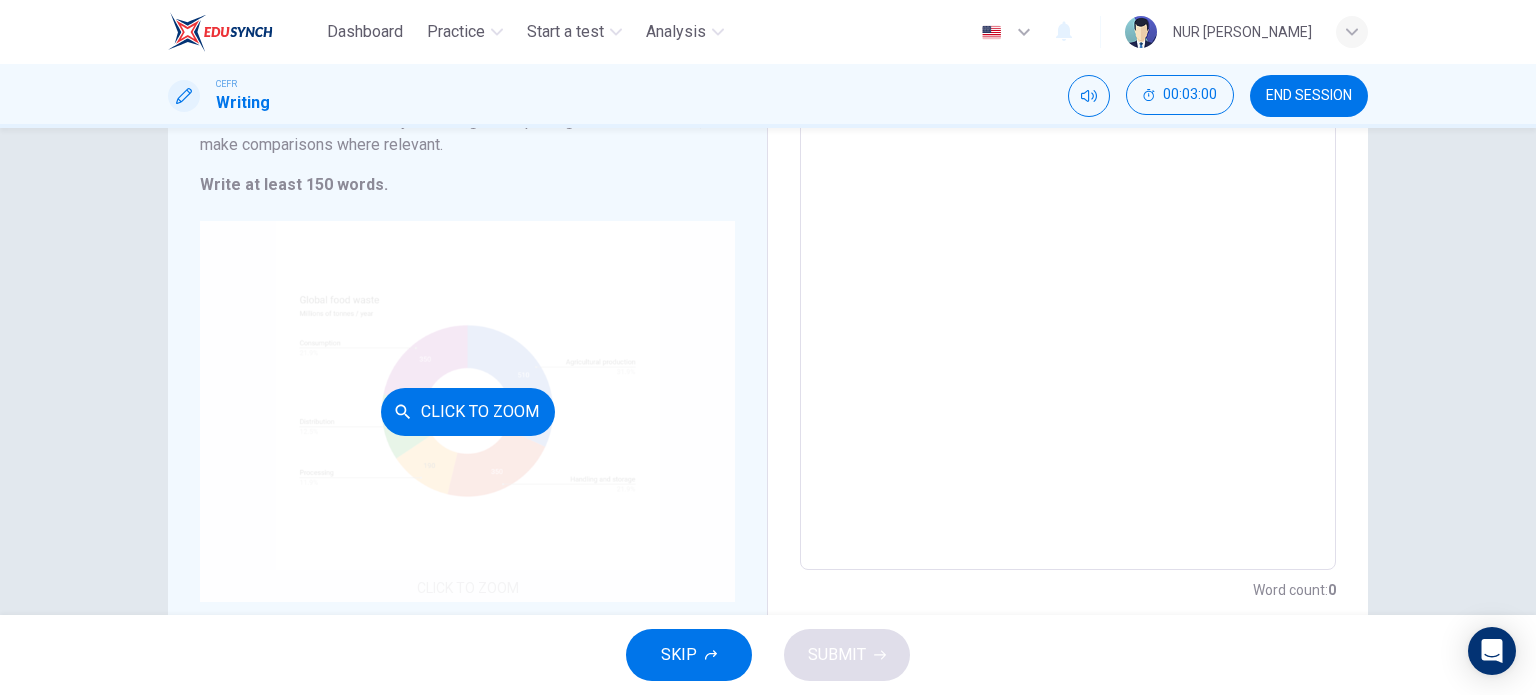 click on "Click to Zoom" at bounding box center (467, 411) 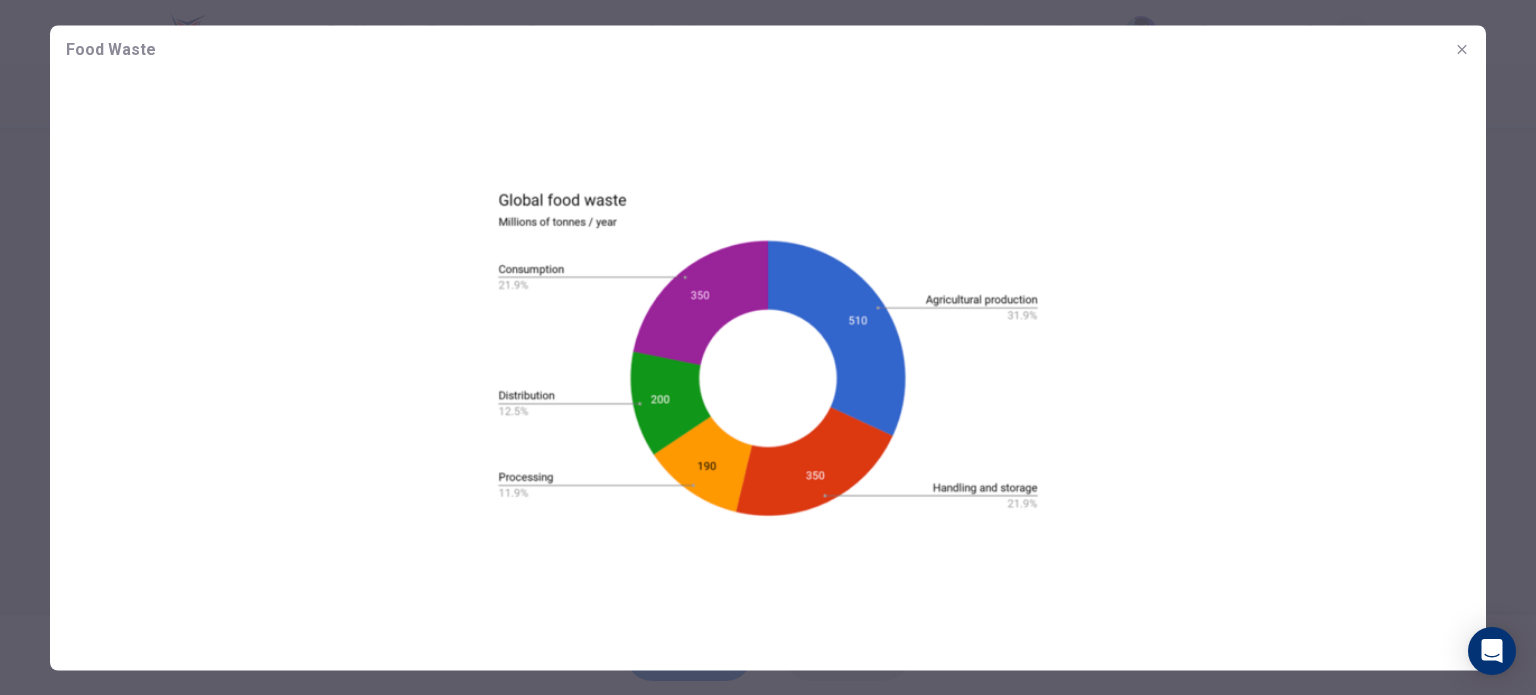 click 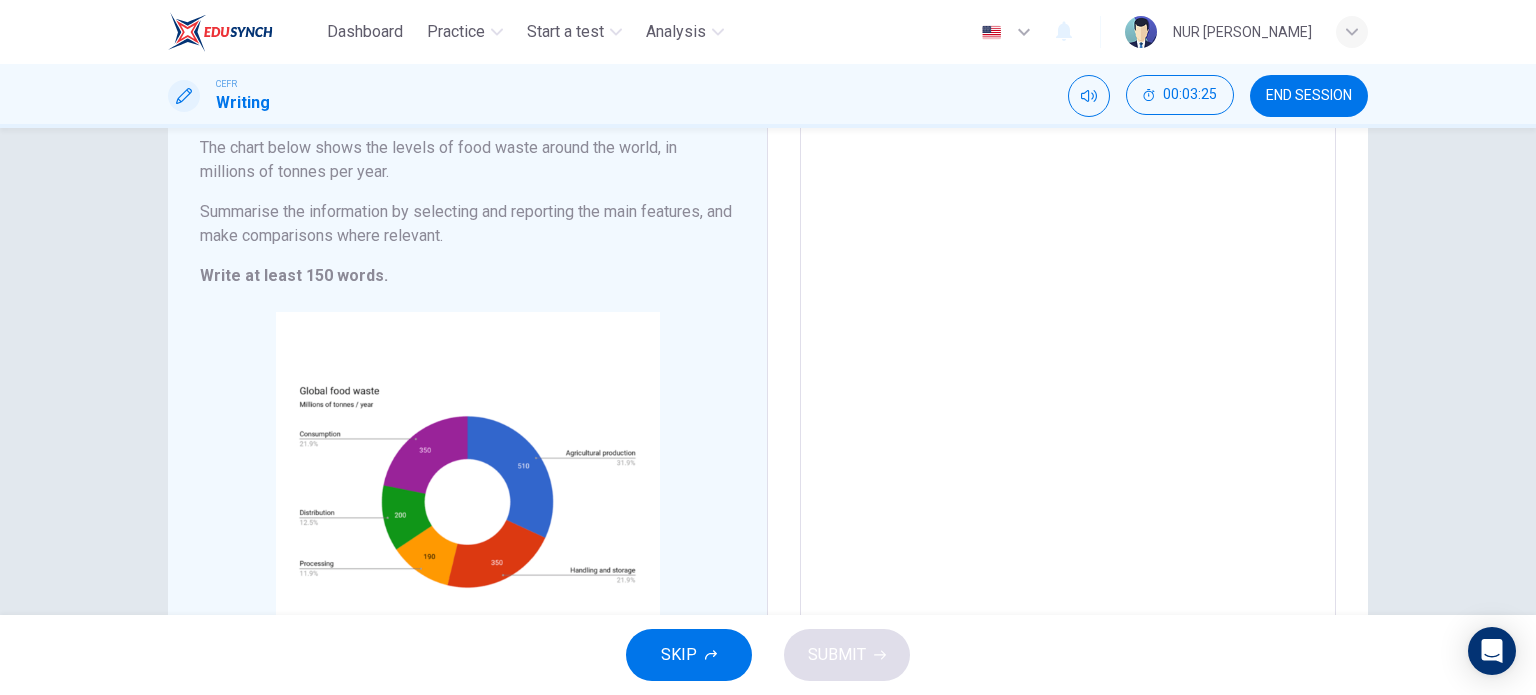 scroll, scrollTop: 0, scrollLeft: 0, axis: both 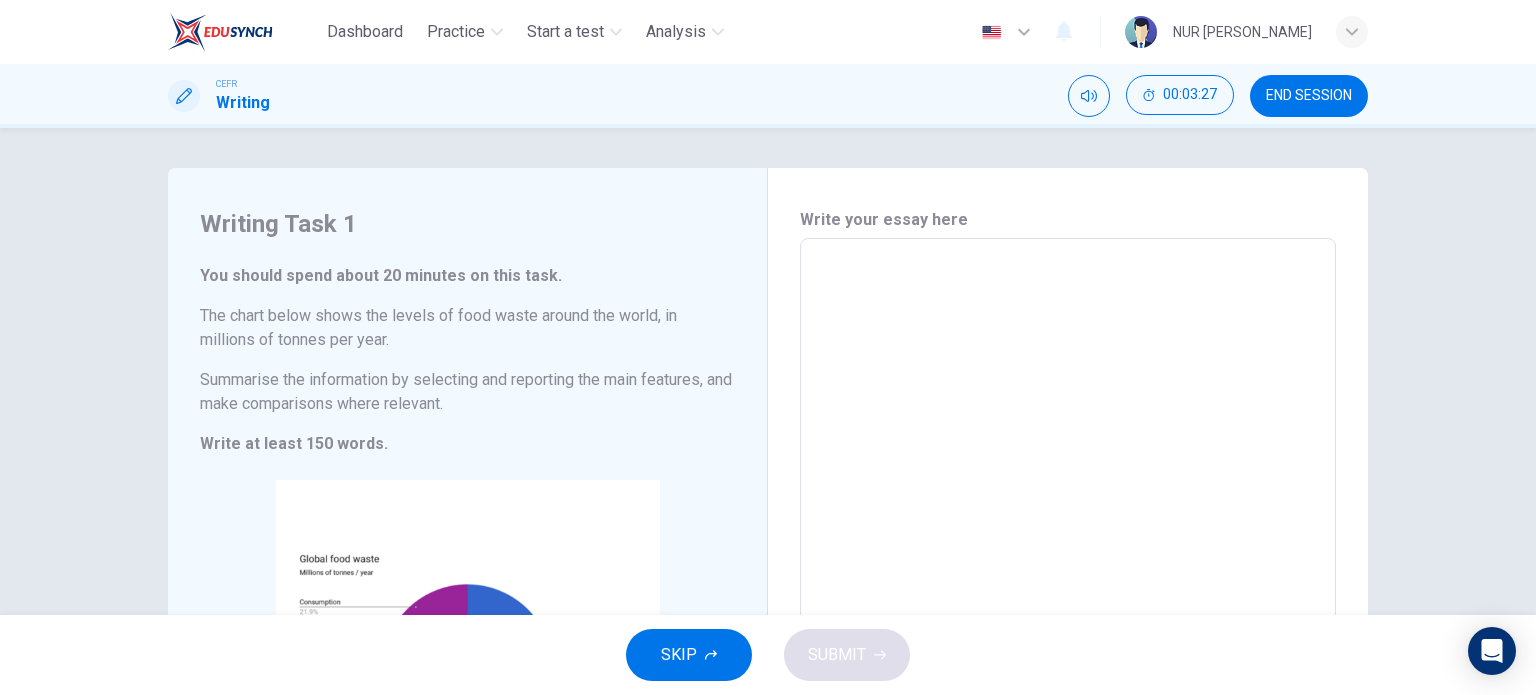 click at bounding box center (1068, 534) 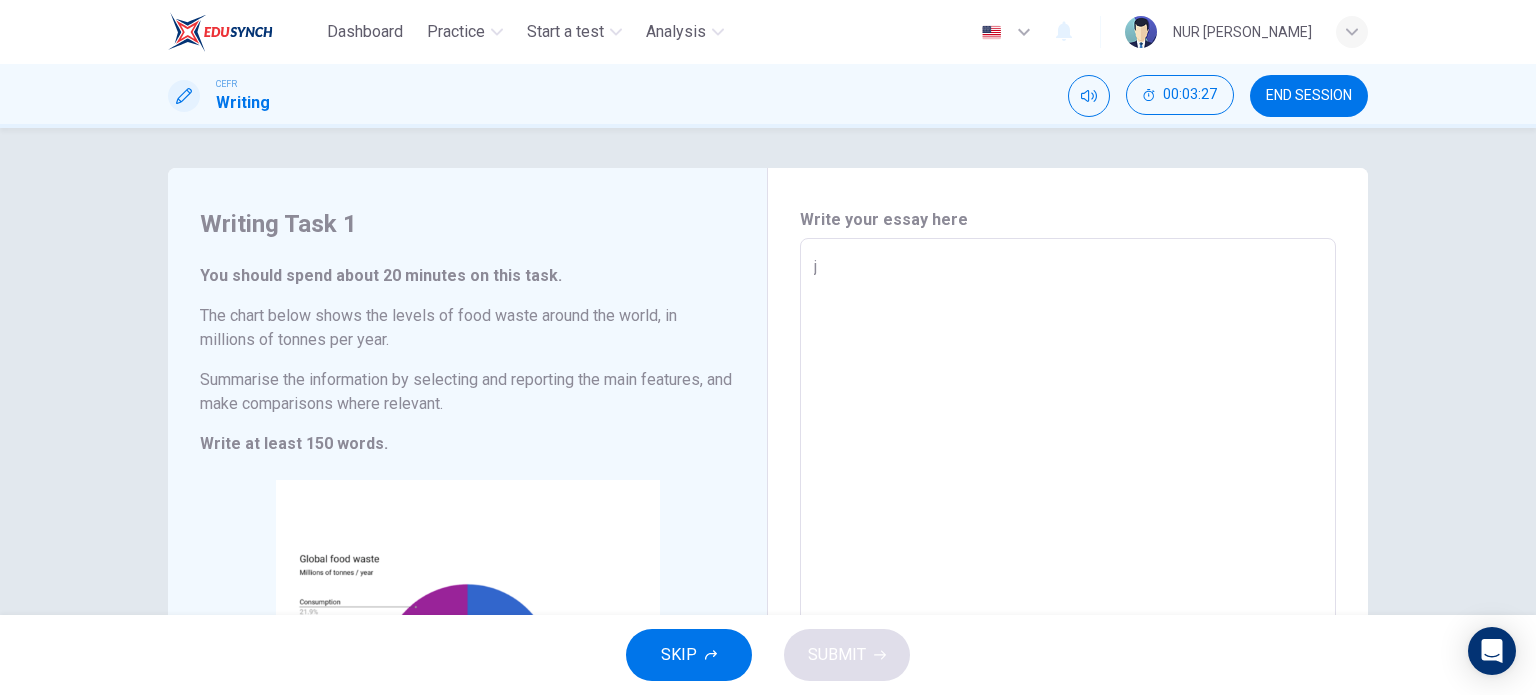 type on "x" 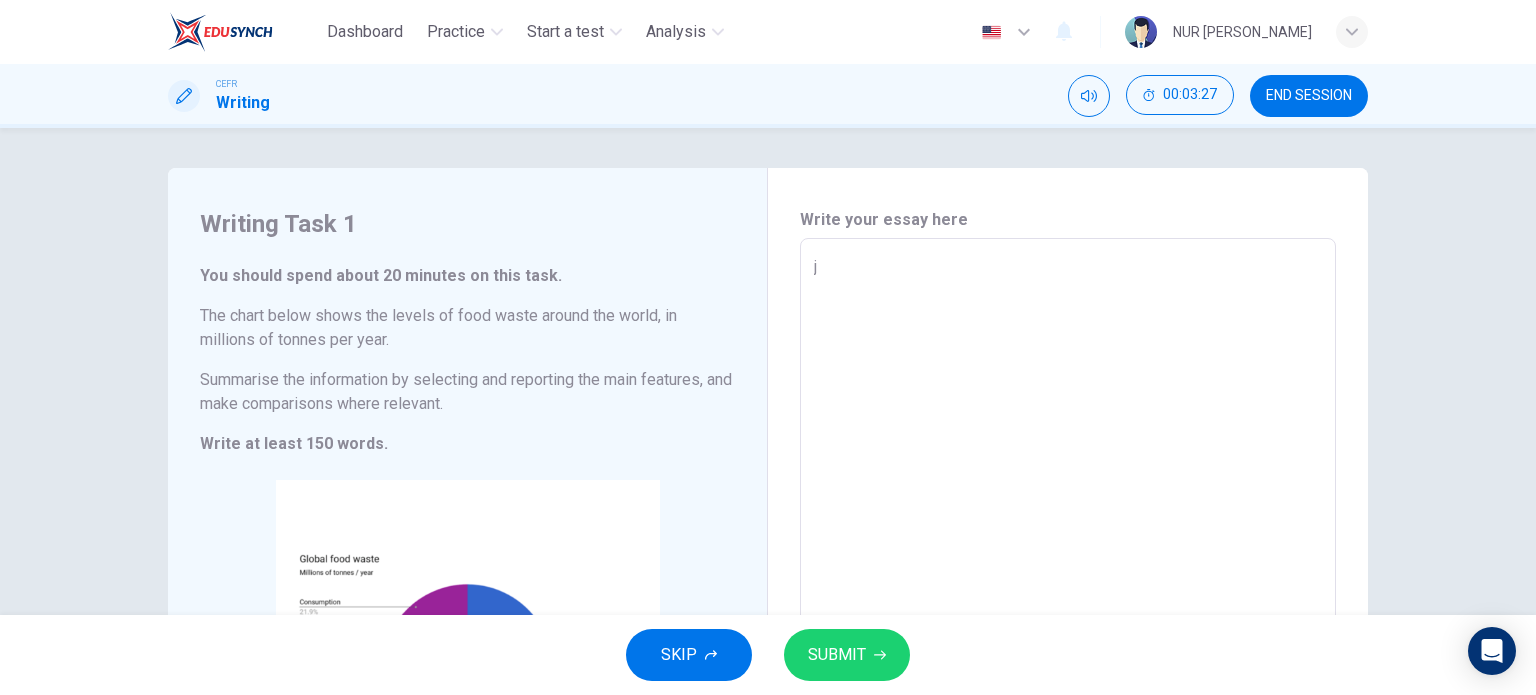 type on "jd" 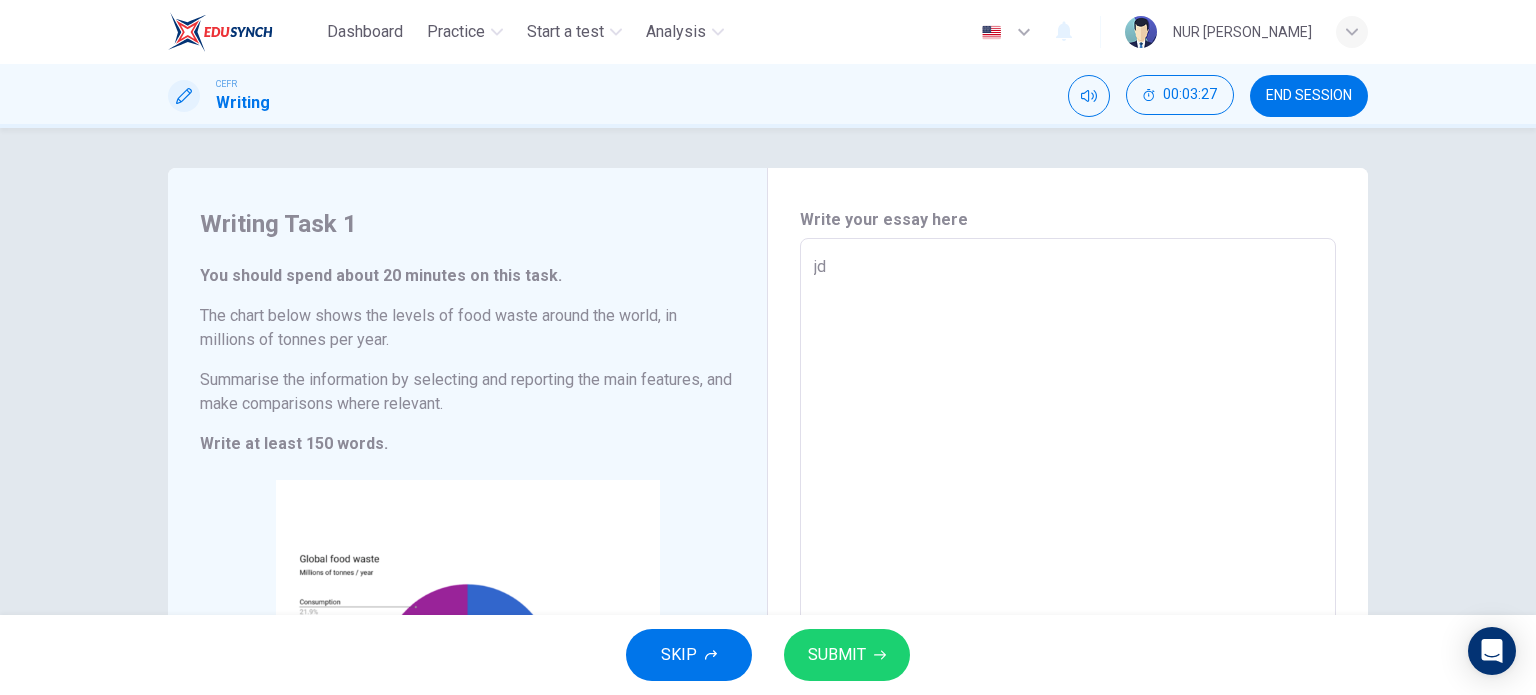 type on "x" 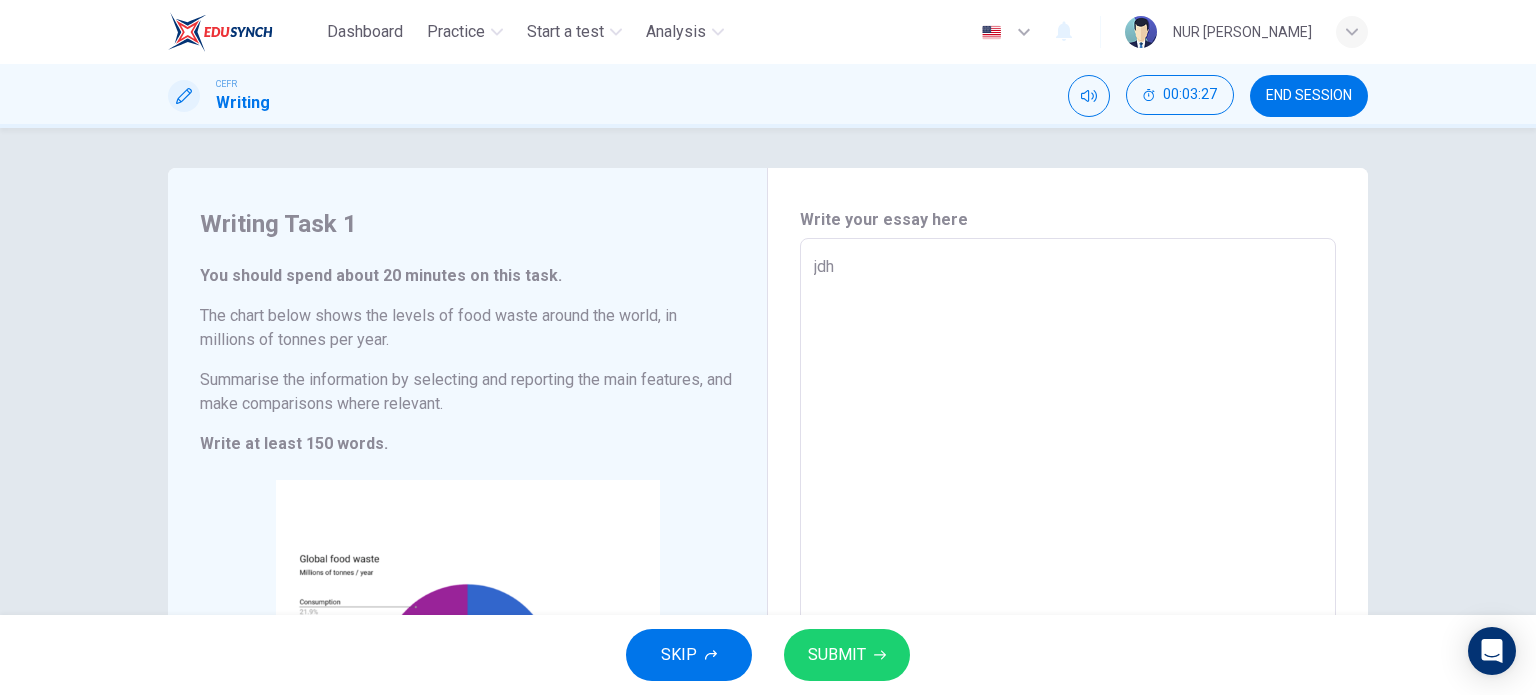 type on "x" 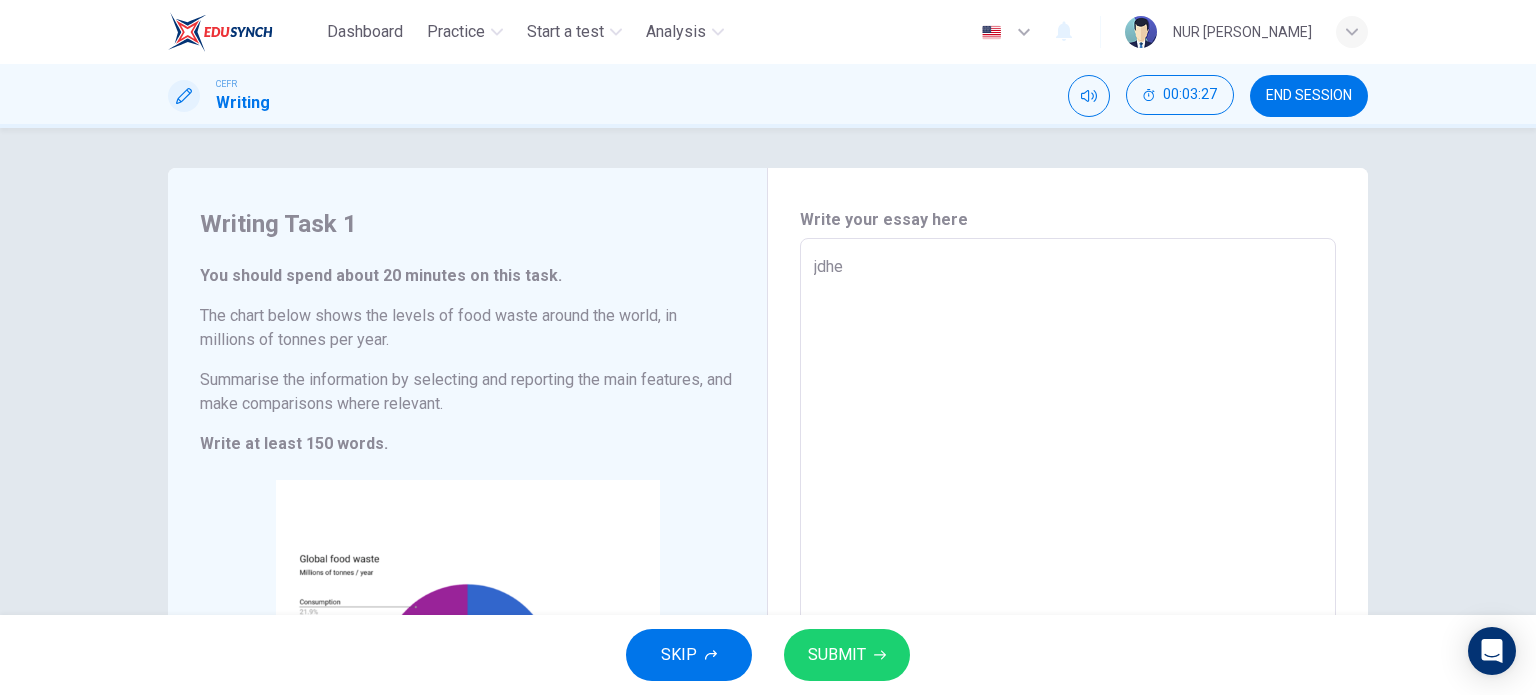 type on "x" 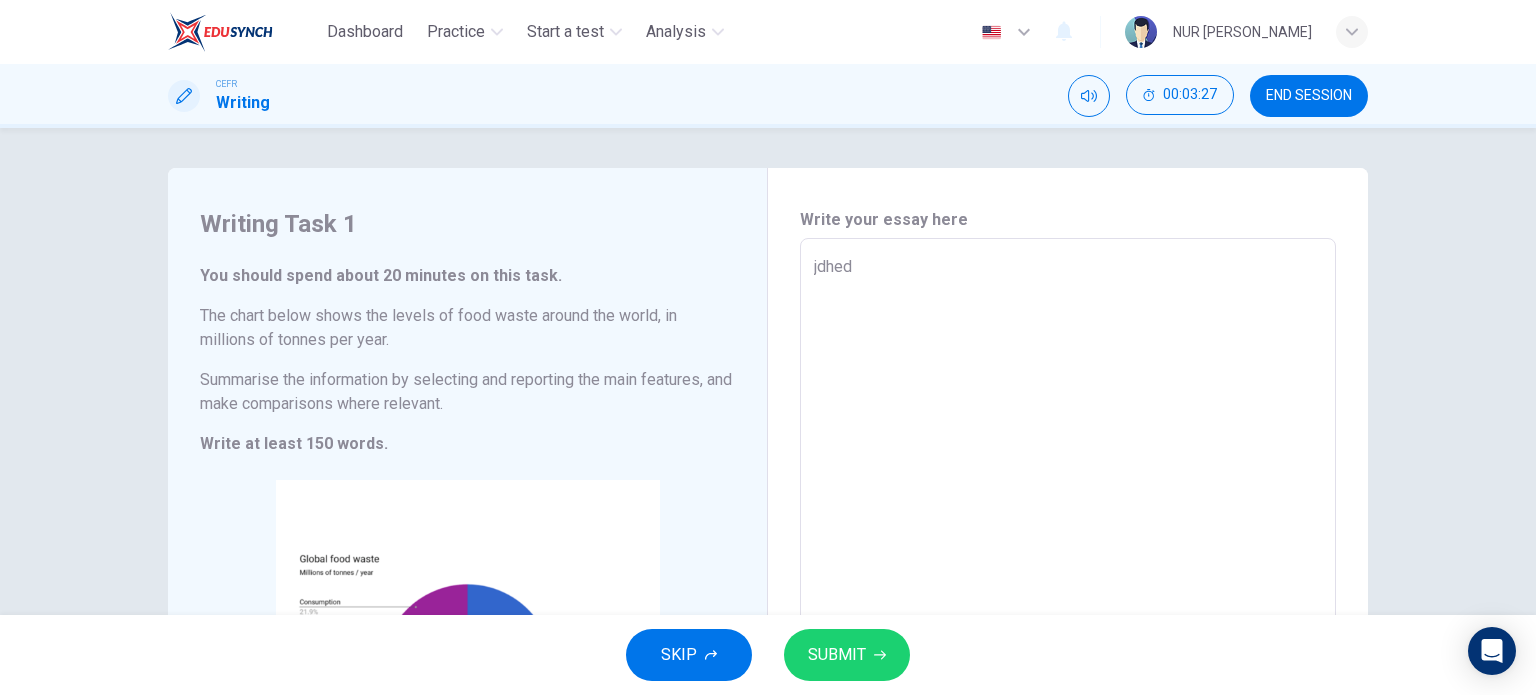 type on "x" 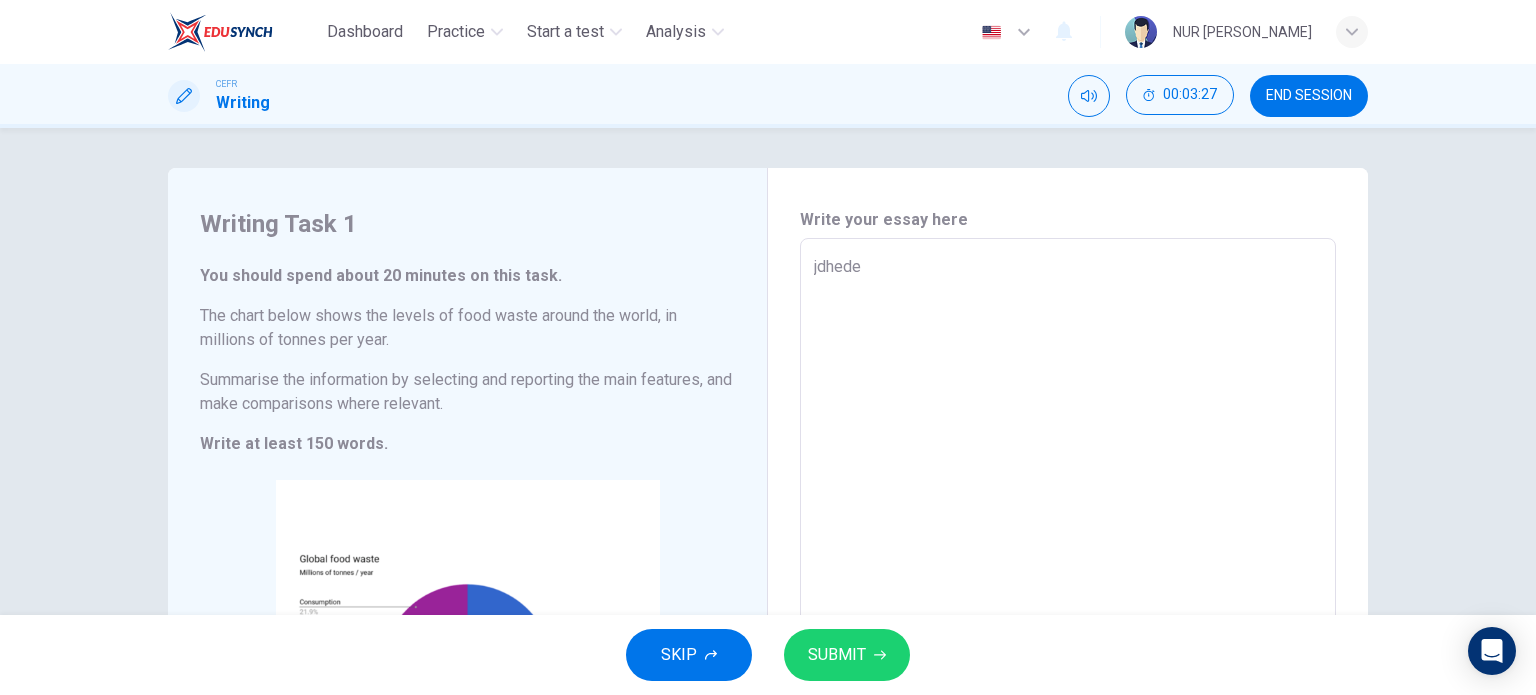 type on "x" 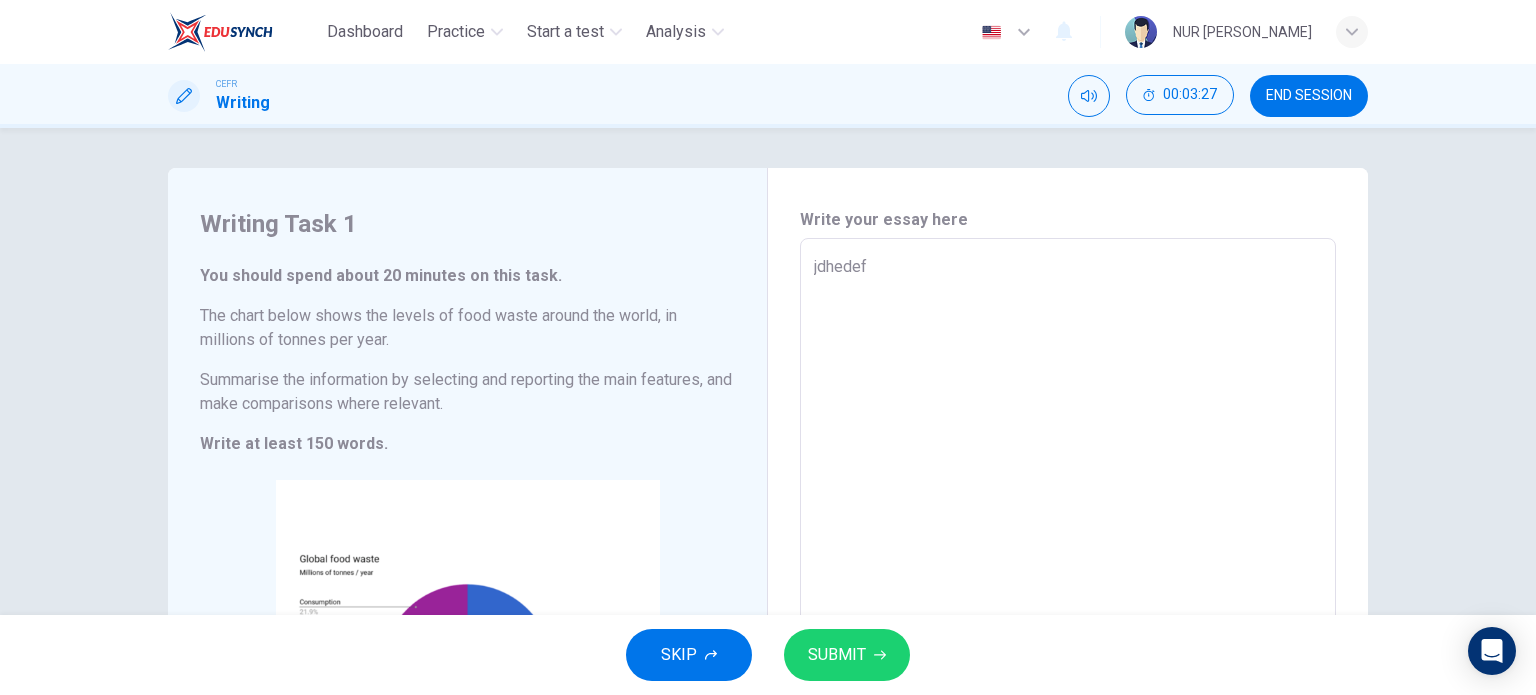type on "x" 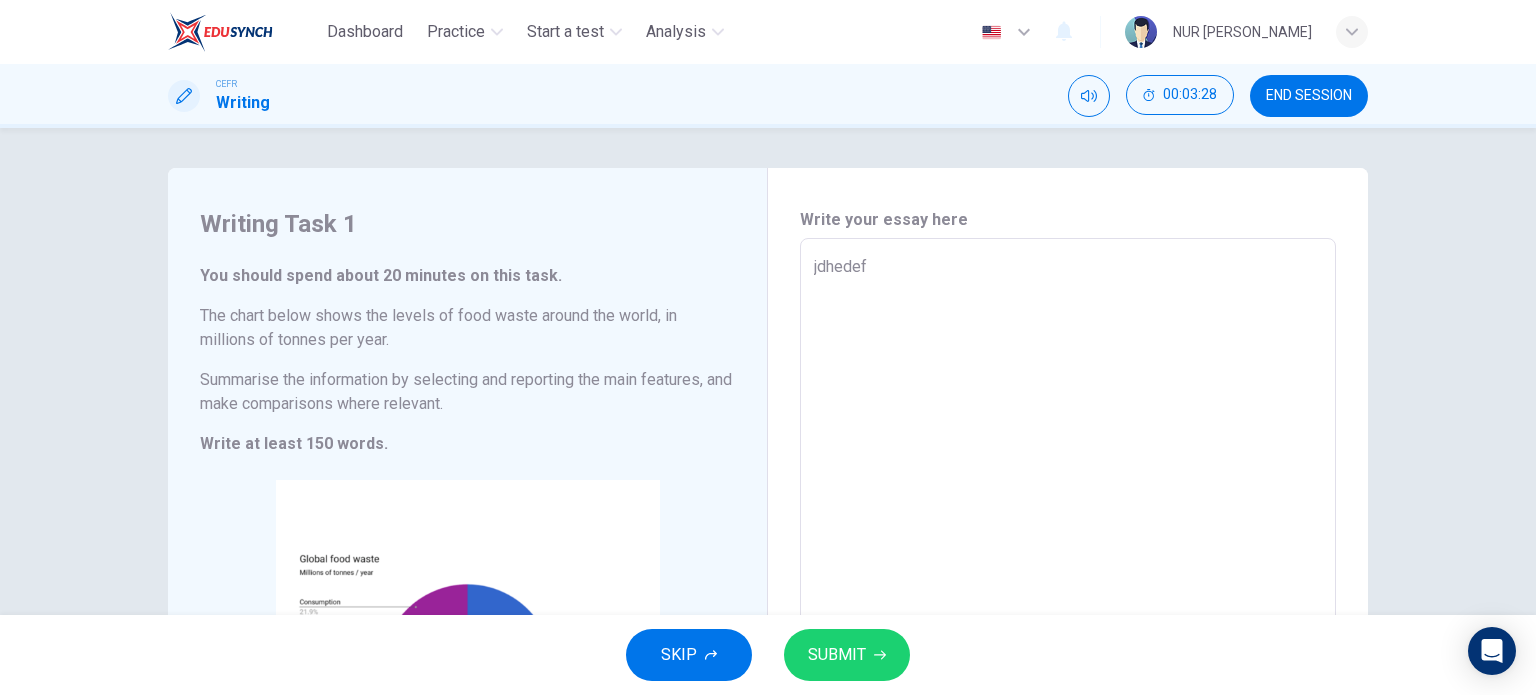 type on "jdhedefe" 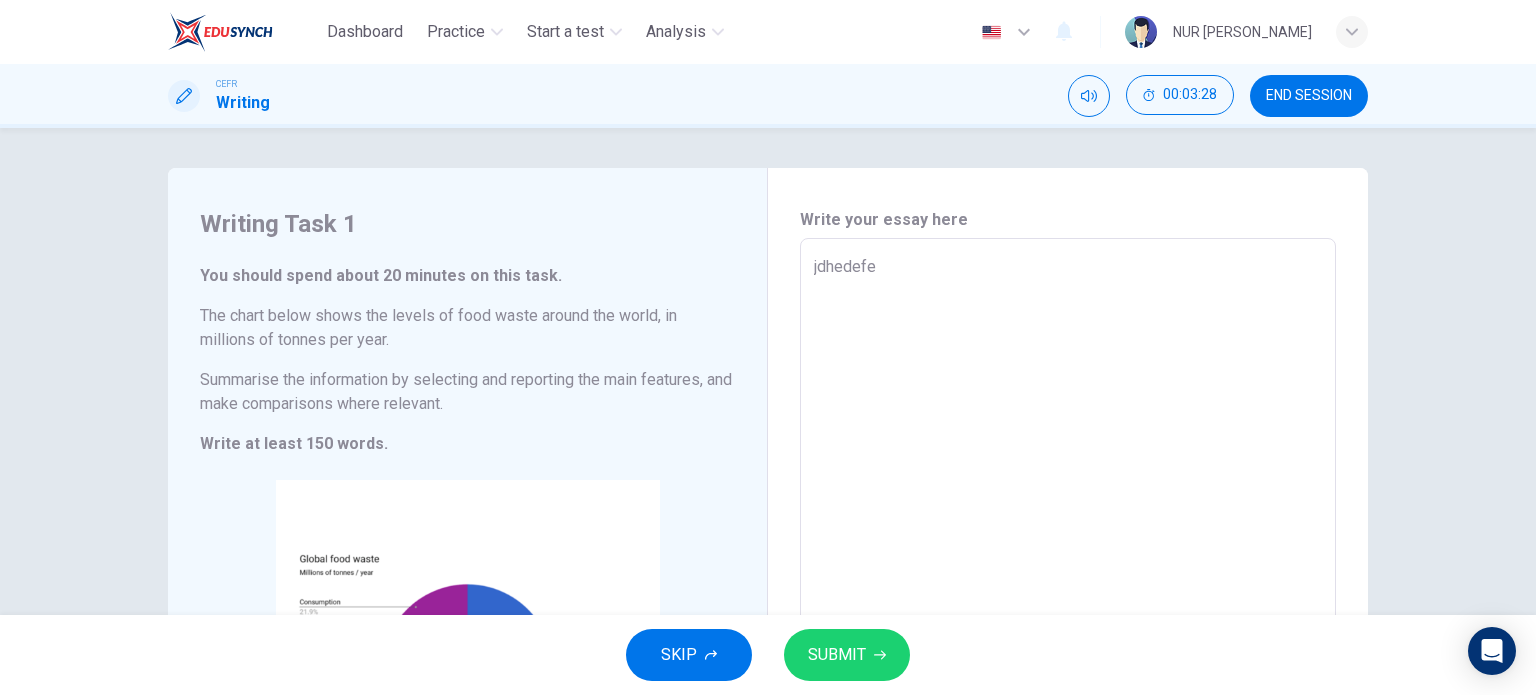 type on "jdhedefeh" 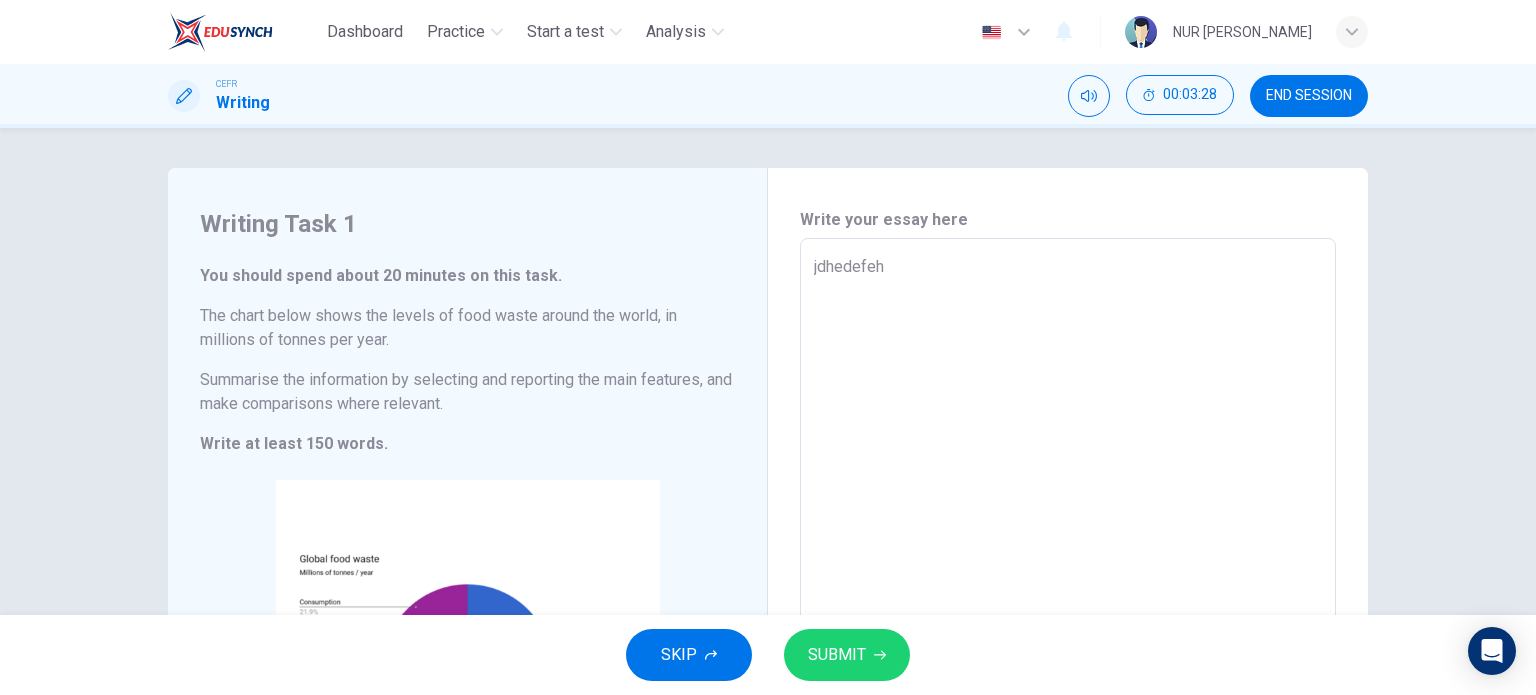 type on "x" 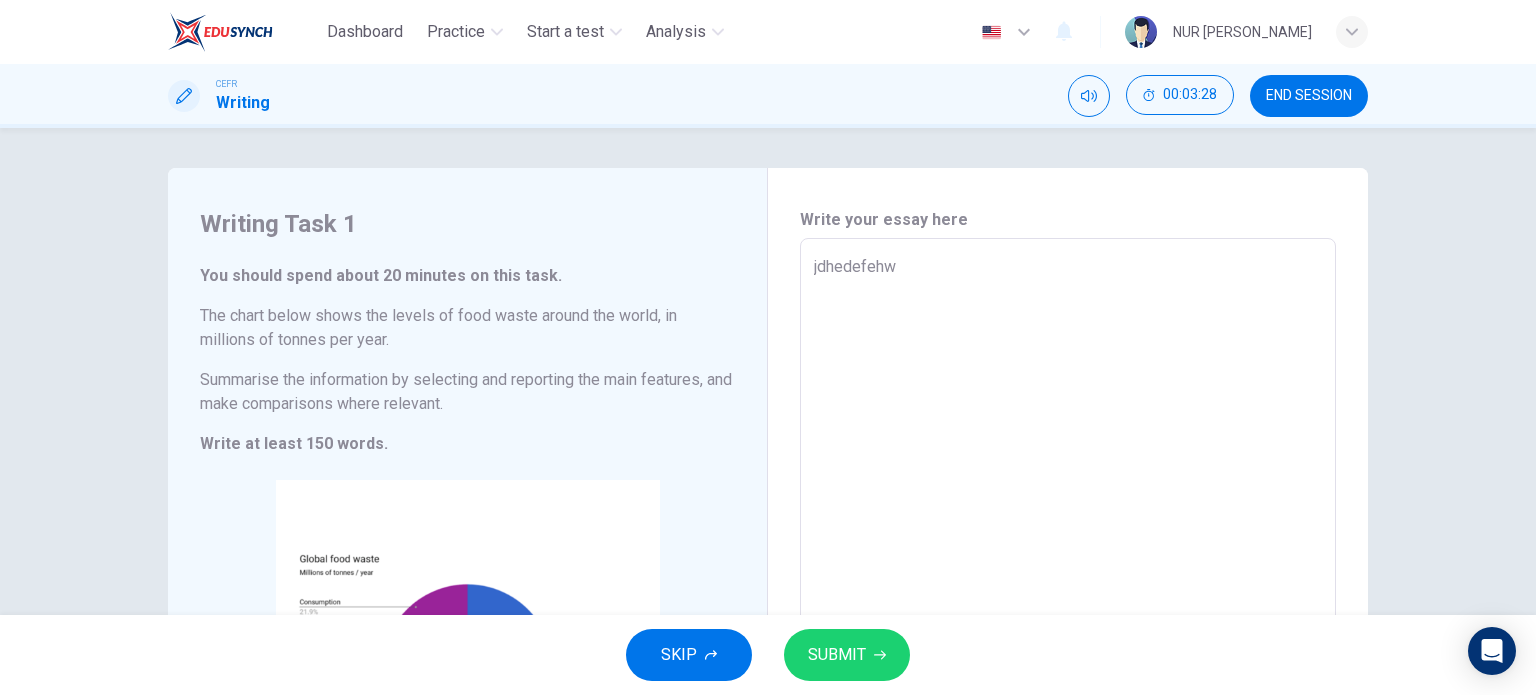 type on "x" 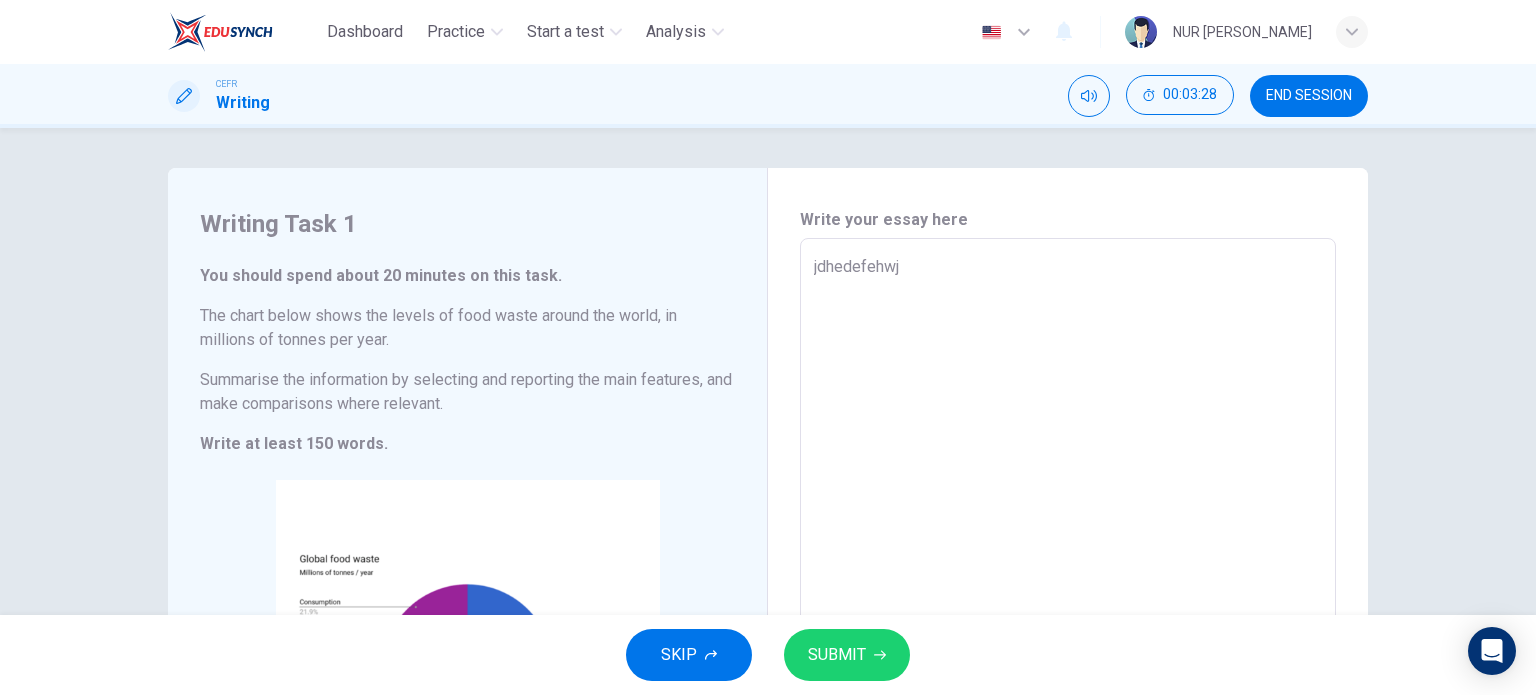type on "jdhedefehwjd" 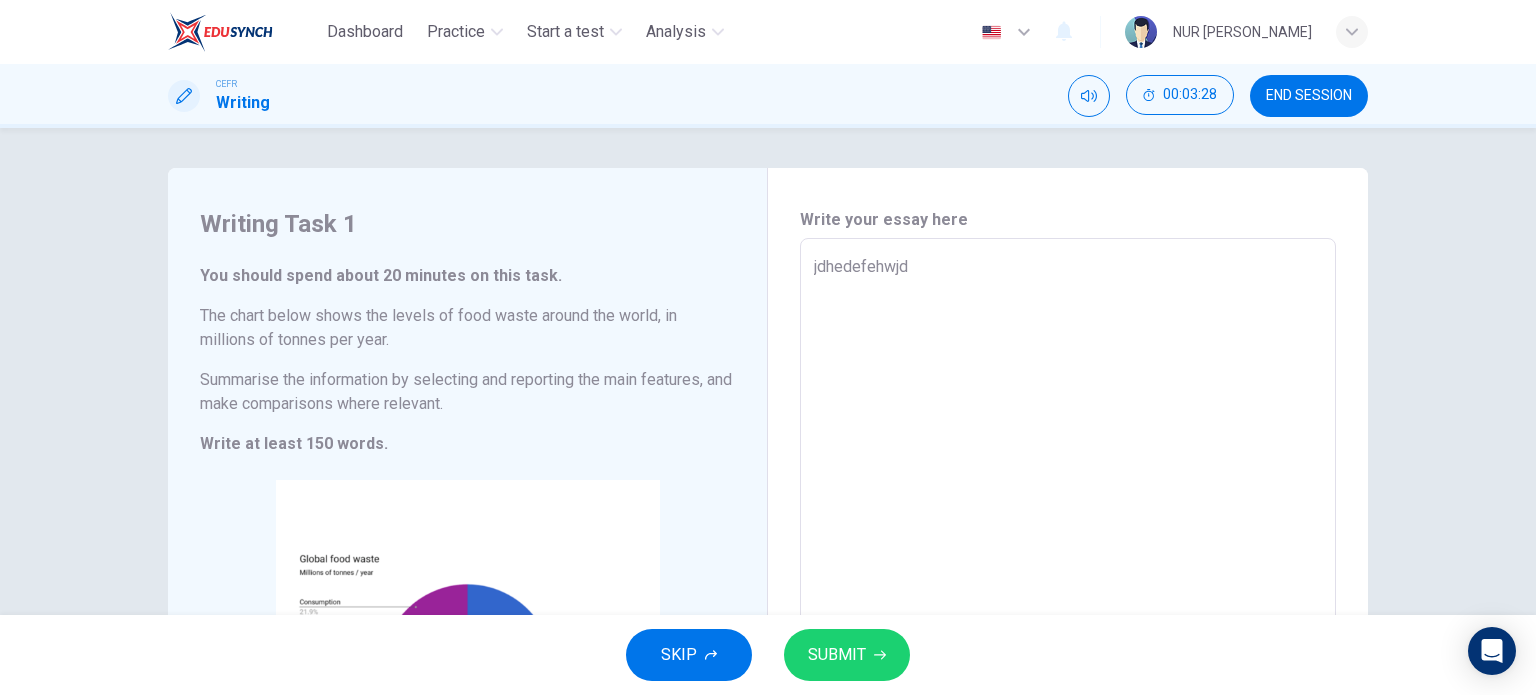 type on "x" 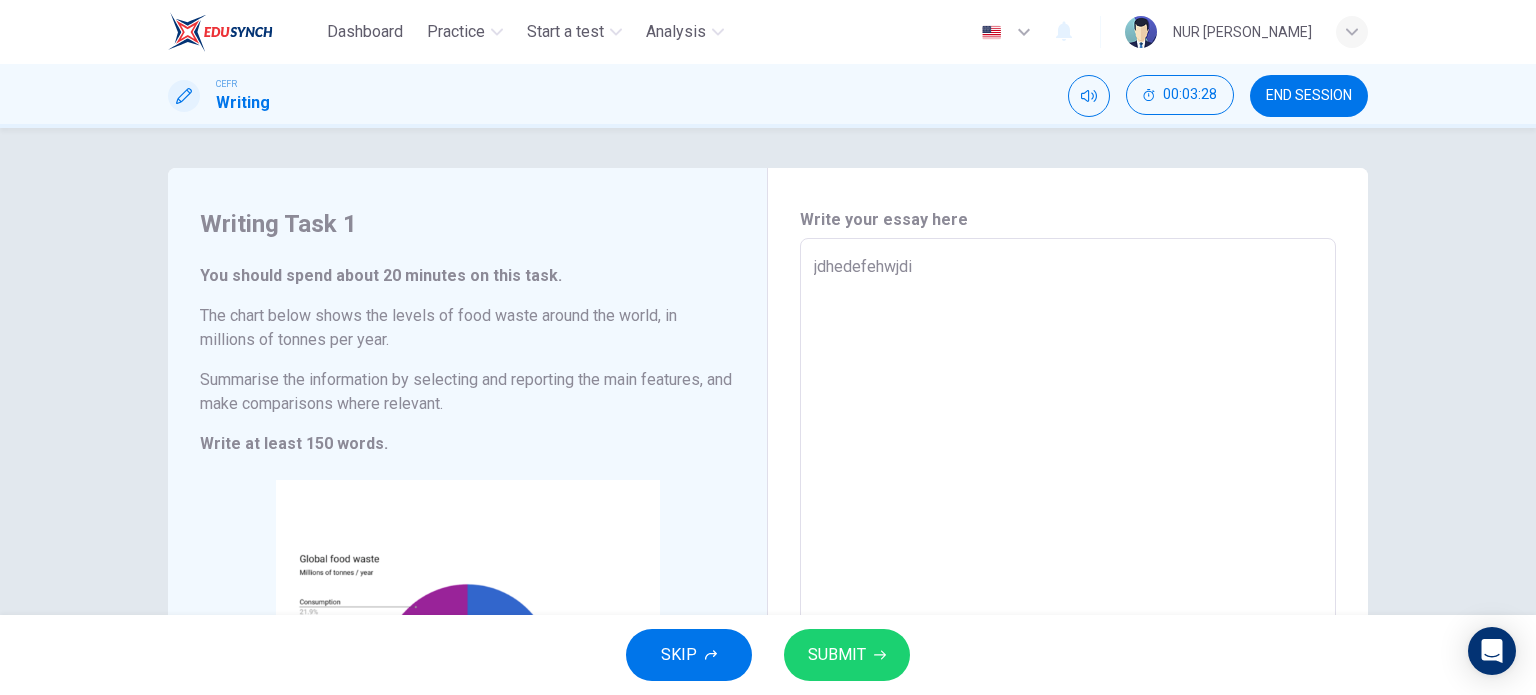 type on "x" 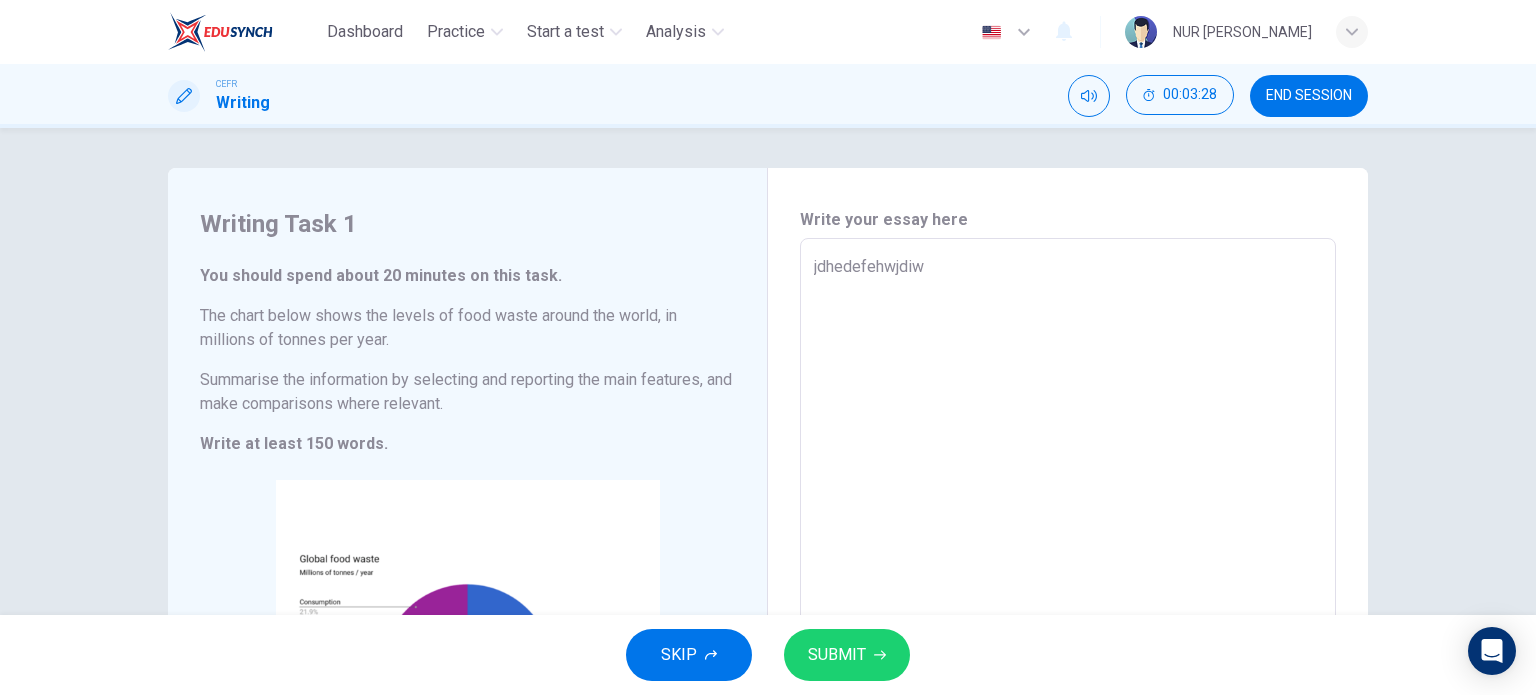 type on "x" 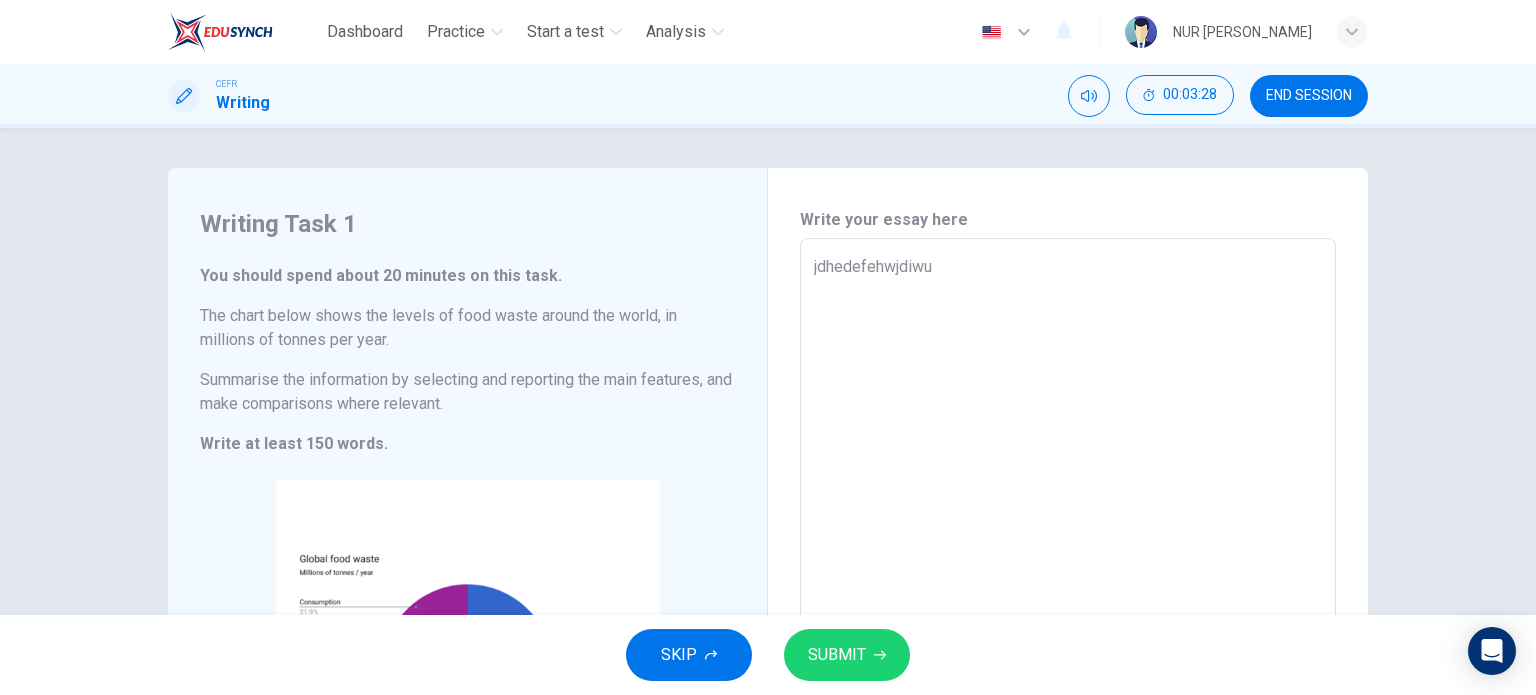 type on "x" 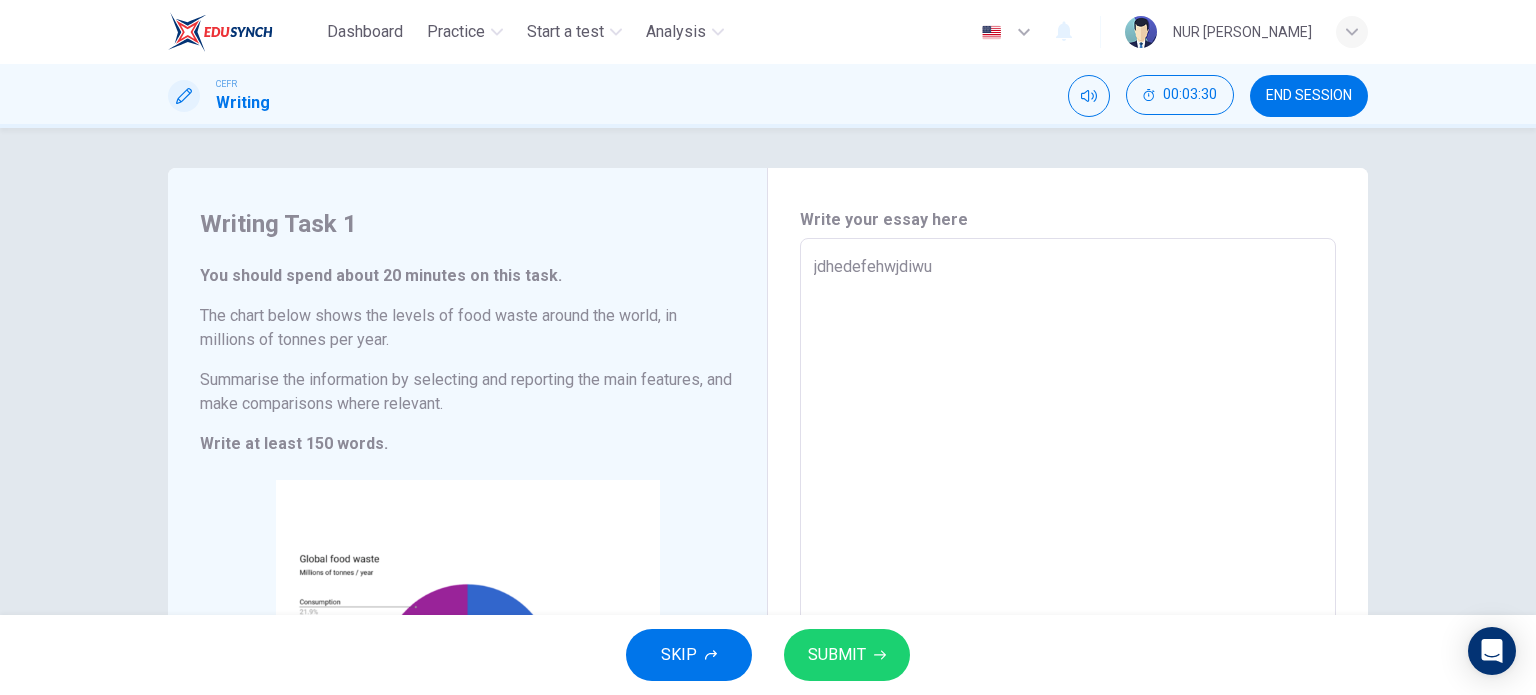 type on "jdhedefehwjdiwu" 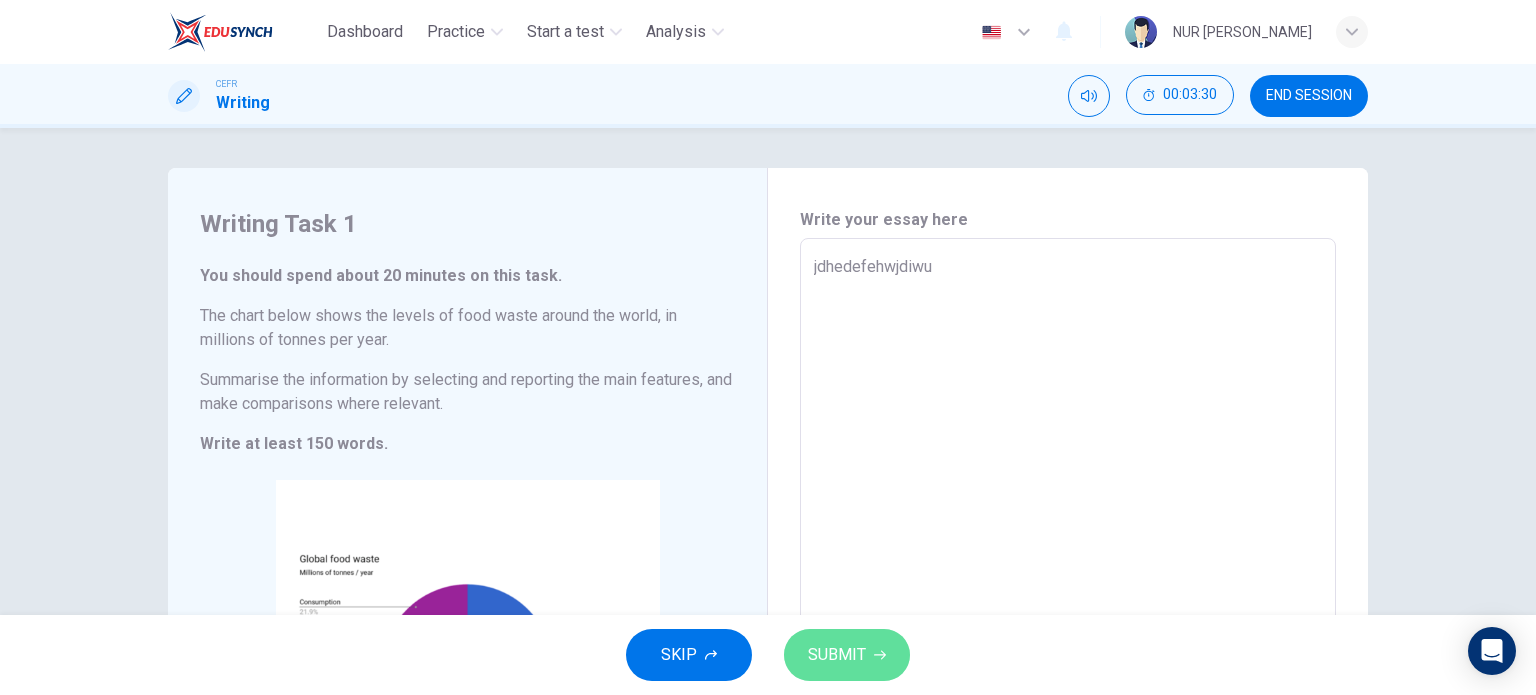 click on "SUBMIT" at bounding box center (847, 655) 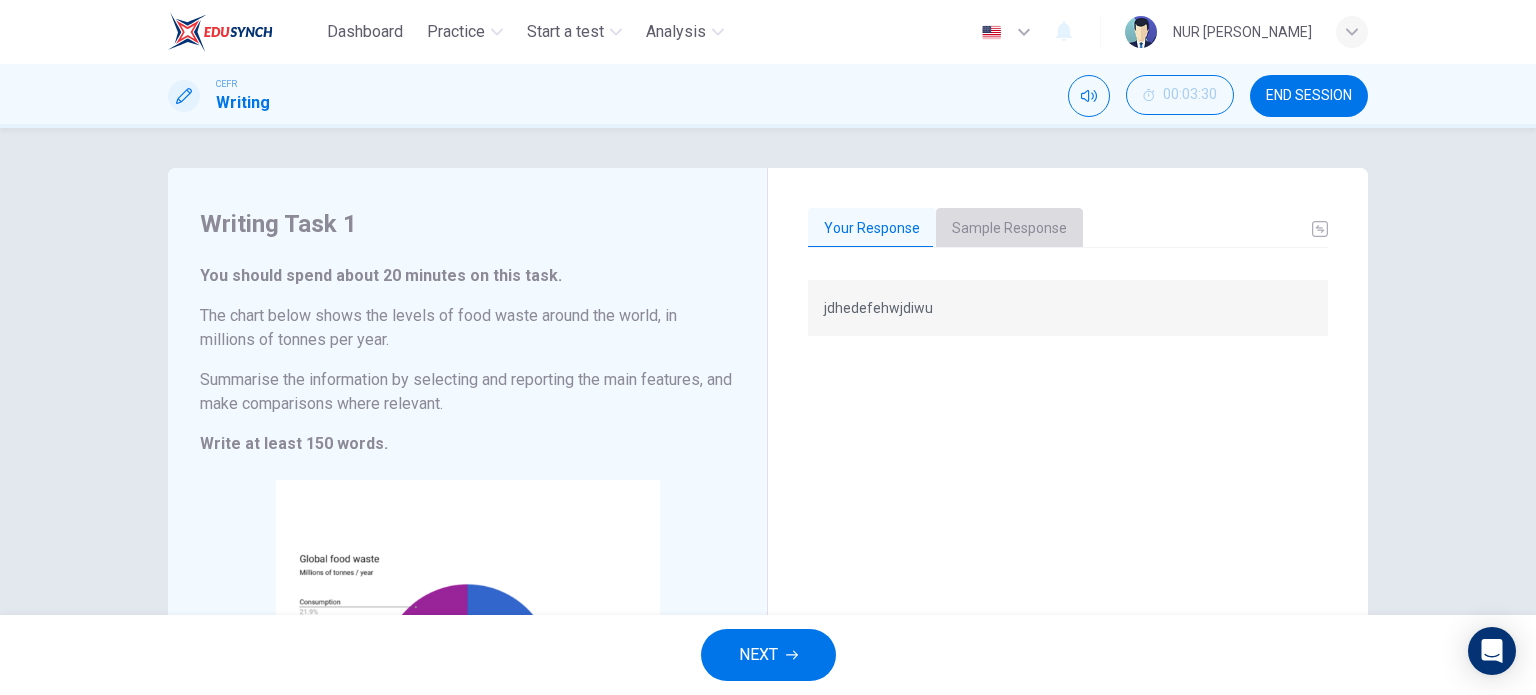 click on "Sample Response" at bounding box center (1009, 229) 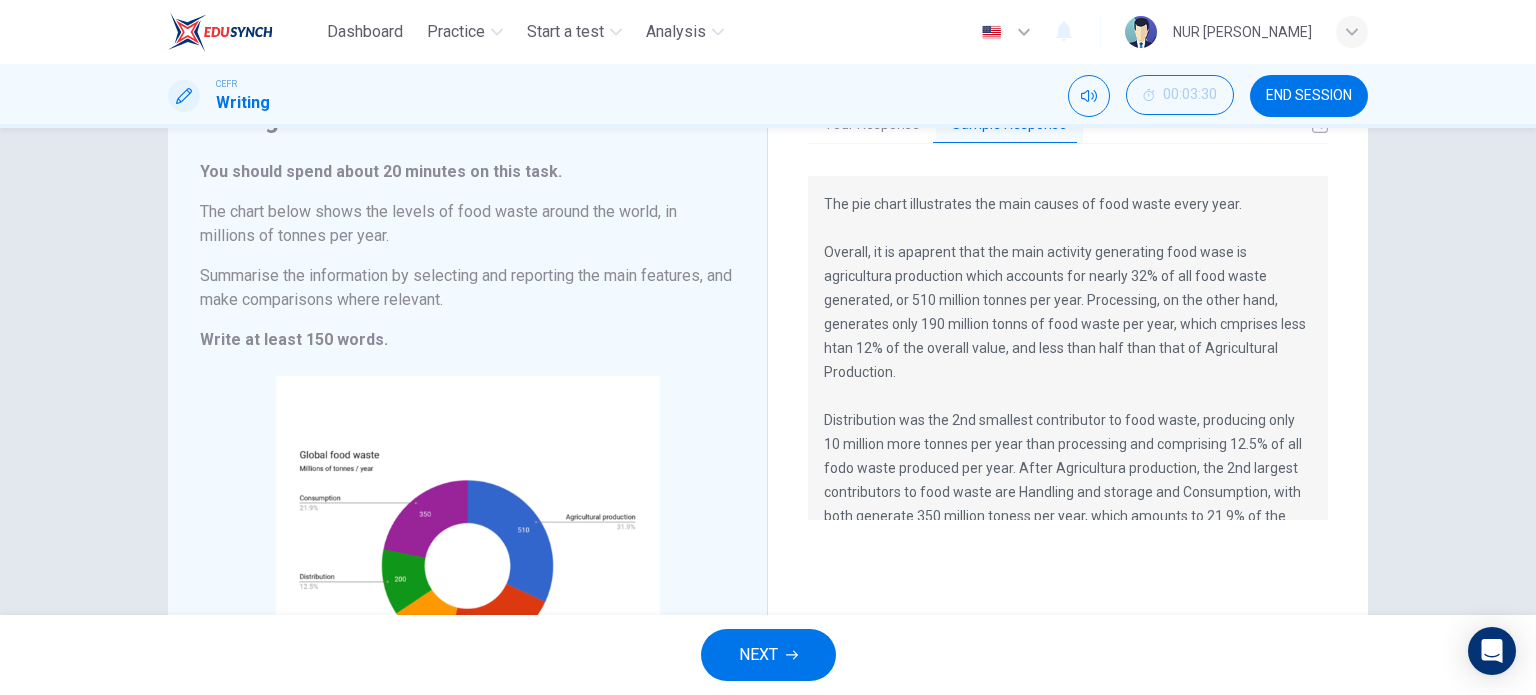 scroll, scrollTop: 103, scrollLeft: 0, axis: vertical 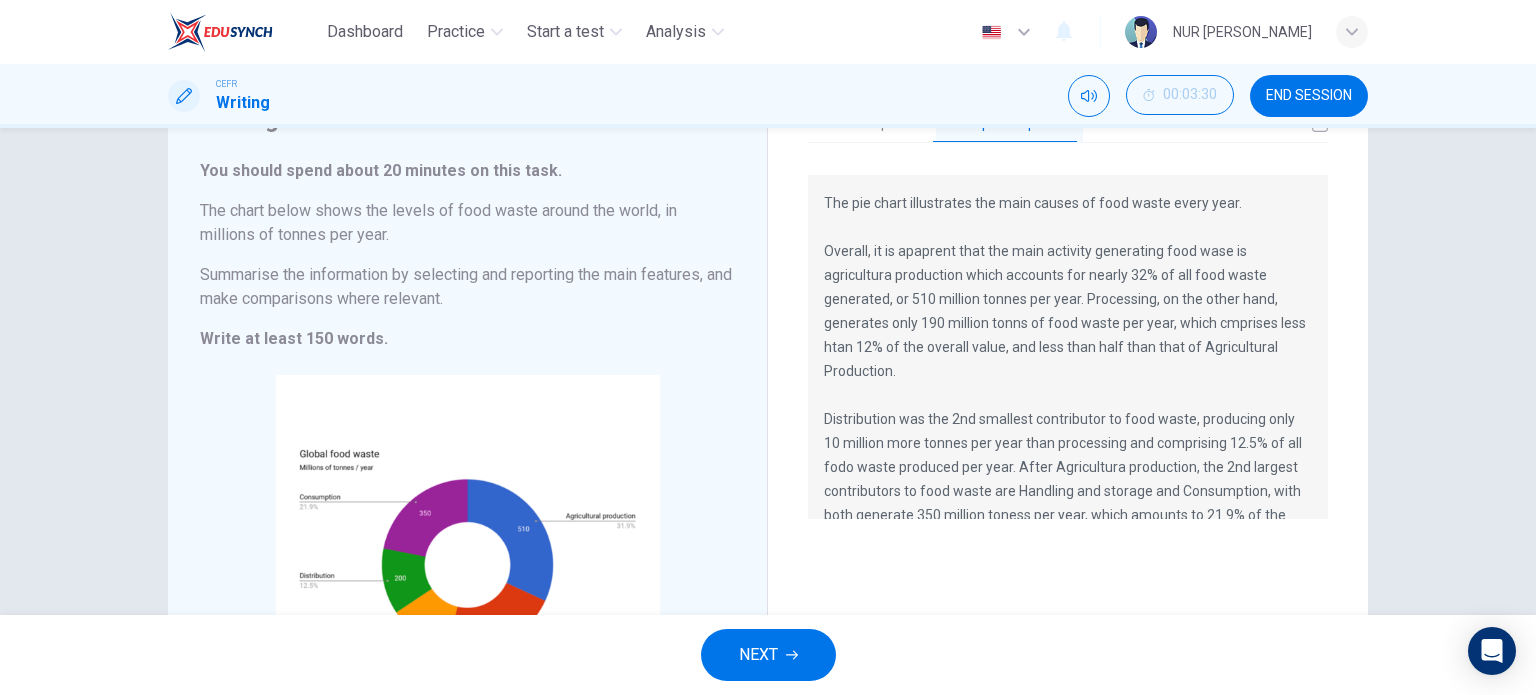 click on "Your Response Sample Response jdhedefehwjdiwu The pie chart illustrates the main causes of food waste every year.
Overall, it is apaprent that the main activity generating food wase is agricultura production which accounts for nearly 32% of all food waste generated, or 510 million tonnes per year. Processing, on the other hand, generates only 190 million tonns of food waste per year, which cmprises less htan 12% of the overall value, and less than half than that of Agricultural Production.
Distribution was the 2nd smallest contributor to food waste, producing only 10 million more tonnes per year than processing and comprising 12.5% of all fodo waste produced per year.
After Agricultura production, the 2nd largest contributors to food waste are Handling and storage and Consumption, with both generate 350 million toness per year, which amounts to 21.9% of the global amount, respectively. These two combined represent 700 million tonnes of food waste per year, or 43.8% of the total amount." at bounding box center [1068, 429] 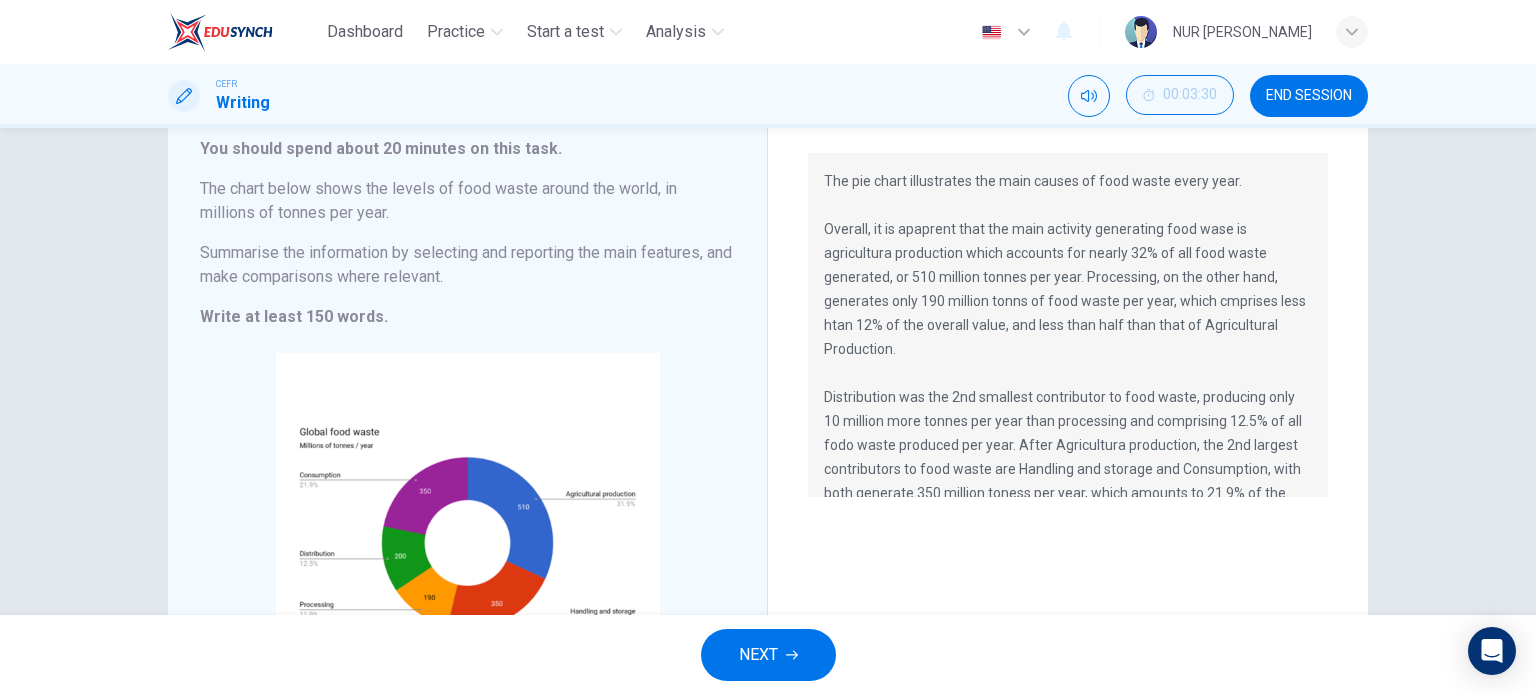 scroll, scrollTop: 126, scrollLeft: 0, axis: vertical 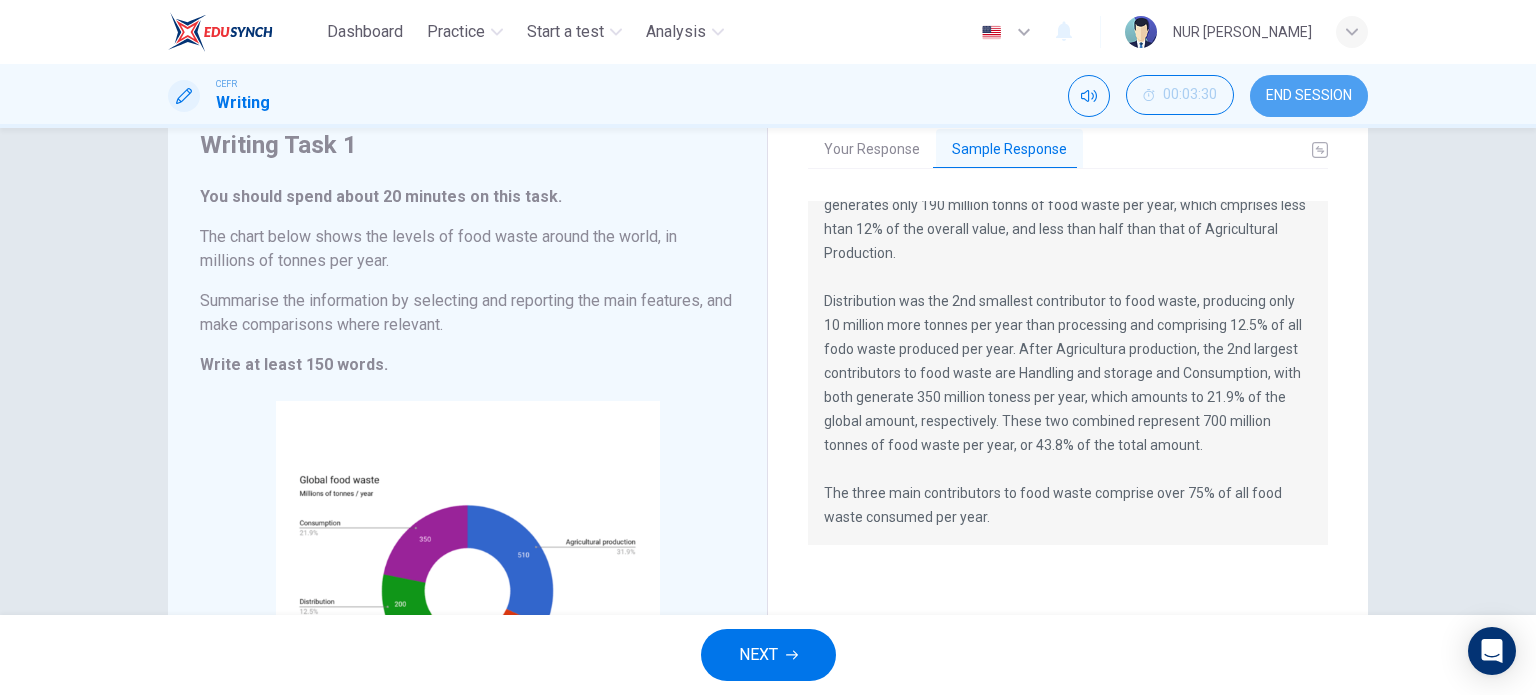 click on "END SESSION" at bounding box center (1309, 96) 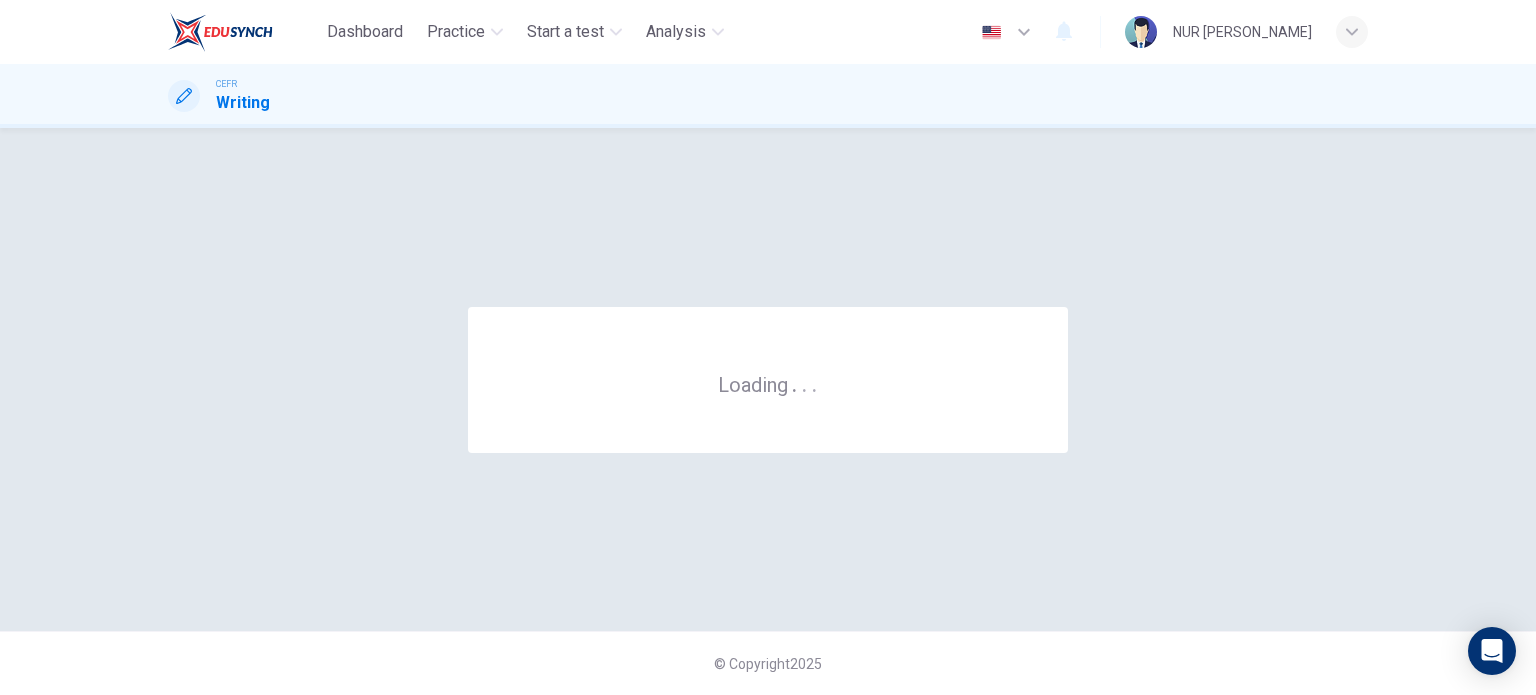 scroll, scrollTop: 0, scrollLeft: 0, axis: both 